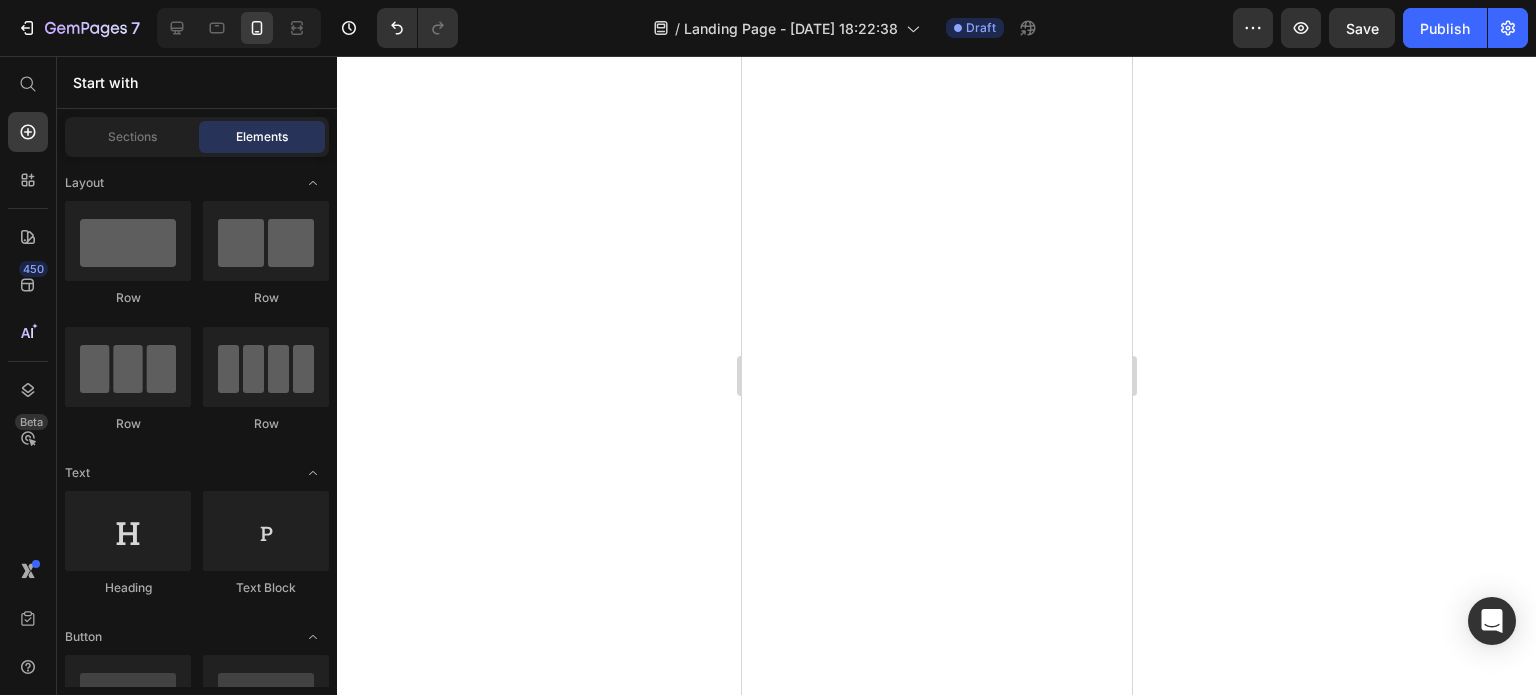 scroll, scrollTop: 0, scrollLeft: 0, axis: both 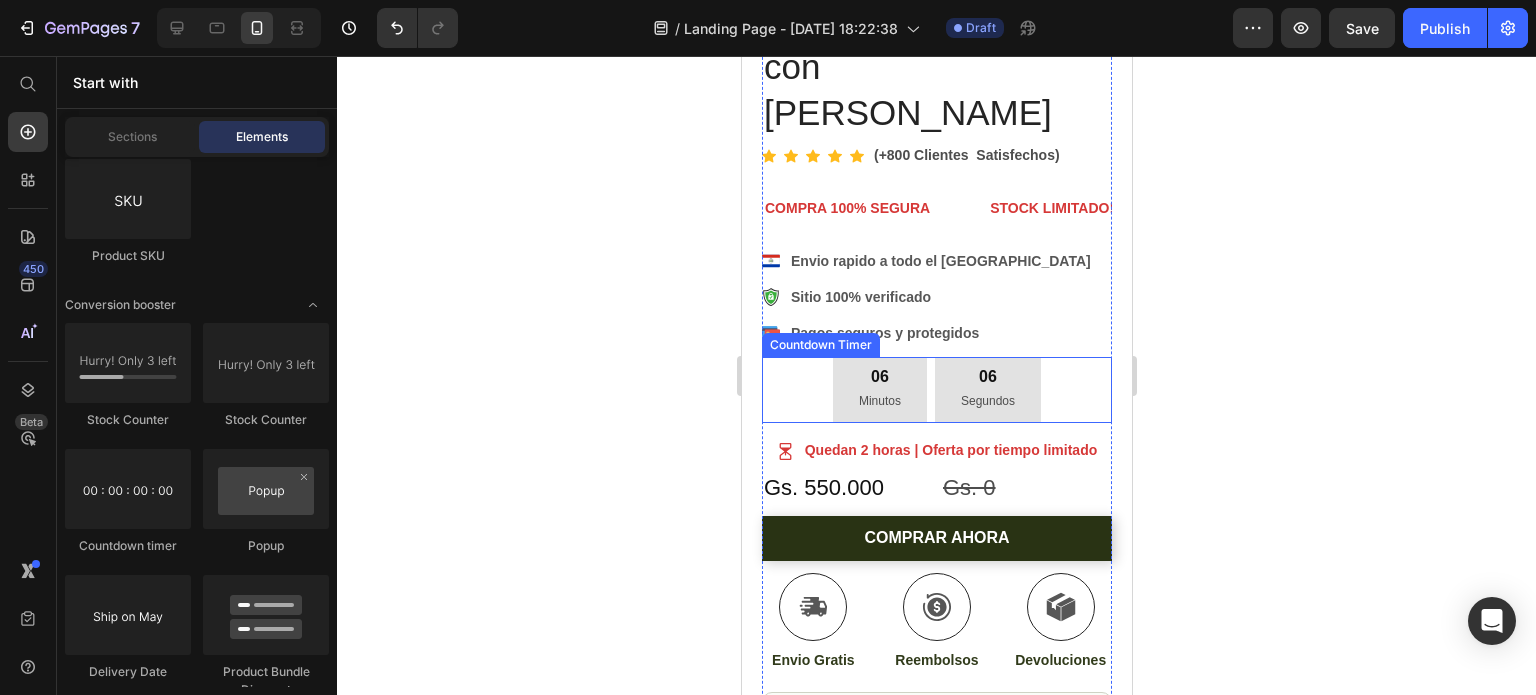 click on "06 Minutos 06 Segundos" at bounding box center (936, 390) 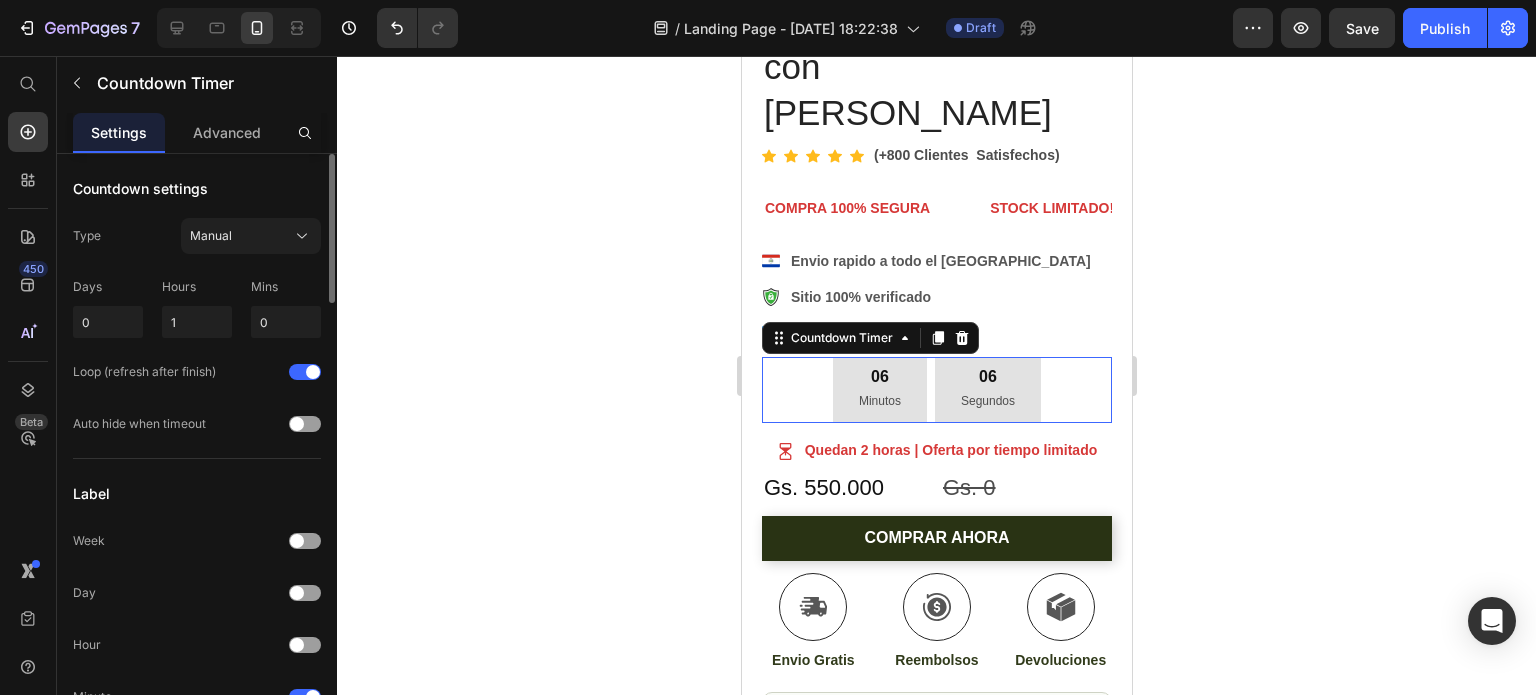 scroll, scrollTop: 0, scrollLeft: 0, axis: both 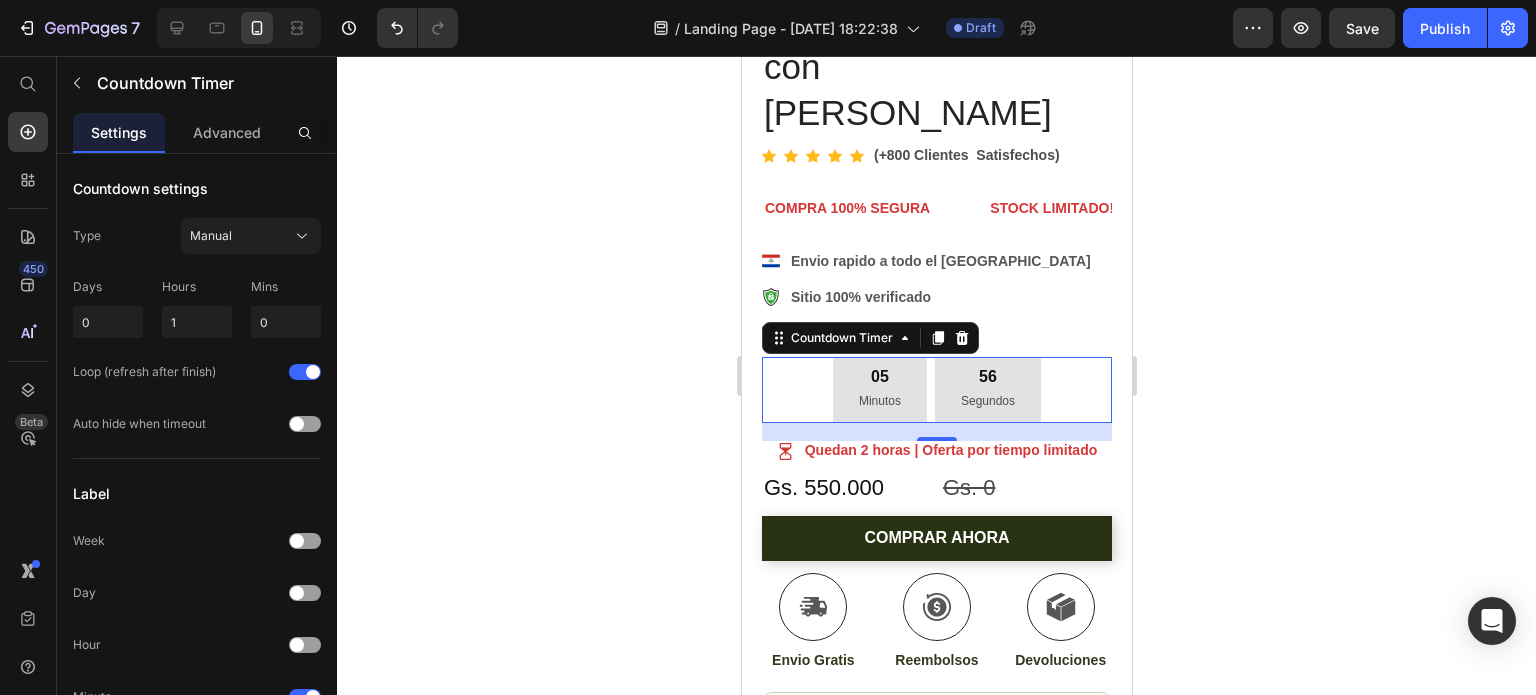 click 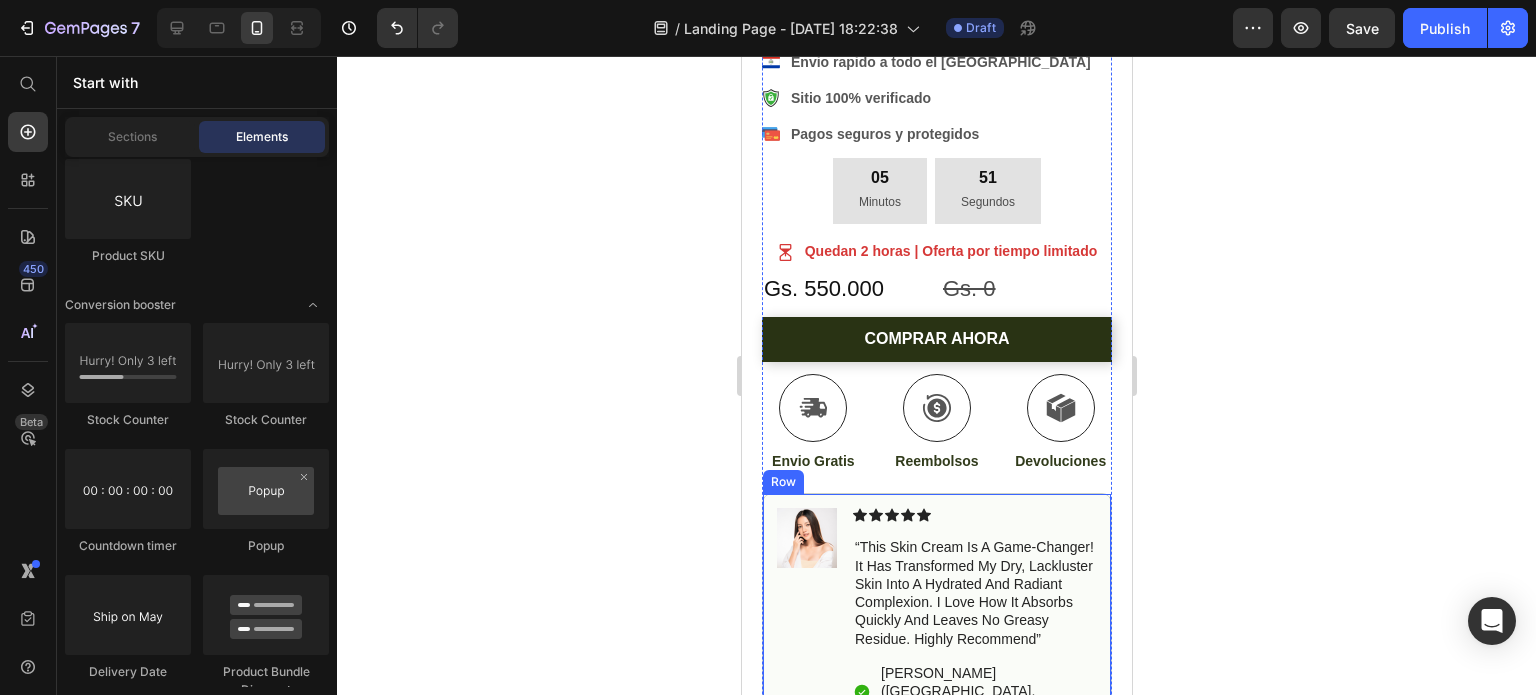 scroll, scrollTop: 727, scrollLeft: 0, axis: vertical 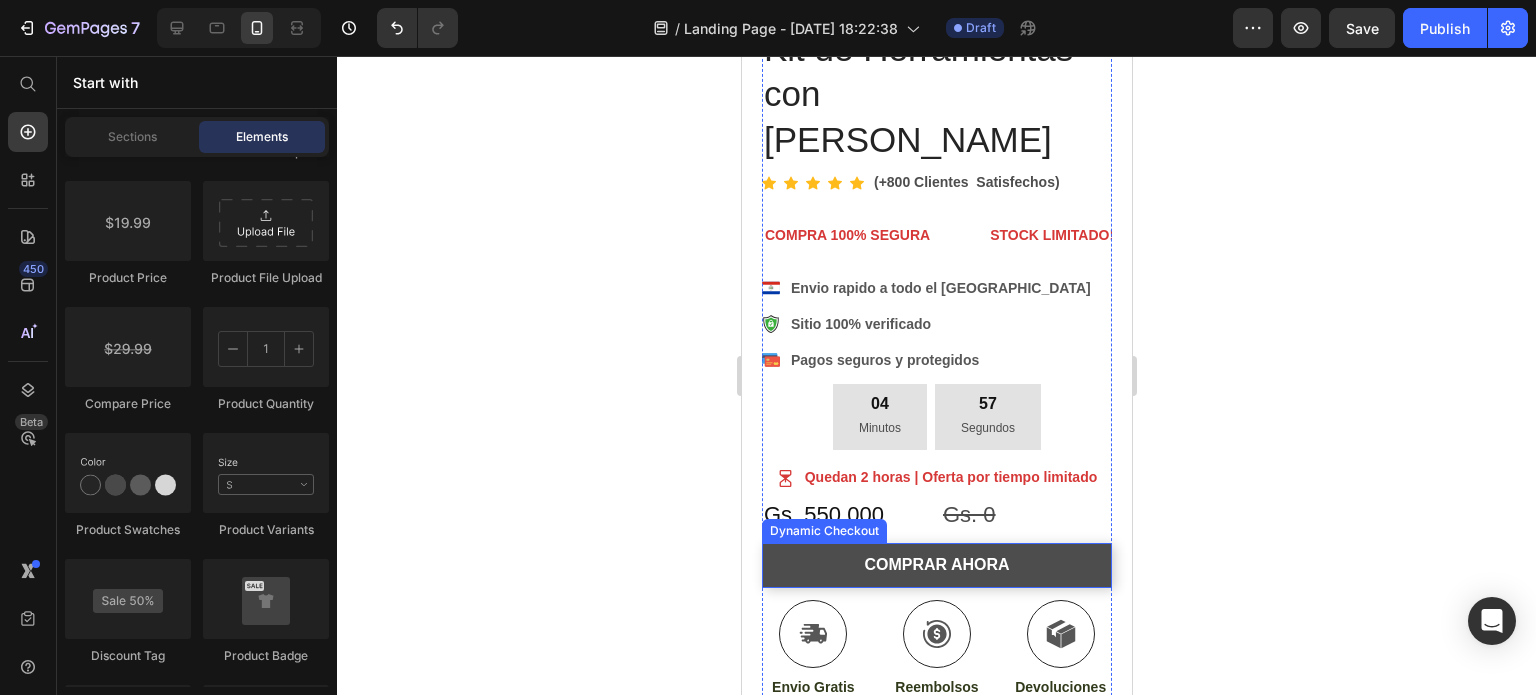 click on "COMPRAR AHORA" at bounding box center (936, 565) 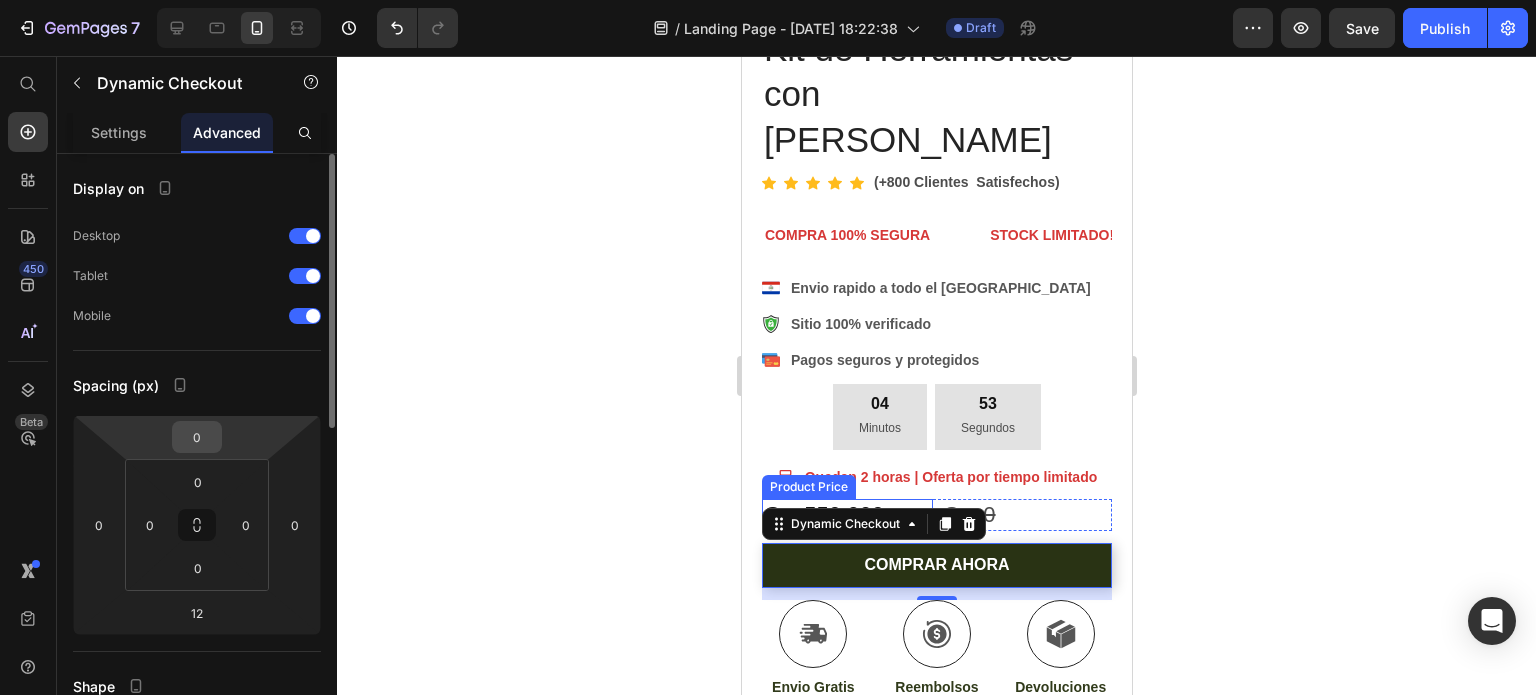 click on "0" at bounding box center [197, 437] 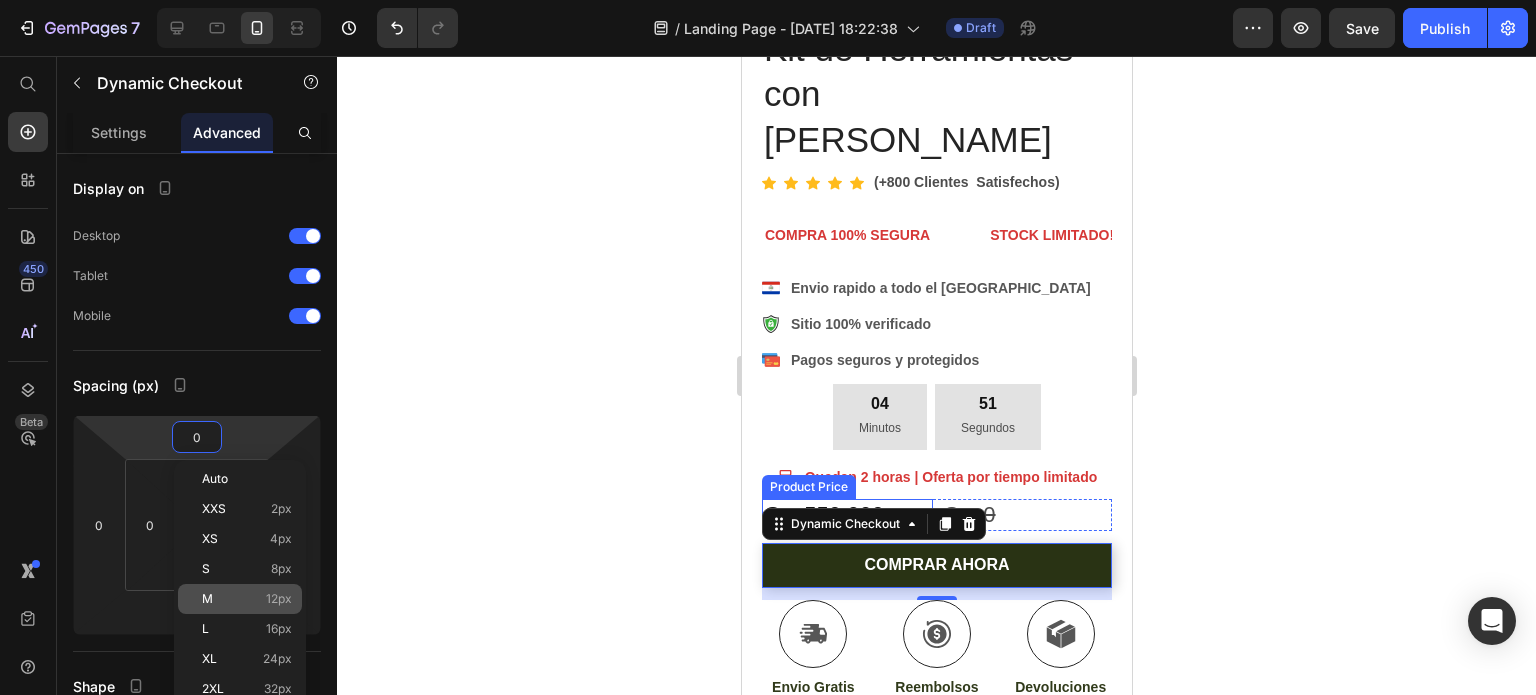 click on "M 12px" 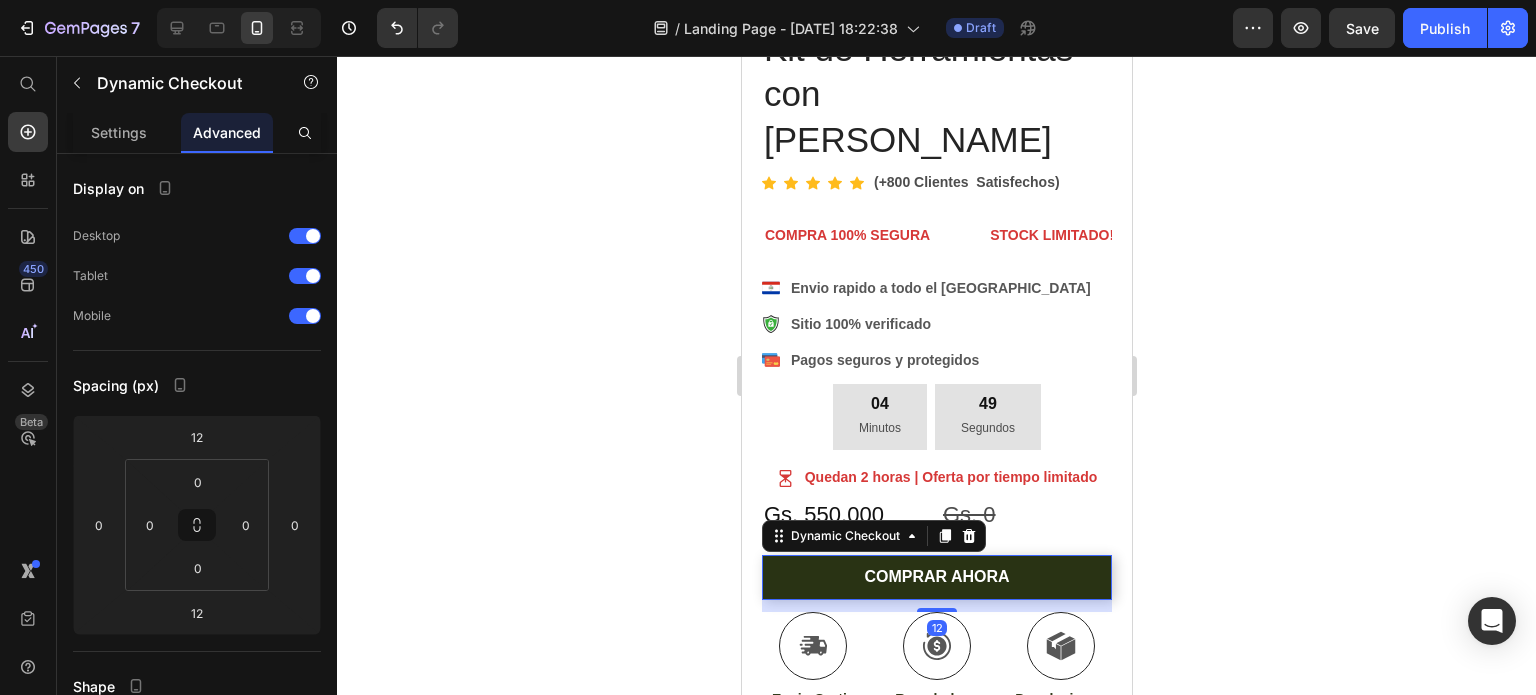 click 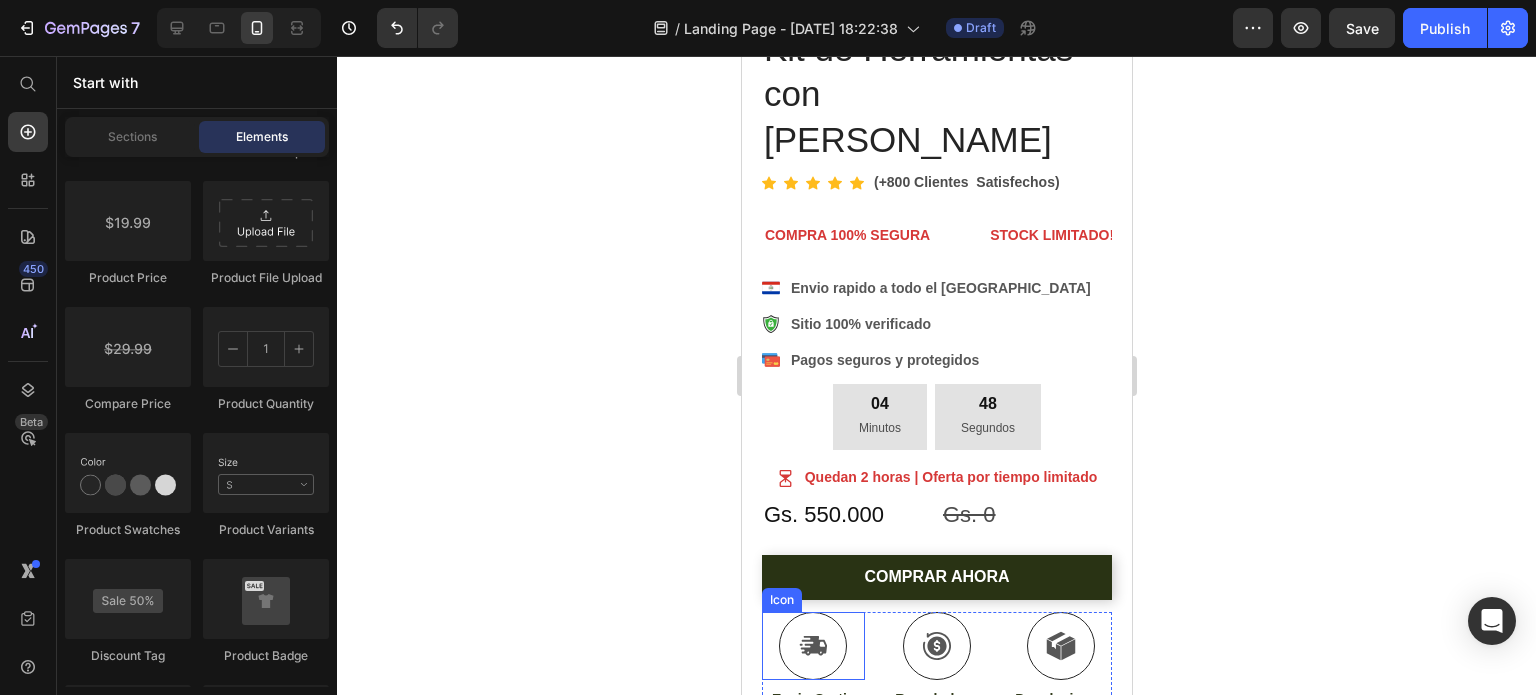 click at bounding box center (812, 646) 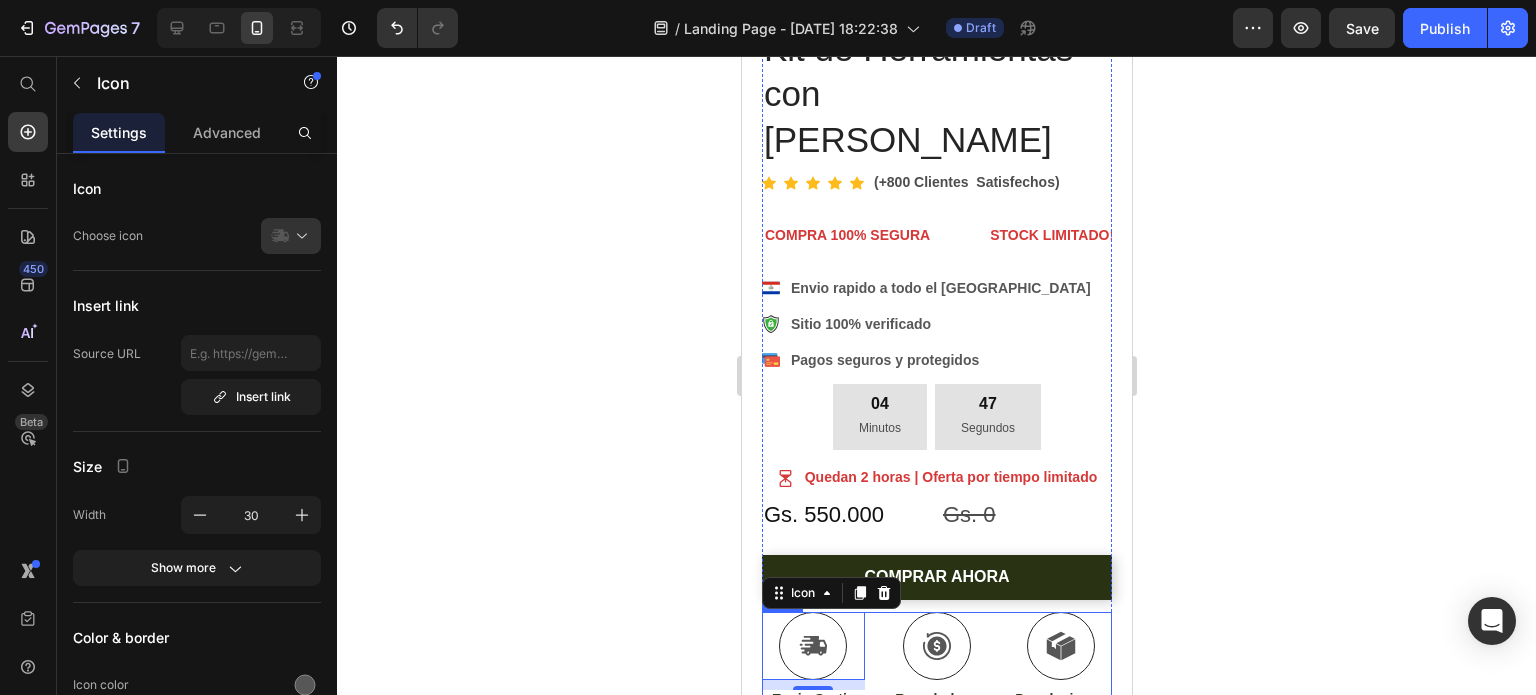 click on "Icon   10 Envio Gratis Text Block
Icon Reembolsos Text Block
Icon Devoluciones Text Block Row" at bounding box center (936, 661) 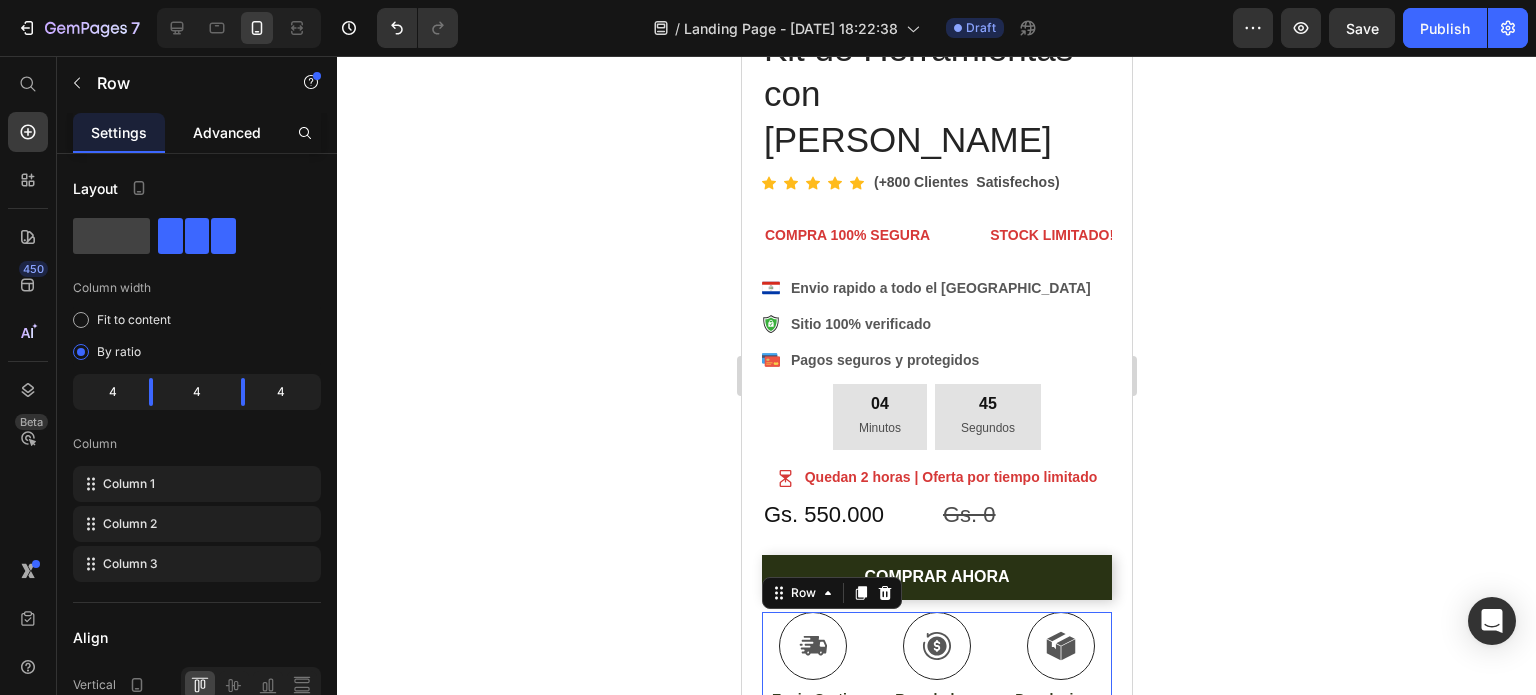click on "Advanced" 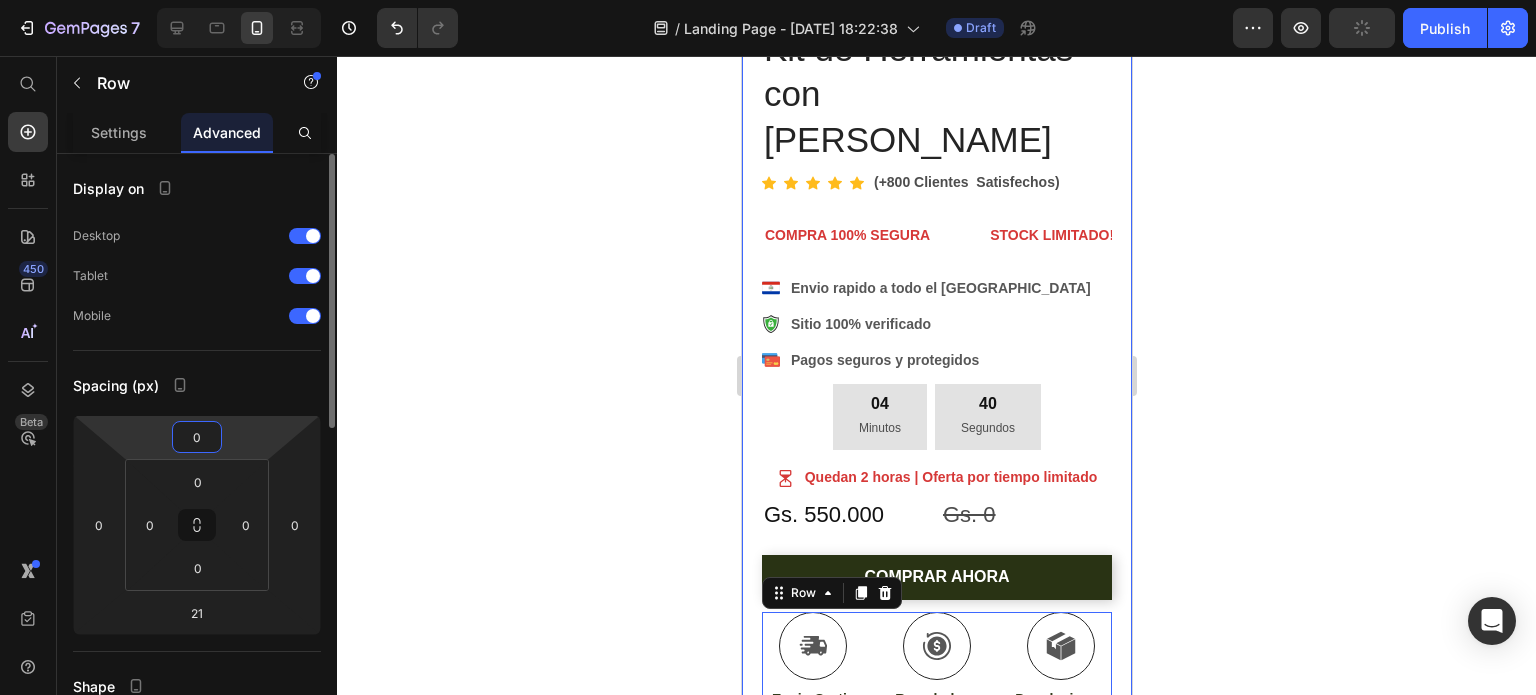 click on "0" at bounding box center [197, 437] 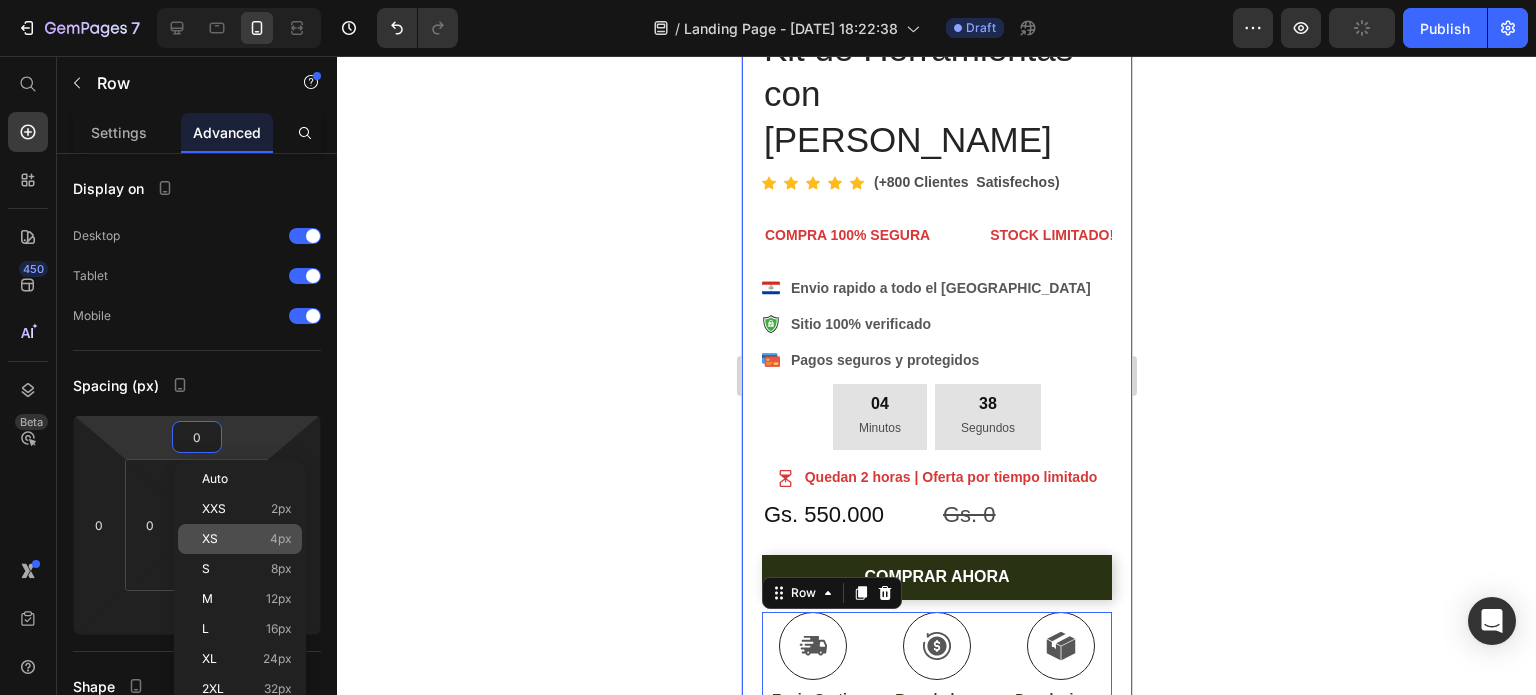 click on "XS 4px" at bounding box center [247, 539] 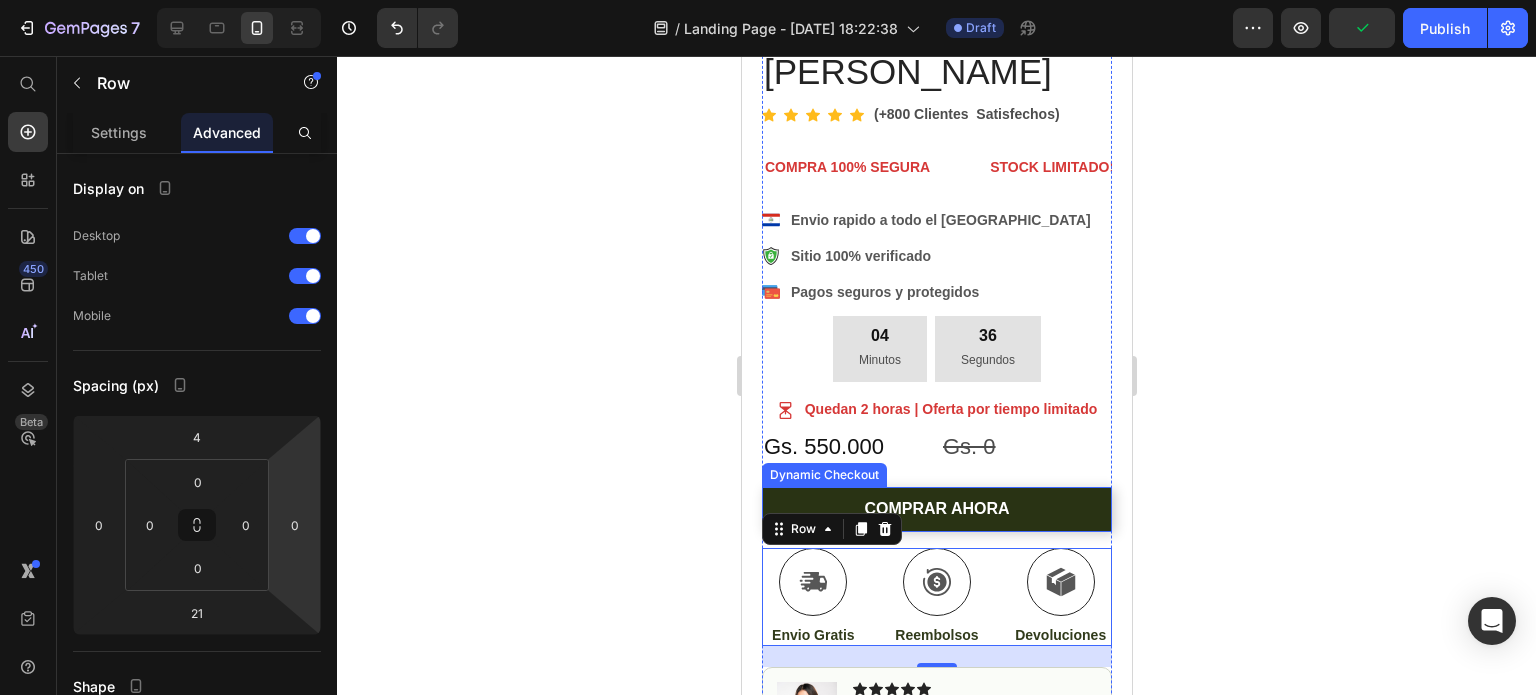 scroll, scrollTop: 700, scrollLeft: 0, axis: vertical 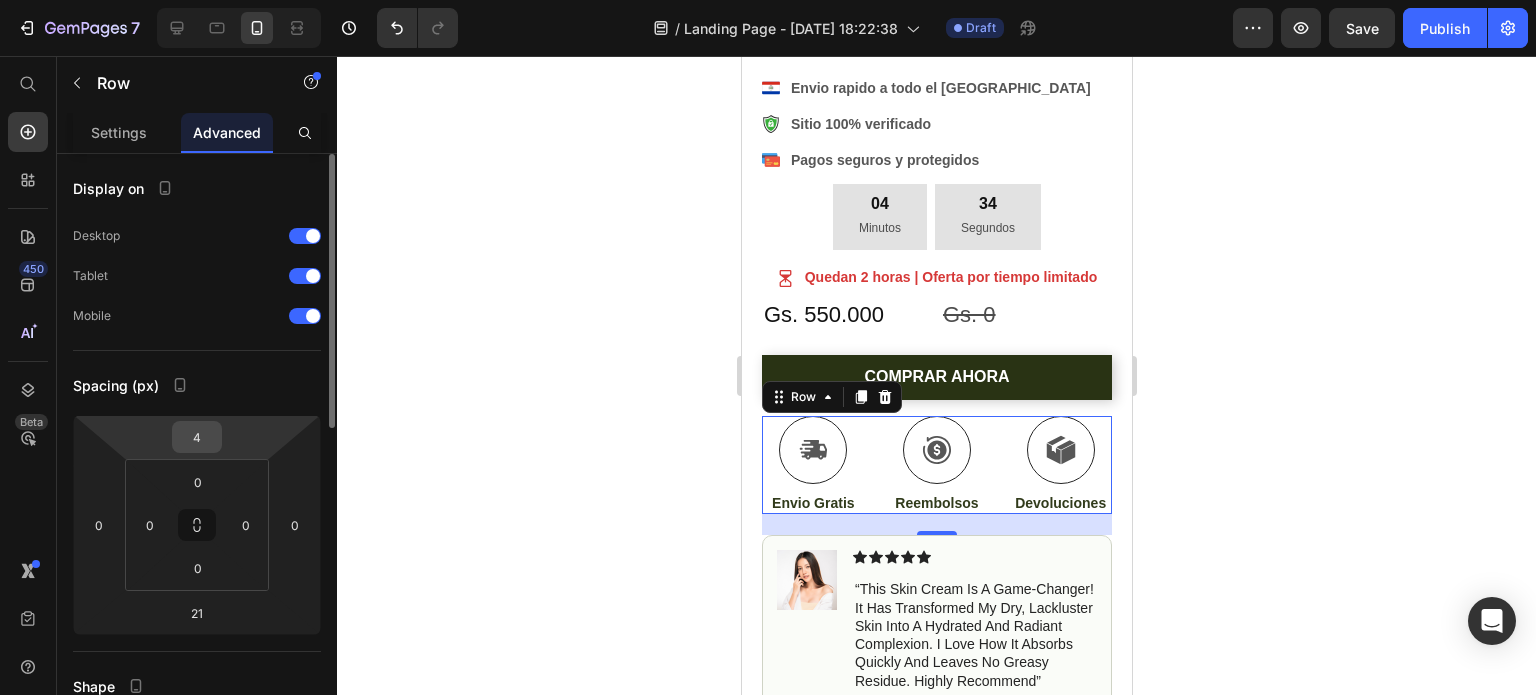 click on "4" at bounding box center [197, 437] 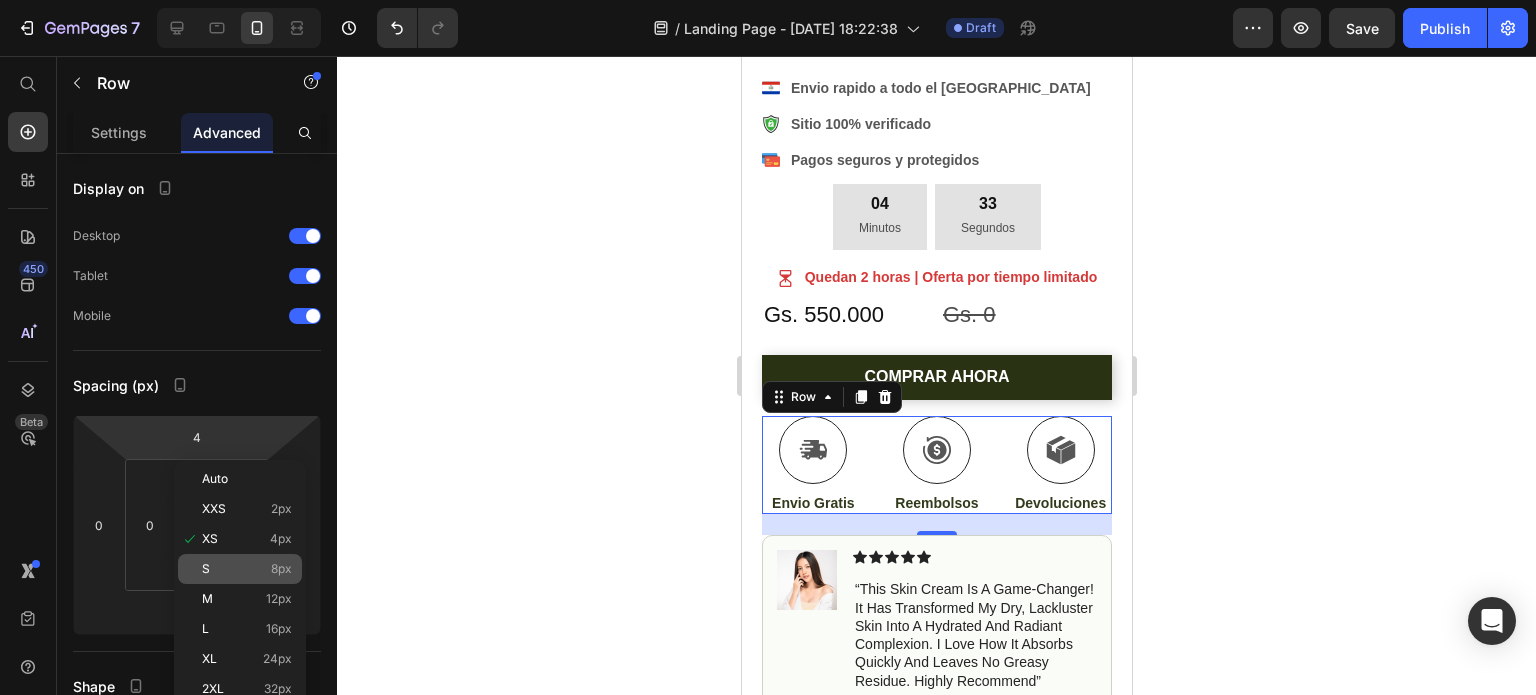 click on "S 8px" at bounding box center [247, 569] 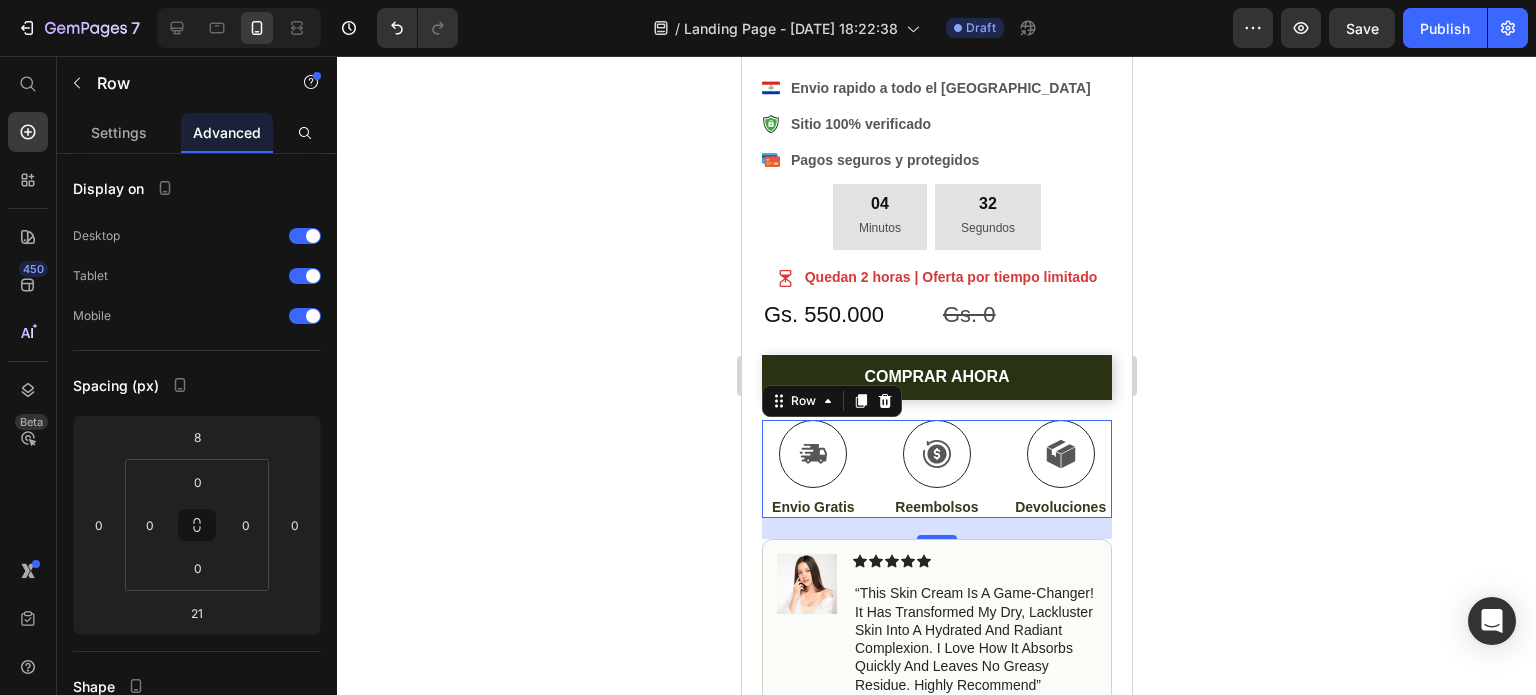 click 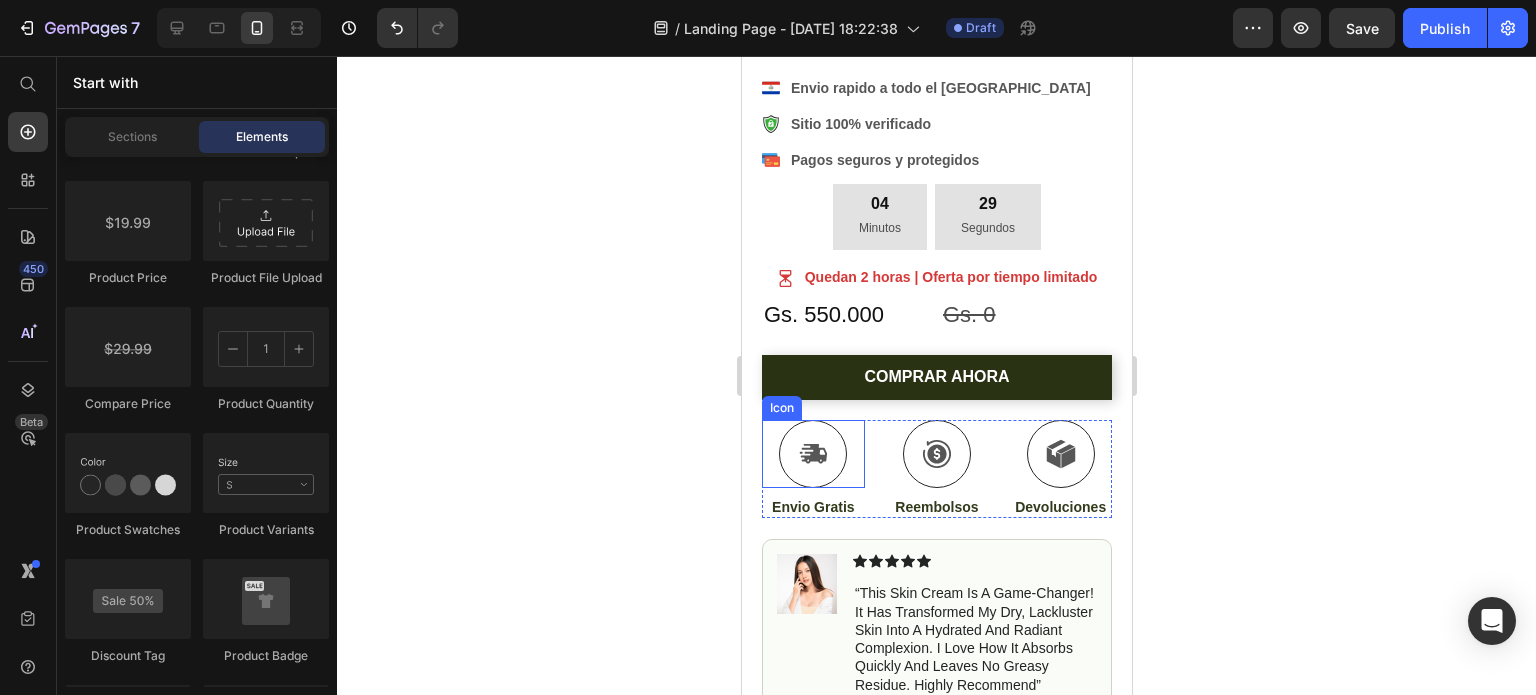 click on "Icon" at bounding box center (812, 454) 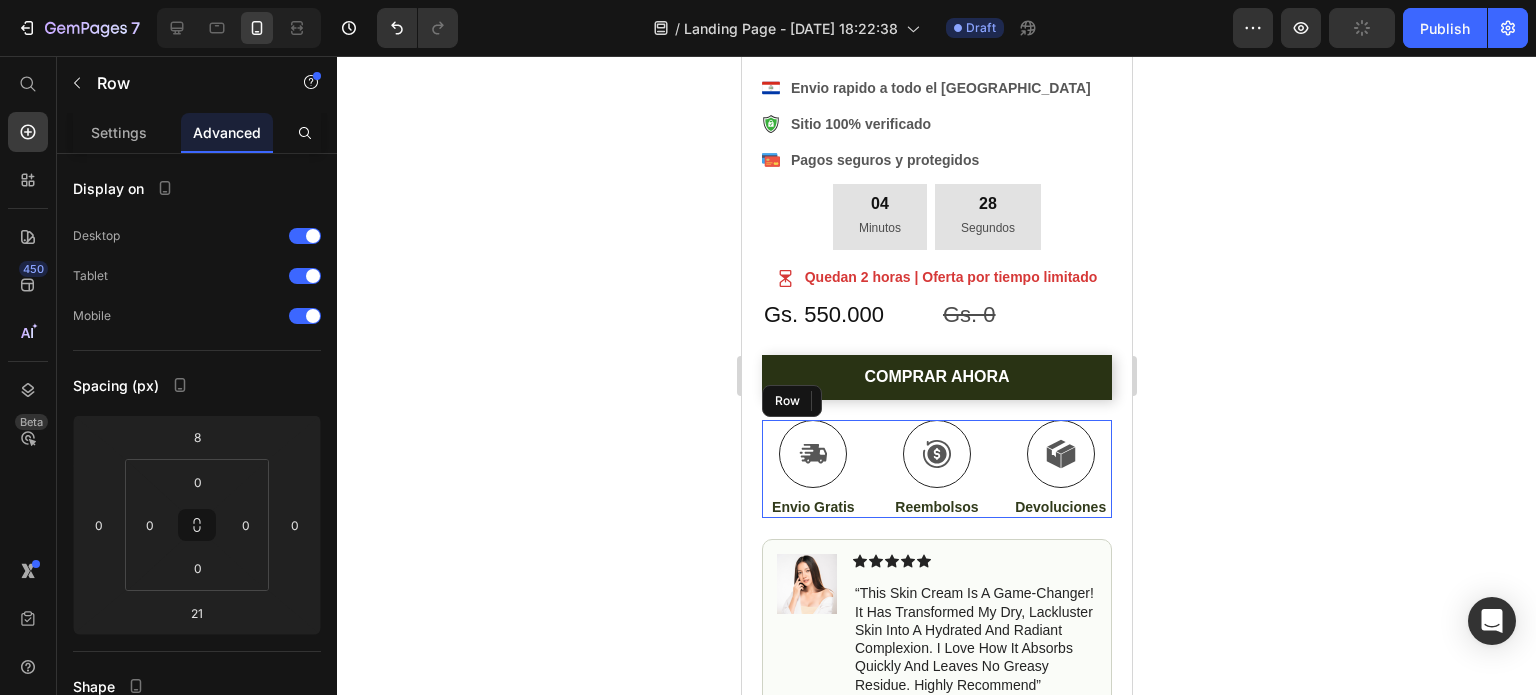 click on "Icon   10 Envio Gratis Text Block
Icon Reembolsos Text Block
Icon Devoluciones Text Block Row" at bounding box center [936, 469] 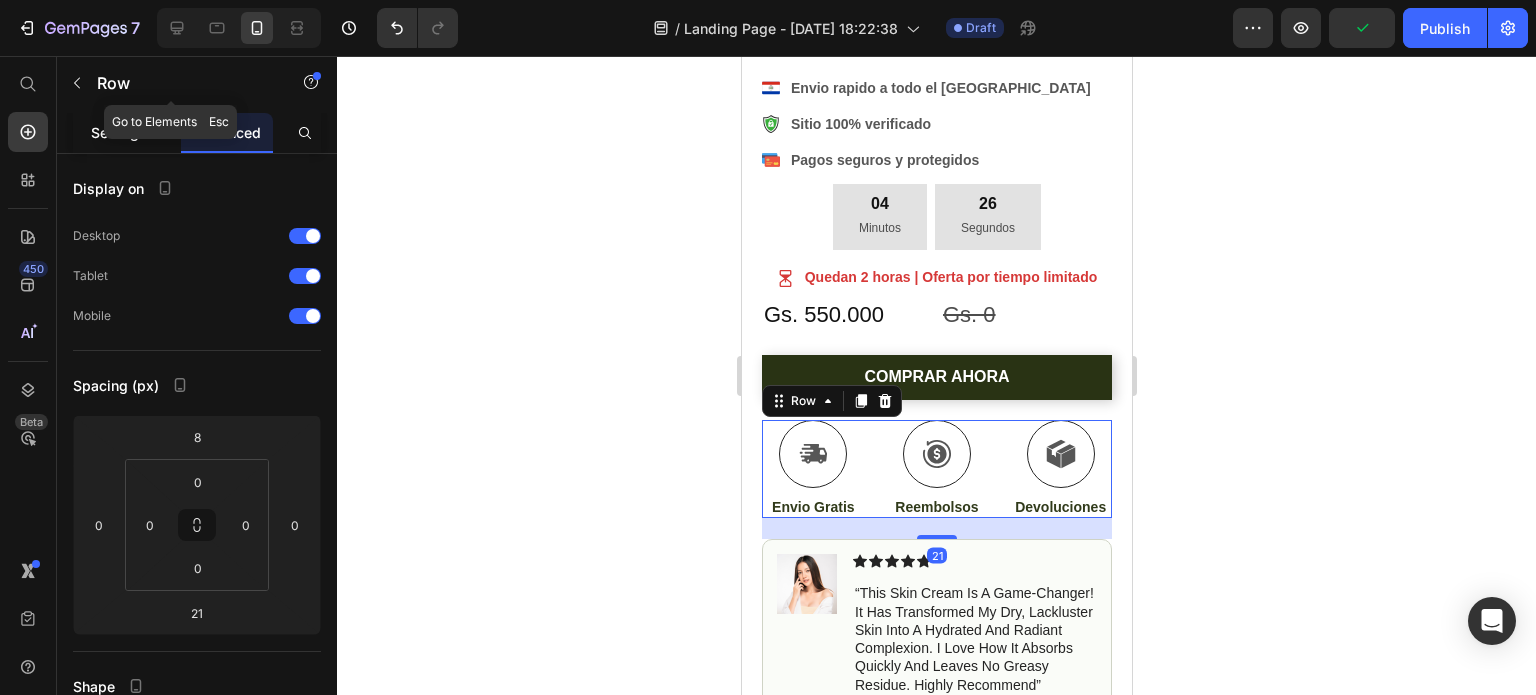 click on "Settings" at bounding box center [119, 132] 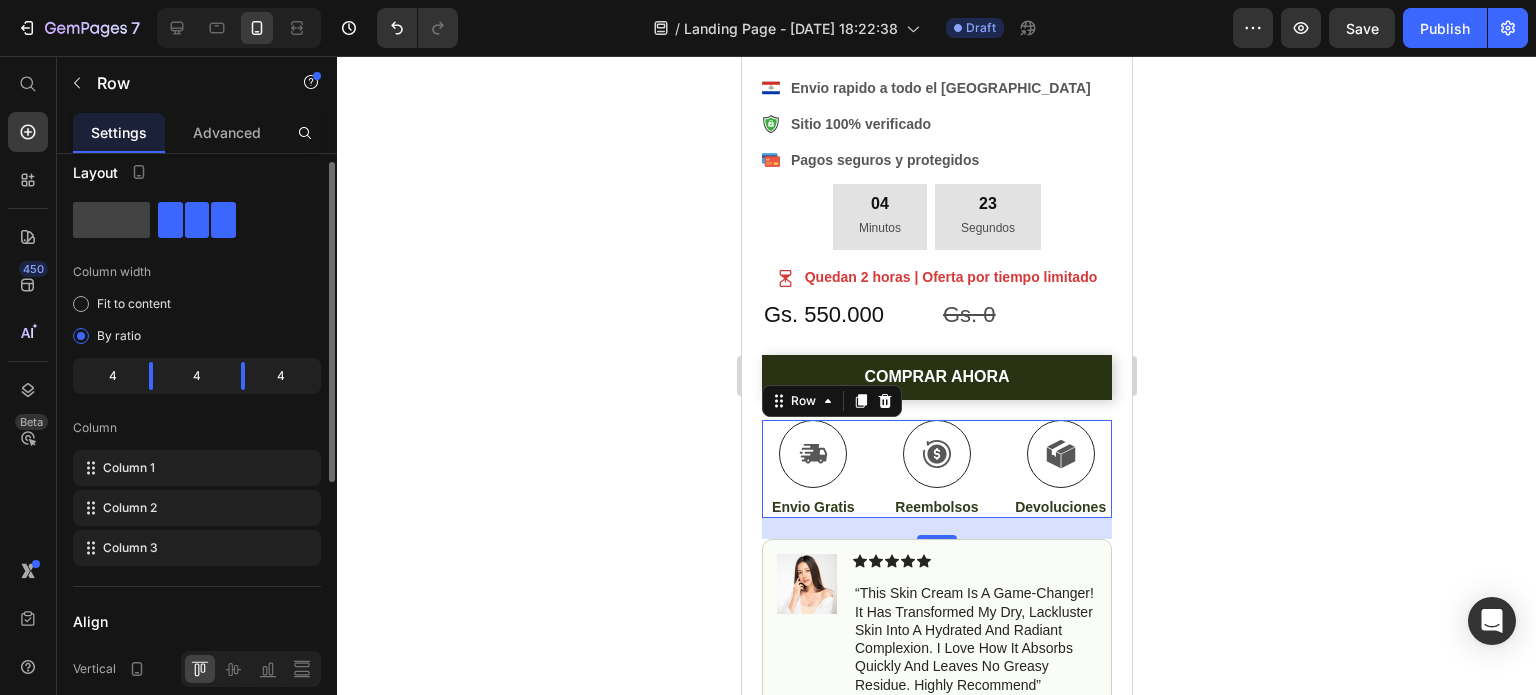 scroll, scrollTop: 0, scrollLeft: 0, axis: both 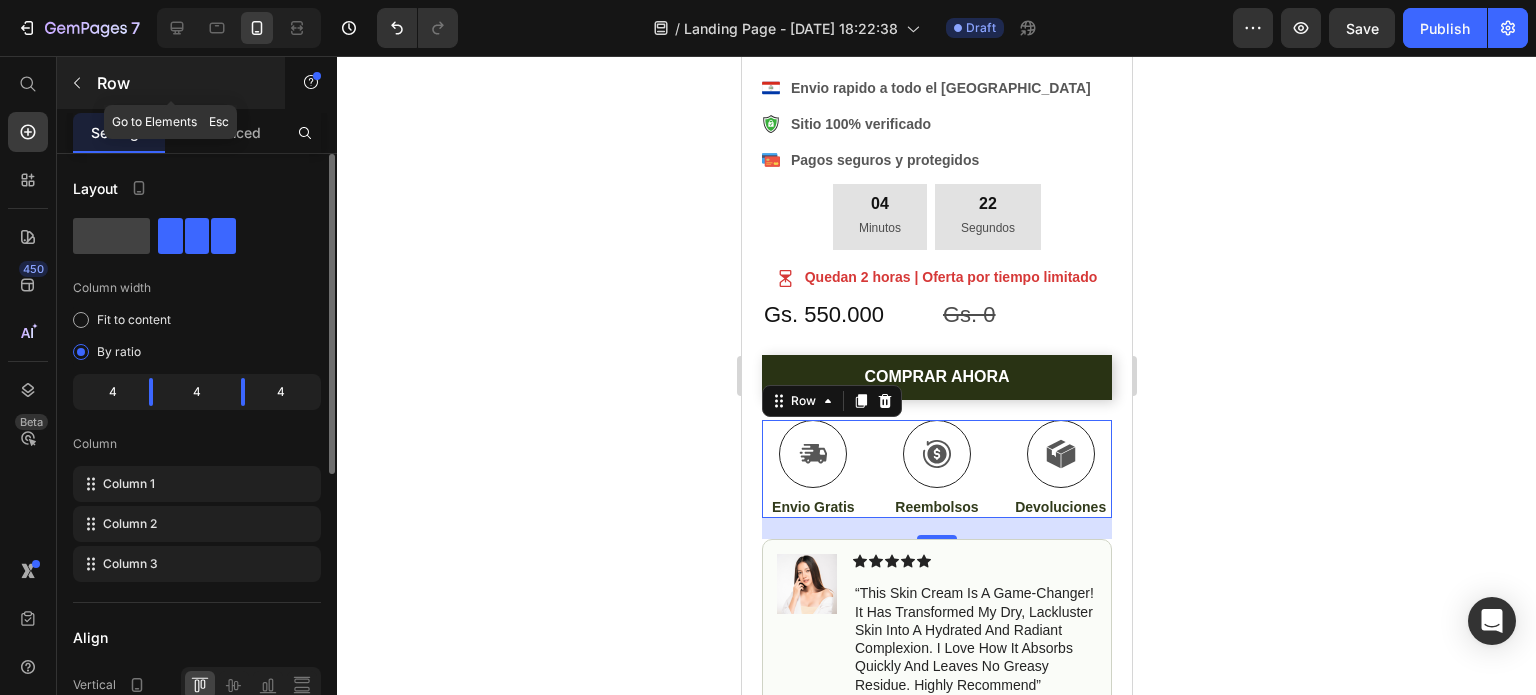 click 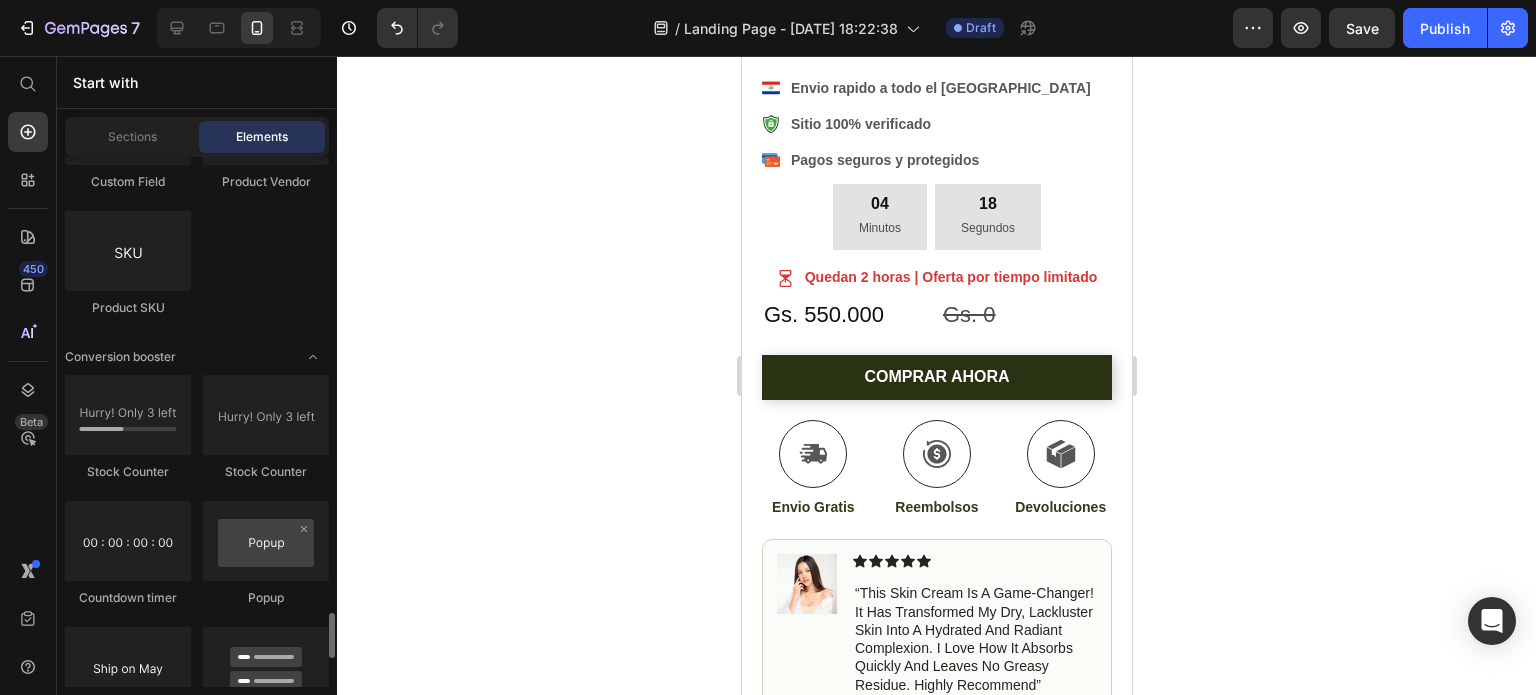 scroll, scrollTop: 4148, scrollLeft: 0, axis: vertical 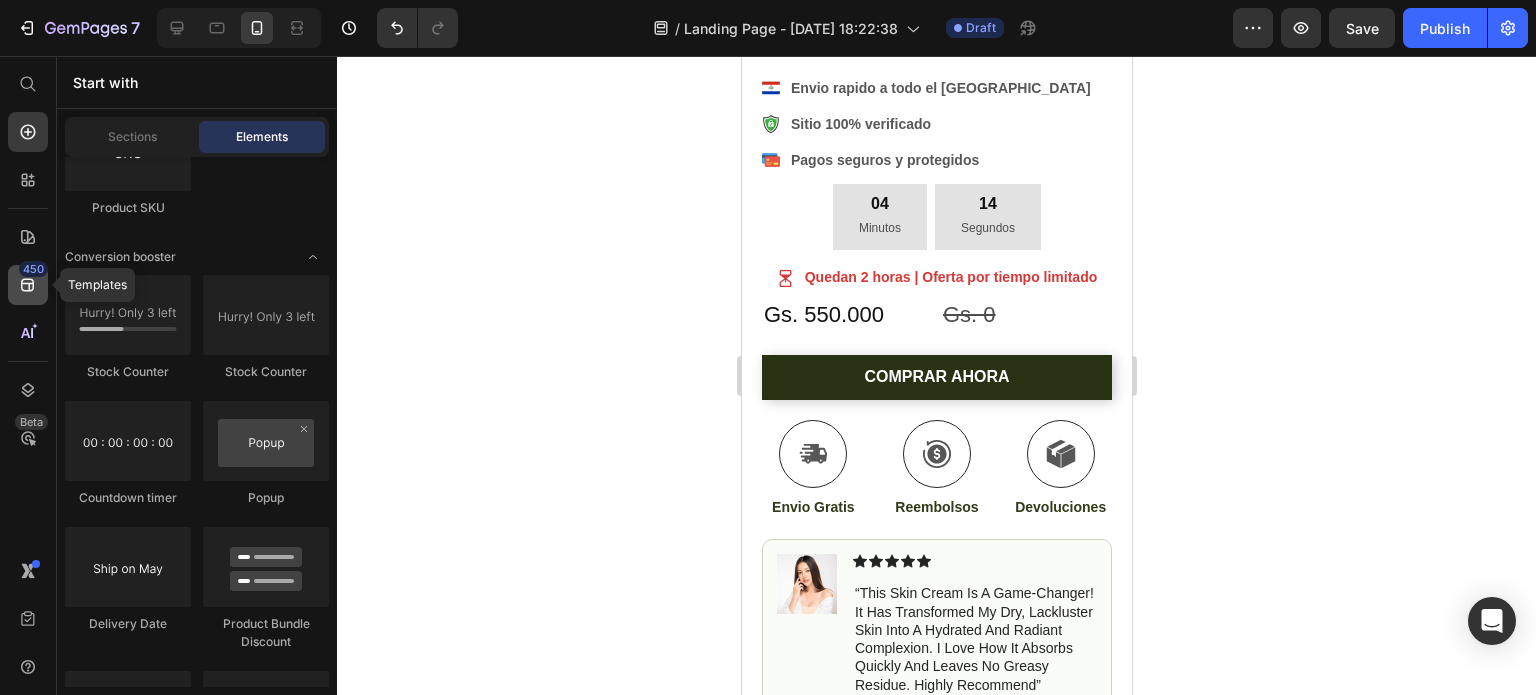 click 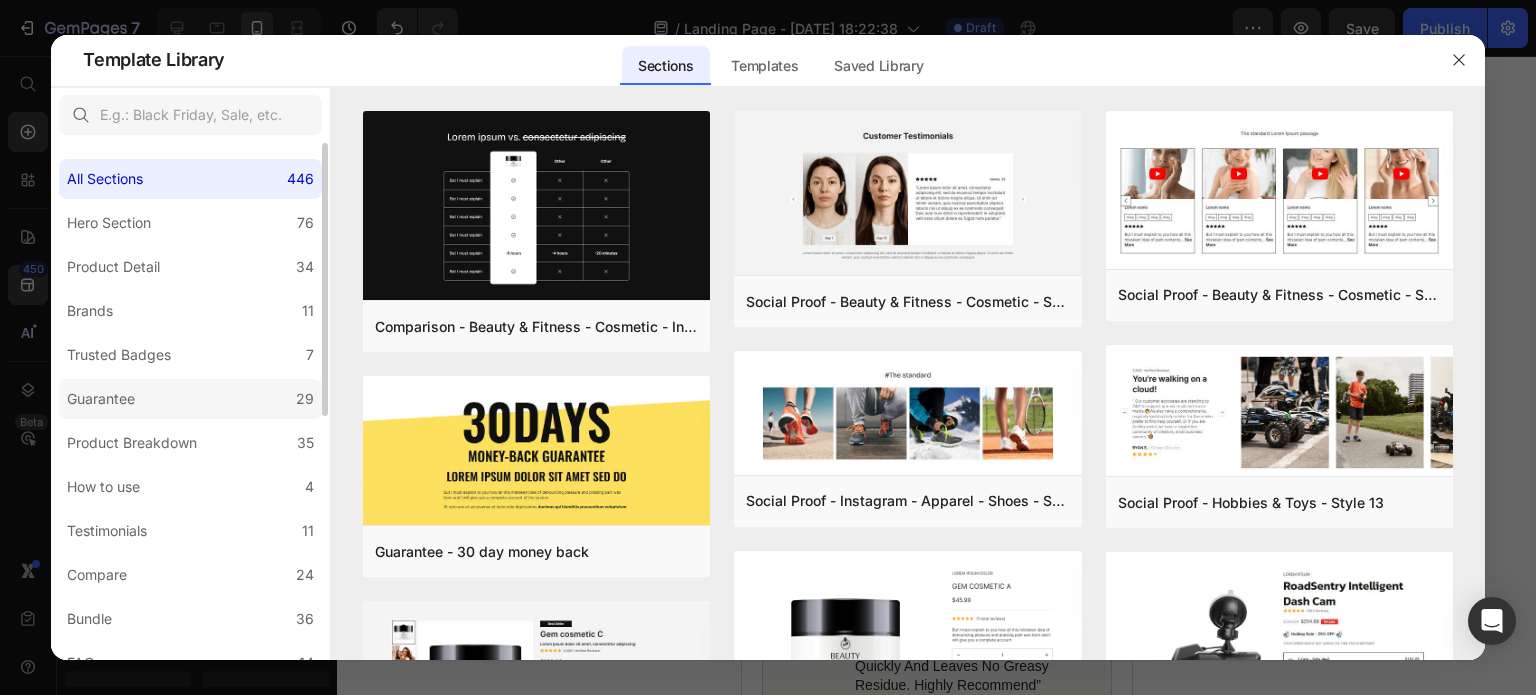 click on "Guarantee 29" 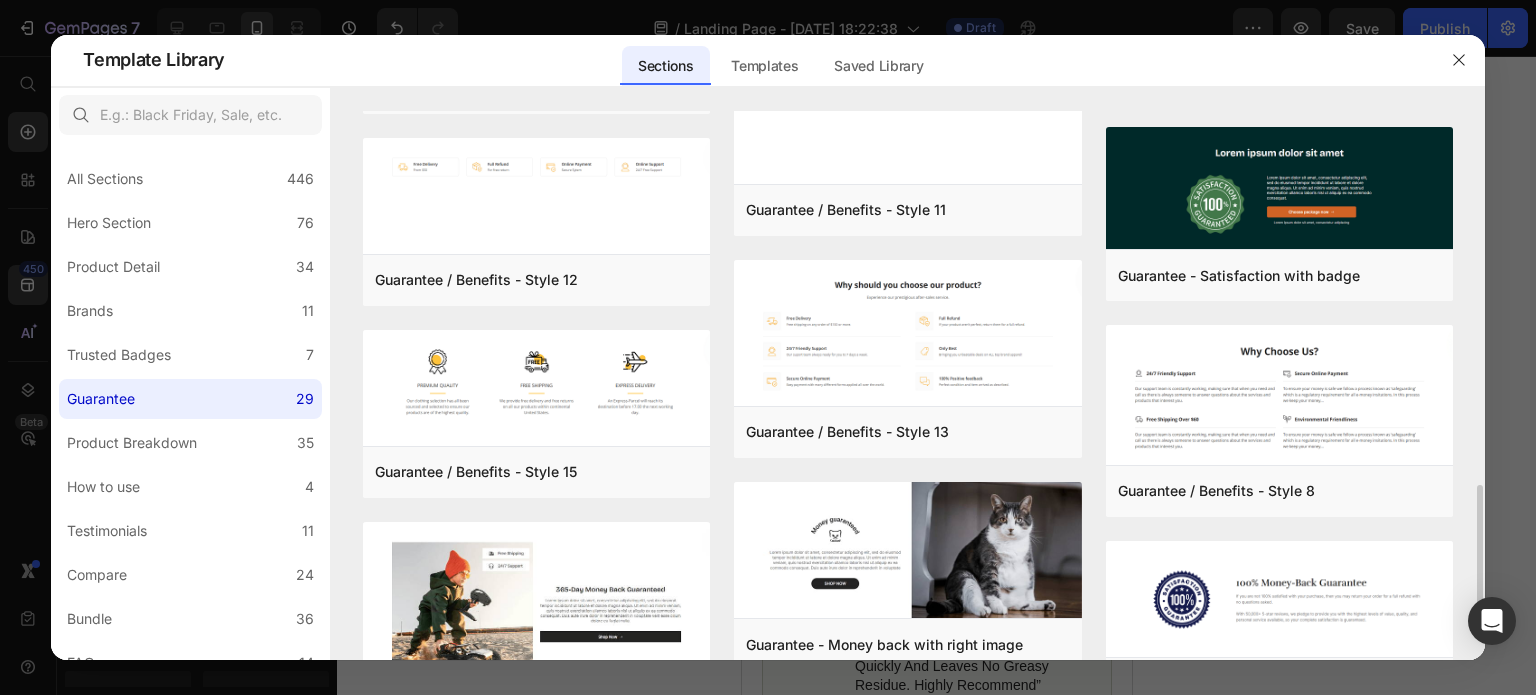 scroll, scrollTop: 1351, scrollLeft: 0, axis: vertical 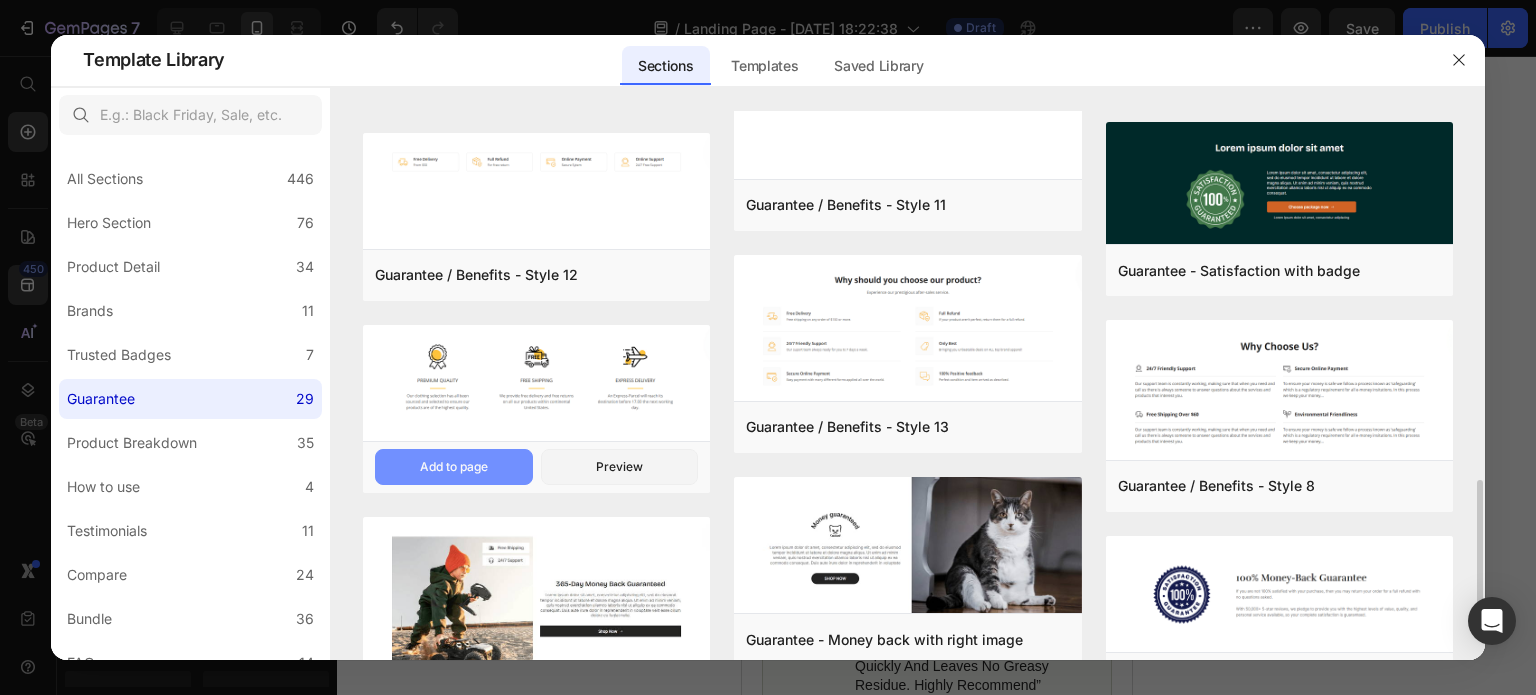 click on "Add to page" at bounding box center (454, 467) 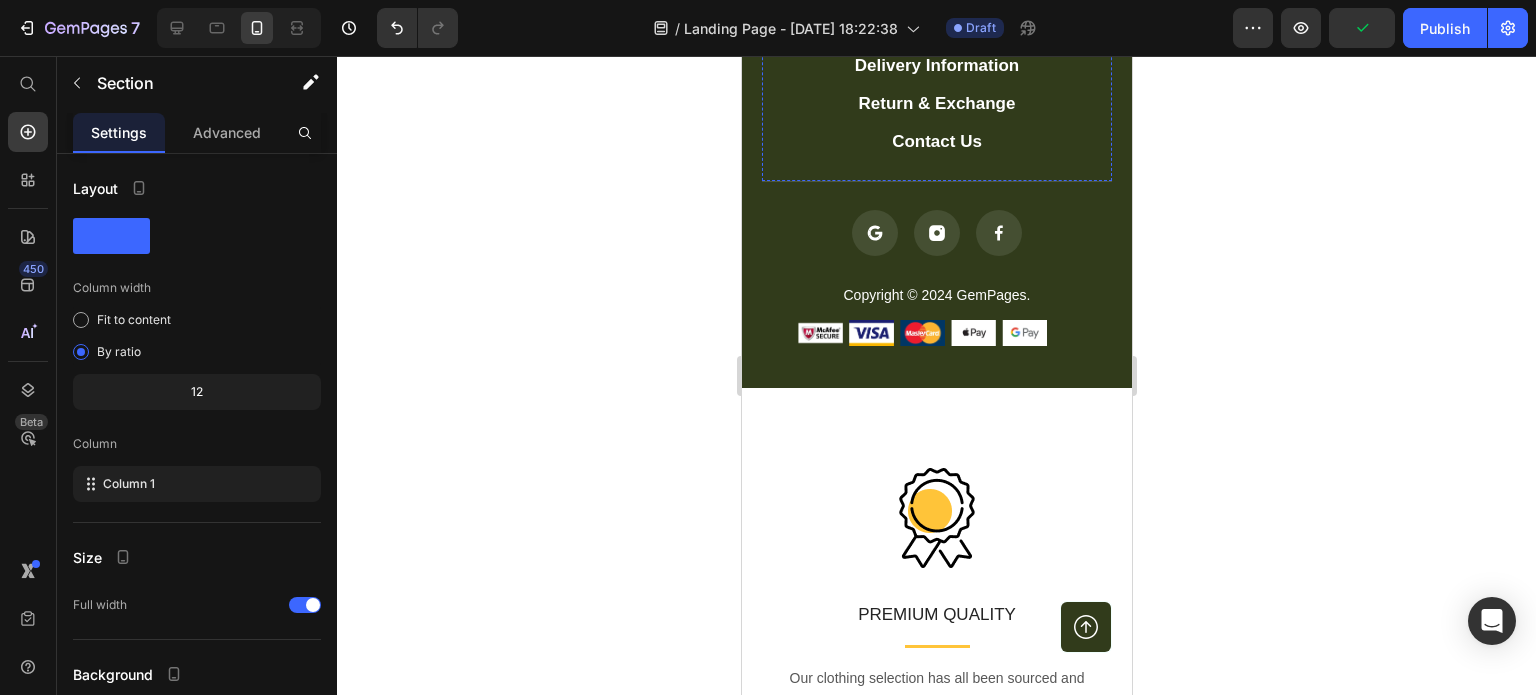 scroll, scrollTop: 7896, scrollLeft: 0, axis: vertical 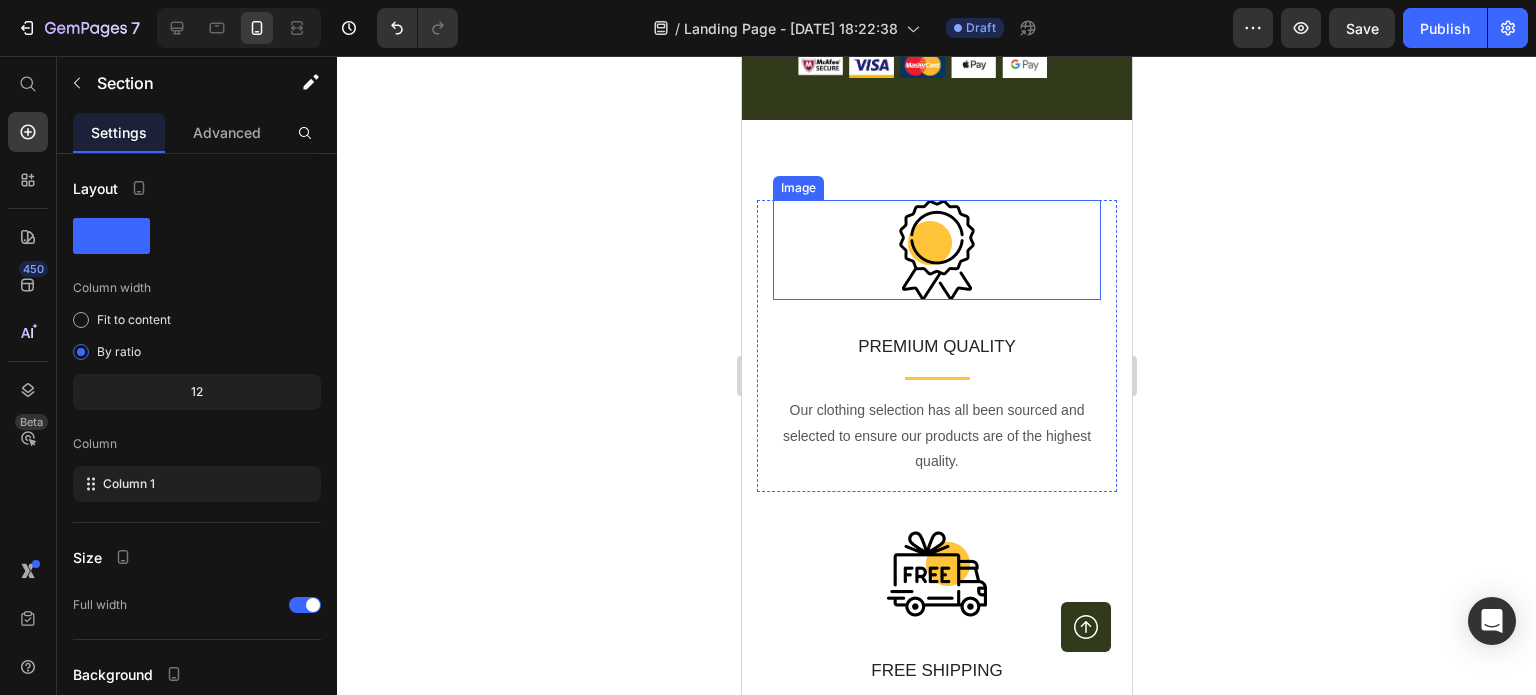 click at bounding box center (936, 250) 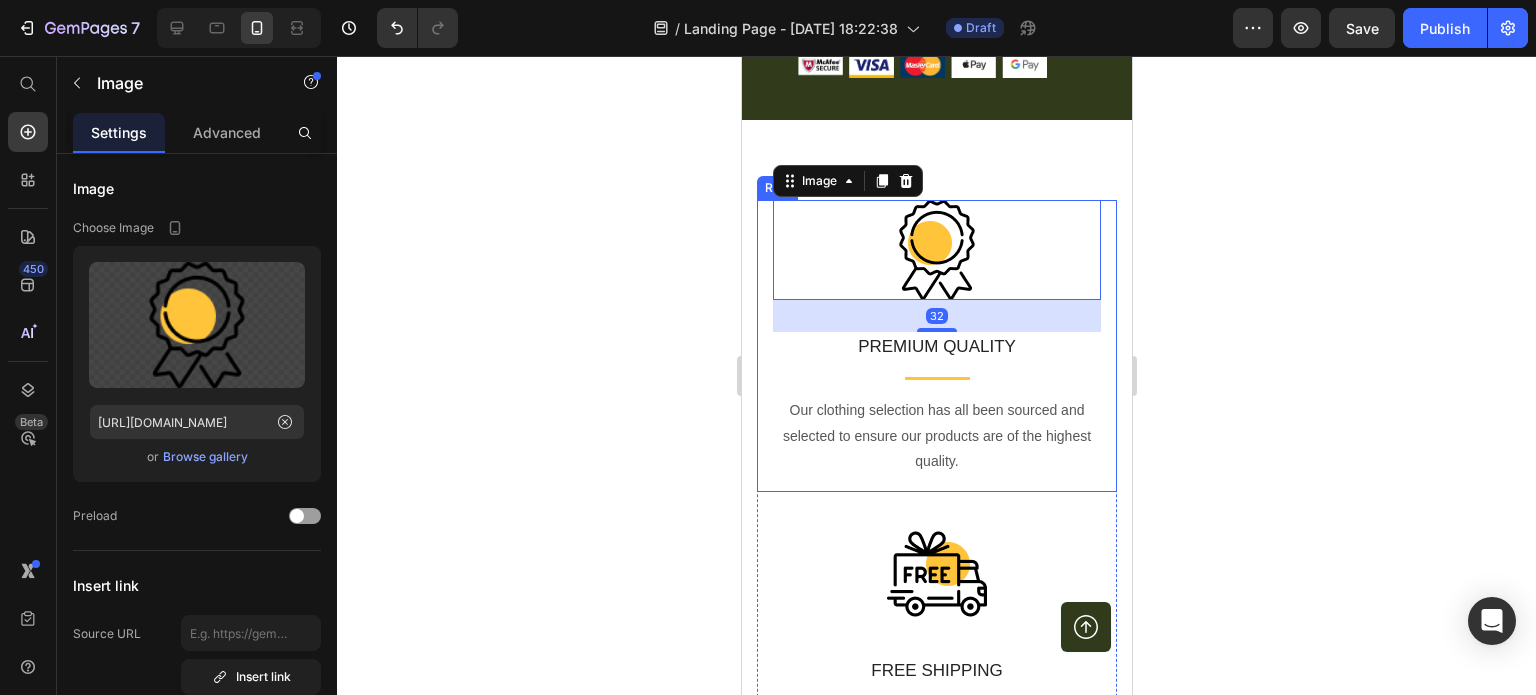 click on "Image   32 PREMIUM QUALITY Text block                Title Line Our clothing selection has all been sourced and selected to ensure our products are of the highest quality. Text block Row" at bounding box center [936, 346] 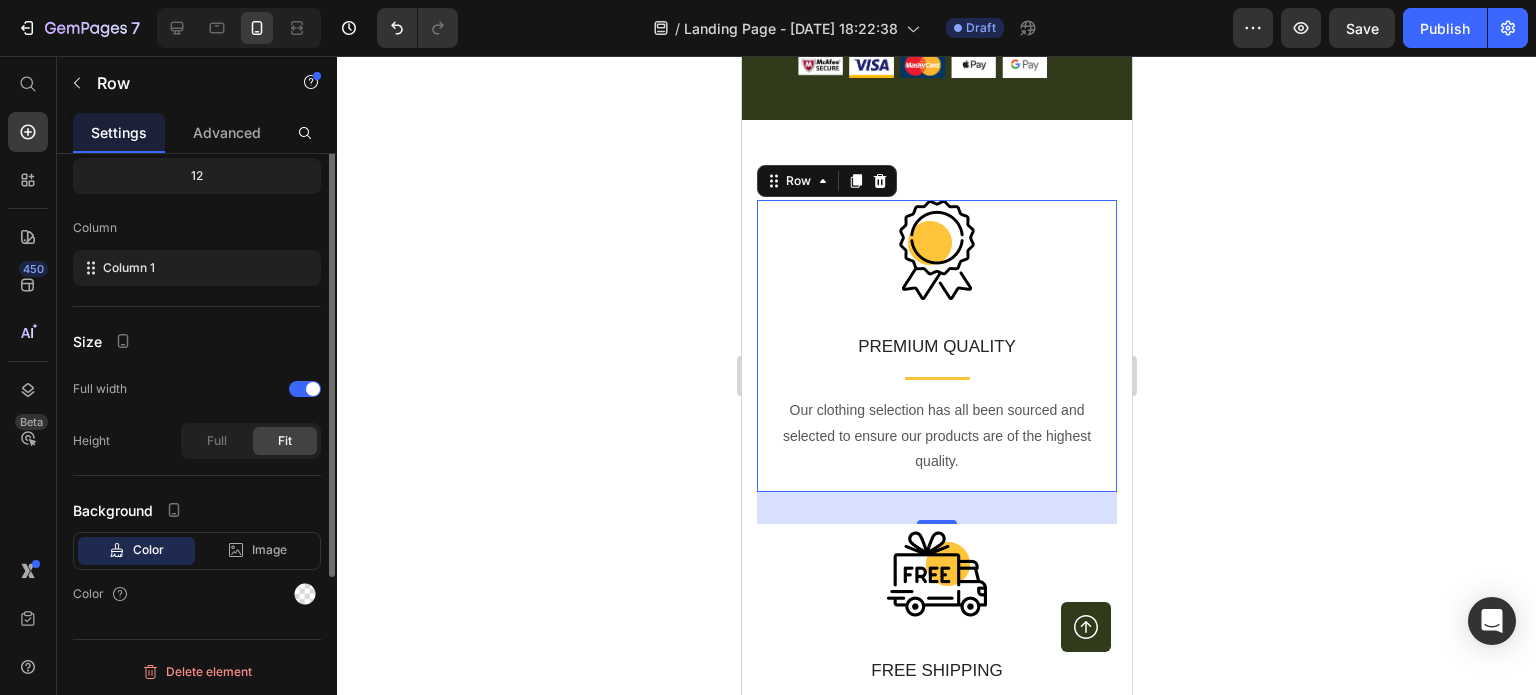 scroll, scrollTop: 116, scrollLeft: 0, axis: vertical 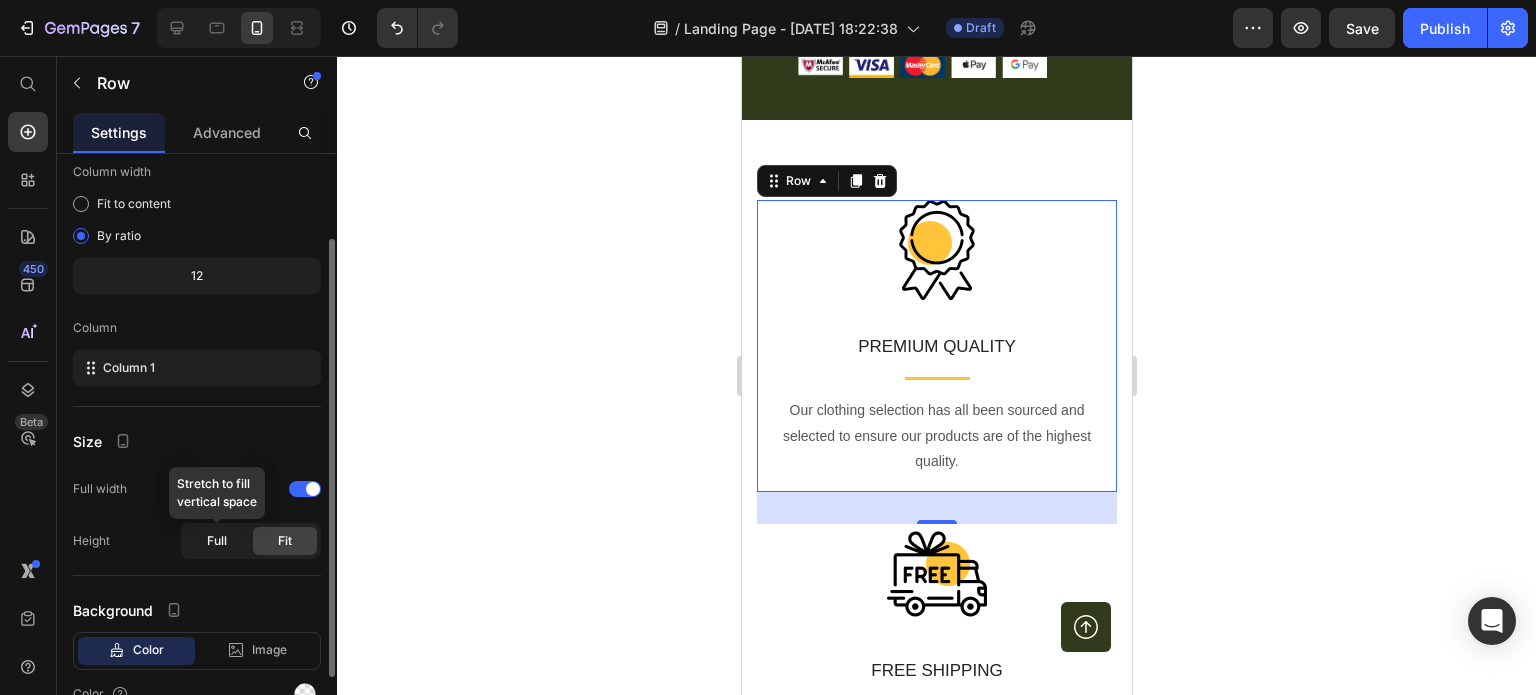click on "Full" 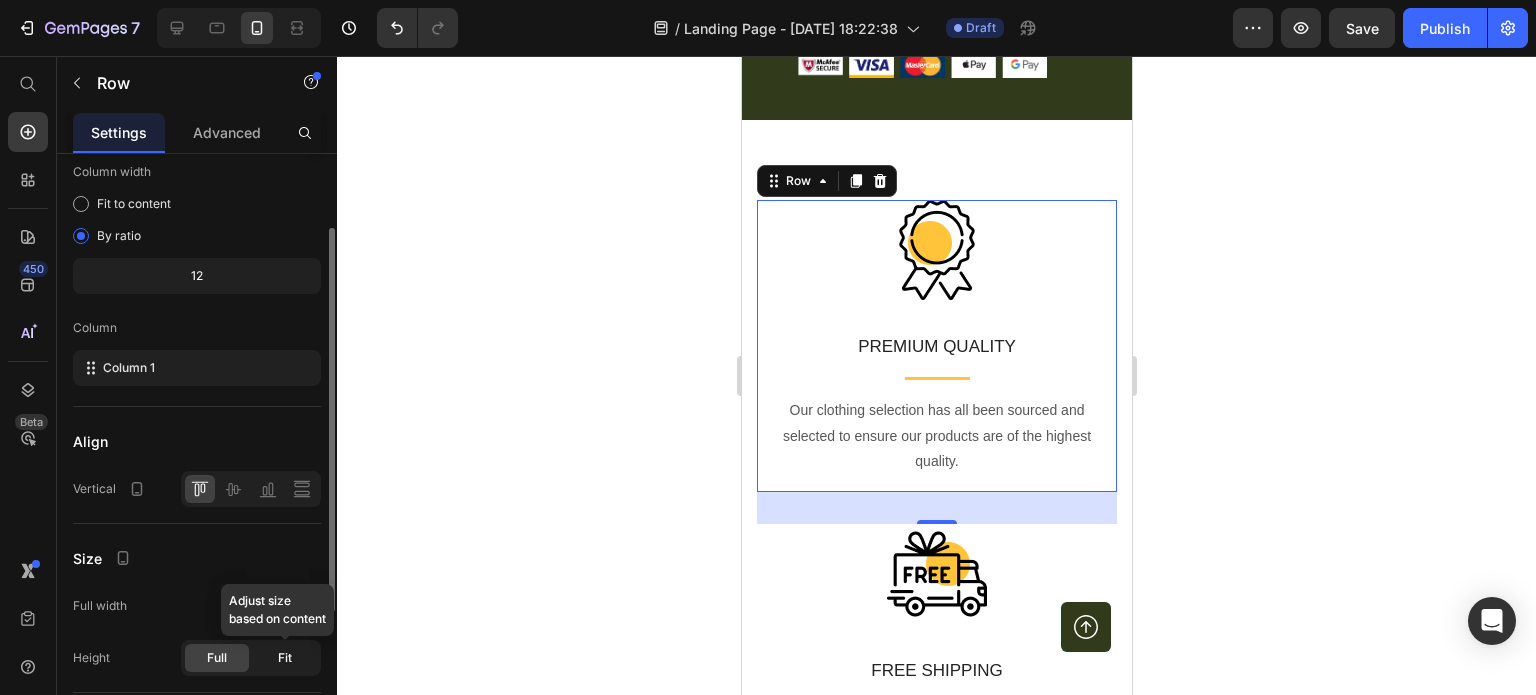 click on "Fit" 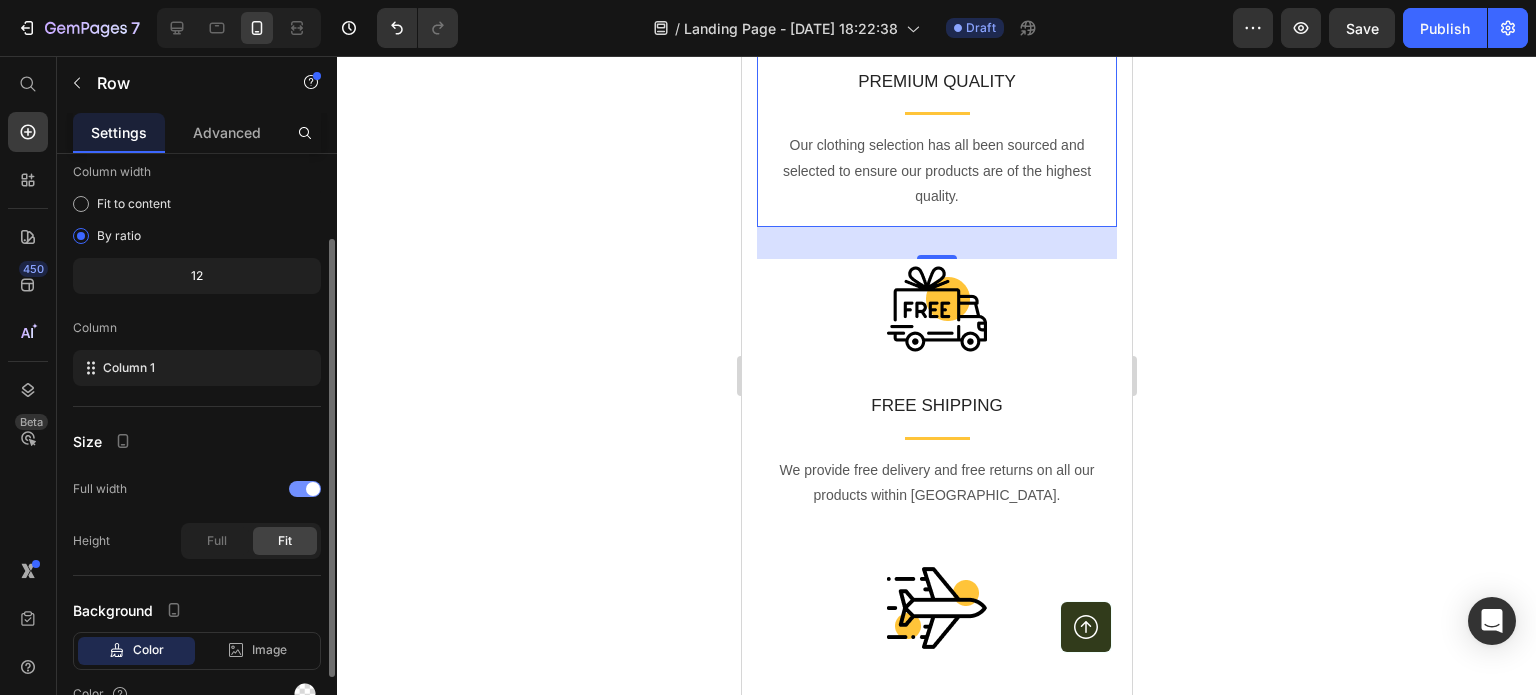 scroll, scrollTop: 8196, scrollLeft: 0, axis: vertical 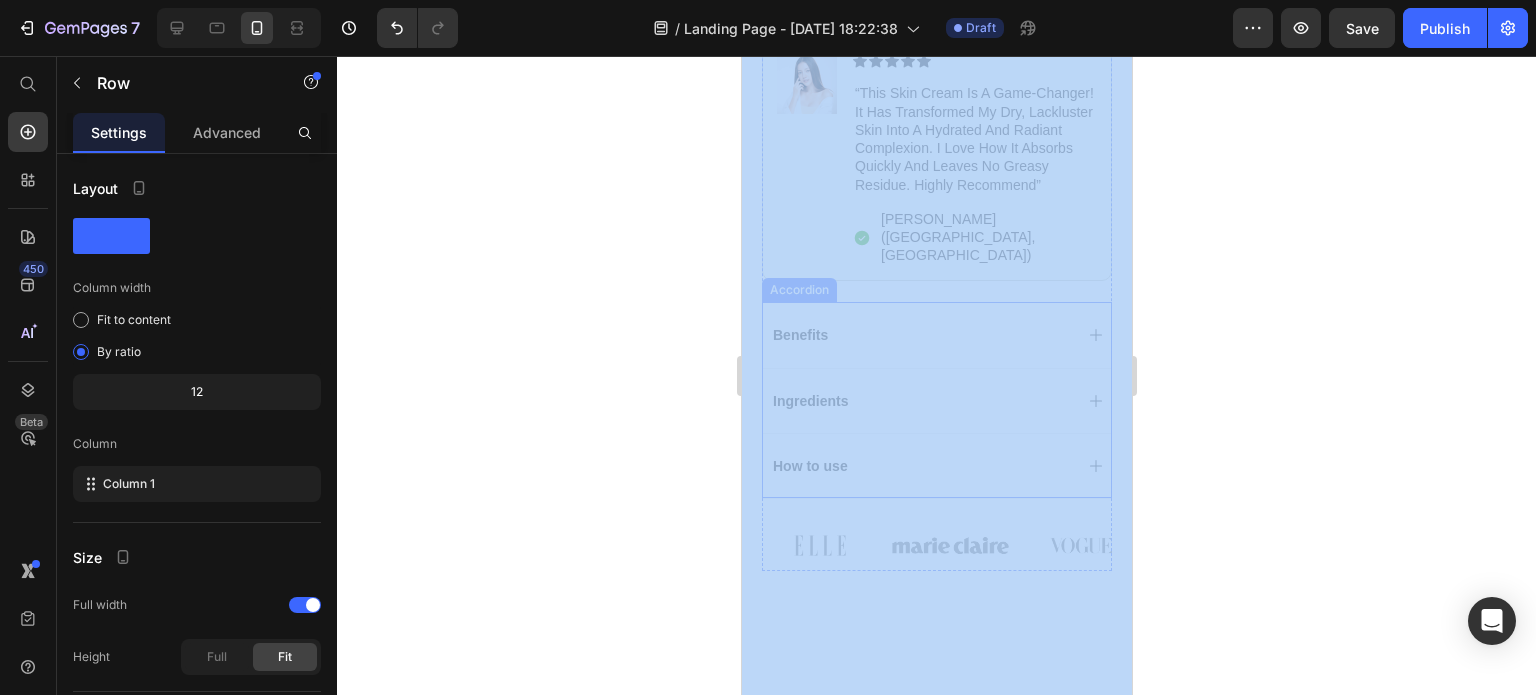 drag, startPoint x: 2003, startPoint y: 490, endPoint x: 945, endPoint y: 371, distance: 1064.6713 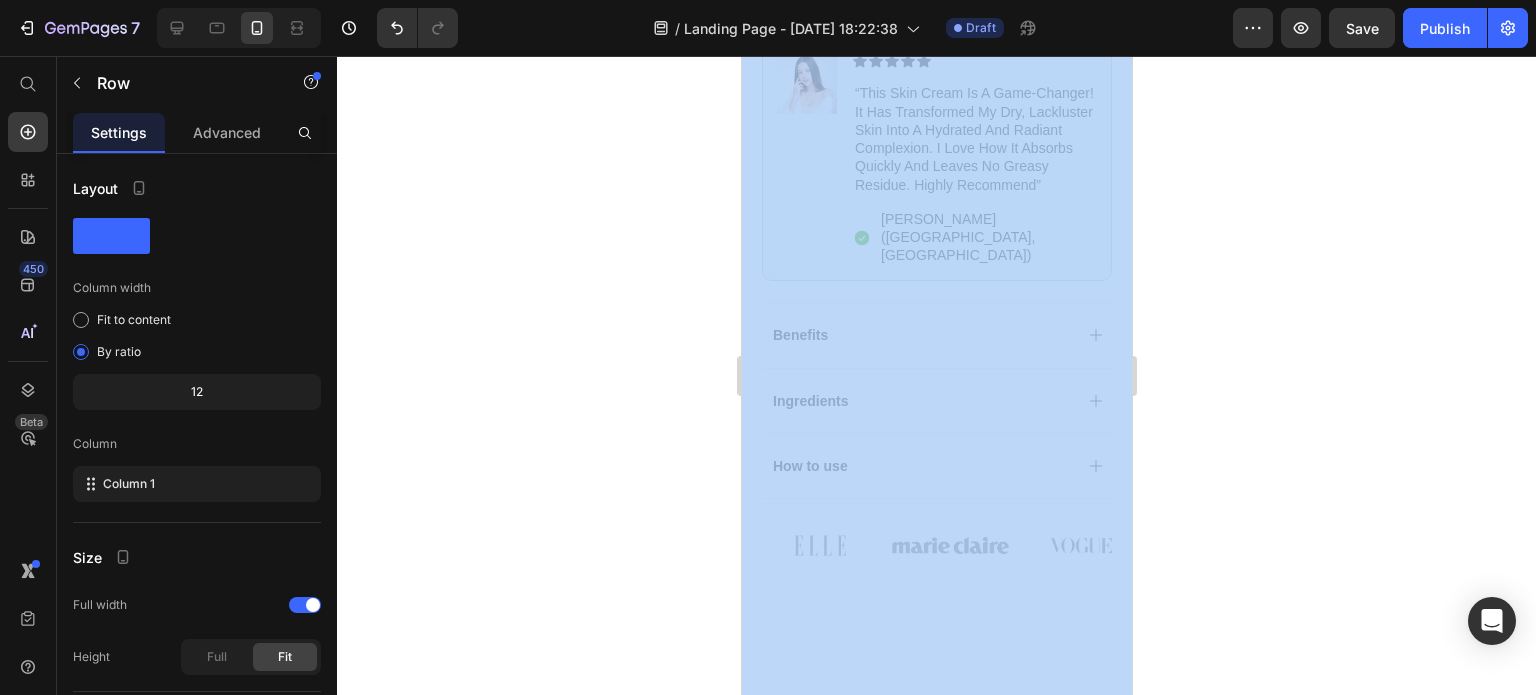 click 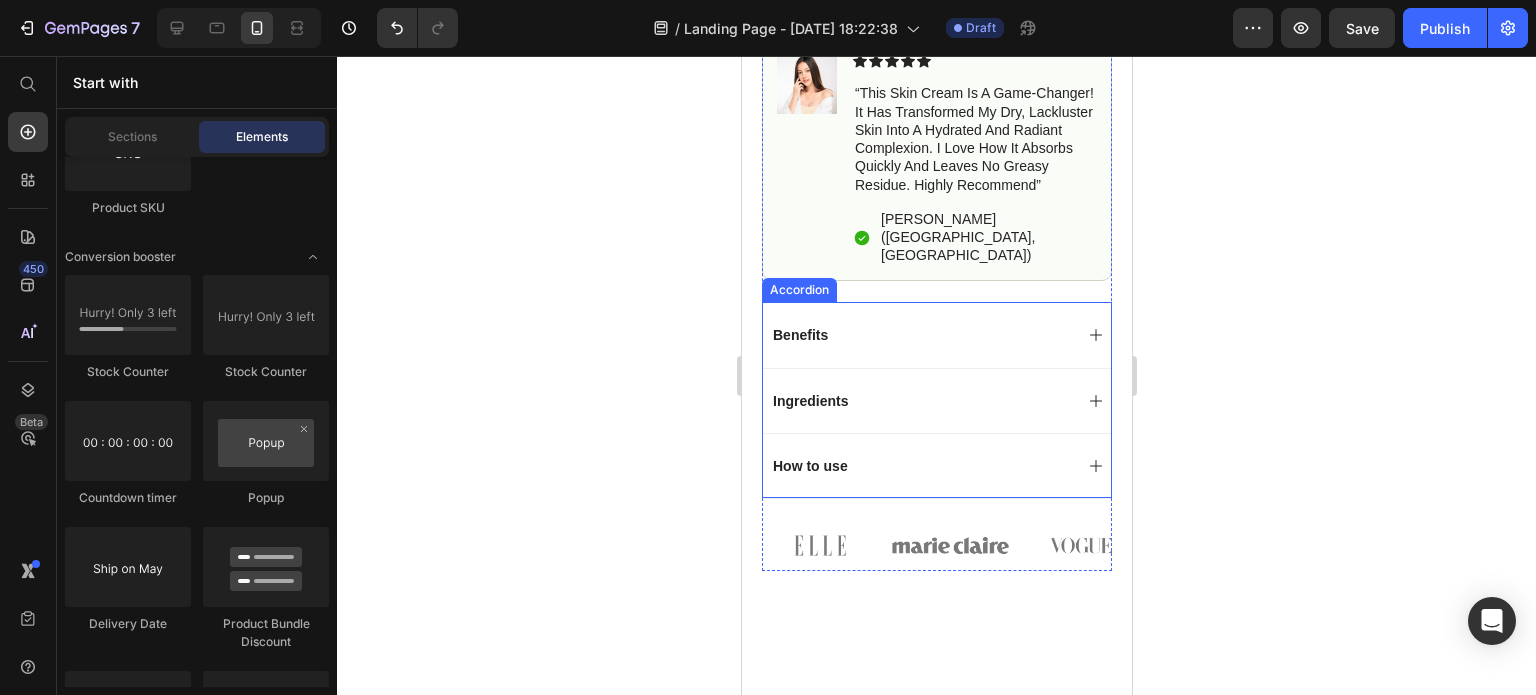 click on "Ingredients" at bounding box center [936, 400] 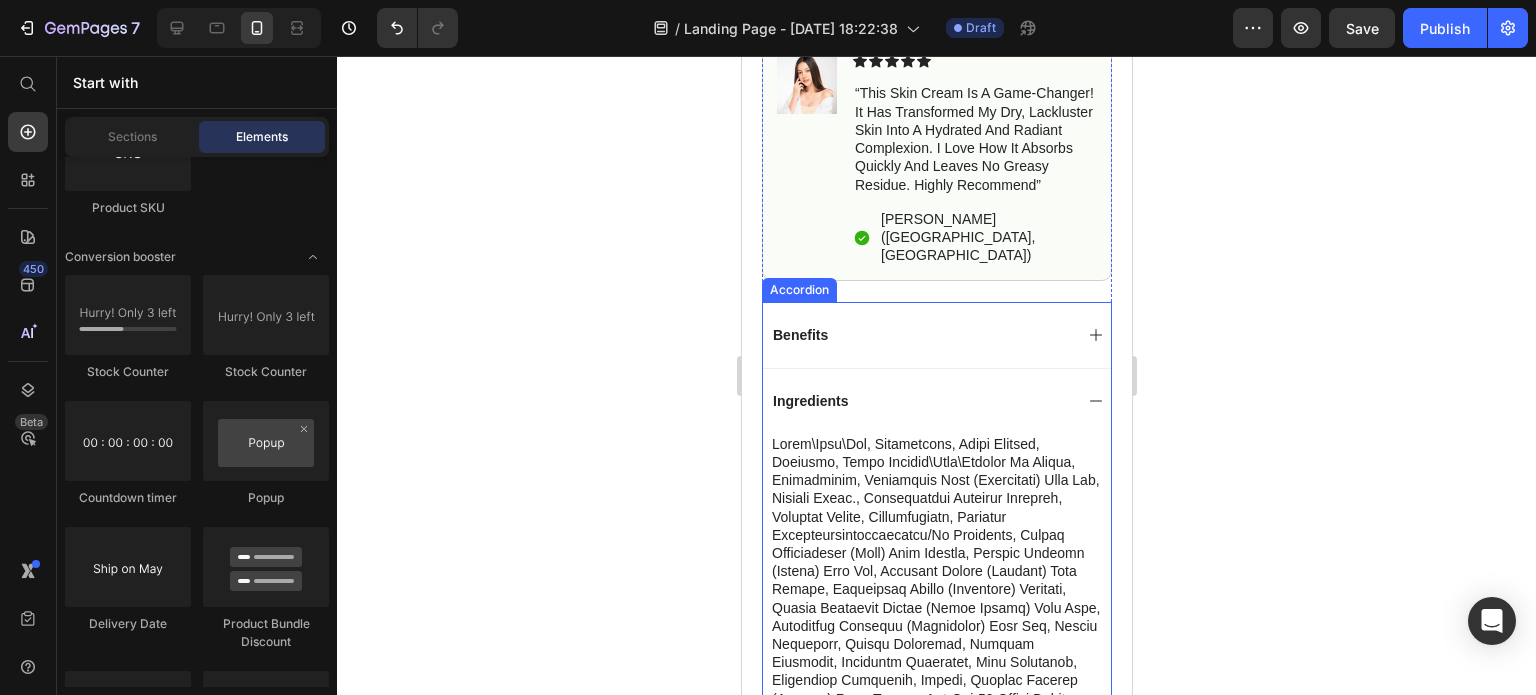 click on "Benefits" at bounding box center (936, 334) 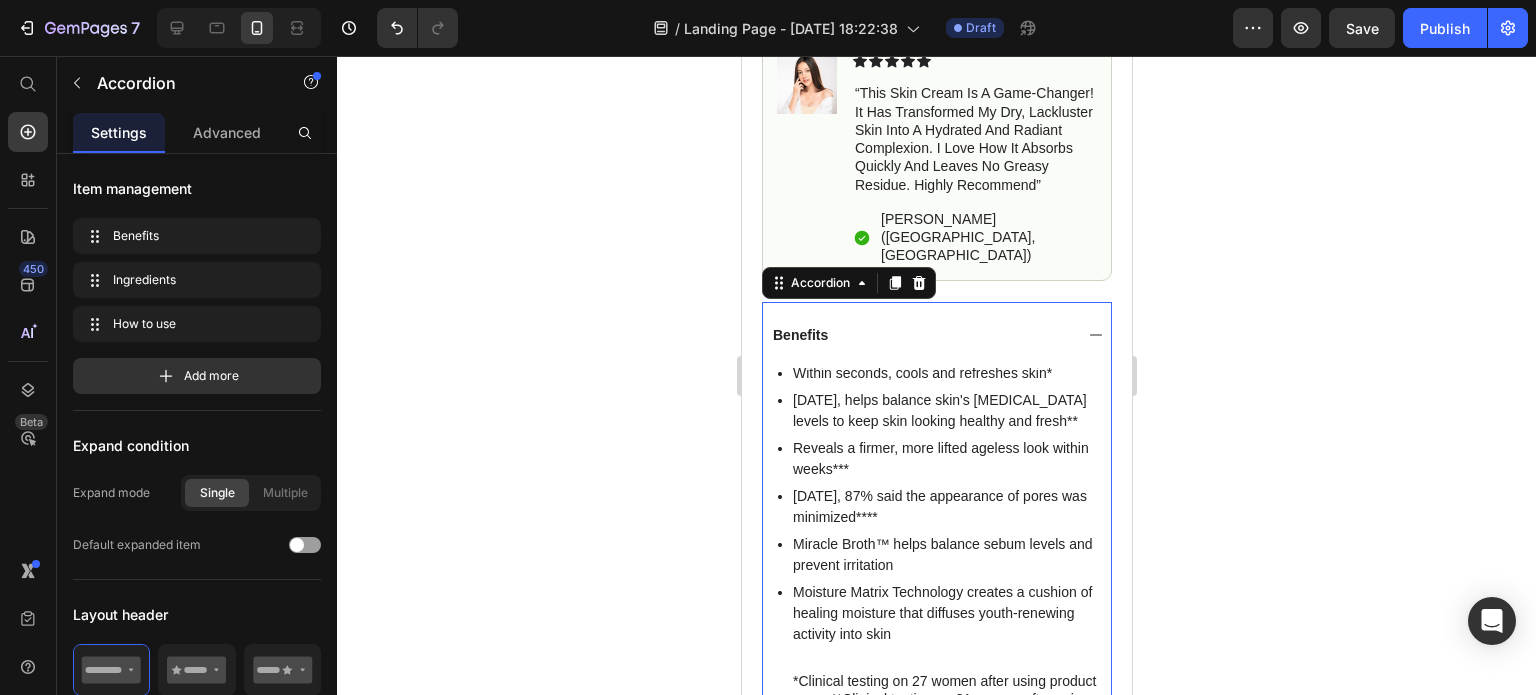 click on "Benefits" at bounding box center [936, 334] 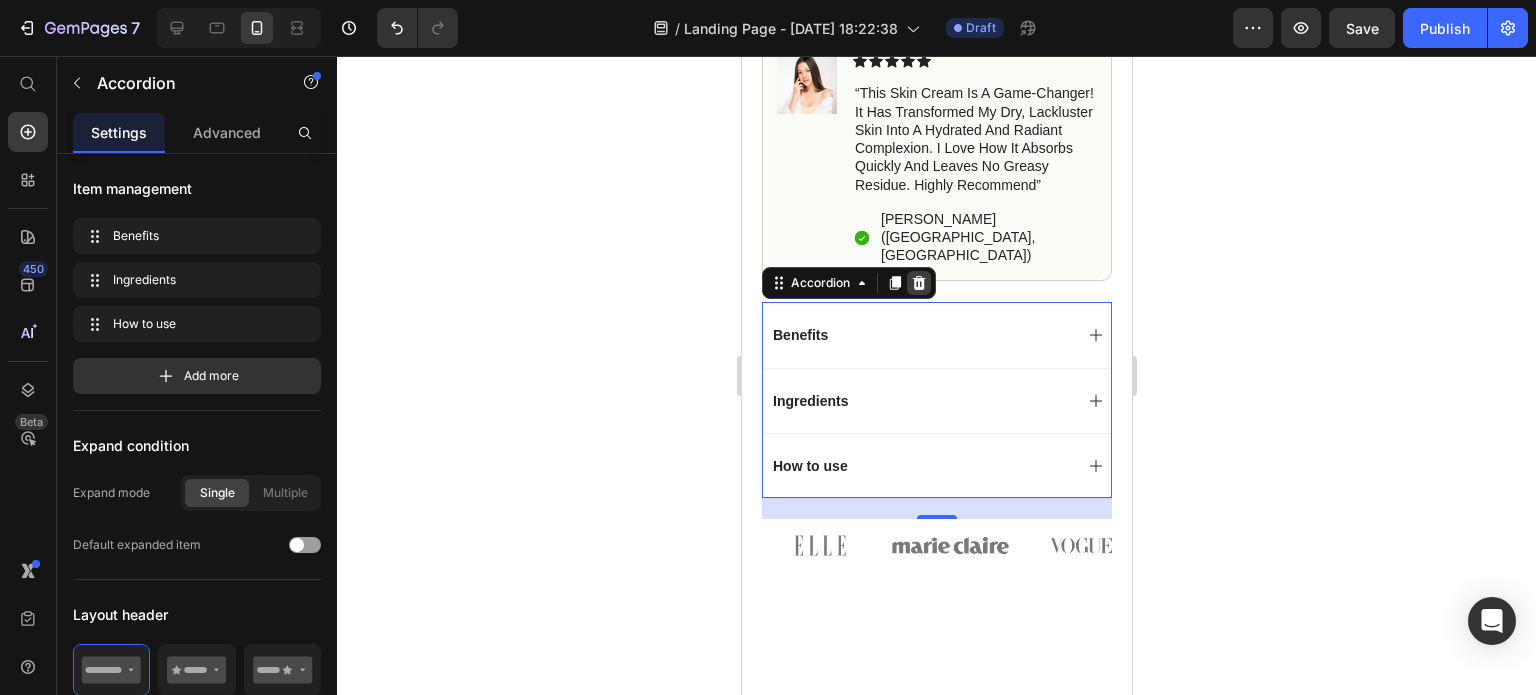click 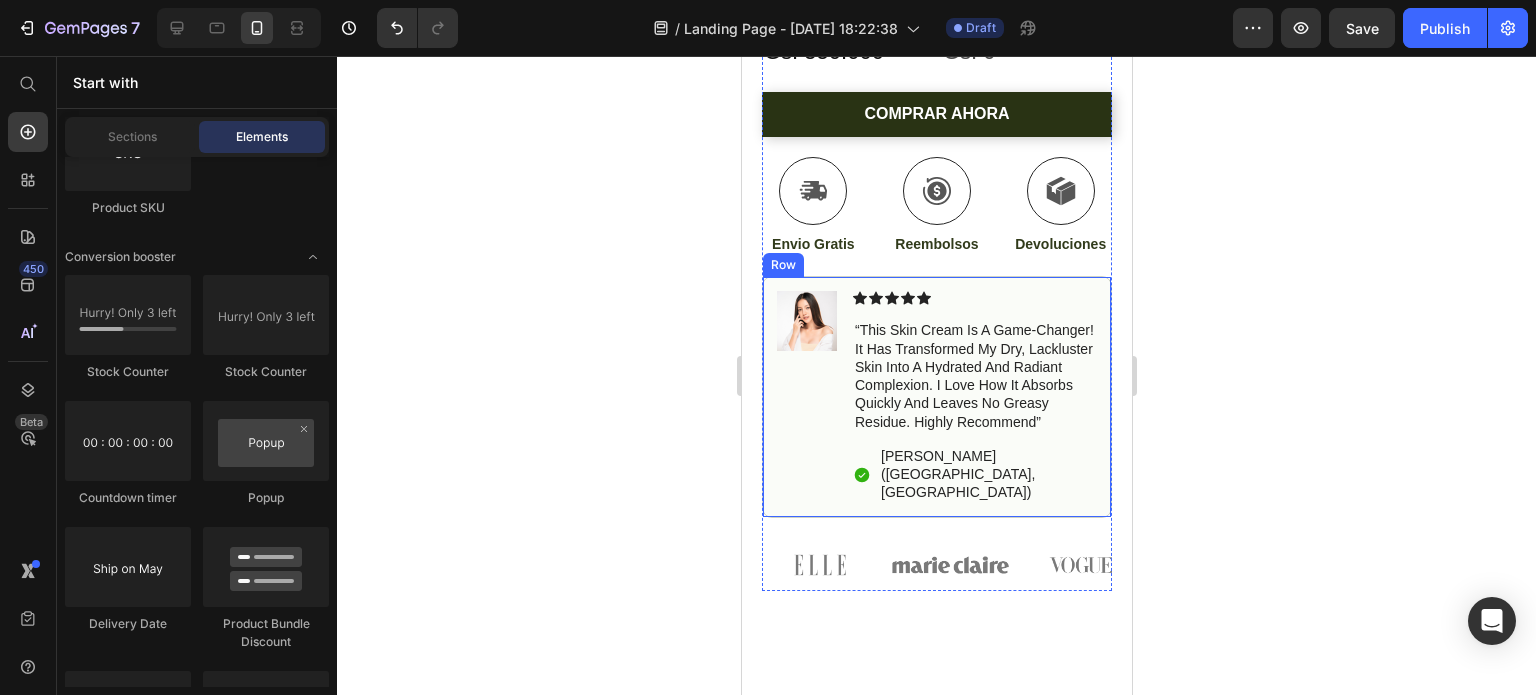 scroll, scrollTop: 1000, scrollLeft: 0, axis: vertical 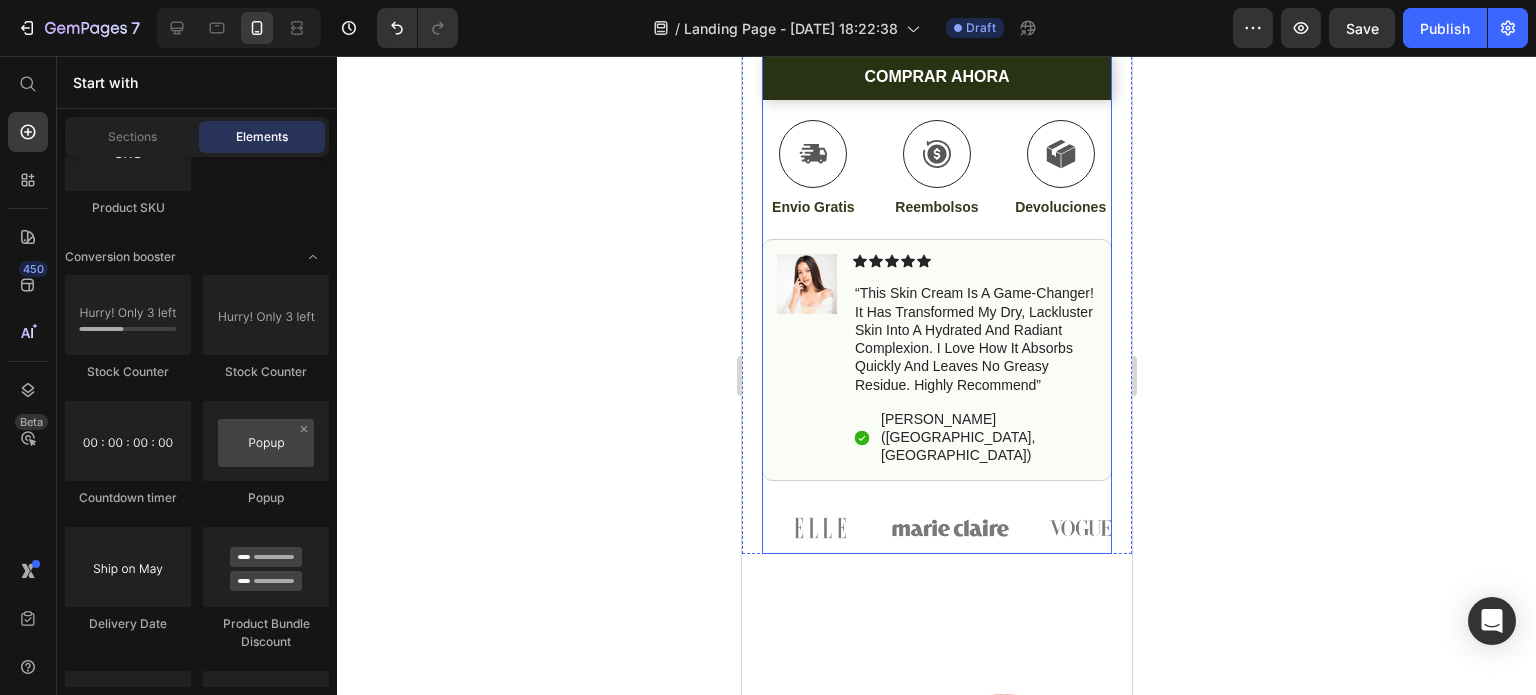 click on "Kit de Herramientas con Taladro Inalámbrico Product Title Icon Icon Icon Icon Icon Row (+800 Clientes  Satisfechos) Text Block Row COMPRA 100% [PERSON_NAME] Text STOCK LIMITADO!! Text Text PRODUCTOS GARANTIZADOS Text COMPRA 100% [PERSON_NAME] Text STOCK LIMITADO!! Text Text PRODUCTOS GARANTIZADOS Text Marquee Hydrate, rejuvenate, and glow with our revolutionary cream. Unleash your skin's potential [DATE]. Text Block Envio rapido a todo el [GEOGRAPHIC_DATA] .id574587579173700376 .cls-1{fill:#333;}.id574587579173700376 .cls-1,.cls-2,.cls-3{fill-rule:evenodd;}.id574587579173700376 .cls-2{fill:#fff;}.id574587579173700376 .cls-3{fill:#3aaf3c;} safe Sitio 100% verificado Pagos seguros y protegidos Item List 57 Minutos 11 Segundos Countdown Timer
Icon Quedan 2 horas | Oferta por tiempo limitado Text Block Row Gs. 550.000 Product Price Gs. 0 Product Price Row COMPRAR AHORA Dynamic Checkout
Icon Envio Gratis Text Block
Icon Reembolsos Text Block
Icon Devoluciones Text Block" at bounding box center [936, 39] 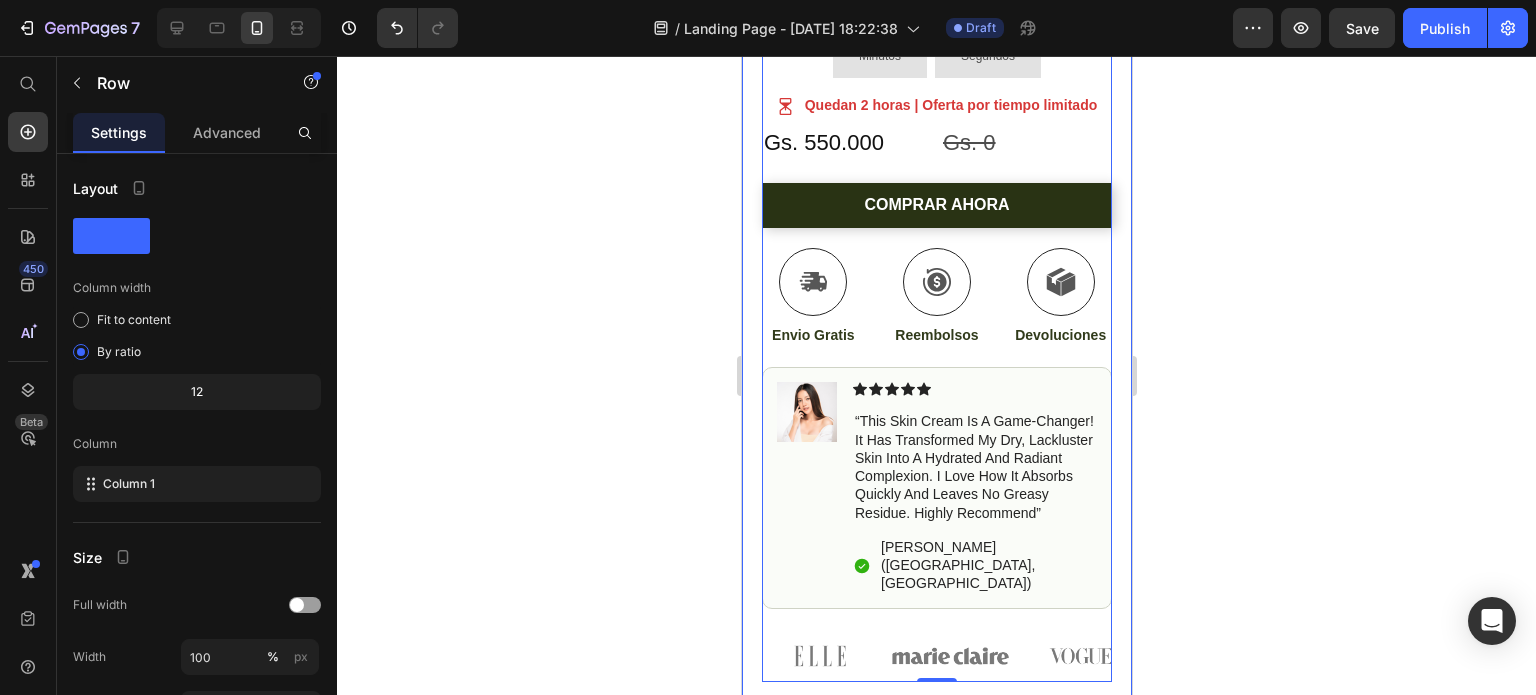 scroll, scrollTop: 1100, scrollLeft: 0, axis: vertical 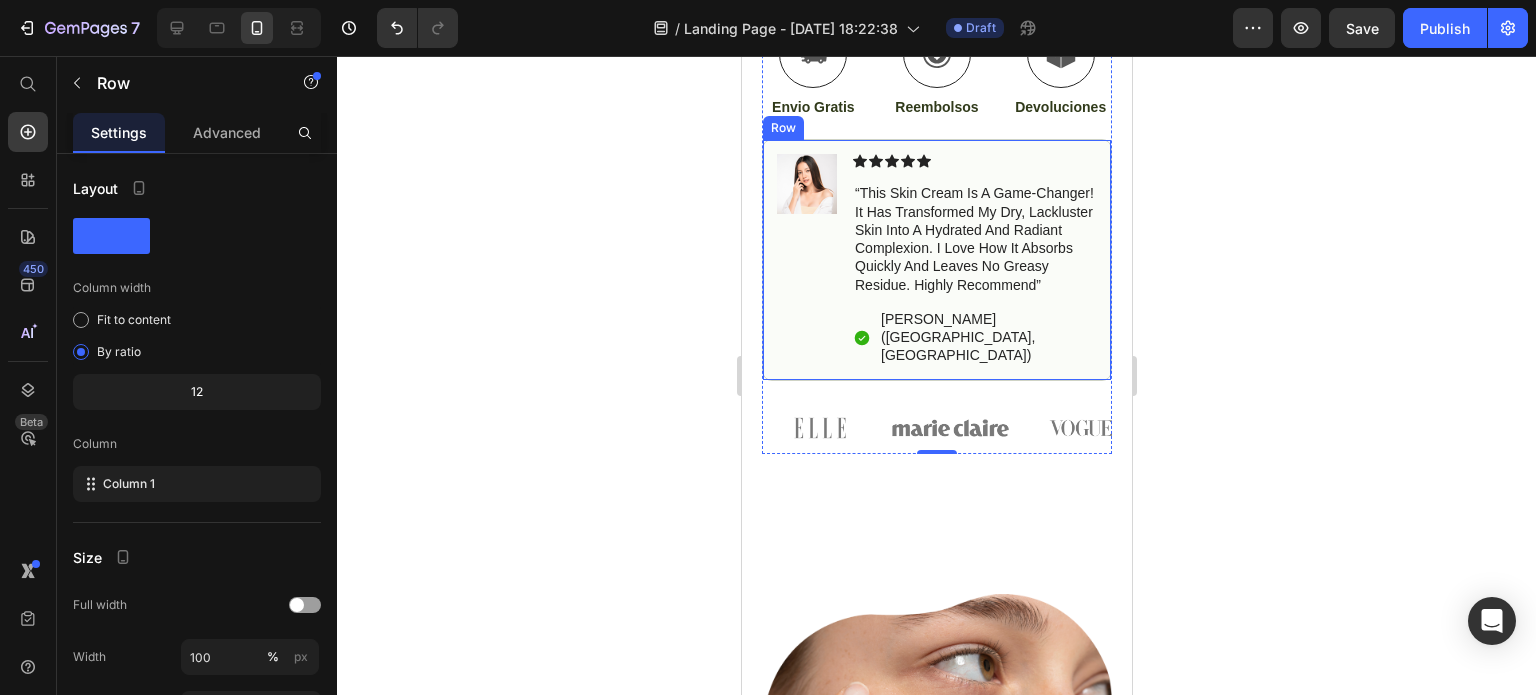 click on "Text Block" at bounding box center [917, 298] 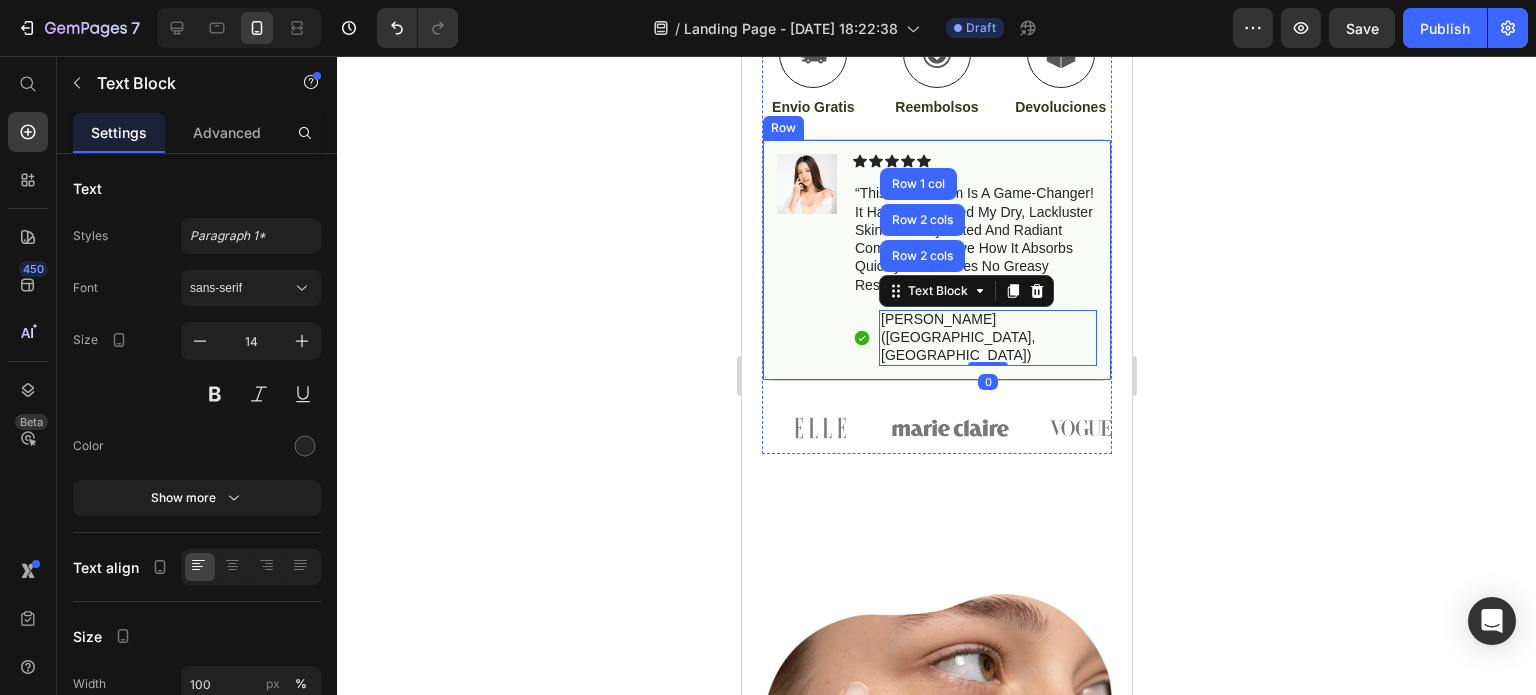 click on "Image" at bounding box center (806, 260) 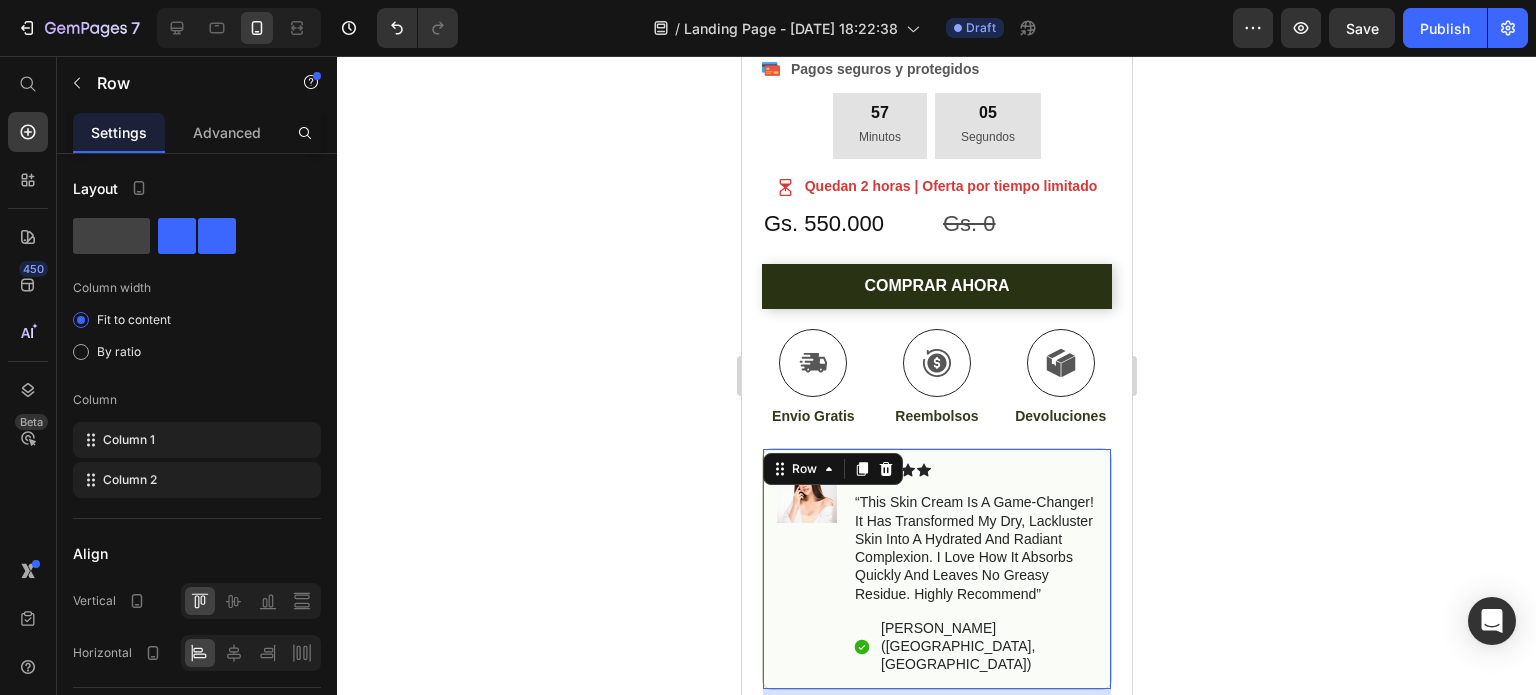scroll, scrollTop: 700, scrollLeft: 0, axis: vertical 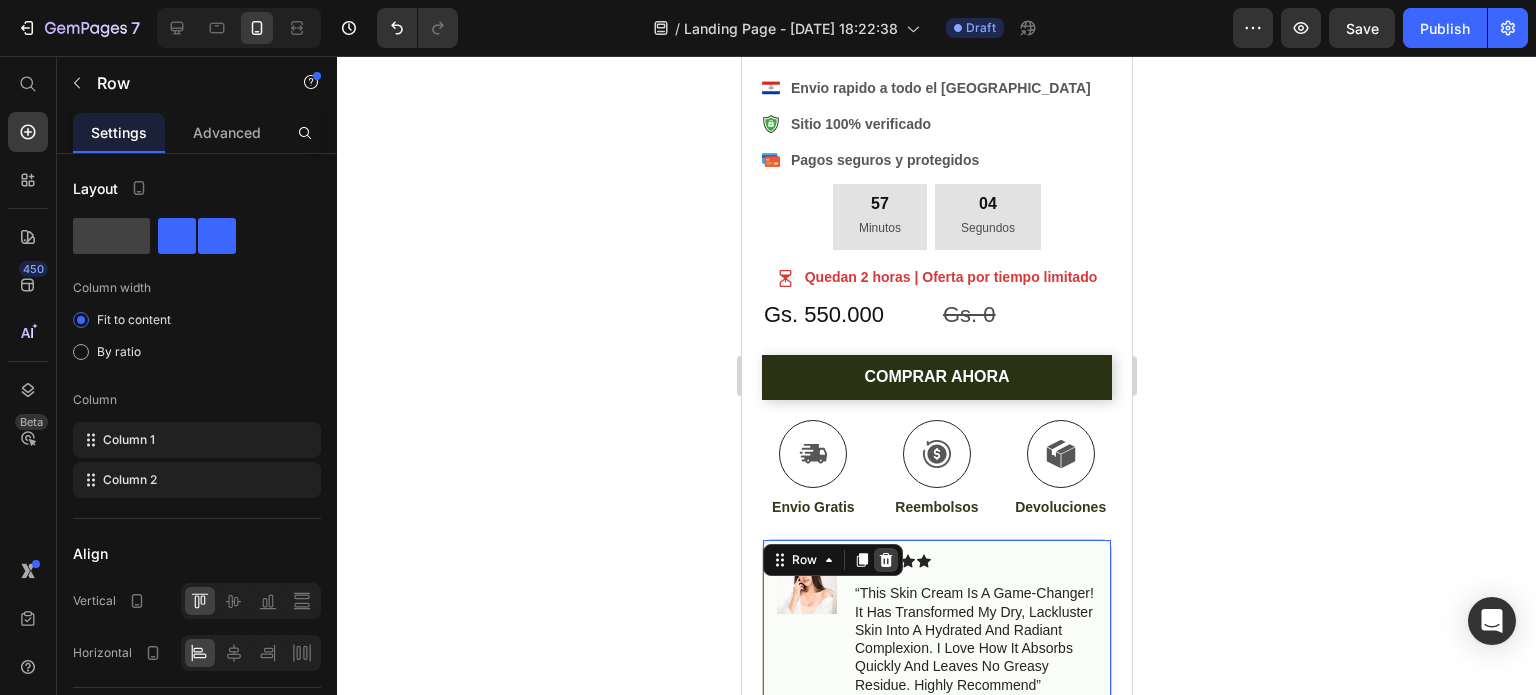 click 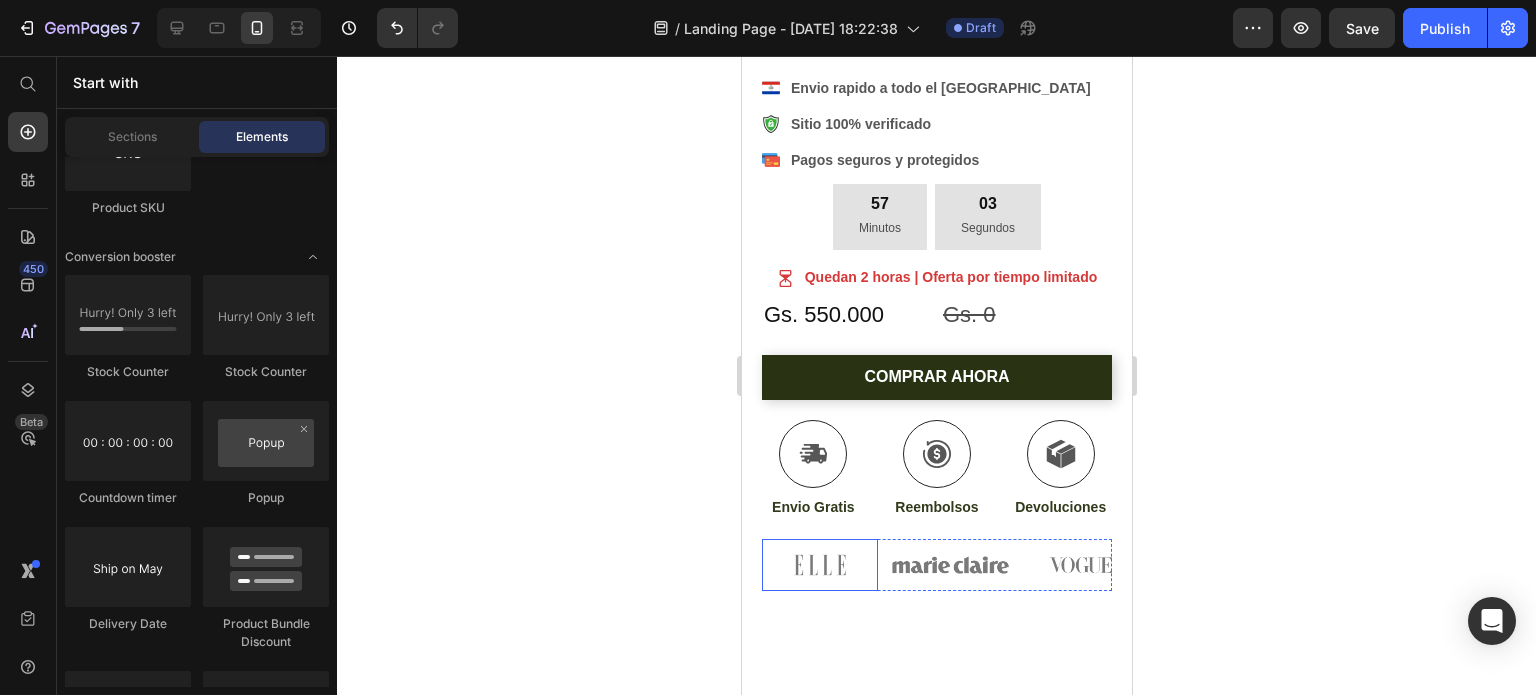 click at bounding box center [819, 564] 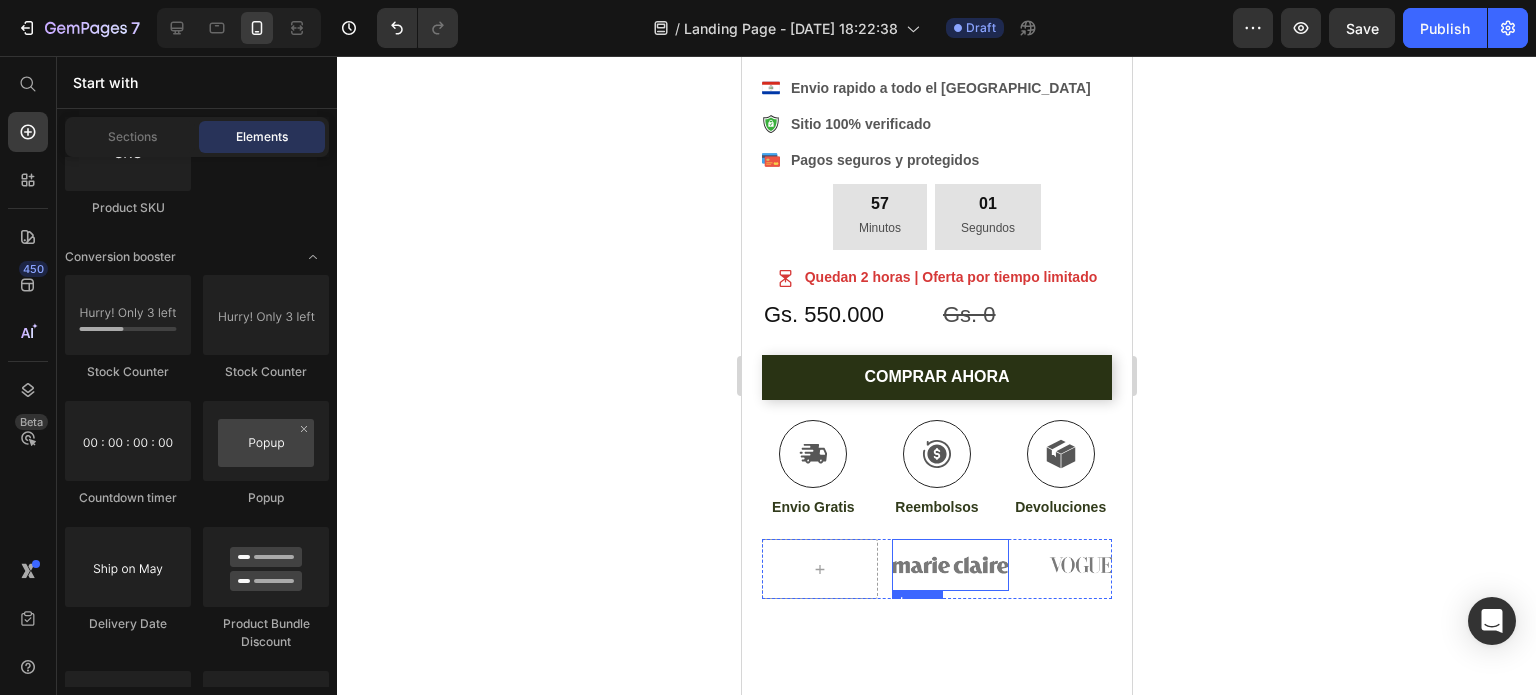 click at bounding box center [949, 564] 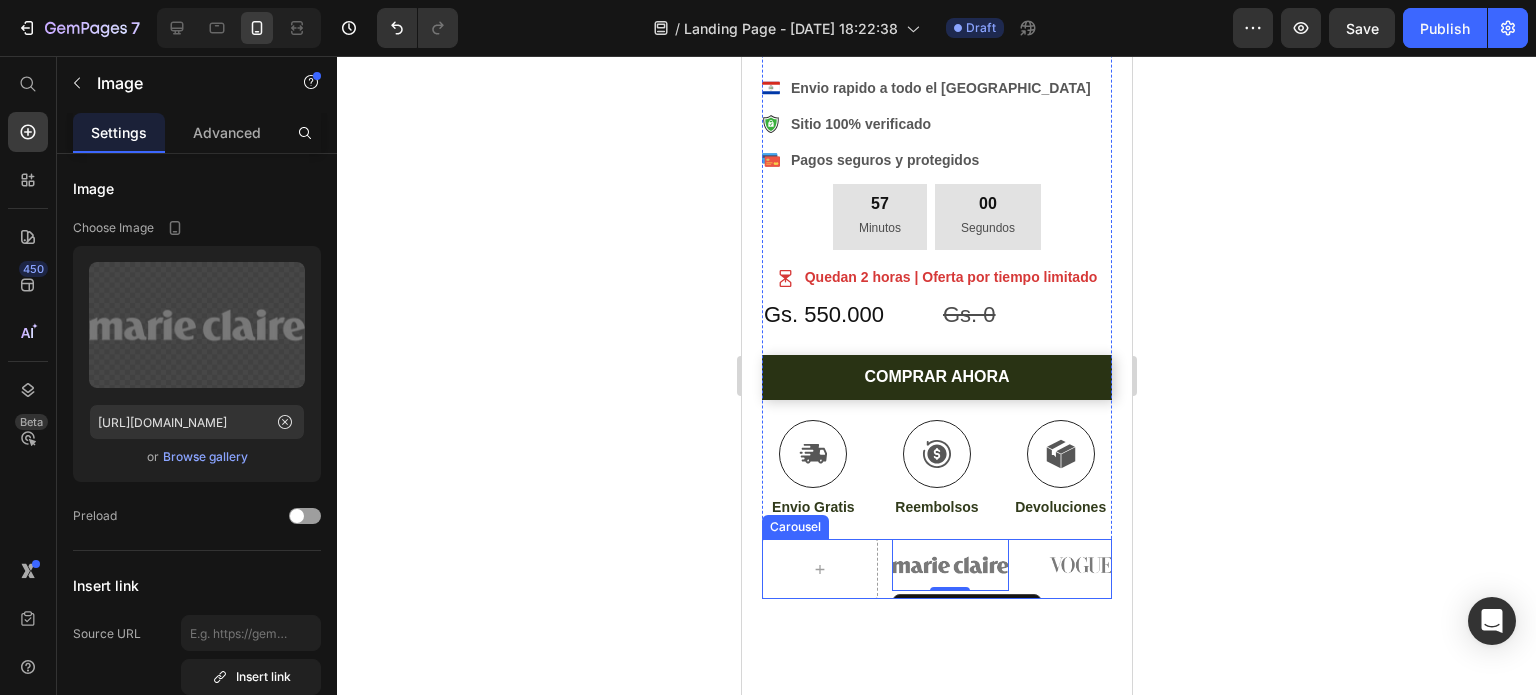 click on "Image   0 Image Image Image" at bounding box center [936, 569] 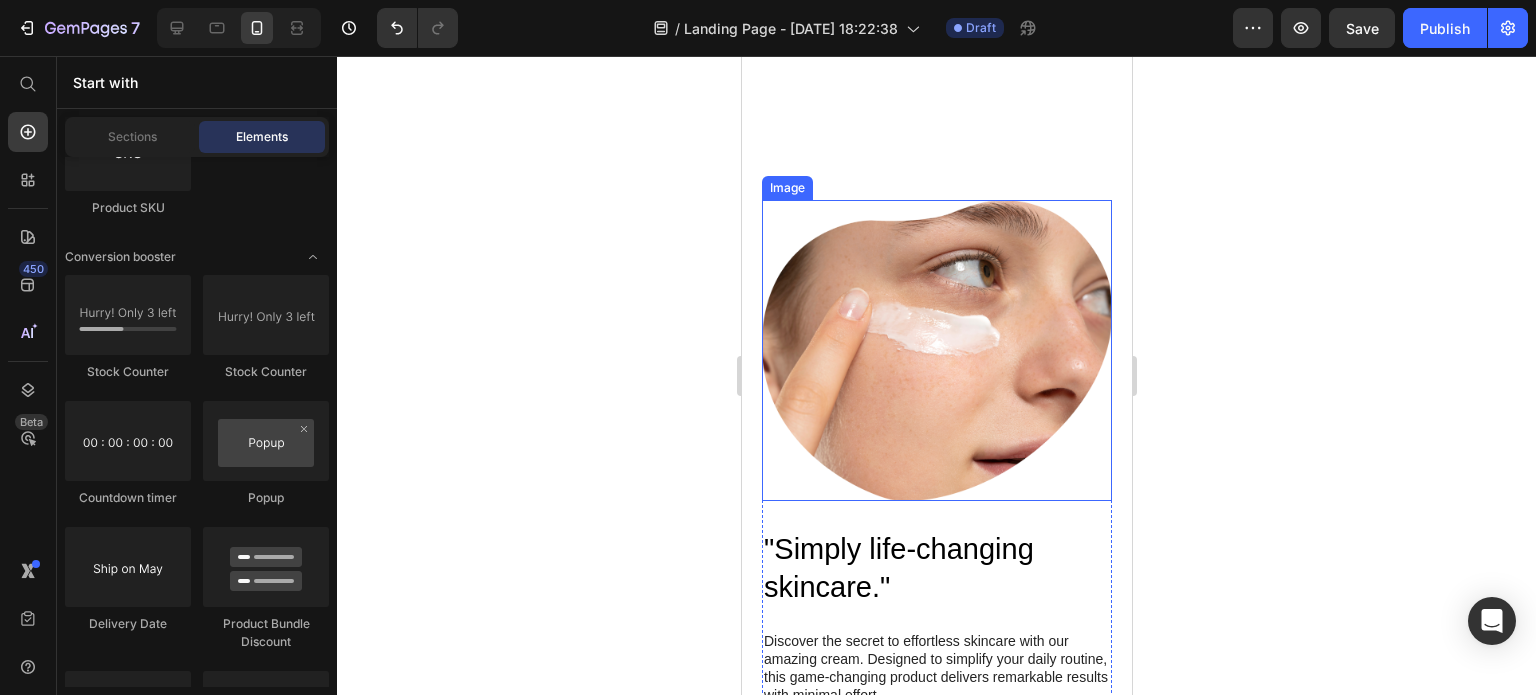 scroll, scrollTop: 1200, scrollLeft: 0, axis: vertical 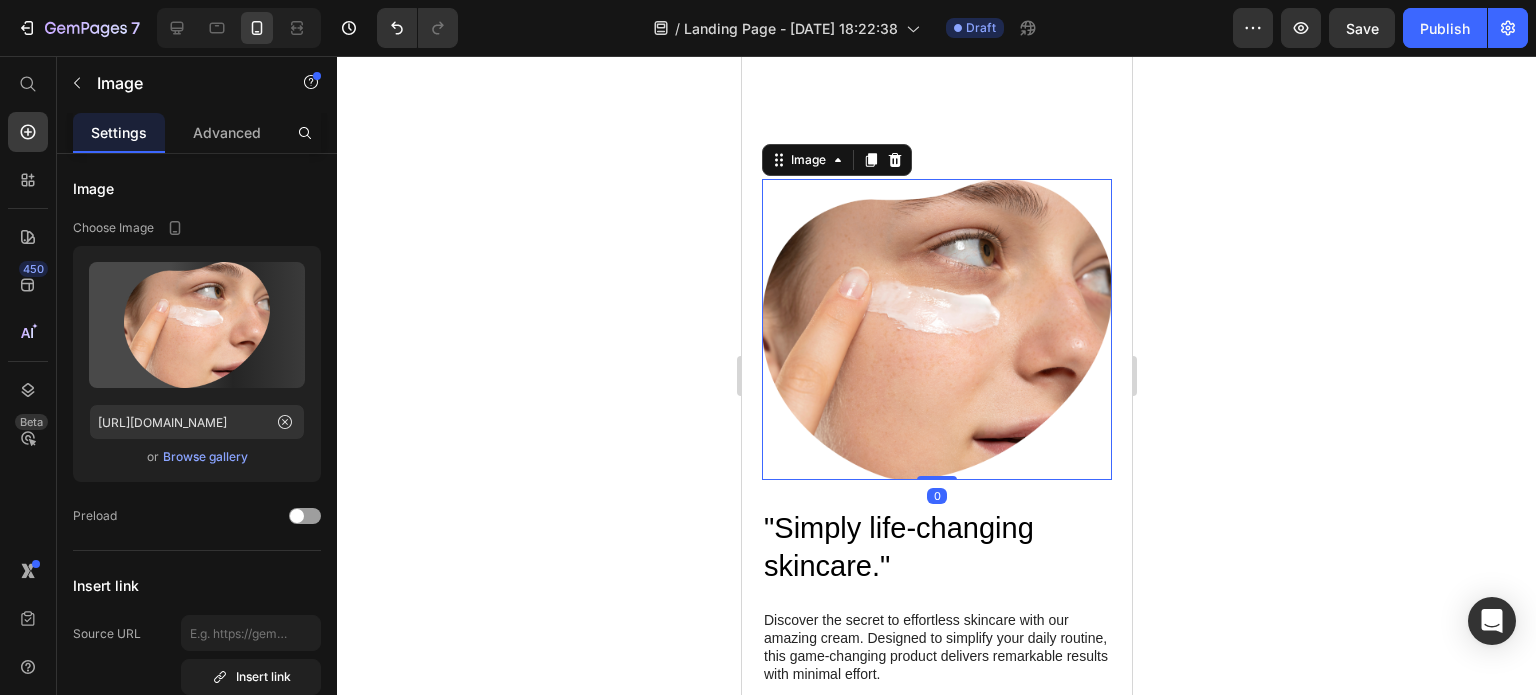click at bounding box center (936, 329) 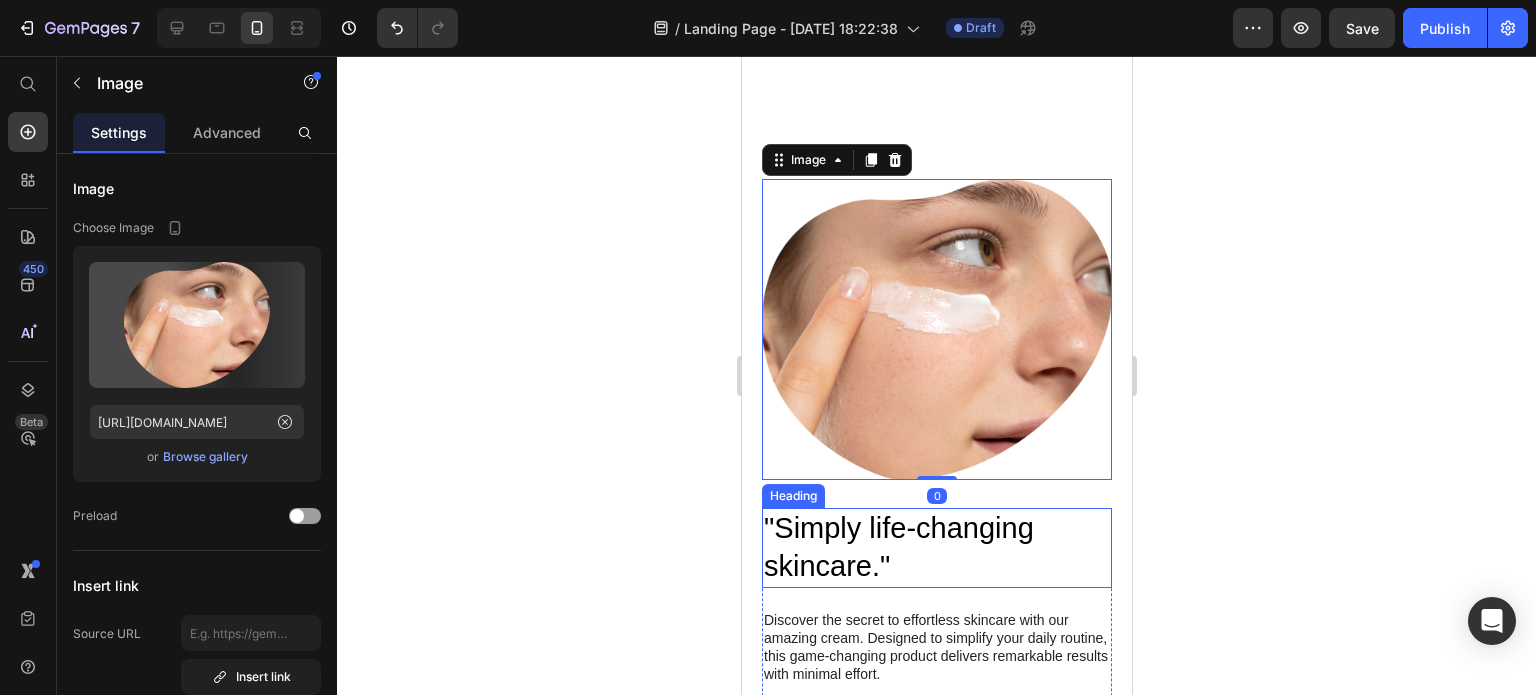 click on ""Simply life-changing skincare."" at bounding box center [936, 547] 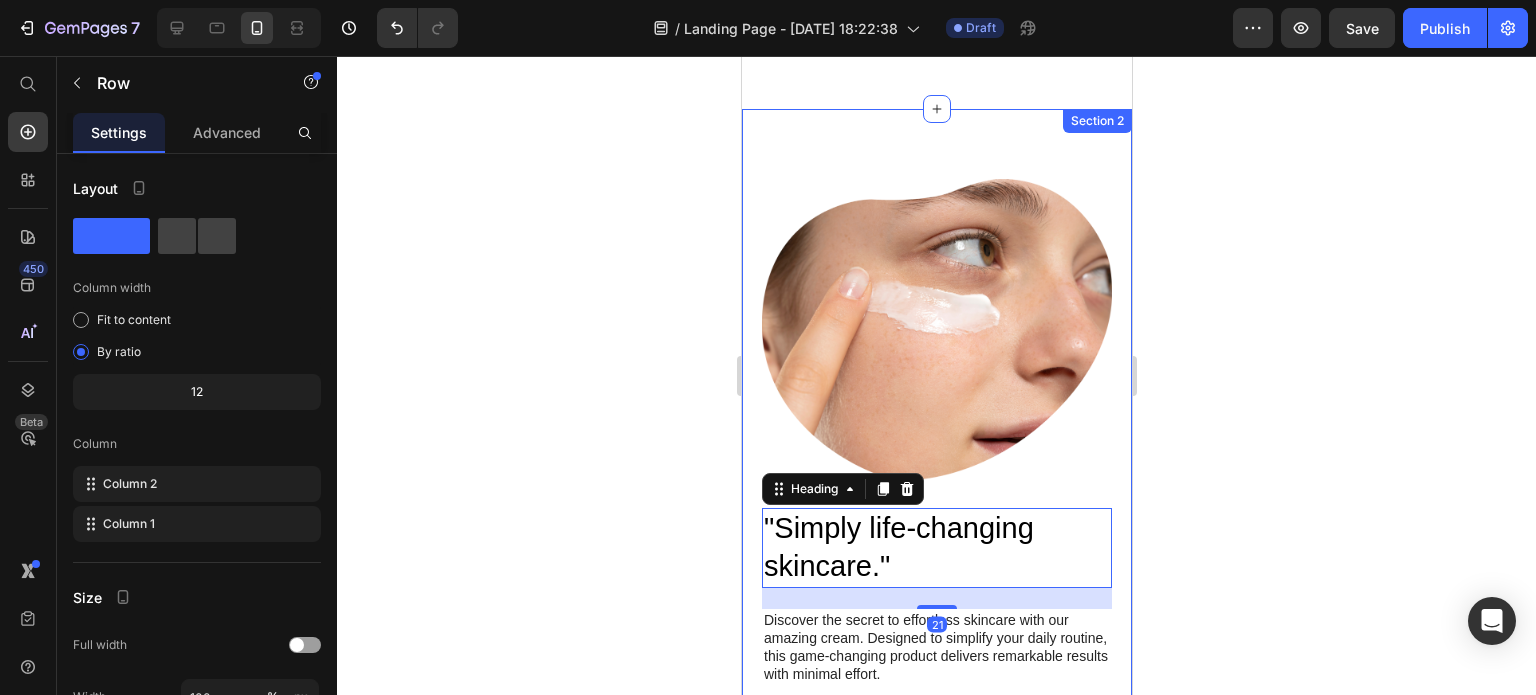 click on ""Simply life-changing skincare." Heading   21 Discover the secret to effortless skincare with our amazing cream. Designed to simplify your daily routine, this game-changing product delivers remarkable results with minimal effort.   Say goodbye to complicated multi-step routines and hello to a streamlined approach that saves you time and energy. Our cream is packed with powerful ingredients that work harmoniously to nourish and rejuvenate your skin, leaving it looking and feeling its best. With just a few simple steps, you can achieve a radiant complexion that reflects your natural beauty. Experience the joy of effortless skincare and unlock a newfound confidence in your daily routine.   Try our cream [DATE] and embrace the simplicity of beautiful skin. Text Block Row" at bounding box center (936, 701) 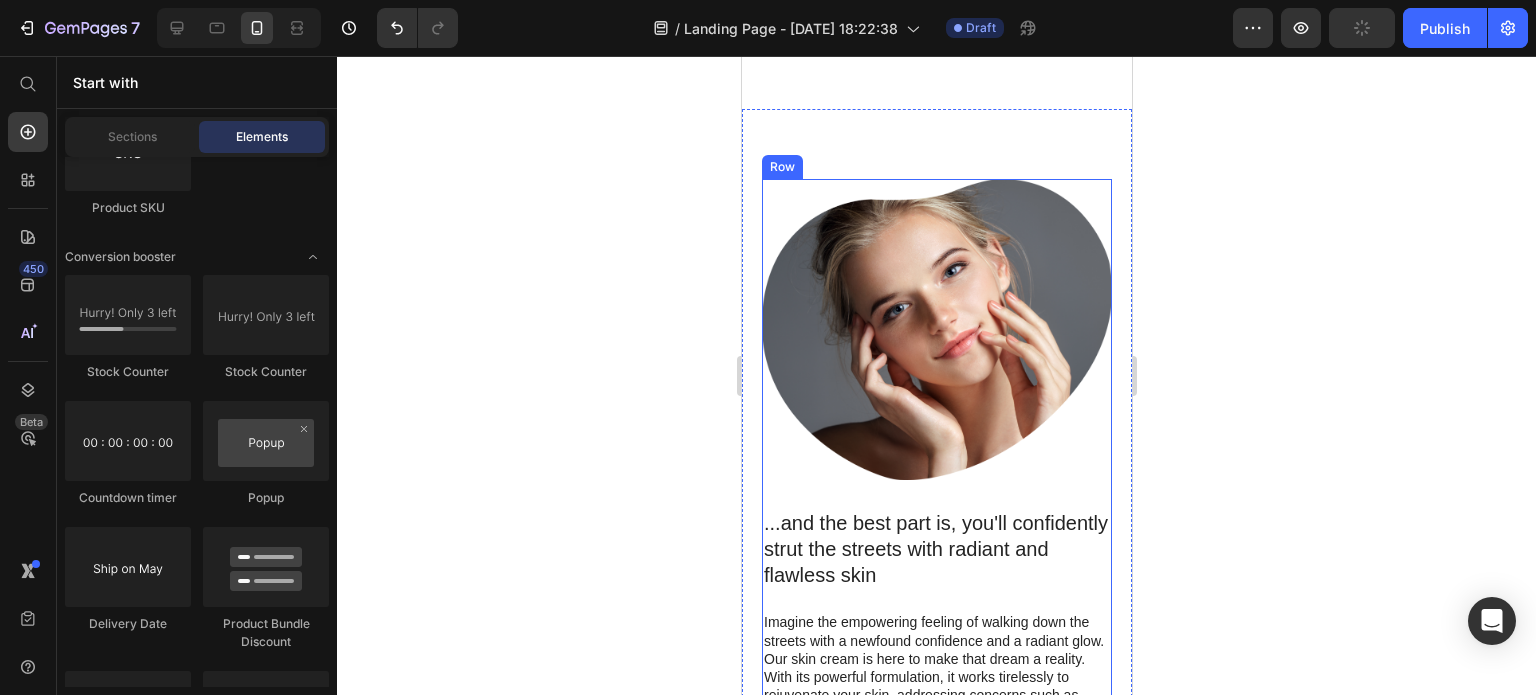 click on "...and the best part is, you'll confidently strut the streets with radiant and flawless skin Heading Imagine the empowering feeling of walking down the streets with a newfound confidence and a radiant glow. Our skin cream is here to make that dream a reality. With its powerful formulation, it works tirelessly to rejuvenate your skin, addressing concerns such as [MEDICAL_DATA], dullness, and uneven texture.   As you incorporate this cream into your skincare routine, you'll witness a remarkable transformation that will have you beaming with self-assurance.   Say goodbye to insecurities and hello to a complexion that turns heads wherever you go. Experience the joy of flawless skin and embrace the power of confidence. Try our skin cream [DATE] and step out into the world with a radiant stride. Text Block Row" at bounding box center (936, 693) 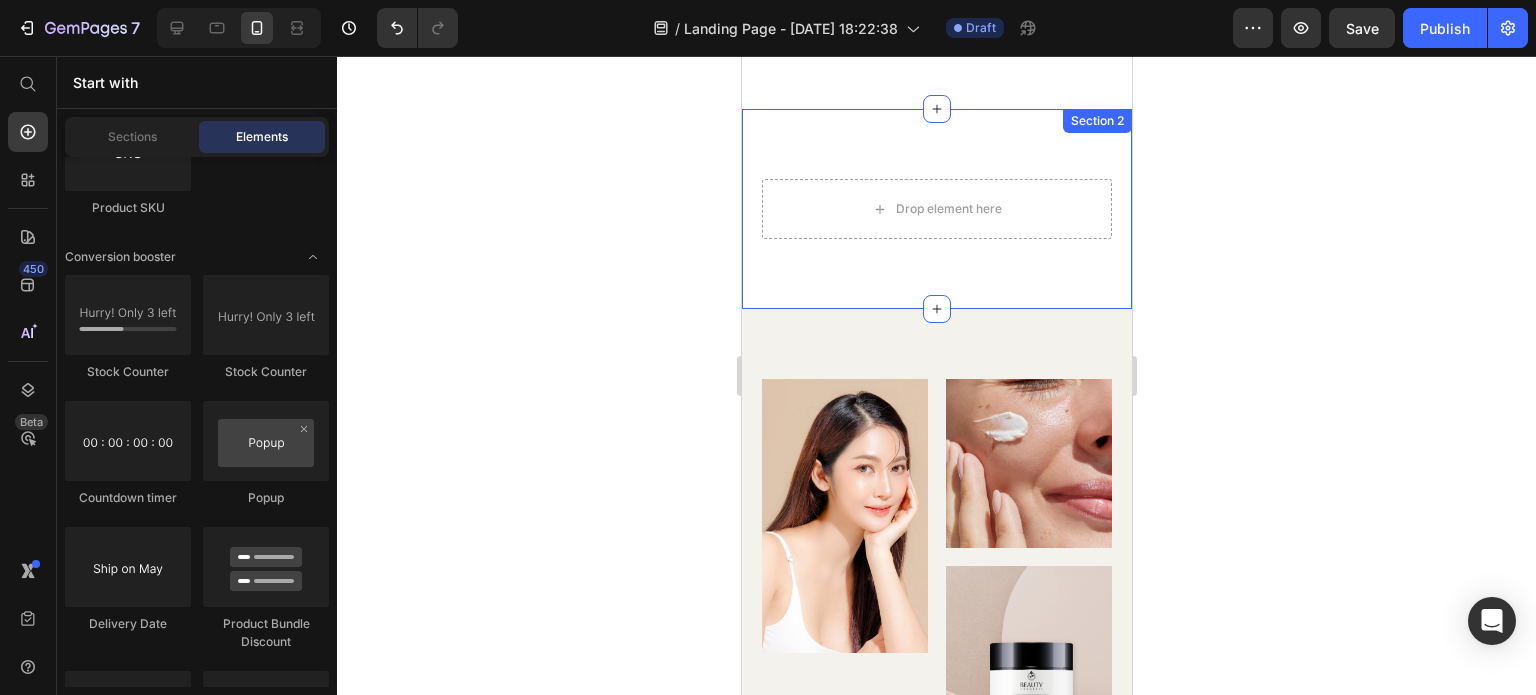 scroll, scrollTop: 1000, scrollLeft: 0, axis: vertical 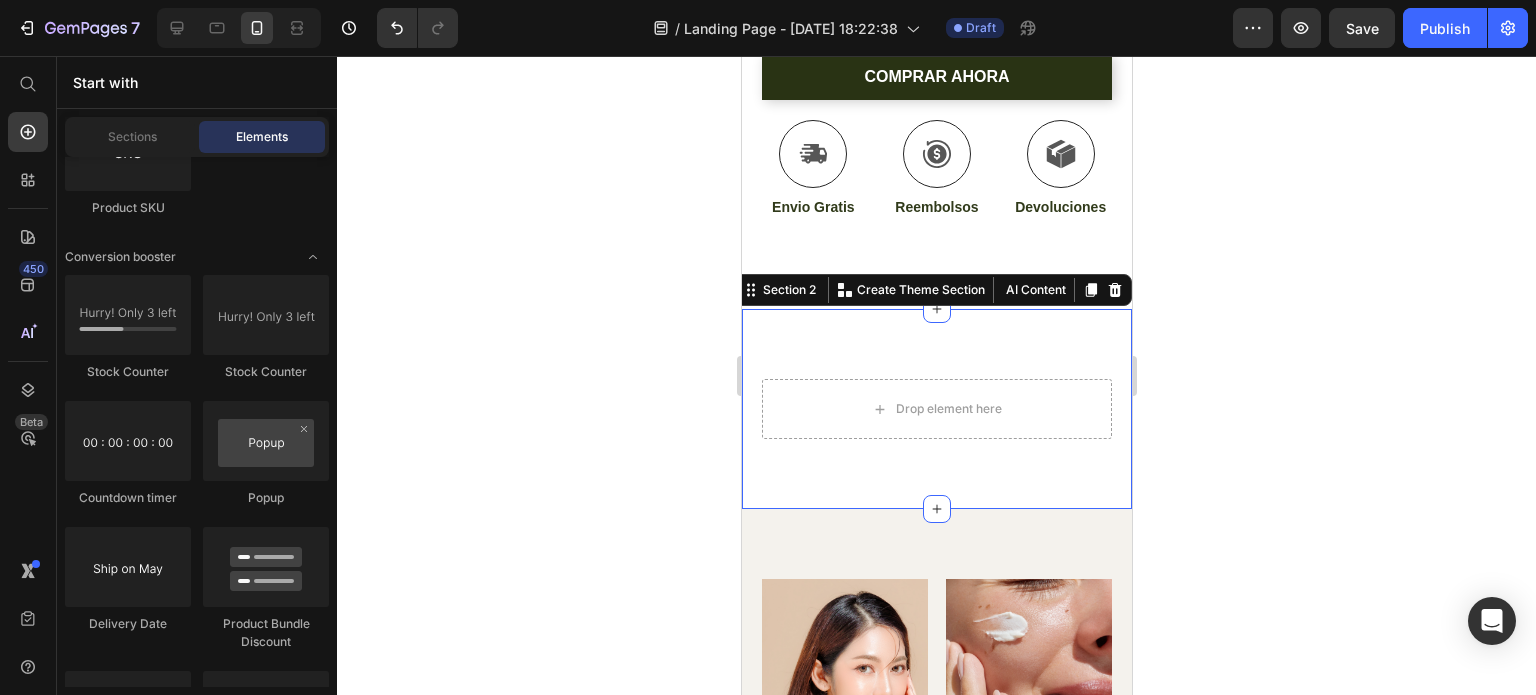 click on "Drop element here Section 2   You can create reusable sections Create Theme Section AI Content Write with GemAI What would you like to describe here? Tone and Voice Persuasive Product Show more Generate" at bounding box center [936, 409] 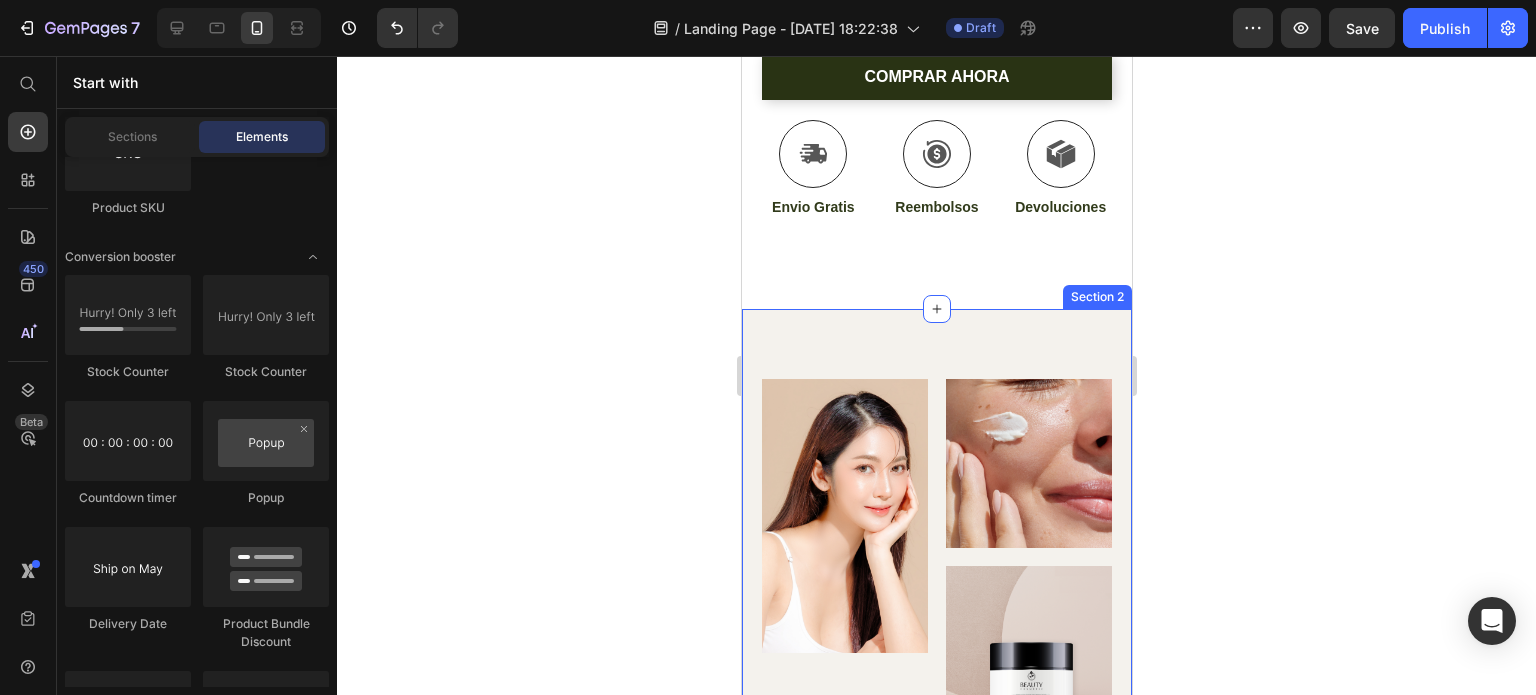 click on "Image Image Image Row Top Manufacturer Of Beauty And Cosmetics Items Heading Nibh sit amet commodo nulla facilisi. Aliquet porttitor lacus luctus accumsan tortor posuere. Volutpat diam ut venenatis tellus in metus vulputate eu scelerisque.  Text Block
Organic
Sulfate-Free
Paraben-Free Item List
100% Vegan
Cruelty Free
Lab-Tested Item List Row
Organic
100% Vegan Item List
Sulfate-Free
Cruelty Free Item List
Paraben-Free
Lab-Tested Item List Row buy it now Button
Icon Chat Us Anytime Text Block +00 123 456 [STREET_ADDRESS]" at bounding box center (936, 865) 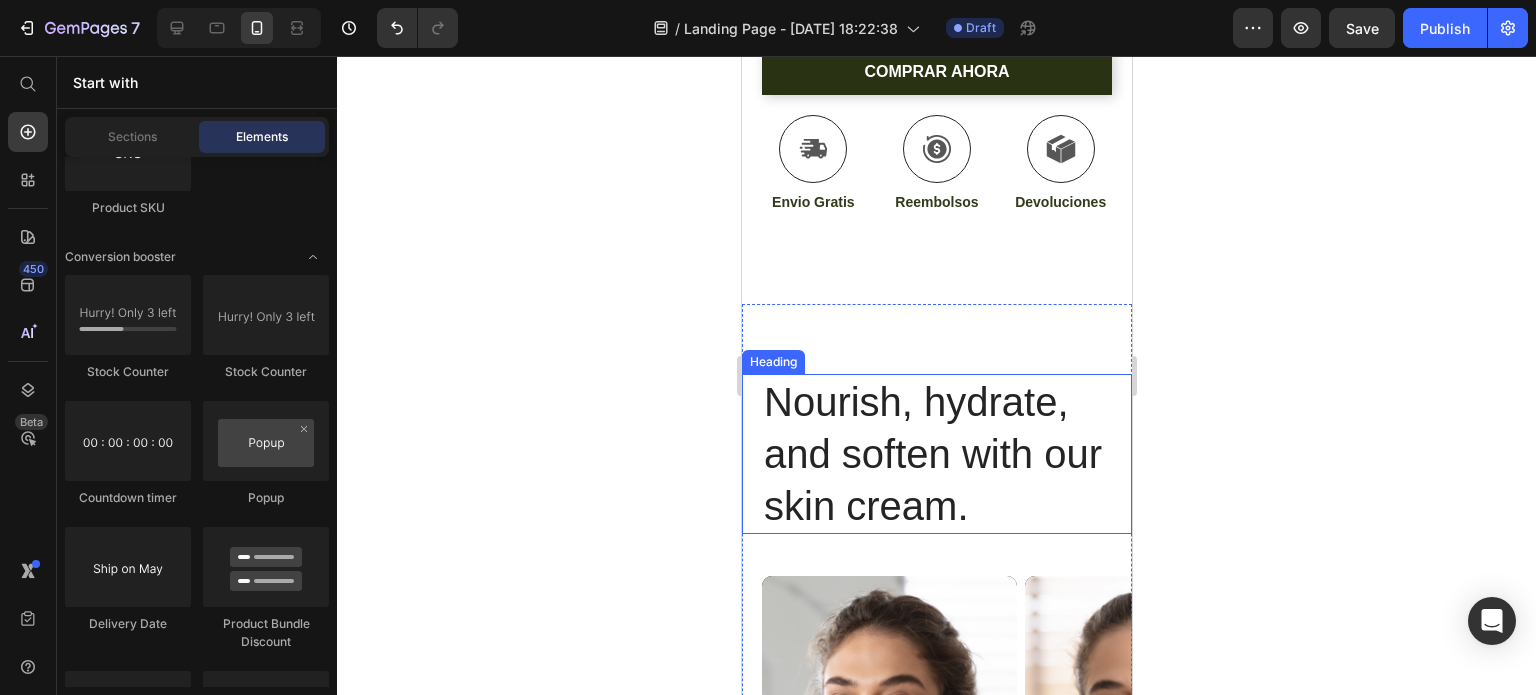 scroll, scrollTop: 1000, scrollLeft: 0, axis: vertical 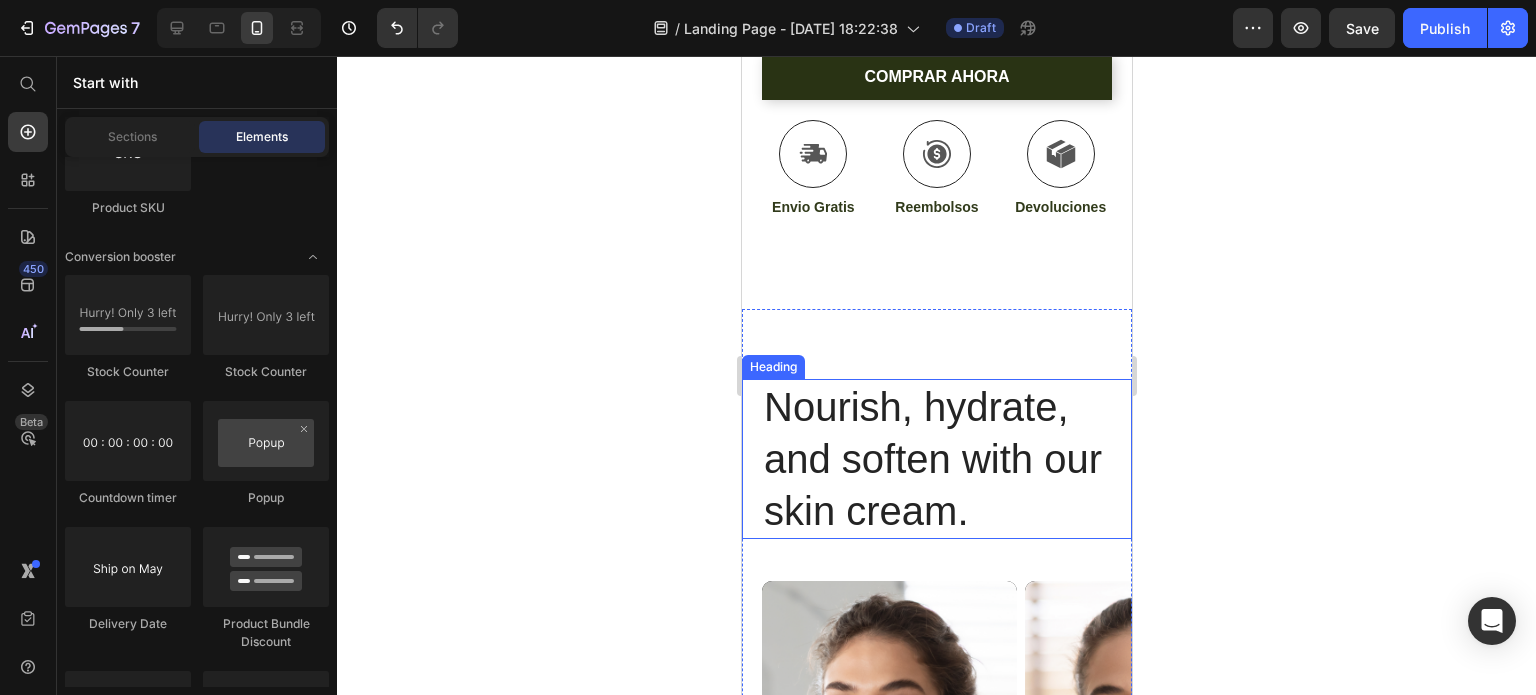 click on "Nourish, hydrate, and soften with our skin cream." at bounding box center [936, 459] 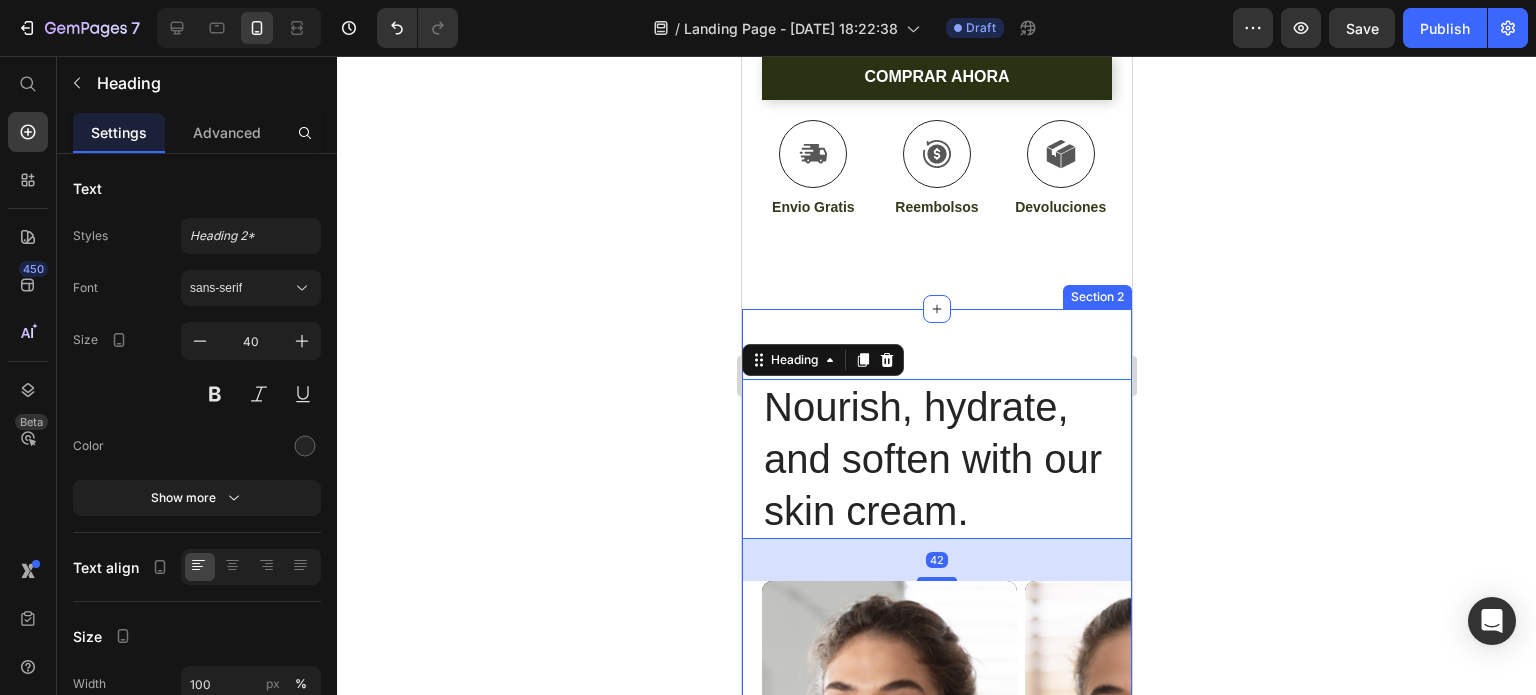 click on "Nourish, hydrate, and soften with our skin cream. Heading   42 Nourish, hydrate, and soften with our skin cream. Heading 97% Text Block Our skin cream effectively unclogs pores, leaving your skin feeling refreshed and clean. Text Block Row 94% Text Block Our skin cream works wonders in maintaining healthy skin, preventing [MEDICAL_DATA], and keeping breakouts at bay. Text Block Row 92% Text Block Soothe and calm your skin with our skin cream's gentle formula, perfect for sensitive or irritated skin. Text Block Row buy it now Button Row Video Video Carousel Row Section 2" at bounding box center [936, 911] 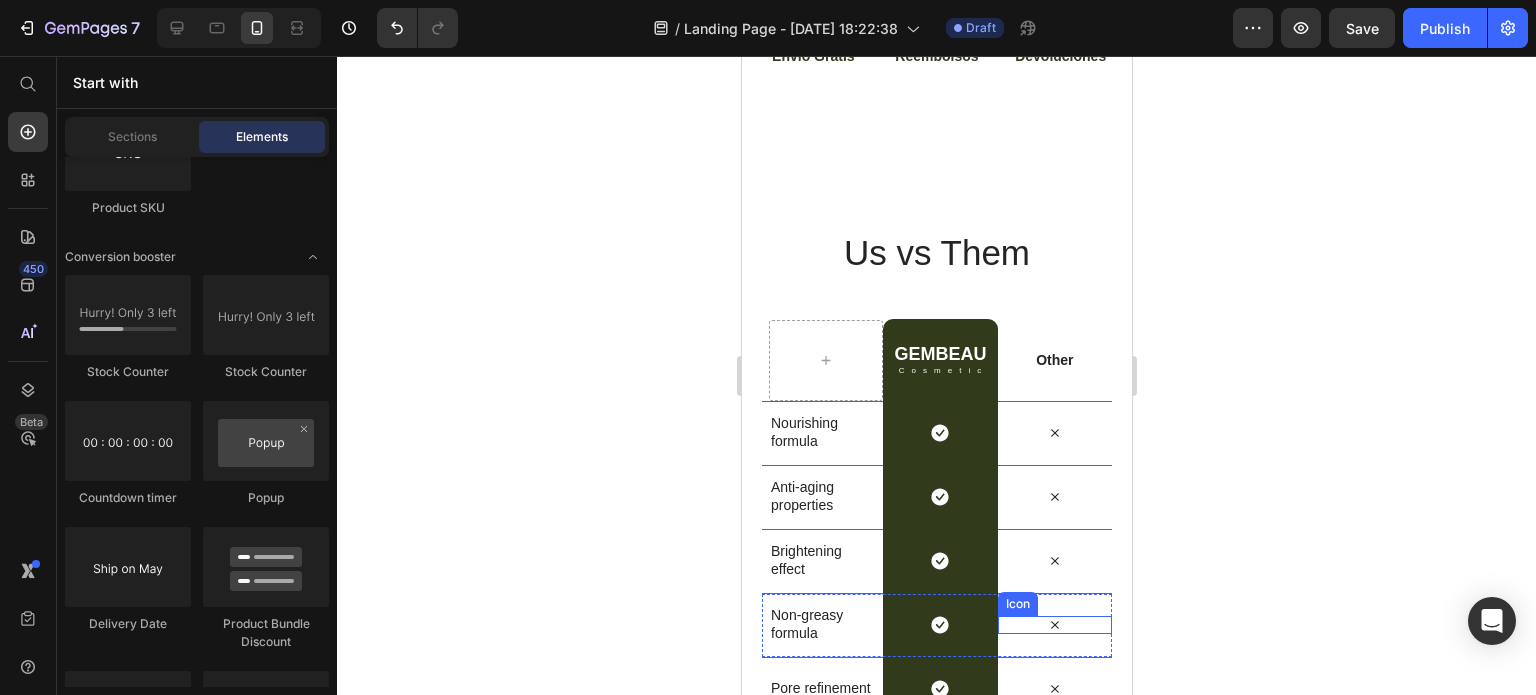 scroll, scrollTop: 1100, scrollLeft: 0, axis: vertical 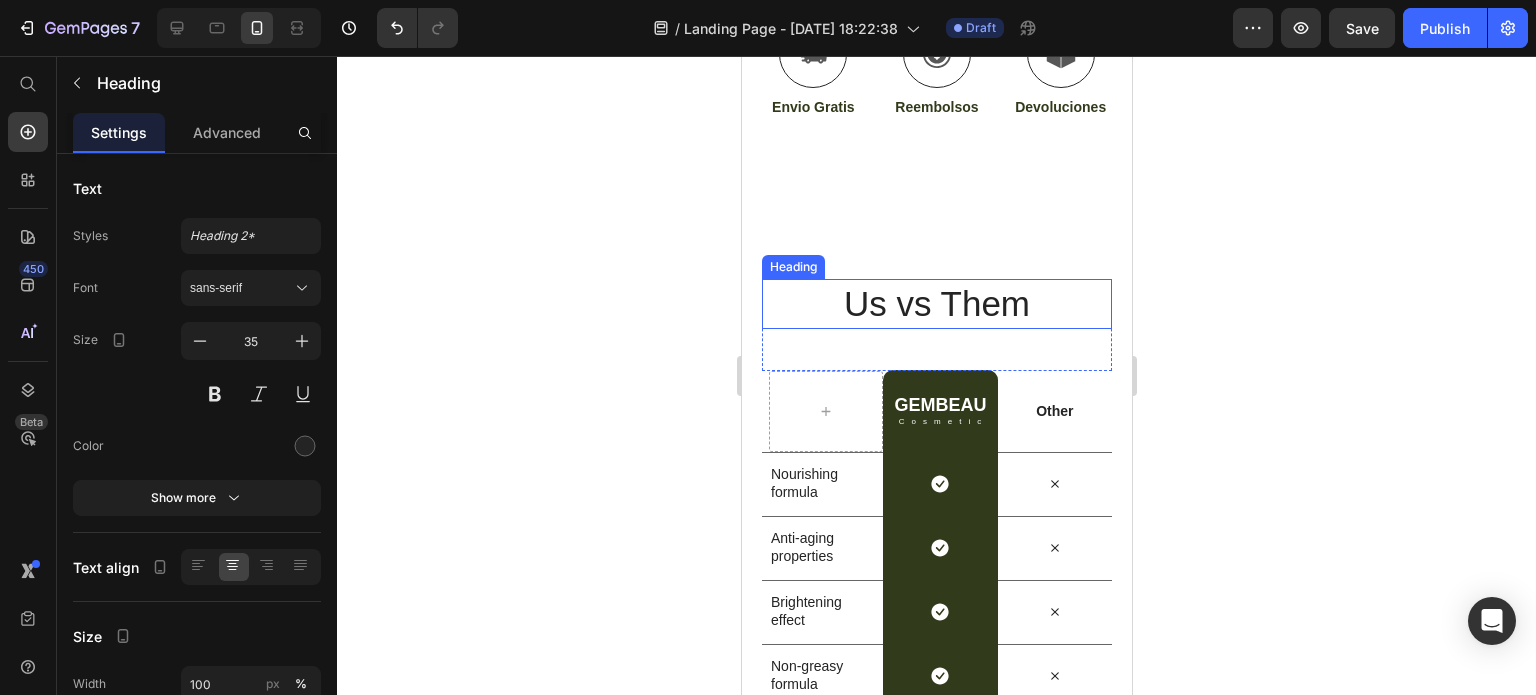 click on "Us vs Them" at bounding box center [936, 304] 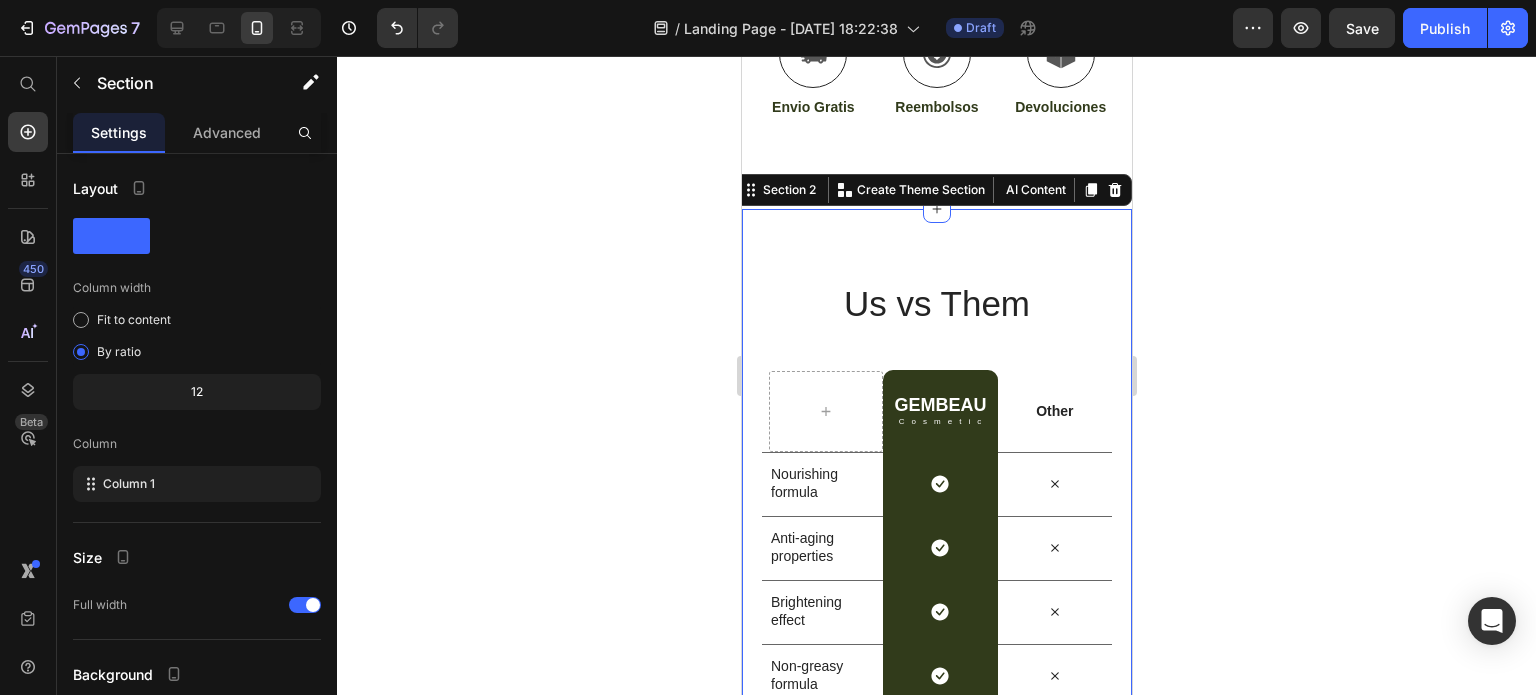 click on "Us vs Them Heading Row
GEMBEAU Heading Cosmetic Text Block Row Other Text Block Row Nourishing formula Text Block
Icon Row
Icon Row Anti-aging properties Text Block
Icon Row
Icon Row Brightening effect Text Block
Icon Row
Icon Row Non-greasy formula Text Block
Icon Row
Icon Row Pore refinement Text Block
Icon Row
Icon Row Section 2   You can create reusable sections Create Theme Section AI Content Write with GemAI What would you like to describe here? Tone and Voice Persuasive Product Kit de Herramientas con Taladro Inalámbrico Show more Generate" at bounding box center [936, 525] 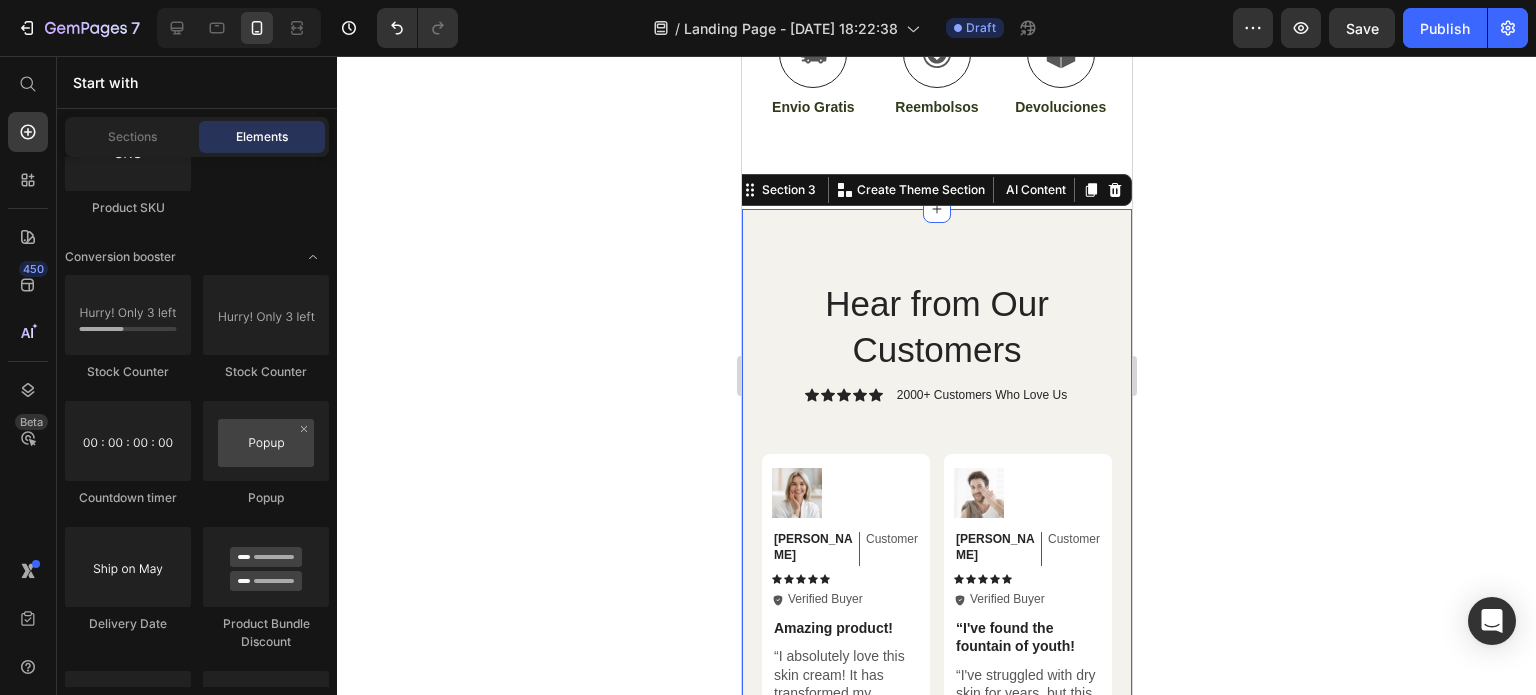 click on "Hear from Our Customers Heading Icon Icon Icon Icon Icon Icon List 2000+ Customers Who Love Us Text Block Row Image [PERSON_NAME] Text Block Customer  Text Block Row Icon Icon Icon Icon Icon Icon List
Icon Verified Buyer Text Block Row Row “I've found the fountain of youth! Text Block “I've struggled with [MEDICAL_DATA] for years, but this cream has been a game-changer. It keeps my skin hydrated all day long.” Text Block Row Image [PERSON_NAME] Text Block Customer  Text Block Row Icon Icon Icon Icon Icon Icon List
Icon Verified Buyer Text Block Row Row Highly recommend! Text Block "I can't get enough of this skin cream! It has noticeably improved my skin's texture and reduced the appearance of fine lines.” Text Block Row Image Olivia Text Block Customer  Text Block Row Icon Icon Icon Icon Icon Icon List
Icon Verified Buyer Text Block Row Row Rejuvenated every time I use it Text Block Text Block Row Image [PERSON_NAME] Text Block Customer  Text Block Row Icon Icon Icon" at bounding box center (936, 835) 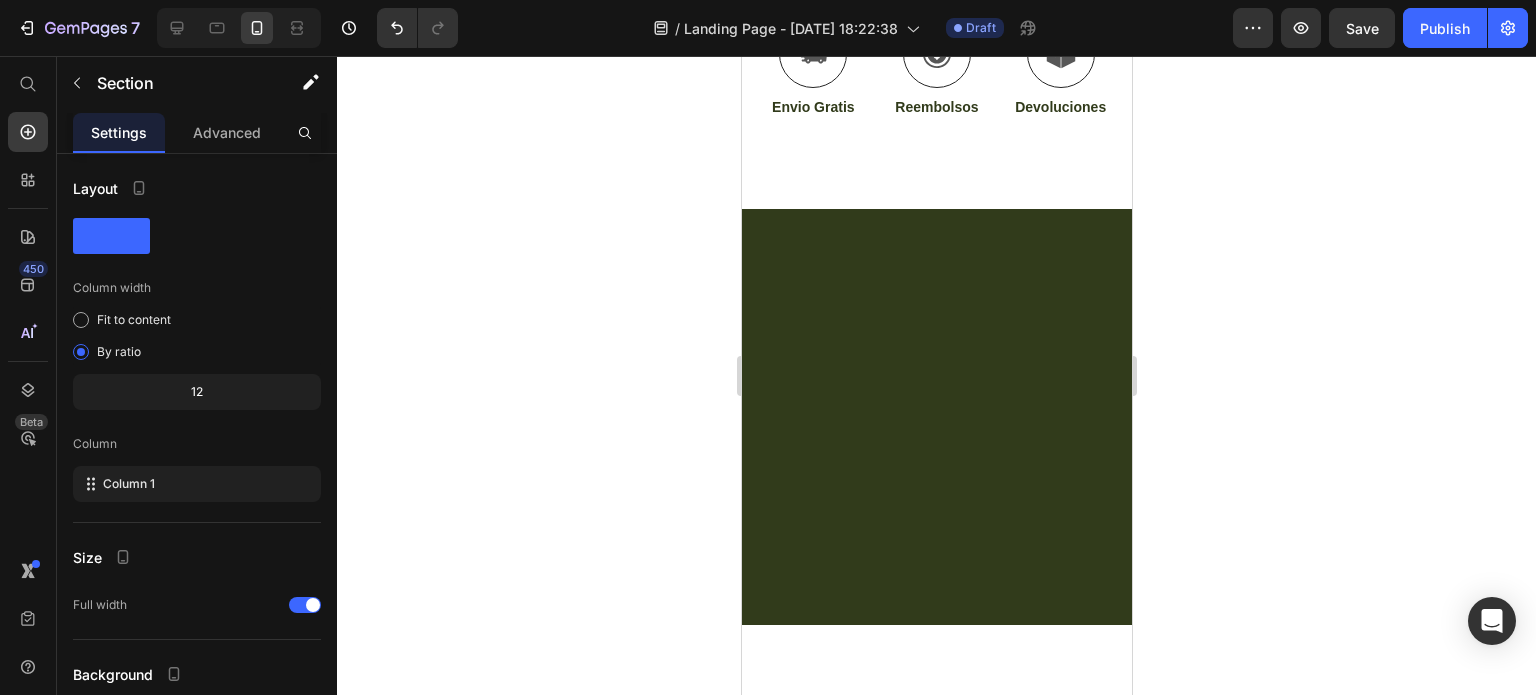 click at bounding box center (936, 415) 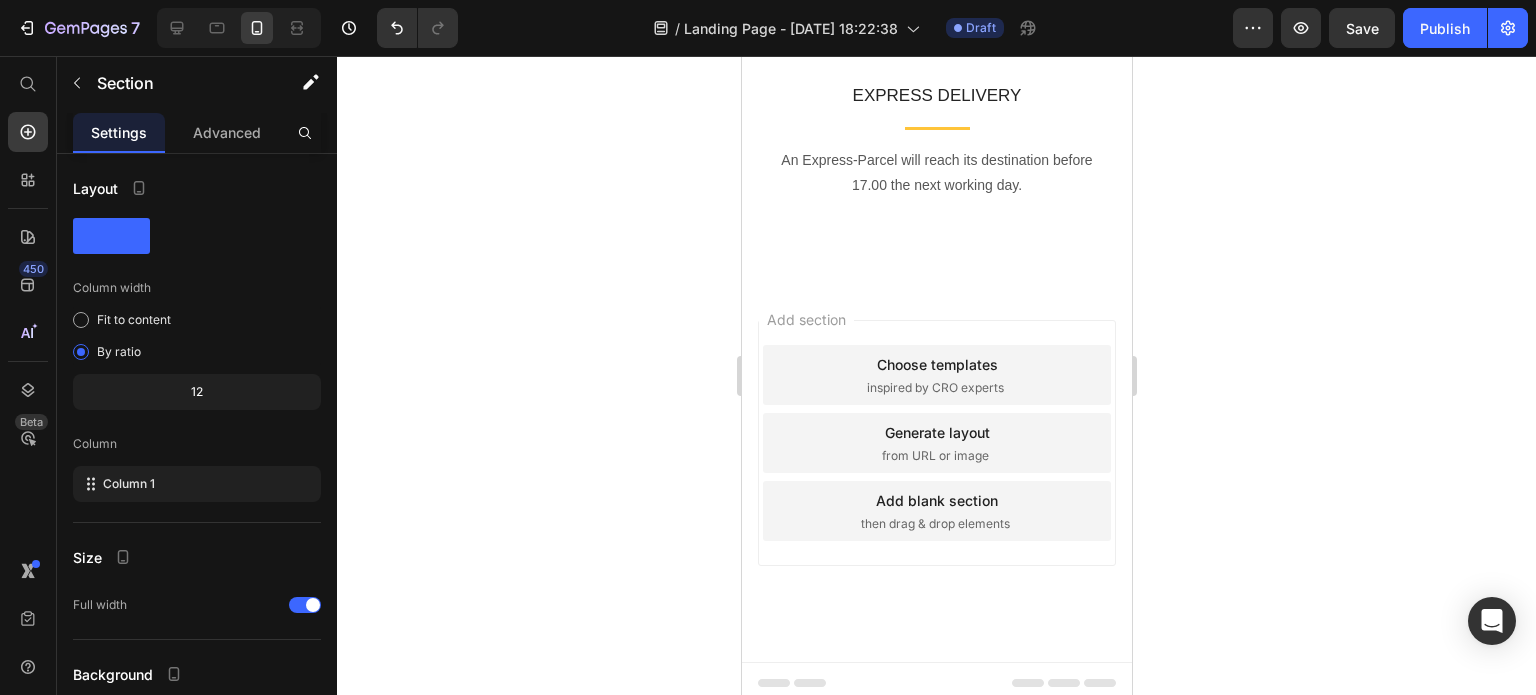 scroll, scrollTop: 2468, scrollLeft: 0, axis: vertical 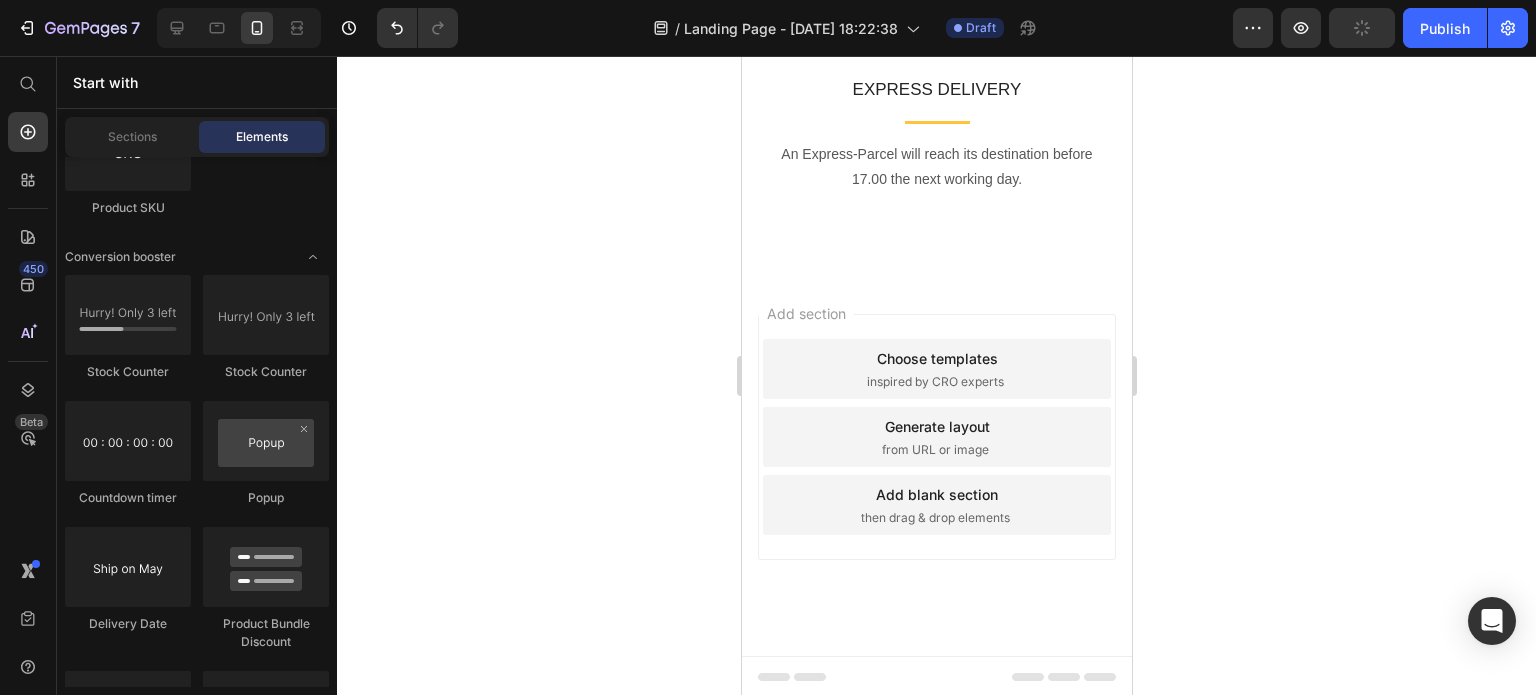 click on "Add section Choose templates inspired by CRO experts Generate layout from URL or image Add blank section then drag & drop elements" at bounding box center [936, 437] 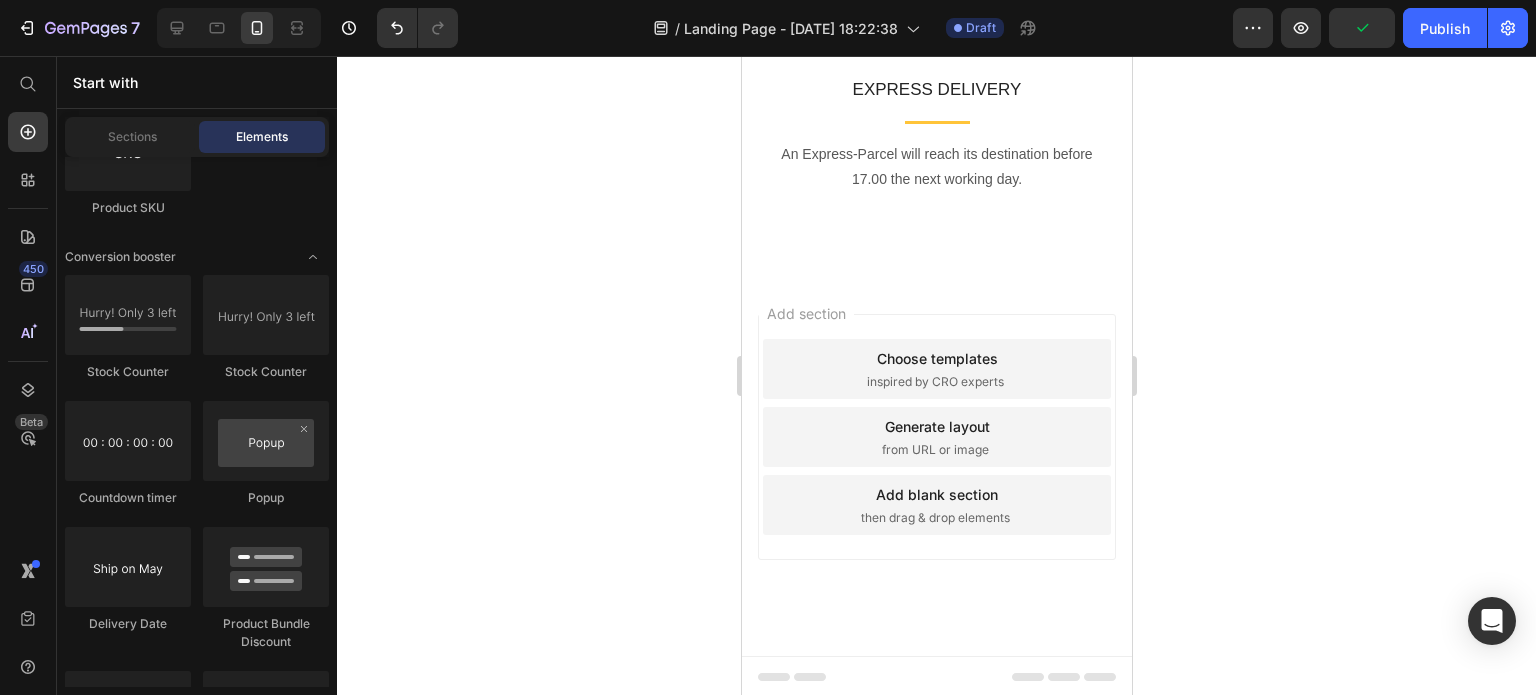 click on "Add section Choose templates inspired by CRO experts Generate layout from URL or image Add blank section then drag & drop elements" at bounding box center [936, 465] 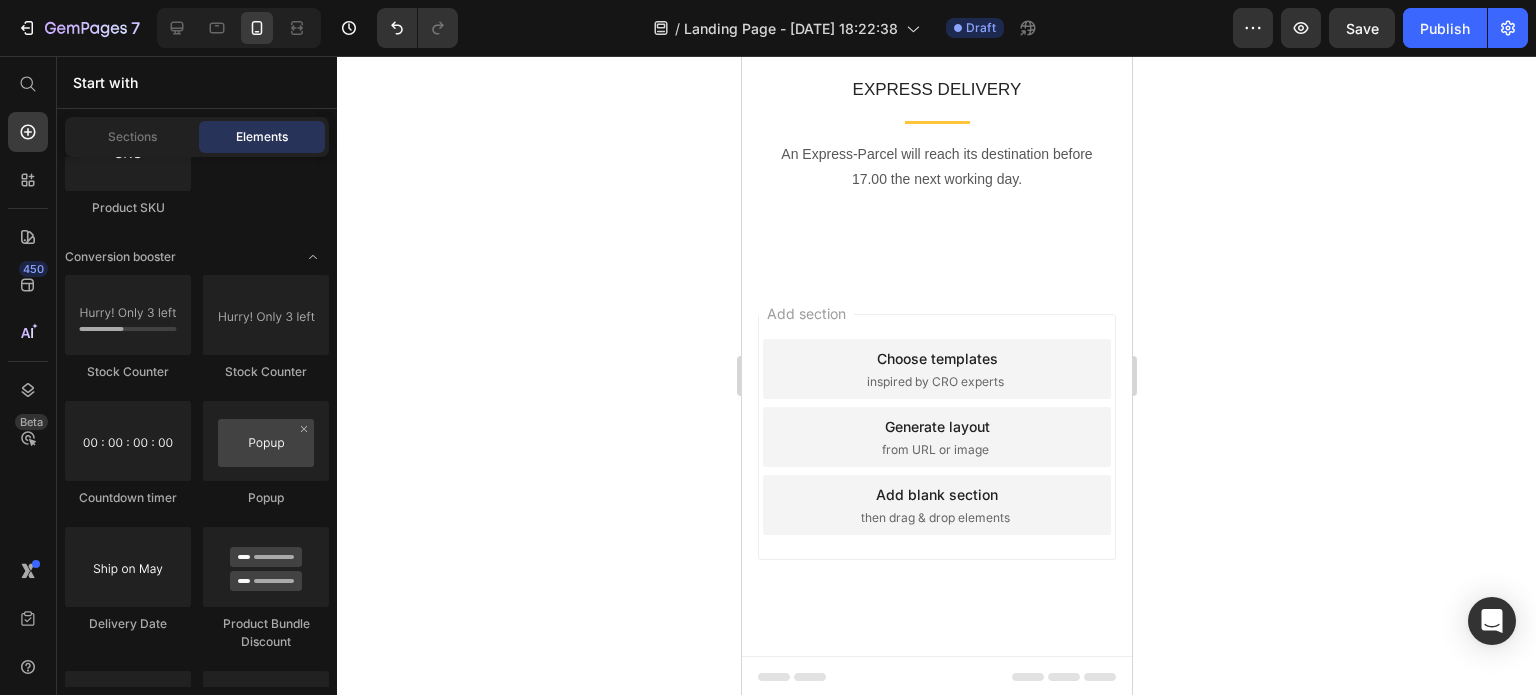 click on "Add section" at bounding box center [805, 313] 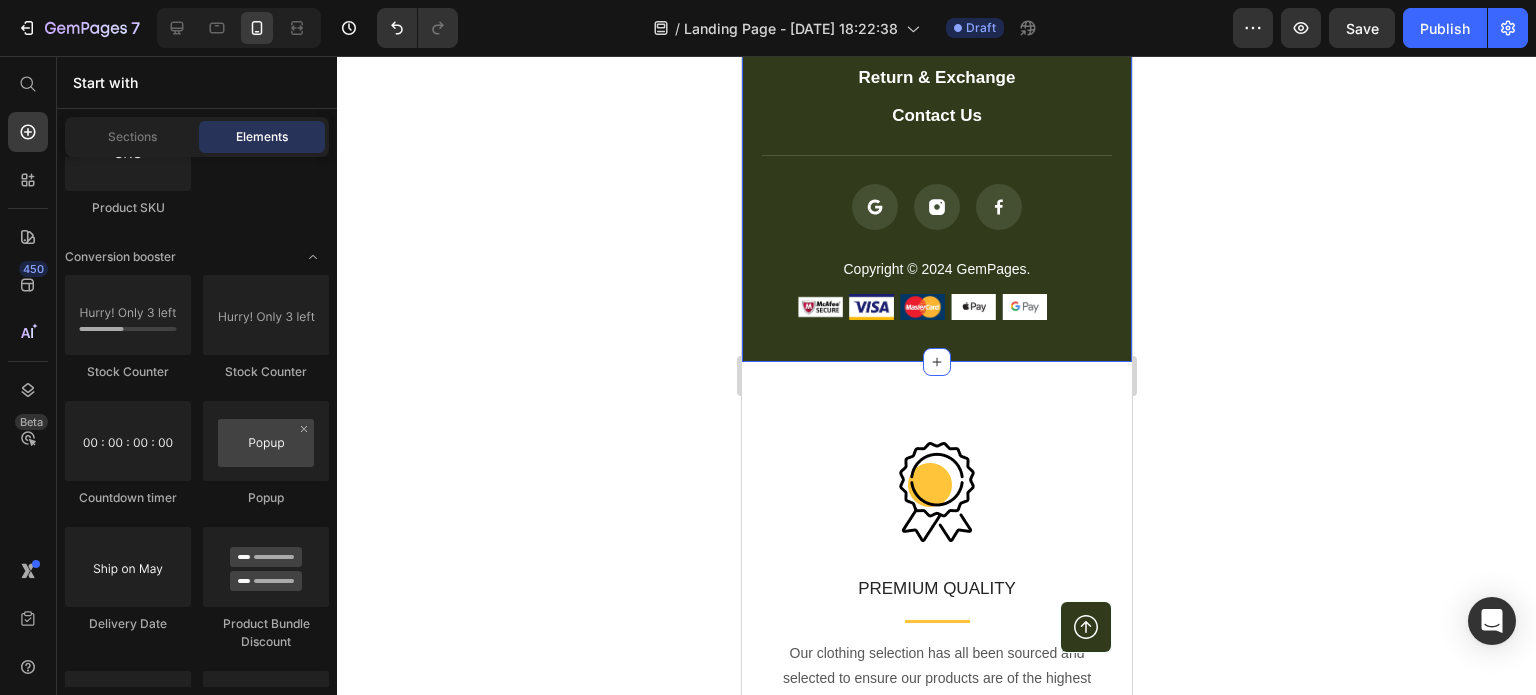 scroll, scrollTop: 1368, scrollLeft: 0, axis: vertical 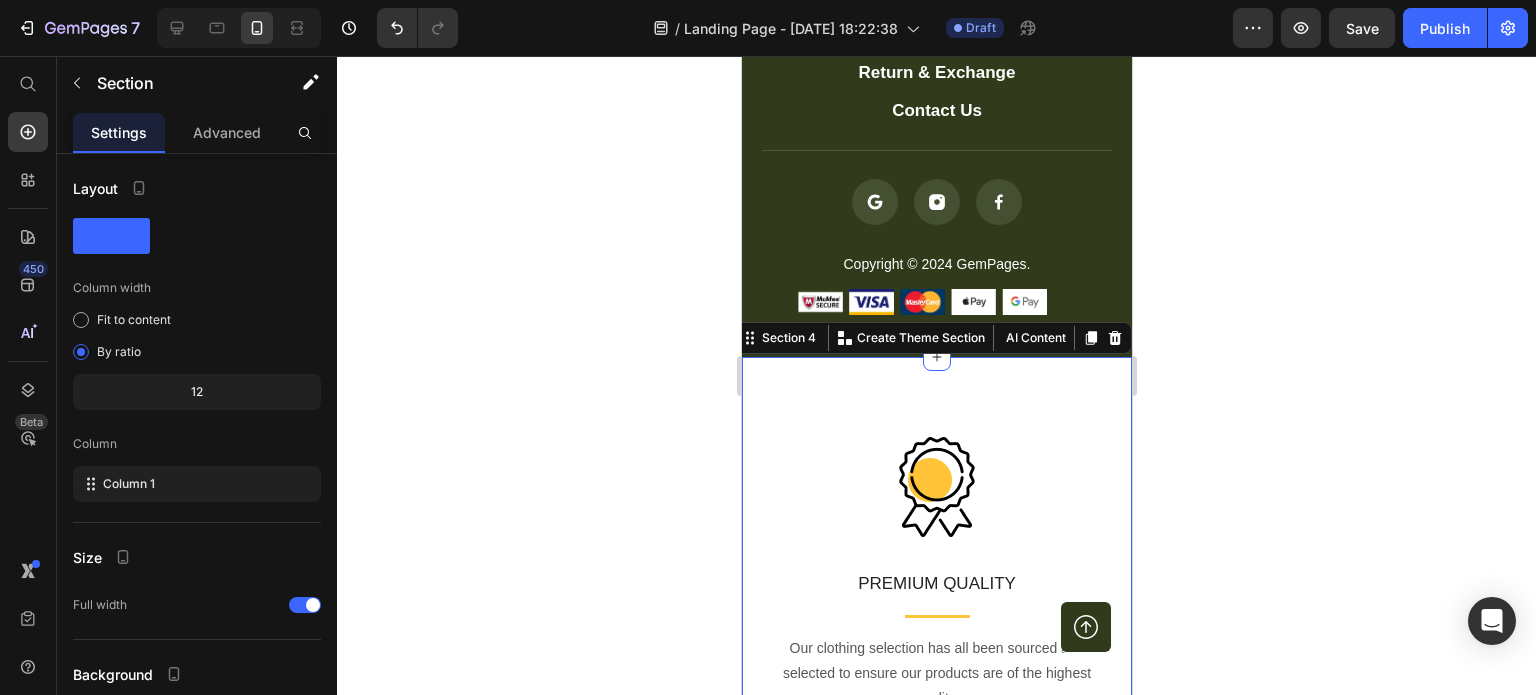 click on "Image PREMIUM QUALITY Text block                Title Line Our clothing selection has all been sourced and selected to ensure our products are of the highest quality. Text block Row Image FREE SHIPPING Text block                Title Line We provide free delivery and free returns on all our products within continental [GEOGRAPHIC_DATA]. Text block Row Image EXPRESS DELIVERY Text block                Title Line An Express-Parcel will reach its destination before 17.00 the next working day. Text block Row Row Section 4   You can create reusable sections Create Theme Section AI Content Write with GemAI What would you like to describe here? Tone and Voice Persuasive Product Kit de Herramientas con Taladro Inalámbrico Show more Generate" at bounding box center [936, 874] 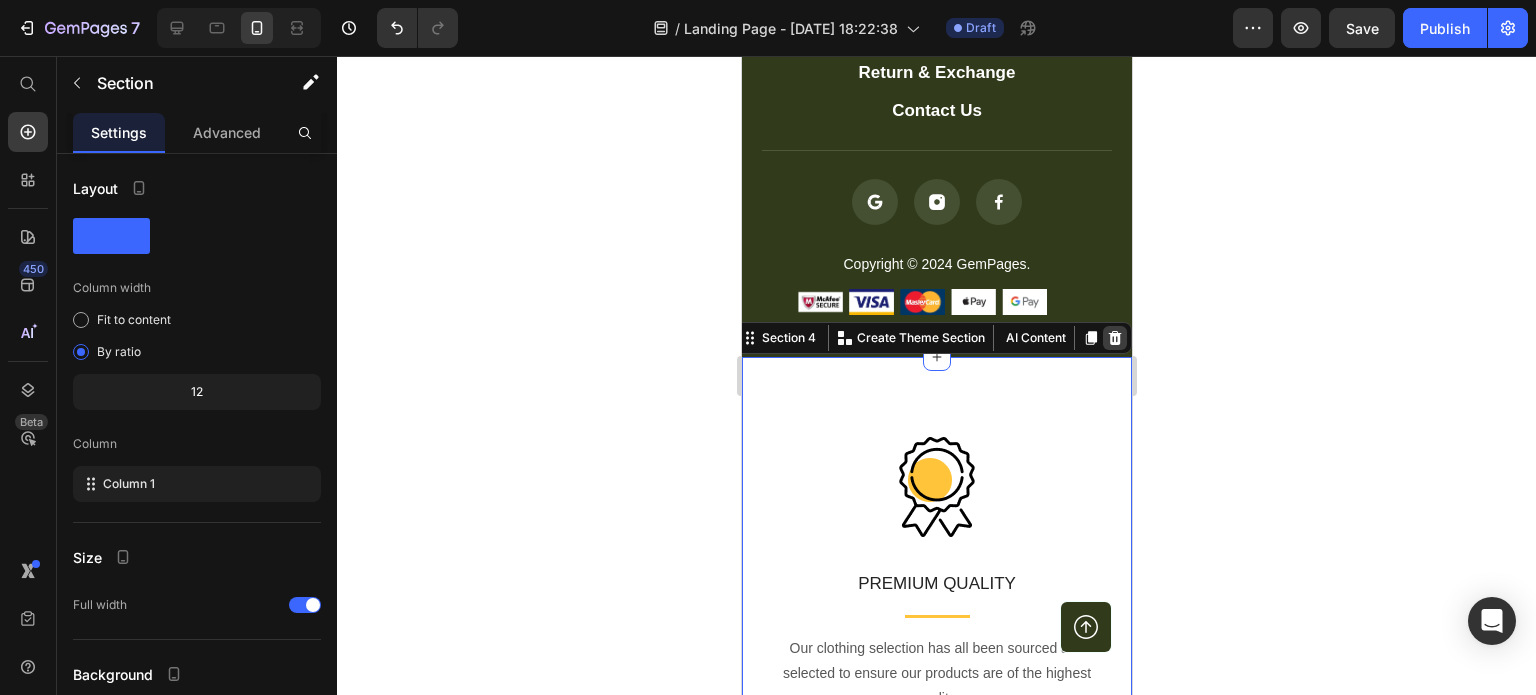 click at bounding box center [1114, 338] 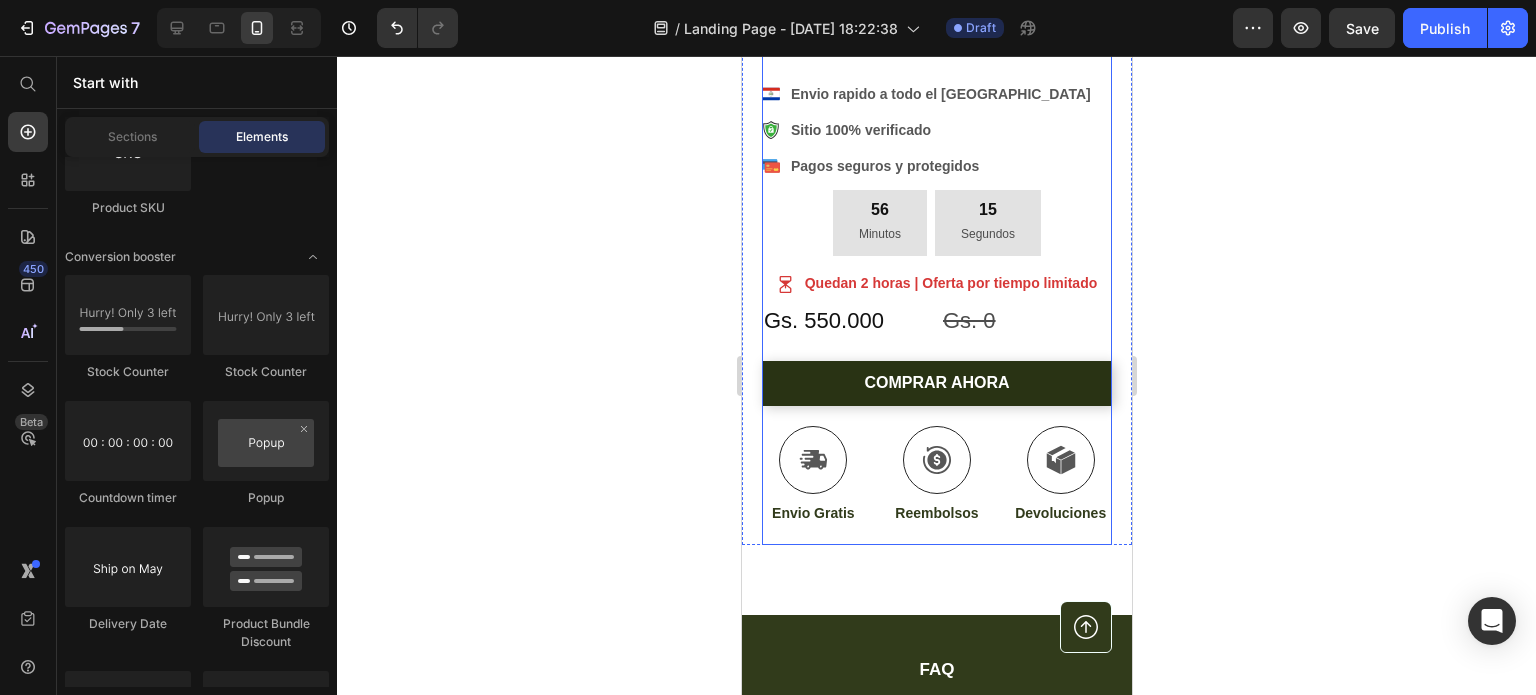 scroll, scrollTop: 700, scrollLeft: 0, axis: vertical 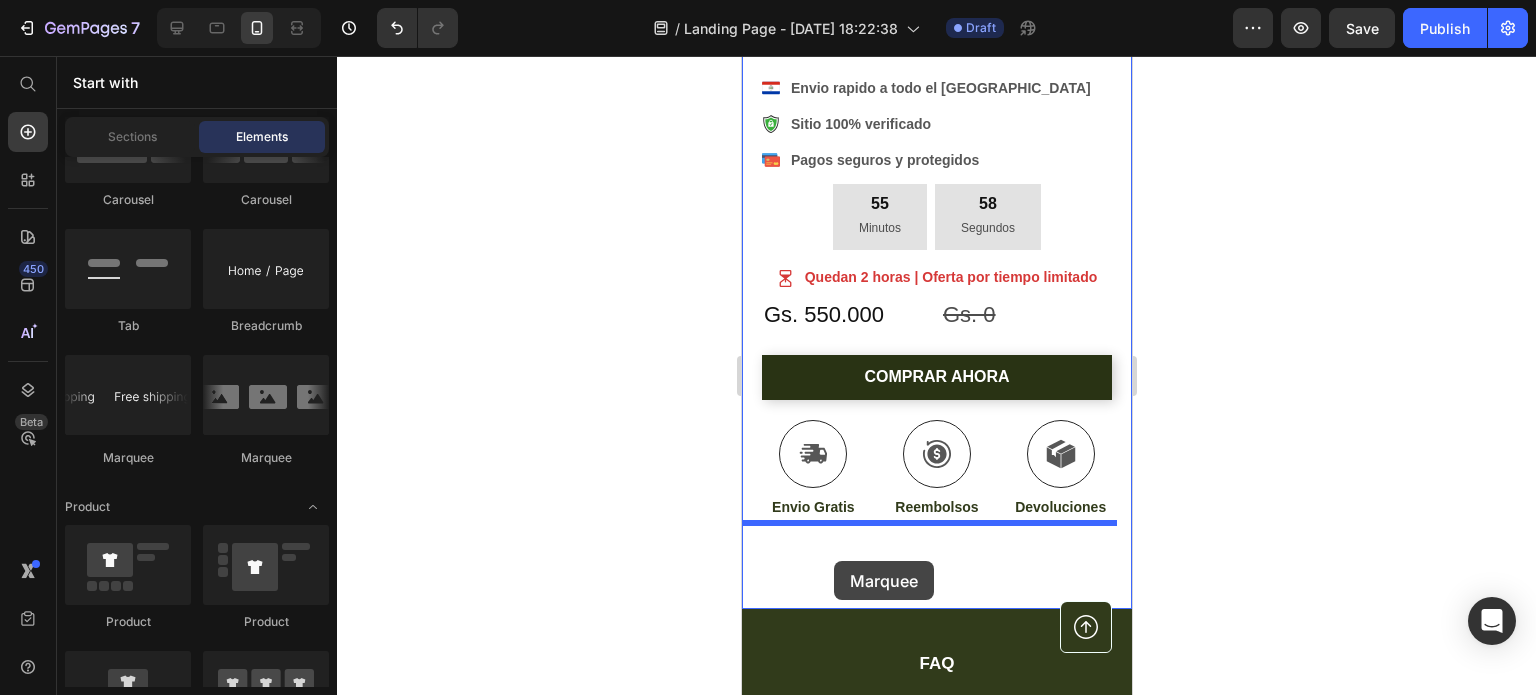 drag, startPoint x: 990, startPoint y: 455, endPoint x: 833, endPoint y: 561, distance: 189.43336 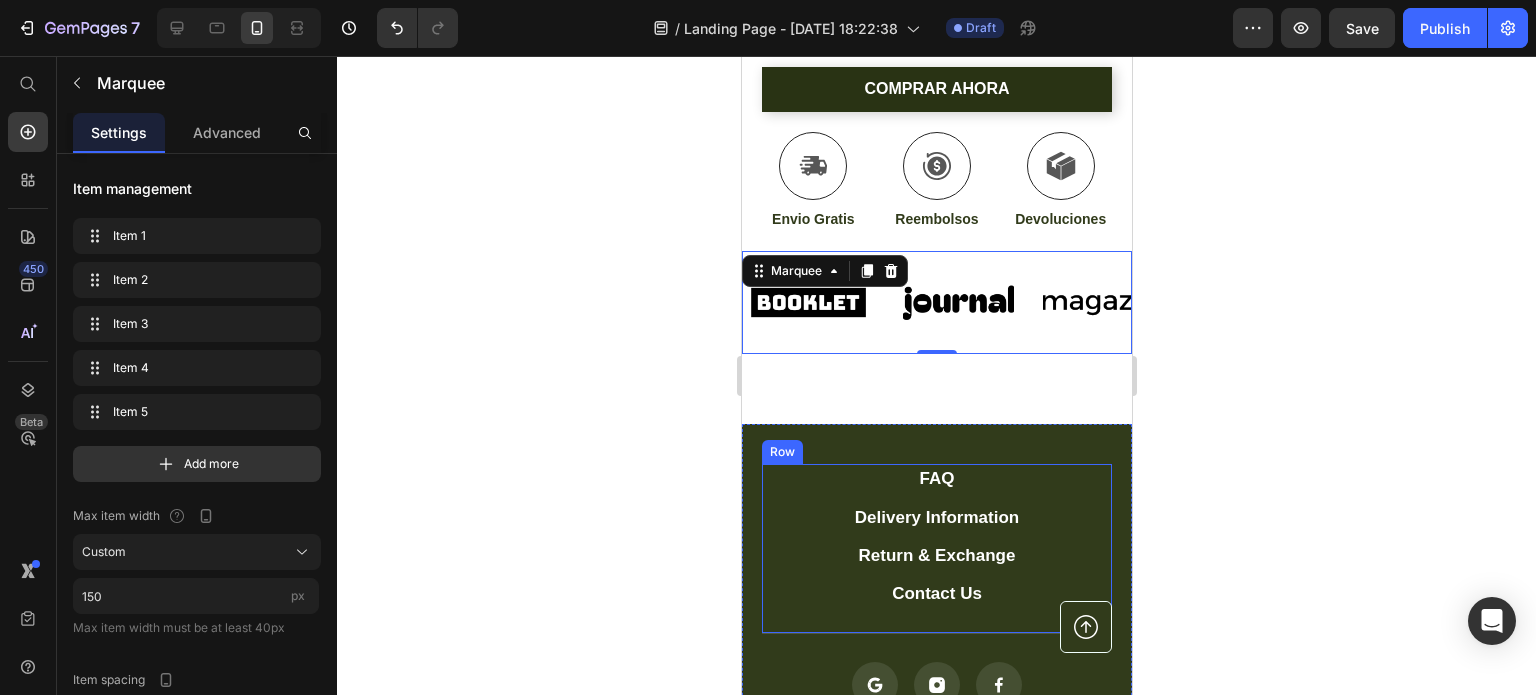 scroll, scrollTop: 1000, scrollLeft: 0, axis: vertical 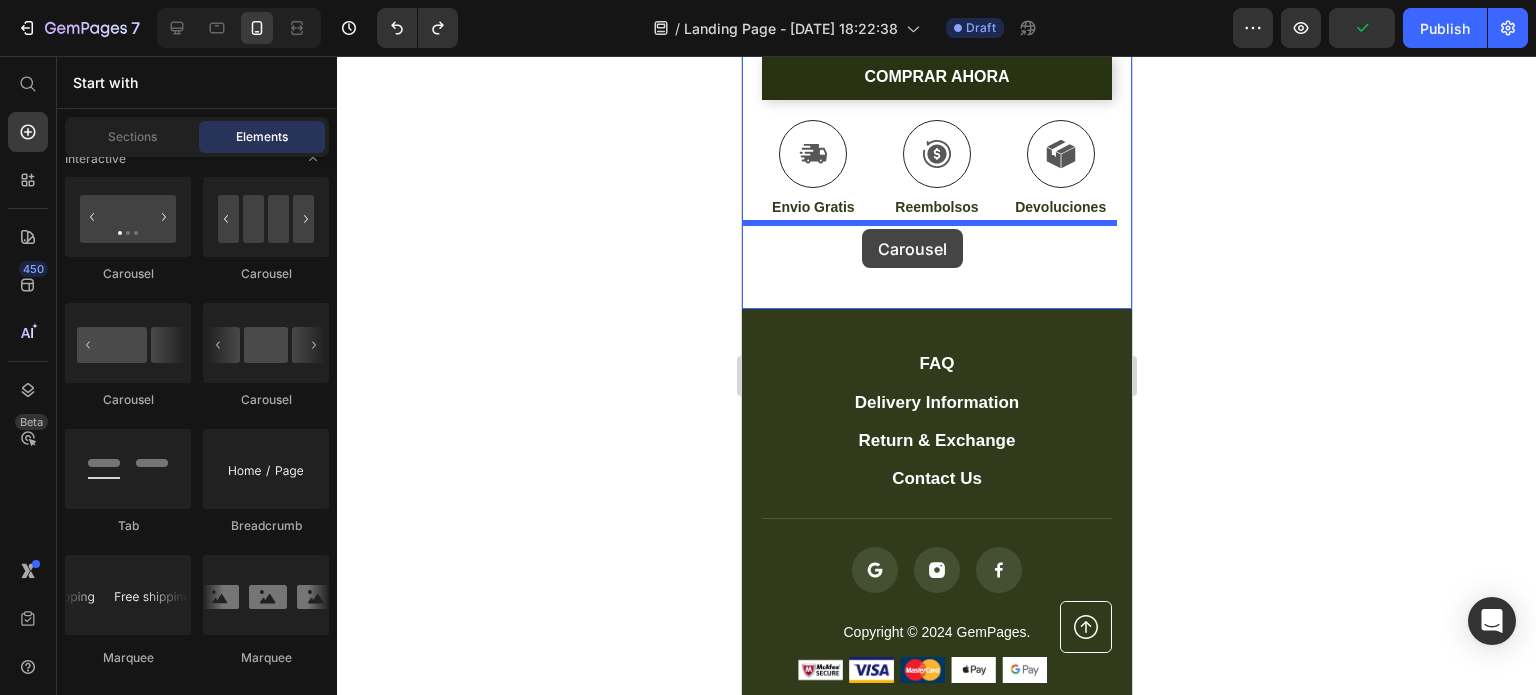 drag, startPoint x: 981, startPoint y: 419, endPoint x: 861, endPoint y: 229, distance: 224.72205 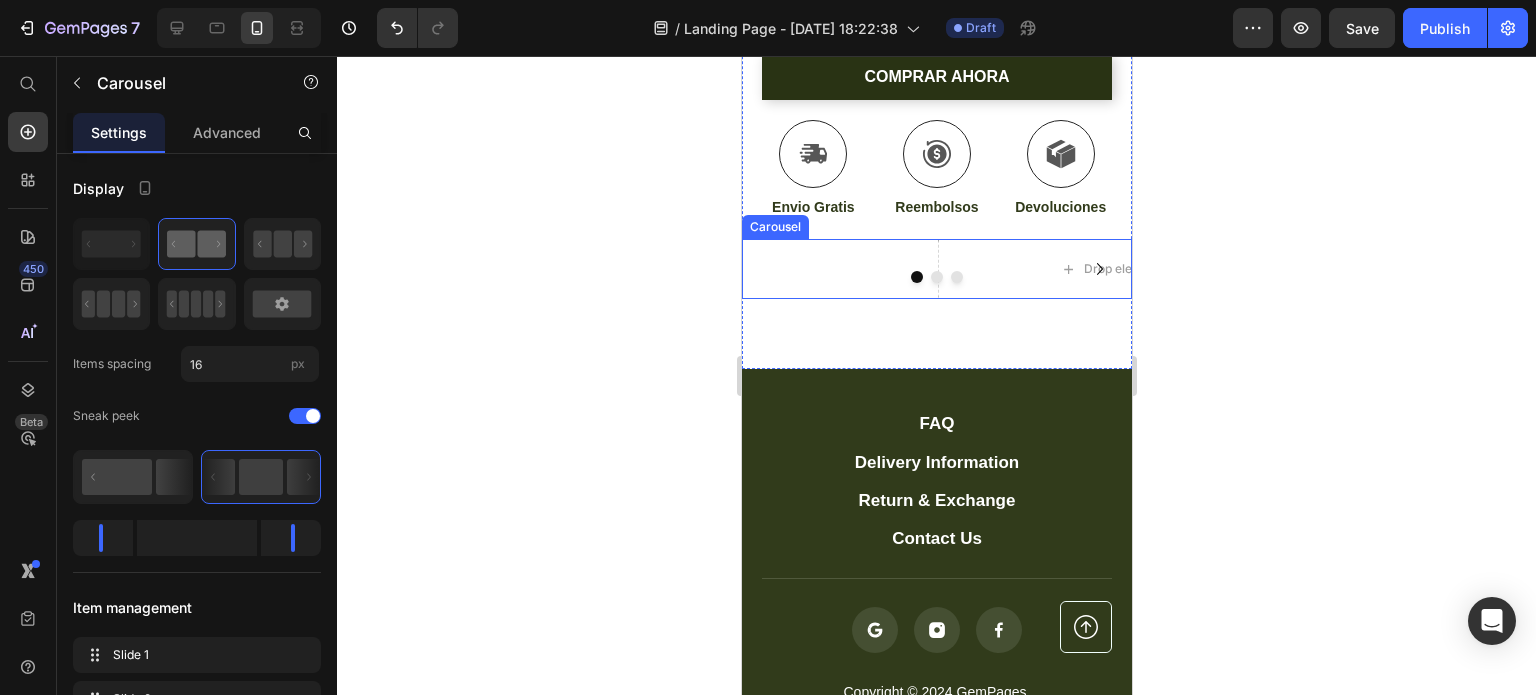 click on "Drop element here
Drop element here
Drop element here" at bounding box center (936, 269) 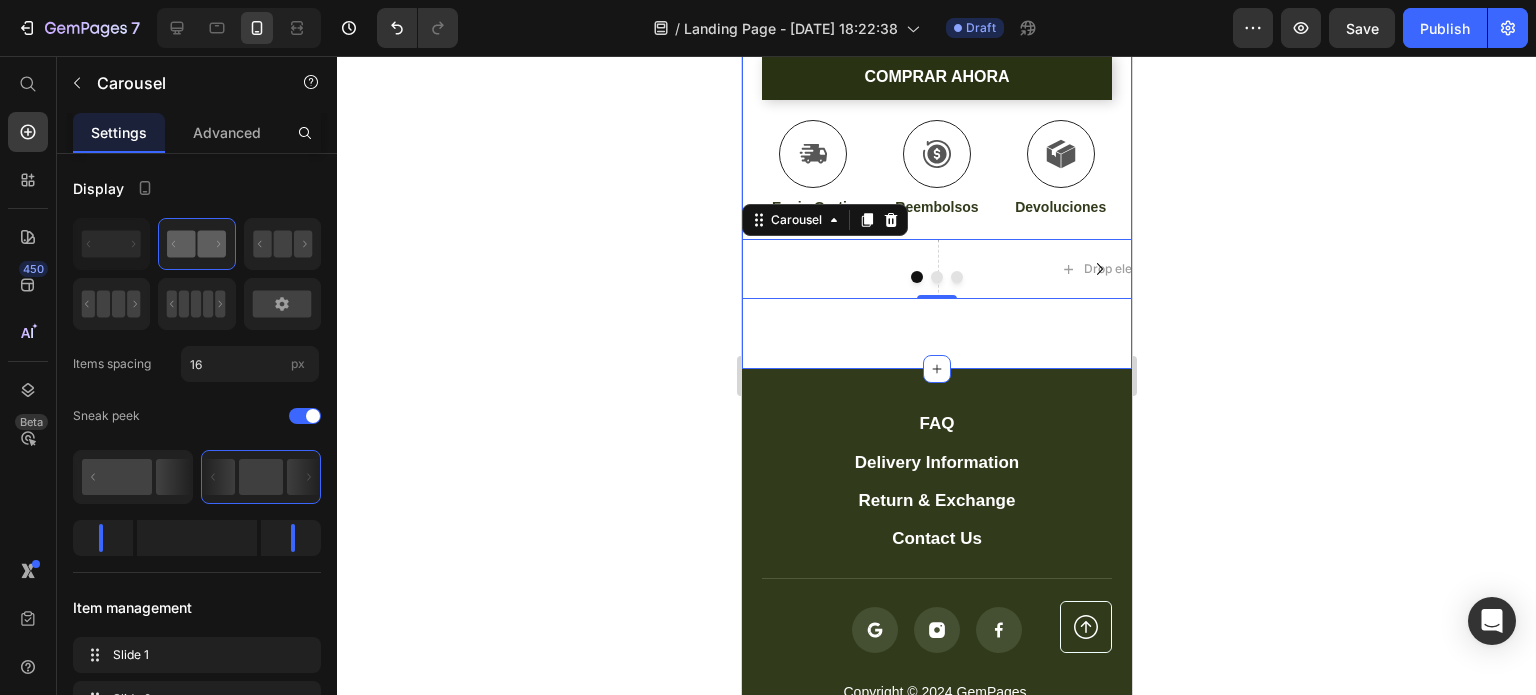drag, startPoint x: 1009, startPoint y: 304, endPoint x: 942, endPoint y: 310, distance: 67.26812 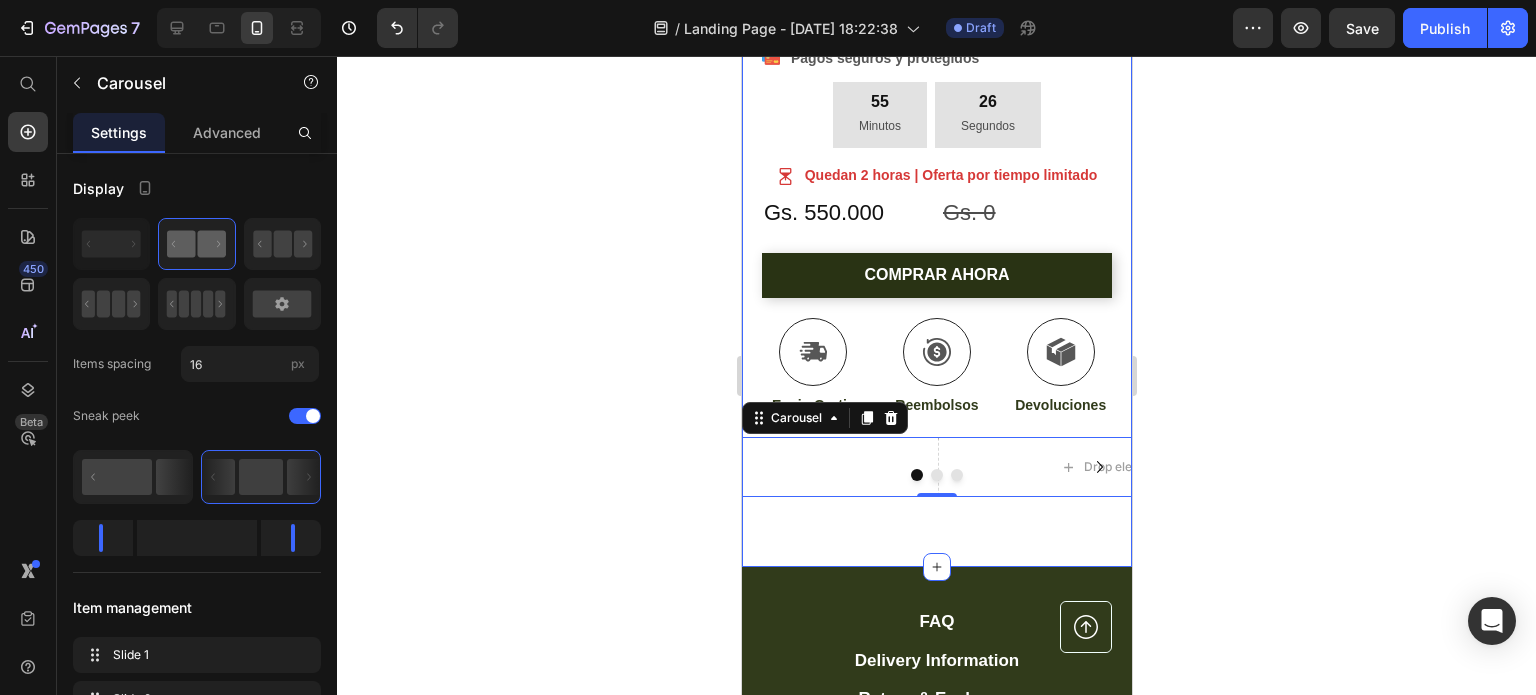 scroll, scrollTop: 800, scrollLeft: 0, axis: vertical 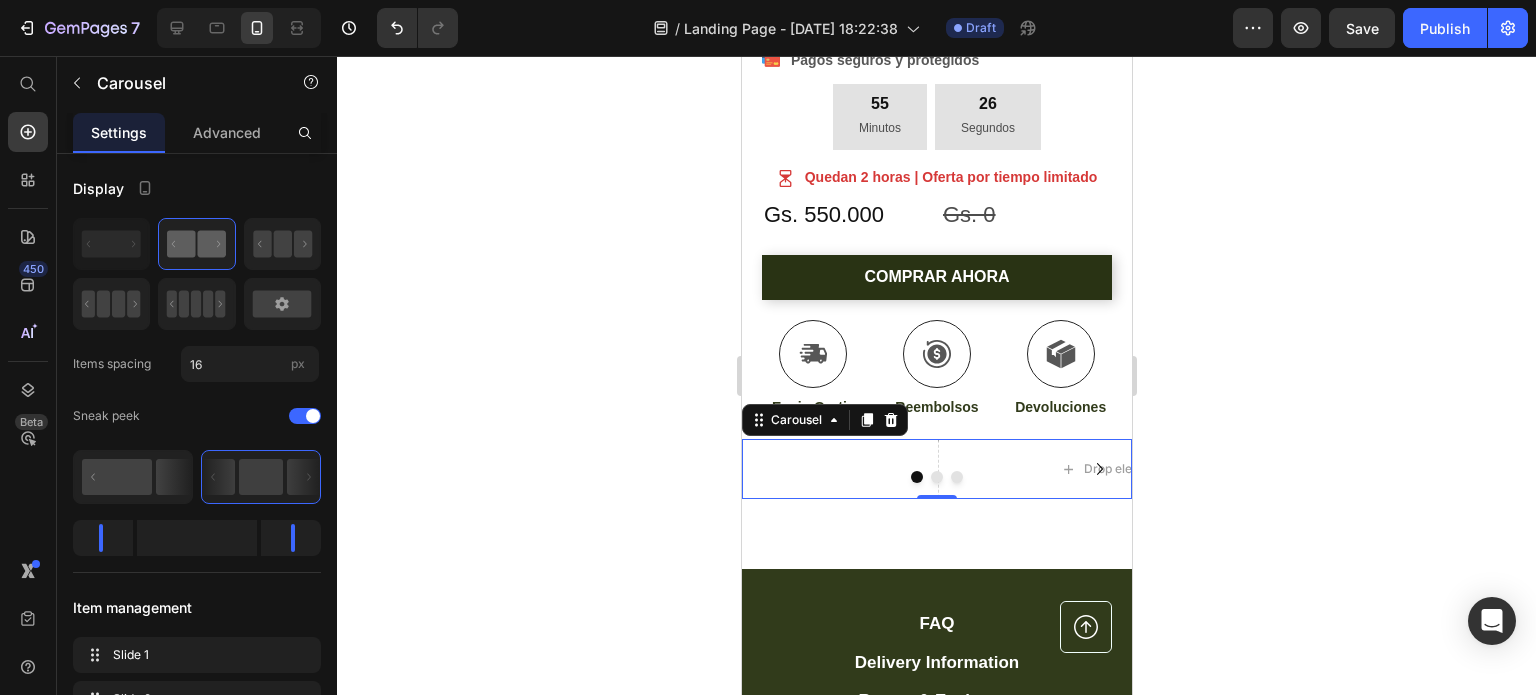 click at bounding box center (936, 477) 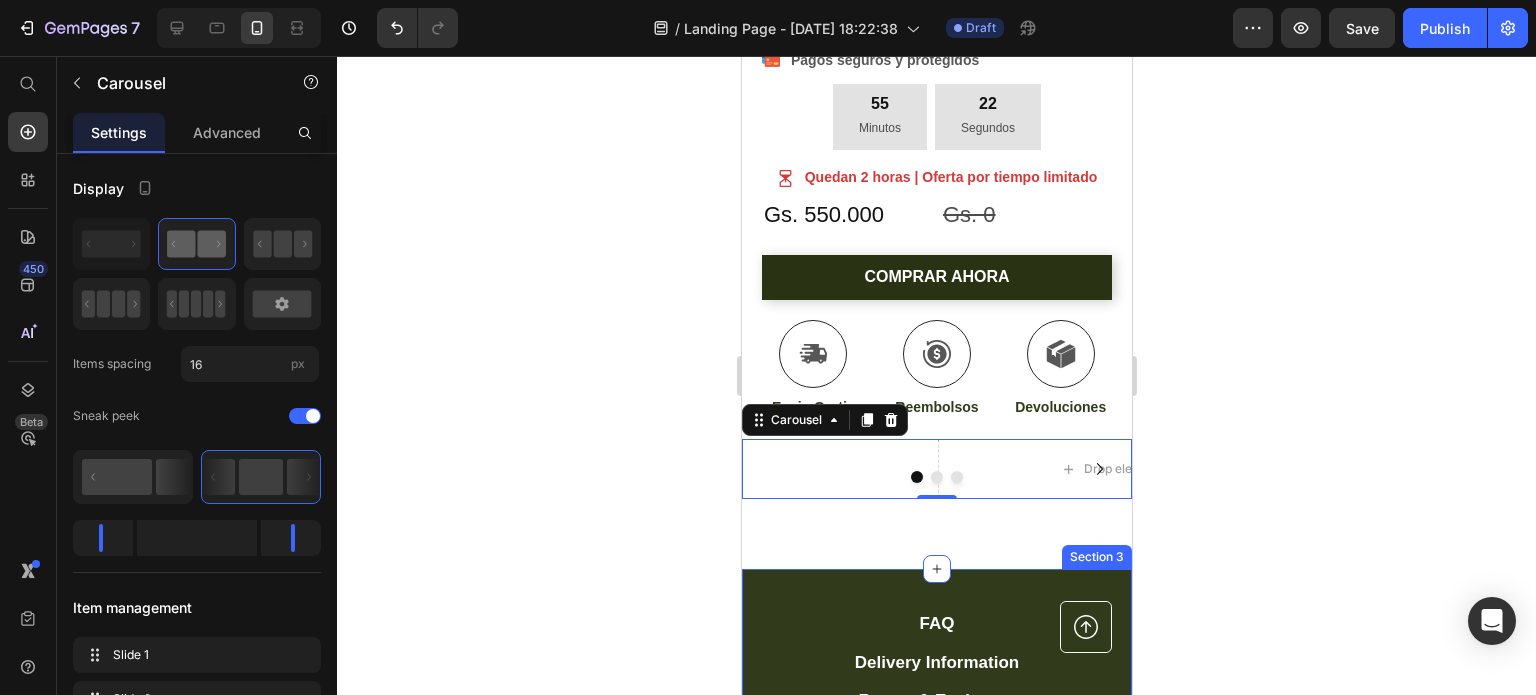 drag, startPoint x: 1017, startPoint y: 290, endPoint x: 973, endPoint y: 554, distance: 267.64154 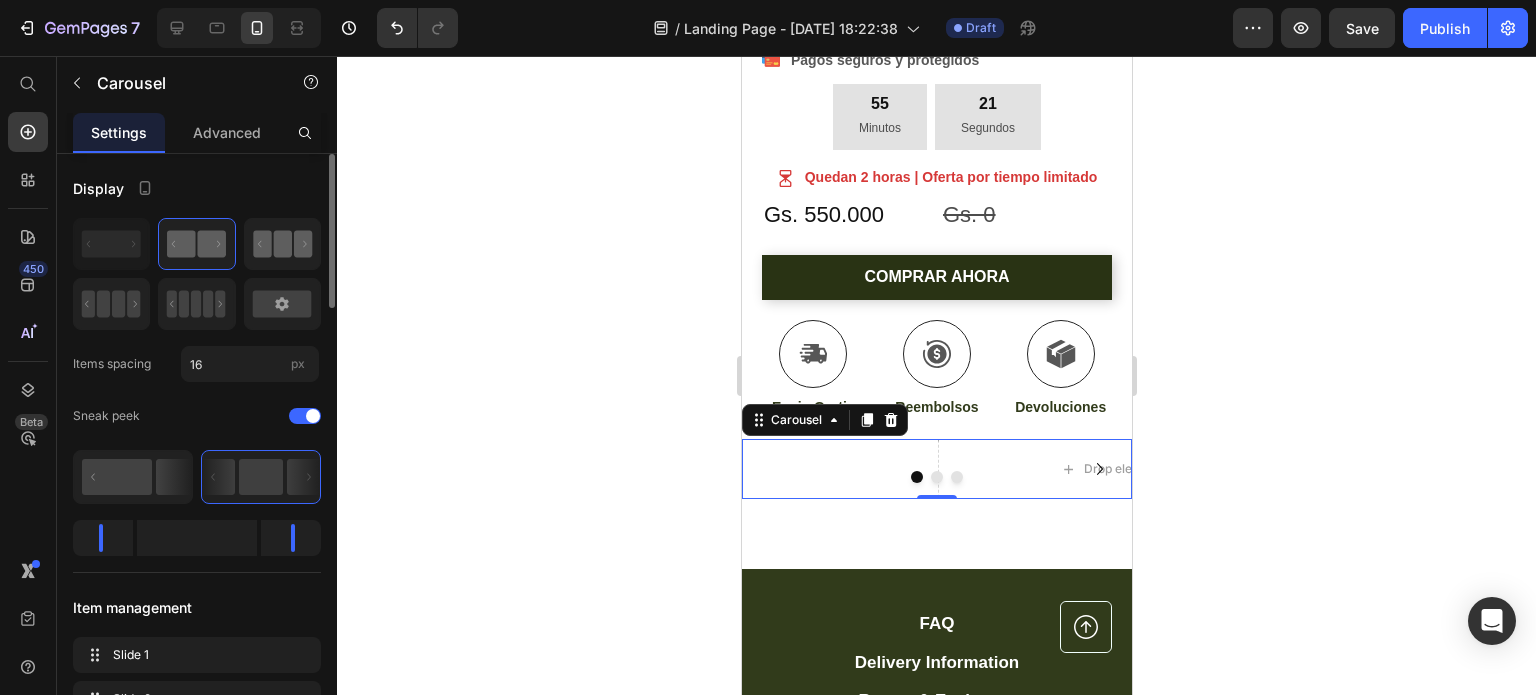 click 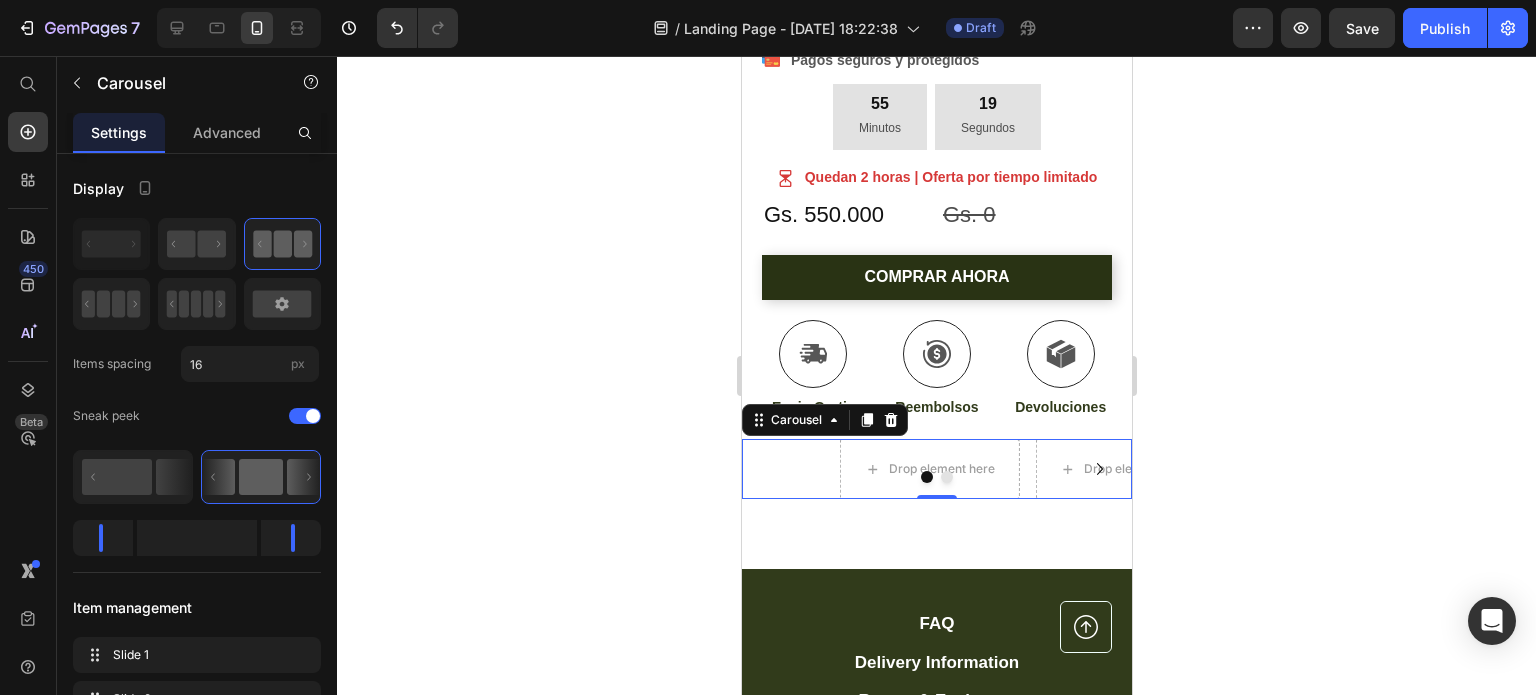 click 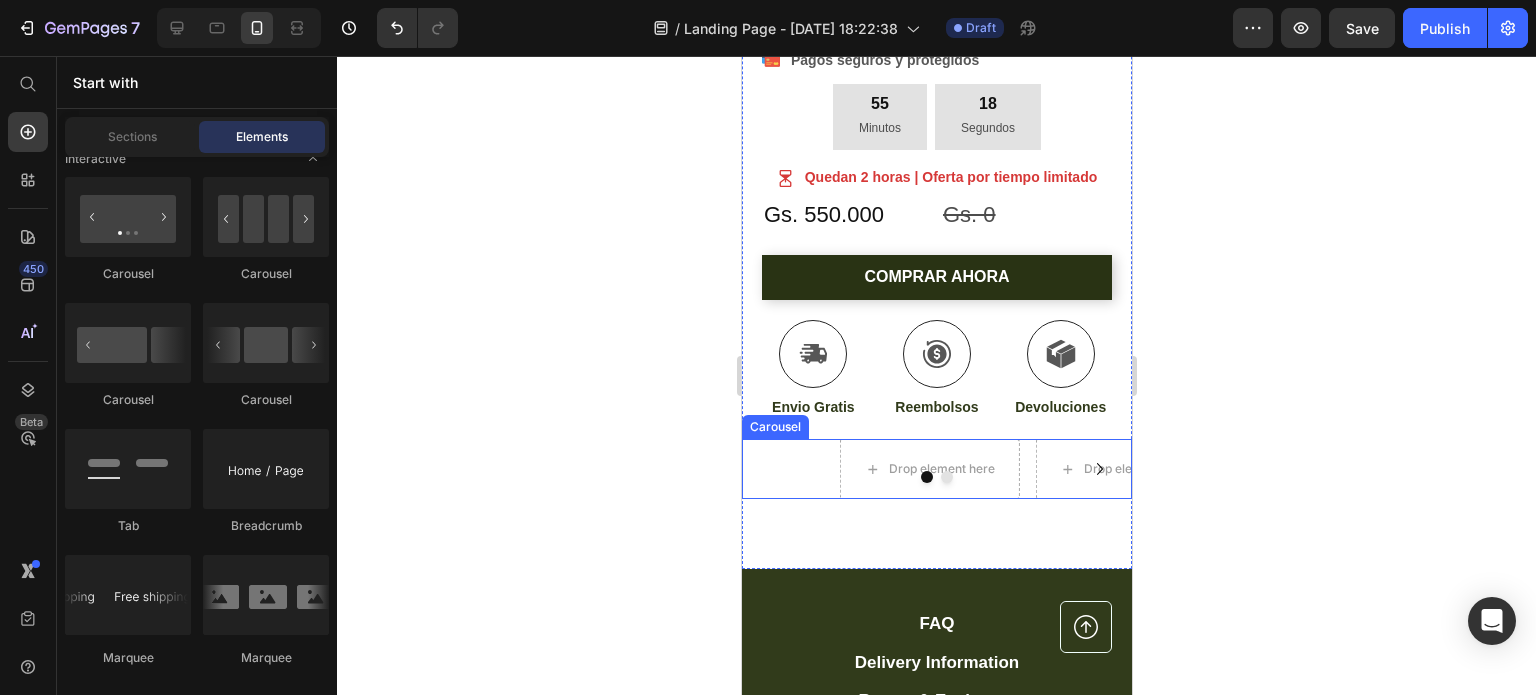 click 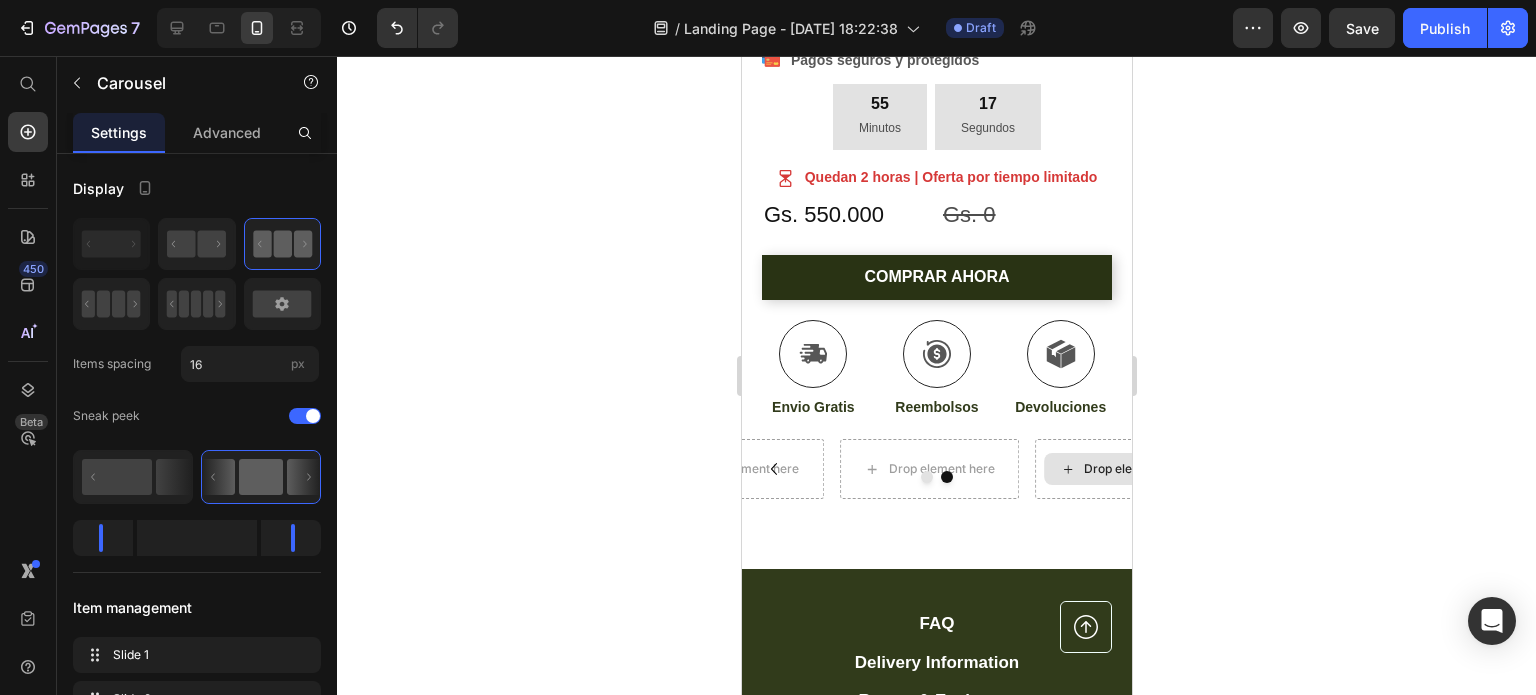 click on "Drop element here" at bounding box center (1136, 469) 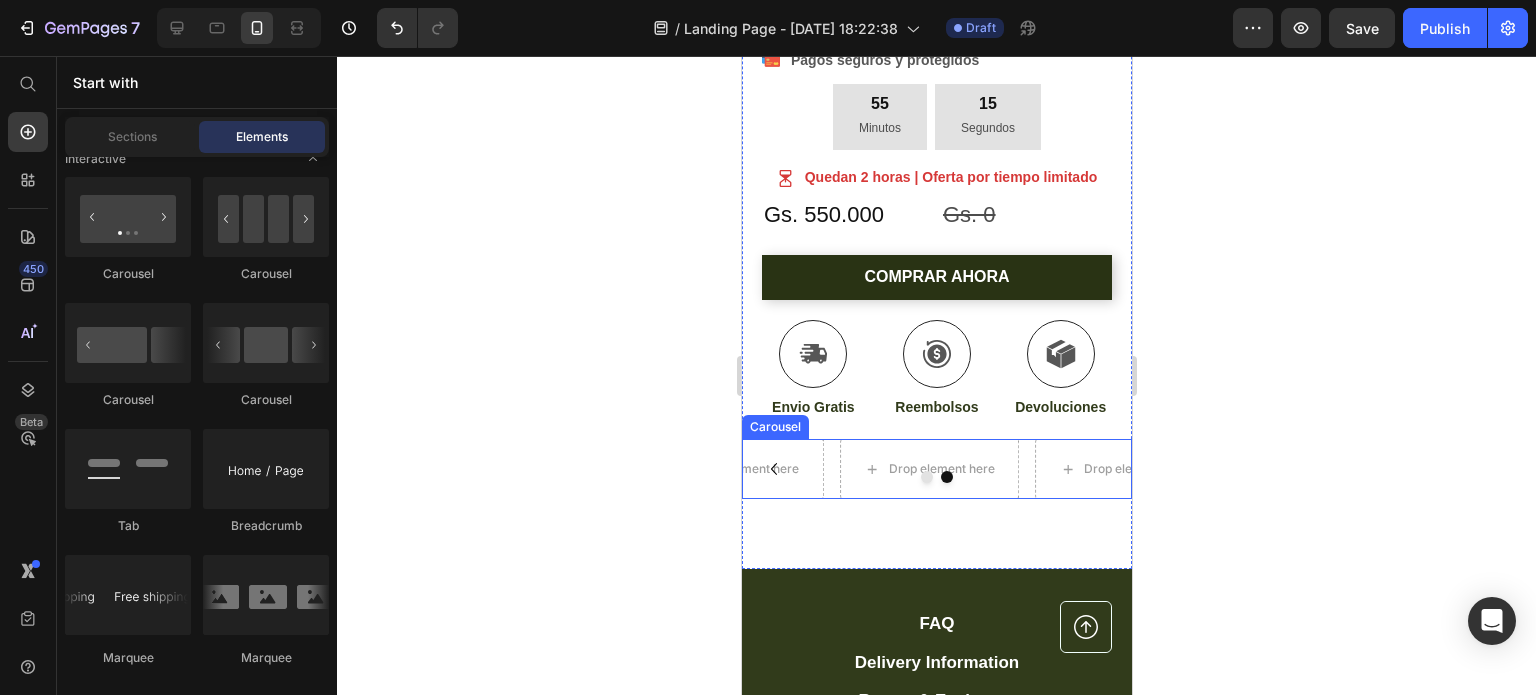 click 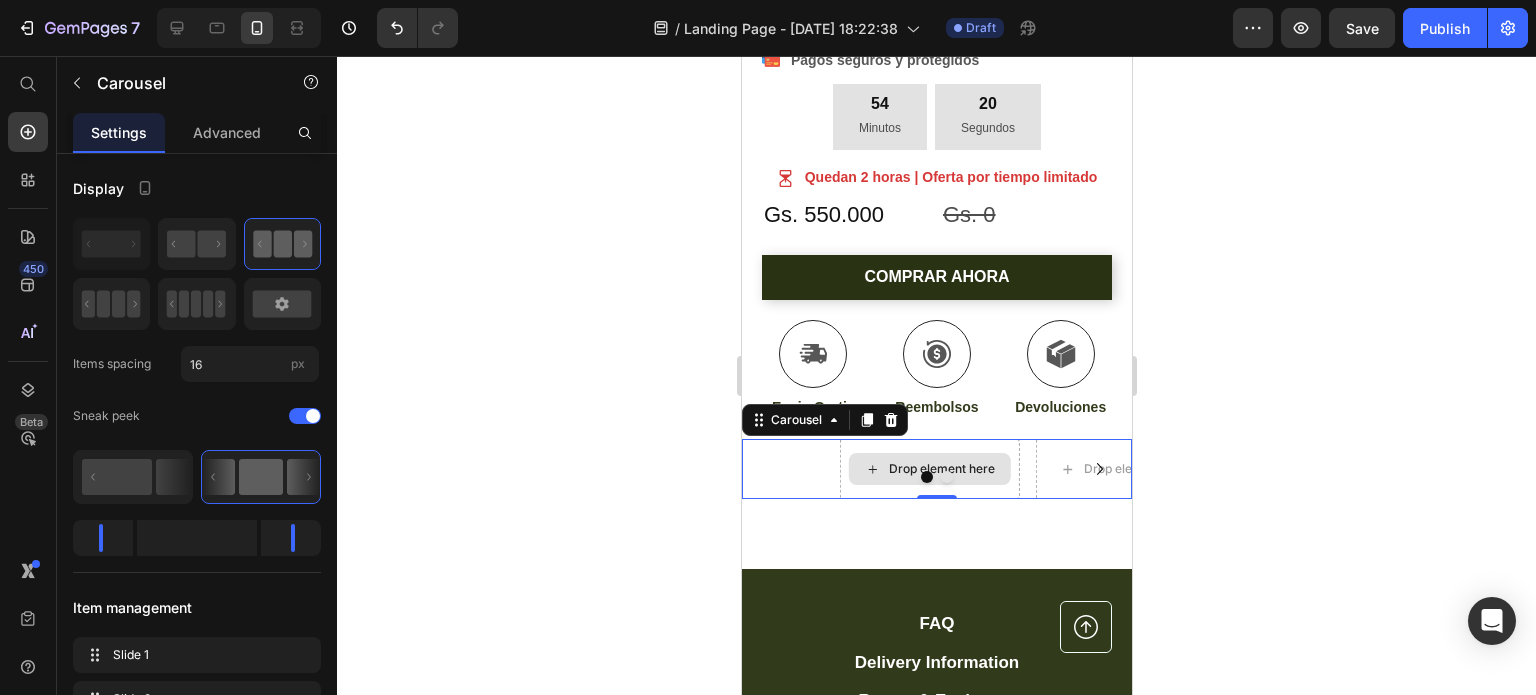 click on "Drop element here" at bounding box center (929, 469) 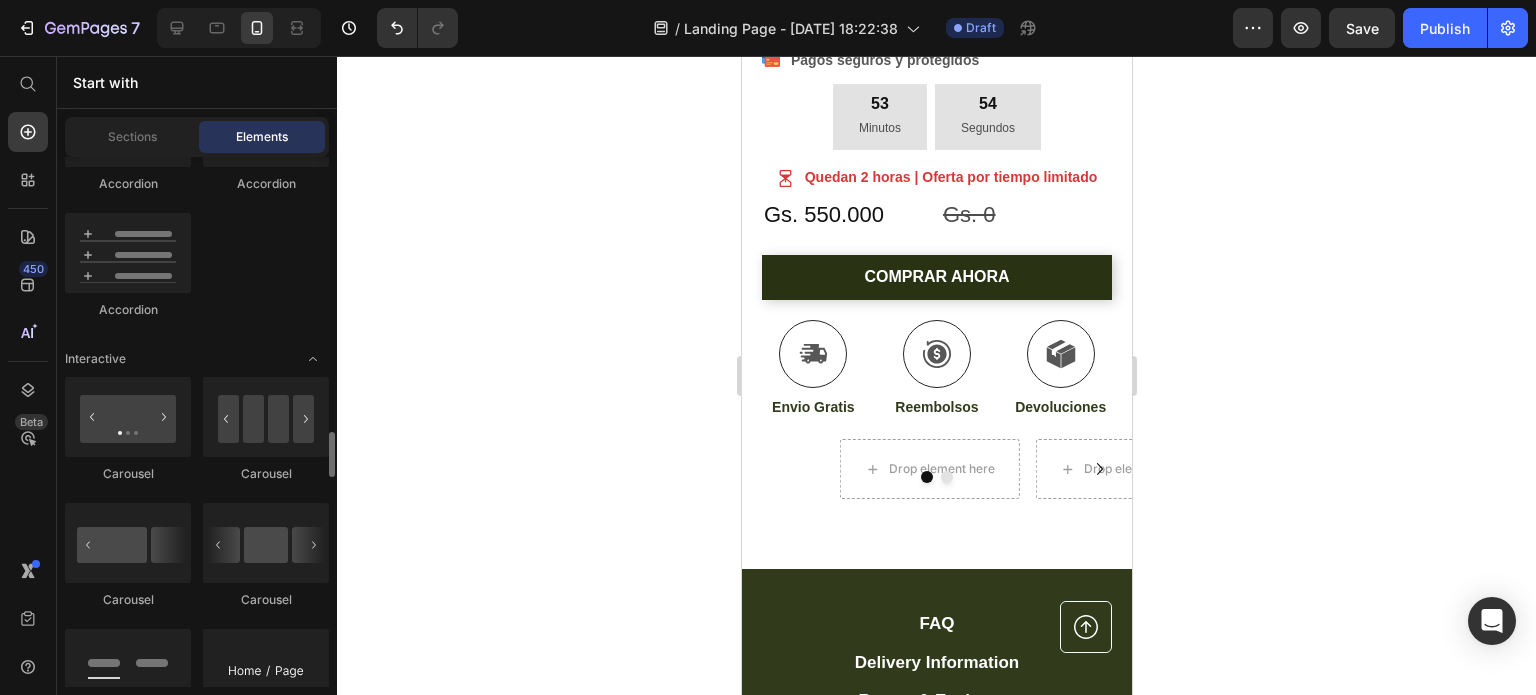 scroll, scrollTop: 2048, scrollLeft: 0, axis: vertical 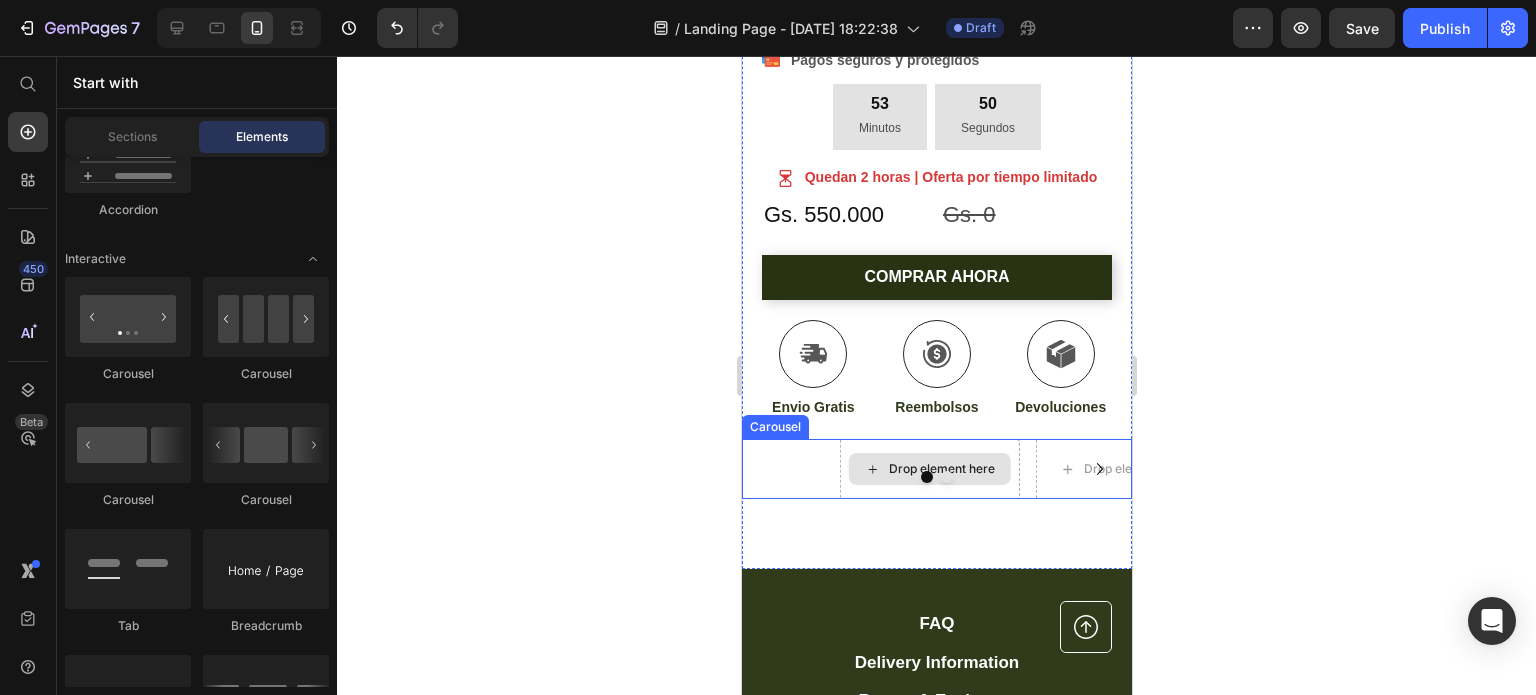 click on "Drop element here" at bounding box center [941, 469] 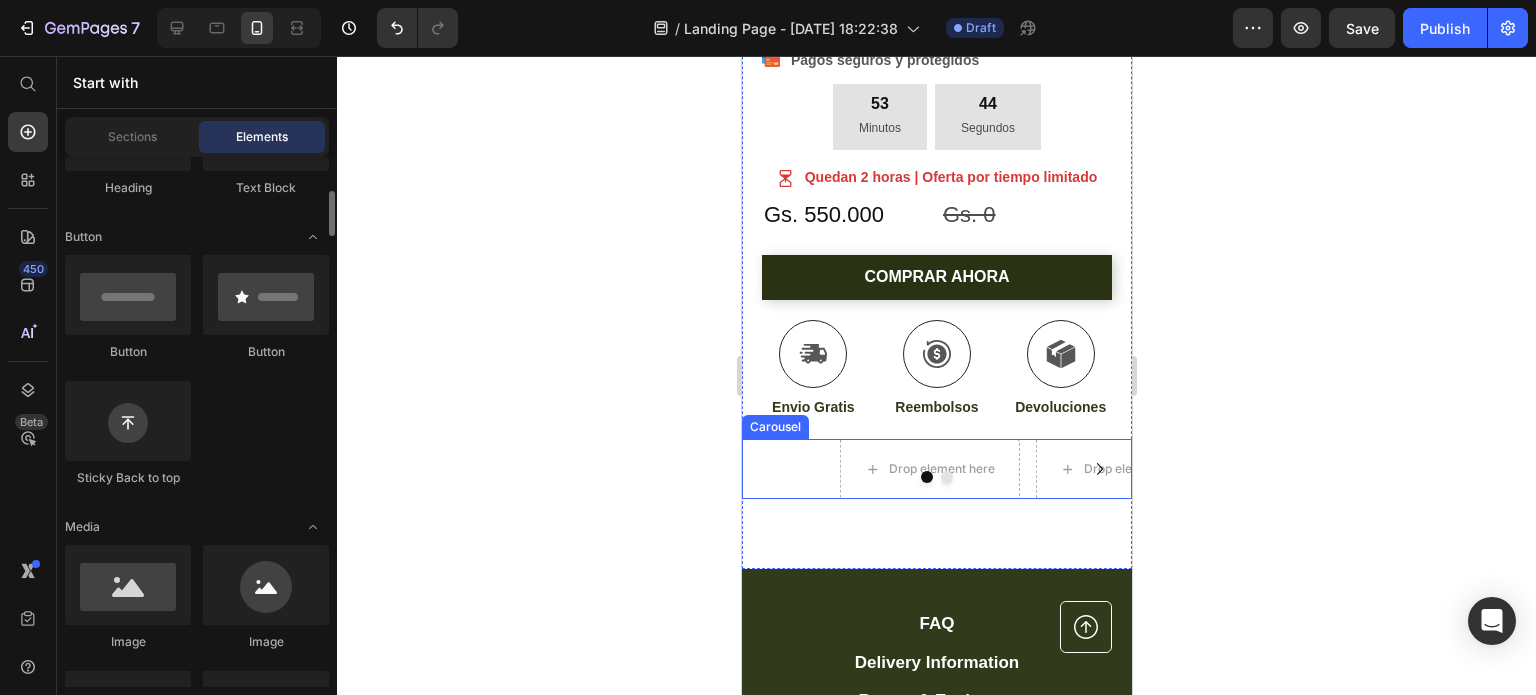 scroll, scrollTop: 500, scrollLeft: 0, axis: vertical 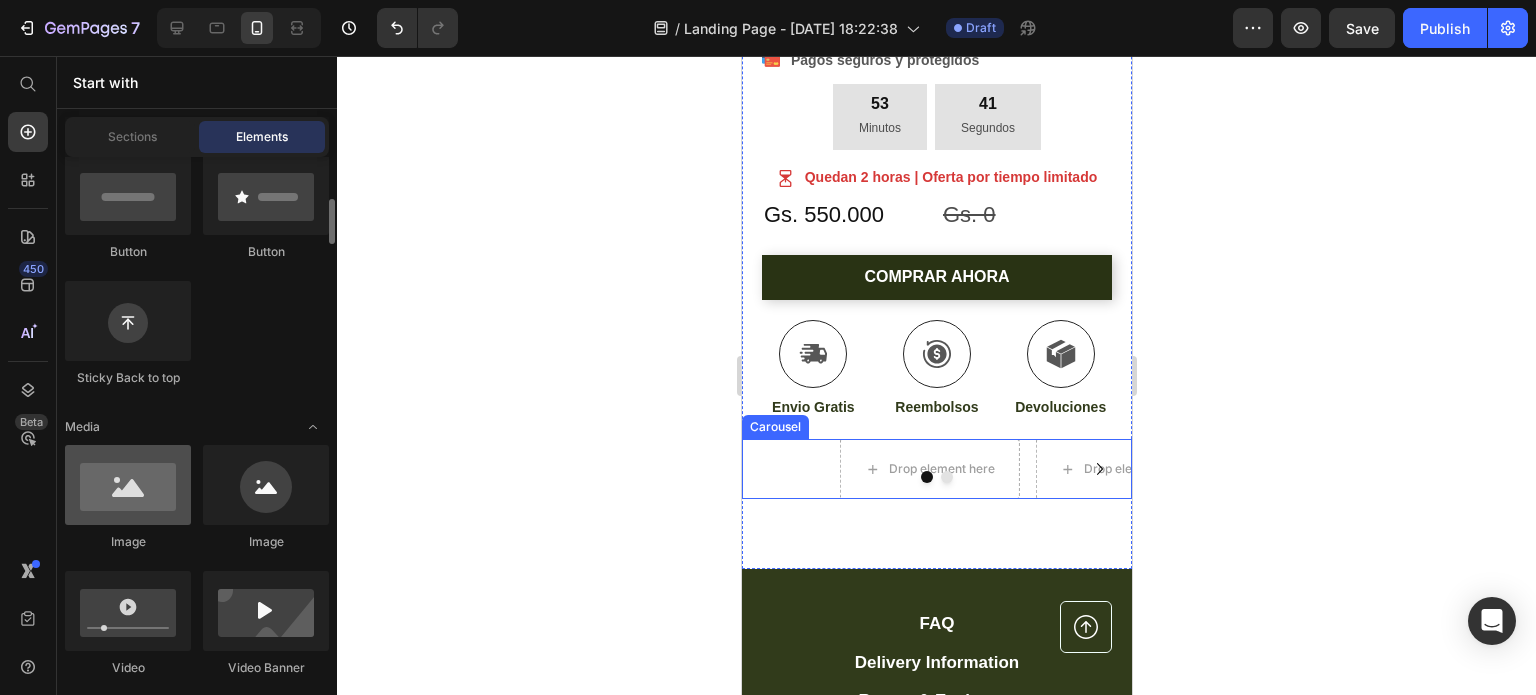 click at bounding box center (128, 485) 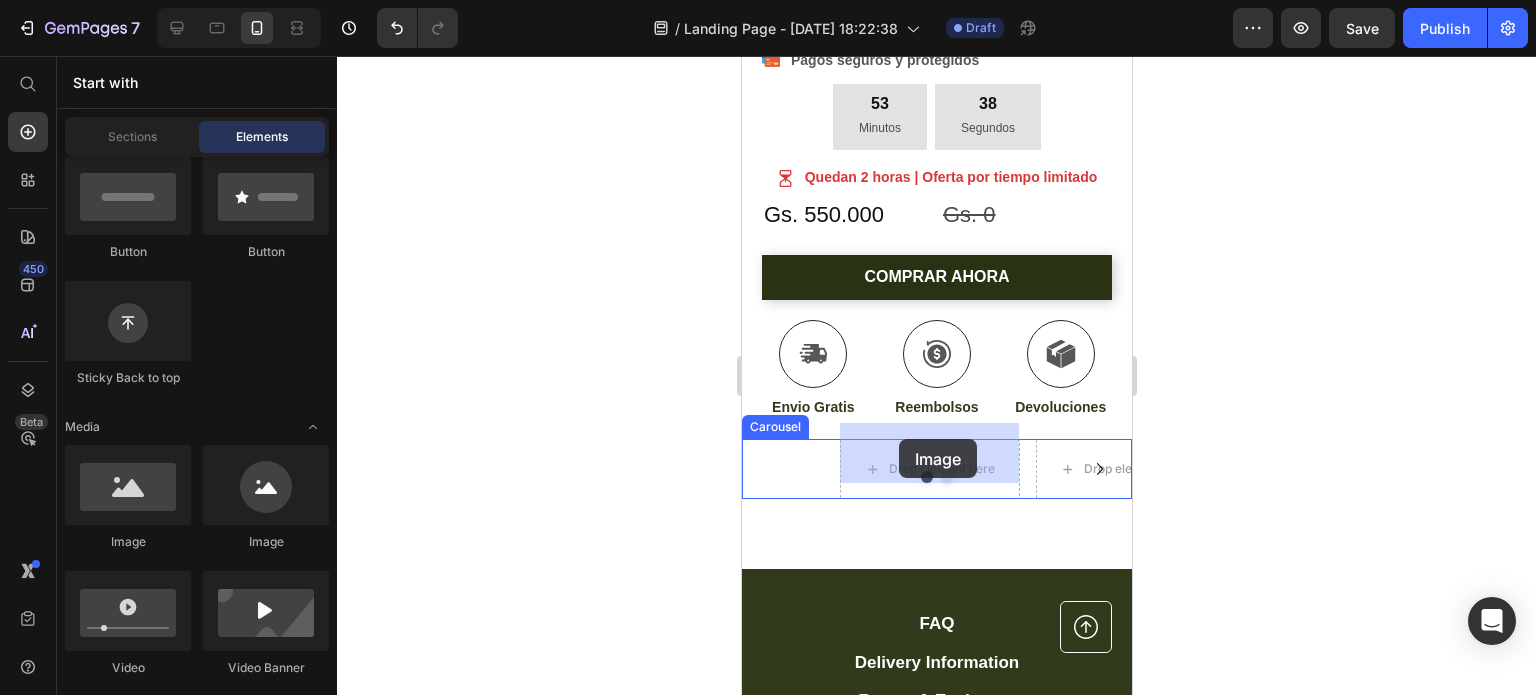 drag, startPoint x: 881, startPoint y: 553, endPoint x: 898, endPoint y: 439, distance: 115.260574 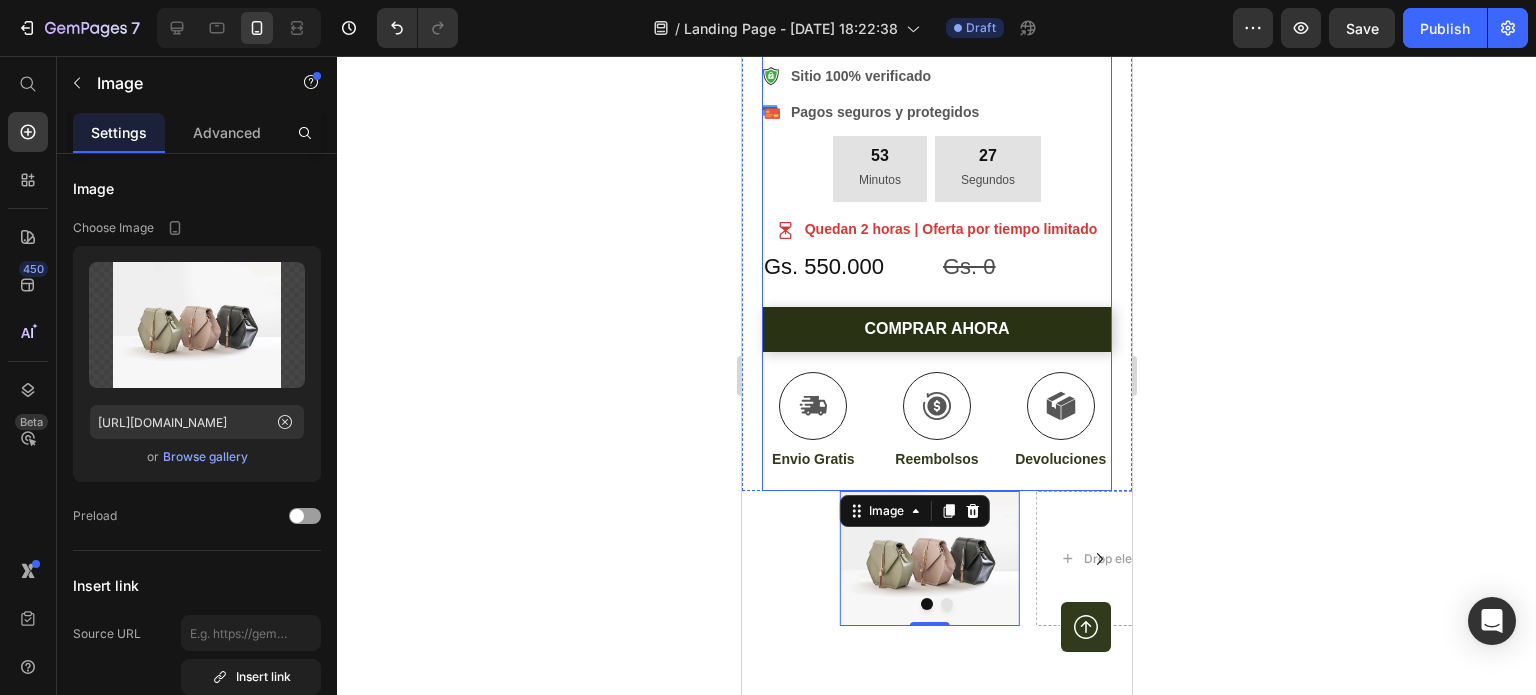 scroll, scrollTop: 800, scrollLeft: 0, axis: vertical 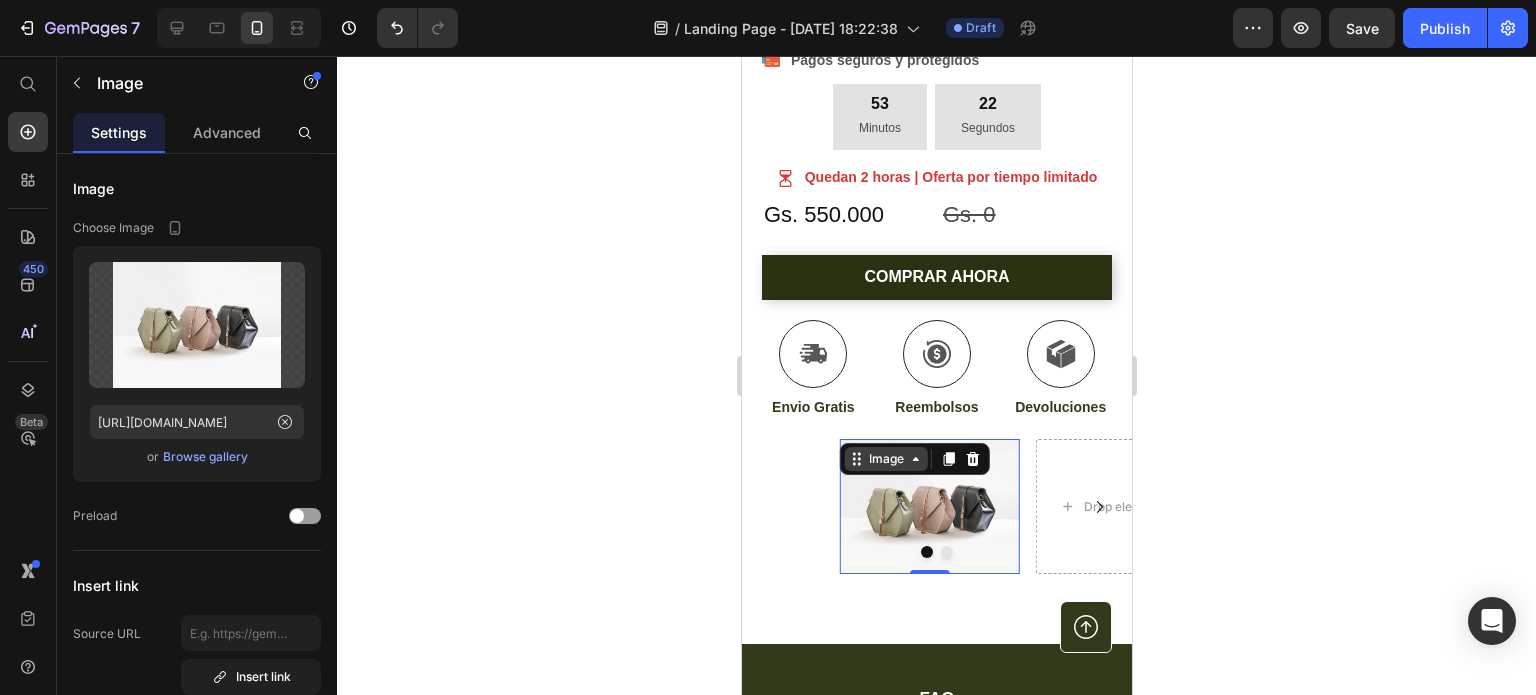 click 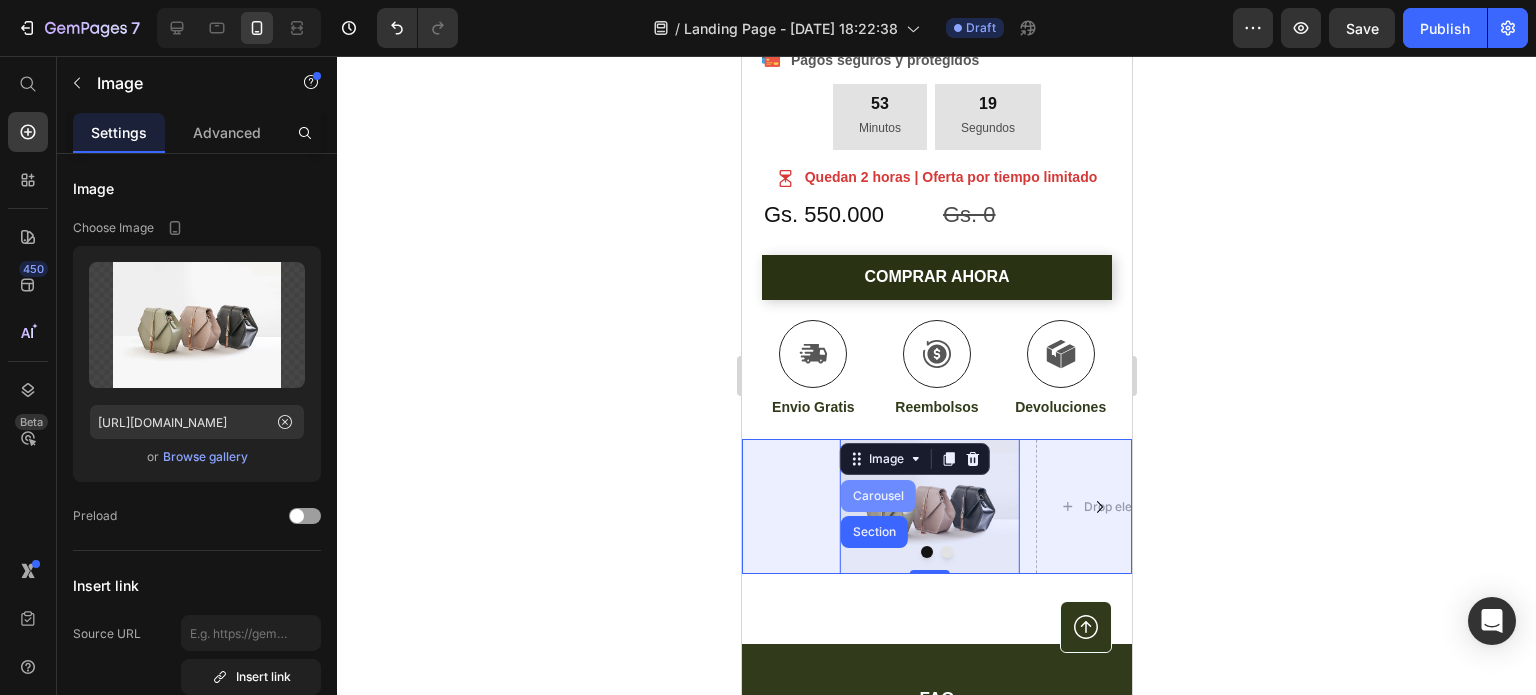 click on "Carousel" at bounding box center (877, 496) 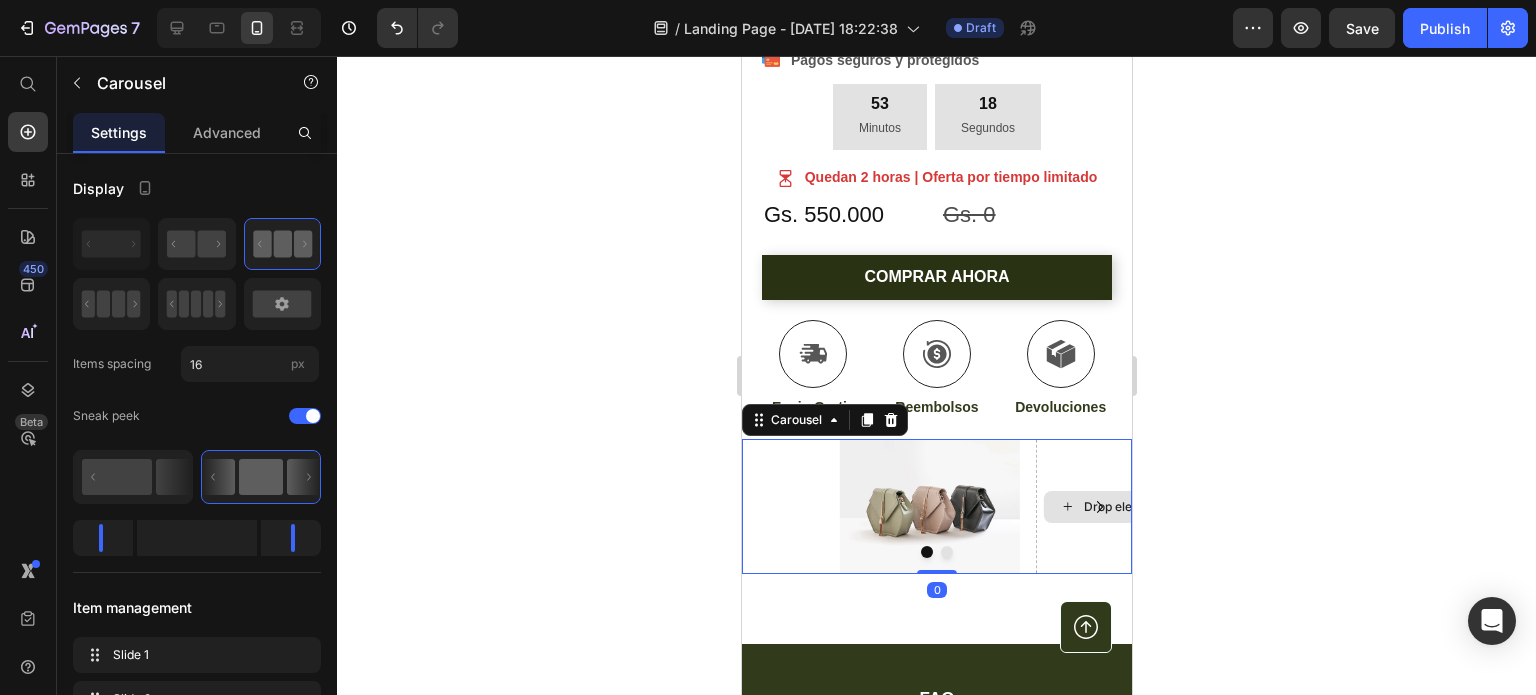 click on "Drop element here" at bounding box center (1124, 507) 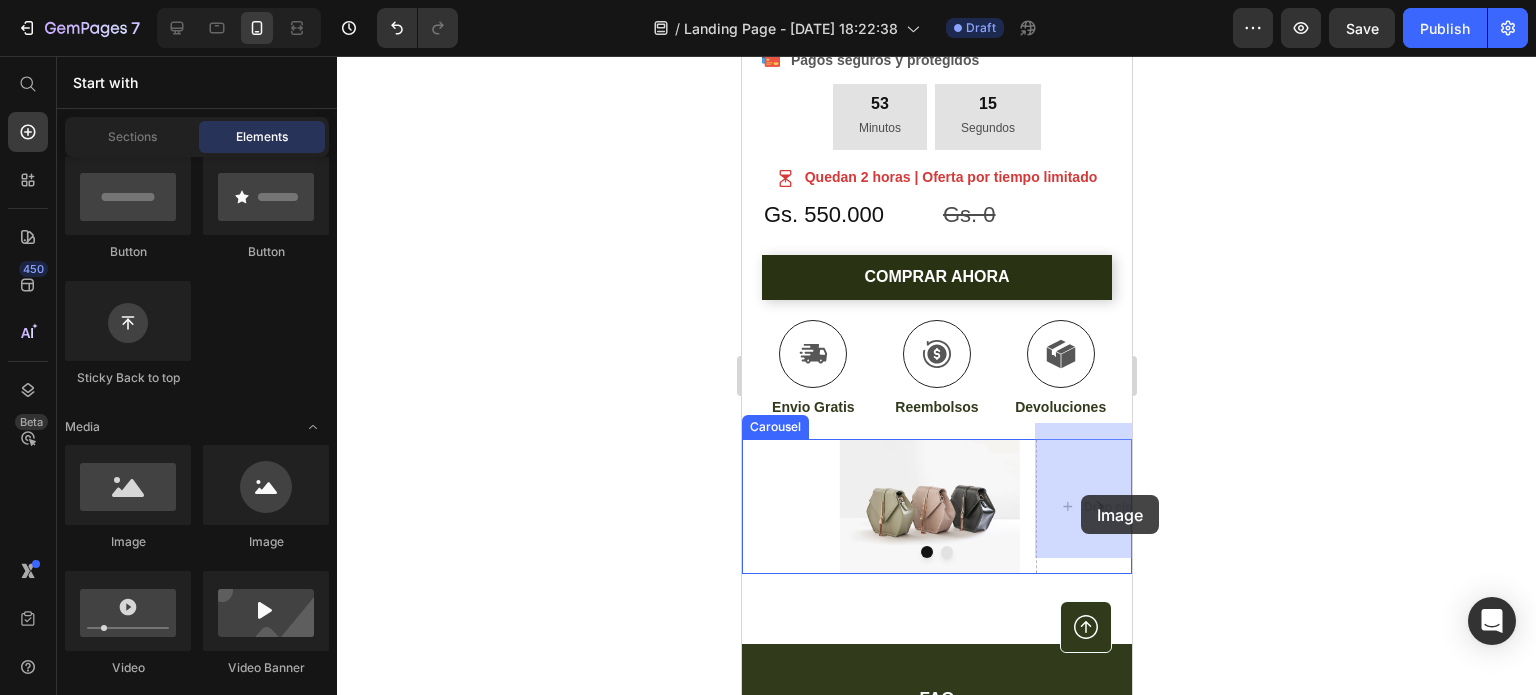 drag, startPoint x: 837, startPoint y: 541, endPoint x: 1080, endPoint y: 495, distance: 247.31558 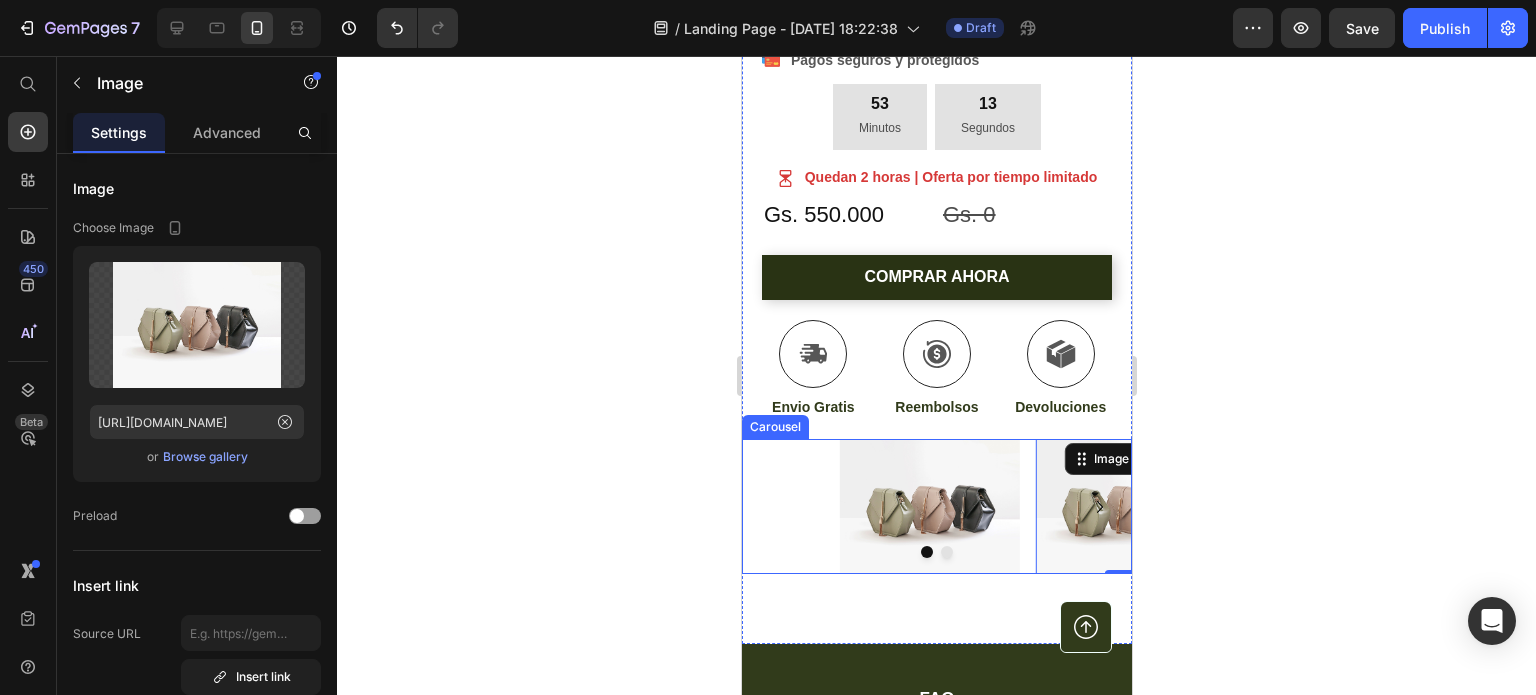 click 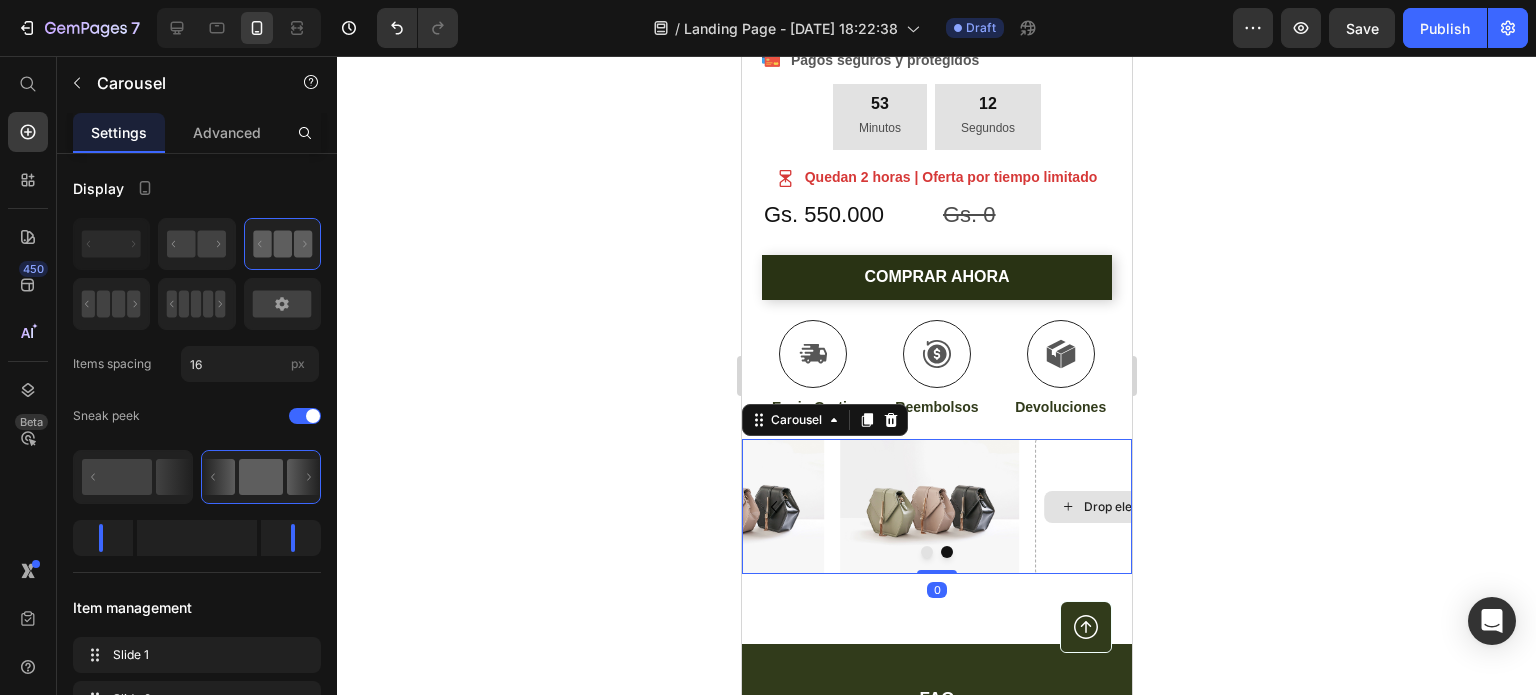 click 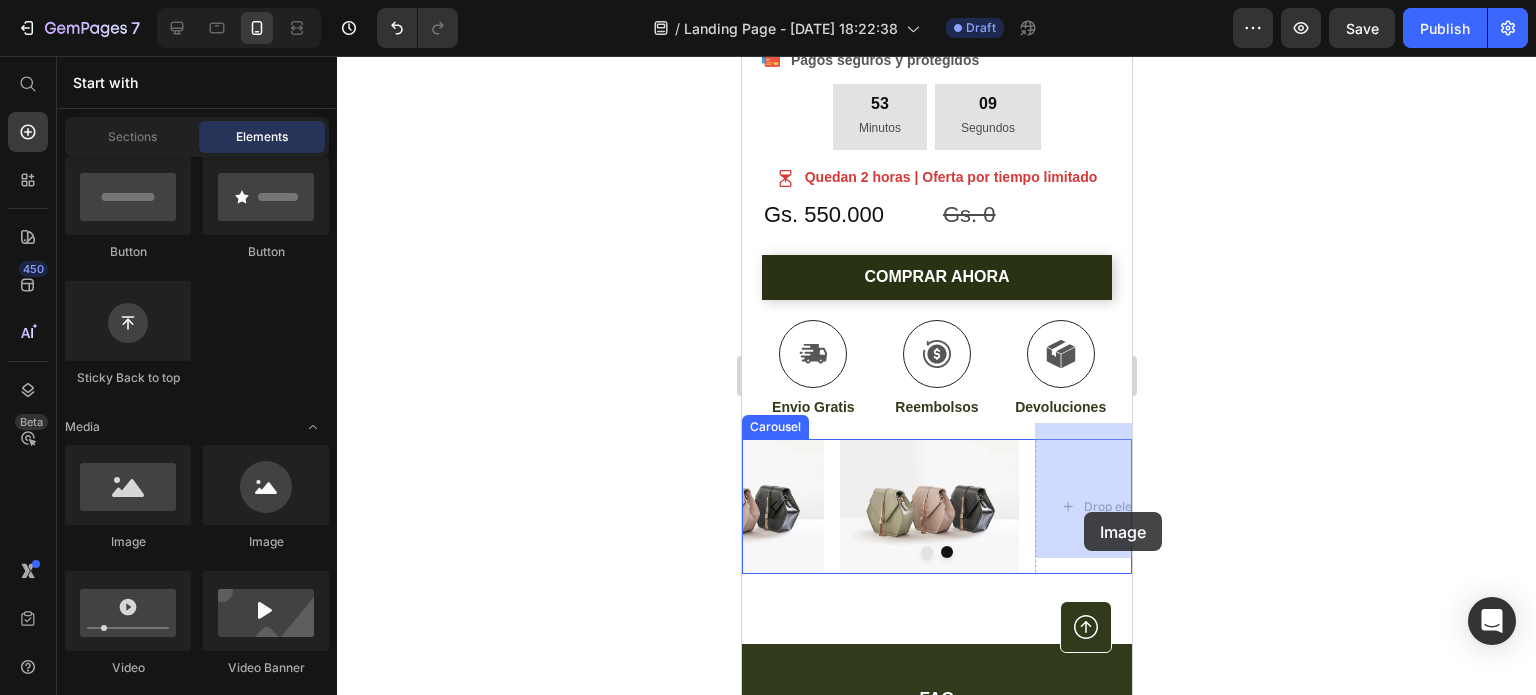 drag, startPoint x: 869, startPoint y: 555, endPoint x: 1082, endPoint y: 512, distance: 217.29703 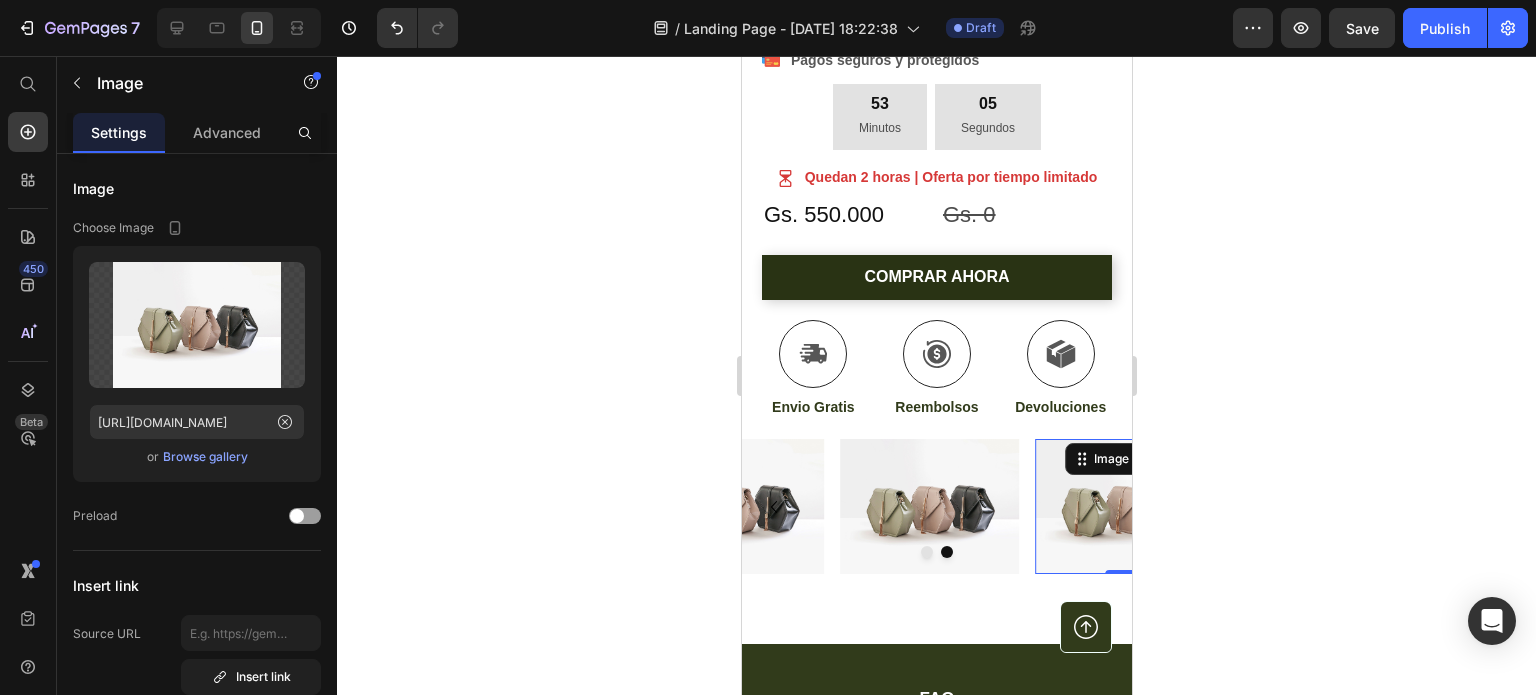 drag, startPoint x: 1070, startPoint y: 505, endPoint x: 981, endPoint y: 512, distance: 89.27486 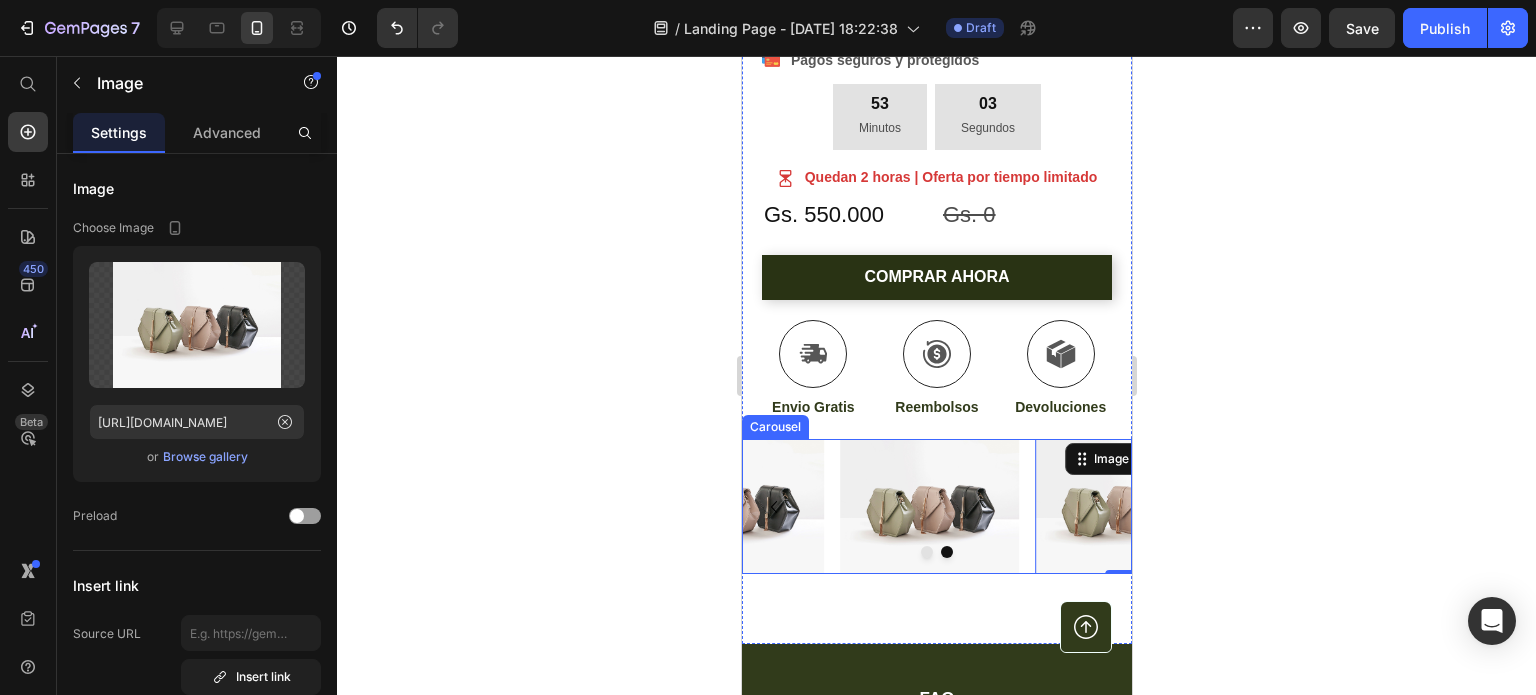 click 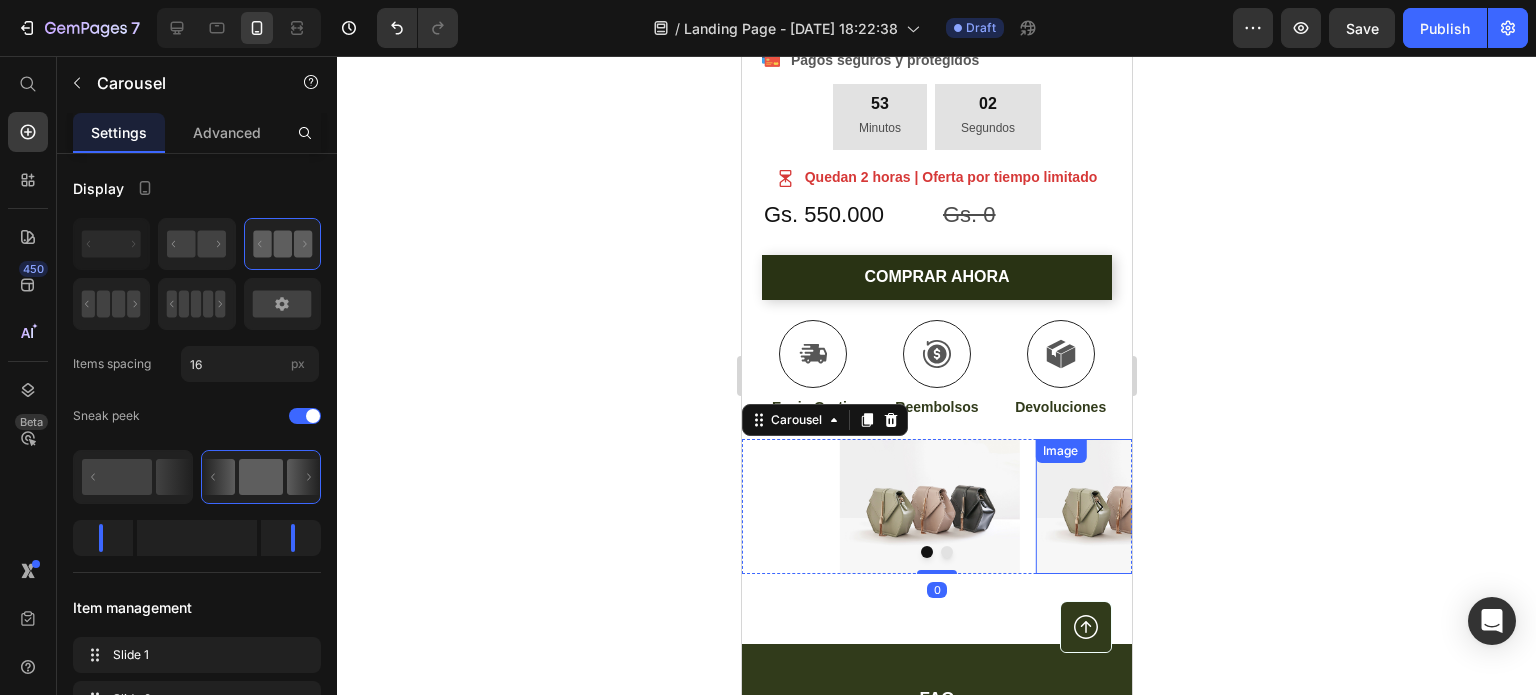 click at bounding box center (1124, 506) 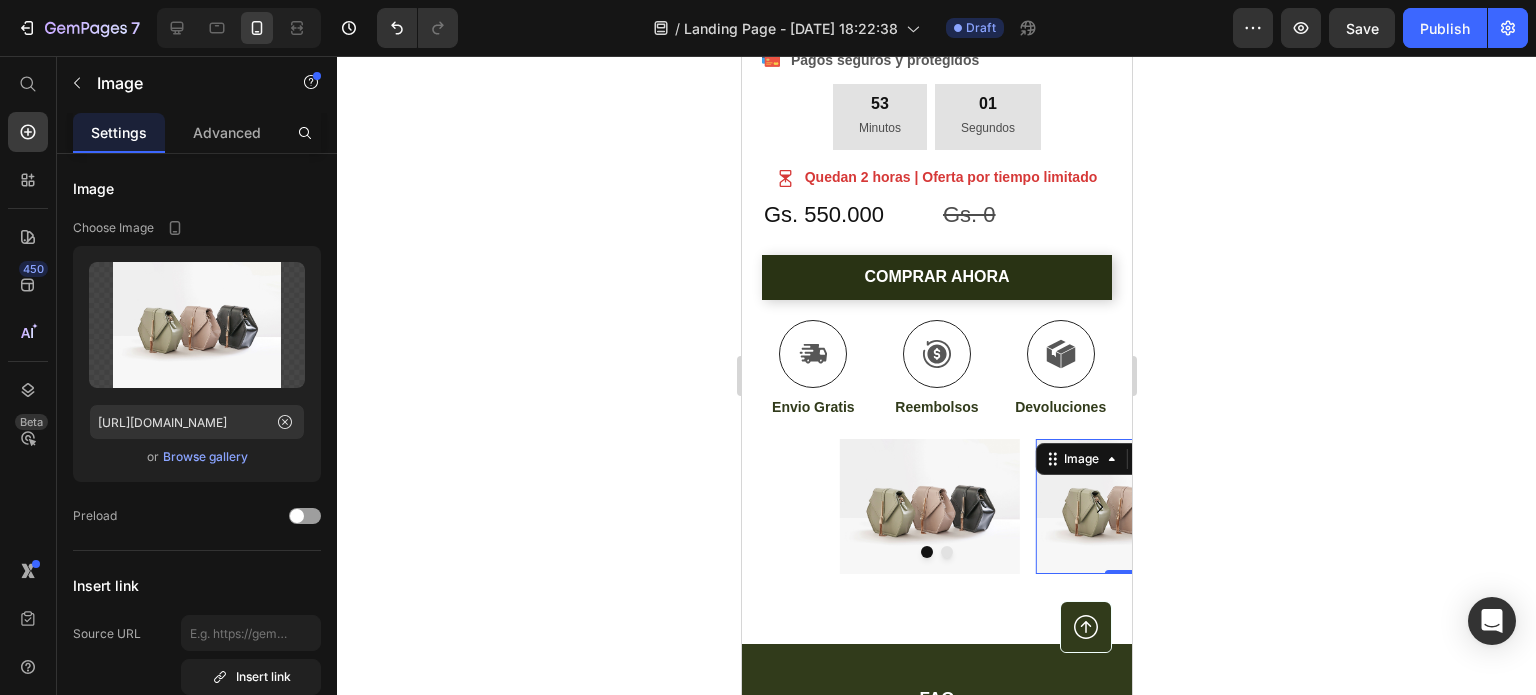 click at bounding box center (1124, 506) 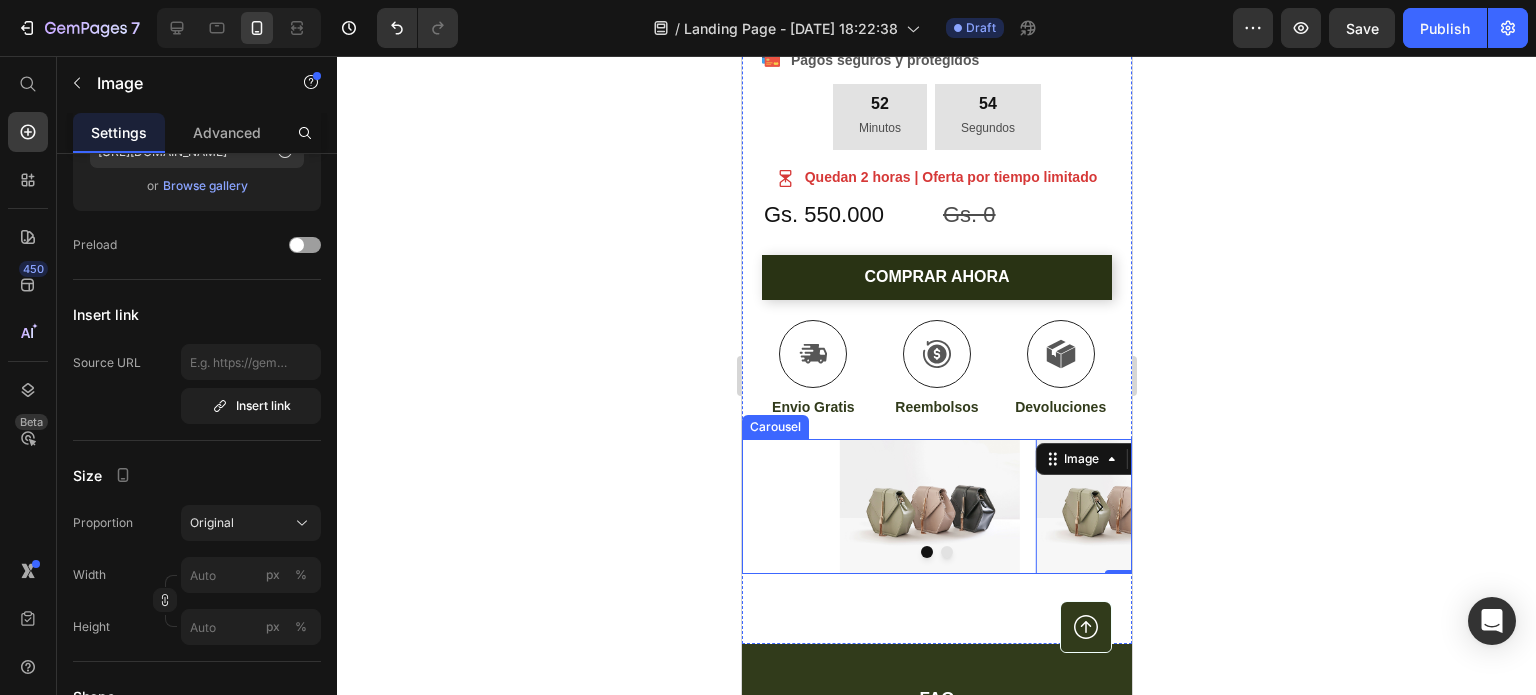 scroll, scrollTop: 0, scrollLeft: 0, axis: both 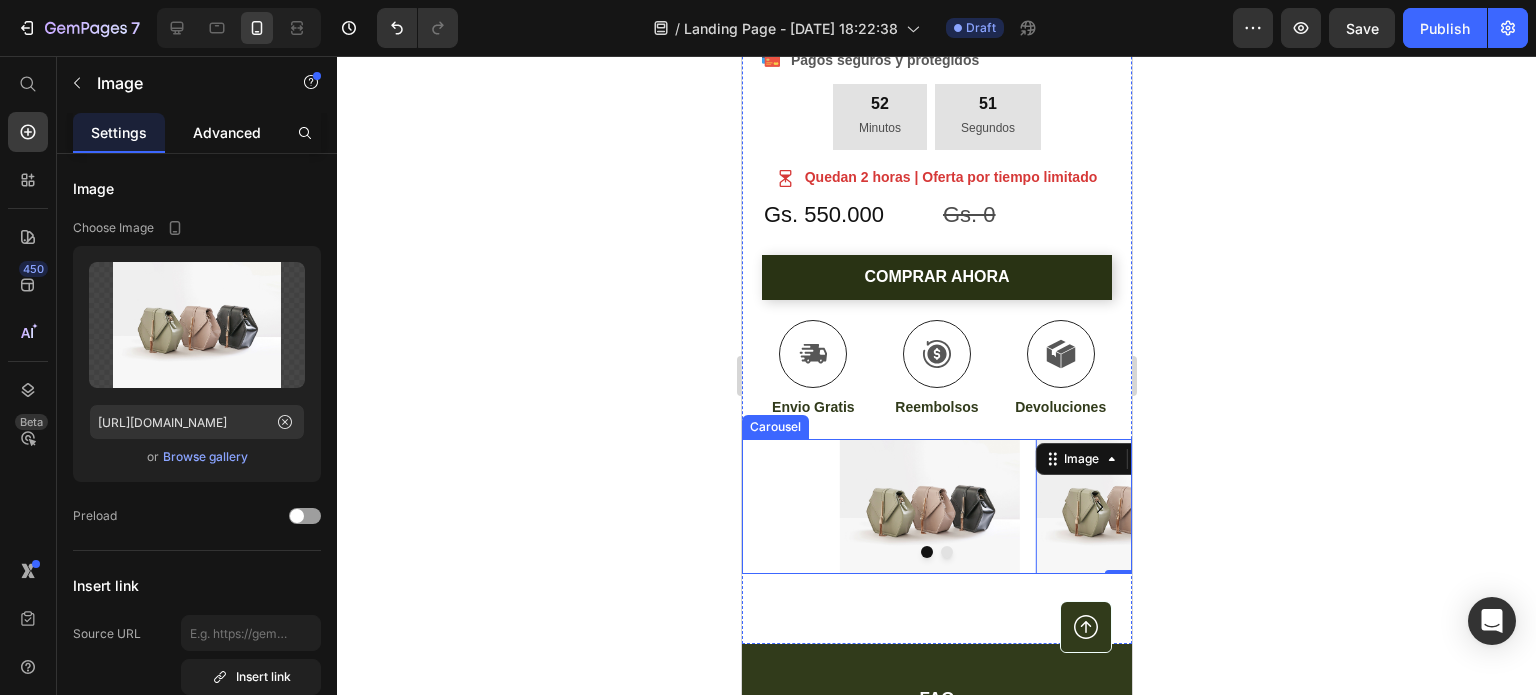 click on "Advanced" at bounding box center [227, 132] 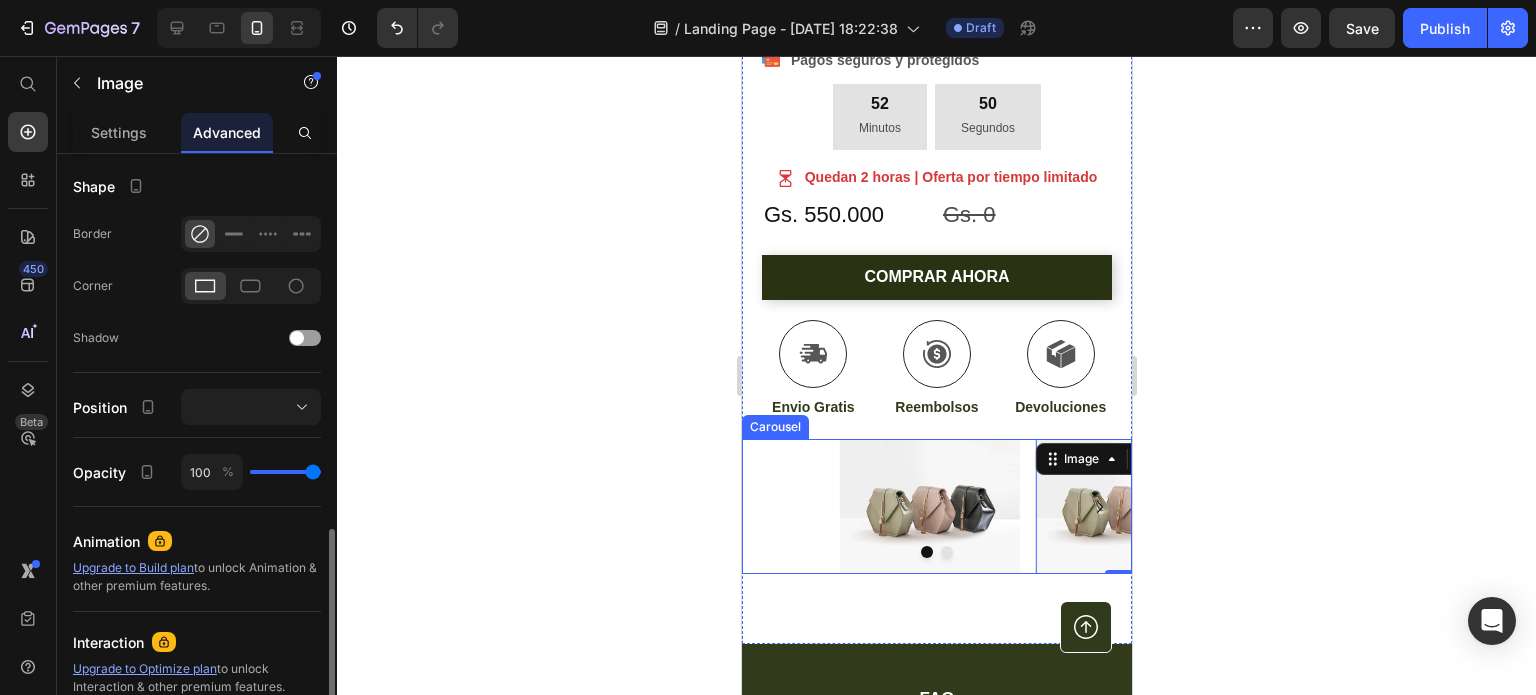 scroll, scrollTop: 600, scrollLeft: 0, axis: vertical 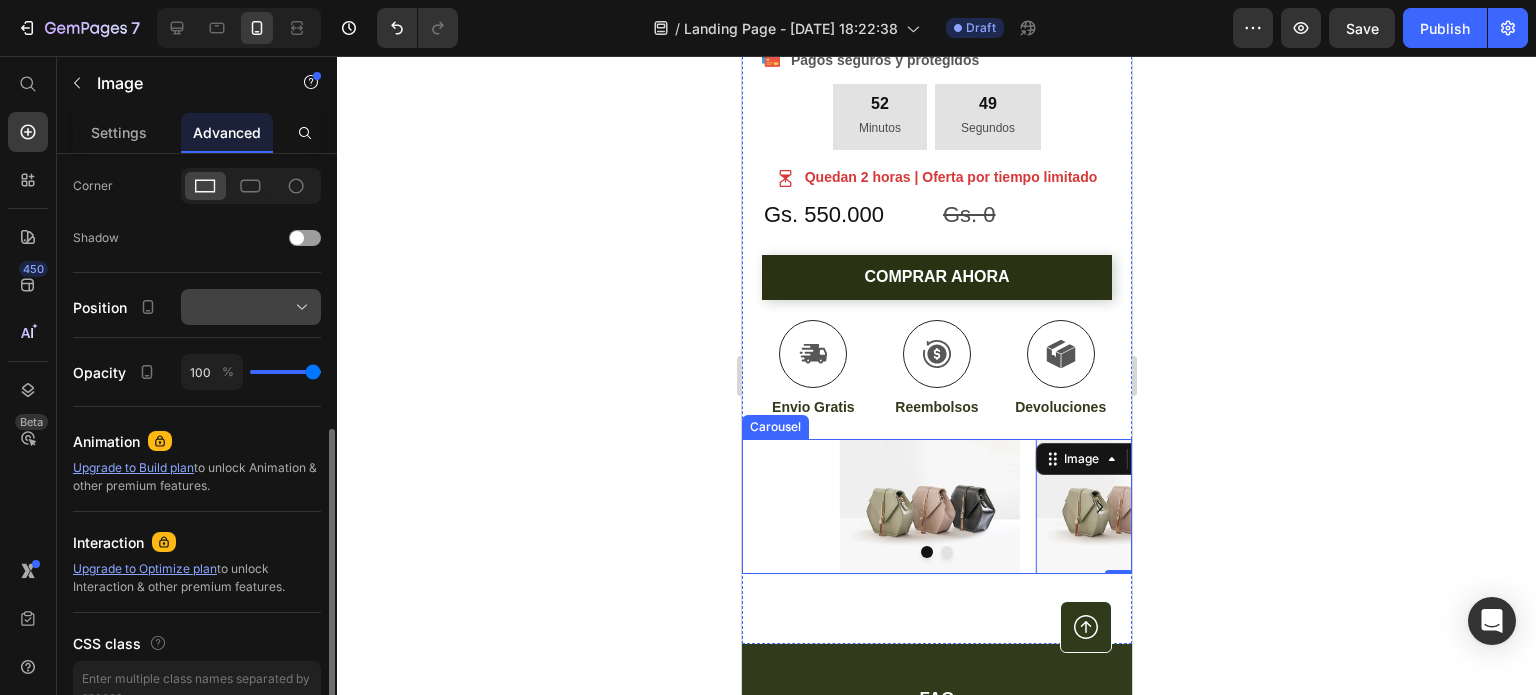 click at bounding box center [251, 307] 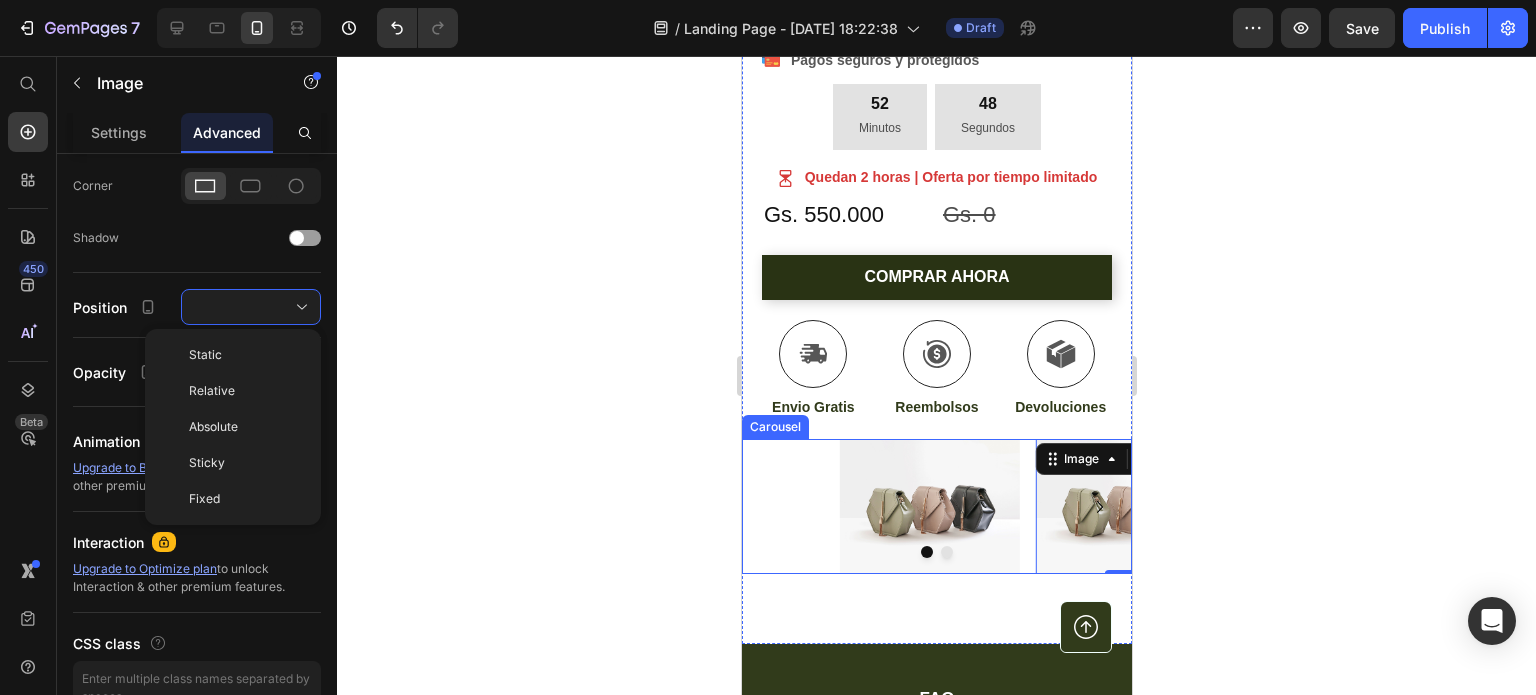 click 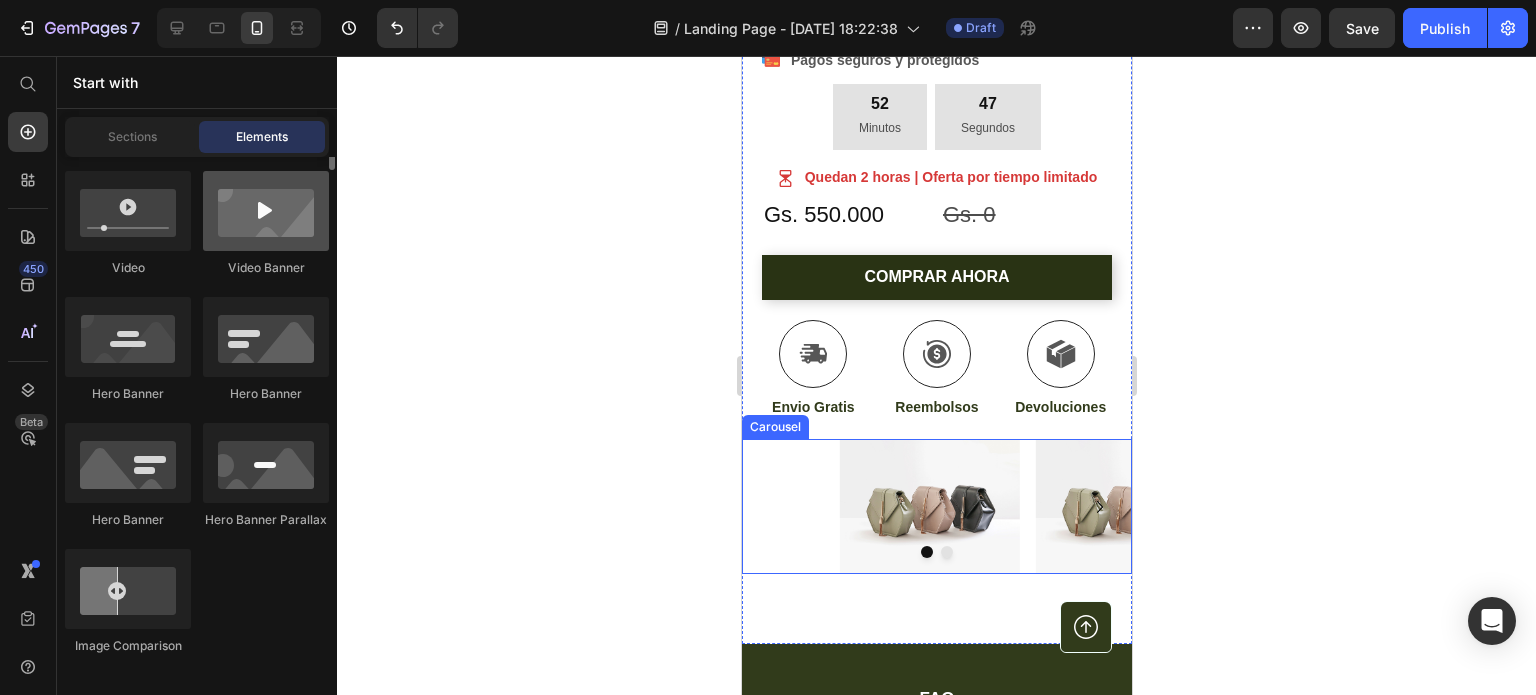 scroll, scrollTop: 700, scrollLeft: 0, axis: vertical 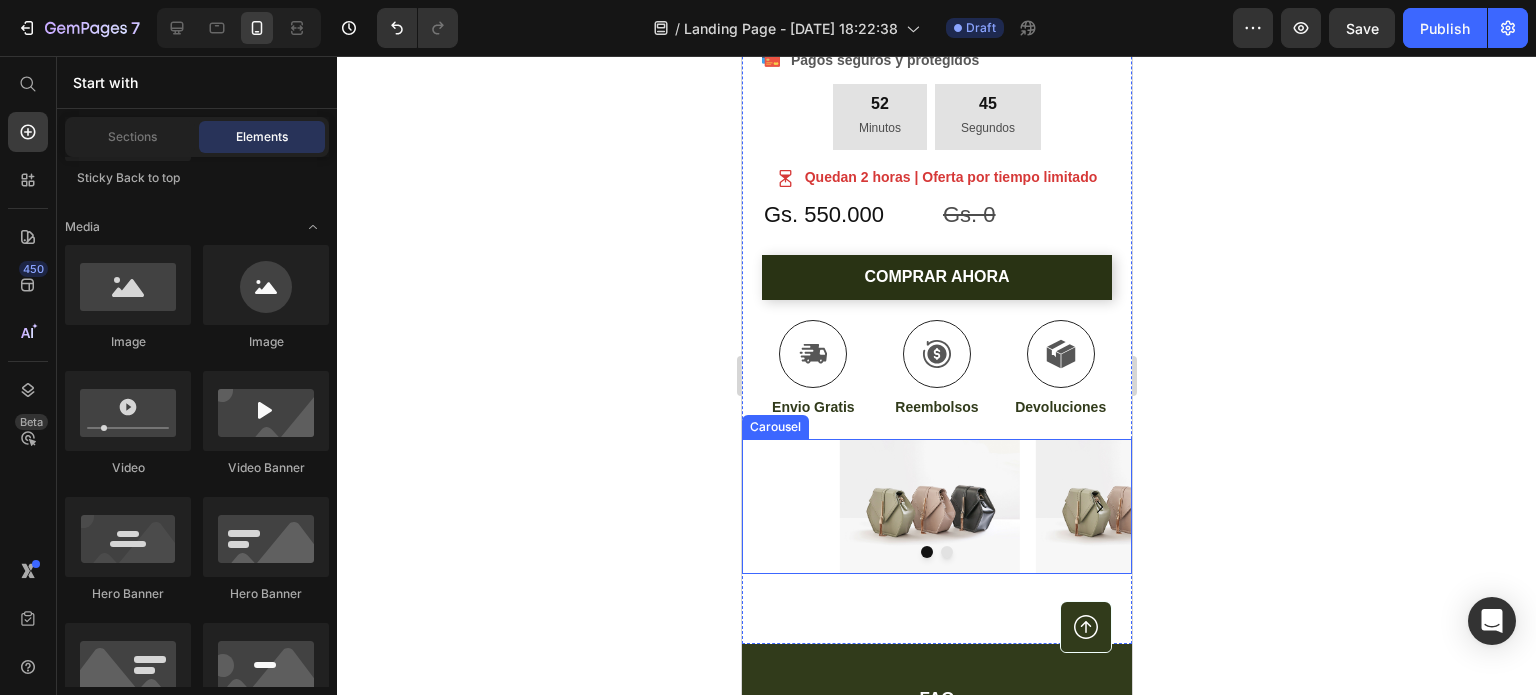 click 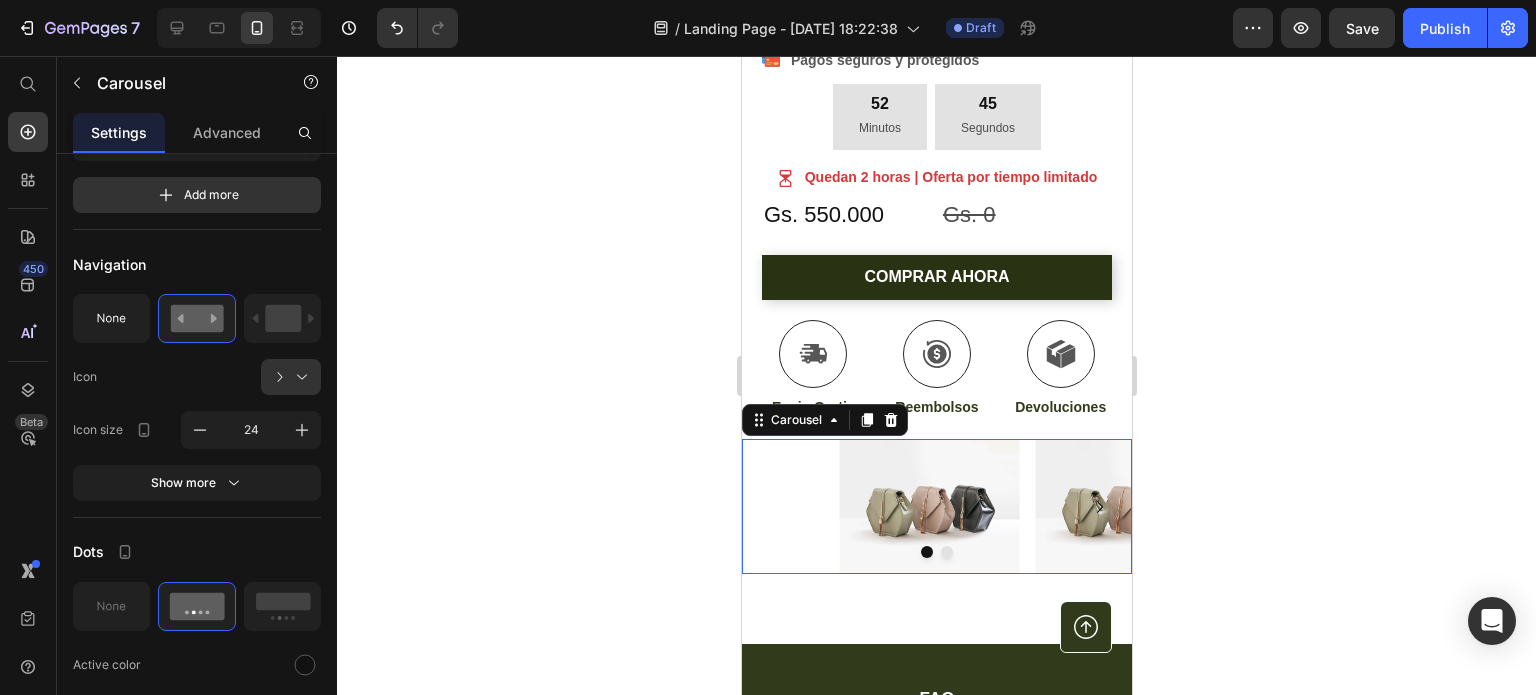 scroll, scrollTop: 0, scrollLeft: 0, axis: both 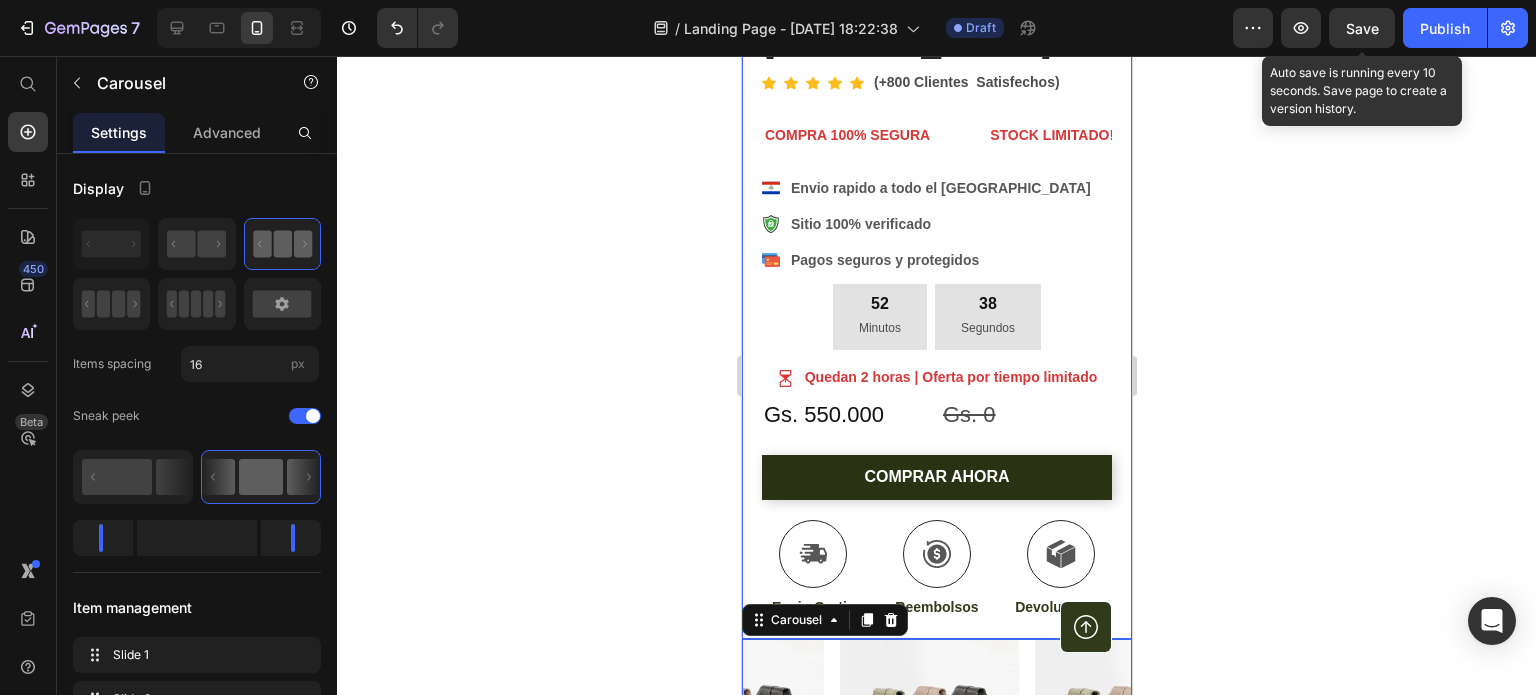 drag, startPoint x: 1347, startPoint y: 27, endPoint x: 1277, endPoint y: 127, distance: 122.06556 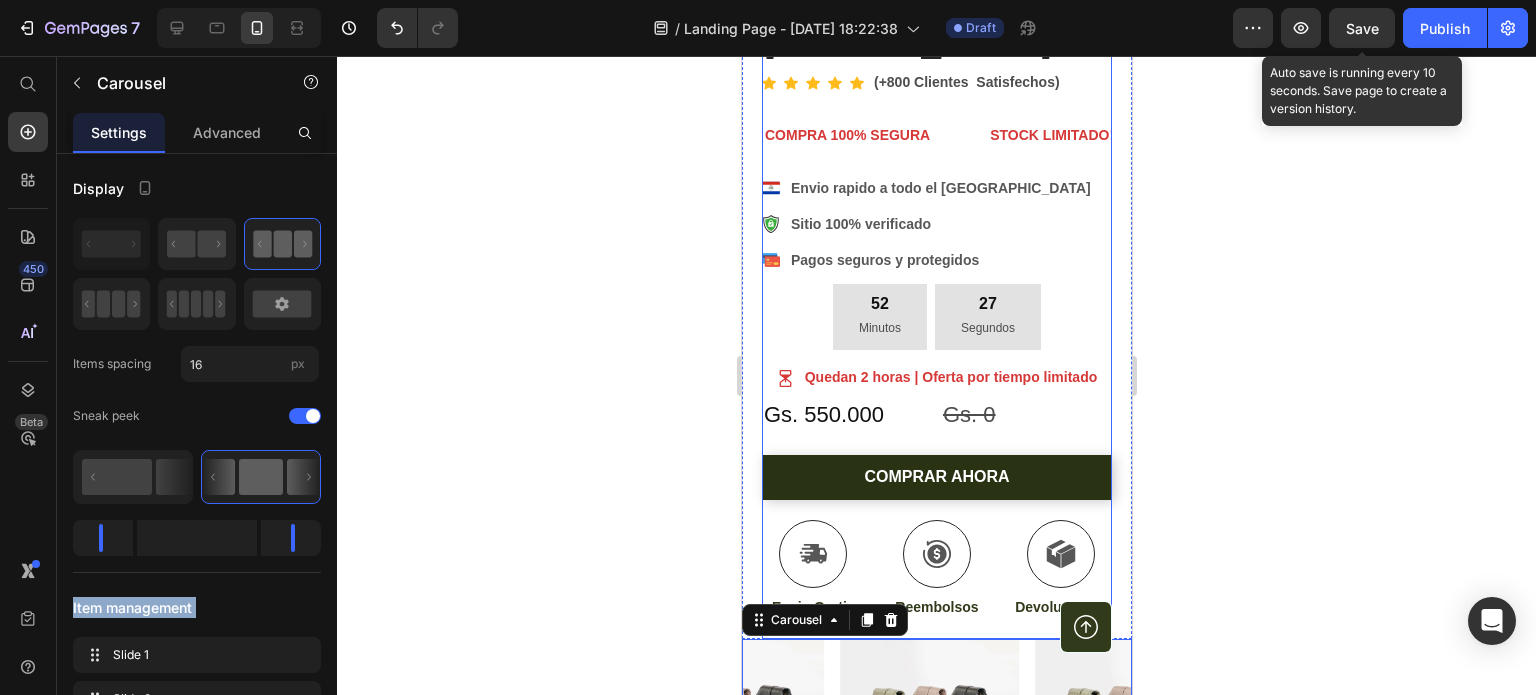 drag, startPoint x: 218, startPoint y: 533, endPoint x: 376, endPoint y: 501, distance: 161.20795 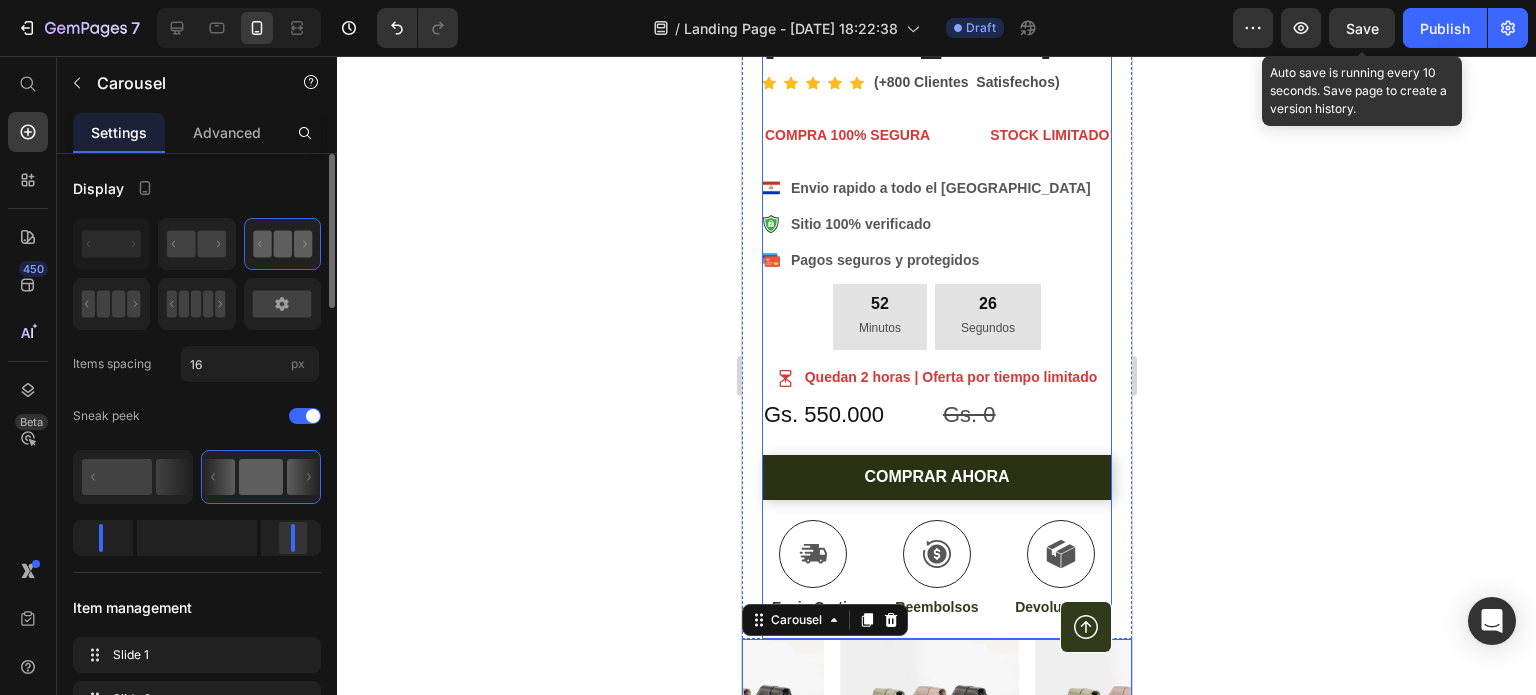 click on "7   /  Landing Page - [DATE] 18:22:38 Draft Preview  Save  Auto save is running every 10 seconds. Save page to create a version history.  Publish  450 Beta Start with Sections Elements Hero Section Product Detail Brands Trusted Badges Guarantee Product Breakdown How to use Testimonials Compare Bundle FAQs Social Proof Brand Story Product List Collection Blog List Contact Sticky Add to Cart Custom Footer Browse Library 450 Layout
Row
Row
Row
Row Text
Heading
Text Block Button
Button
Button
Sticky Back to top Media" at bounding box center [768, 0] 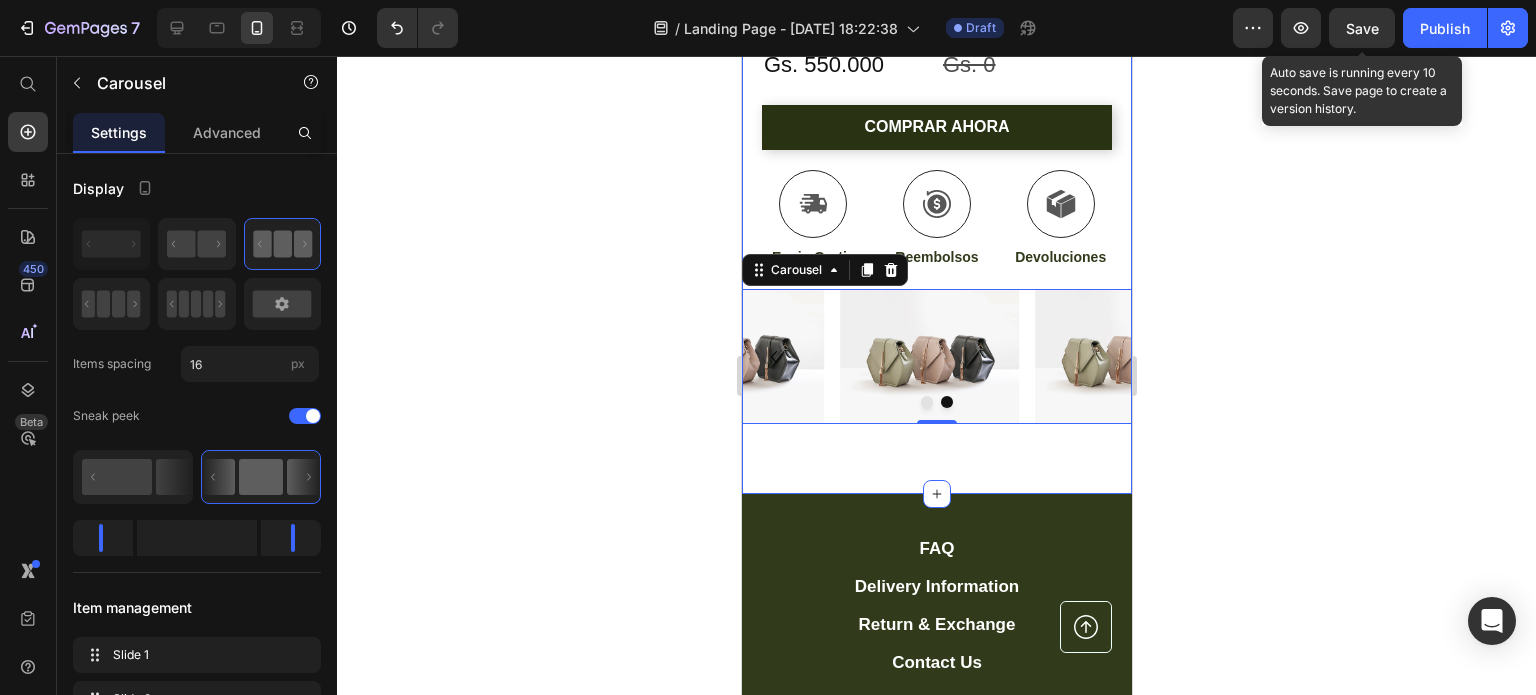 scroll, scrollTop: 1000, scrollLeft: 0, axis: vertical 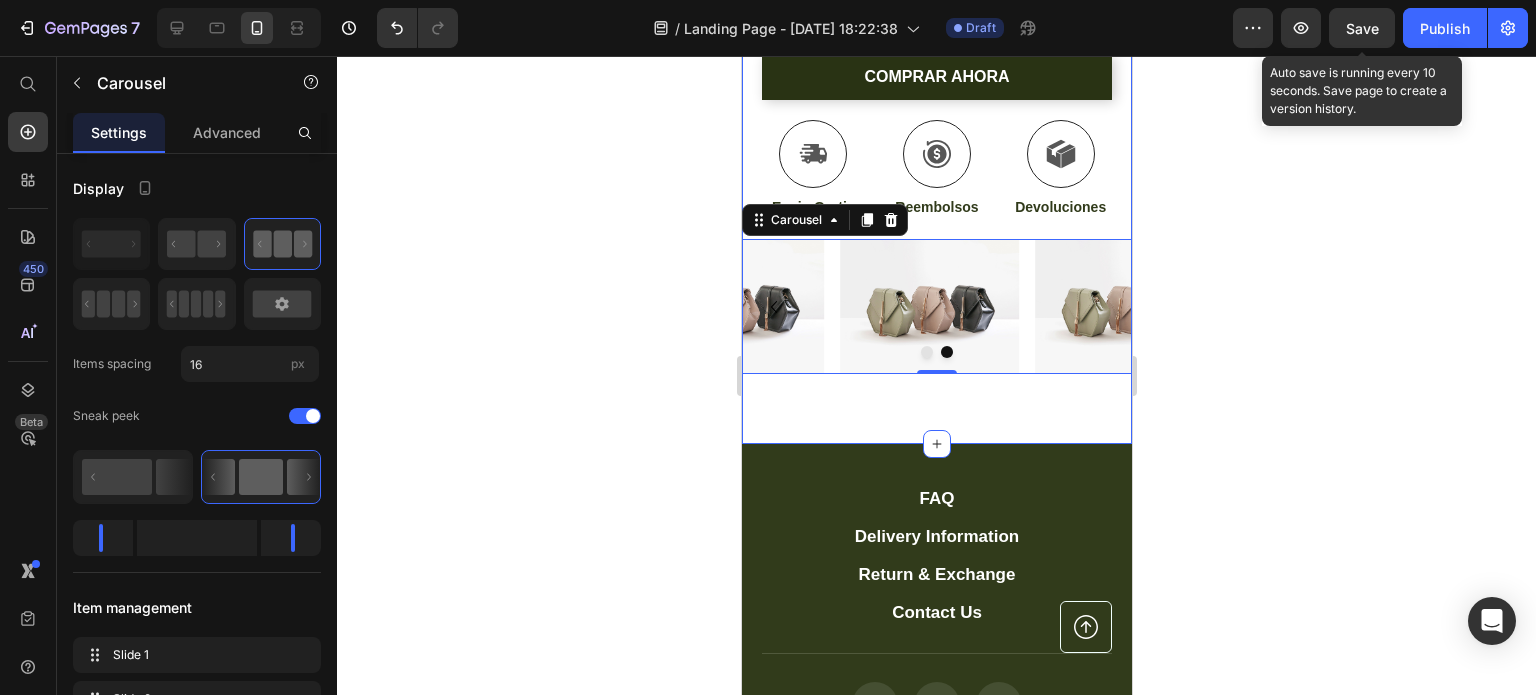 drag, startPoint x: 935, startPoint y: 353, endPoint x: 961, endPoint y: 395, distance: 49.396355 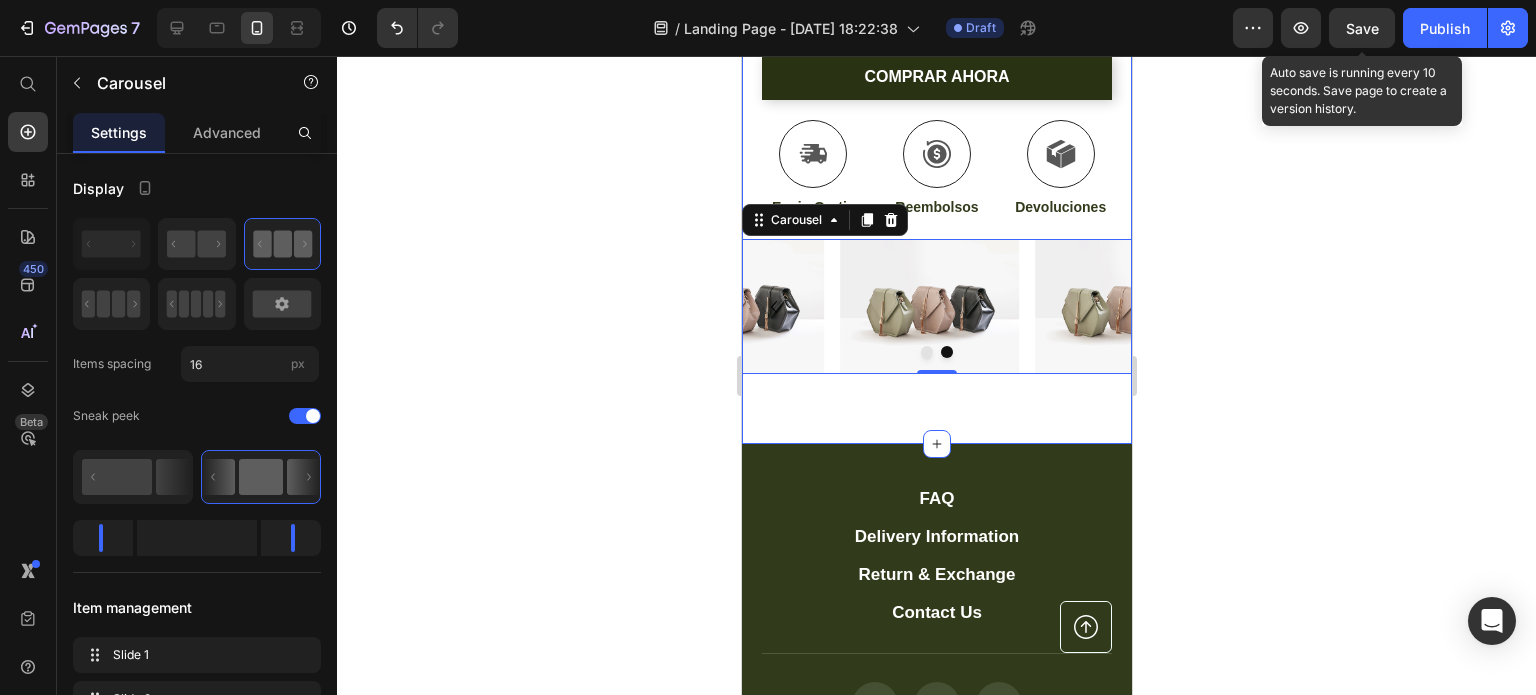 click on "Icon Free Shipping [DATE] Only Text Block Row
Icon 84,000+ Happy Customer Text Block Row
Carousel Row Product Images Image Icon Icon Icon Icon Icon Icon List “This skin cream is a game-changer! It has transformed my dry, lackluster skin into a hydrated and radiant complexion. I love how it absorbs quickly and leaves no greasy residue. Highly recommend” Text Block
Icon [PERSON_NAME] ([GEOGRAPHIC_DATA], [GEOGRAPHIC_DATA]) Text Block Row Row Row Kit de Herramientas con Taladro Inalámbrico Product Title Icon Icon Icon Icon Icon Row (+800 Clientes  Satisfechos) Text Block Row COMPRA 100% [PERSON_NAME] Text STOCK LIMITADO!! Text Text PRODUCTOS GARANTIZADOS Text COMPRA 100% [PERSON_NAME] Text STOCK LIMITADO!! Text Text PRODUCTOS GARANTIZADOS Text Marquee Hydrate, rejuvenate, and glow with our revolutionary cream. Unleash your skin's potential [DATE]. Text Block Envio rapido a todo el [GEOGRAPHIC_DATA] safe Sitio 100% verificado Item List 52 Minutos 16" at bounding box center [936, -230] 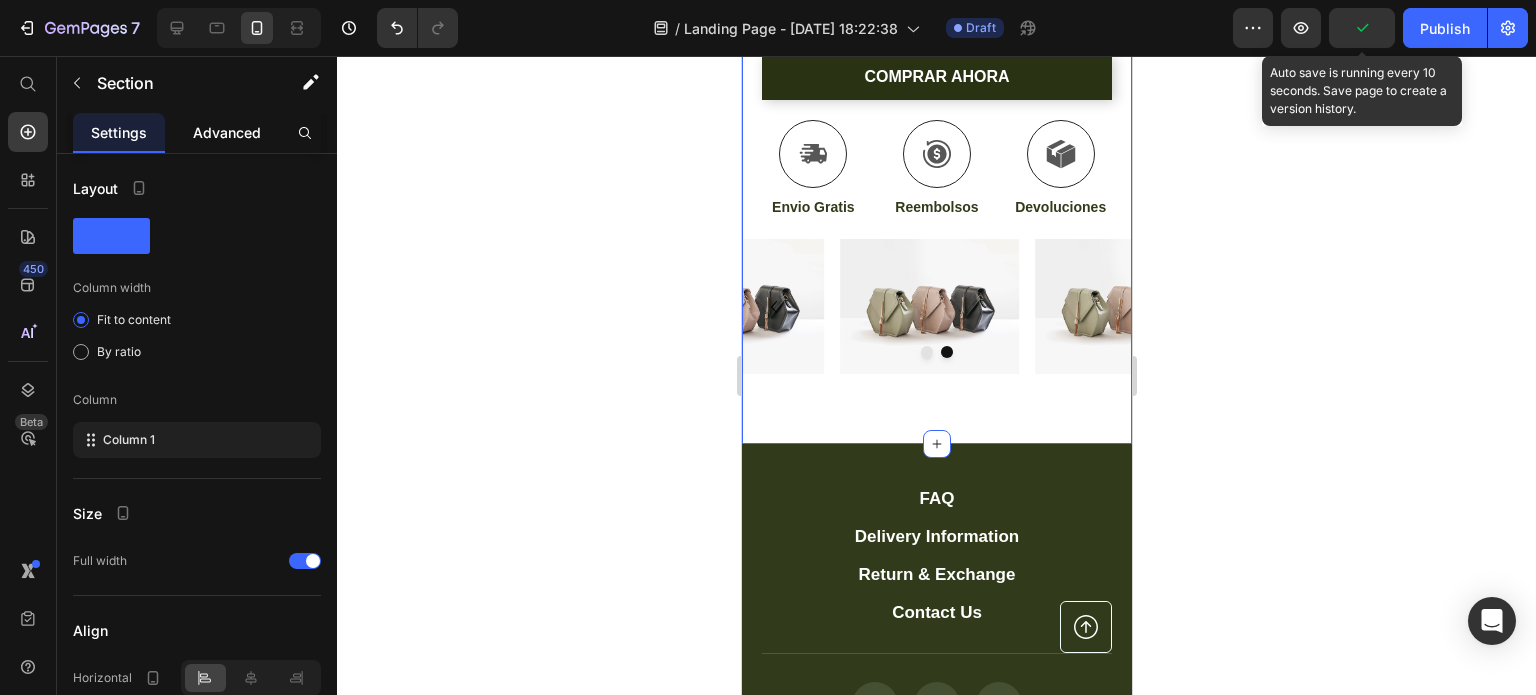click on "Advanced" at bounding box center [227, 132] 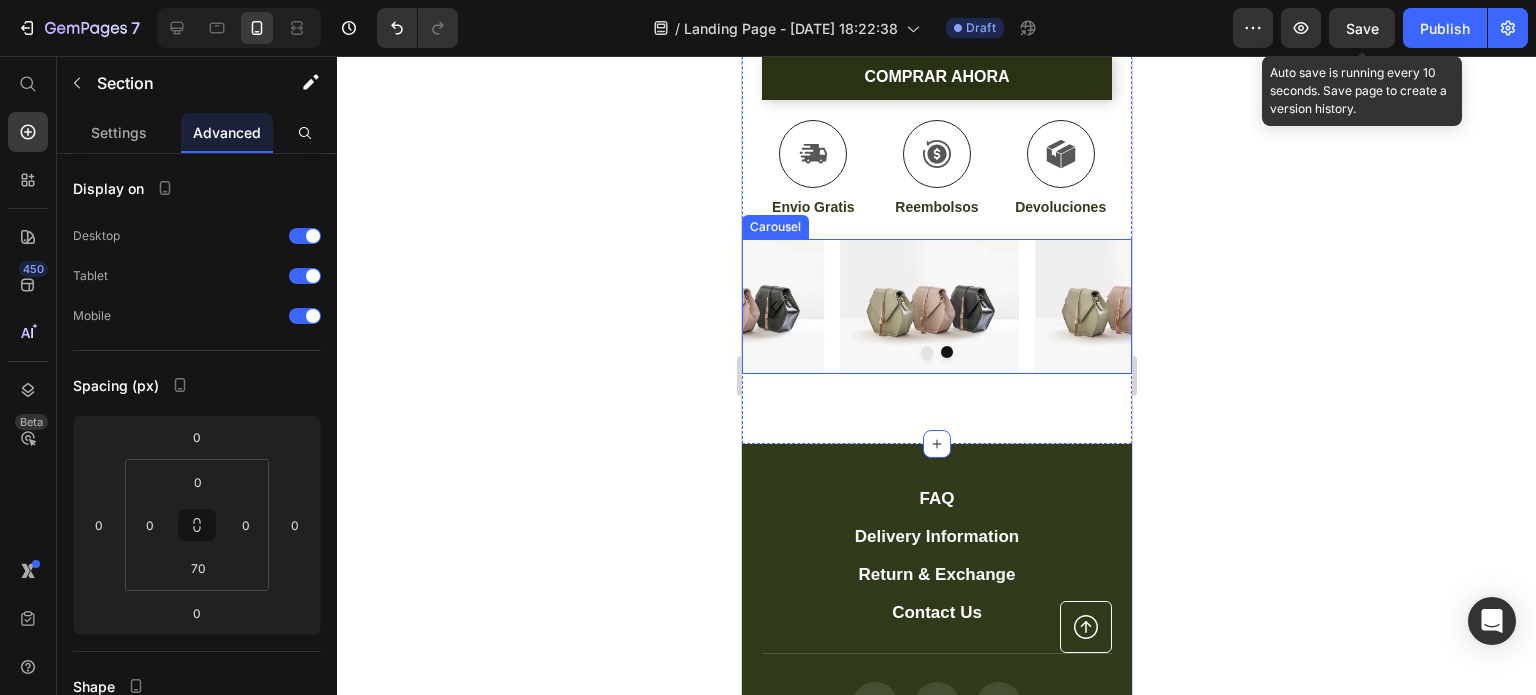 click on "Image Image Image" at bounding box center (936, 306) 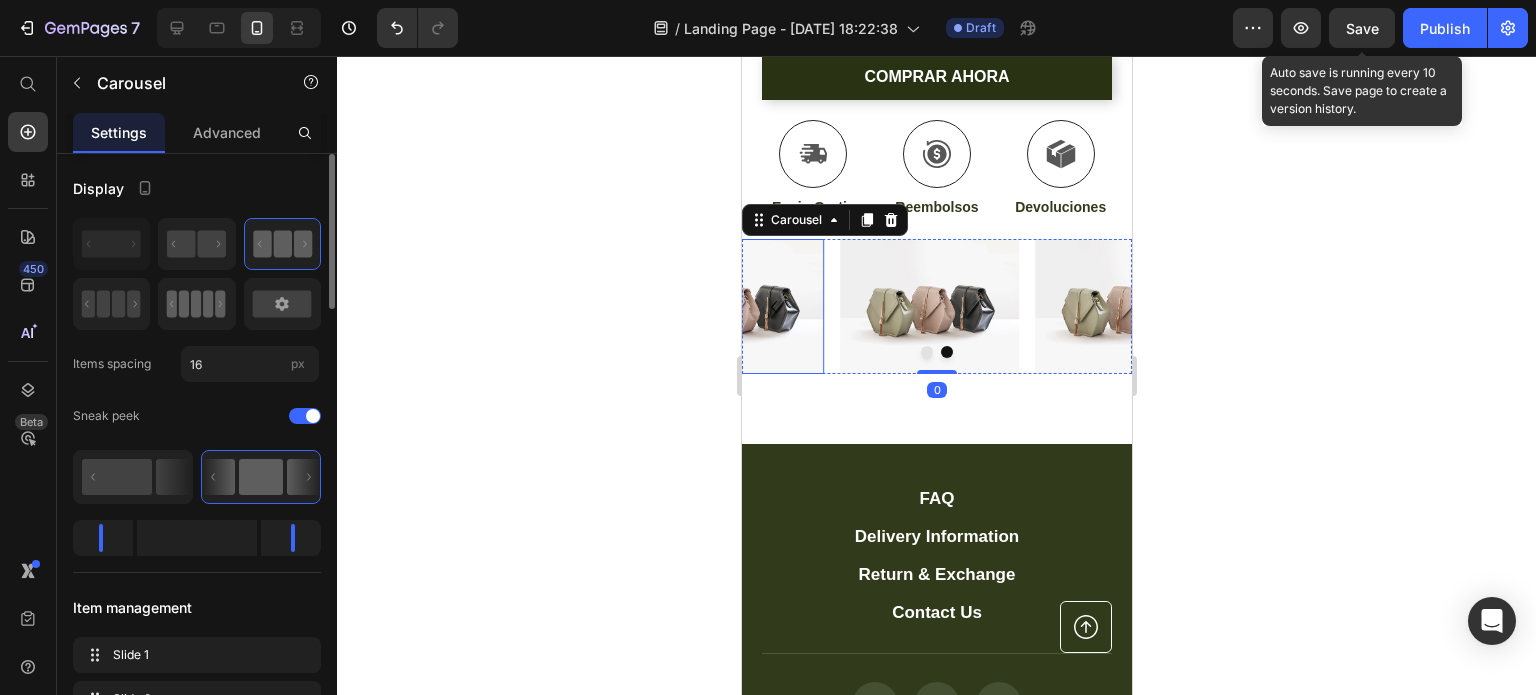 click 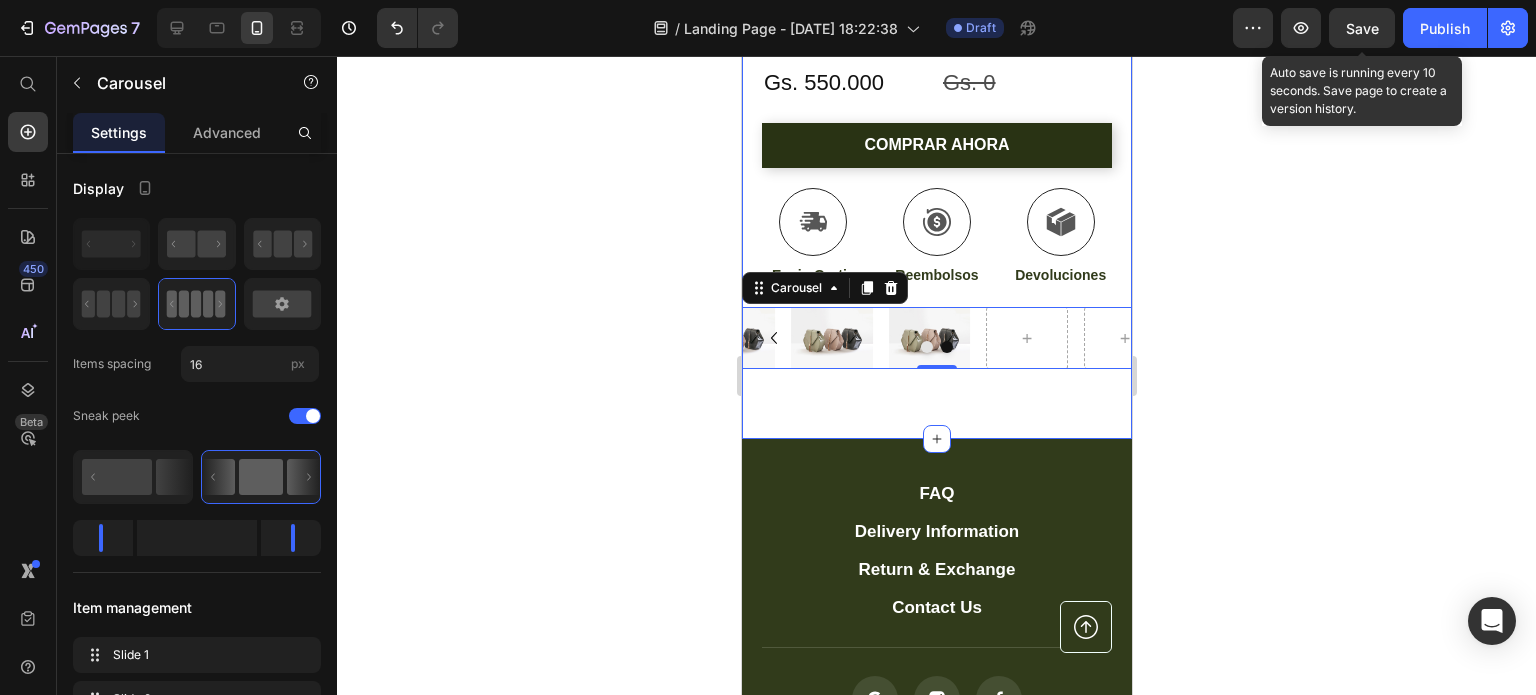 scroll, scrollTop: 800, scrollLeft: 0, axis: vertical 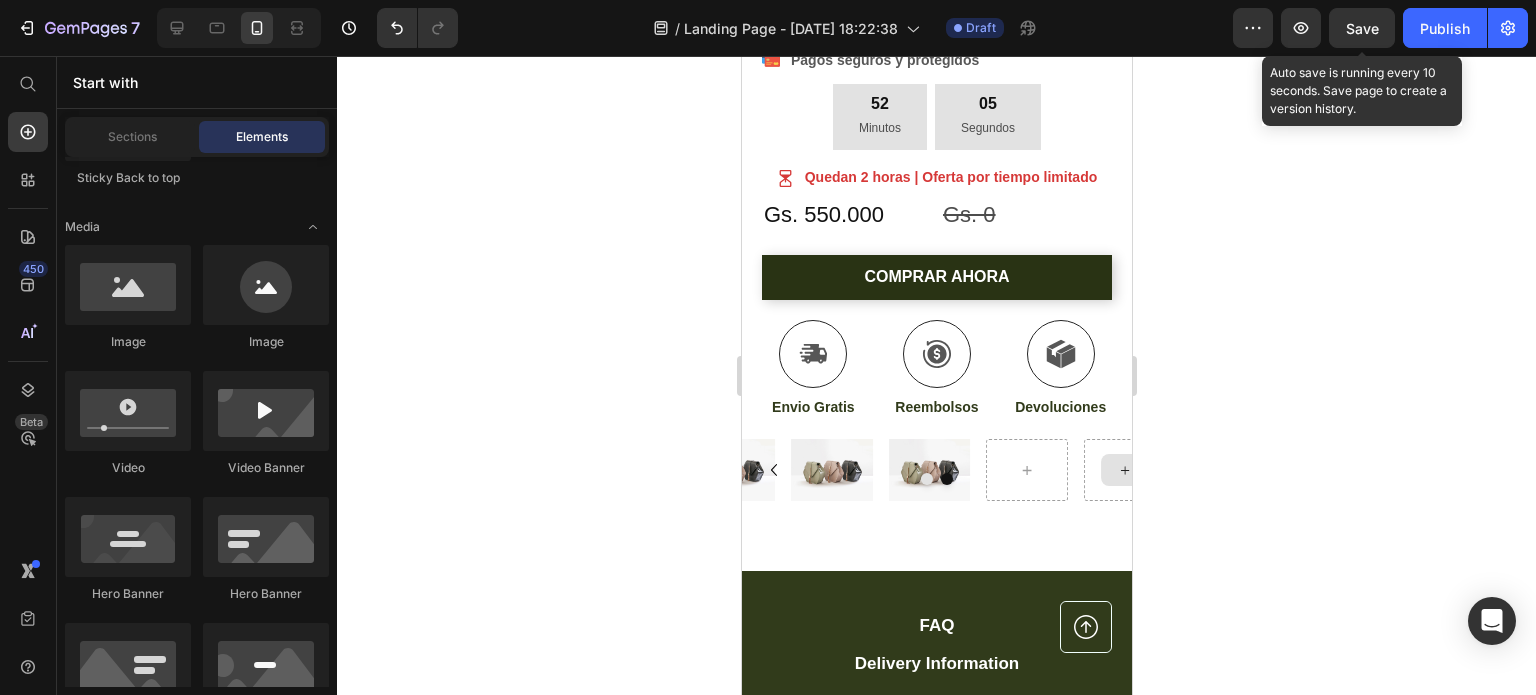 click at bounding box center [1124, 470] 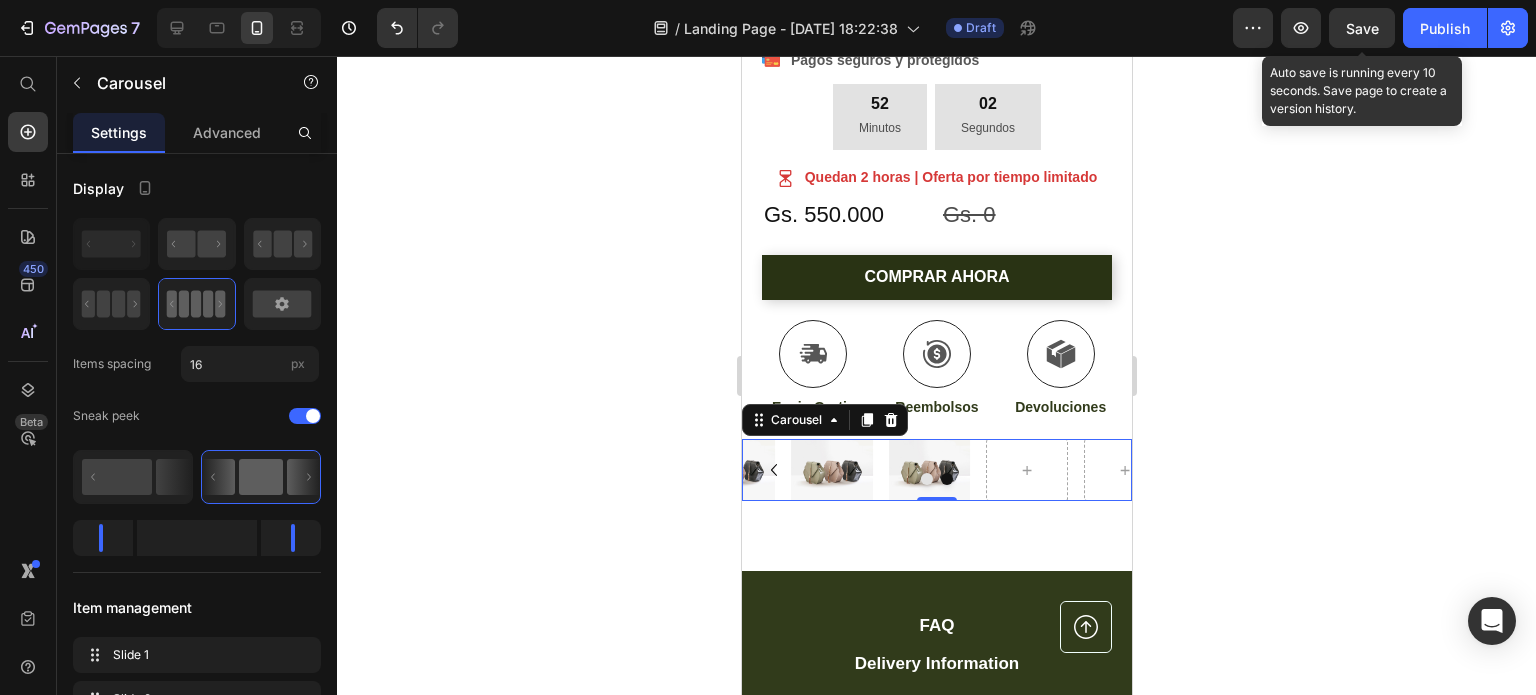 click 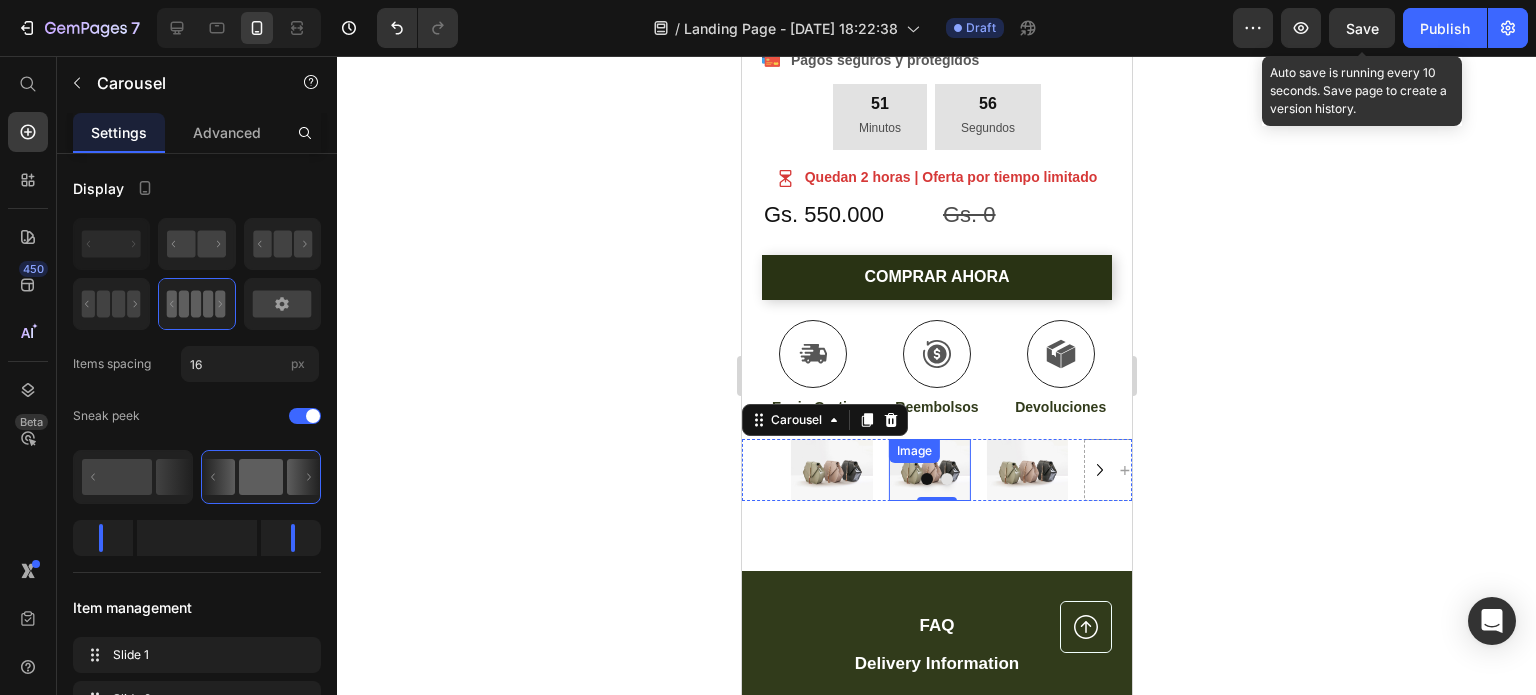 drag, startPoint x: 944, startPoint y: 311, endPoint x: 933, endPoint y: 447, distance: 136.44412 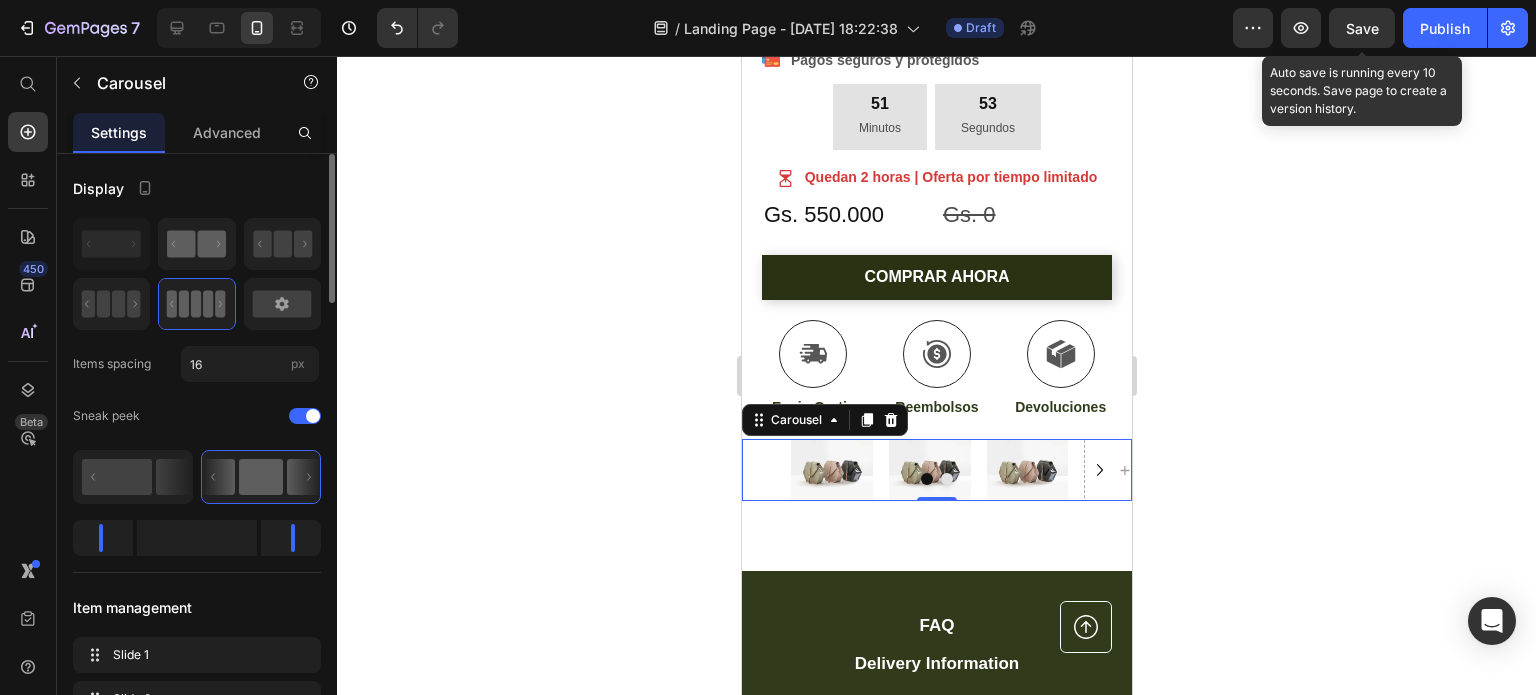 click 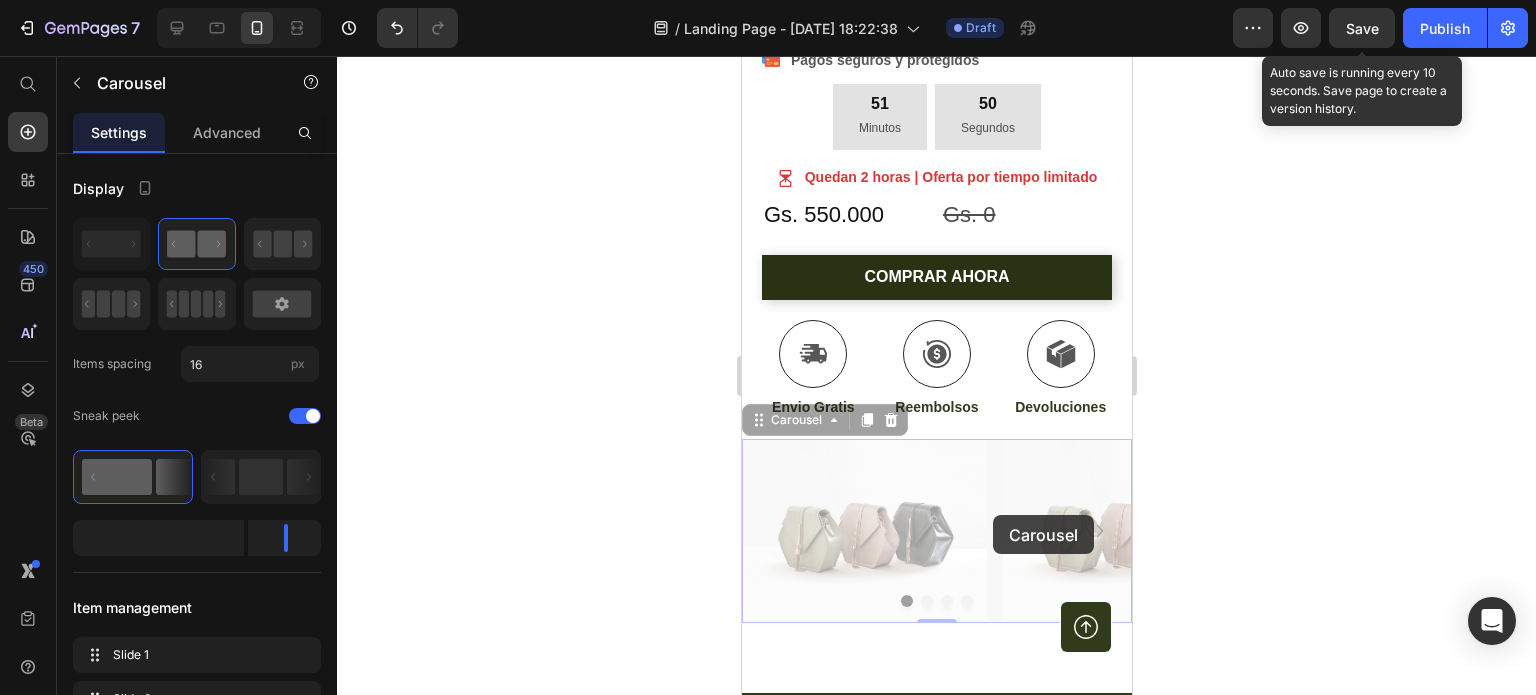drag, startPoint x: 1089, startPoint y: 507, endPoint x: 929, endPoint y: 567, distance: 170.88008 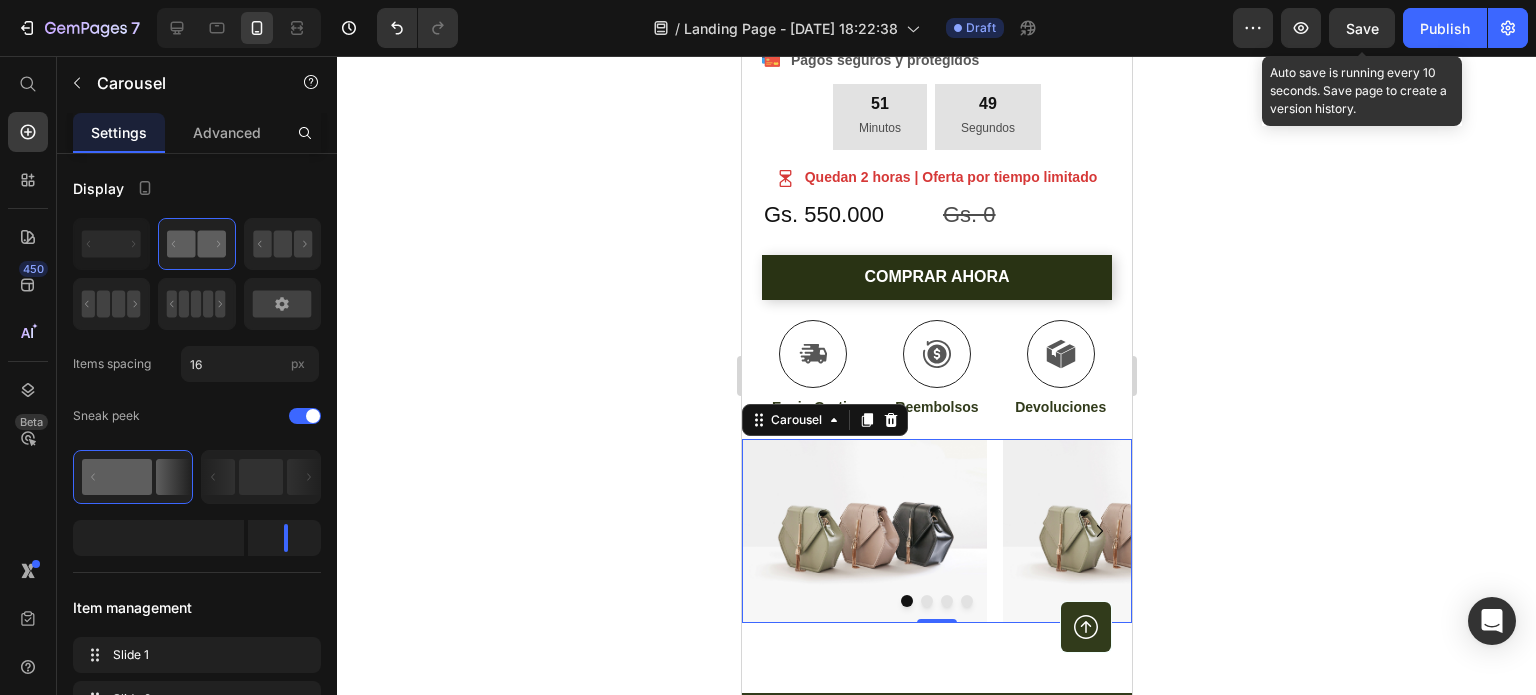 click at bounding box center (926, 601) 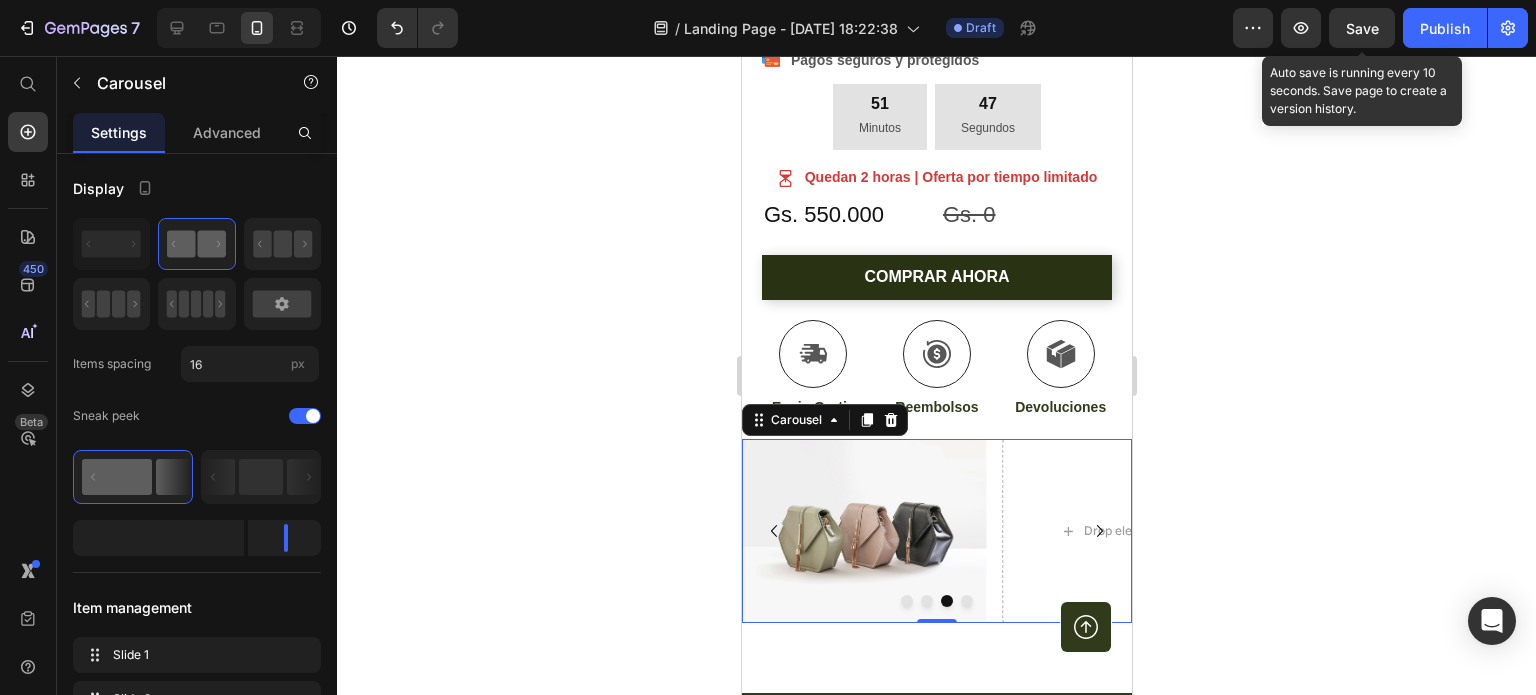 click at bounding box center [966, 601] 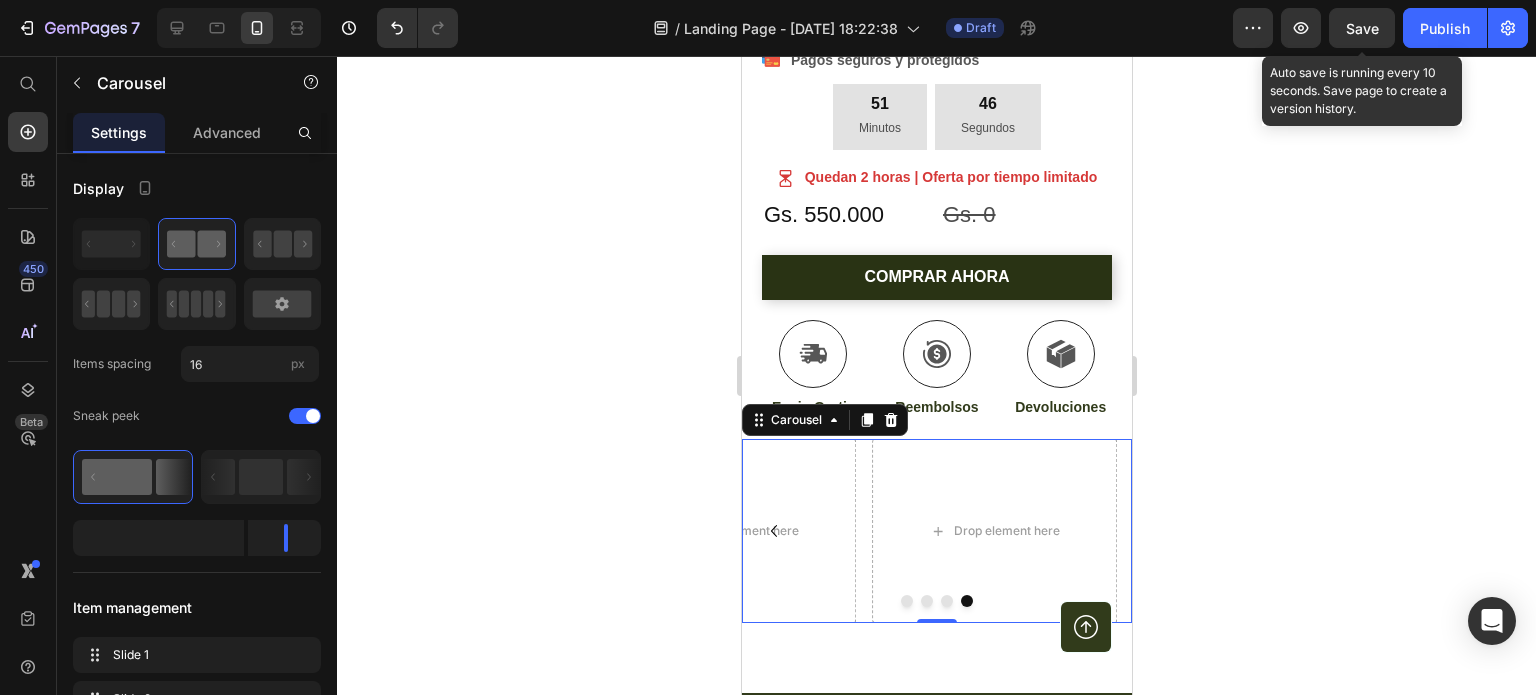 click at bounding box center [906, 601] 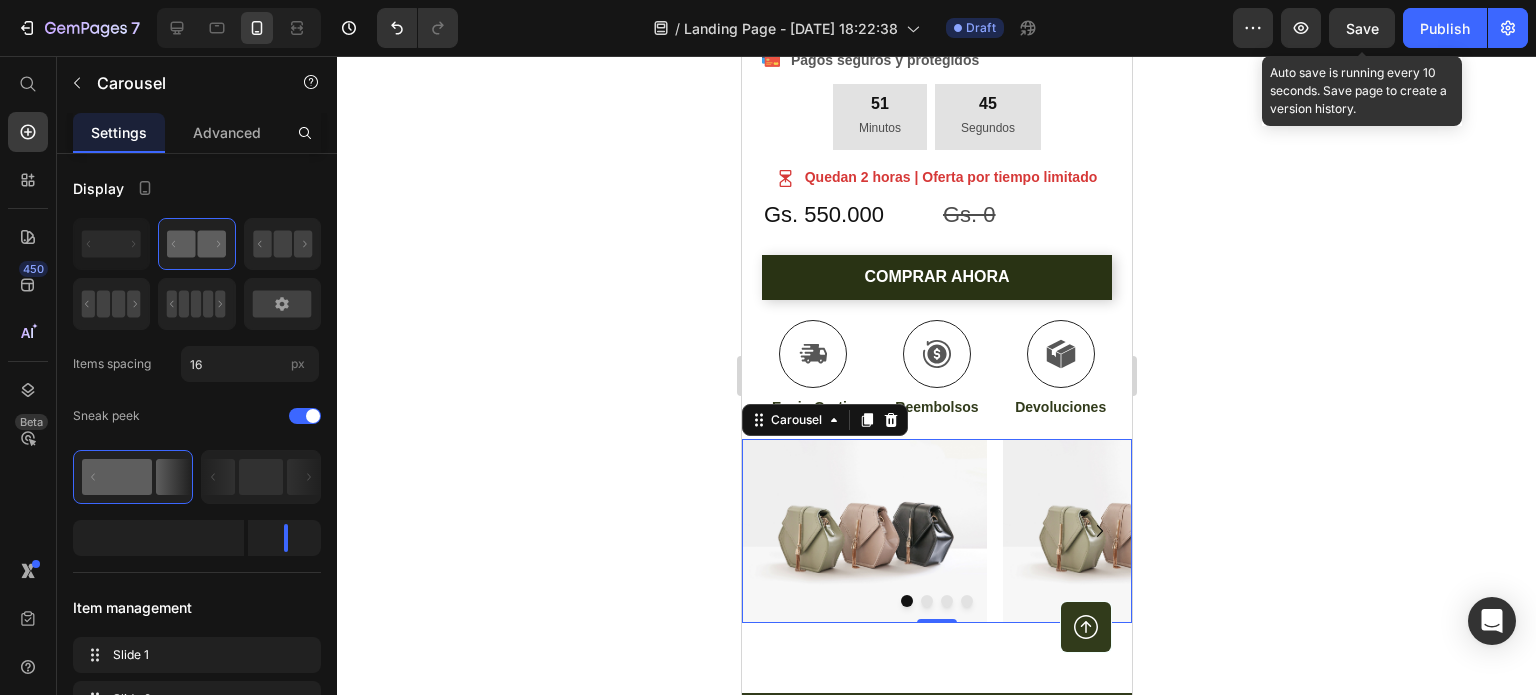 click at bounding box center (926, 601) 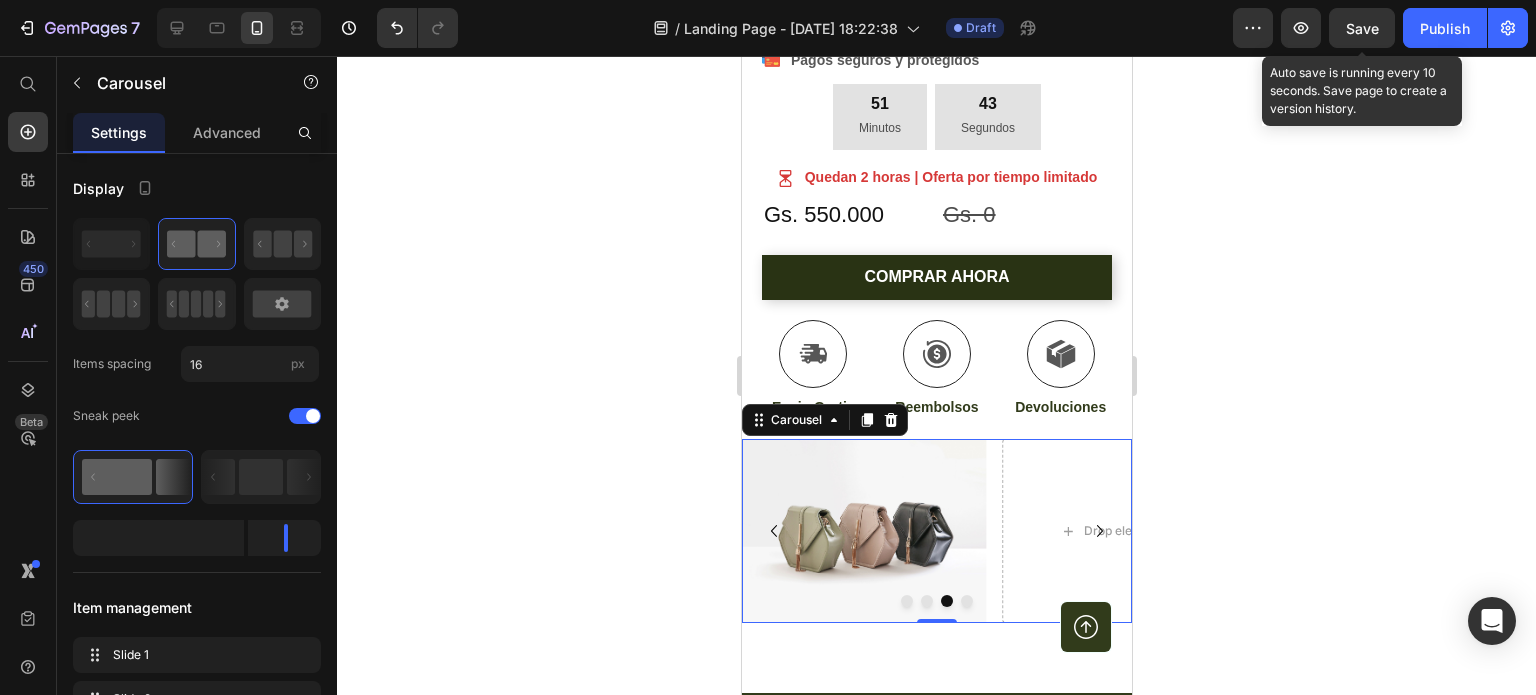 click at bounding box center [946, 601] 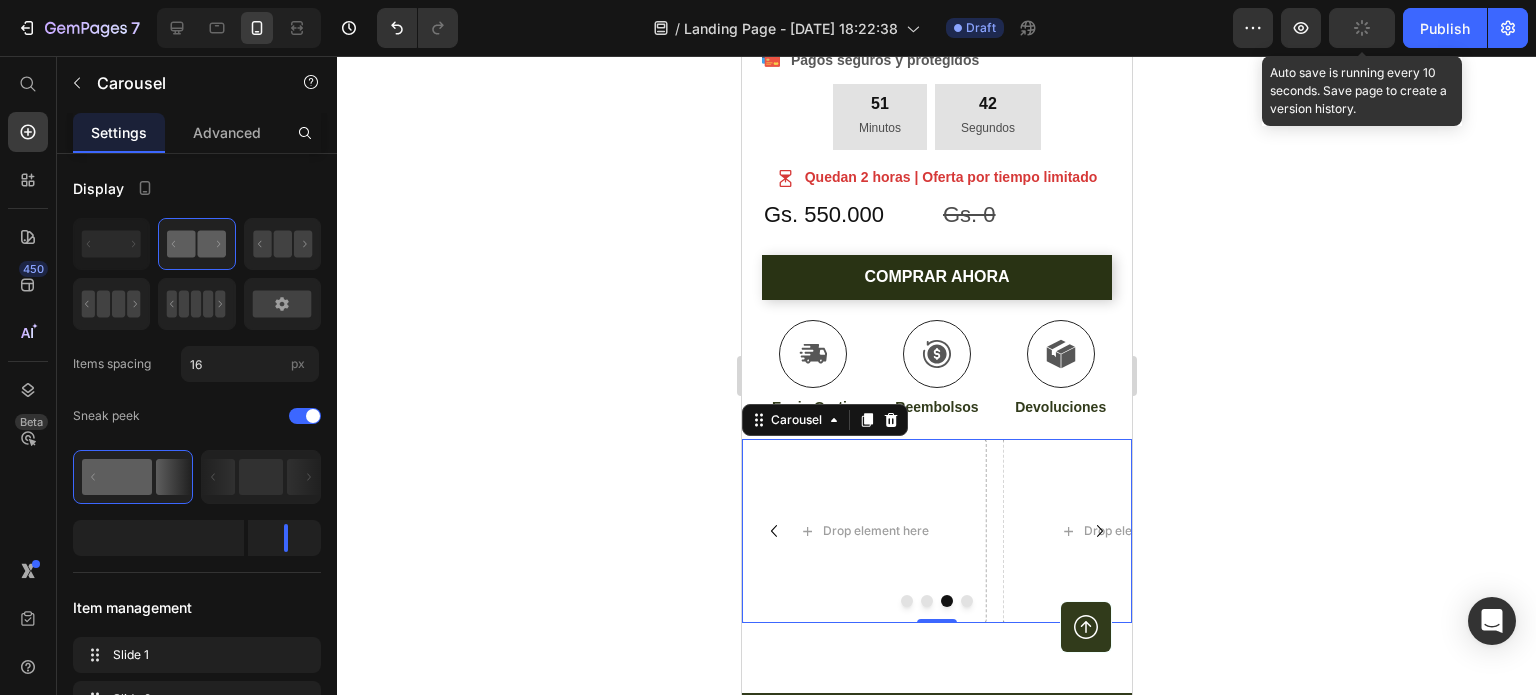 click at bounding box center (966, 601) 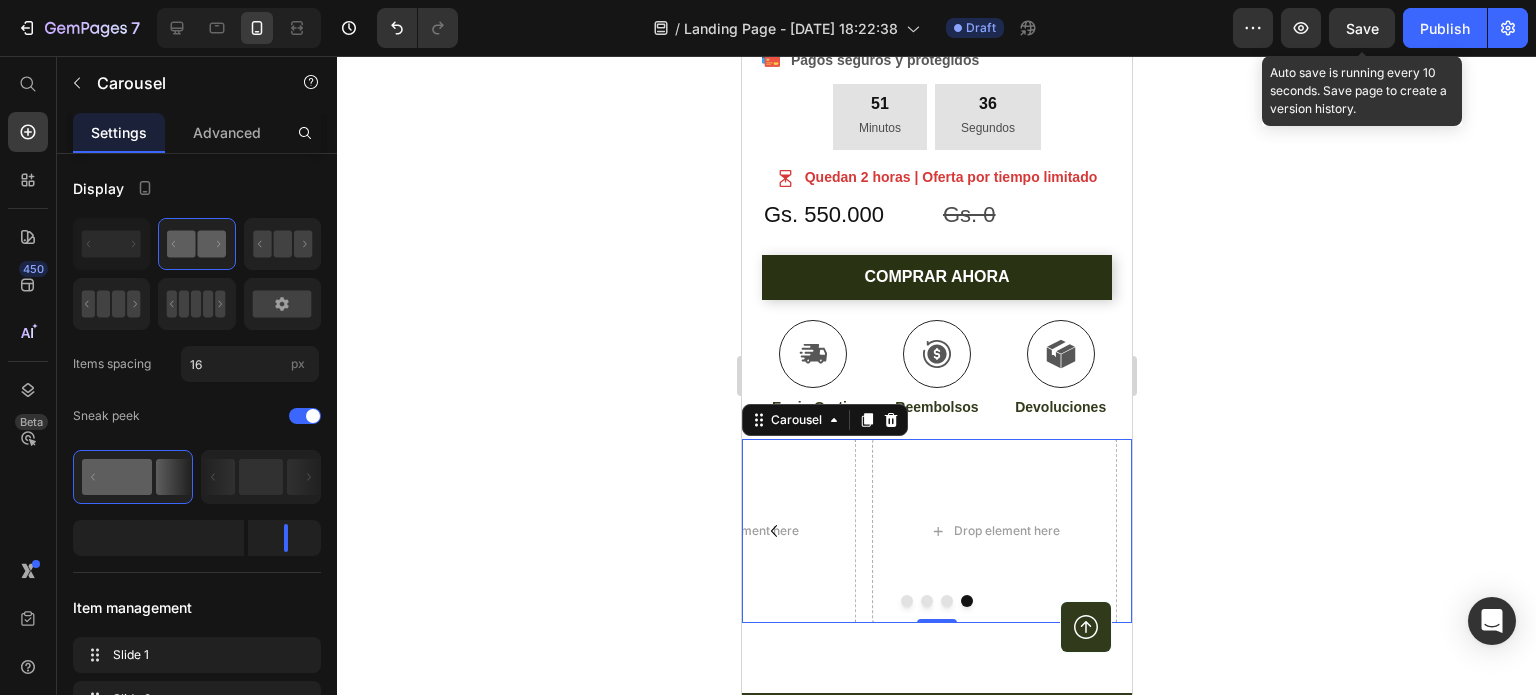 click at bounding box center [906, 601] 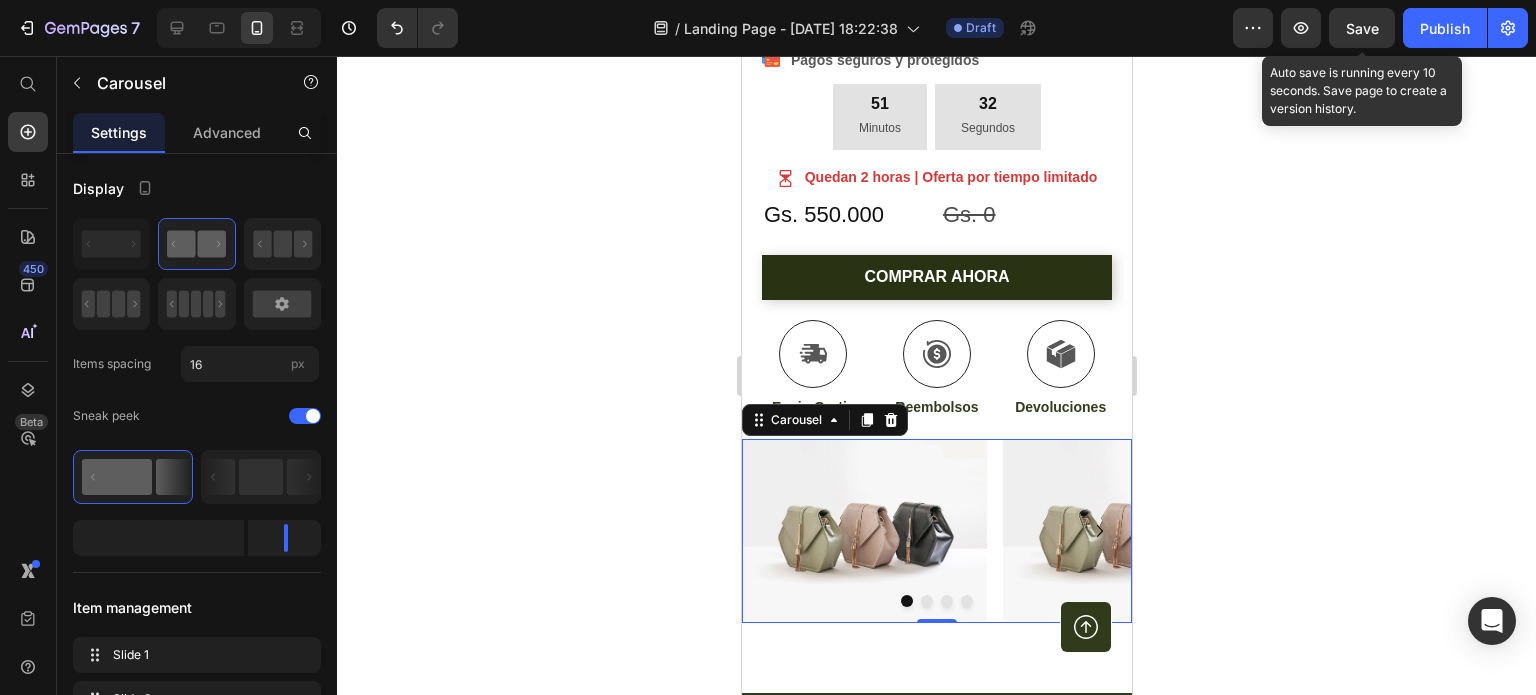 click at bounding box center [946, 601] 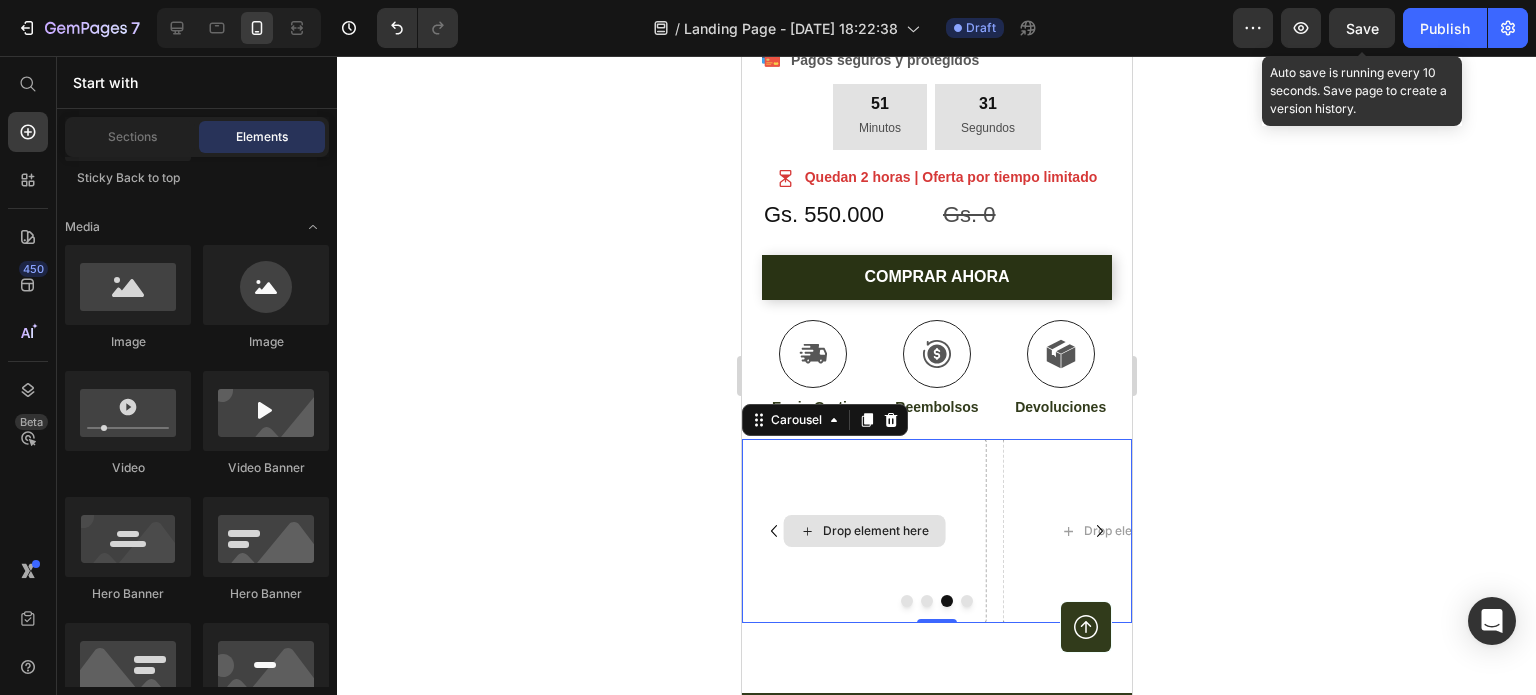 click on "Drop element here" at bounding box center [863, 531] 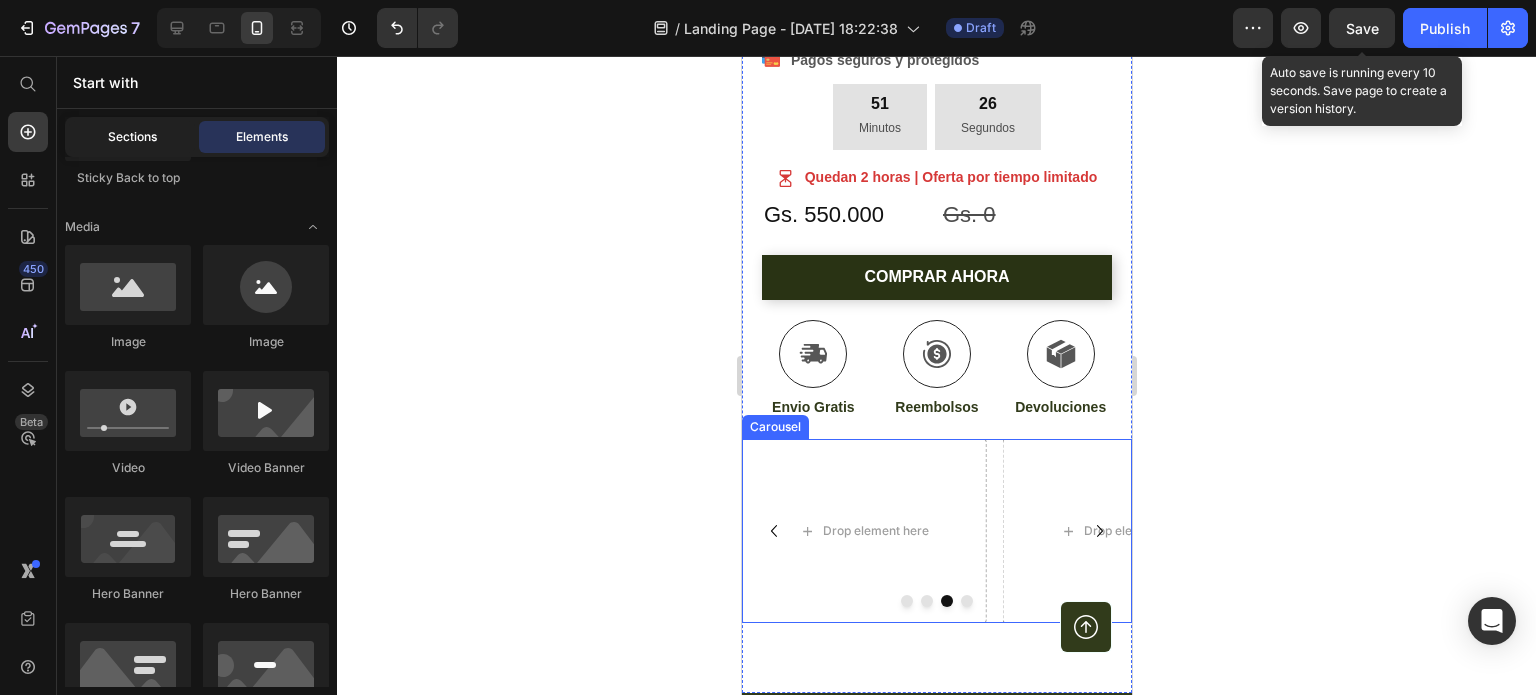click on "Sections" 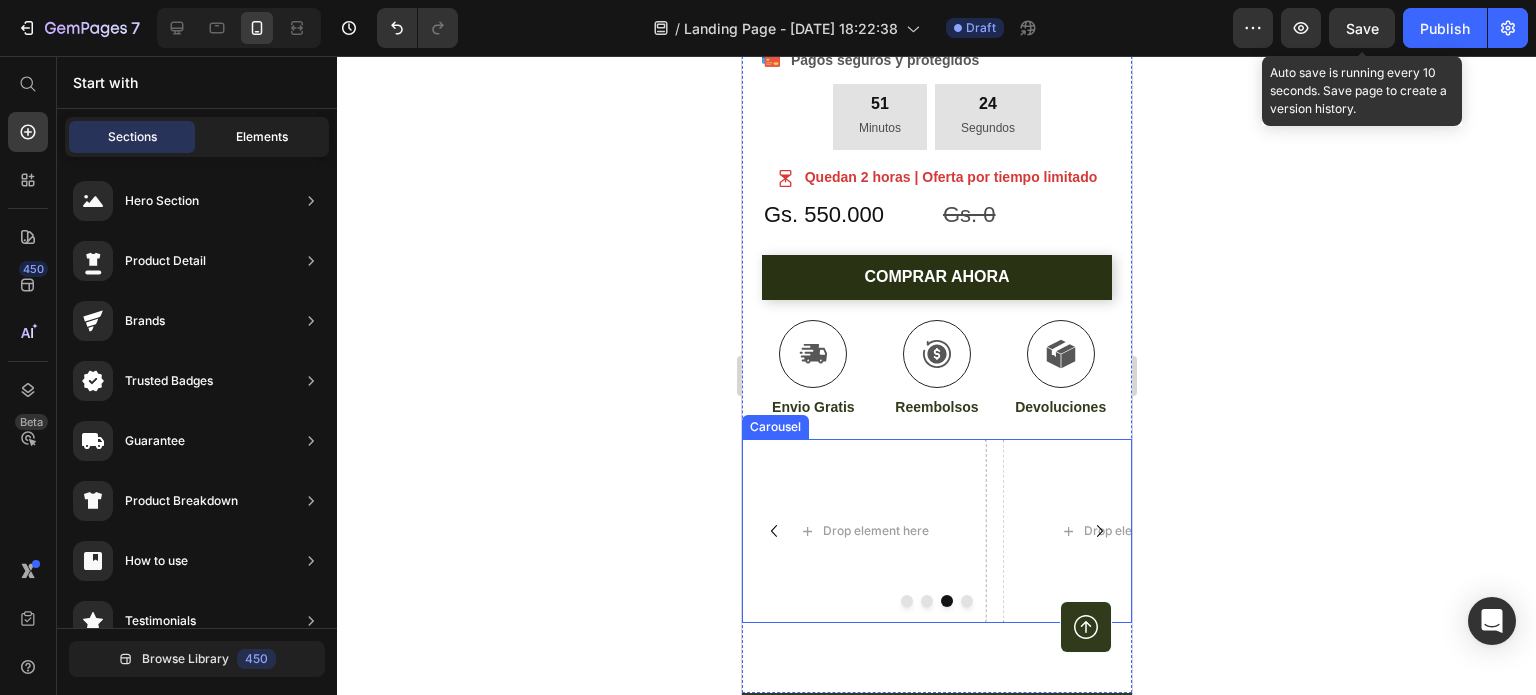 click on "Elements" 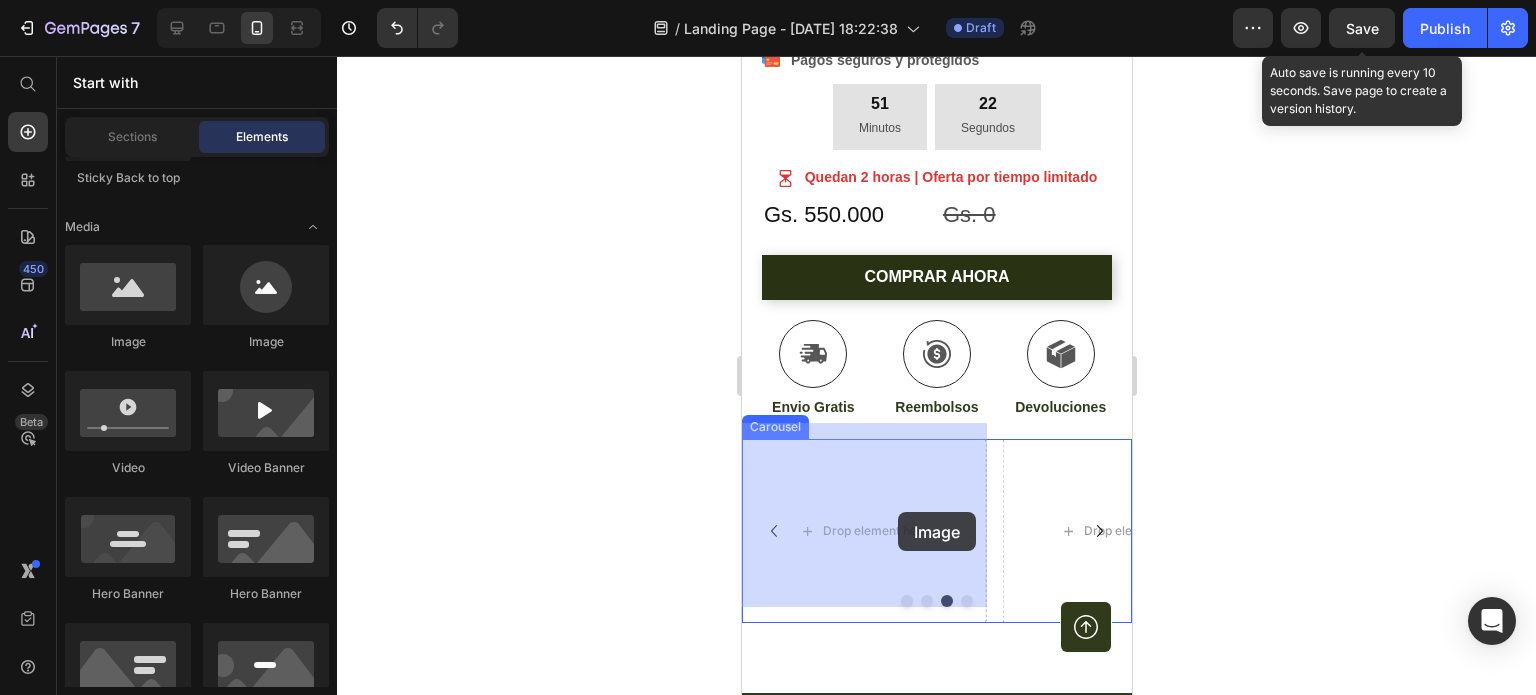 drag, startPoint x: 877, startPoint y: 359, endPoint x: 886, endPoint y: 511, distance: 152.26622 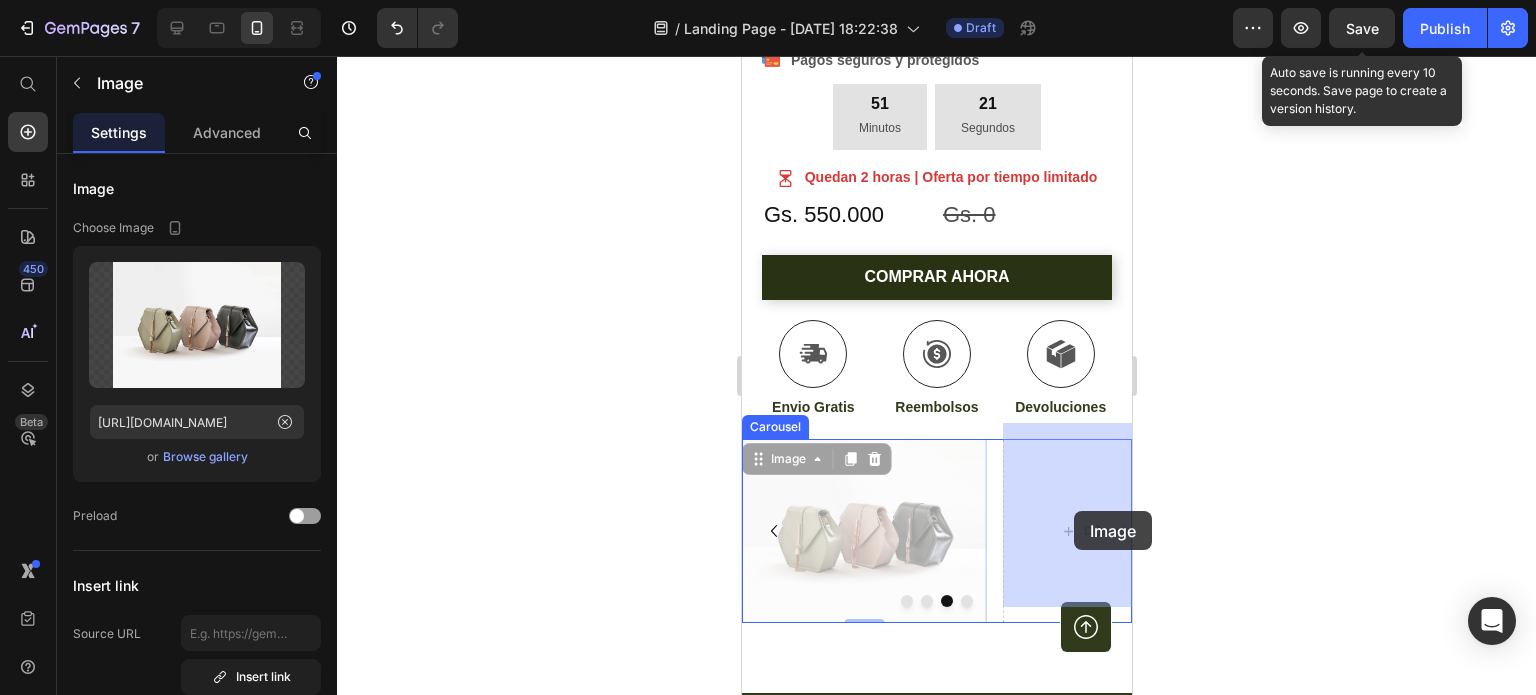 drag, startPoint x: 801, startPoint y: 506, endPoint x: 1073, endPoint y: 511, distance: 272.04596 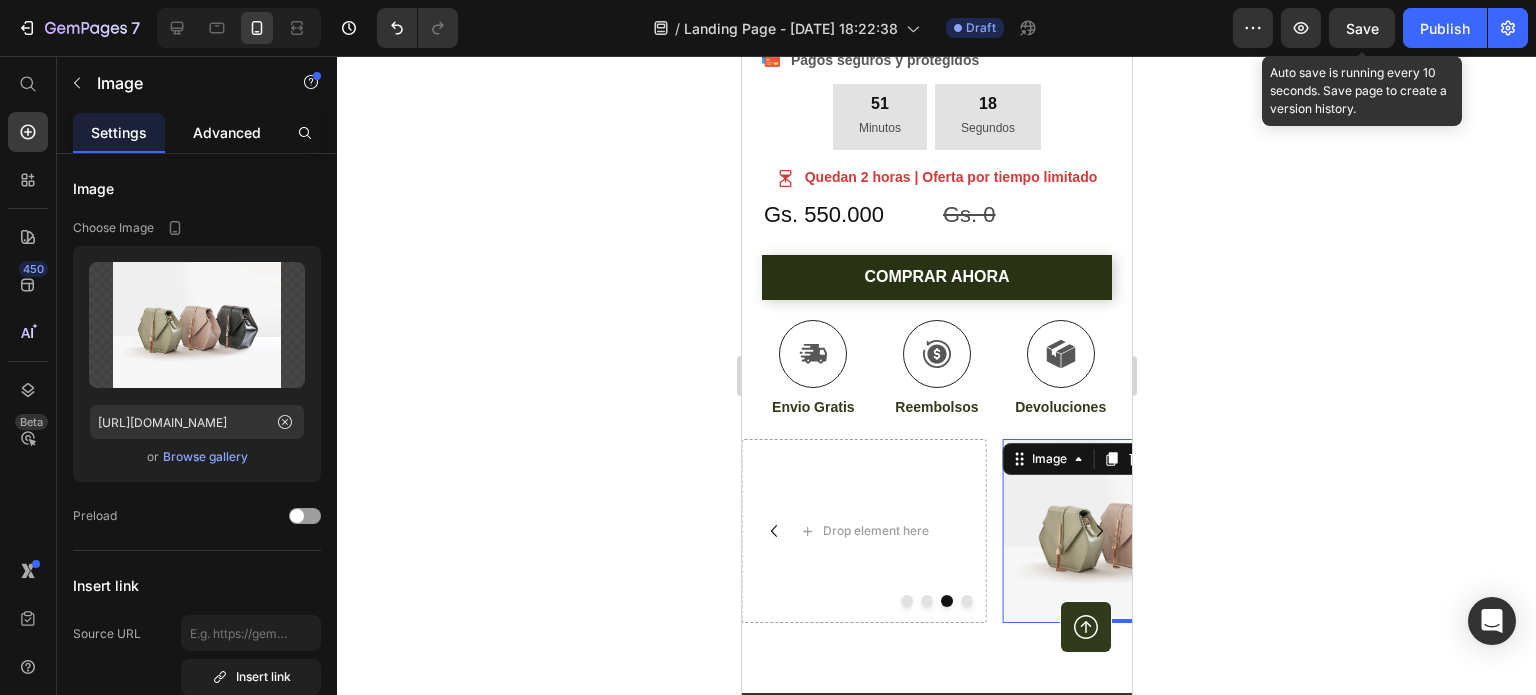 click on "Advanced" at bounding box center [227, 132] 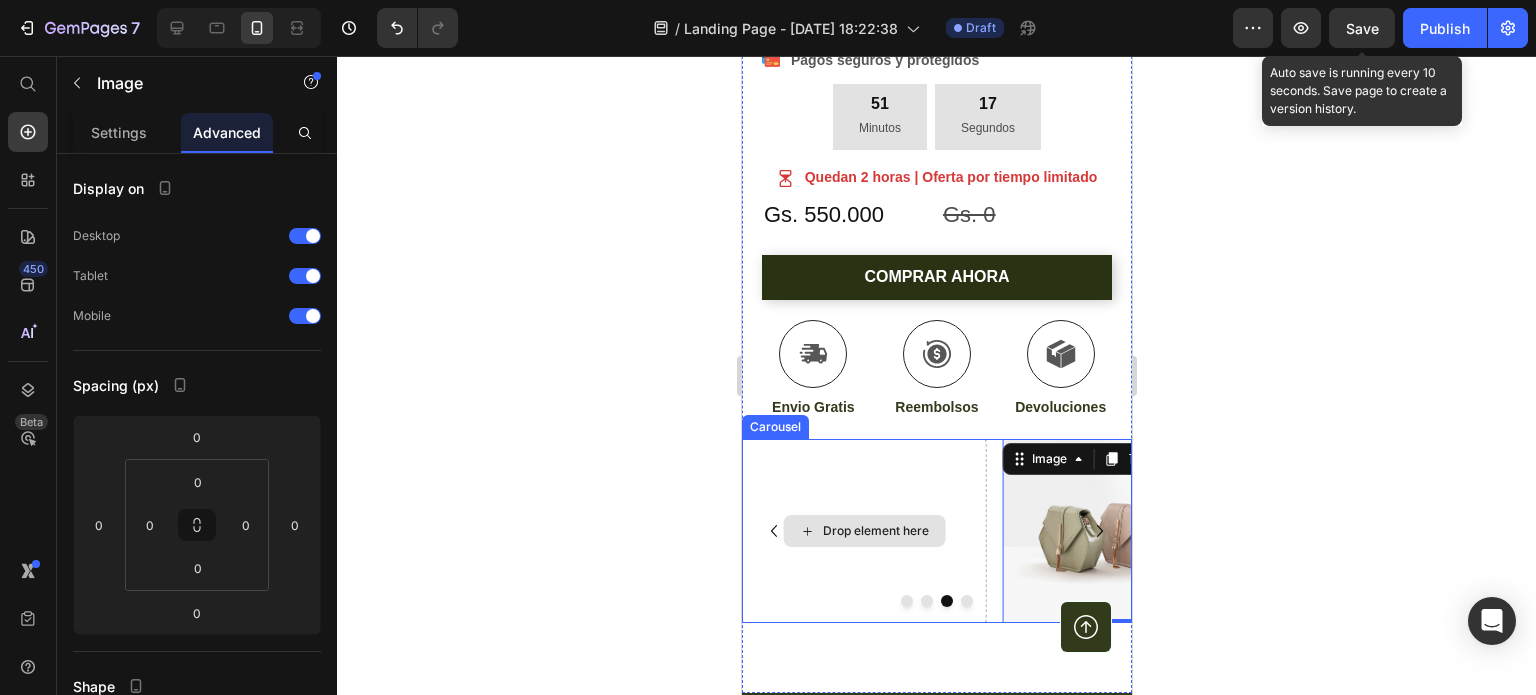 click on "Drop element here" at bounding box center (863, 531) 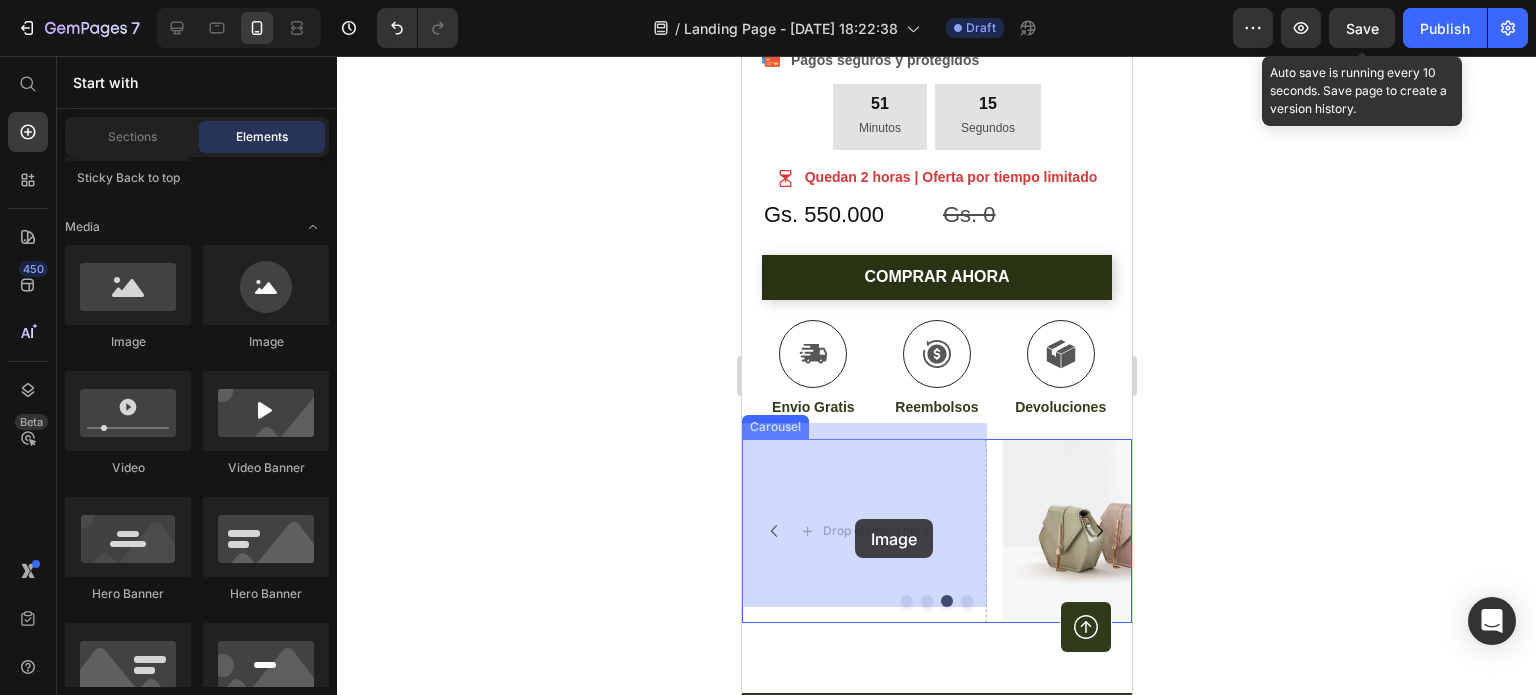 drag, startPoint x: 877, startPoint y: 340, endPoint x: 854, endPoint y: 519, distance: 180.4716 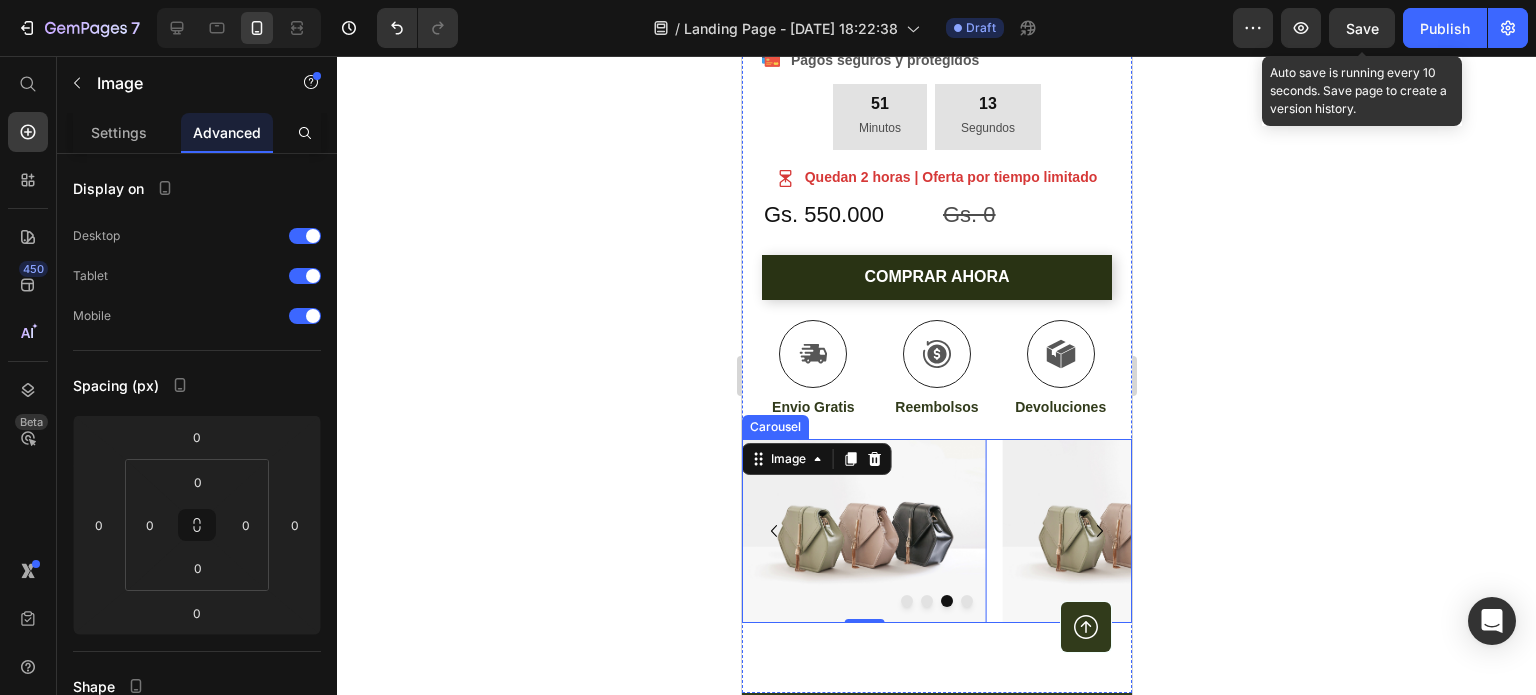 click at bounding box center (906, 601) 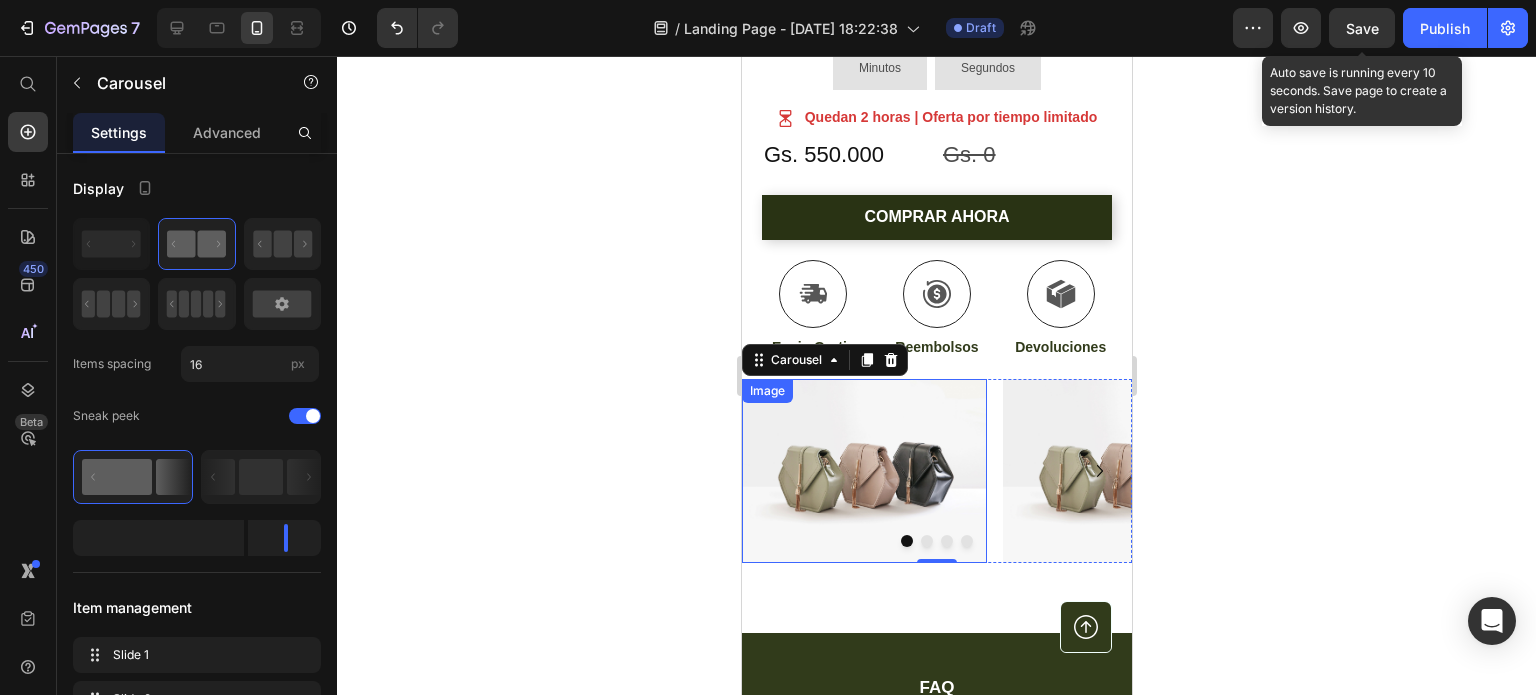 scroll, scrollTop: 900, scrollLeft: 0, axis: vertical 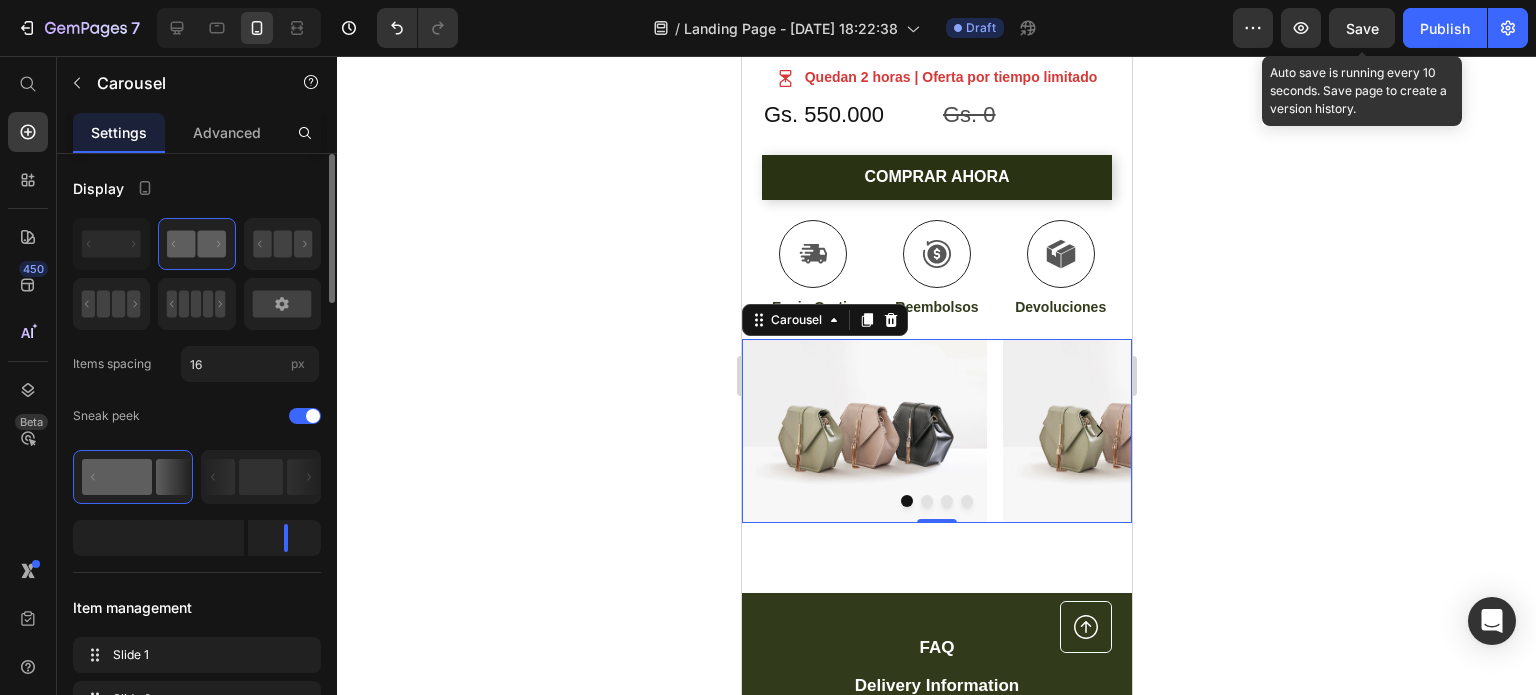 click on "Settings" at bounding box center [119, 132] 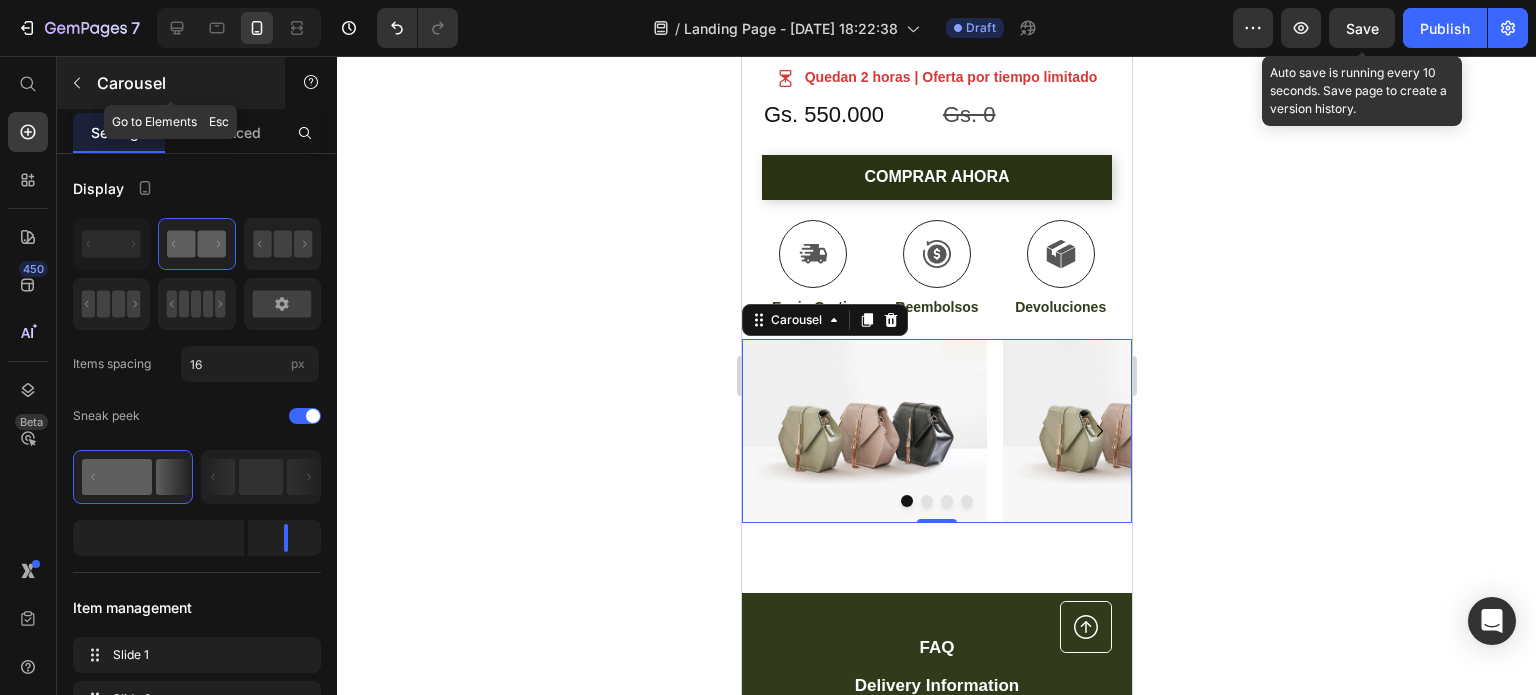 click at bounding box center [77, 83] 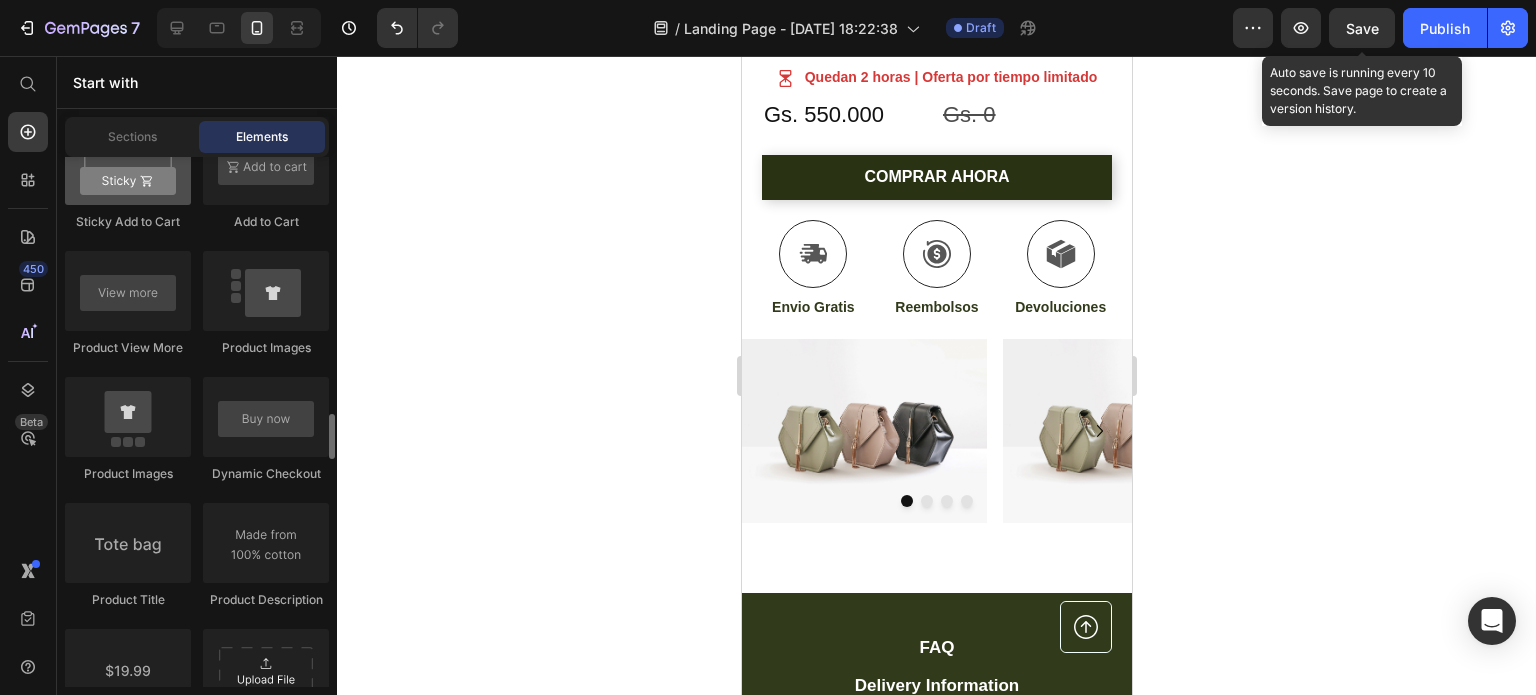 scroll, scrollTop: 3100, scrollLeft: 0, axis: vertical 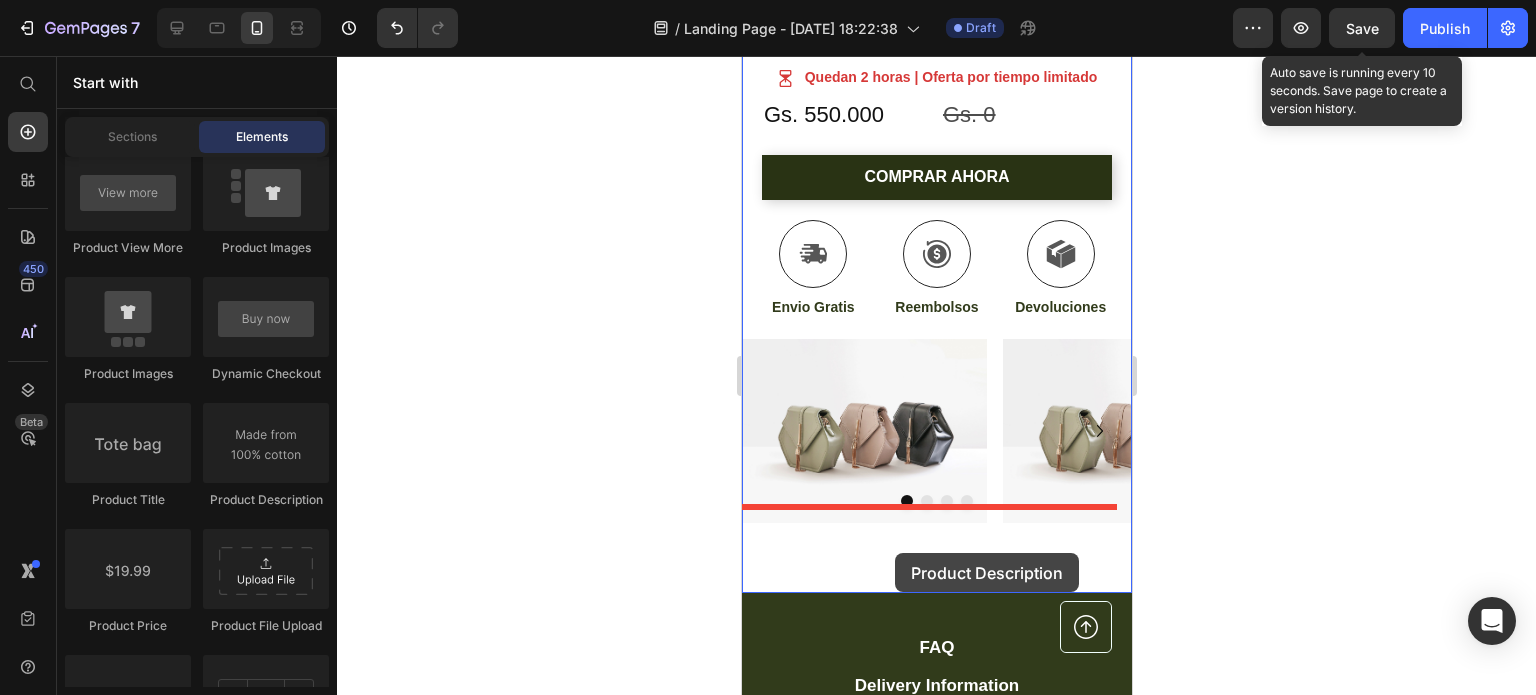drag, startPoint x: 978, startPoint y: 507, endPoint x: 894, endPoint y: 553, distance: 95.77056 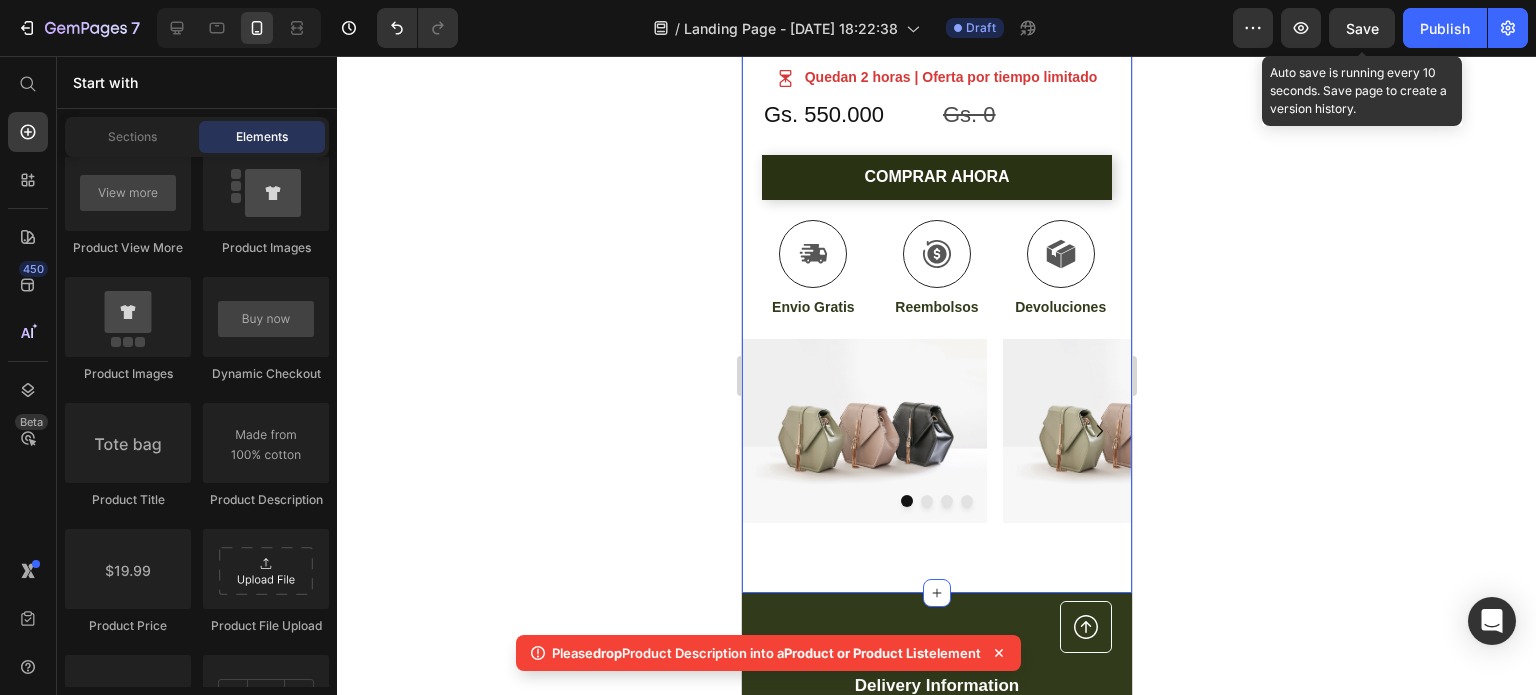 click on "Icon Free Shipping [DATE] Only Text Block Row
Icon 84,000+ Happy Customer Text Block Row
Carousel Row Product Images Image Icon Icon Icon Icon Icon Icon List “This skin cream is a game-changer! It has transformed my dry, lackluster skin into a hydrated and radiant complexion. I love how it absorbs quickly and leaves no greasy residue. Highly recommend” Text Block
Icon [PERSON_NAME] ([GEOGRAPHIC_DATA], [GEOGRAPHIC_DATA]) Text Block Row Row Row Kit de Herramientas con Taladro Inalámbrico Product Title Icon Icon Icon Icon Icon Row (+800 Clientes  Satisfechos) Text Block Row COMPRA 100% [PERSON_NAME] Text STOCK LIMITADO!! Text Text PRODUCTOS GARANTIZADOS Text COMPRA 100% [PERSON_NAME] Text STOCK LIMITADO!! Text Text PRODUCTOS GARANTIZADOS Text Marquee Hydrate, rejuvenate, and glow with our revolutionary cream. Unleash your skin's potential [DATE]. Text Block Envio rapido a todo el [GEOGRAPHIC_DATA] safe Sitio 100% verificado Item List 50 Minutos 40" at bounding box center [936, -105] 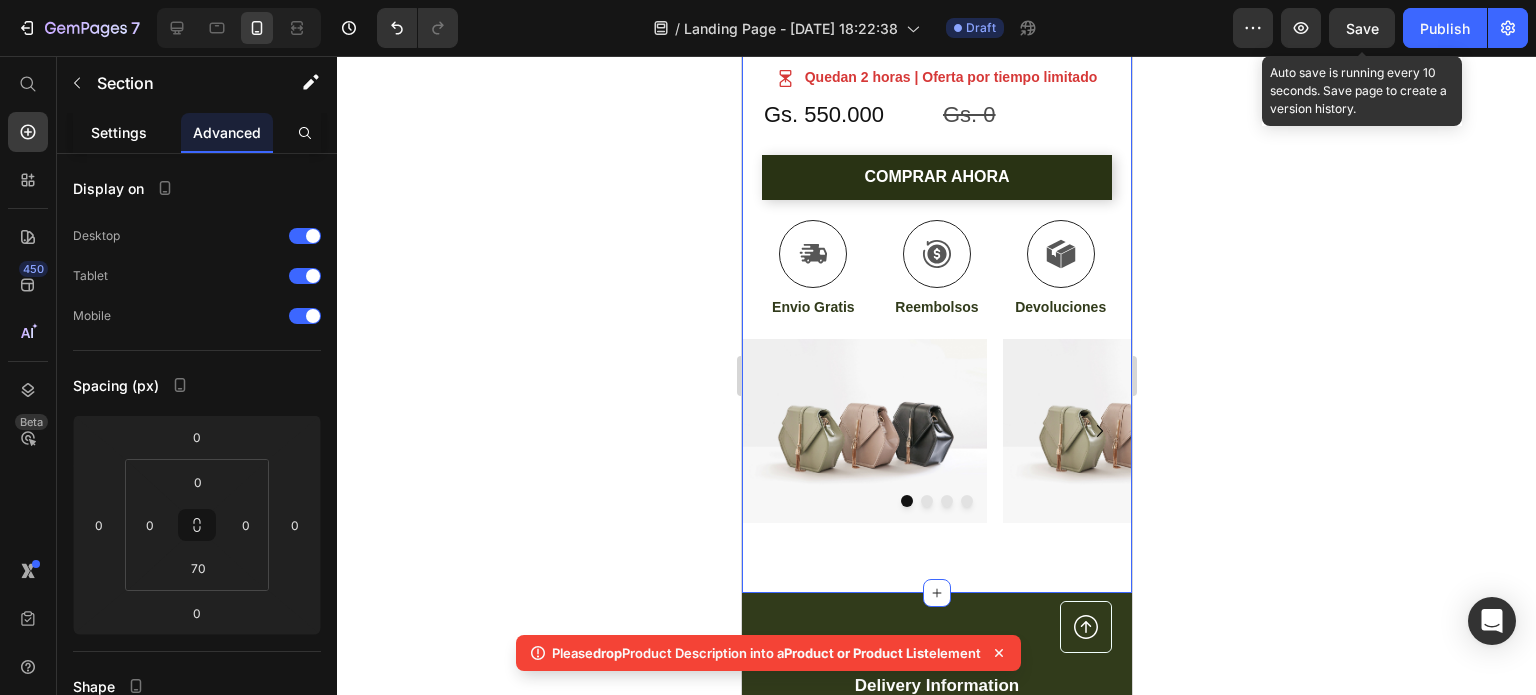 click on "Settings" at bounding box center [119, 132] 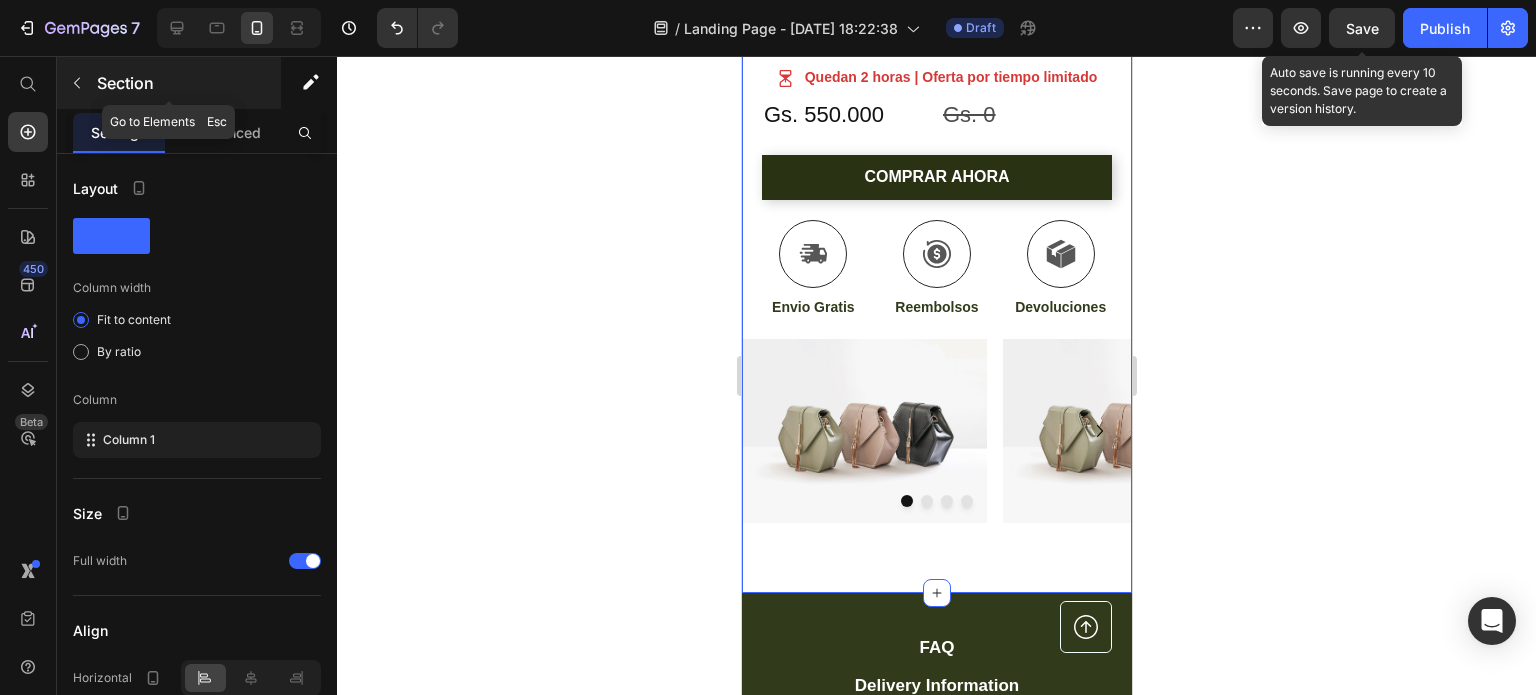 click 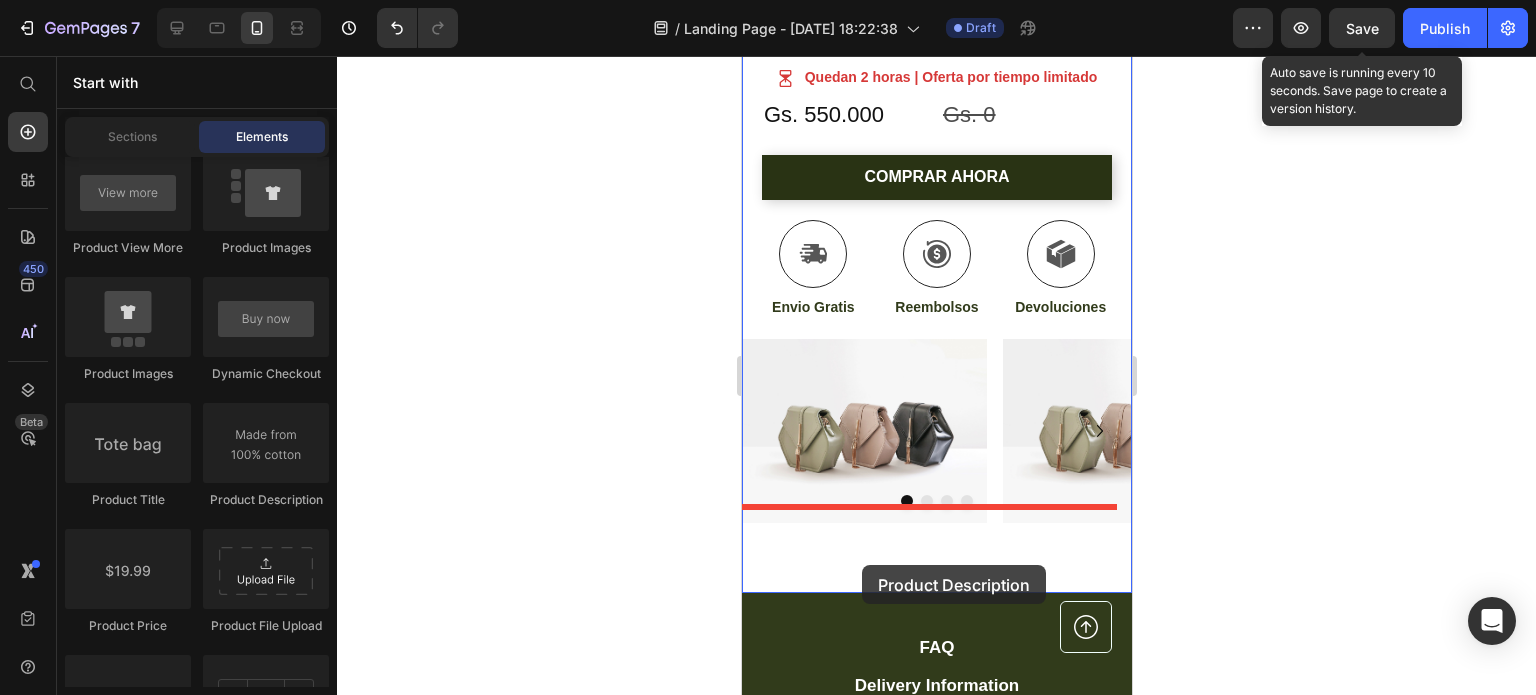 drag, startPoint x: 965, startPoint y: 511, endPoint x: 861, endPoint y: 565, distance: 117.18362 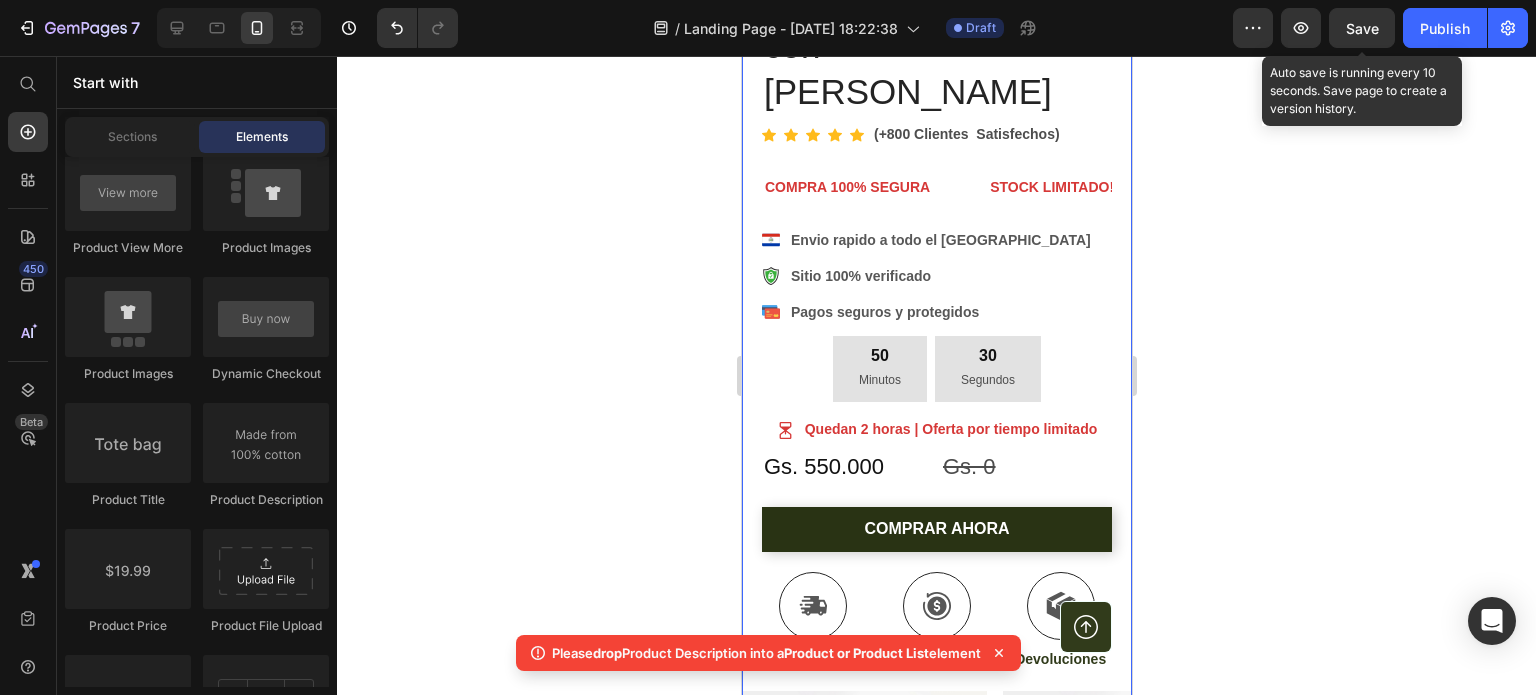 scroll, scrollTop: 500, scrollLeft: 0, axis: vertical 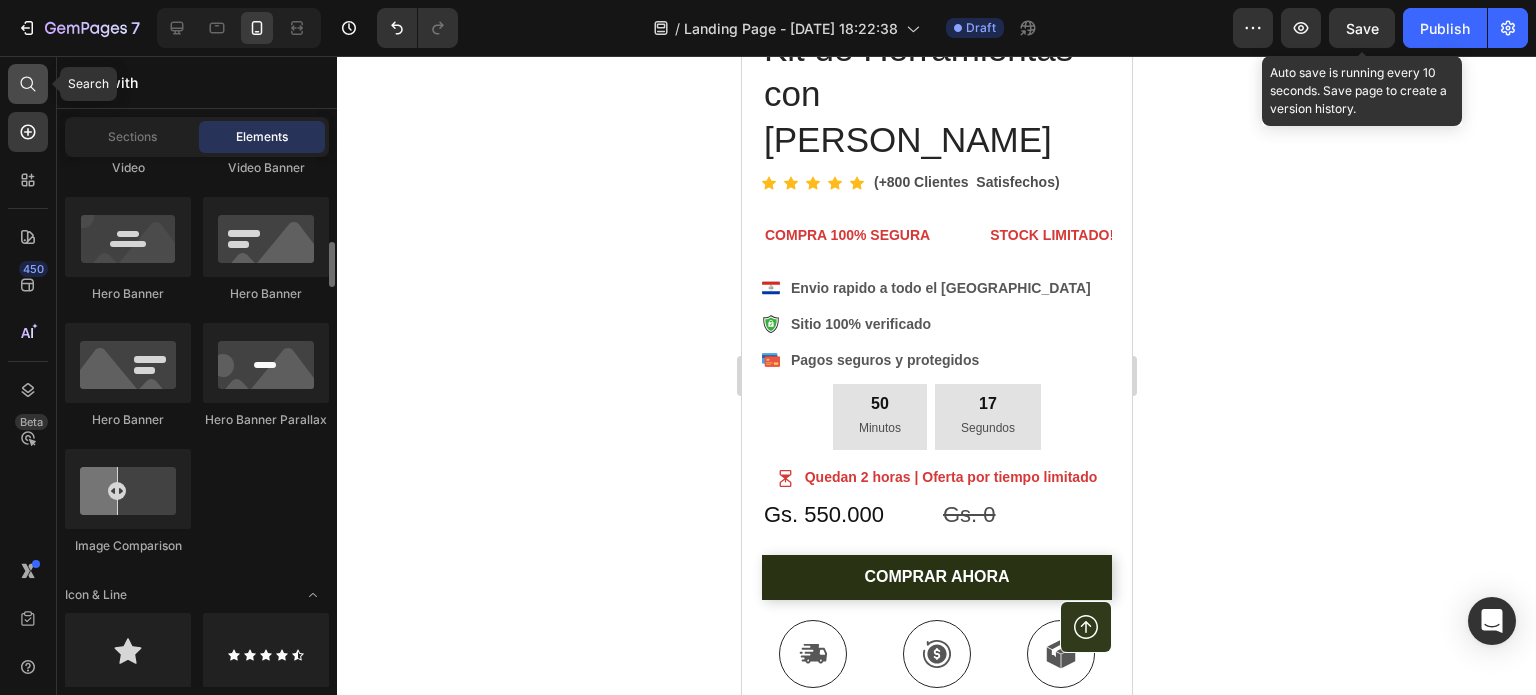 click 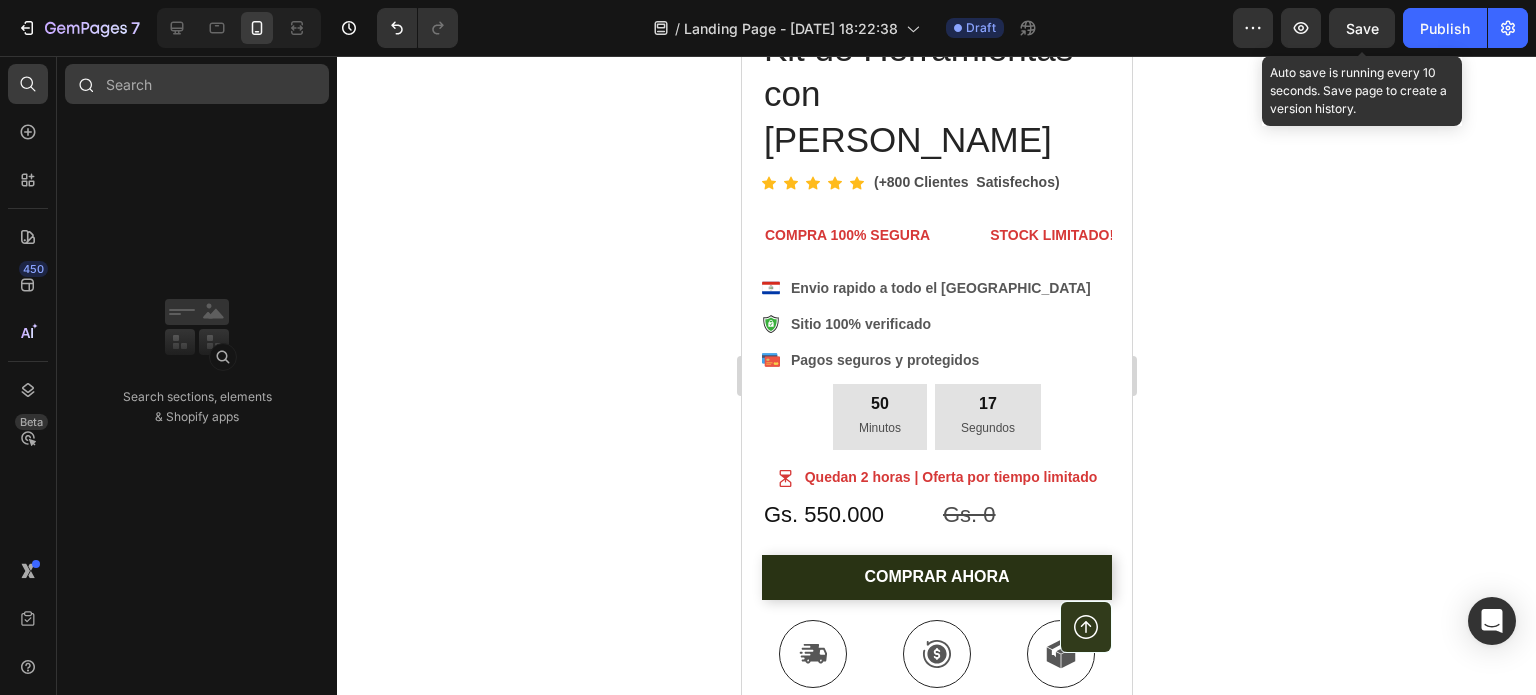 click at bounding box center (197, 84) 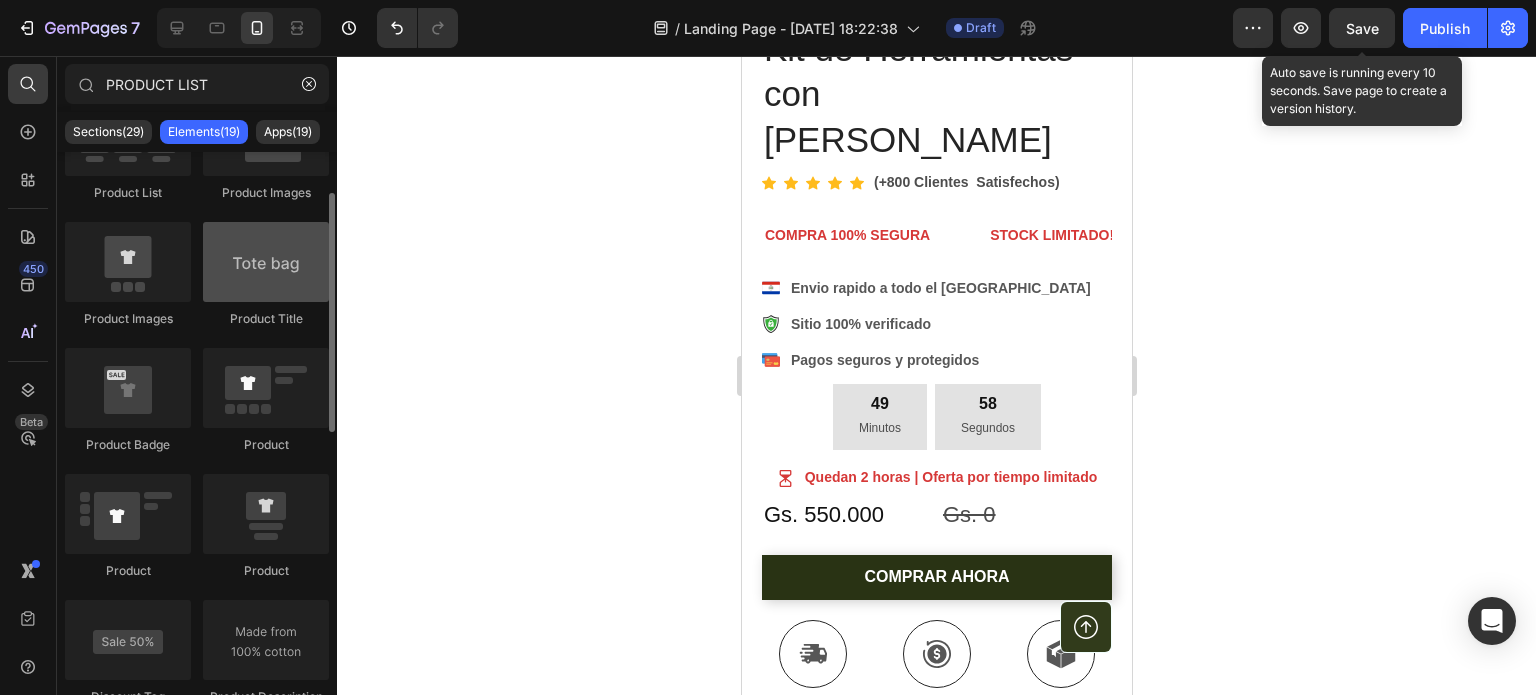 scroll, scrollTop: 0, scrollLeft: 0, axis: both 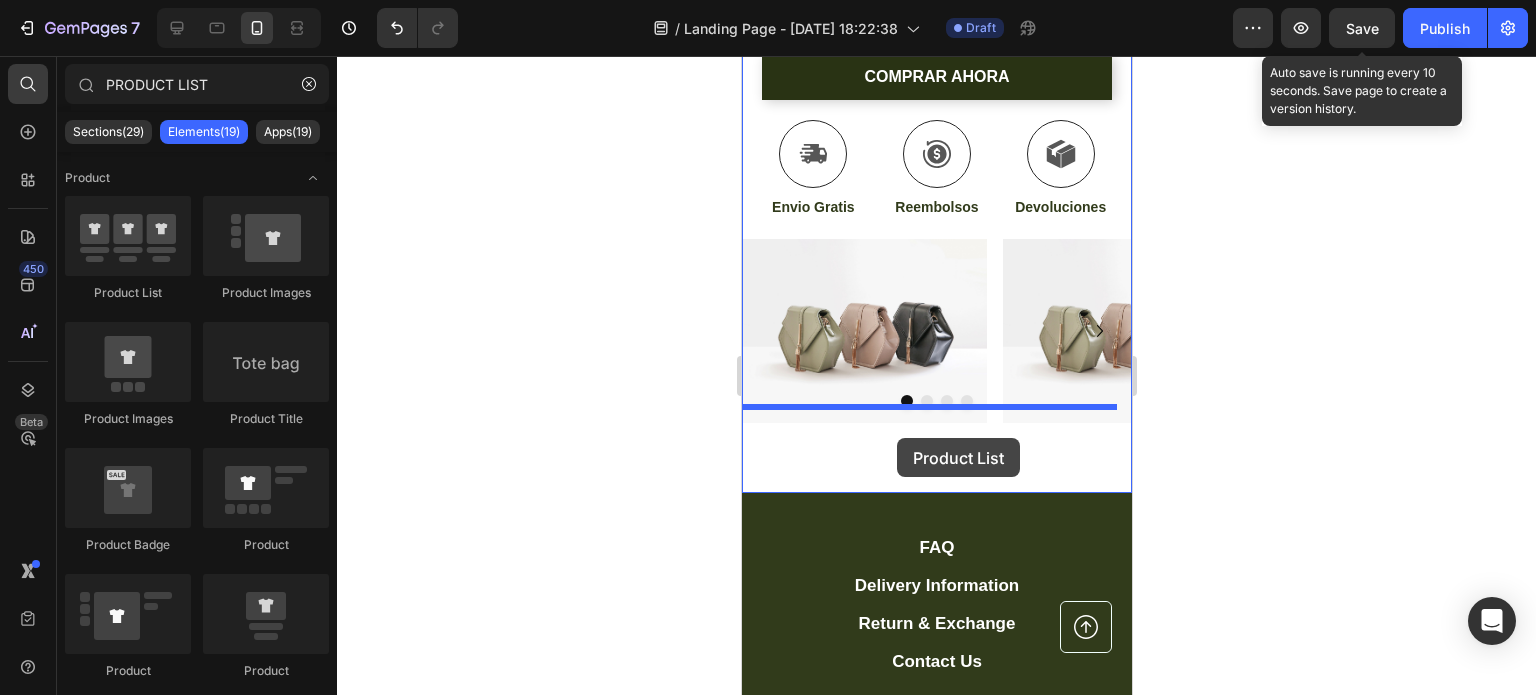 drag, startPoint x: 845, startPoint y: 293, endPoint x: 896, endPoint y: 438, distance: 153.70752 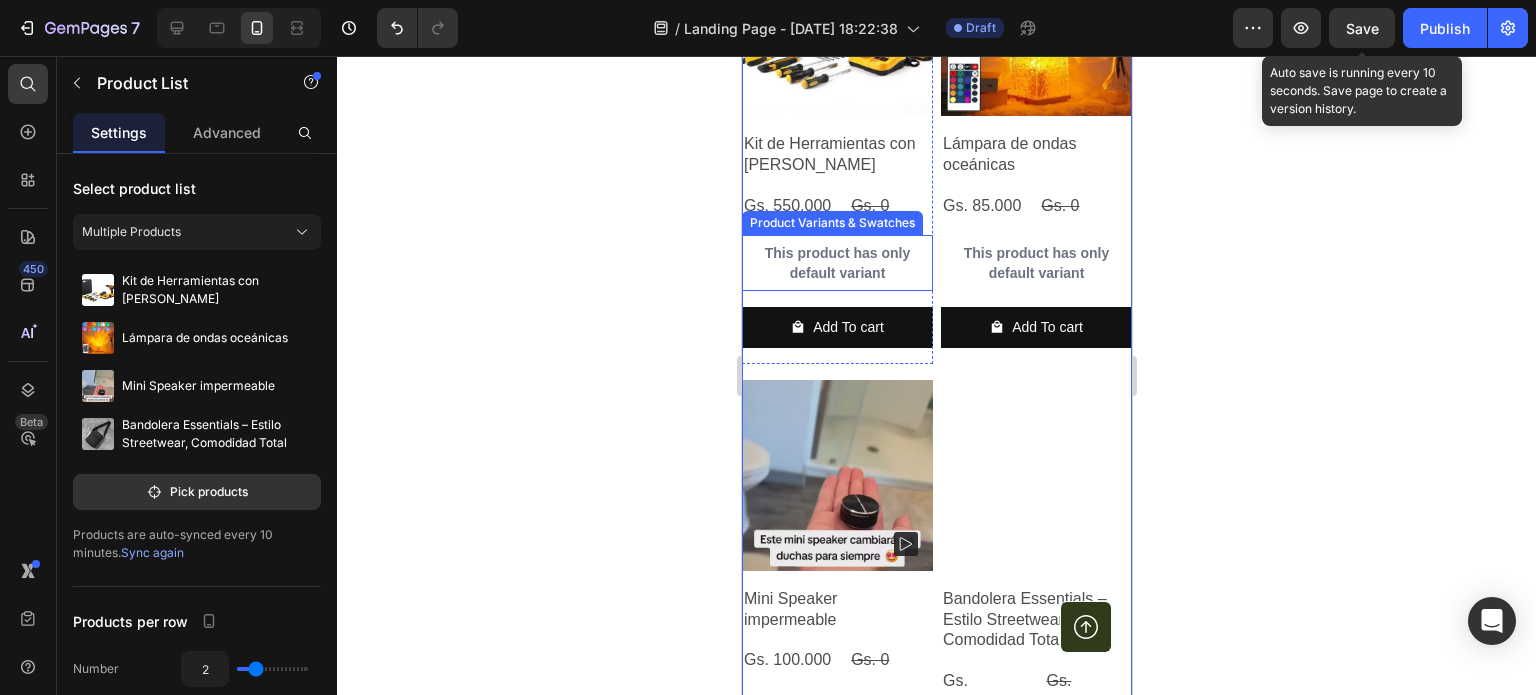 scroll, scrollTop: 1500, scrollLeft: 0, axis: vertical 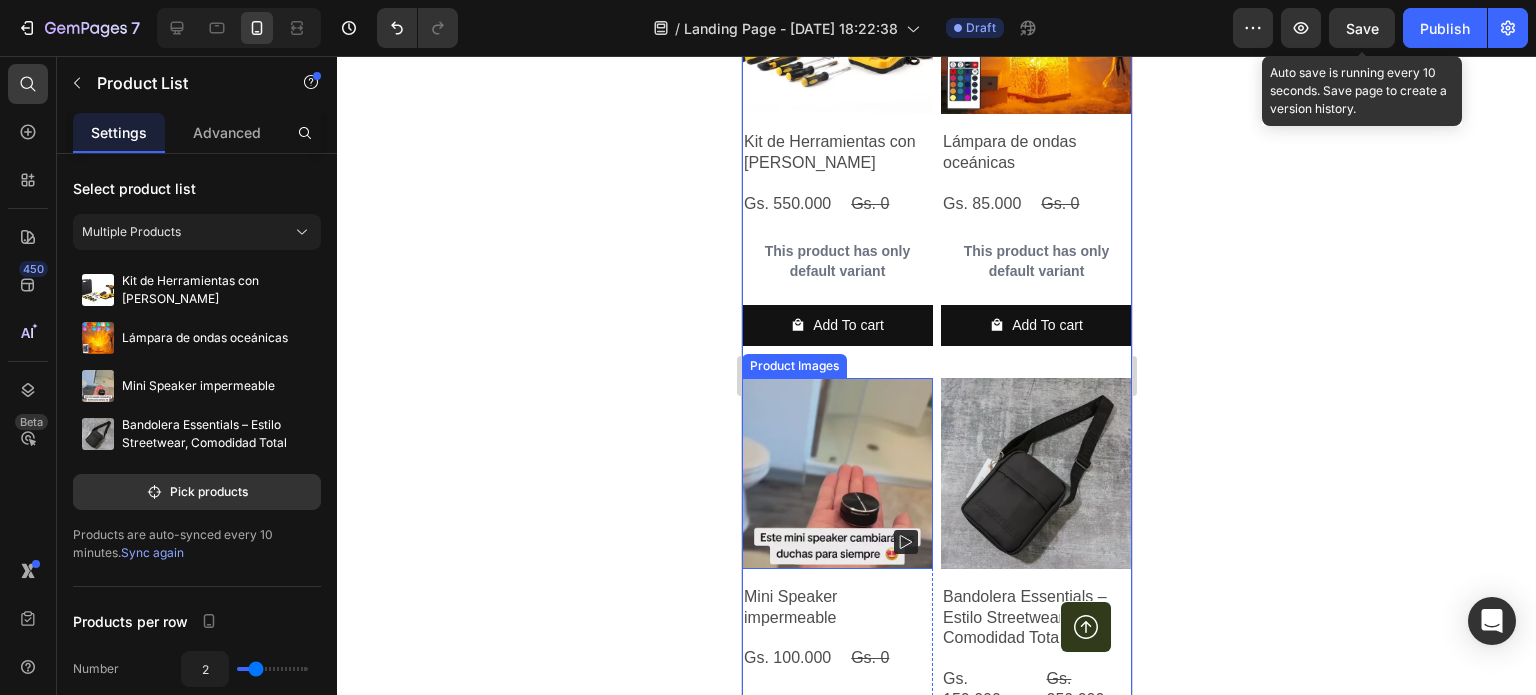 type on "PRODUCT LIS" 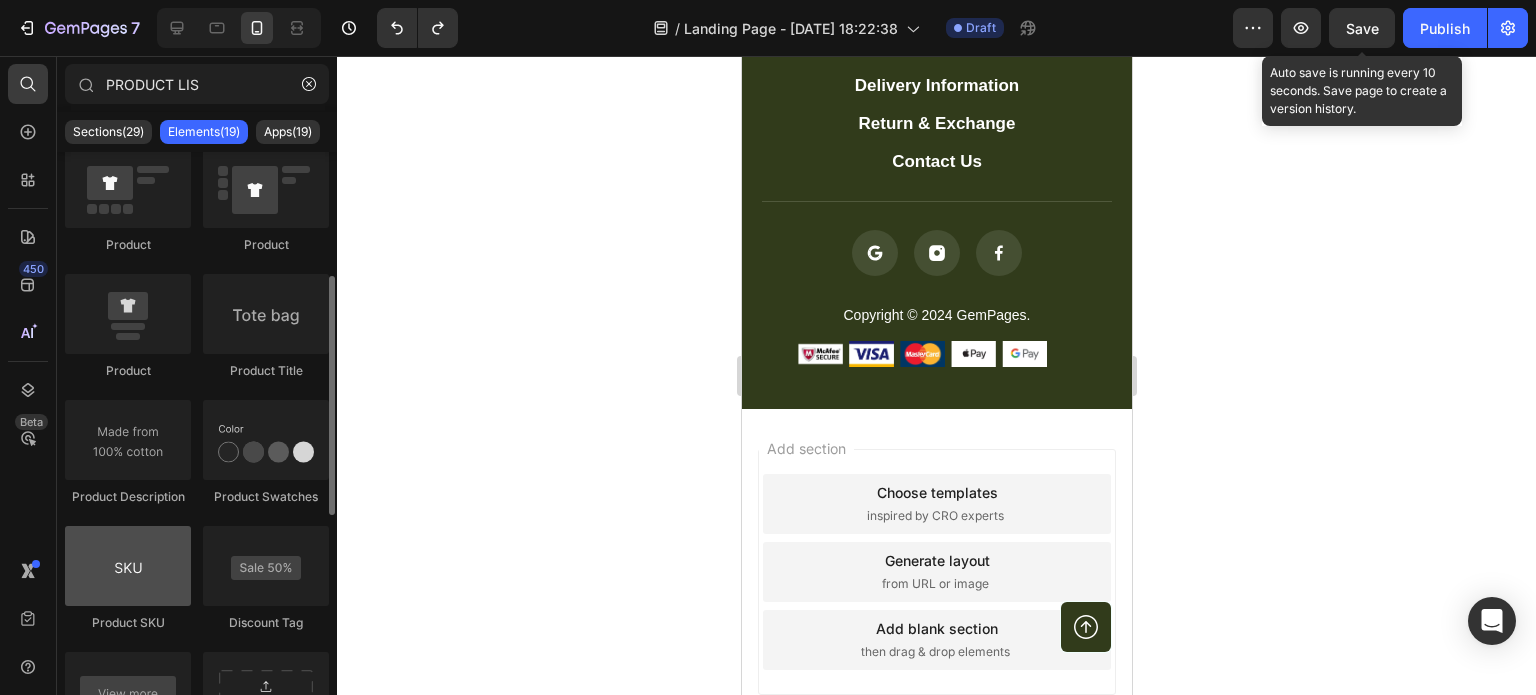 scroll, scrollTop: 400, scrollLeft: 0, axis: vertical 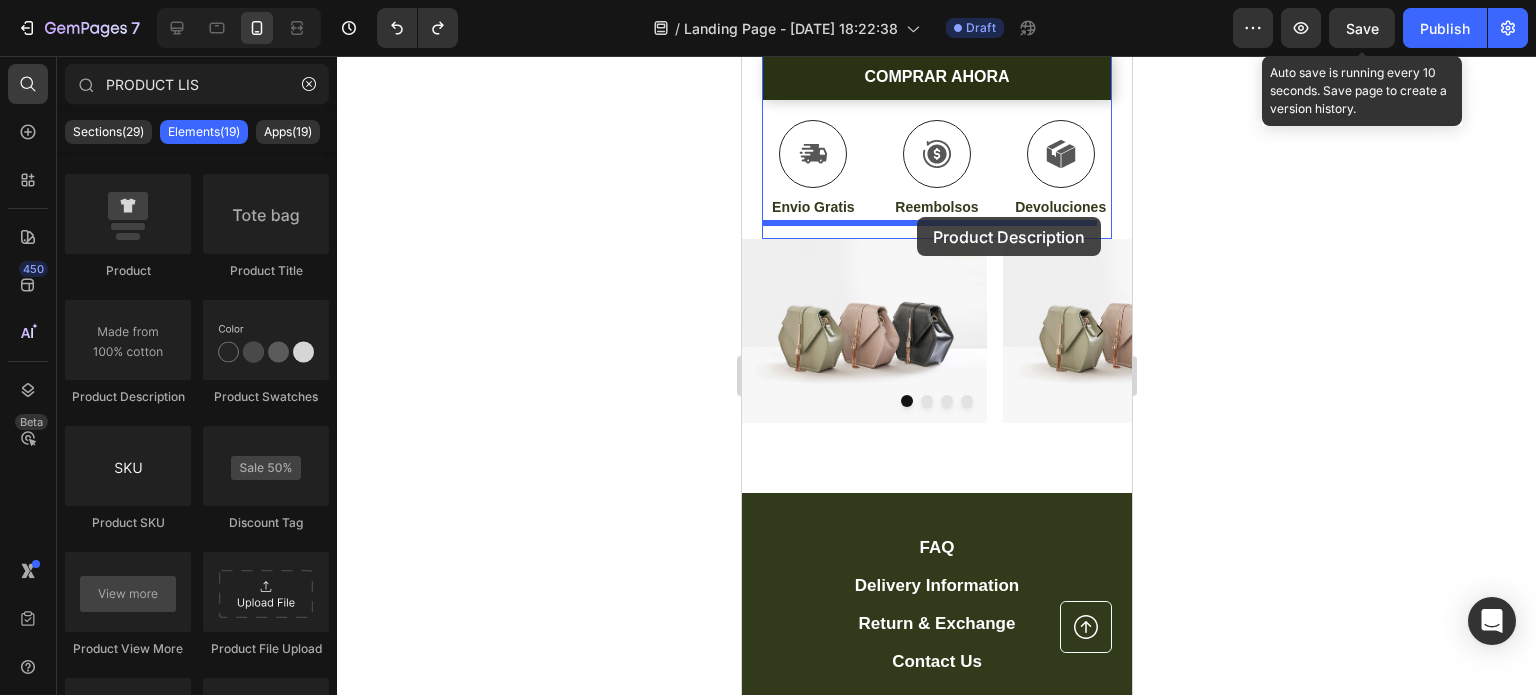 drag, startPoint x: 861, startPoint y: 412, endPoint x: 916, endPoint y: 217, distance: 202.608 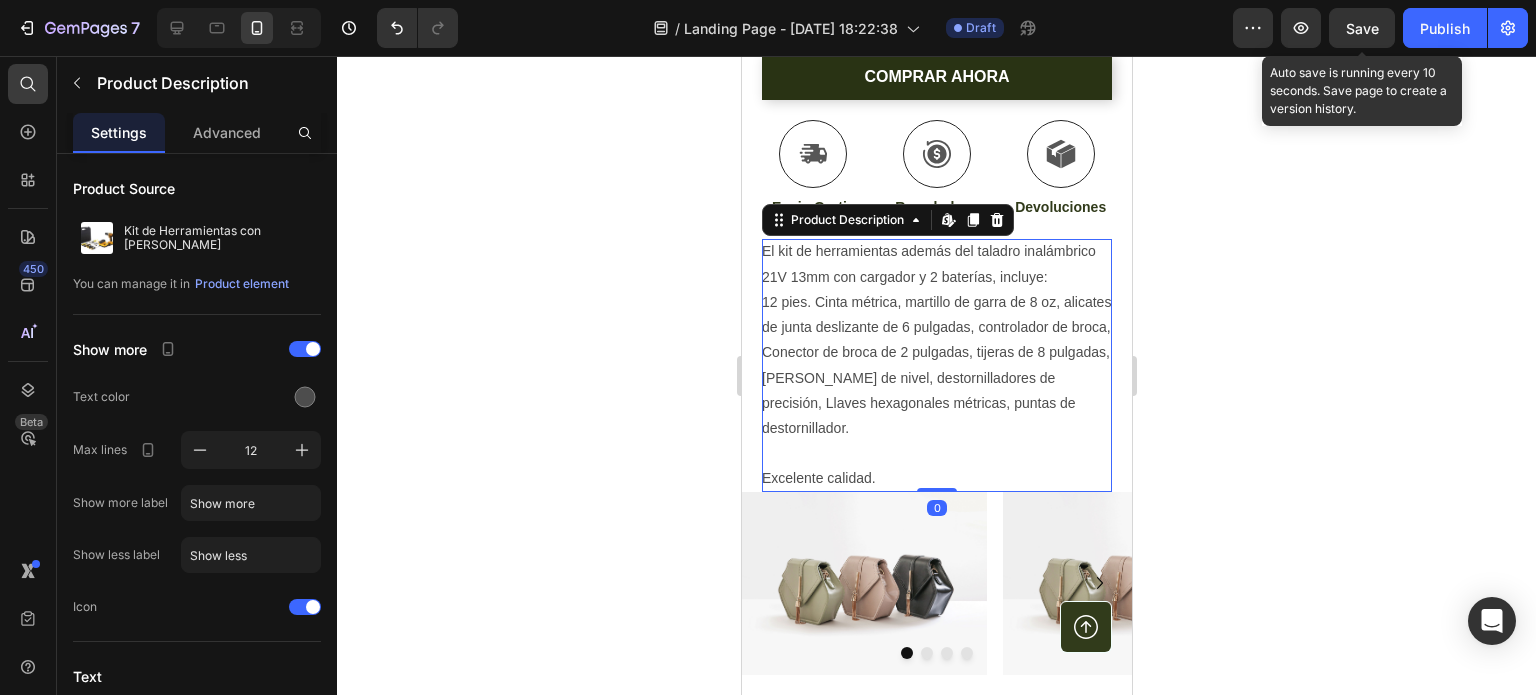 click 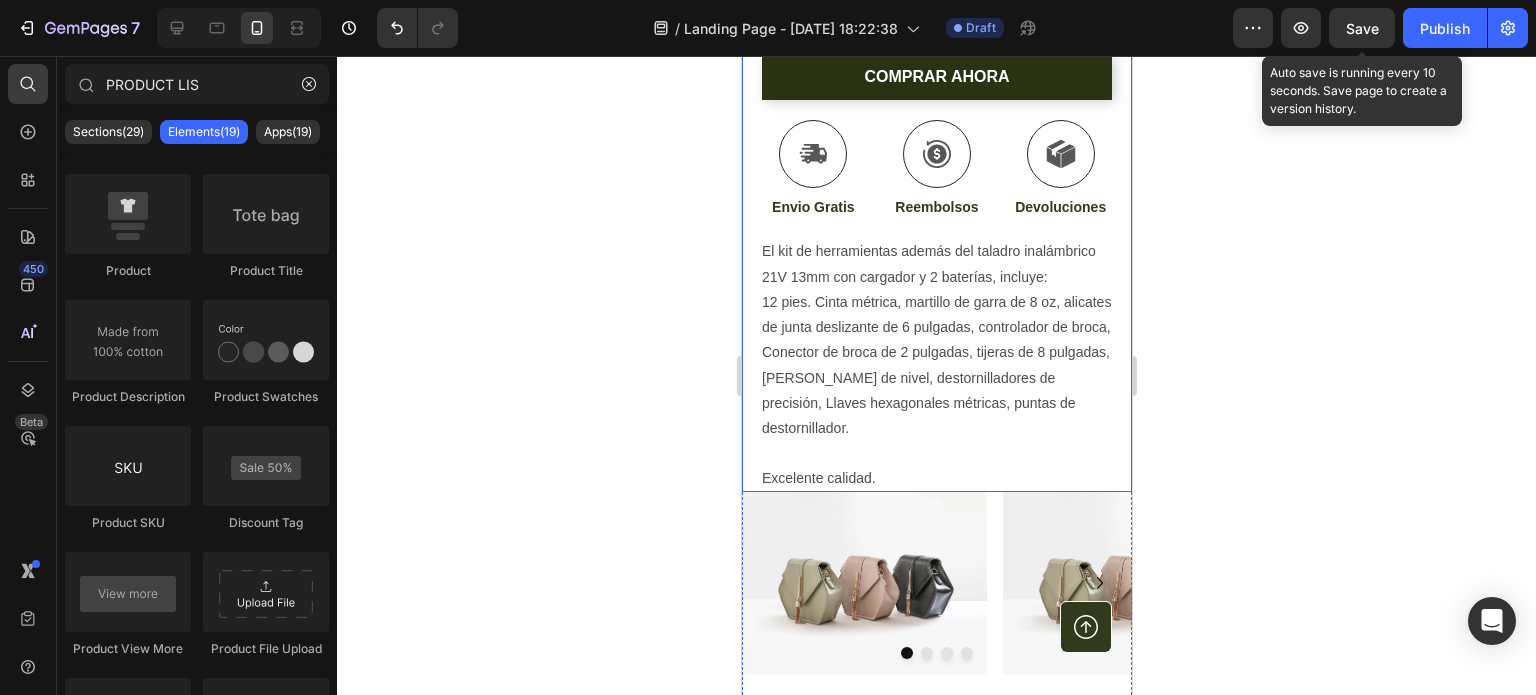 click on "Kit de Herramientas con Taladro Inalámbrico Product Title Icon Icon Icon Icon Icon Row (+800 Clientes  Satisfechos) Text Block Row COMPRA 100% [PERSON_NAME] Text STOCK LIMITADO!! Text Text PRODUCTOS GARANTIZADOS Text COMPRA 100% [PERSON_NAME] Text STOCK LIMITADO!! Text Text PRODUCTOS GARANTIZADOS Text Marquee Hydrate, rejuvenate, and glow with our revolutionary cream. Unleash your skin's potential [DATE]. Text Block Envio rapido a todo el [GEOGRAPHIC_DATA] .id574587579173700376 .cls-1{fill:#333;}.id574587579173700376 .cls-1,.cls-2,.cls-3{fill-rule:evenodd;}.id574587579173700376 .cls-2{fill:#fff;}.id574587579173700376 .cls-3{fill:#3aaf3c;} safe Sitio 100% verificado Pagos seguros y protegidos Item List 49 Minutos 32 Segundos Countdown Timer
Icon Quedan 2 horas | Oferta por tiempo limitado Text Block Row Gs. 550.000 Product Price Gs. 0 Product Price Row COMPRAR AHORA Dynamic Checkout
Icon Envio Gratis Text Block
Icon Reembolsos Text Block
Icon Devoluciones Text Block" at bounding box center (936, 8) 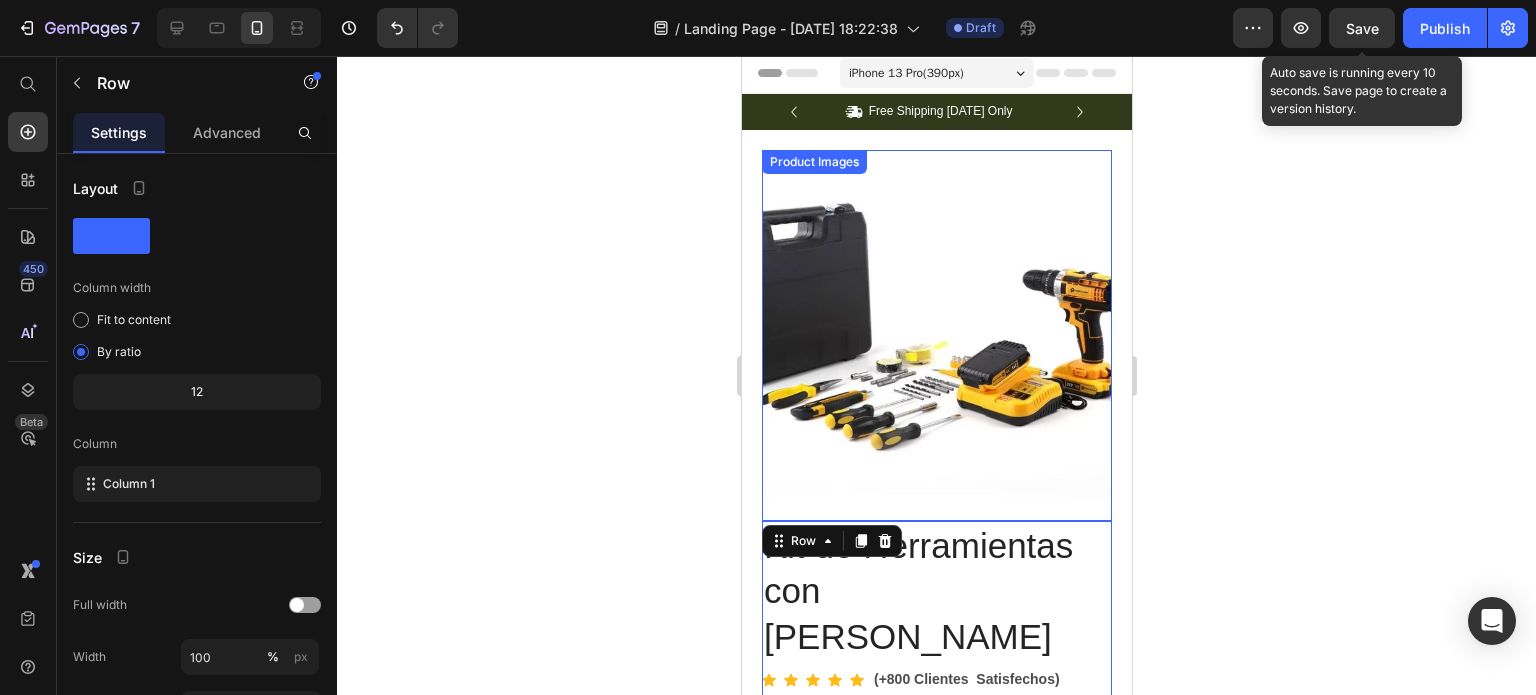 scroll, scrollTop: 0, scrollLeft: 0, axis: both 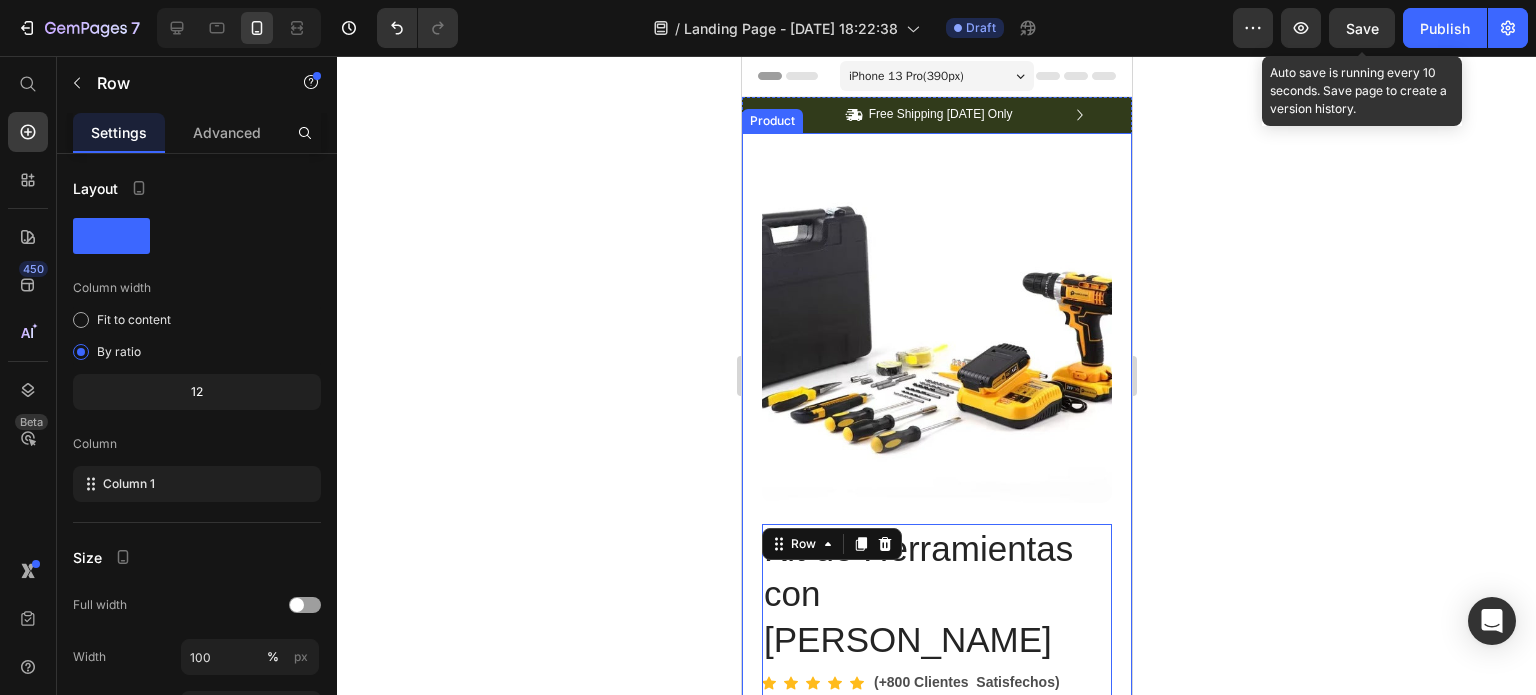 click on "Product Images Image Icon Icon Icon Icon Icon Icon List “This skin cream is a game-changer! It has transformed my dry, lackluster skin into a hydrated and radiant complexion. I love how it absorbs quickly and leaves no greasy residue. Highly recommend” Text Block
Icon [PERSON_NAME] ([GEOGRAPHIC_DATA], [GEOGRAPHIC_DATA]) Text Block Row Row Row Kit de Herramientas con Taladro Inalámbrico Product Title Icon Icon Icon Icon Icon Row (+800 Clientes  Satisfechos) Text Block Row COMPRA 100% [PERSON_NAME] Text STOCK LIMITADO!! Text Text PRODUCTOS GARANTIZADOS Text COMPRA 100% [PERSON_NAME] Text STOCK LIMITADO!! Text Text PRODUCTOS GARANTIZADOS Text Marquee Hydrate, rejuvenate, and glow with our revolutionary cream. Unleash your skin's potential [DATE]. Text Block Envio rapido a todo el [GEOGRAPHIC_DATA] .id574587579173700376 .cls-1{fill:#333;}.id574587579173700376 .cls-1,.cls-2,.cls-3{fill-rule:evenodd;}.id574587579173700376 .cls-2{fill:#fff;}.id574587579173700376 .cls-3{fill:#3aaf3c;} safe Sitio 100% verificado Pagos seguros y protegidos Item List 49 13" at bounding box center [936, 812] 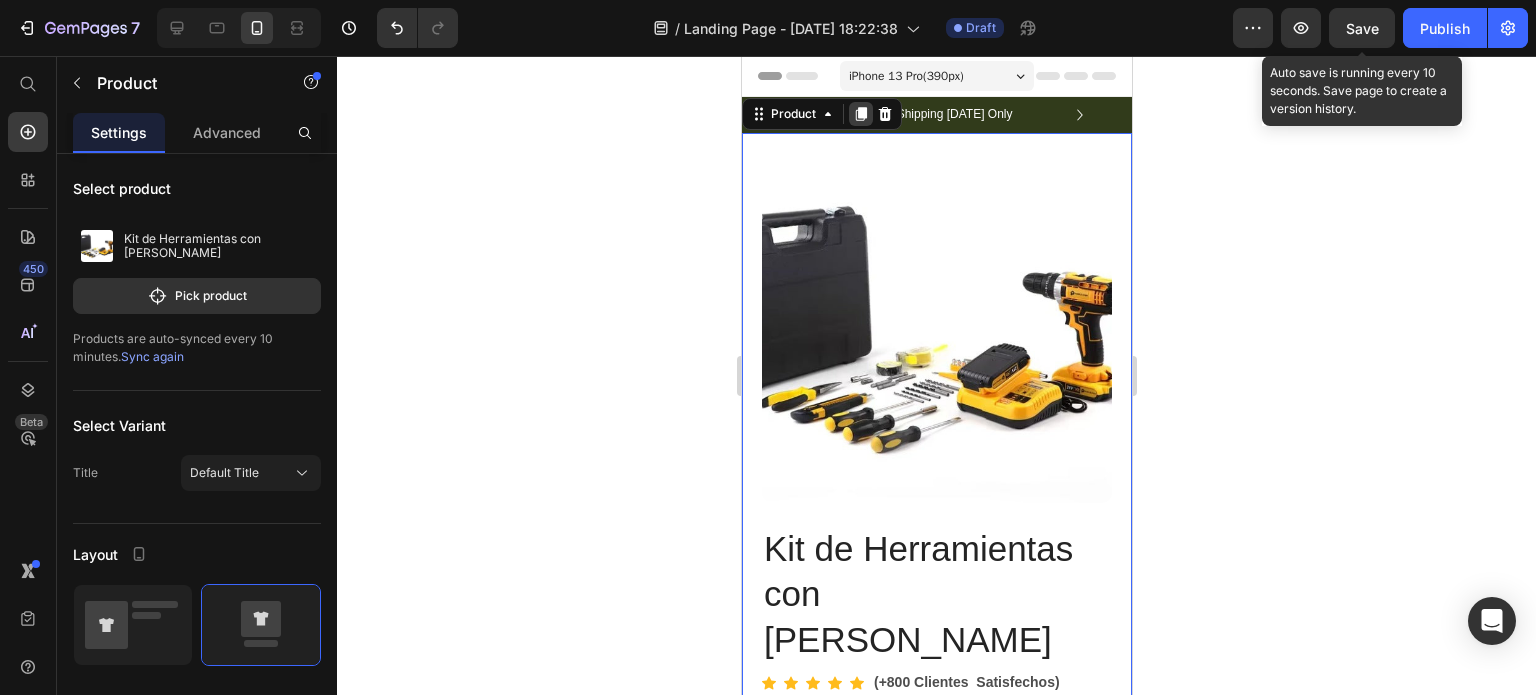 click 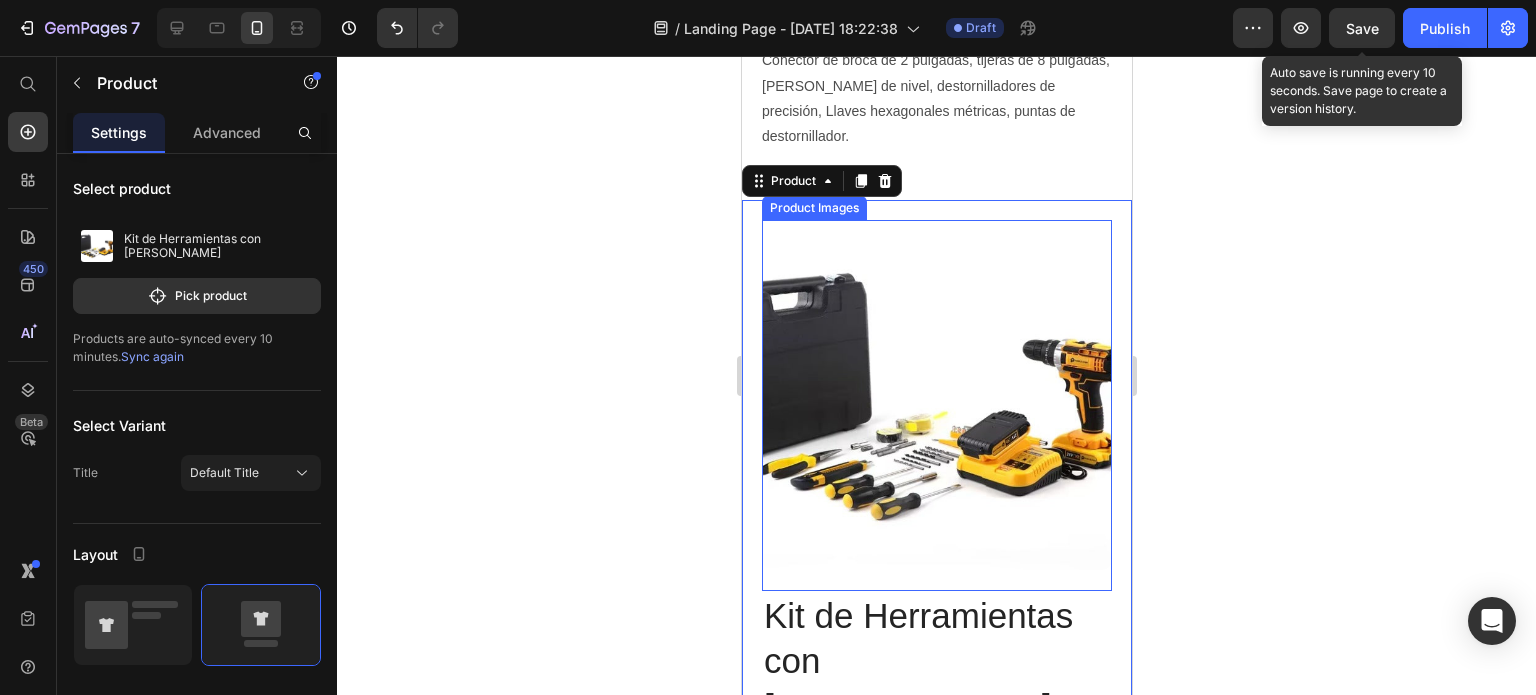 scroll, scrollTop: 1248, scrollLeft: 0, axis: vertical 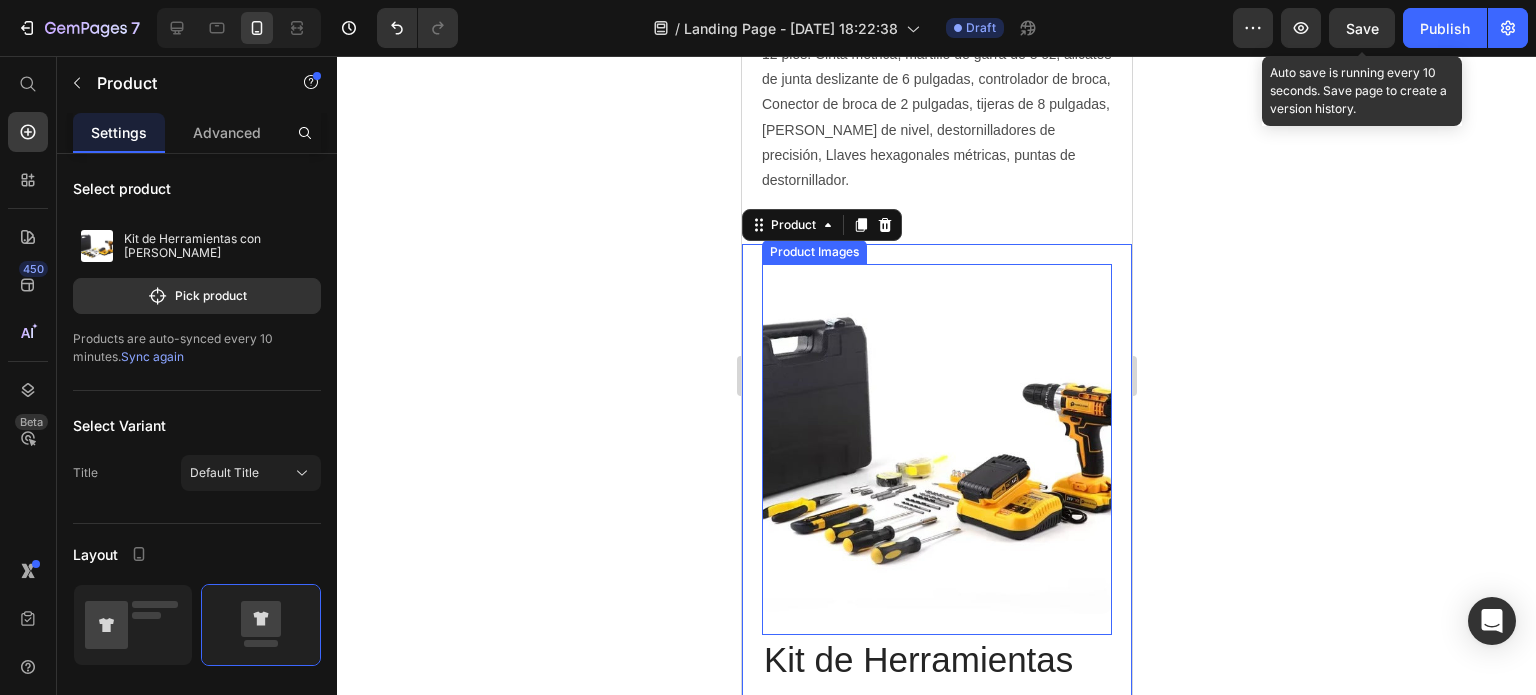 click at bounding box center (936, 439) 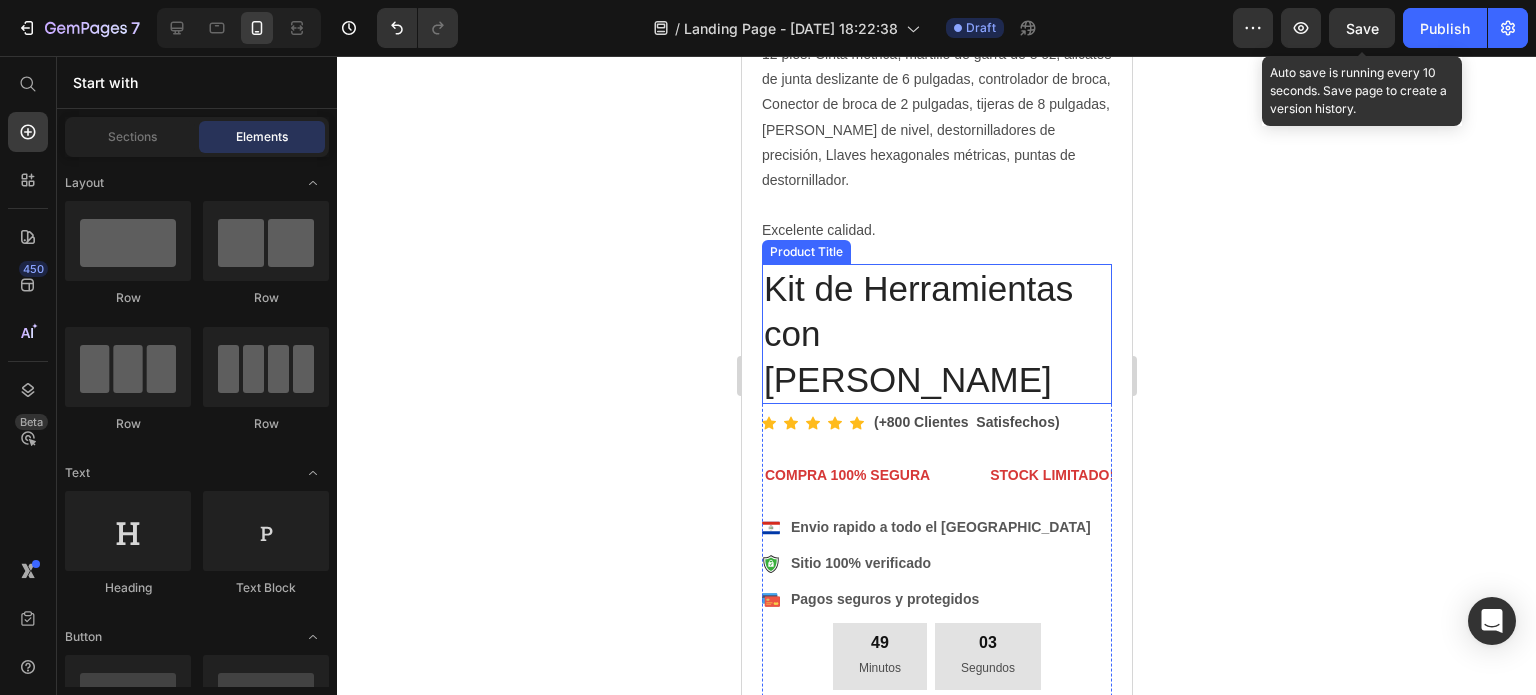 click on "Kit de Herramientas con [PERSON_NAME]" at bounding box center (936, 334) 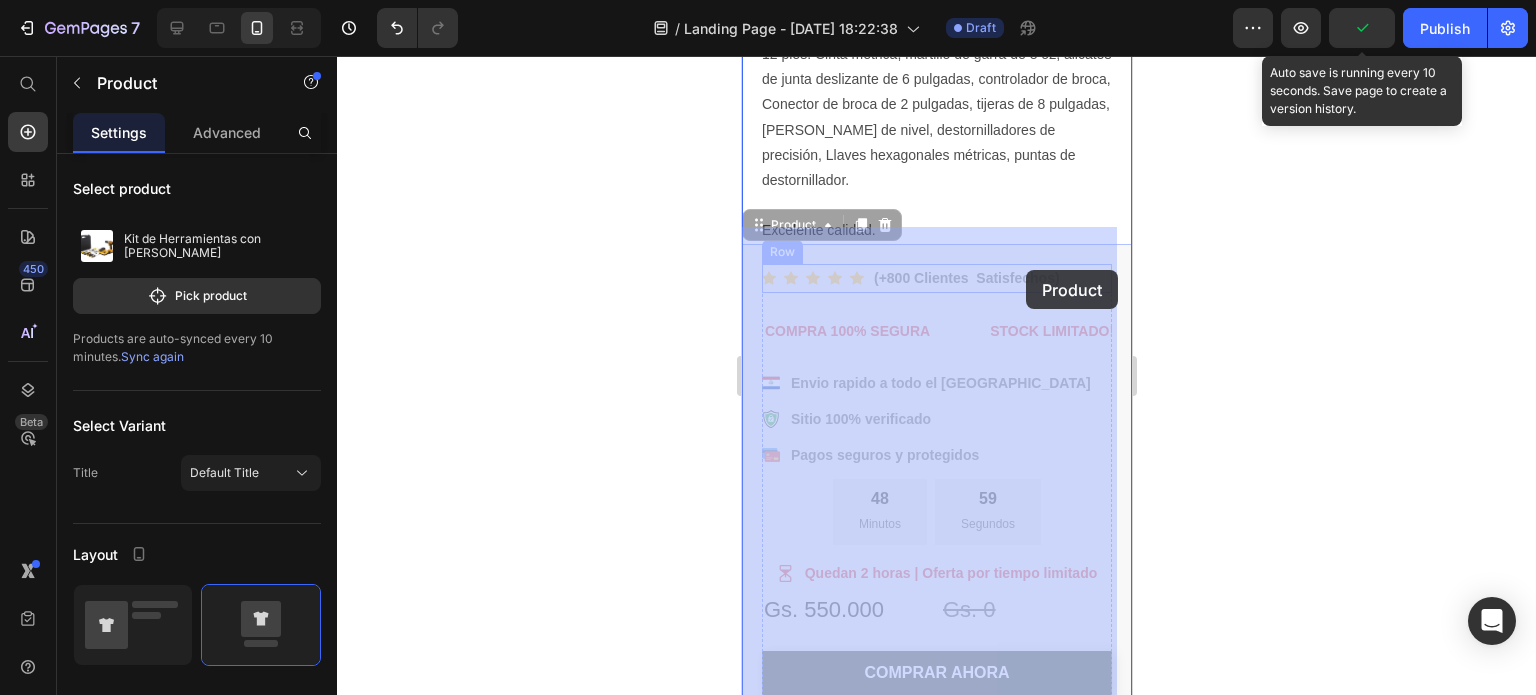 drag, startPoint x: 1083, startPoint y: 240, endPoint x: 1025, endPoint y: 271, distance: 65.76473 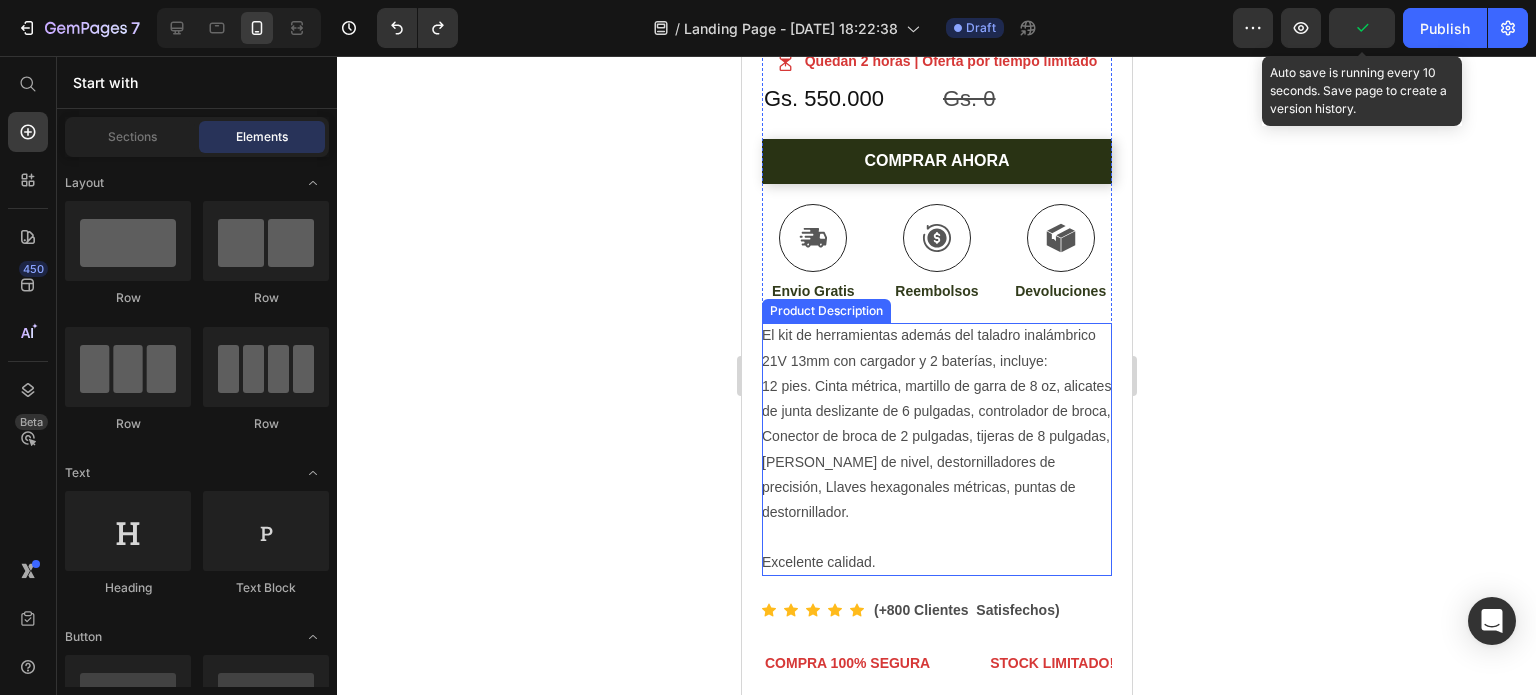 scroll, scrollTop: 1200, scrollLeft: 0, axis: vertical 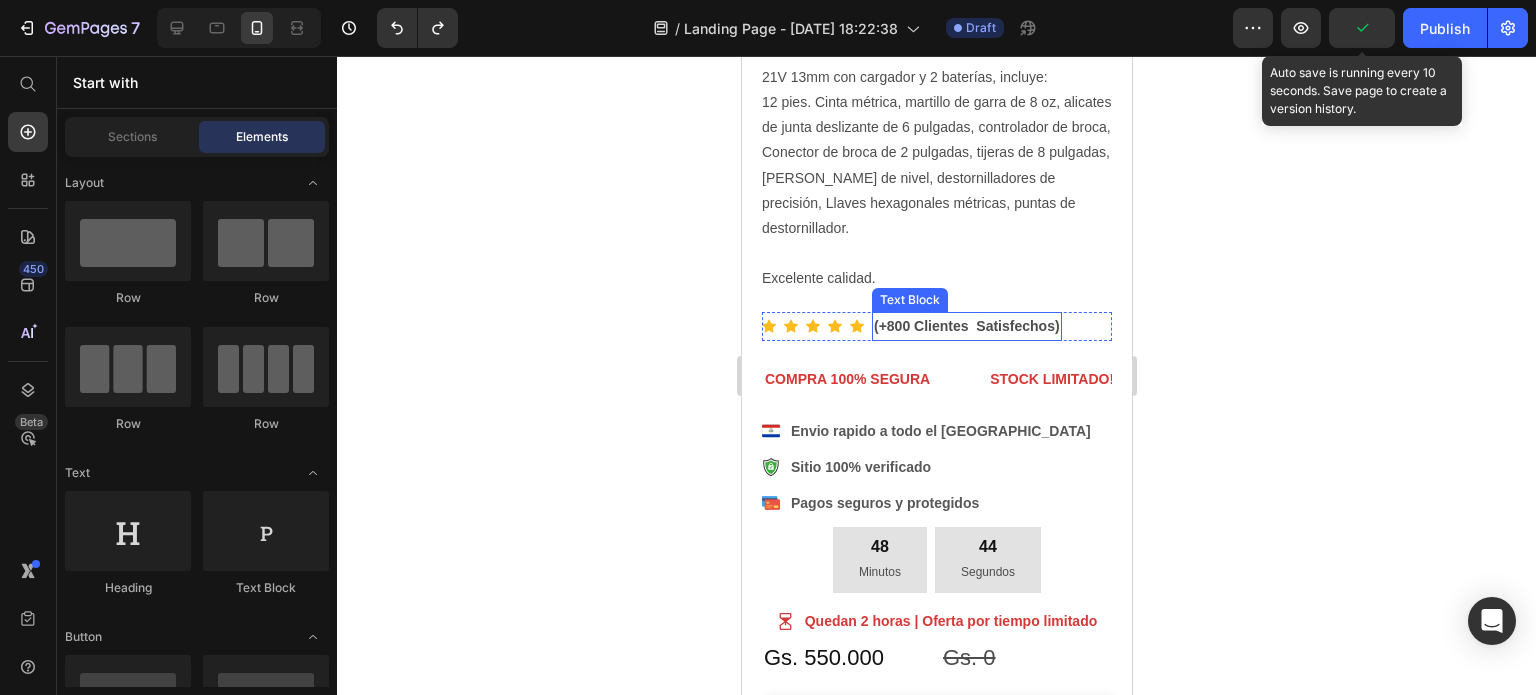 click on "(+800 Clientes  Satisfechos)" at bounding box center [966, 326] 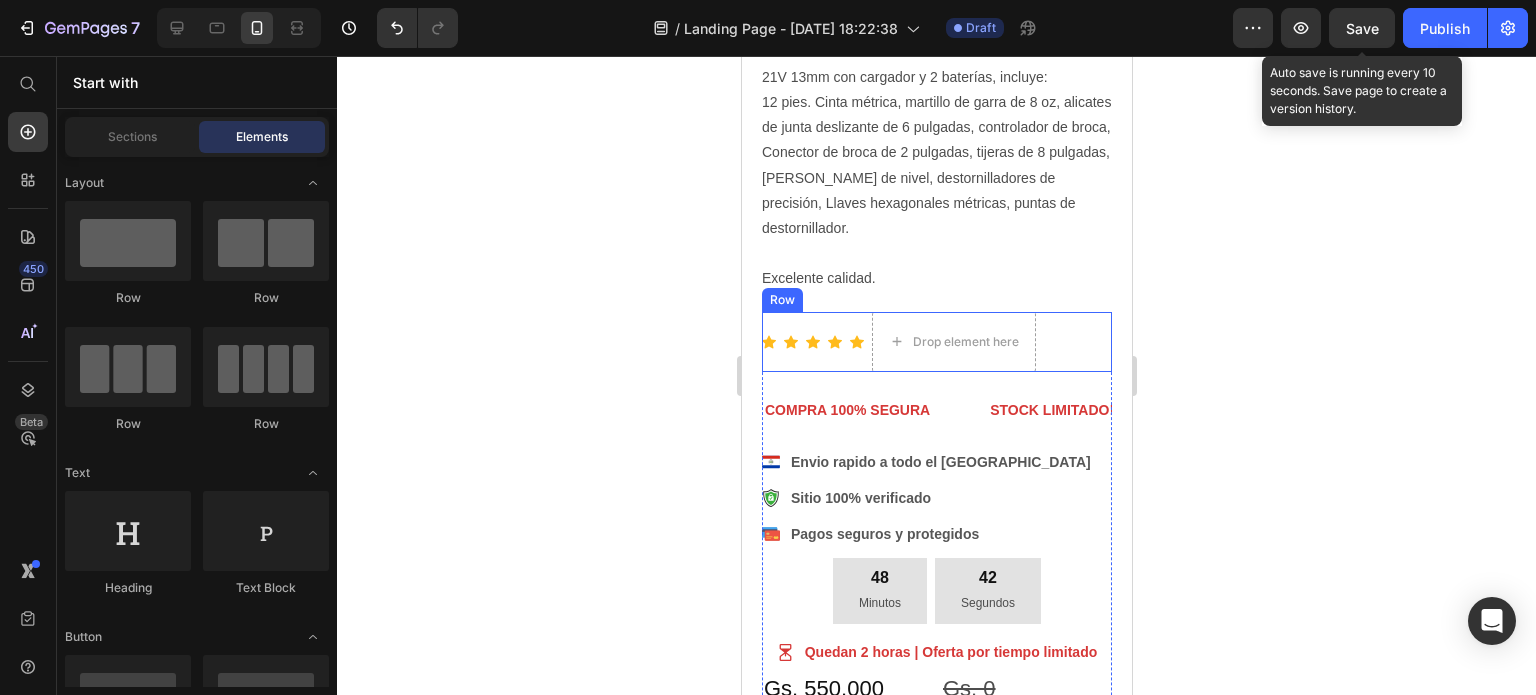 click on "Icon Icon Icon Icon Icon Row" at bounding box center [812, 342] 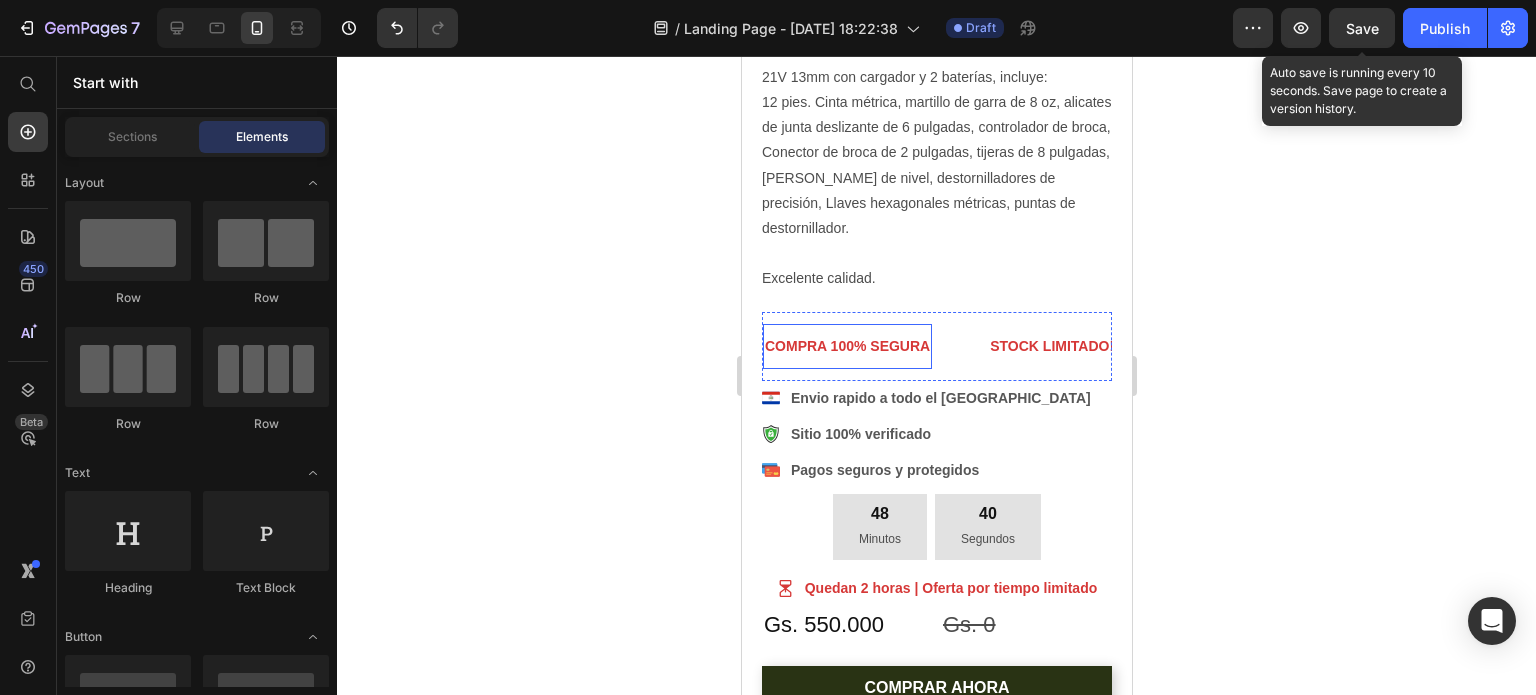 click on "COMPRA 100% SEGURA" at bounding box center [846, 346] 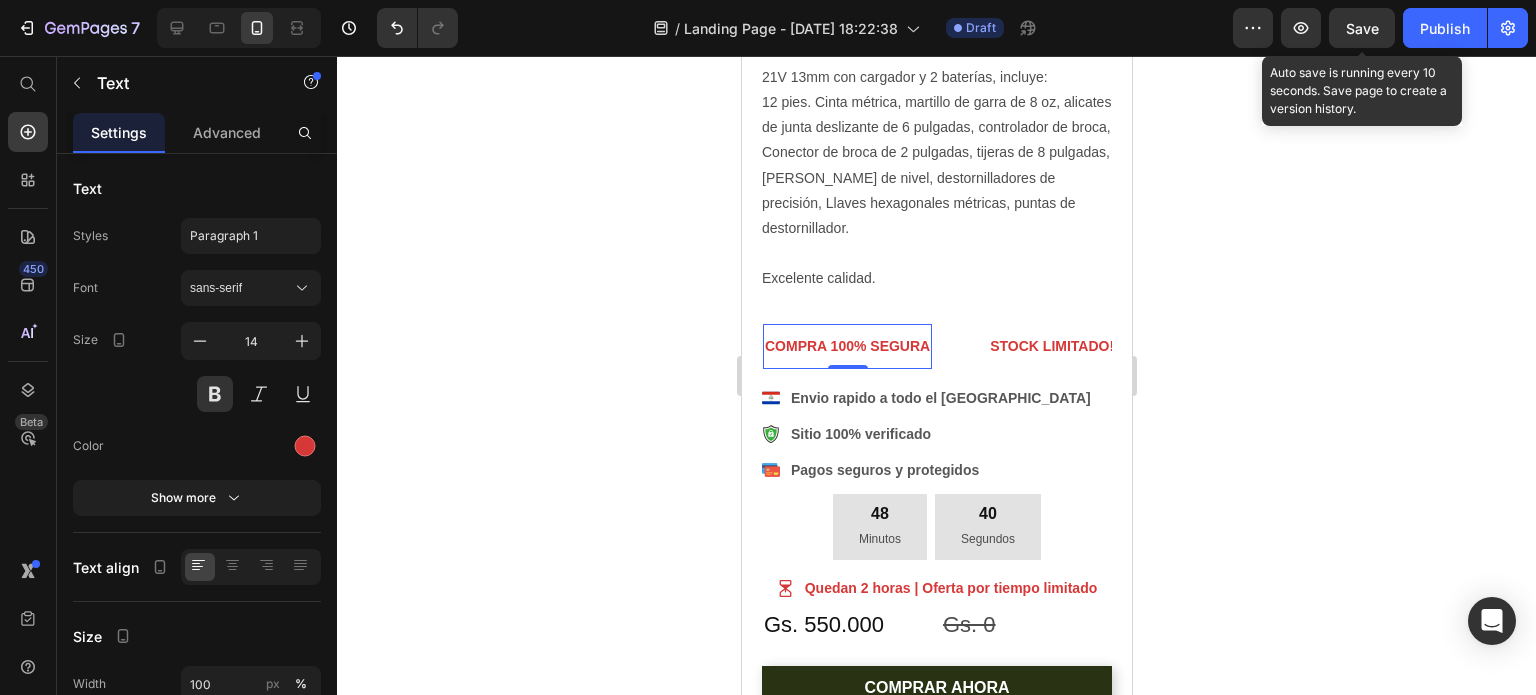 click on "COMPRA 100% [PERSON_NAME] Text   0" at bounding box center [874, 346] 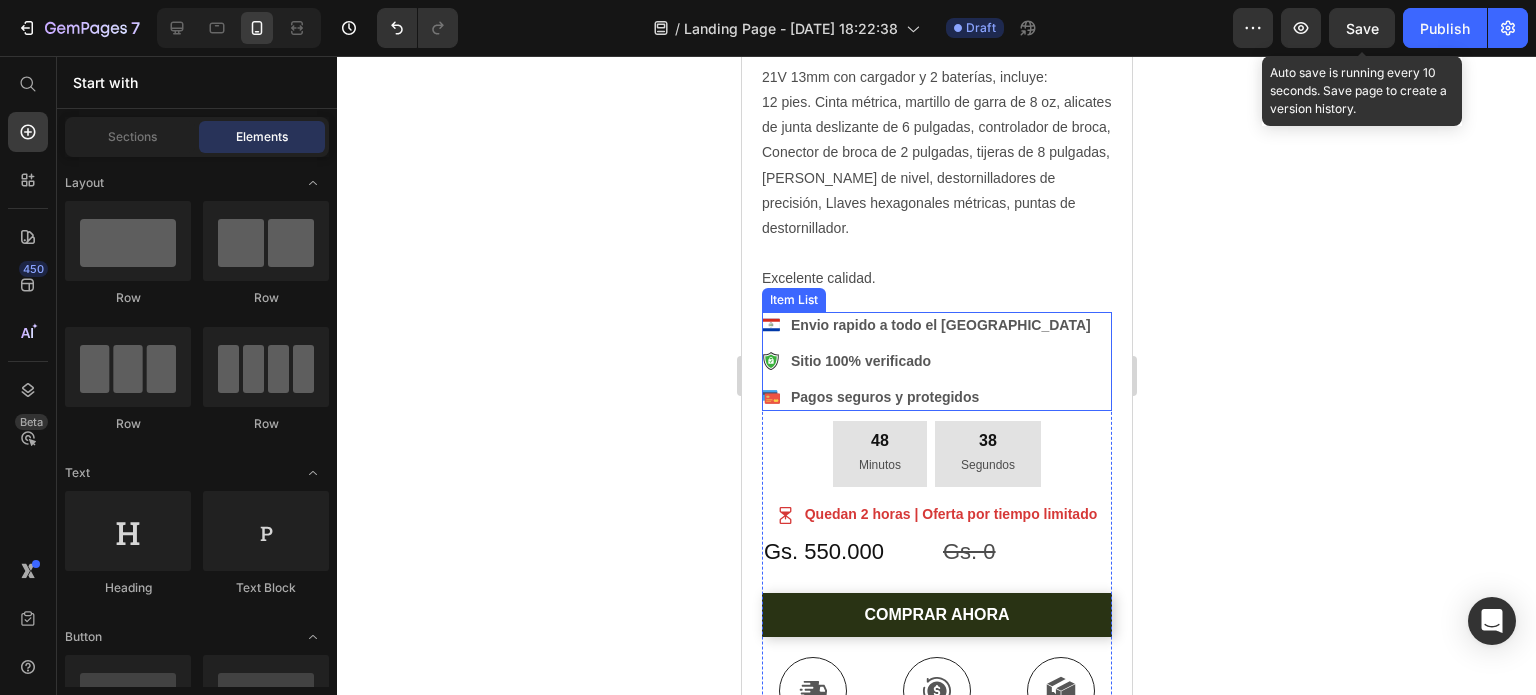 click on "Envio rapido a todo el [GEOGRAPHIC_DATA] .id574587579173700376 .cls-1{fill:#333;}.id574587579173700376 .cls-1,.cls-2,.cls-3{fill-rule:evenodd;}.id574587579173700376 .cls-2{fill:#fff;}.id574587579173700376 .cls-3{fill:#3aaf3c;} safe Sitio 100% verificado Pagos seguros y protegidos" at bounding box center [936, 361] 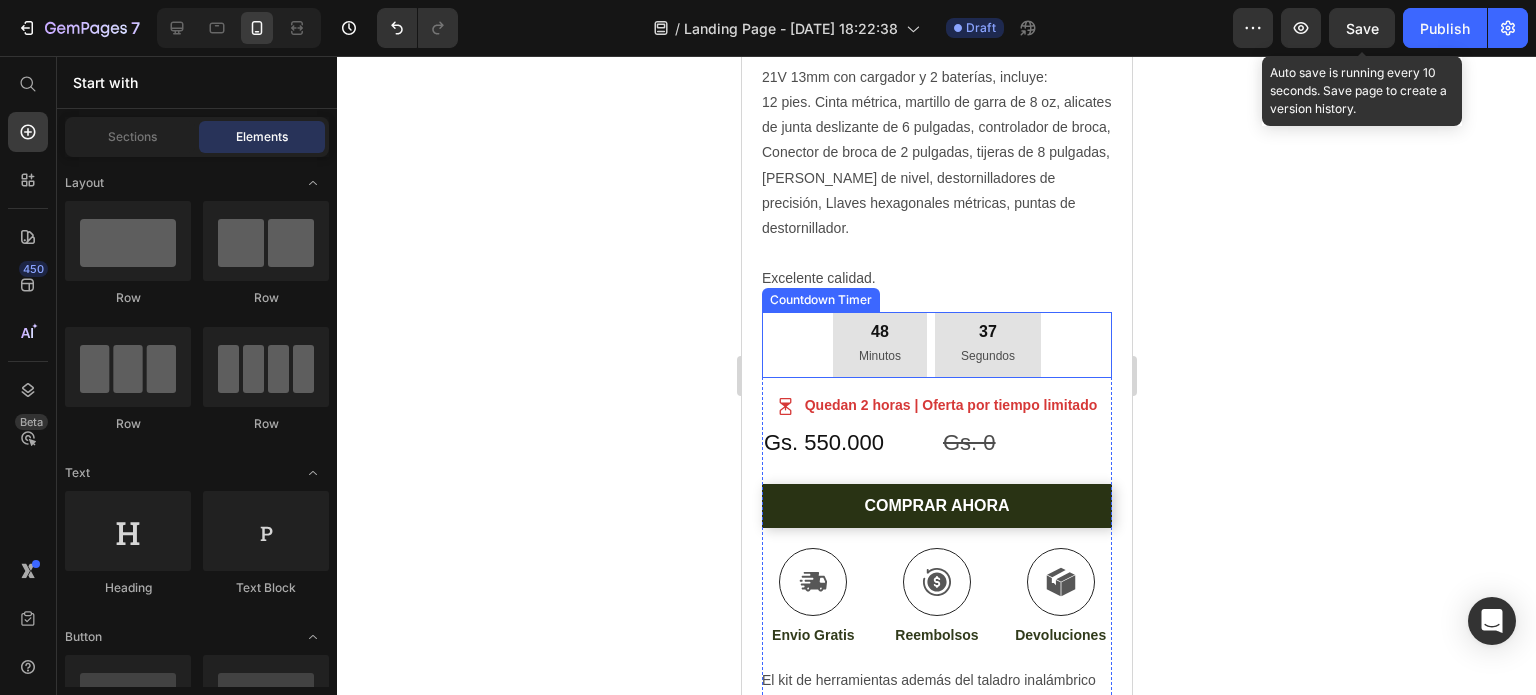 click on "48 Minutos 37 Segundos" at bounding box center (936, 345) 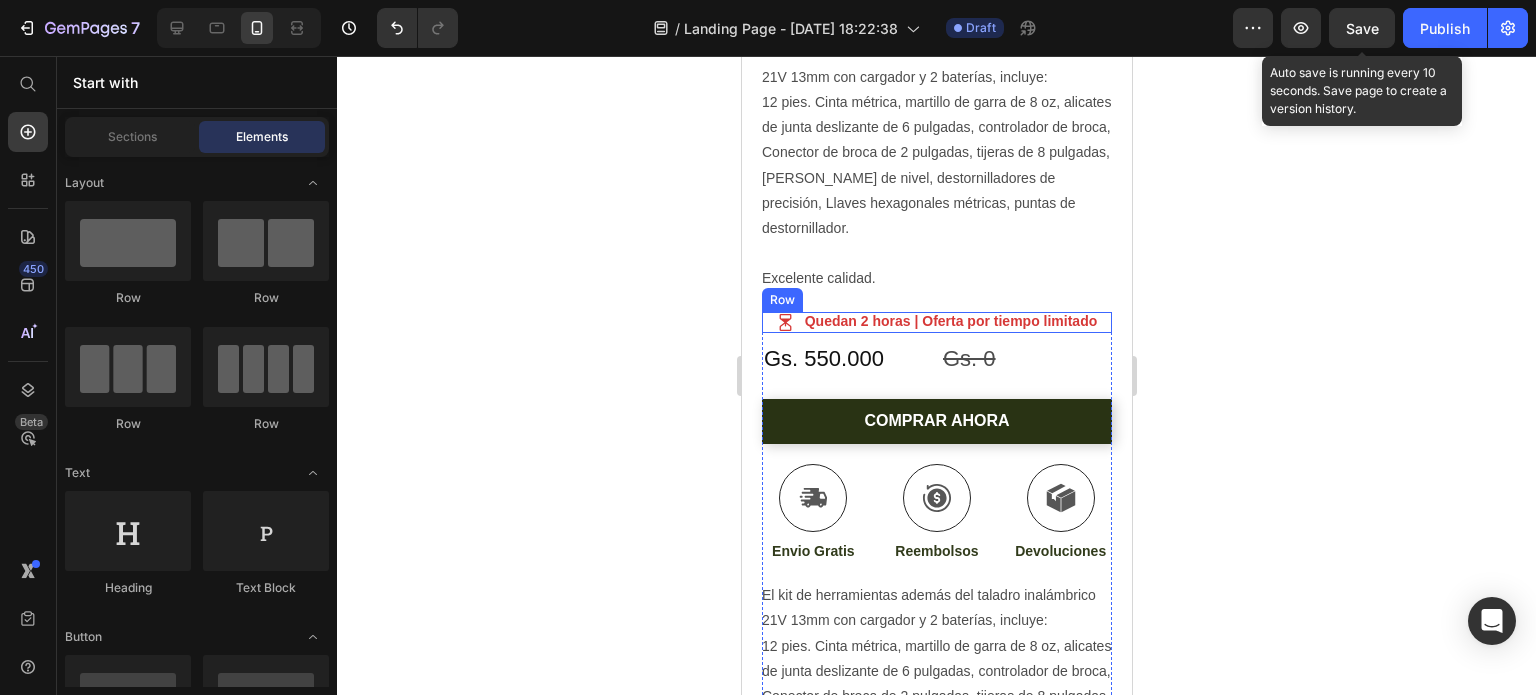click on "Quedan 2 horas | Oferta por tiempo limitado" at bounding box center [950, 322] 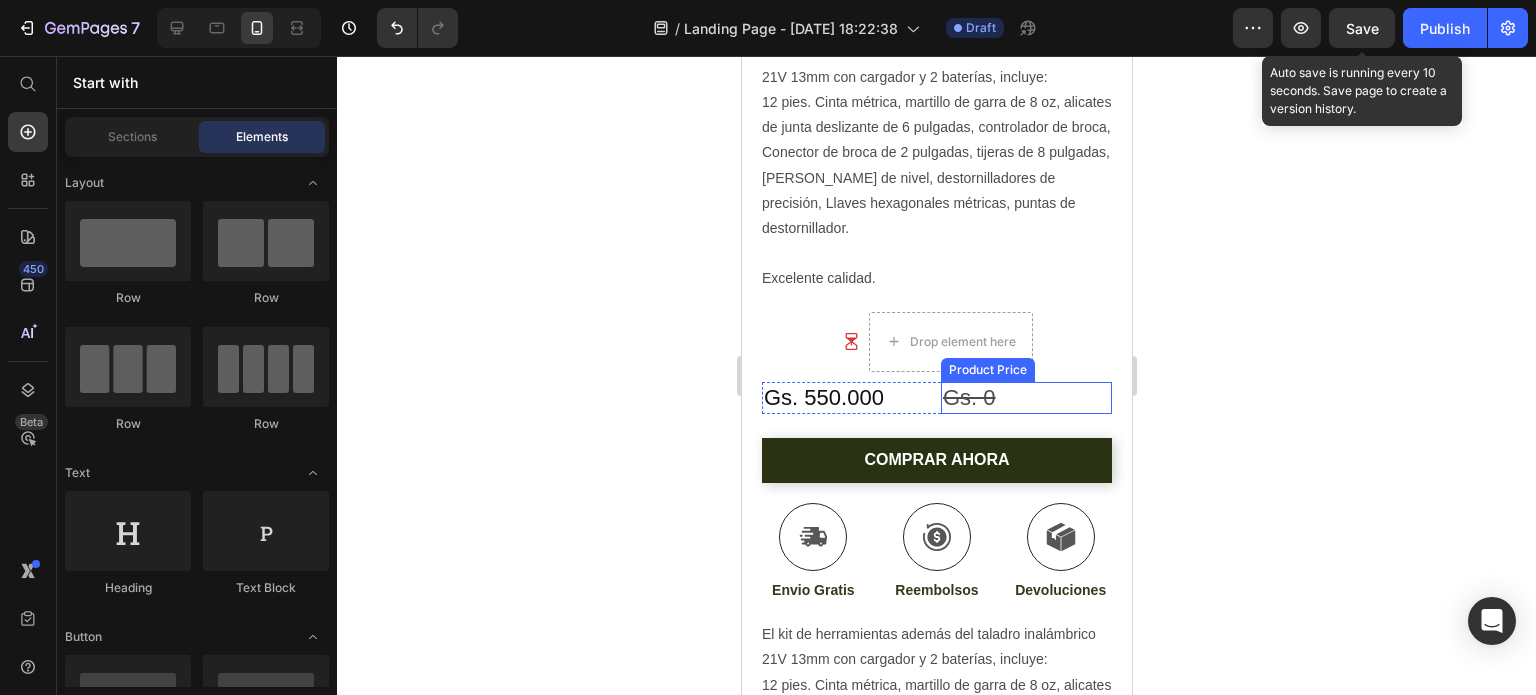 click on "Gs. 0" at bounding box center [1025, 398] 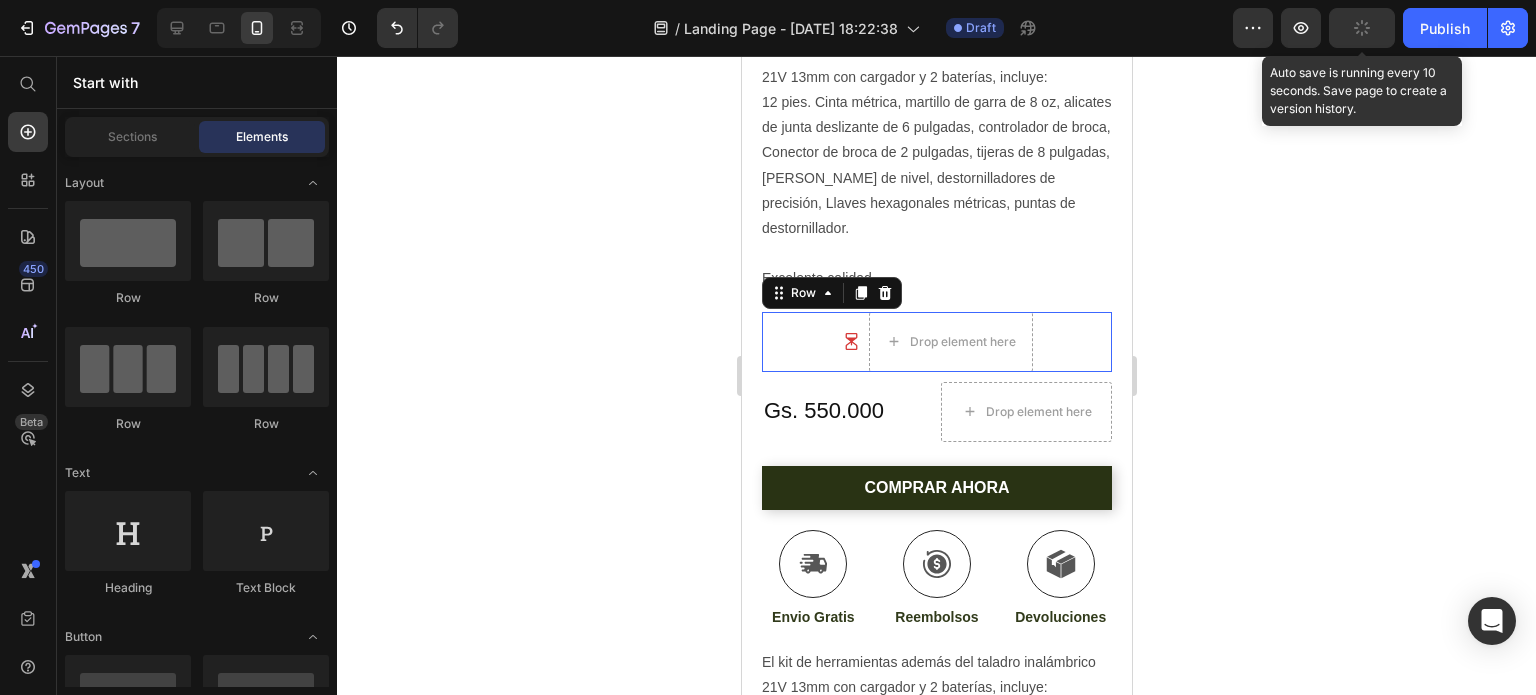 click on "Icon
Drop element here Row   0" at bounding box center [936, 342] 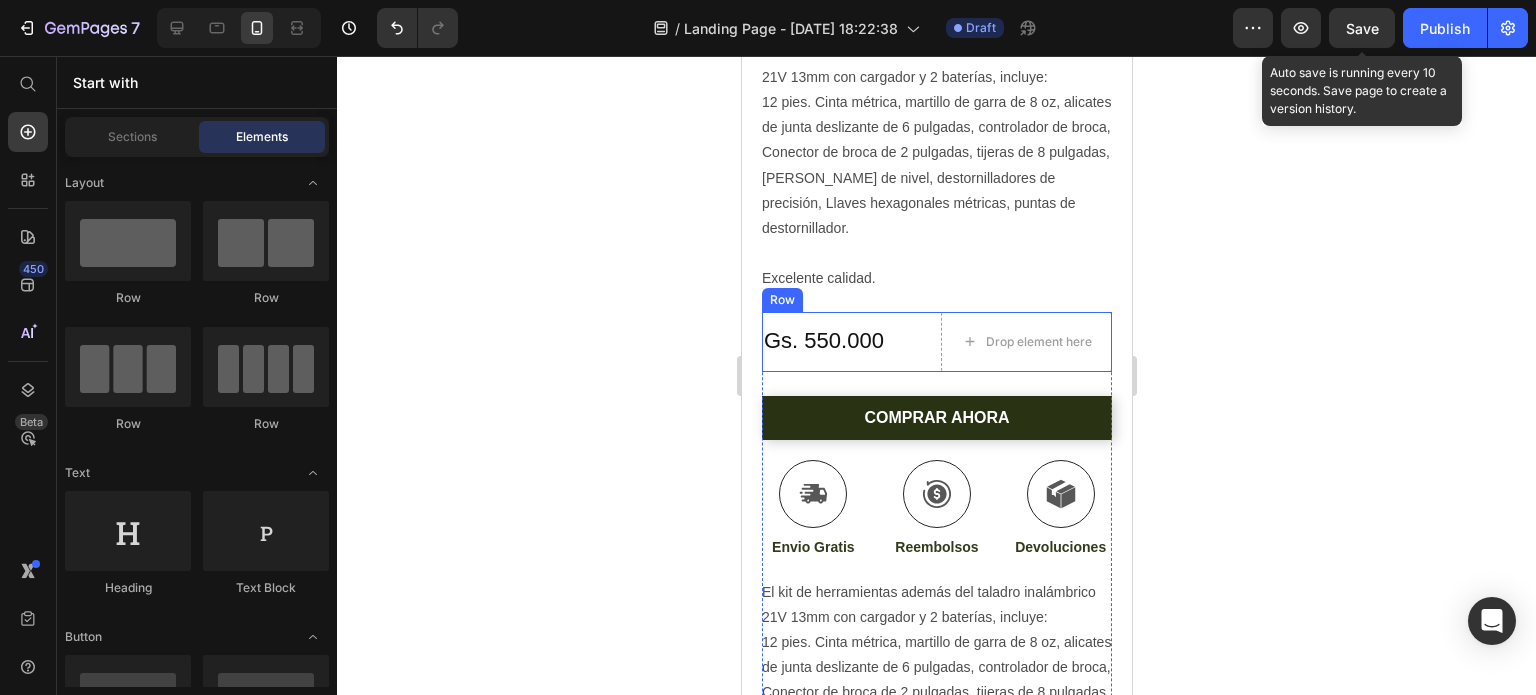 click on "Gs. 550.000 Product Price
Drop element here Row" at bounding box center (936, 342) 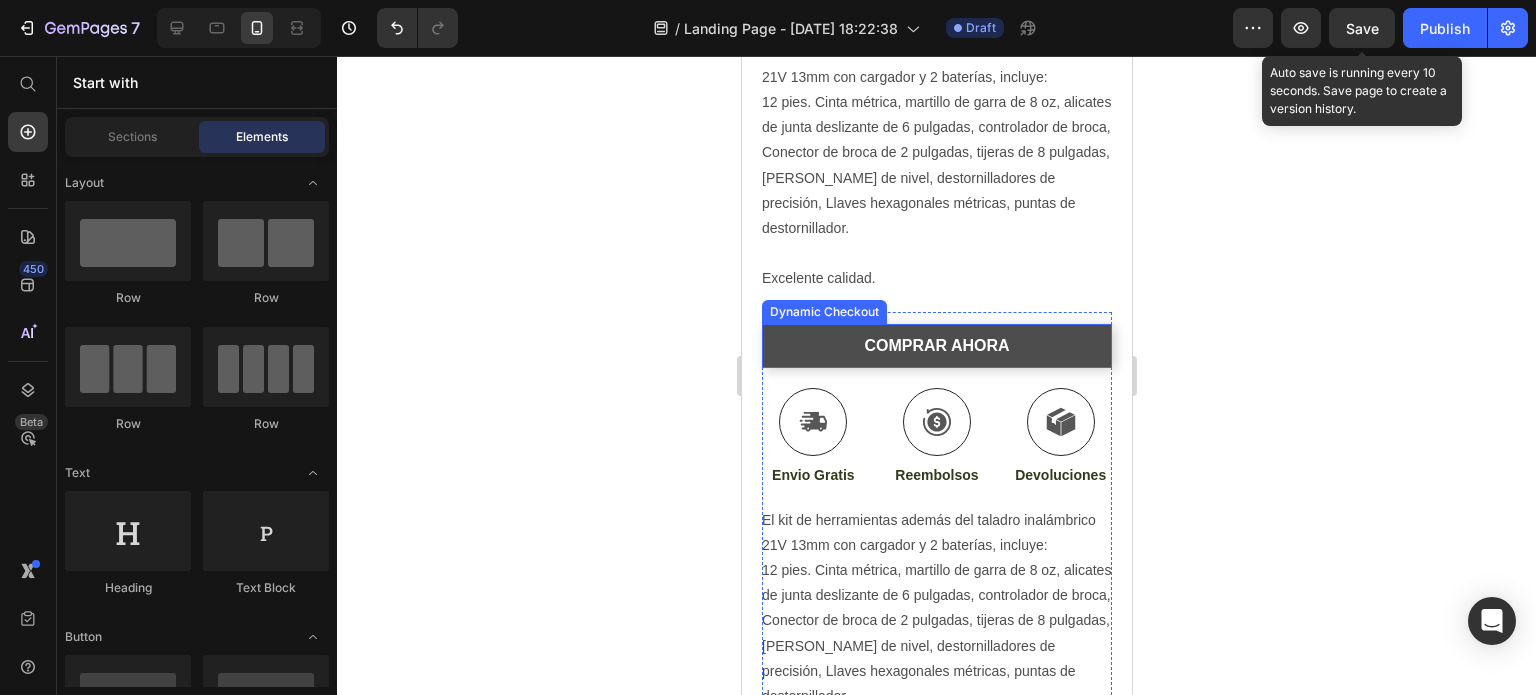 click on "COMPRAR AHORA" at bounding box center [936, 346] 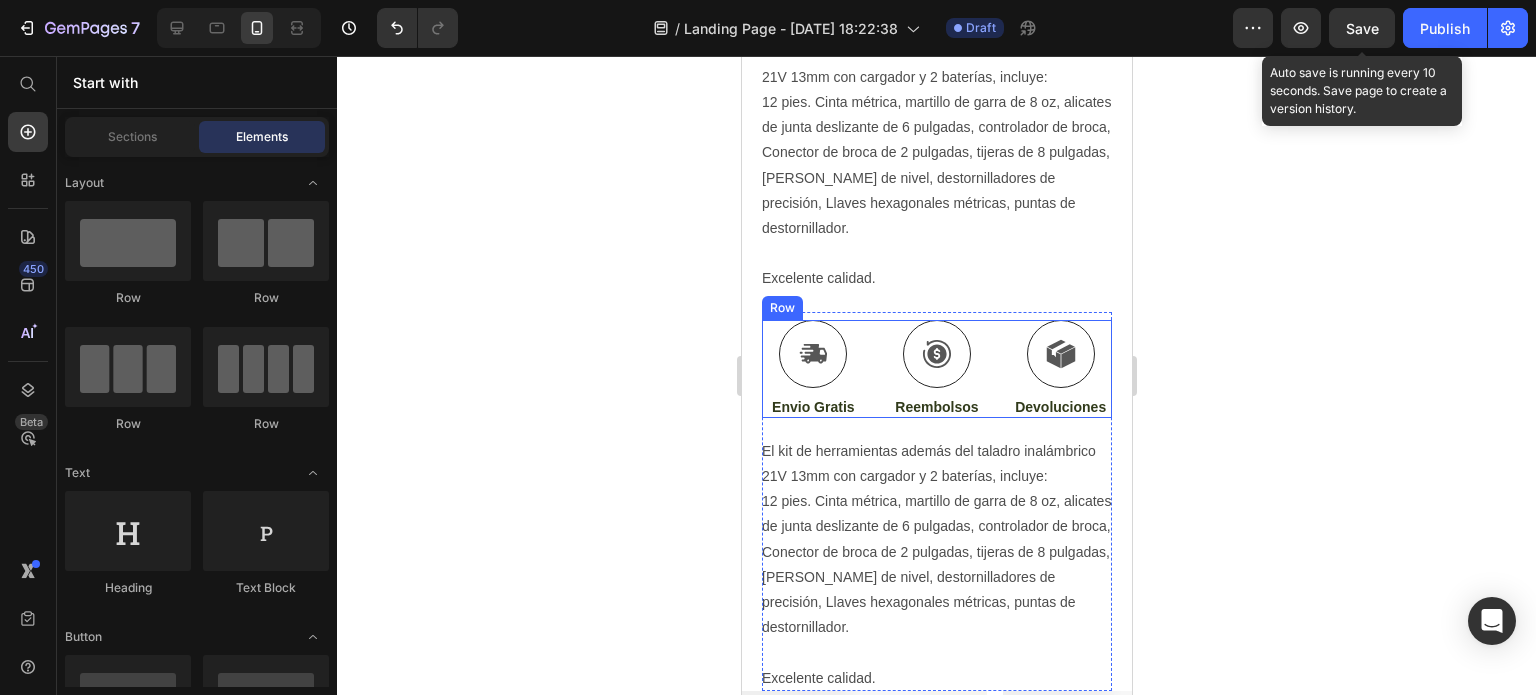 click on "Icon Envio Gratis Text Block
Icon Reembolsos Text Block
Icon Devoluciones Text Block Row" at bounding box center [936, 369] 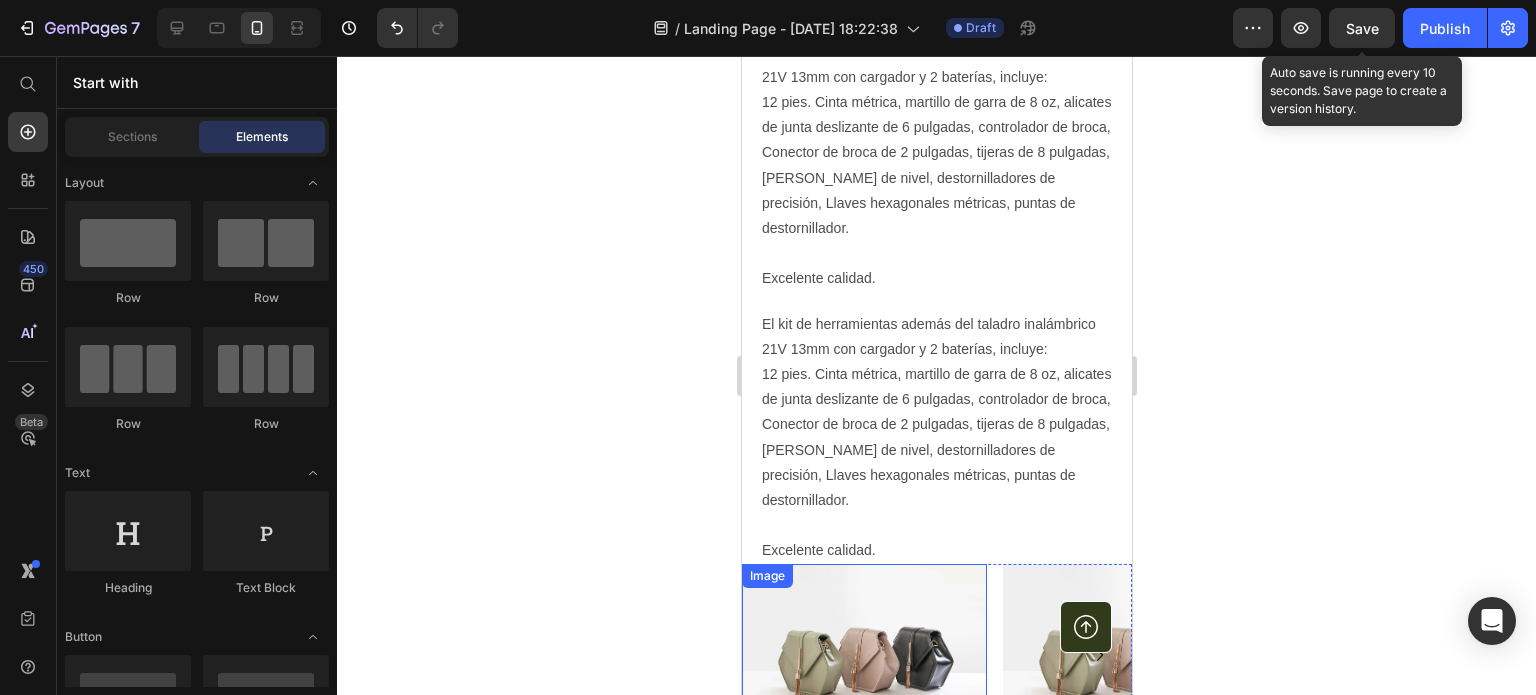 scroll, scrollTop: 1400, scrollLeft: 0, axis: vertical 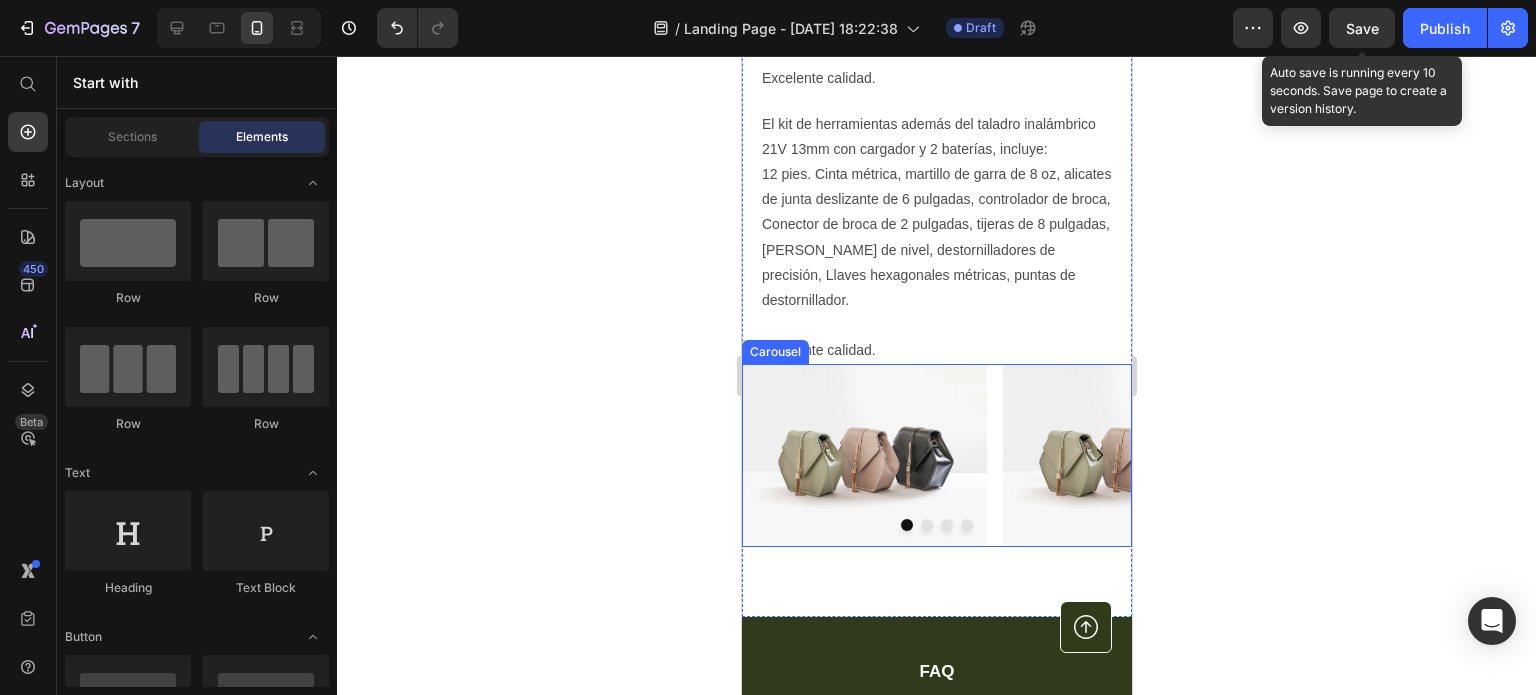 click on "Image Image Image Image Image" at bounding box center [936, 456] 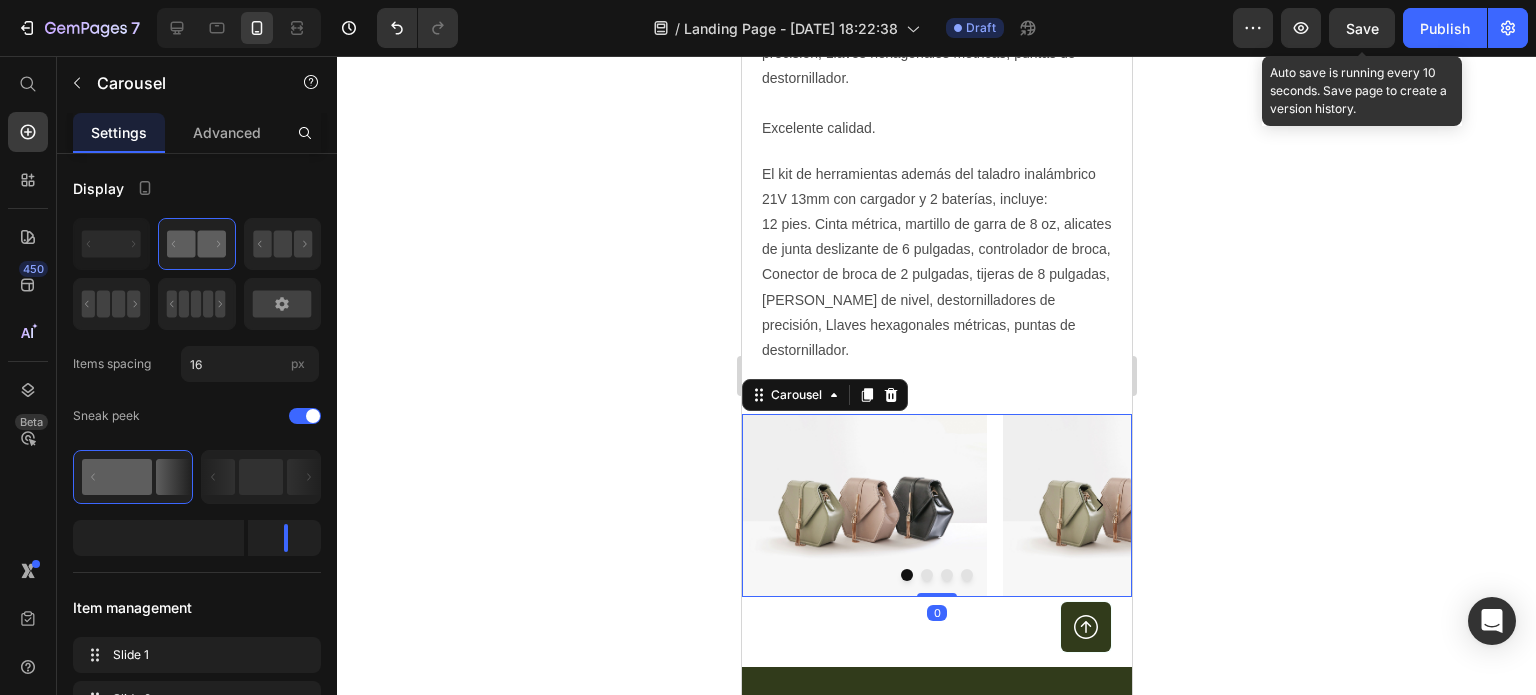 scroll, scrollTop: 1200, scrollLeft: 0, axis: vertical 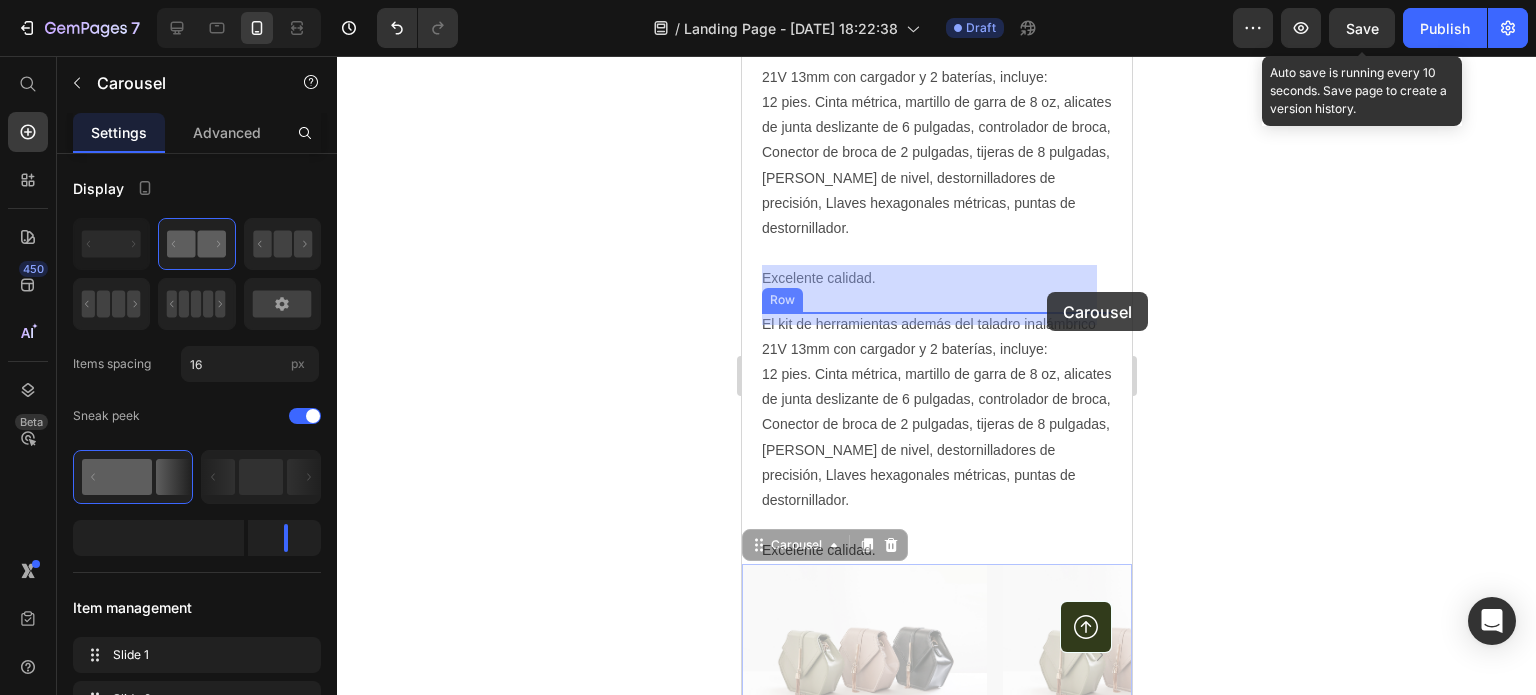 drag, startPoint x: 994, startPoint y: 572, endPoint x: 1046, endPoint y: 292, distance: 284.78763 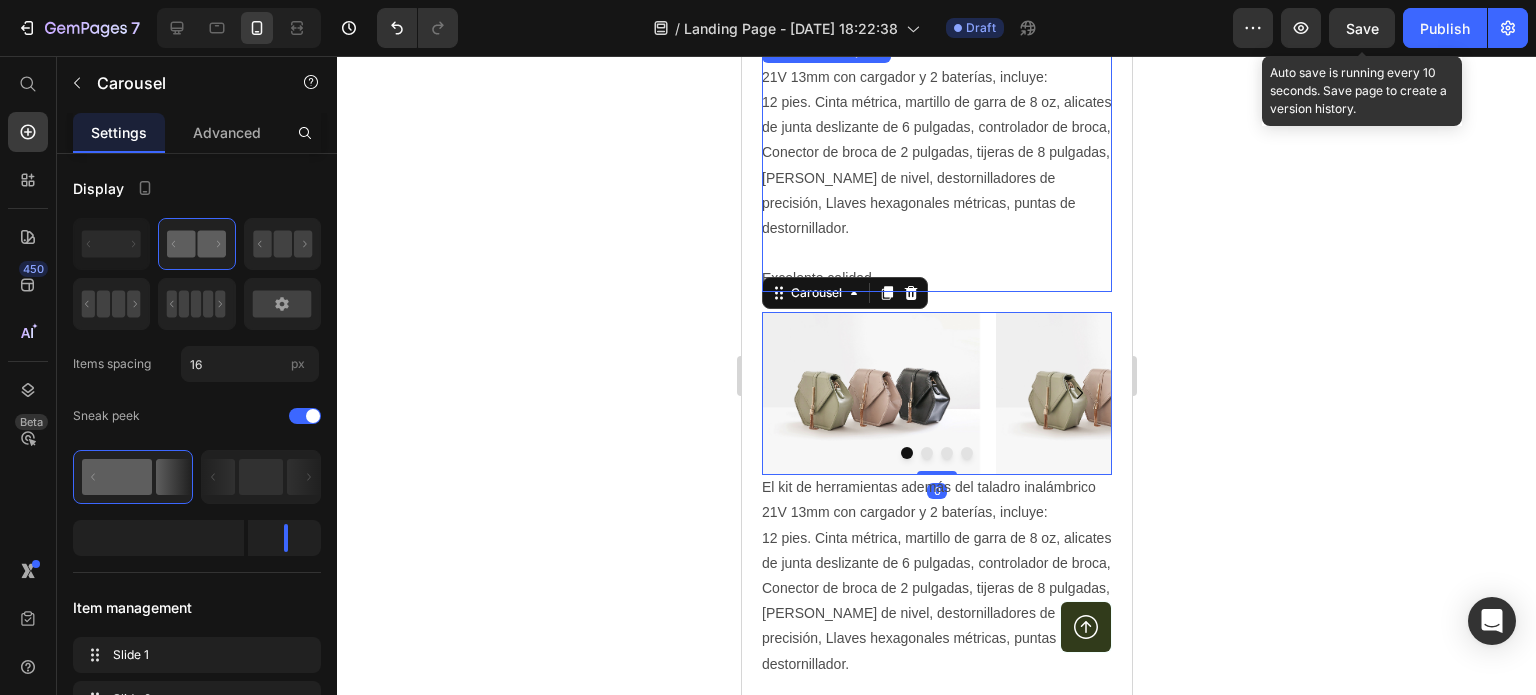 click on "El kit de herramientas además del taladro inalámbrico 21V 13mm con cargador y 2 baterías, incluye:  12 pies. Cinta métrica, martillo de garra de 8 oz, alicates de junta deslizante de 6 pulgadas, controlador de broca, Conector de broca de 2 pulgadas, tijeras de 8 pulgadas, [PERSON_NAME] de nivel, d estornilladores de precisión, Llaves hexagonales métricas, puntas de destornillador.  Excelente calidad." at bounding box center [936, 165] 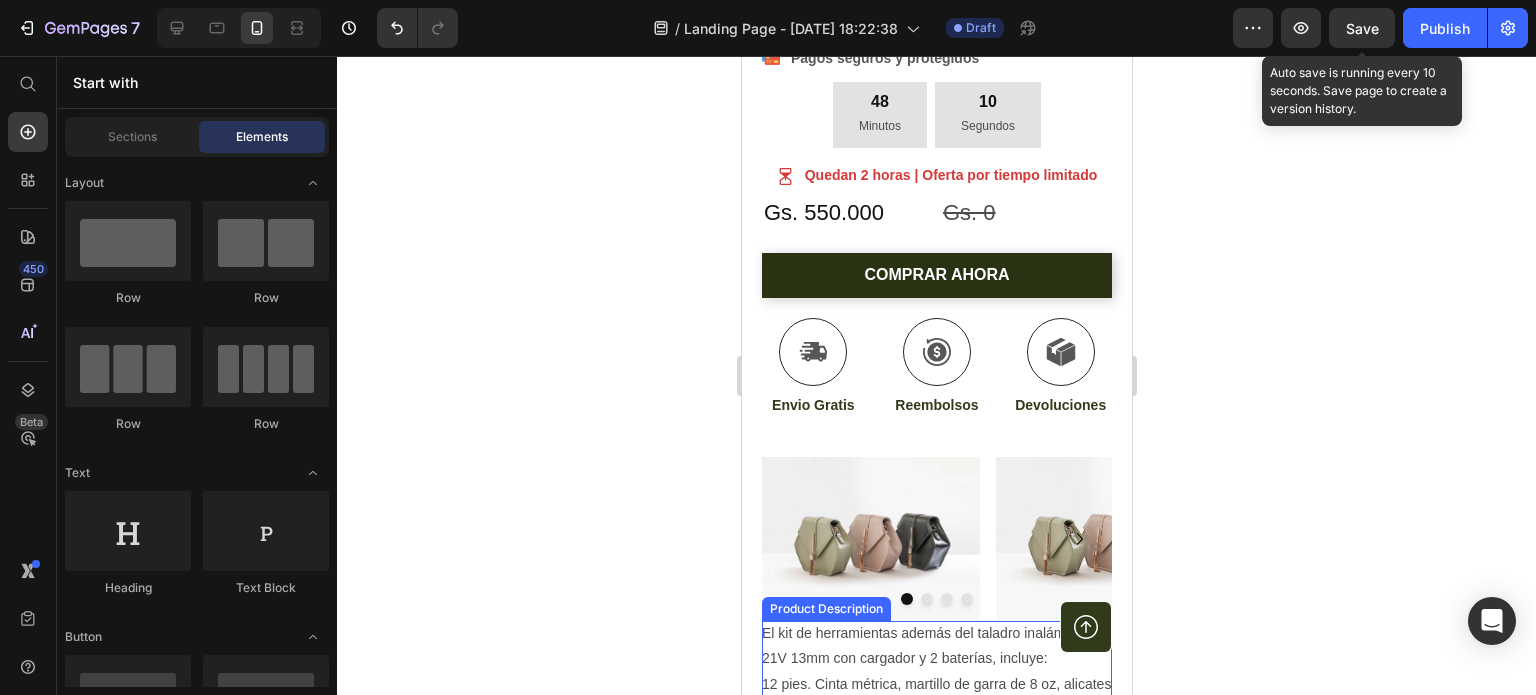 scroll, scrollTop: 800, scrollLeft: 0, axis: vertical 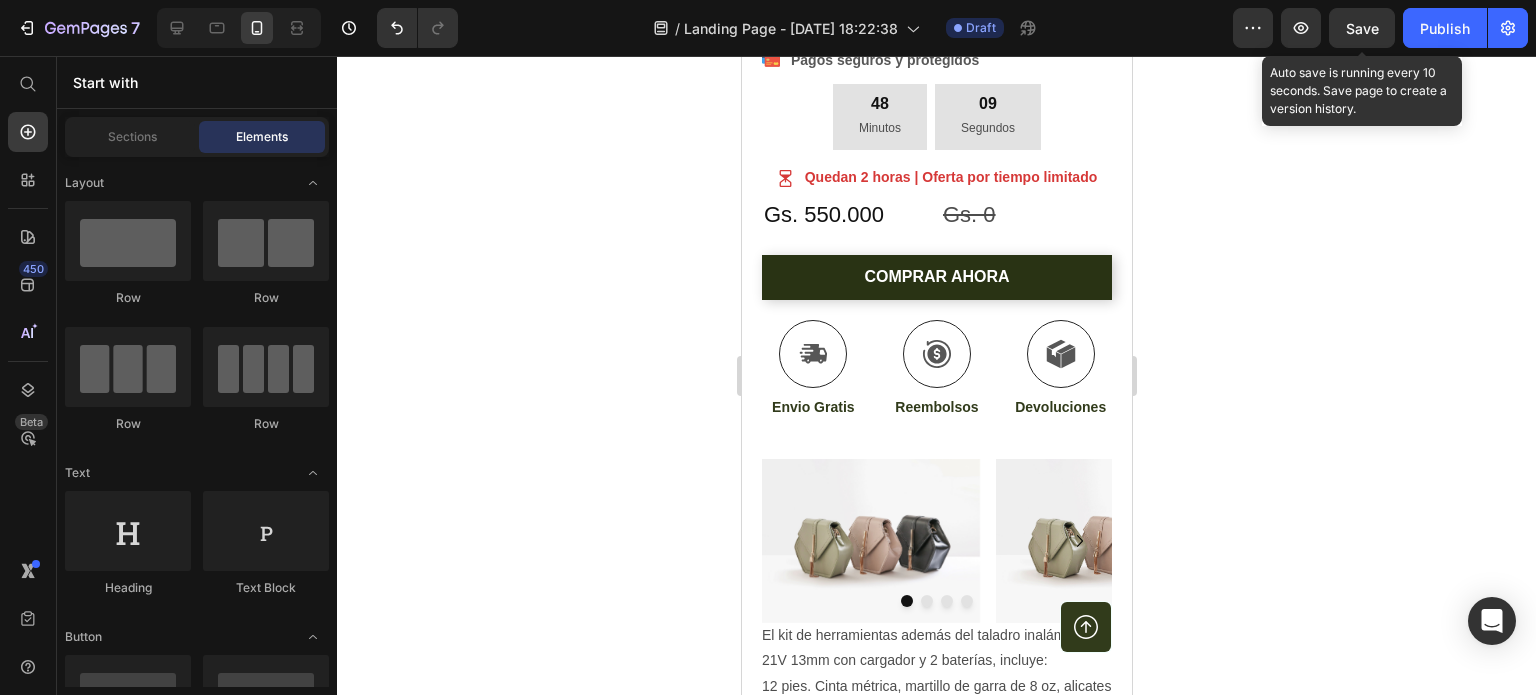 click 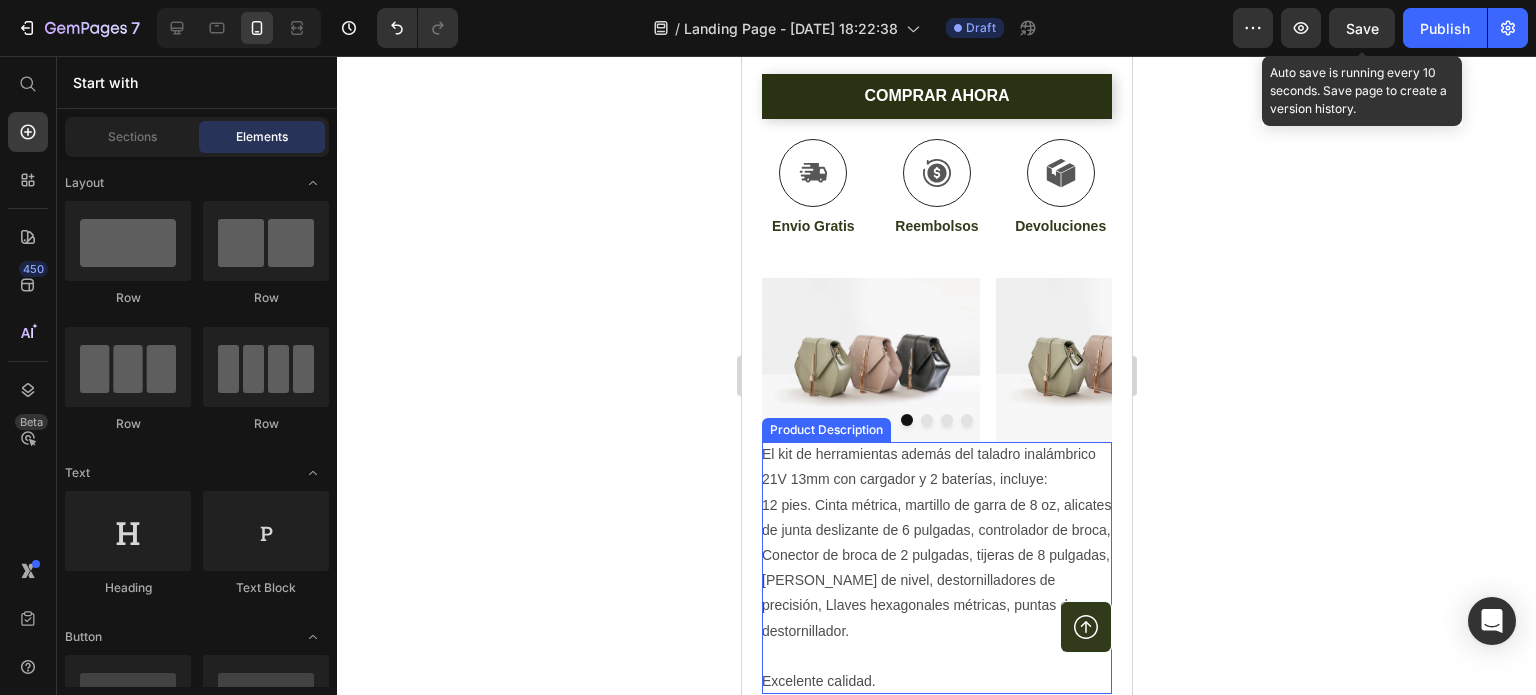 scroll, scrollTop: 1000, scrollLeft: 0, axis: vertical 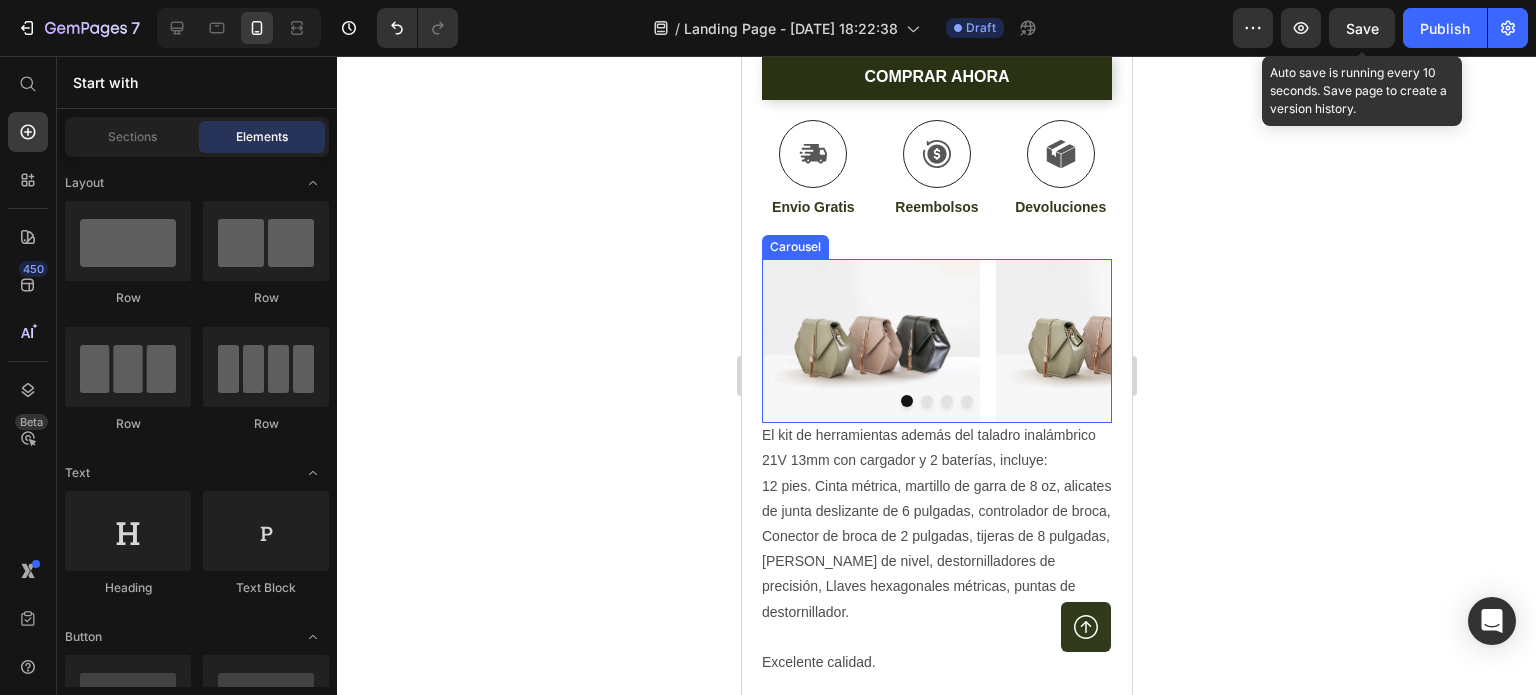 click on "Image Image Image Image Image" at bounding box center [936, 341] 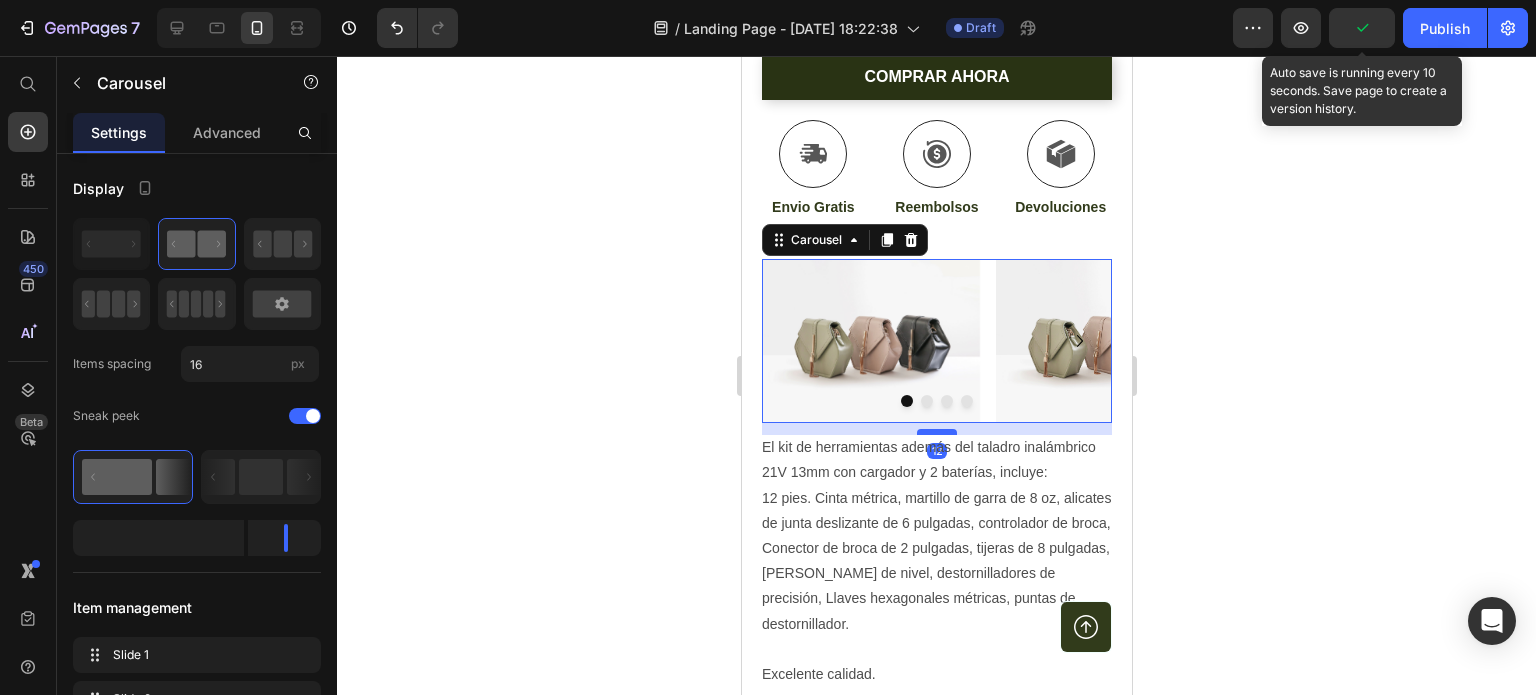 drag, startPoint x: 926, startPoint y: 404, endPoint x: 930, endPoint y: 416, distance: 12.649111 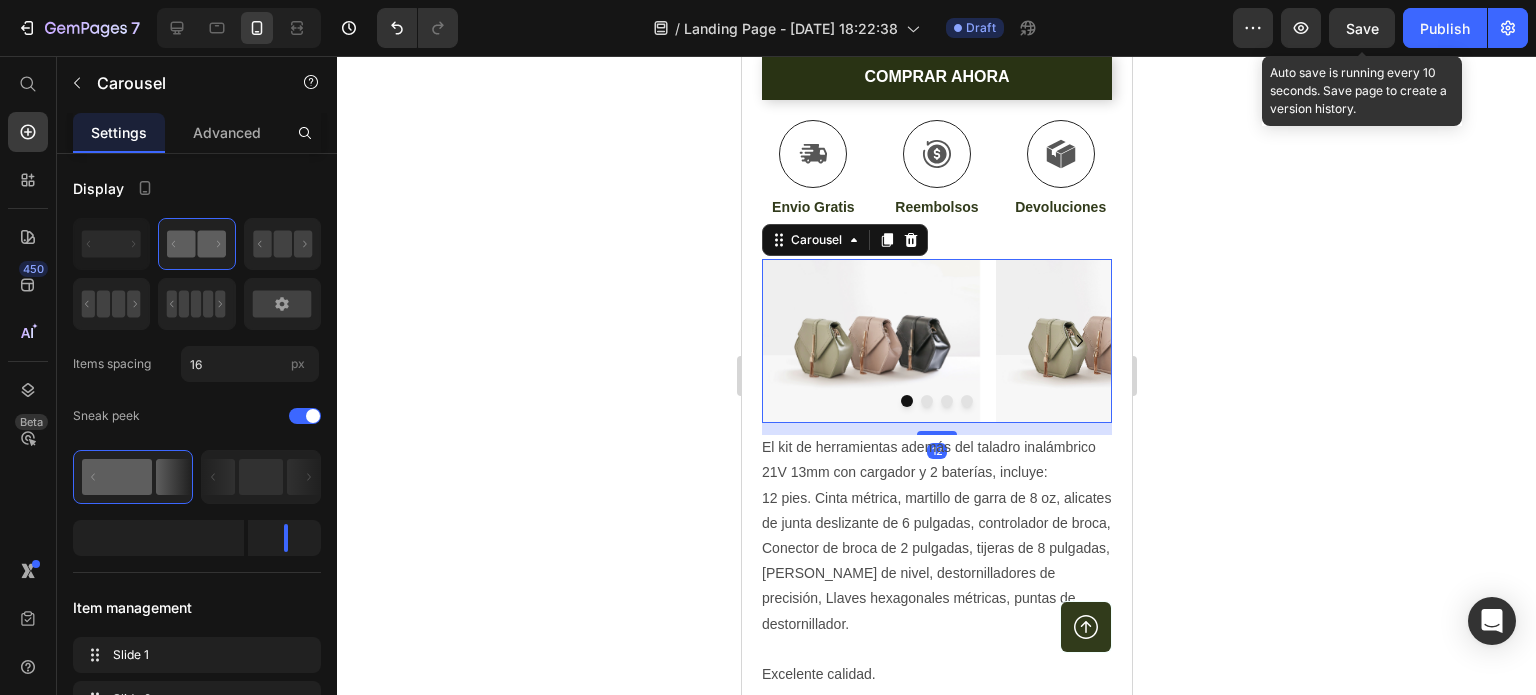 click 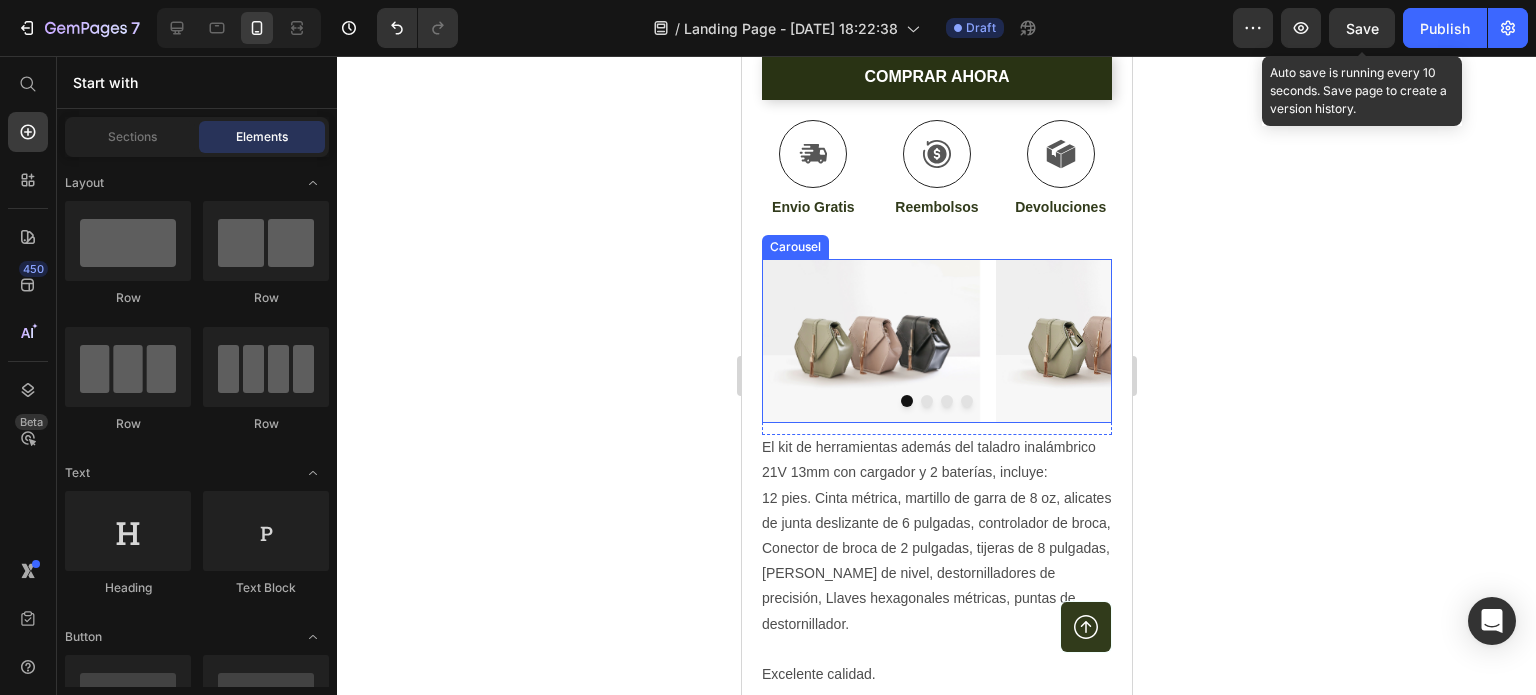 click on "Image Image Image Image Image" at bounding box center (936, 341) 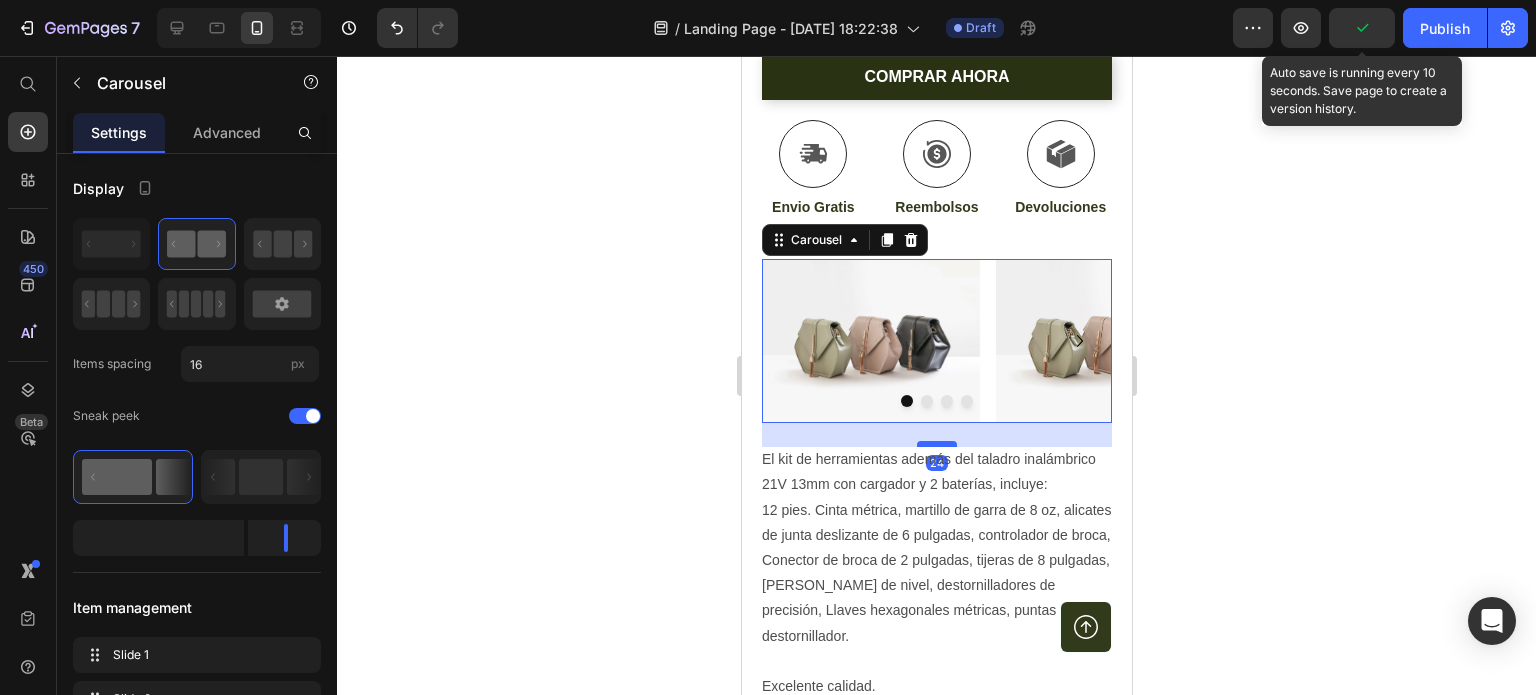 drag, startPoint x: 937, startPoint y: 413, endPoint x: 944, endPoint y: 425, distance: 13.892444 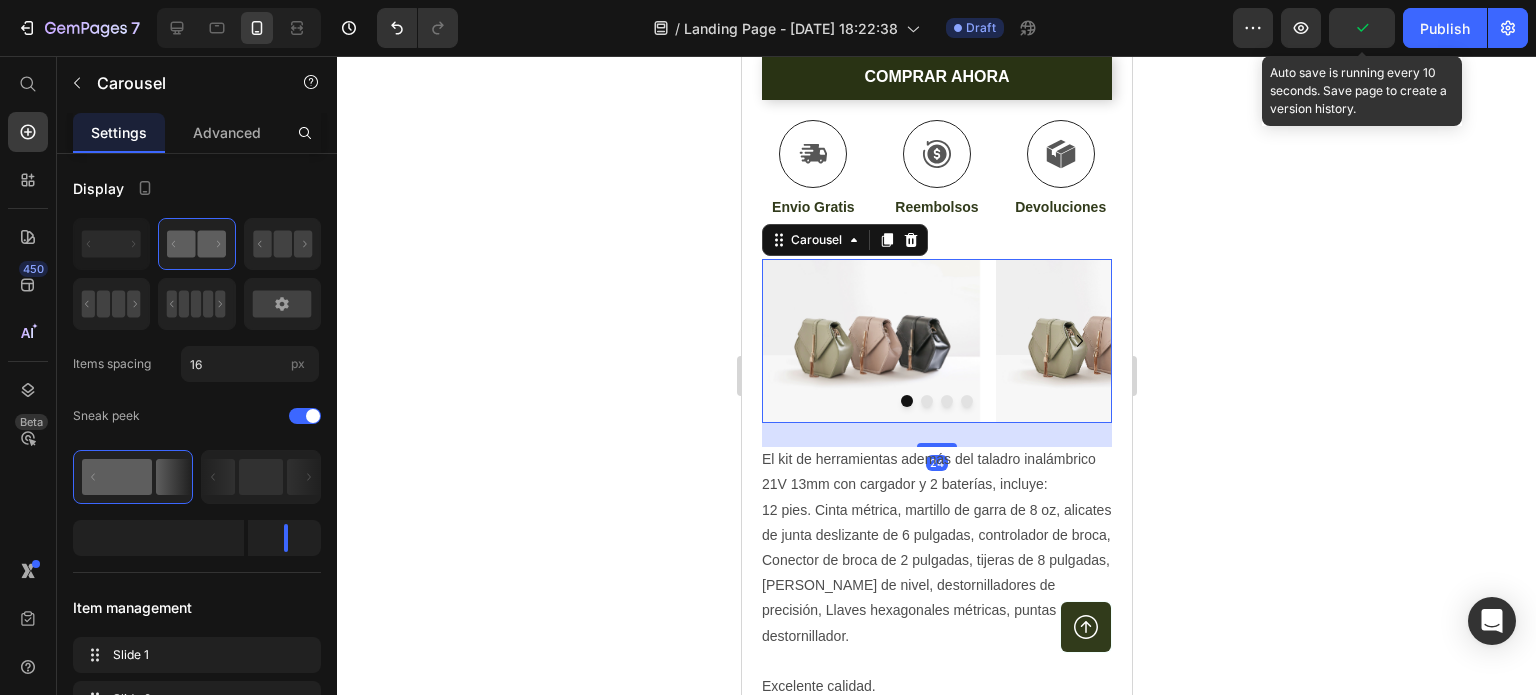 click 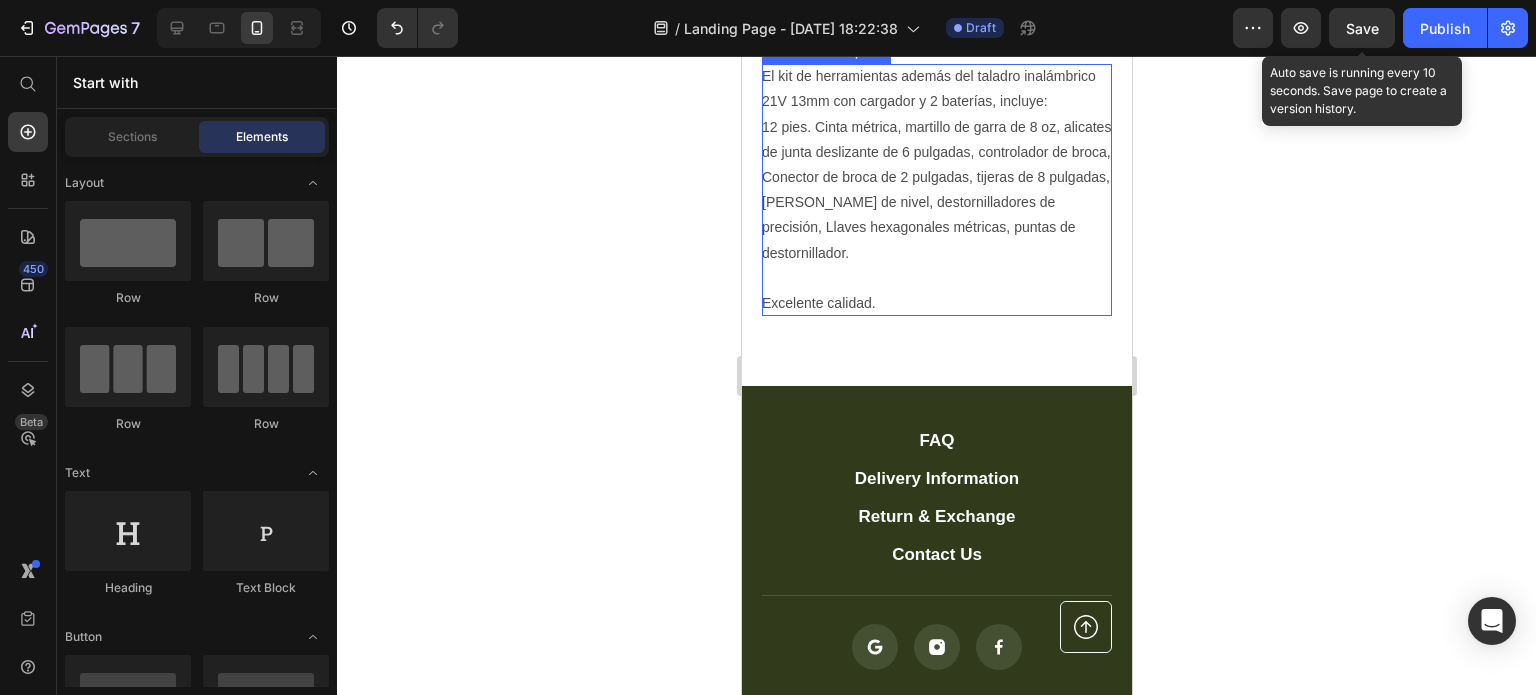 scroll, scrollTop: 1496, scrollLeft: 0, axis: vertical 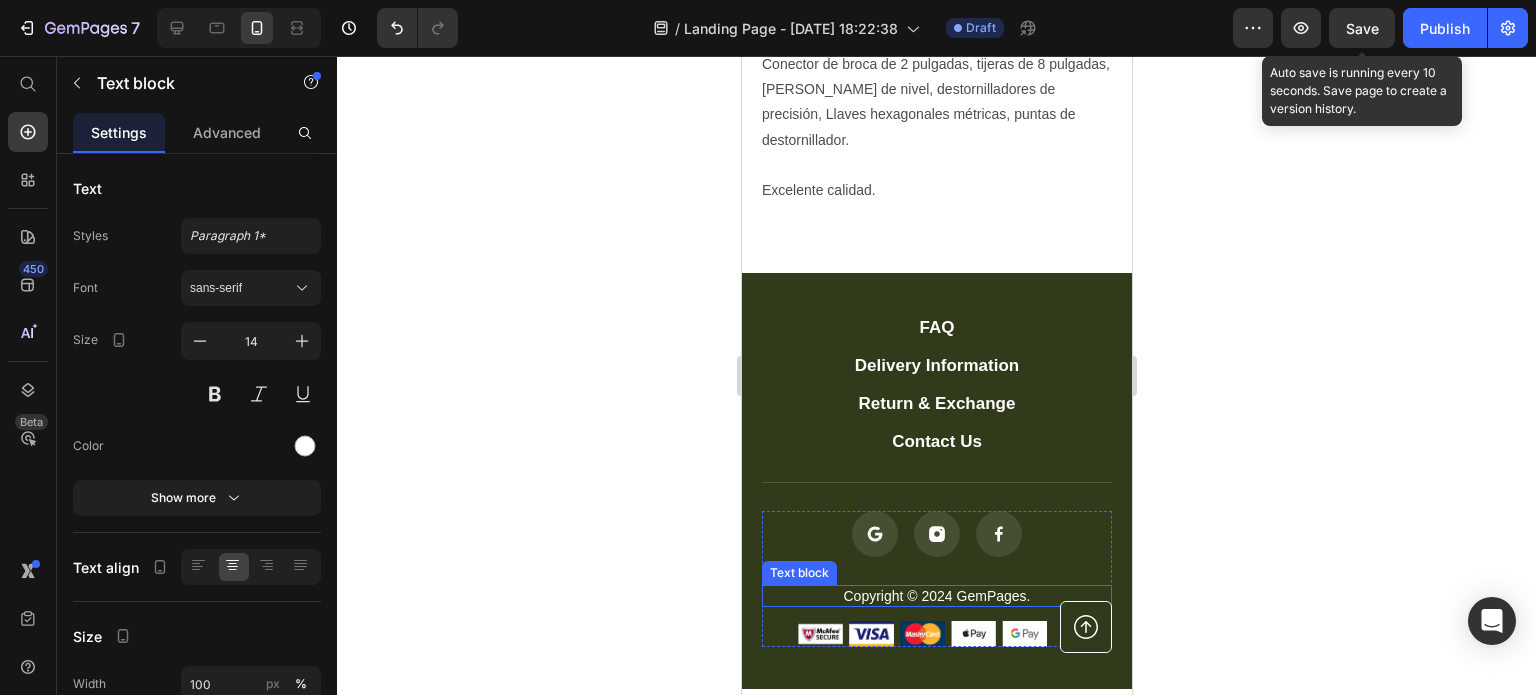 click on "Text block" at bounding box center [798, 573] 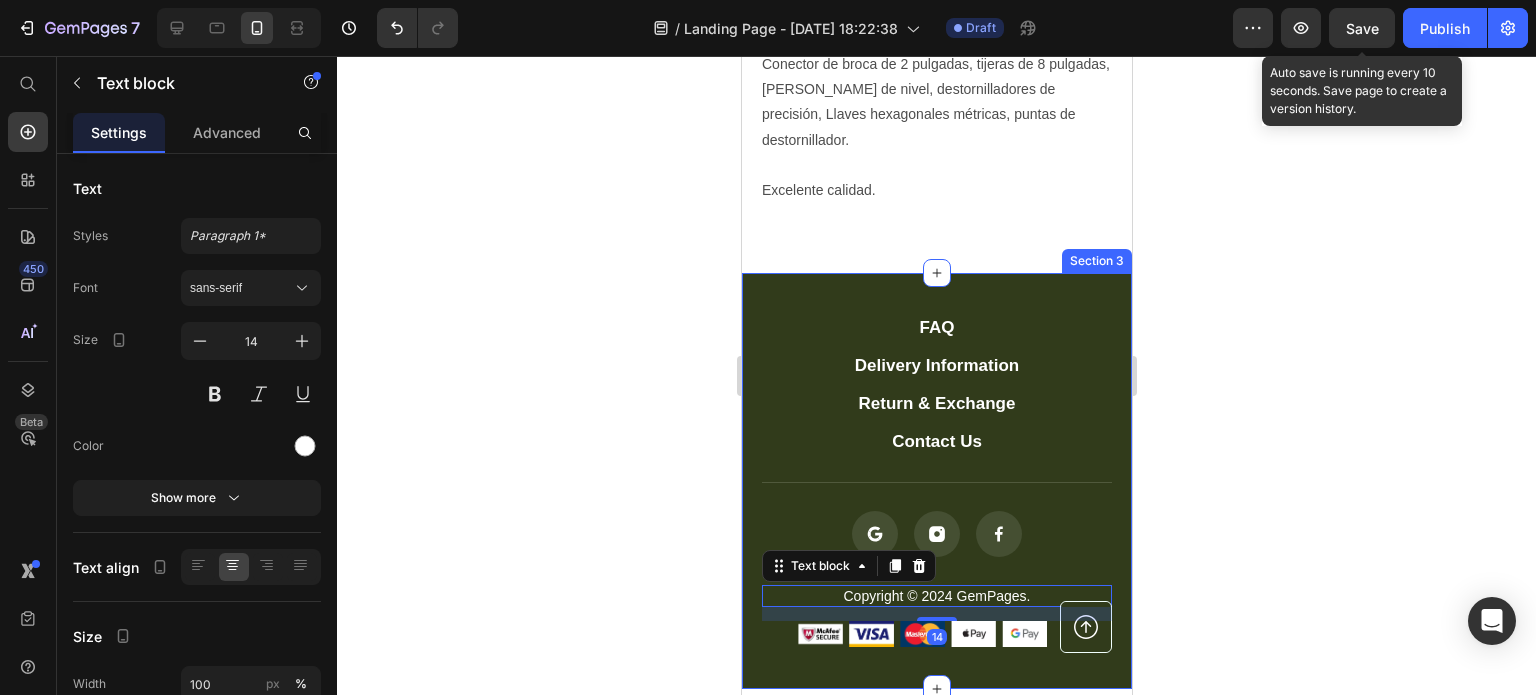 click on "FAQ Button Delivery Information Button Return & Exchange   Button Contact Us Button Row
Icon
Icon
Icon Icon List Copyright © 2024 GemPages.  Text block   14 Image Image Image Image Image Row Row
Button Row Section 3" at bounding box center (936, 481) 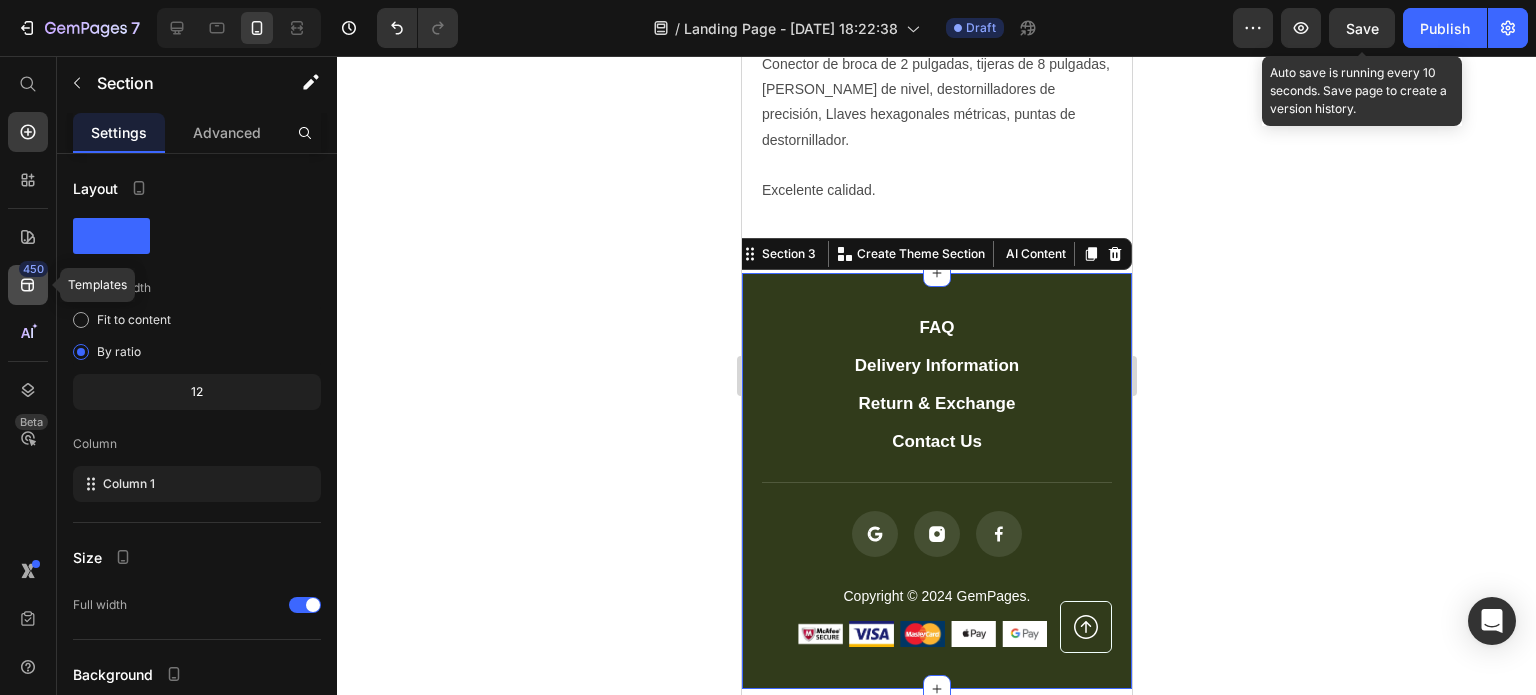 click 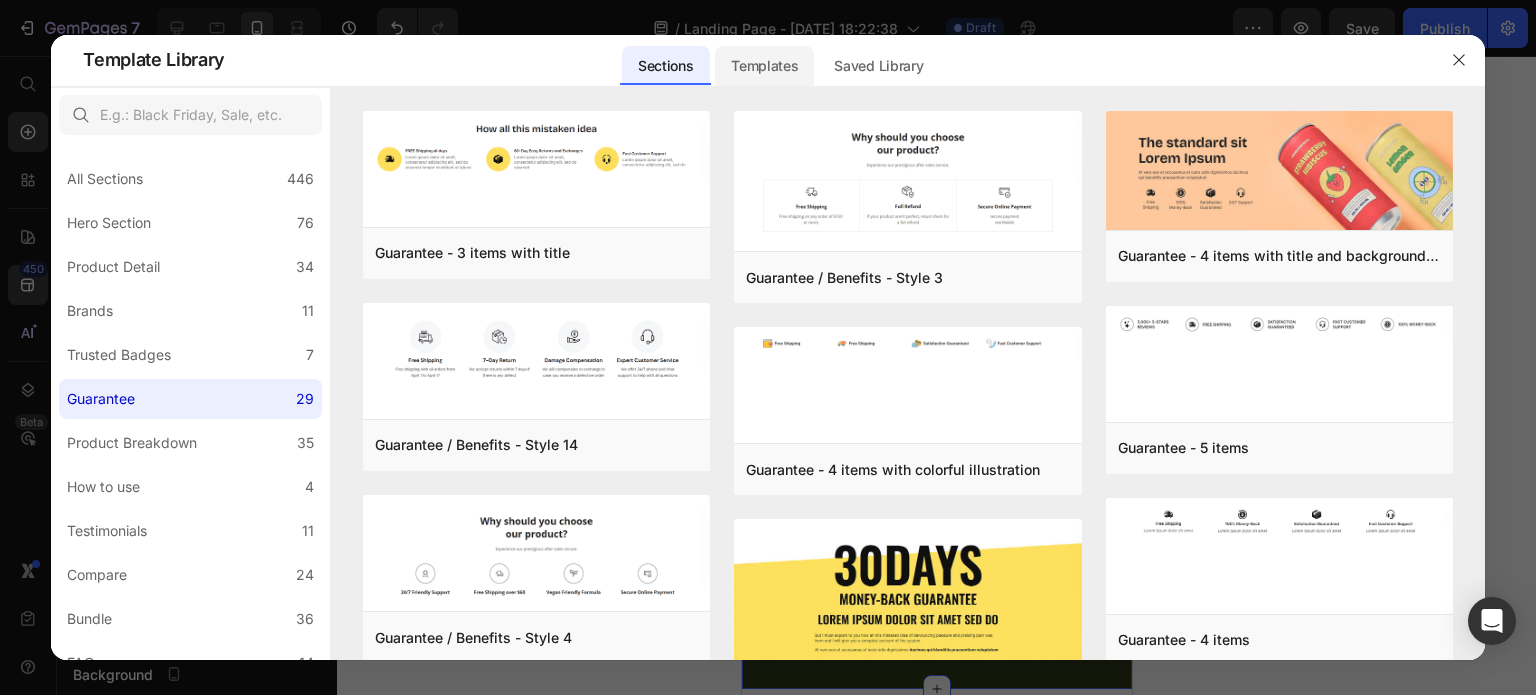 click on "Templates" 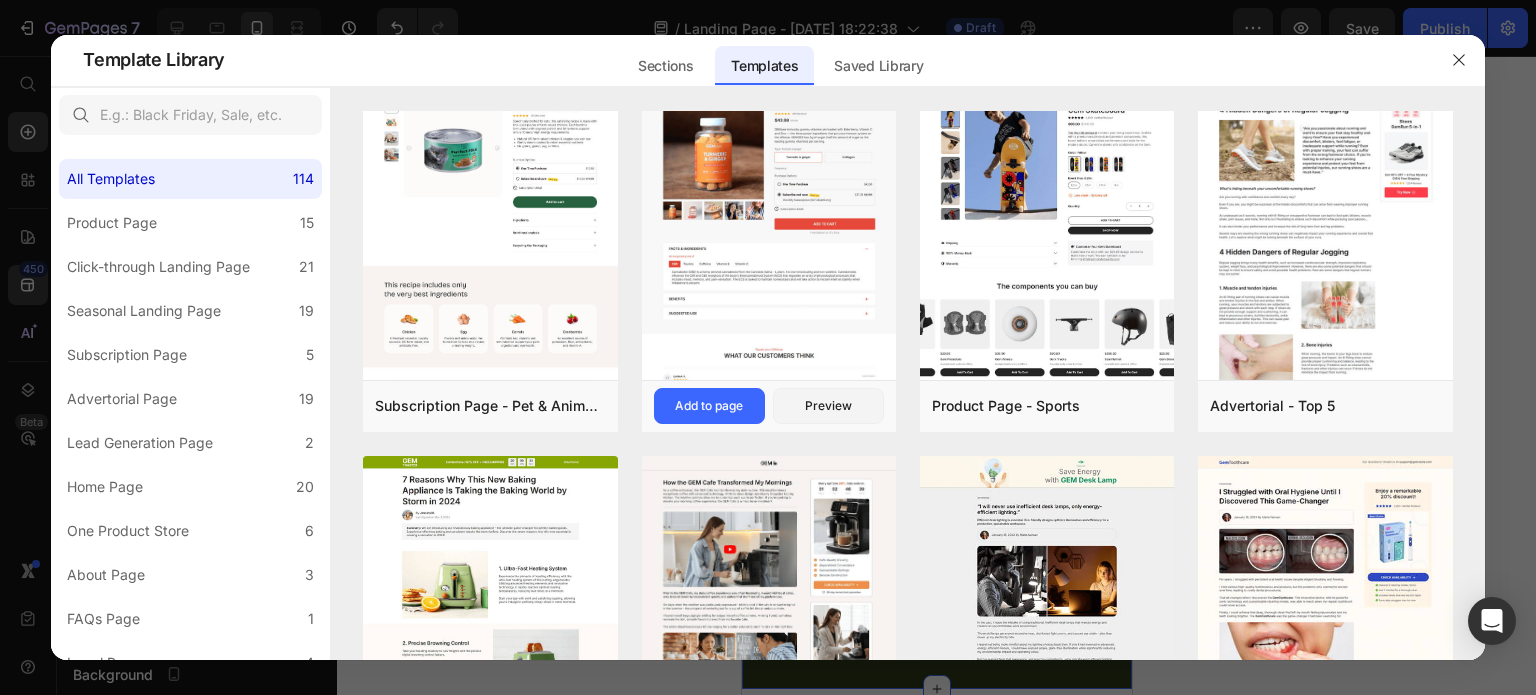 scroll, scrollTop: 500, scrollLeft: 0, axis: vertical 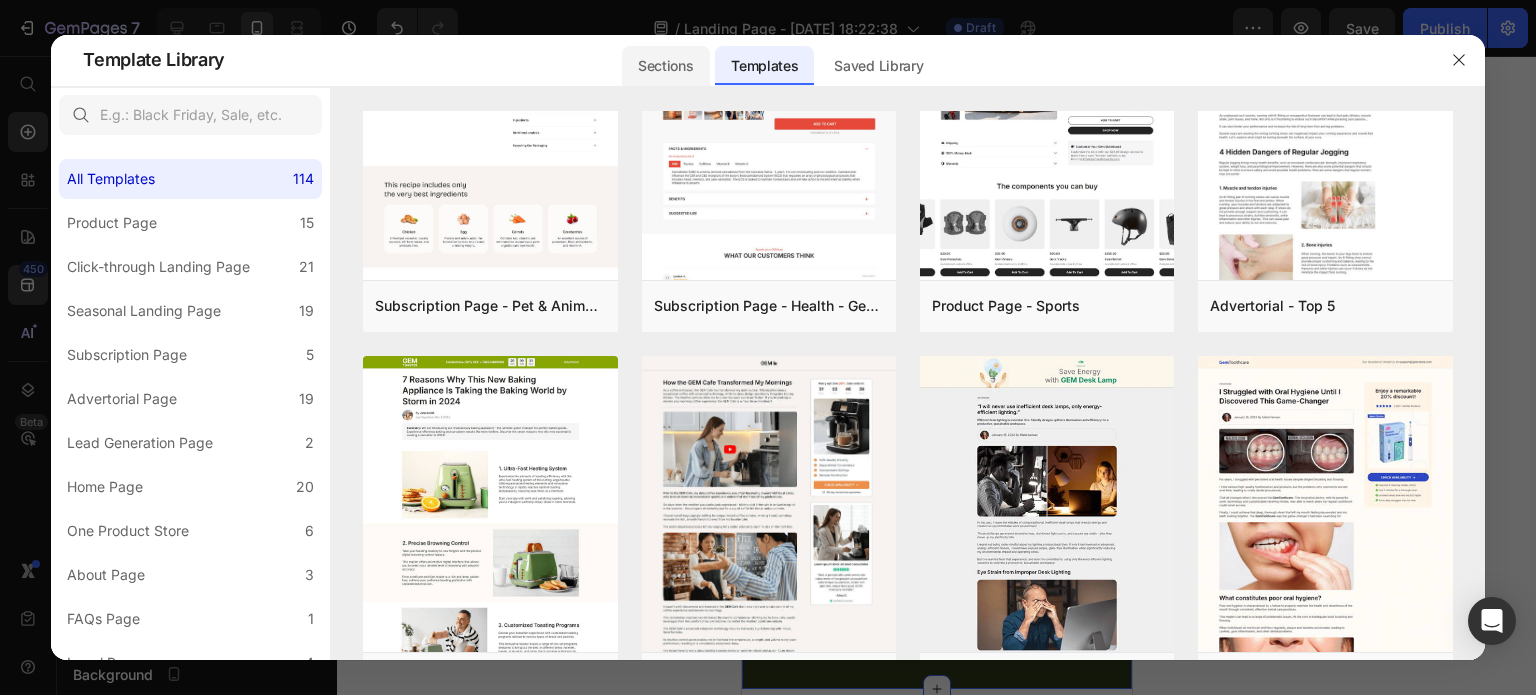 click on "Sections" 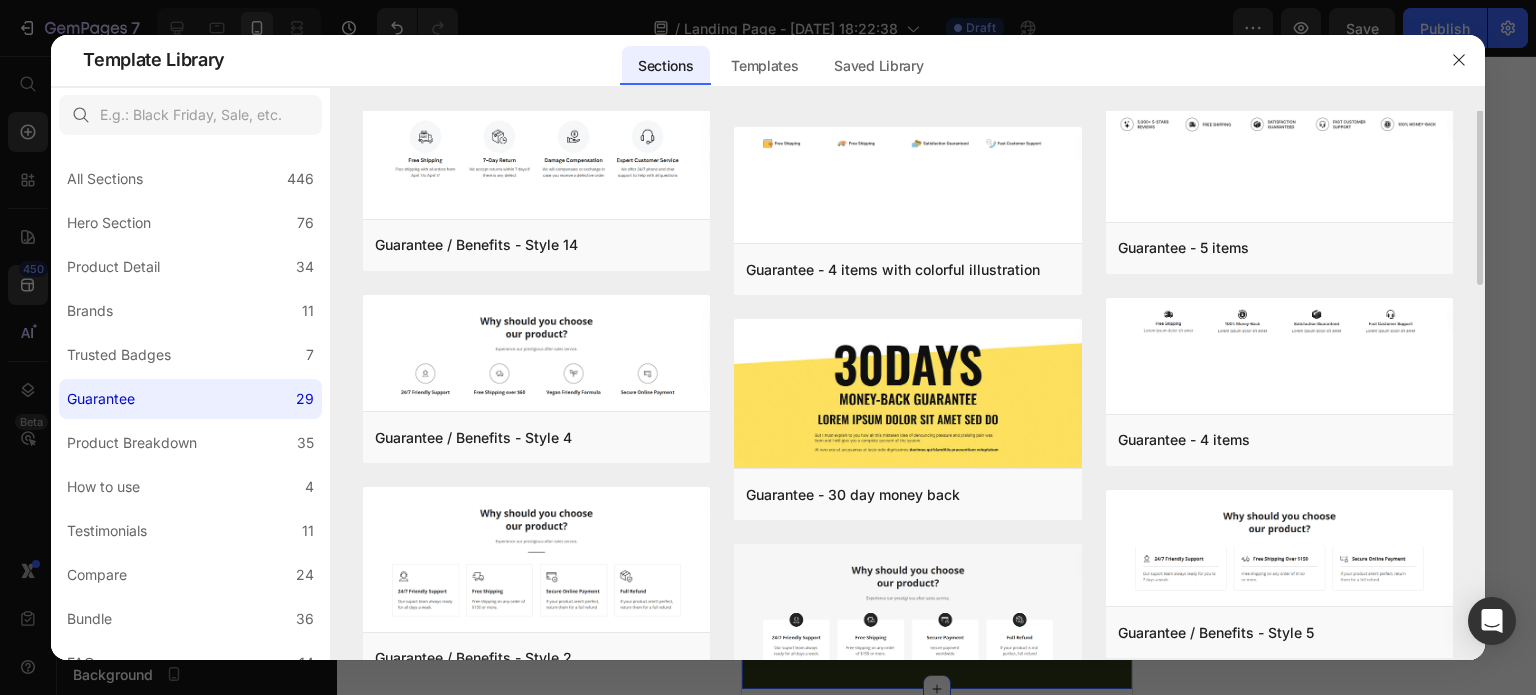 scroll, scrollTop: 400, scrollLeft: 0, axis: vertical 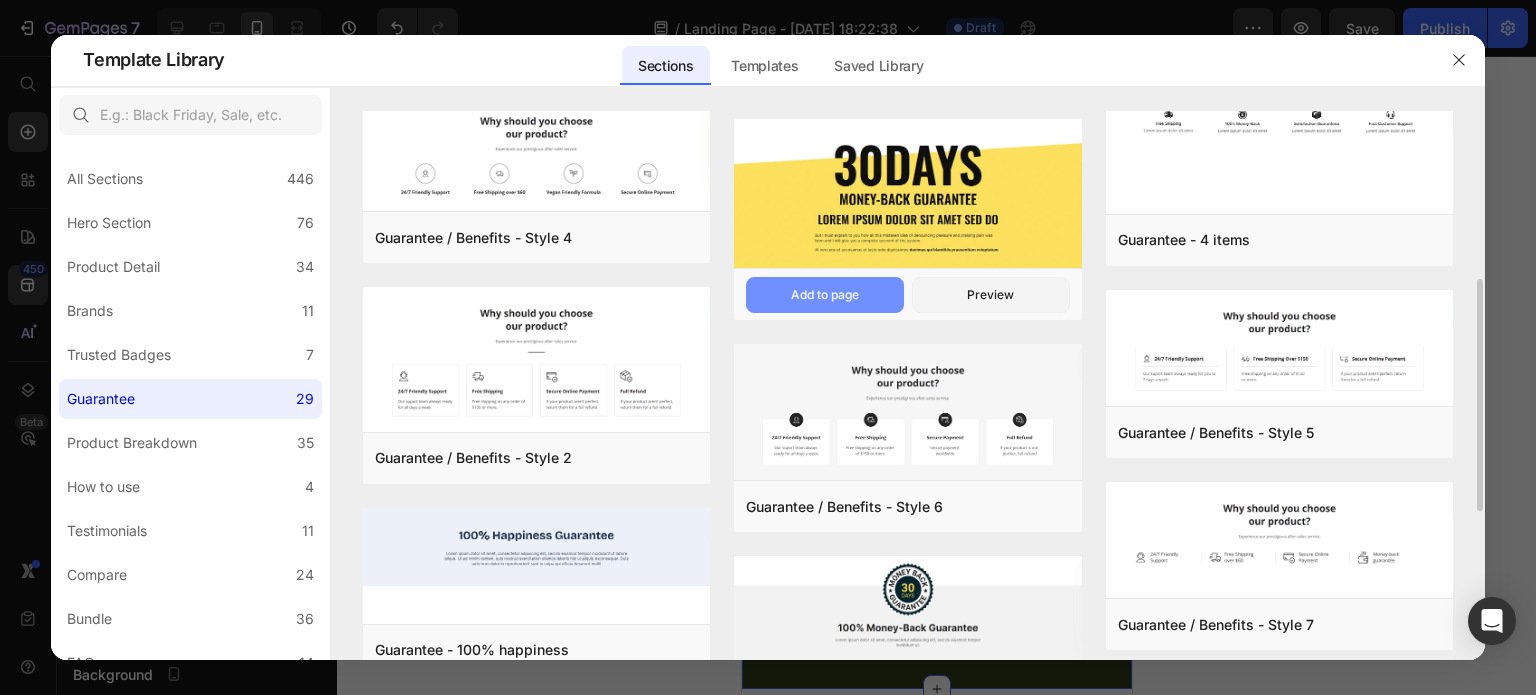 click on "Add to page" at bounding box center (825, 295) 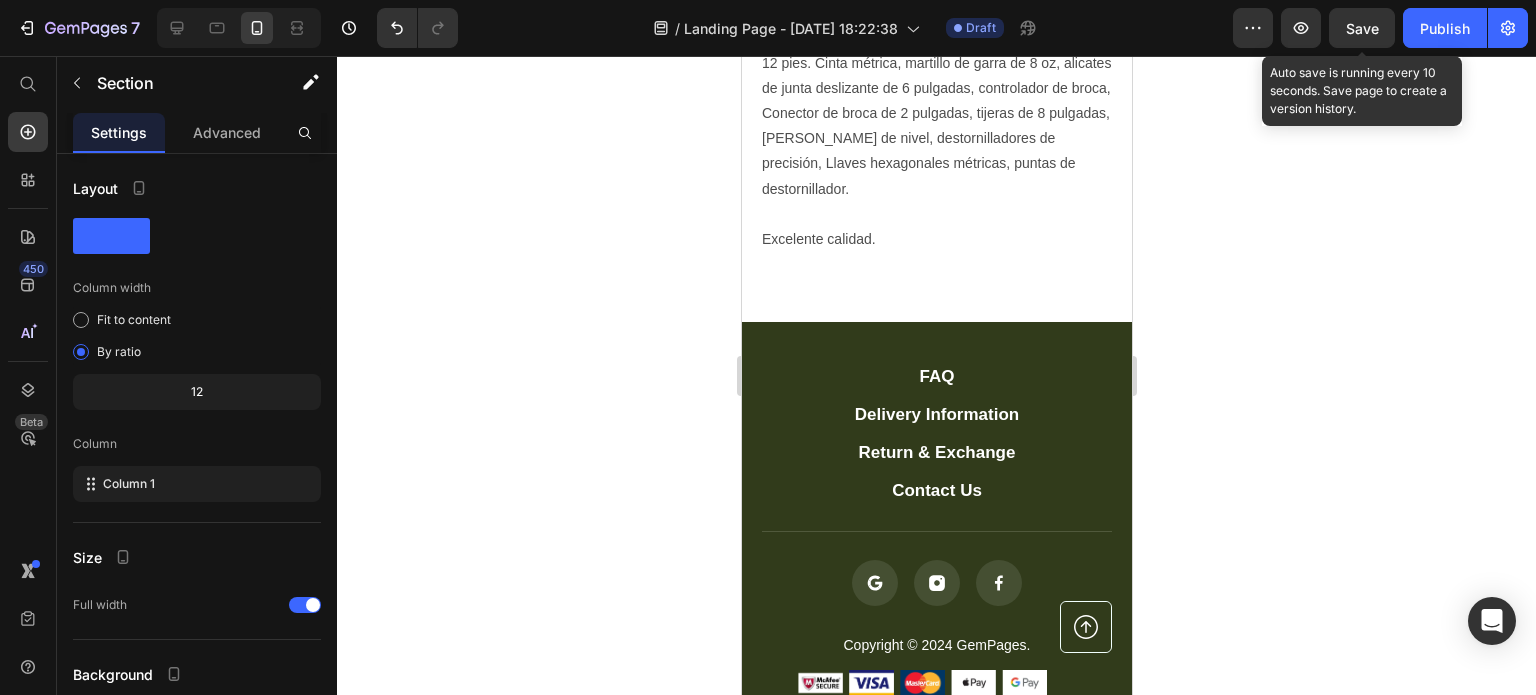 scroll, scrollTop: 1412, scrollLeft: 0, axis: vertical 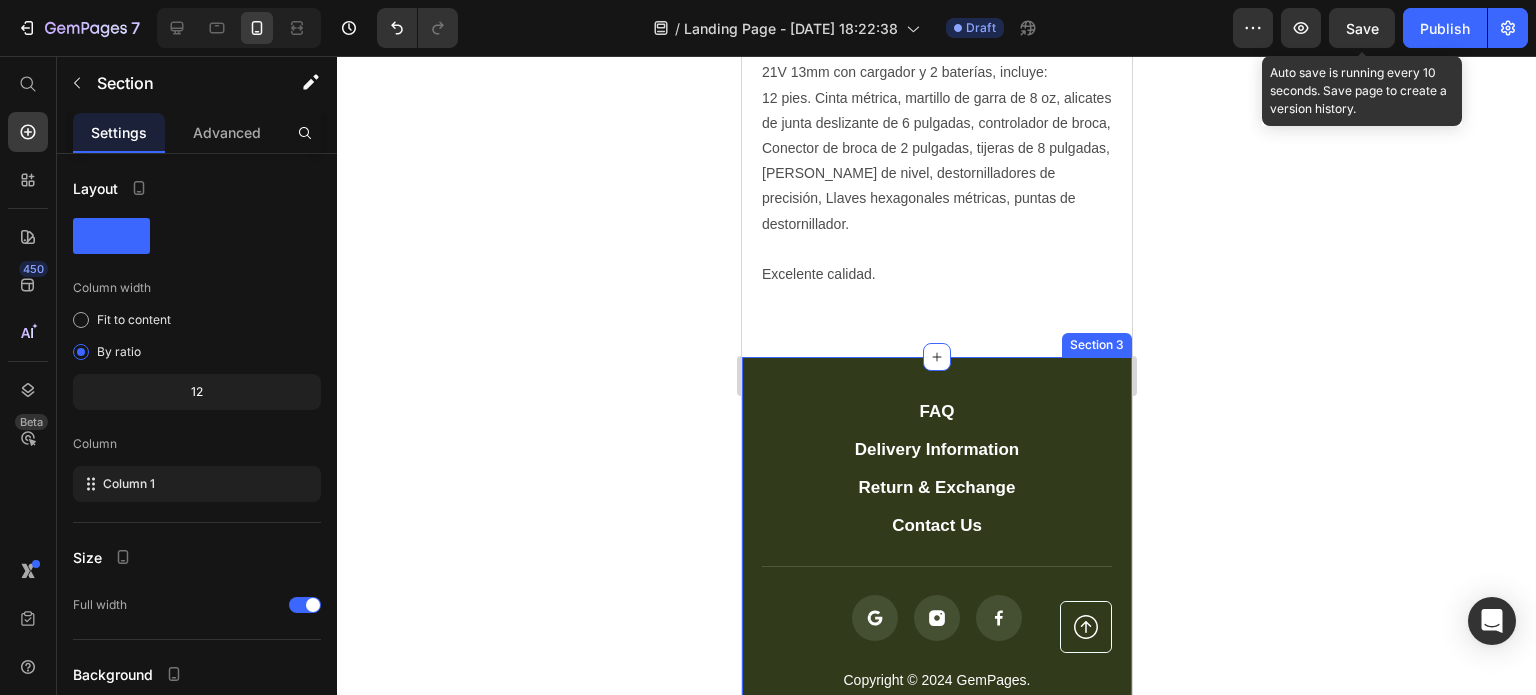click on "FAQ Button Delivery Information Button Return & Exchange   Button Contact Us Button Row
Icon
Icon
Icon Icon List Copyright © 2024 GemPages.  Text block Image Image Image Image Image Row Row
Button Row Section 3" at bounding box center [936, 565] 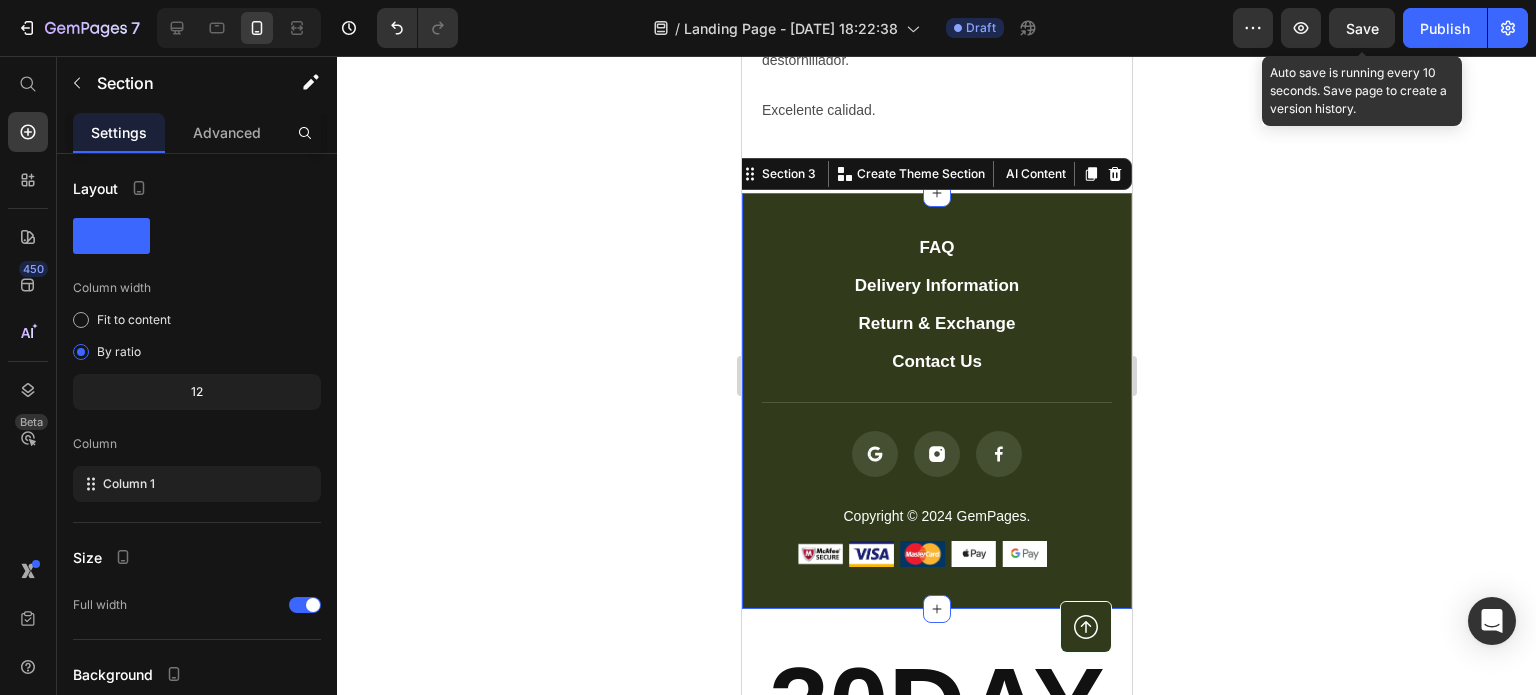 scroll, scrollTop: 1712, scrollLeft: 0, axis: vertical 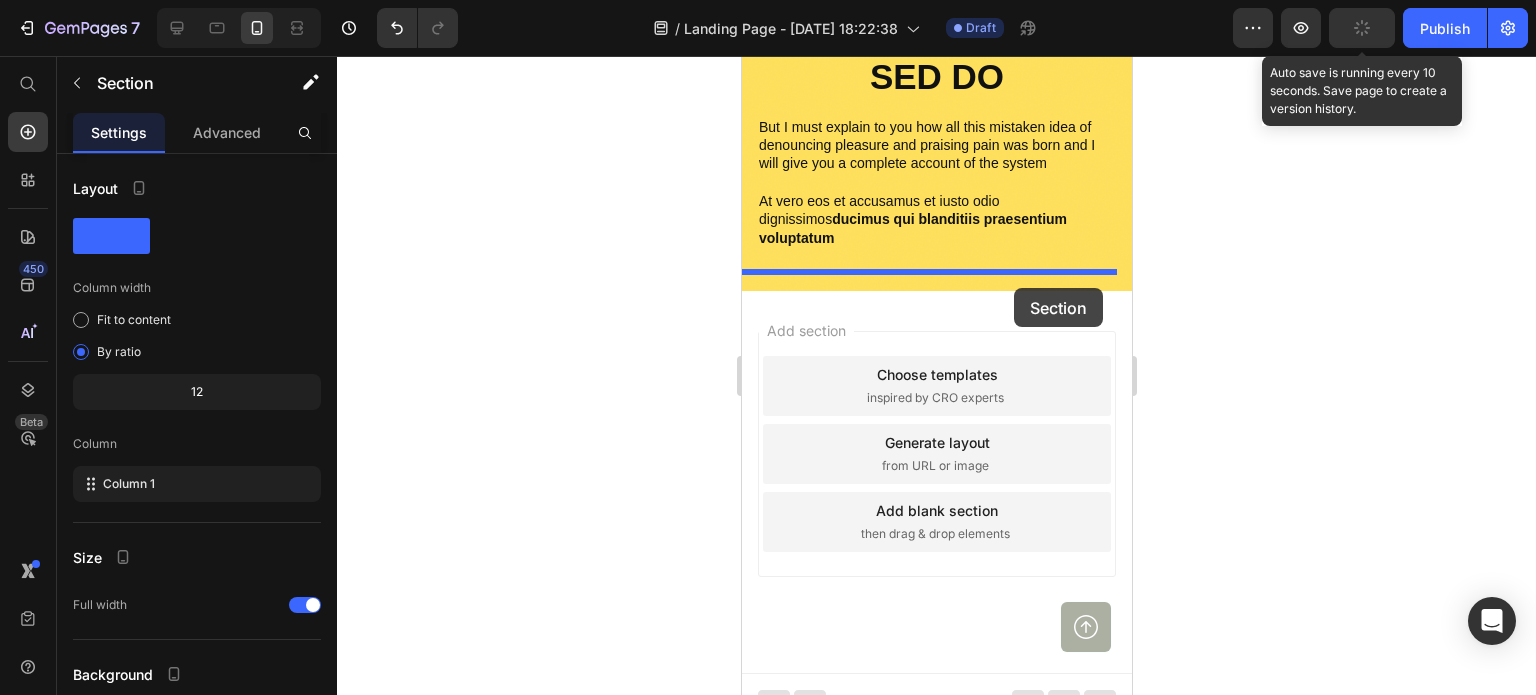 drag, startPoint x: 1105, startPoint y: 190, endPoint x: 1013, endPoint y: 288, distance: 134.41727 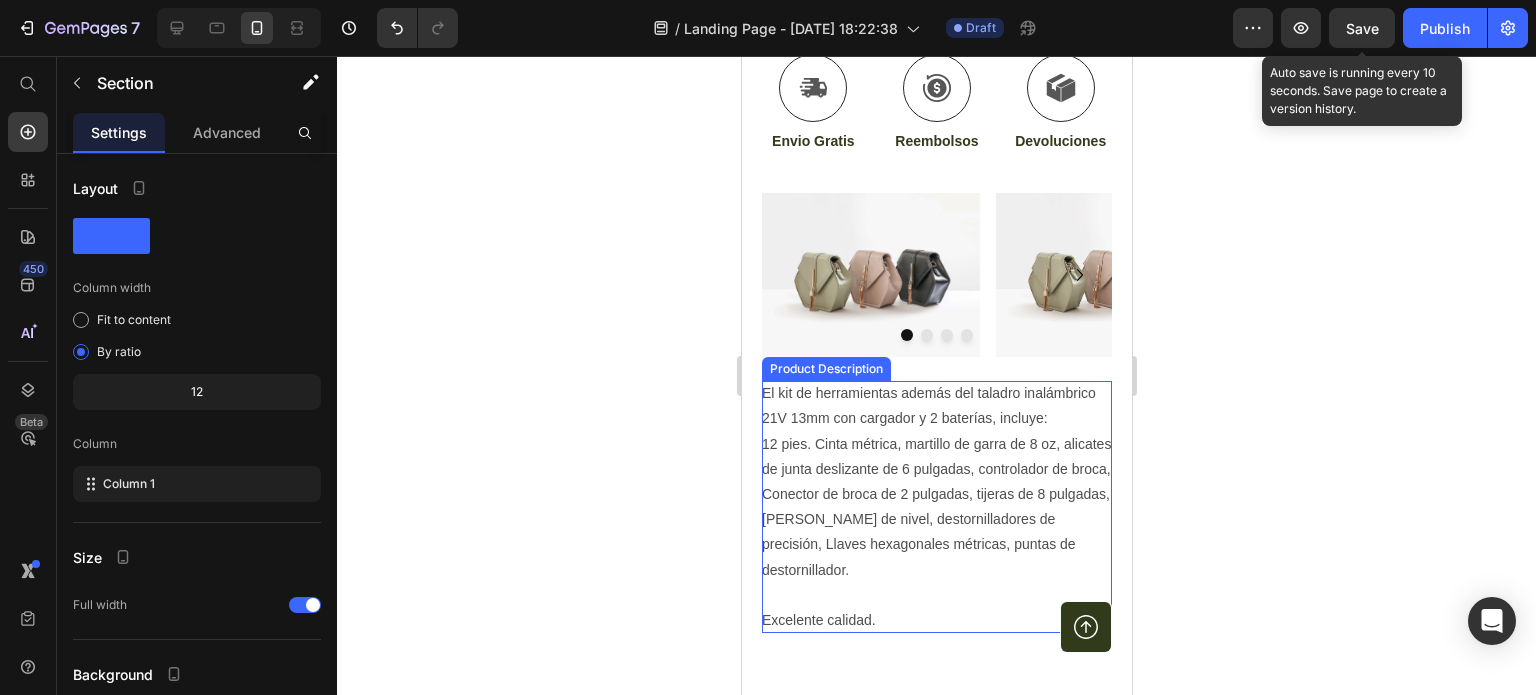scroll, scrollTop: 1486, scrollLeft: 0, axis: vertical 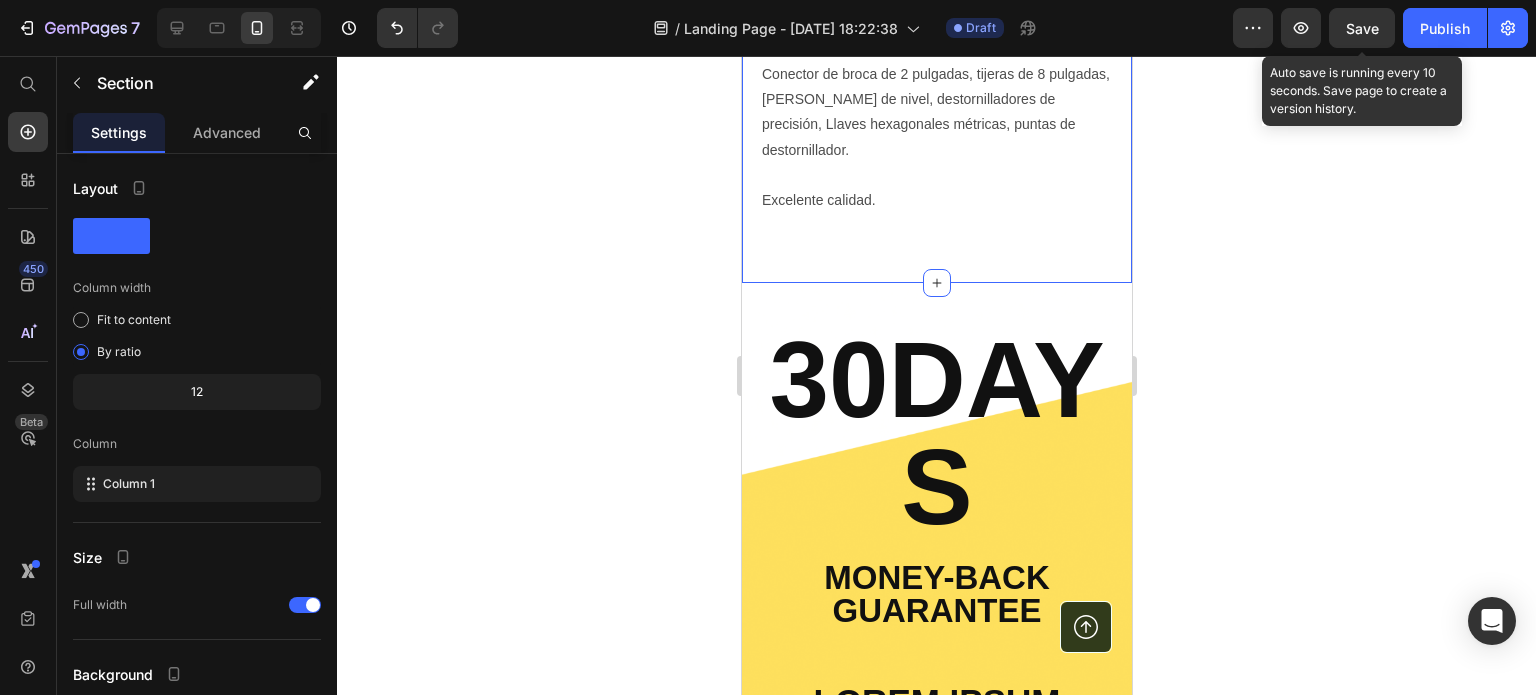 click on "Icon Free Shipping [DATE] Only Text Block Row
Icon 84,000+ Happy Customer Text Block Row
Carousel Row Product Images Image Icon Icon Icon Icon Icon Icon List “This skin cream is a game-changer! It has transformed my dry, lackluster skin into a hydrated and radiant complexion. I love how it absorbs quickly and leaves no greasy residue. Highly recommend” Text Block
Icon [PERSON_NAME] ([GEOGRAPHIC_DATA], [GEOGRAPHIC_DATA]) Text Block Row Row Row Kit de Herramientas con Taladro Inalámbrico Product Title Icon Icon Icon Icon Icon Row (+800 Clientes  Satisfechos) Text Block Row COMPRA 100% [PERSON_NAME] Text STOCK LIMITADO!! Text Text PRODUCTOS GARANTIZADOS Text COMPRA 100% [PERSON_NAME] Text STOCK LIMITADO!! Text Text PRODUCTOS GARANTIZADOS Text Marquee Hydrate, rejuvenate, and glow with our revolutionary cream. Unleash your skin's potential [DATE]. Text Block Envio rapido a todo el [GEOGRAPHIC_DATA] safe Sitio 100% verificado Item List 46 Minutos 47" at bounding box center [936, -553] 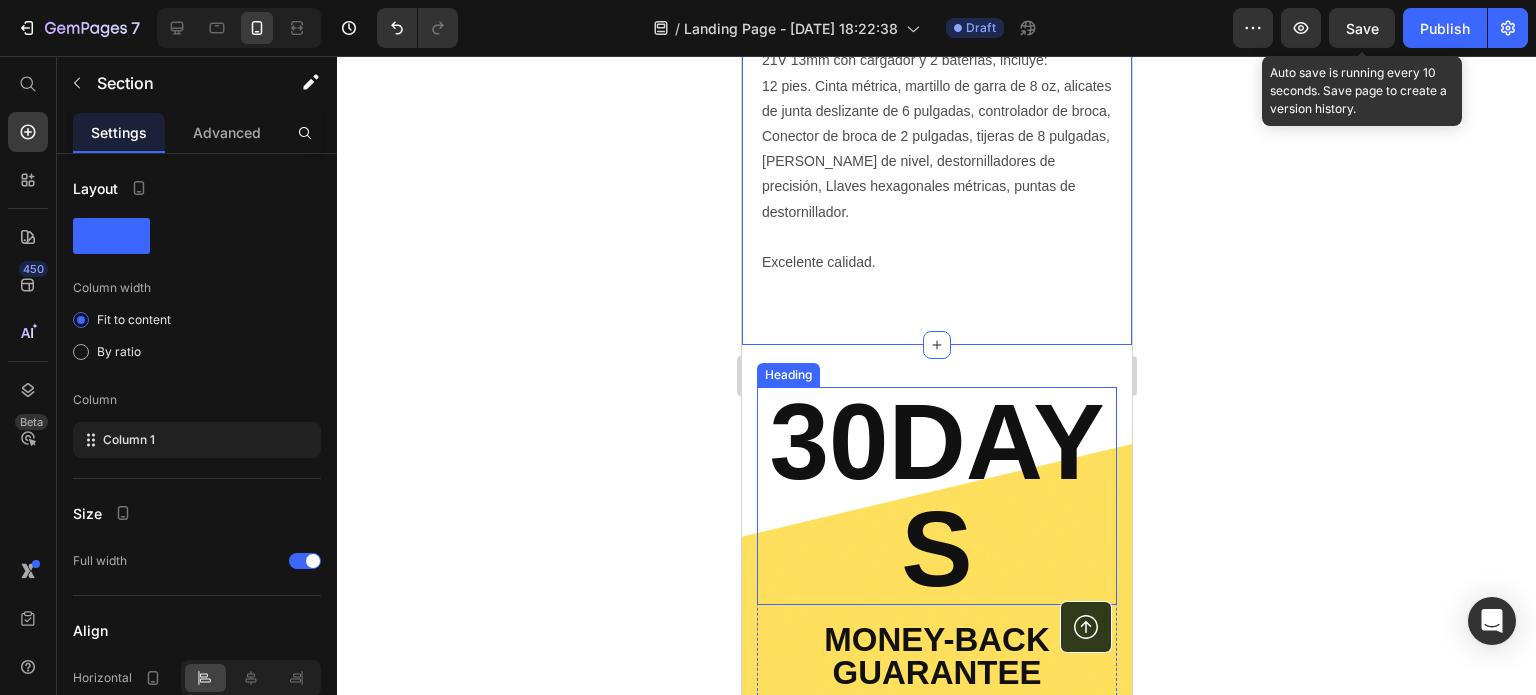 scroll, scrollTop: 1486, scrollLeft: 0, axis: vertical 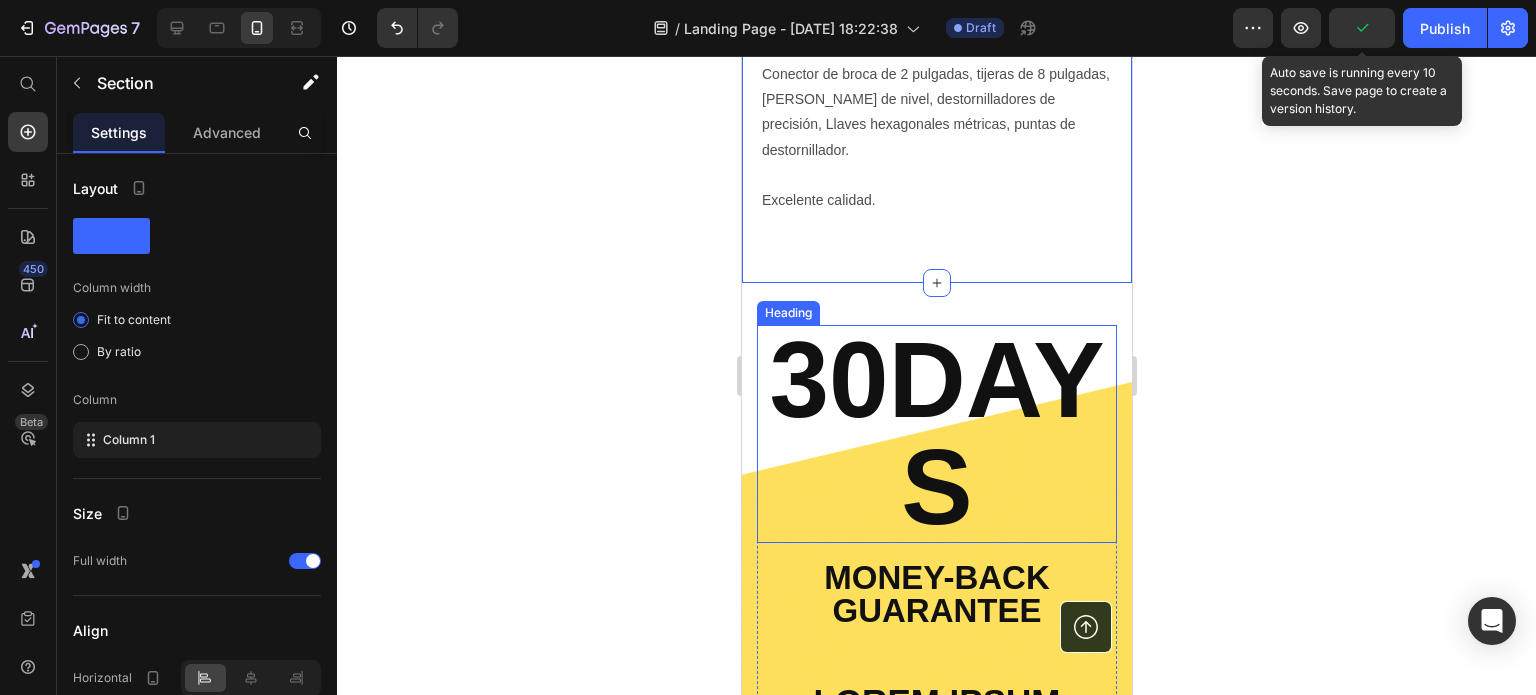 click on "30DAYS" at bounding box center [936, 434] 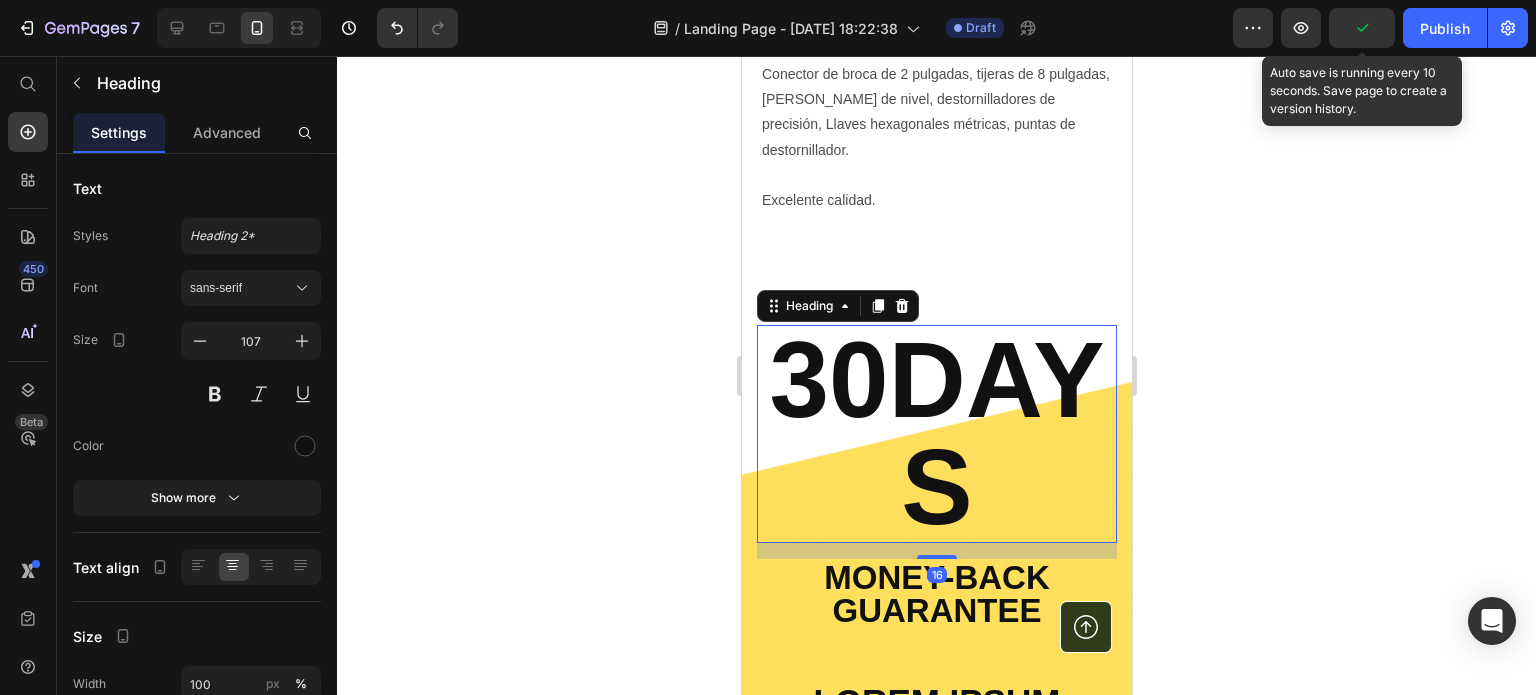 click on "30DAYS" at bounding box center [936, 434] 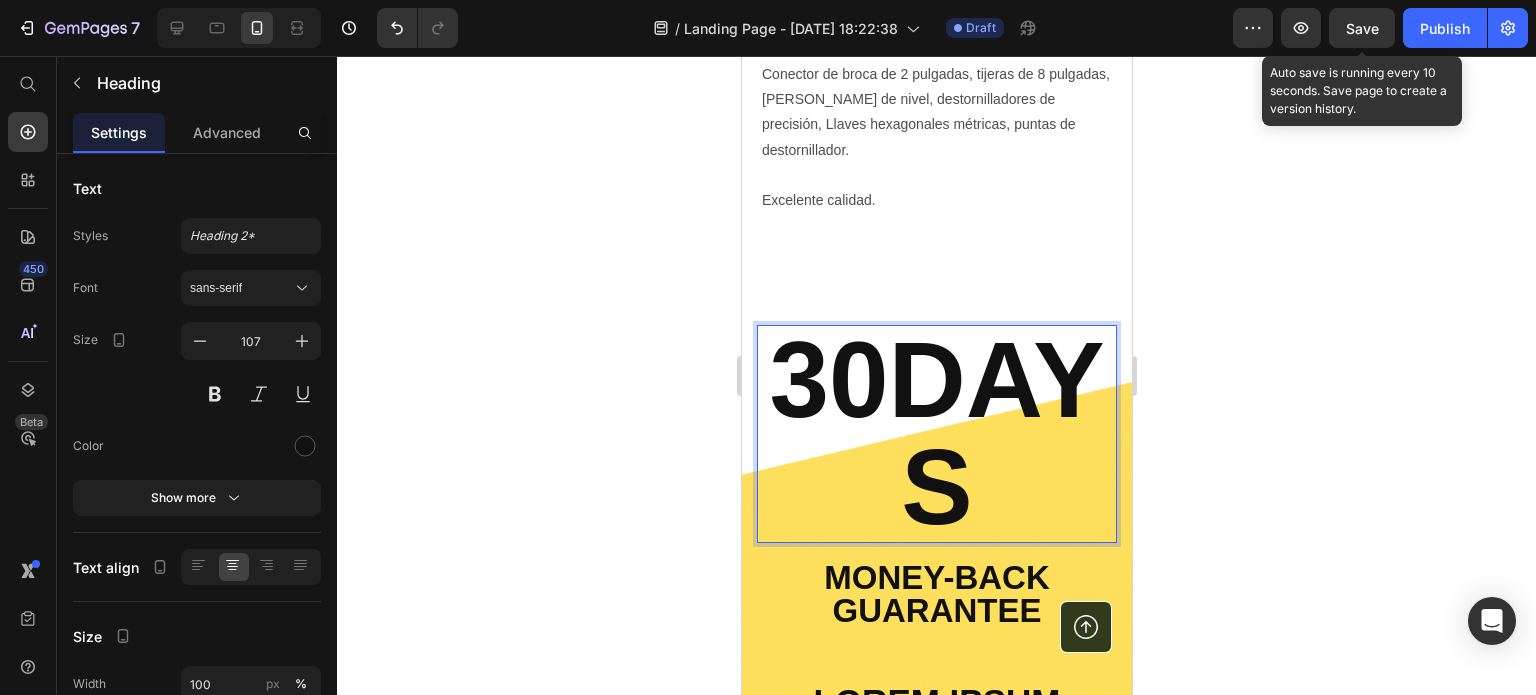 click on "30DAYS" at bounding box center (936, 434) 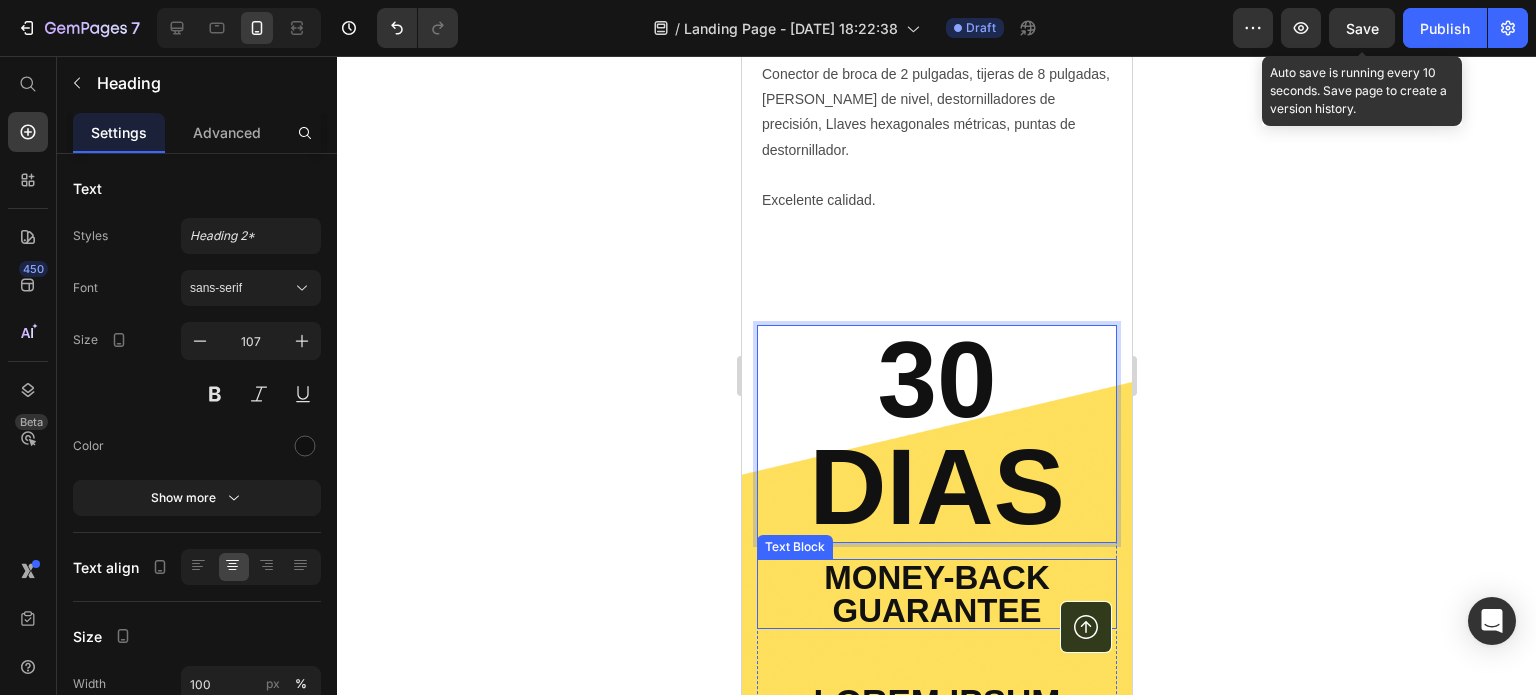 click on "Money-Back Guarantee" at bounding box center [936, 594] 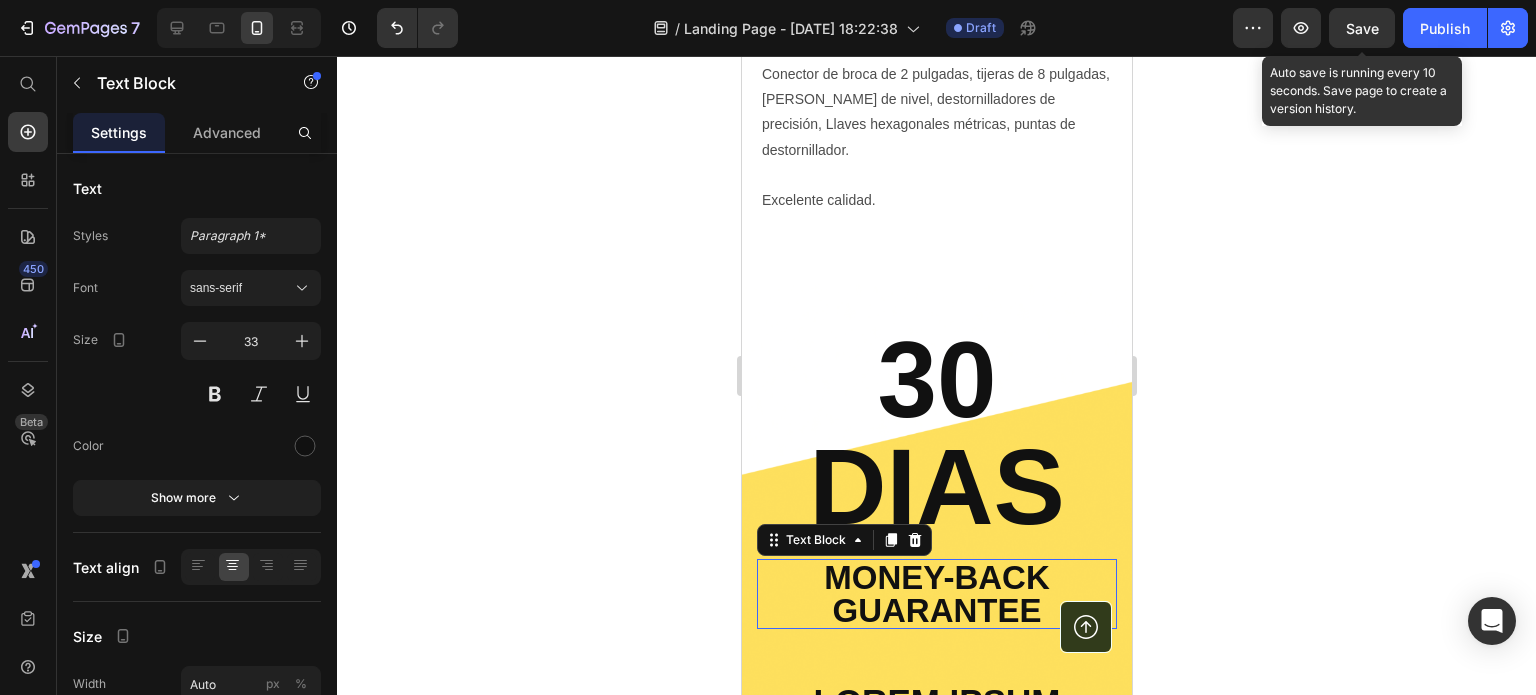 click on "Money-Back Guarantee" at bounding box center [936, 594] 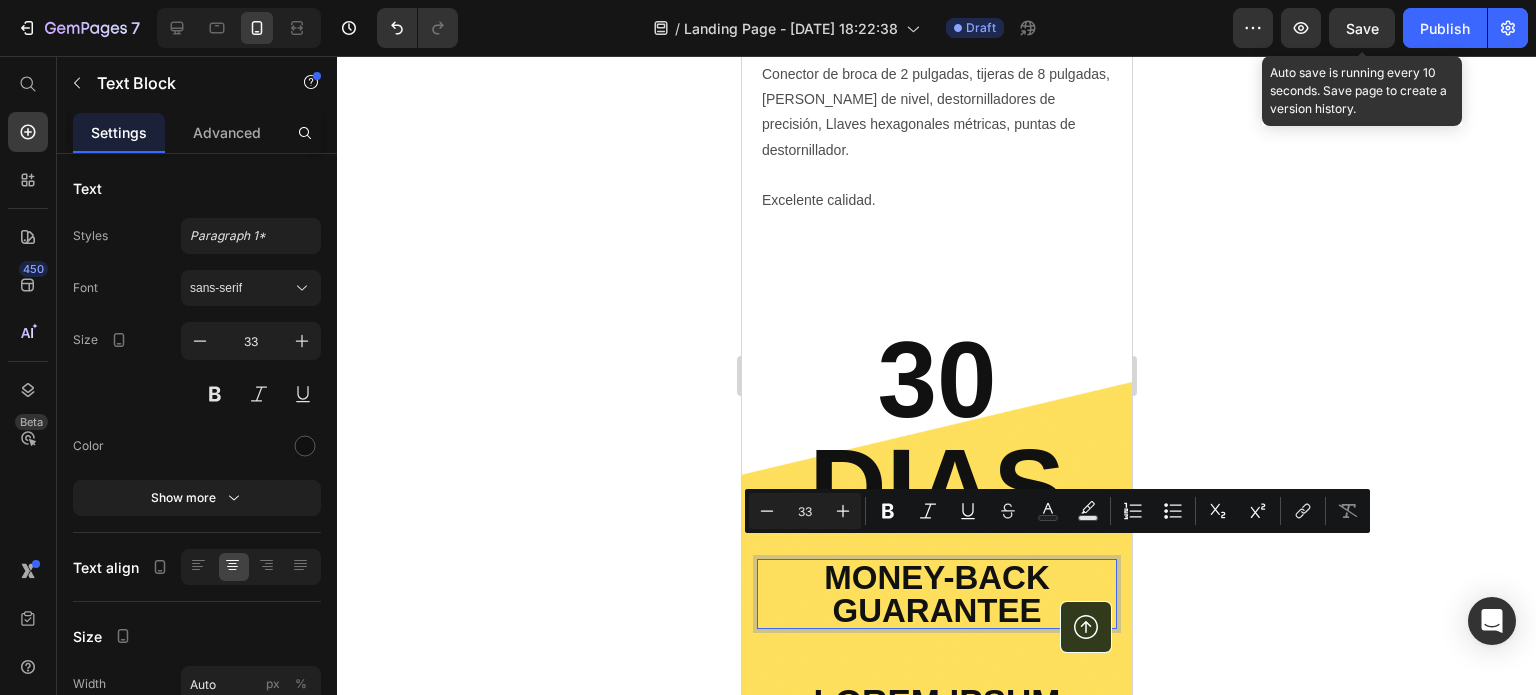 click on "Money-Back Guarantee" at bounding box center [936, 594] 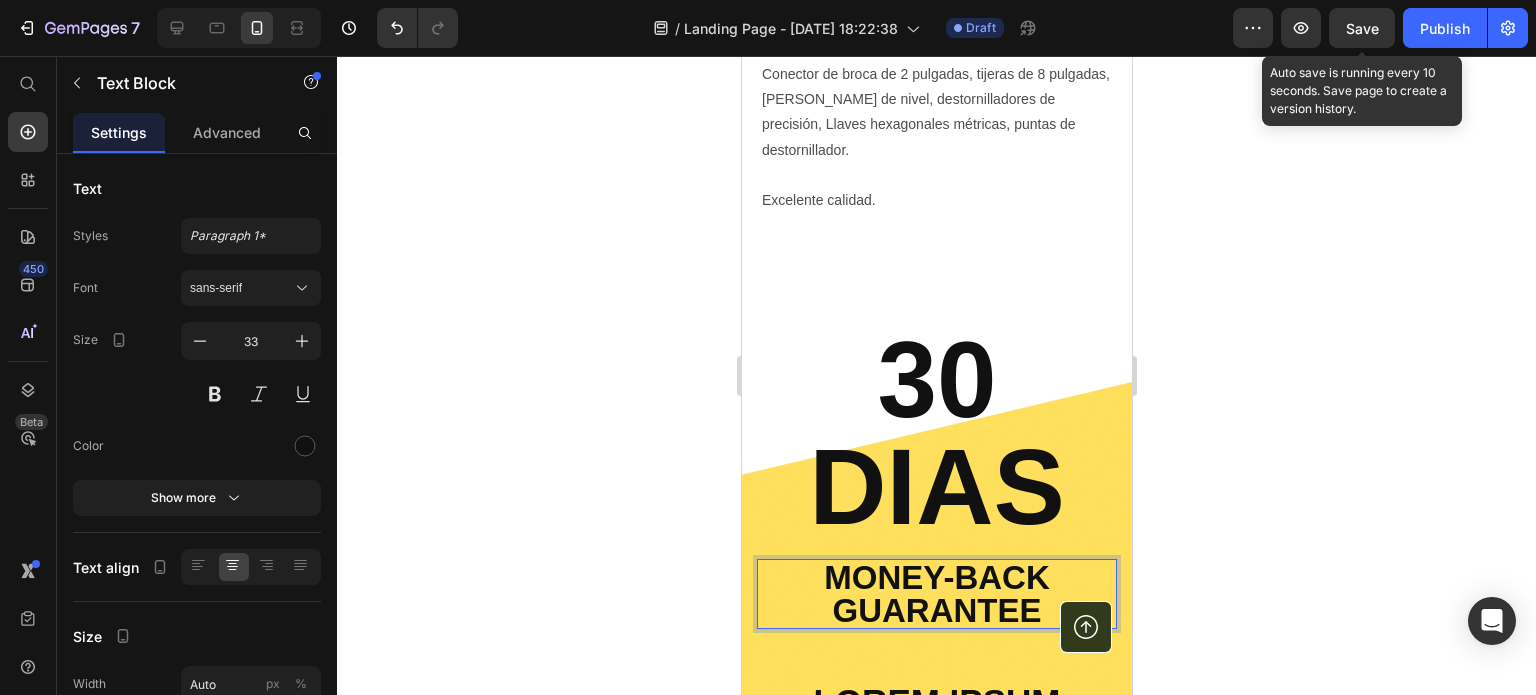 click on "Money-Back Guarantee" at bounding box center (936, 594) 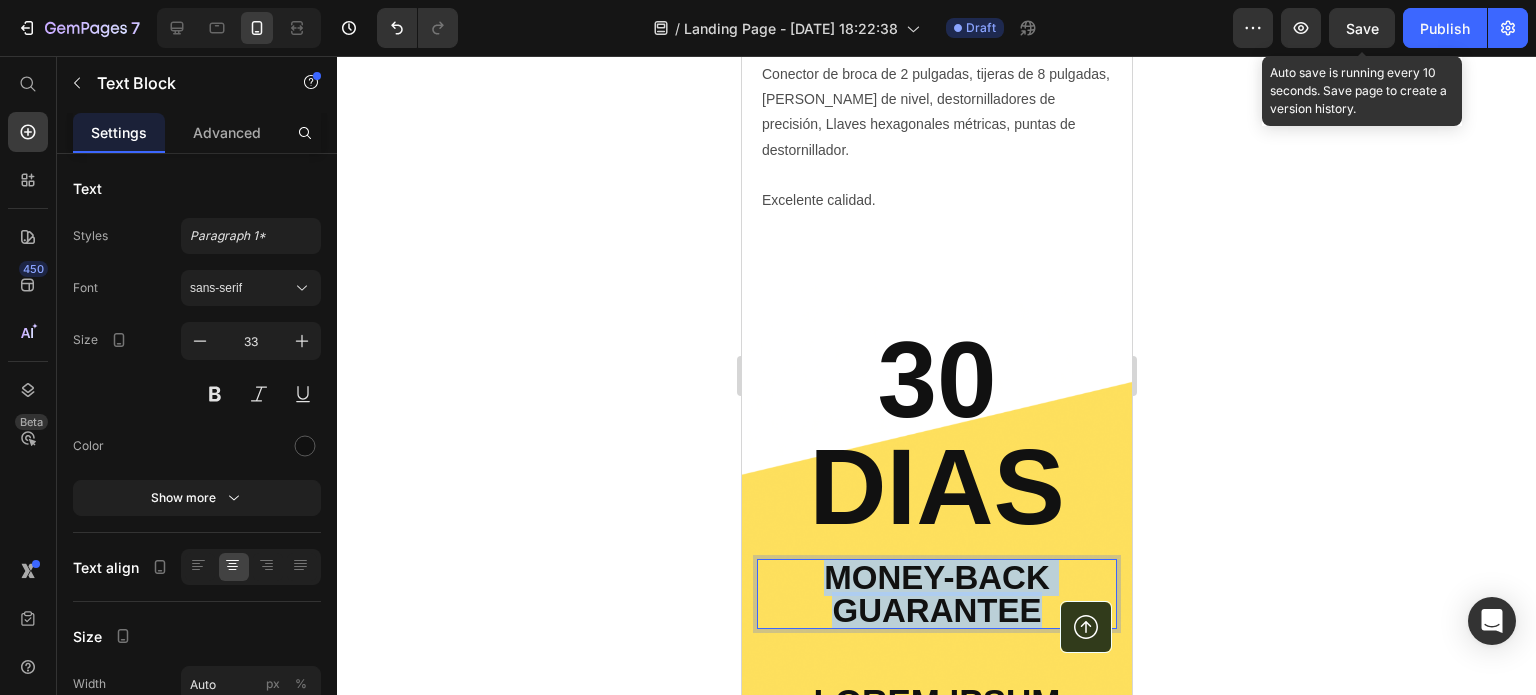 drag, startPoint x: 1033, startPoint y: 589, endPoint x: 824, endPoint y: 555, distance: 211.7475 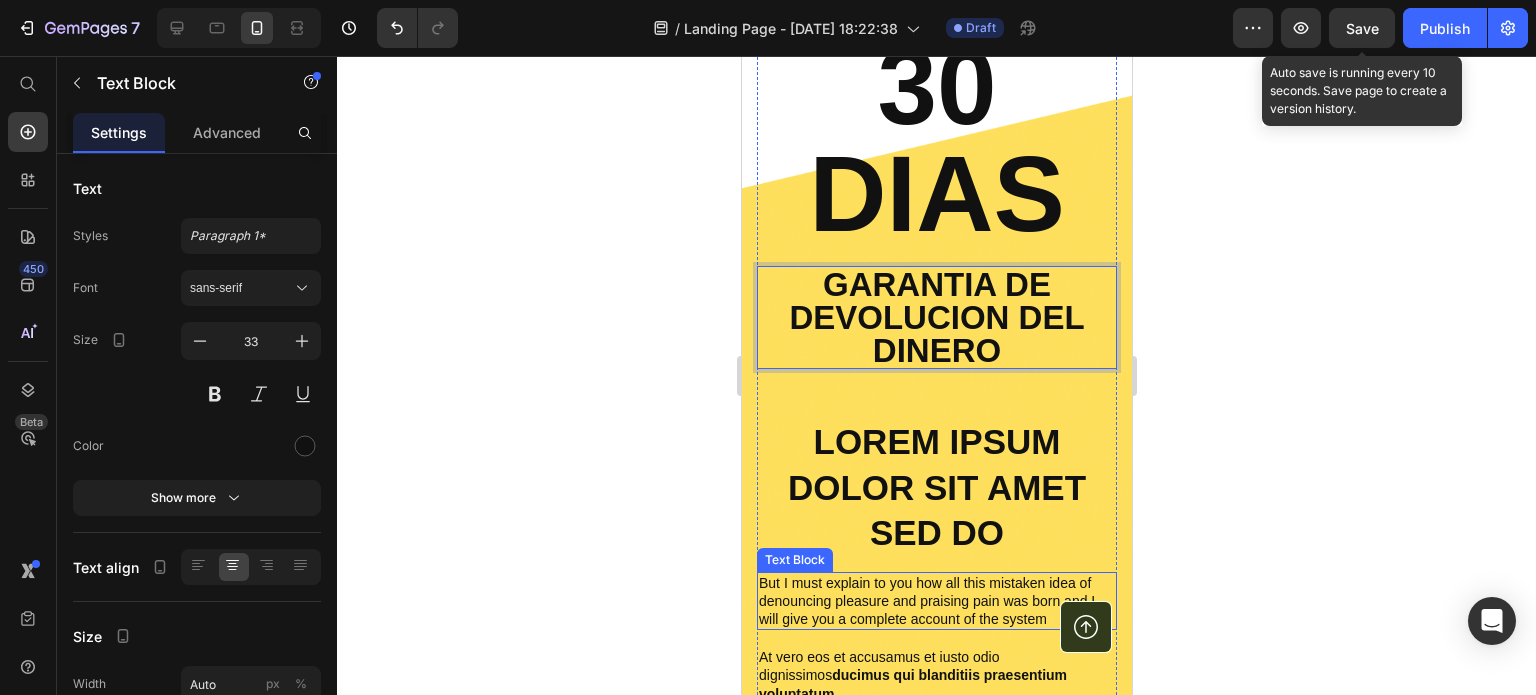 scroll, scrollTop: 1786, scrollLeft: 0, axis: vertical 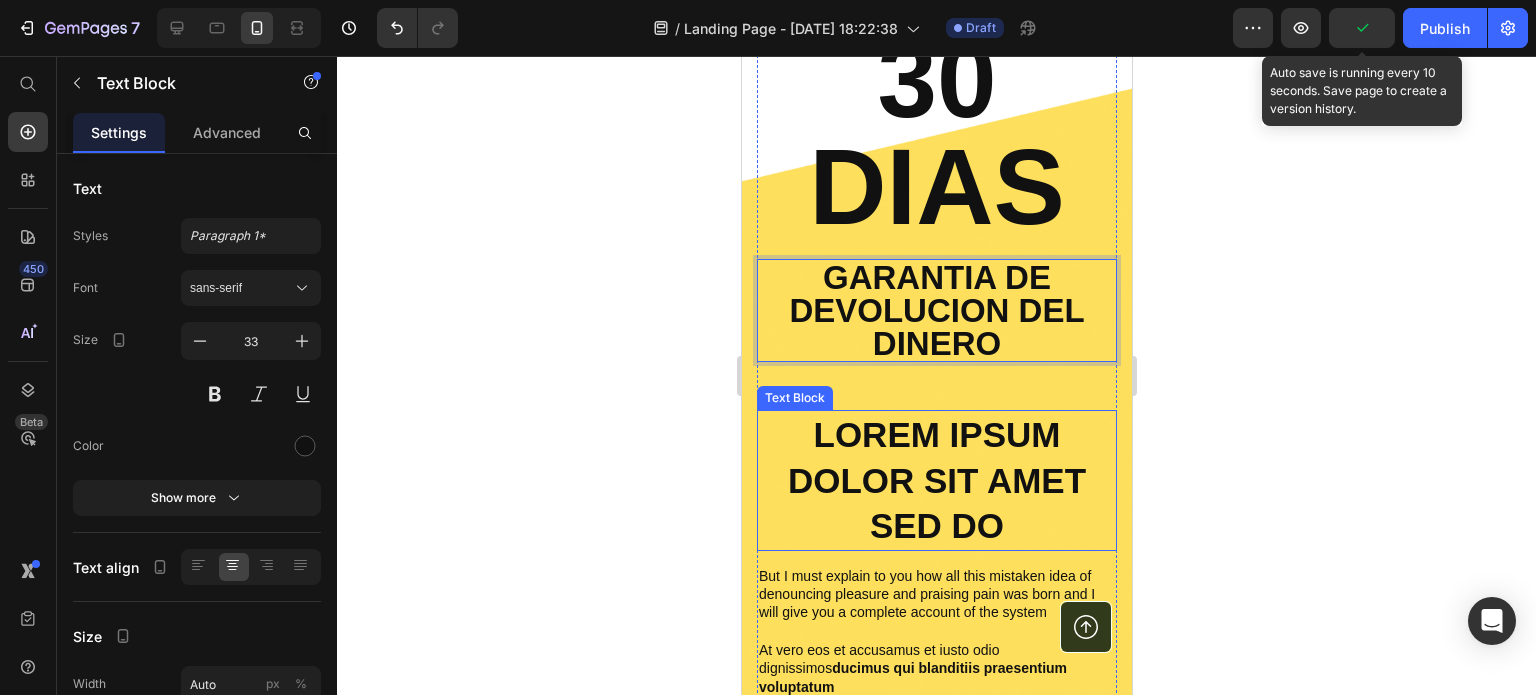 click on "Lorem ipsum dolor sit amet sed do" at bounding box center (936, 480) 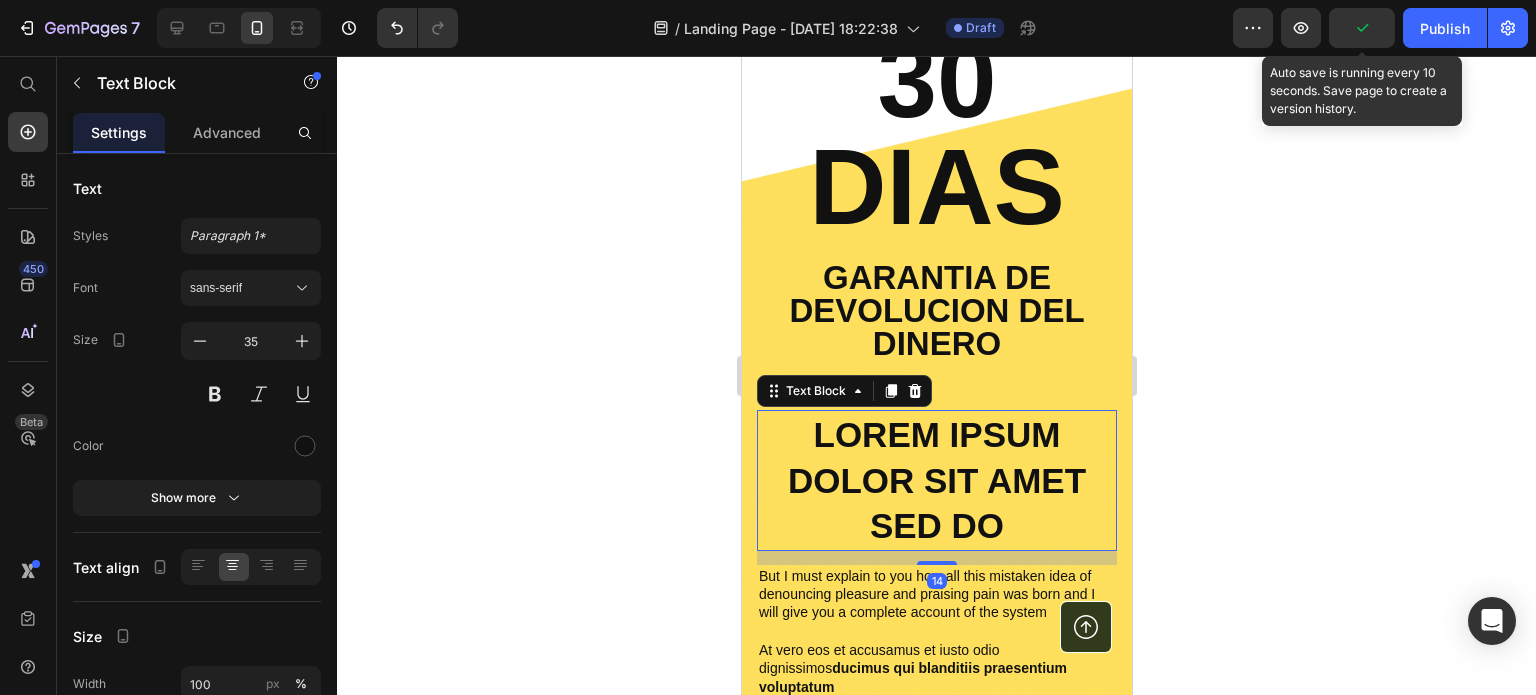 click on "Lorem ipsum dolor sit amet sed do" at bounding box center [936, 480] 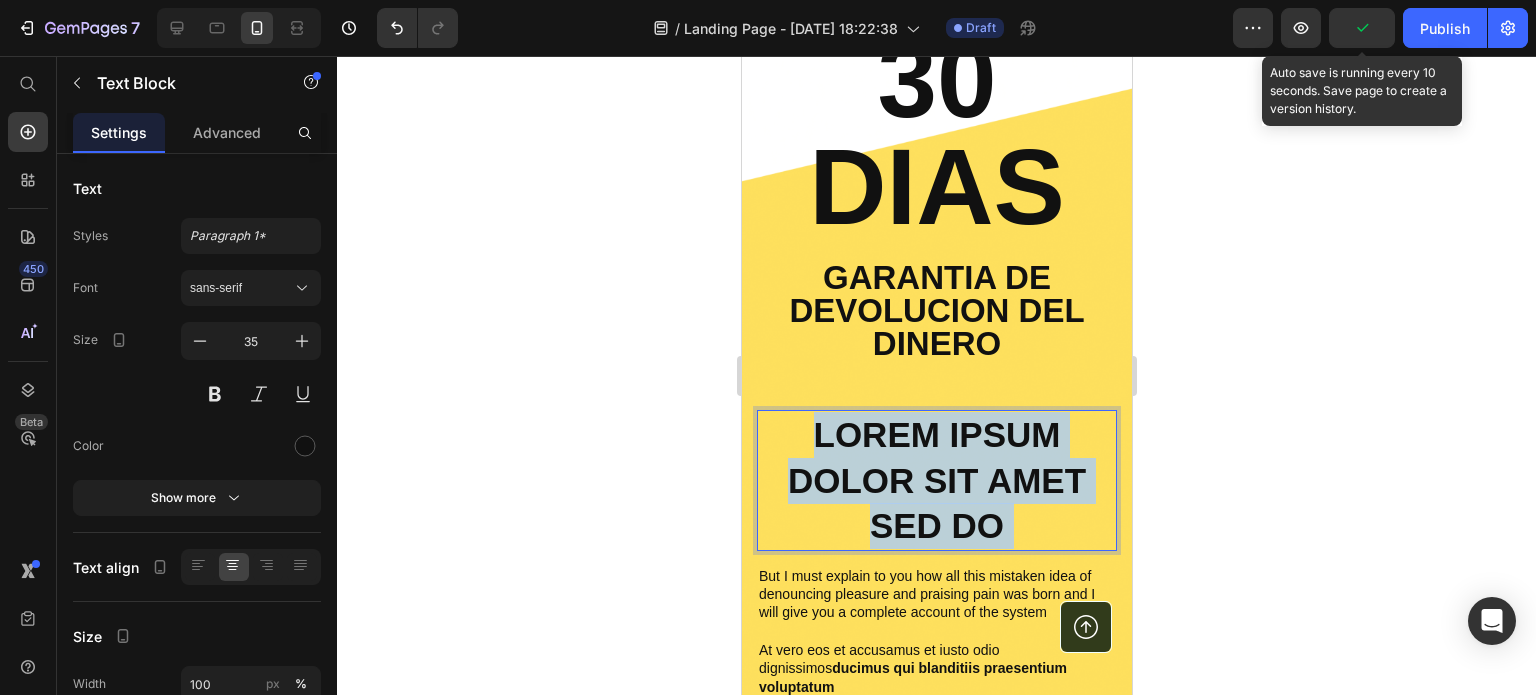 drag, startPoint x: 1001, startPoint y: 507, endPoint x: 813, endPoint y: 432, distance: 202.408 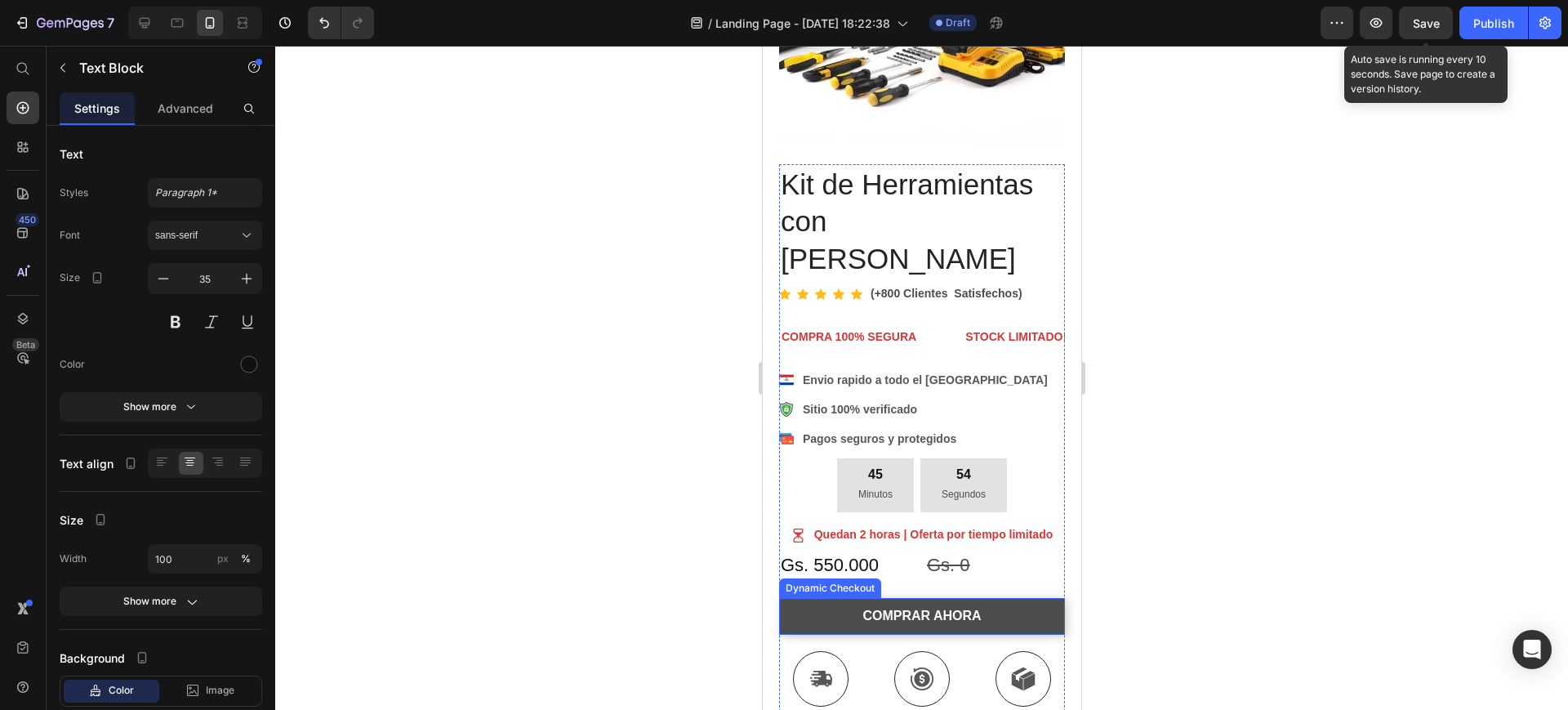 scroll, scrollTop: 233, scrollLeft: 0, axis: vertical 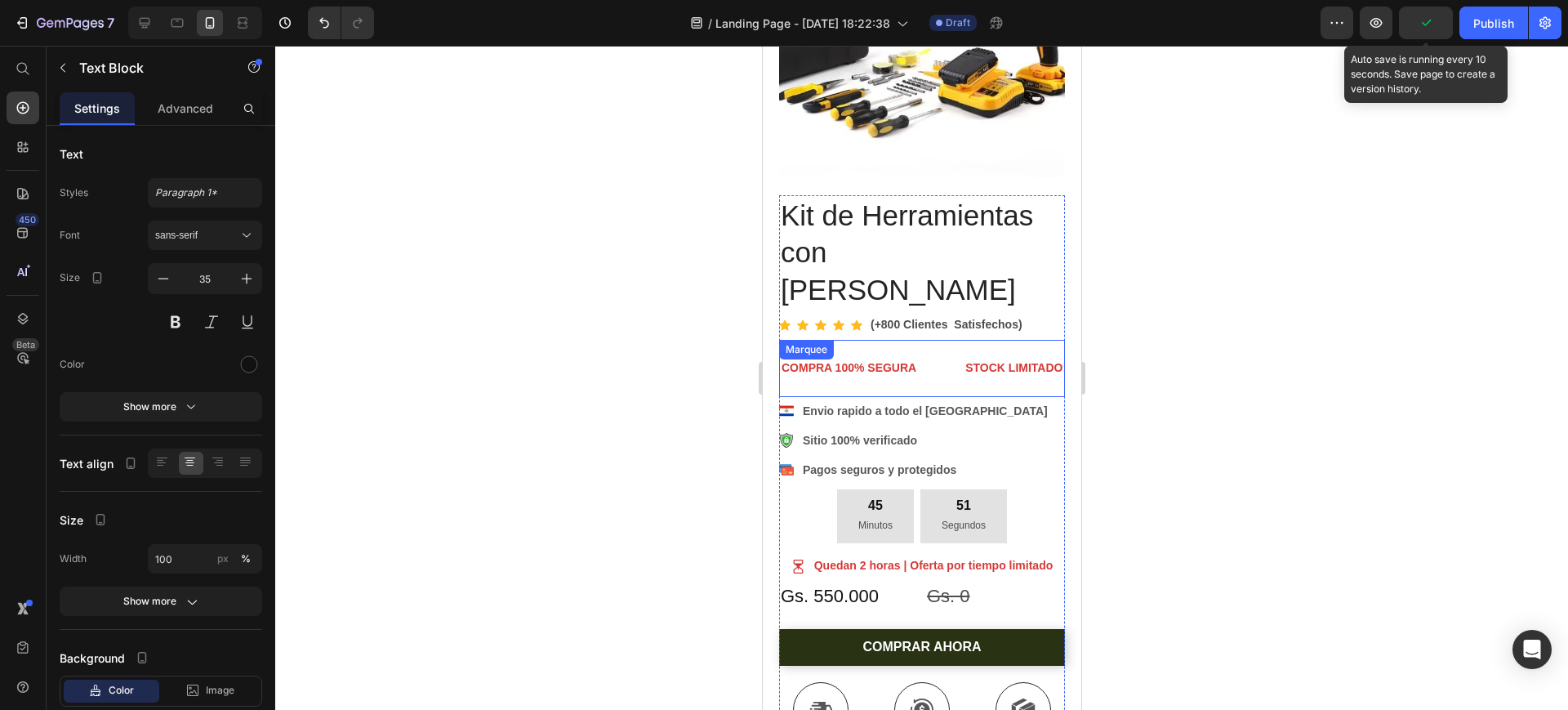 click on "COMPRA 100% [PERSON_NAME] Text" at bounding box center [871, 368] 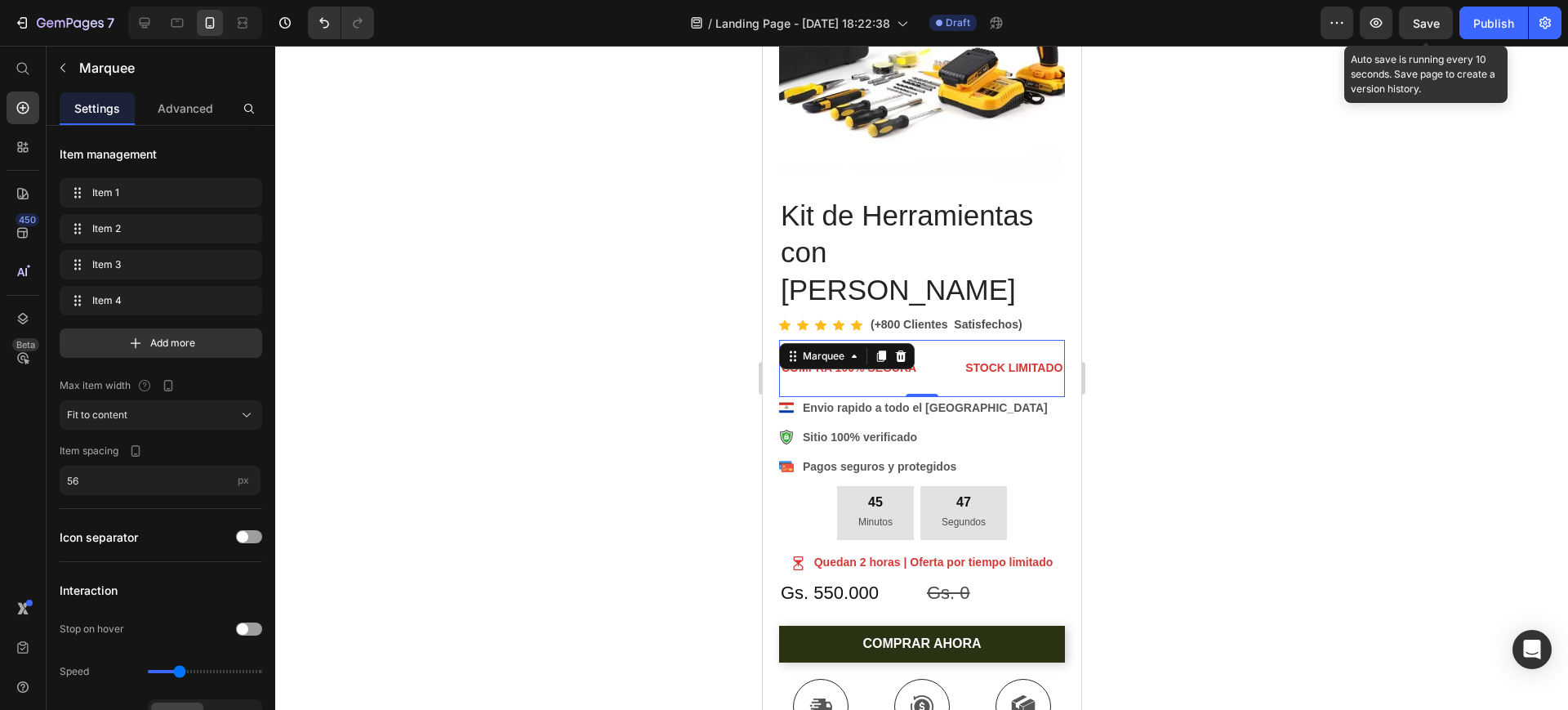 drag, startPoint x: 911, startPoint y: 380, endPoint x: 914, endPoint y: 368, distance: 12.369317 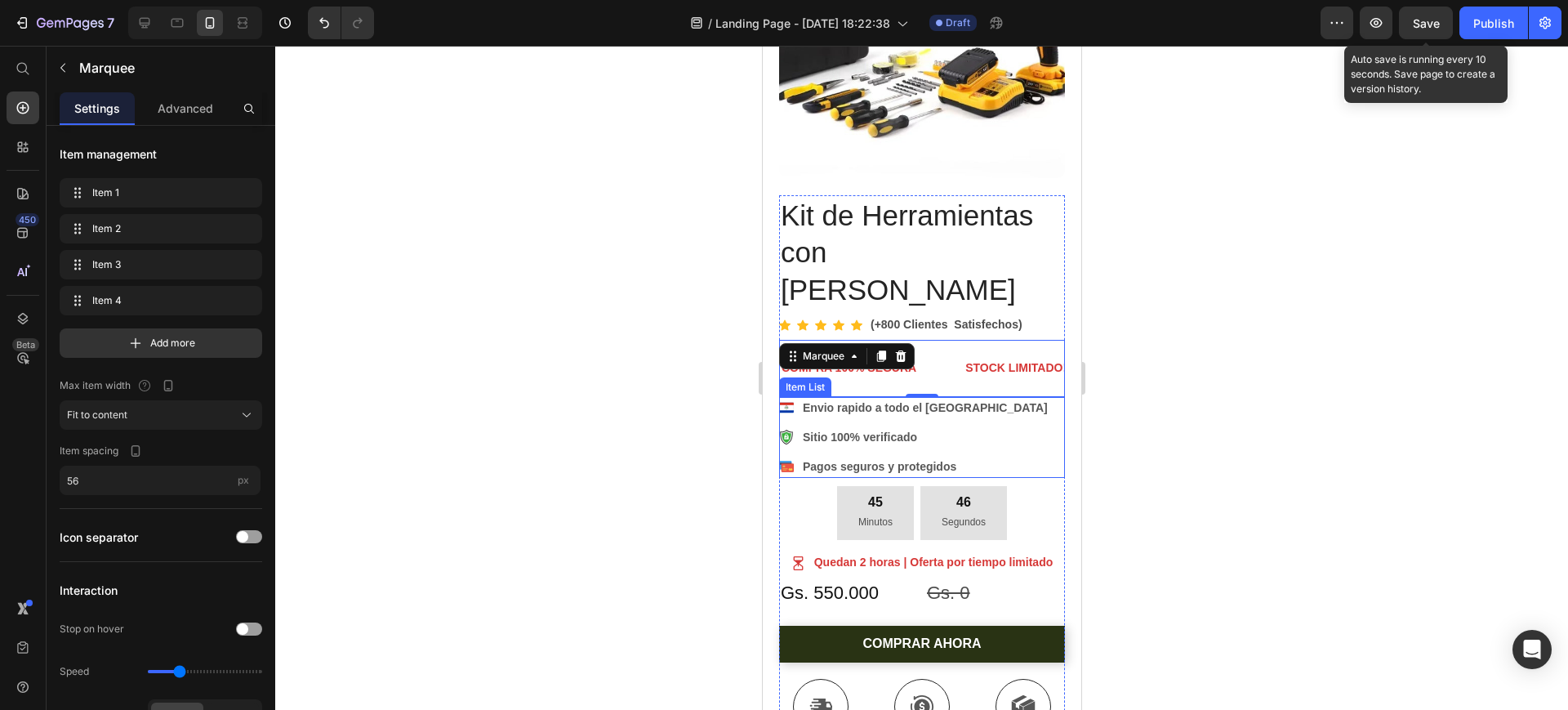 click on "Envio rapido a todo el [GEOGRAPHIC_DATA] .id574587579173700376 .cls-1{fill:#333;}.id574587579173700376 .cls-1,.cls-2,.cls-3{fill-rule:evenodd;}.id574587579173700376 .cls-2{fill:#fff;}.id574587579173700376 .cls-3{fill:#3aaf3c;} safe Sitio 100% verificado Pagos seguros y protegidos" at bounding box center [921, 437] 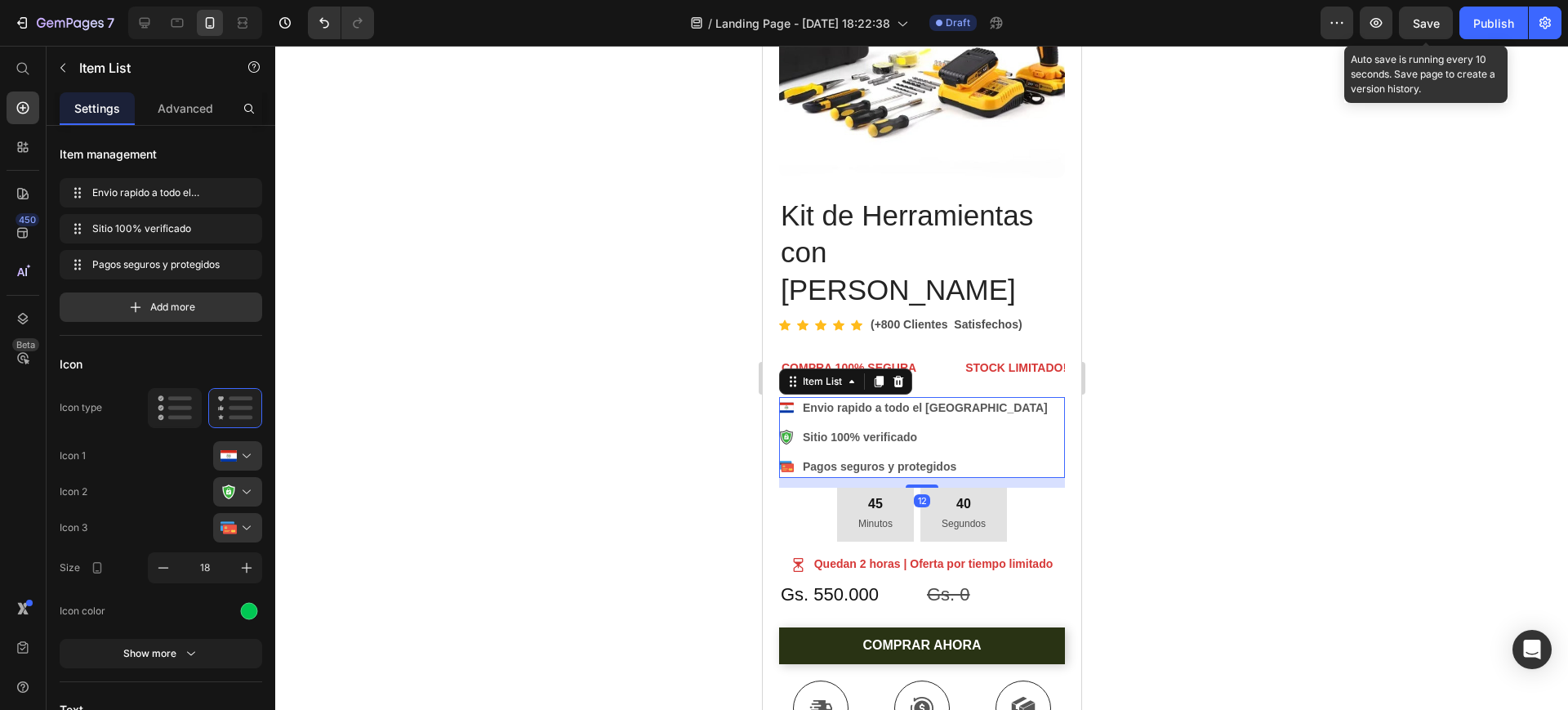 click at bounding box center [921, 486] 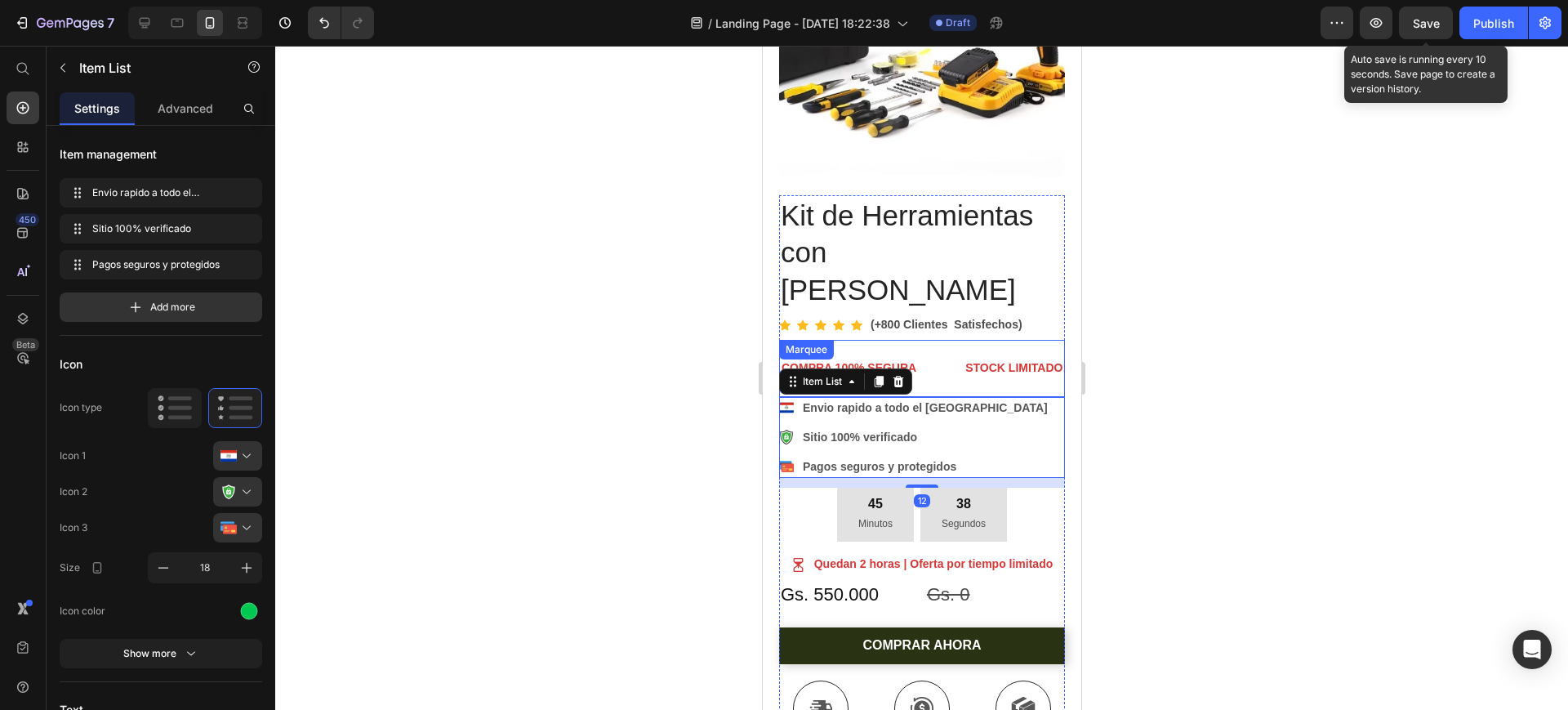 click on "COMPRA 100% [PERSON_NAME] Text" at bounding box center (871, 368) 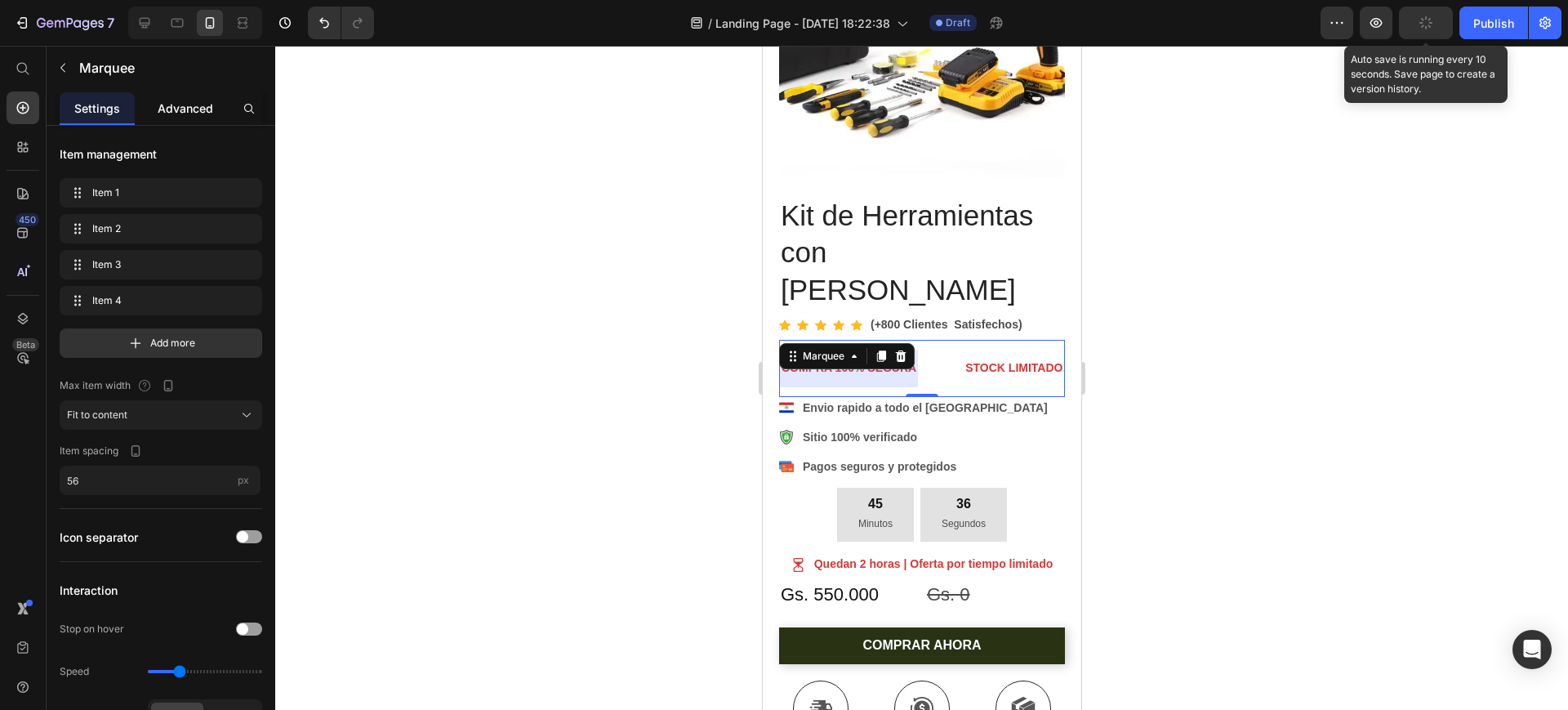 click on "Advanced" at bounding box center (185, 108) 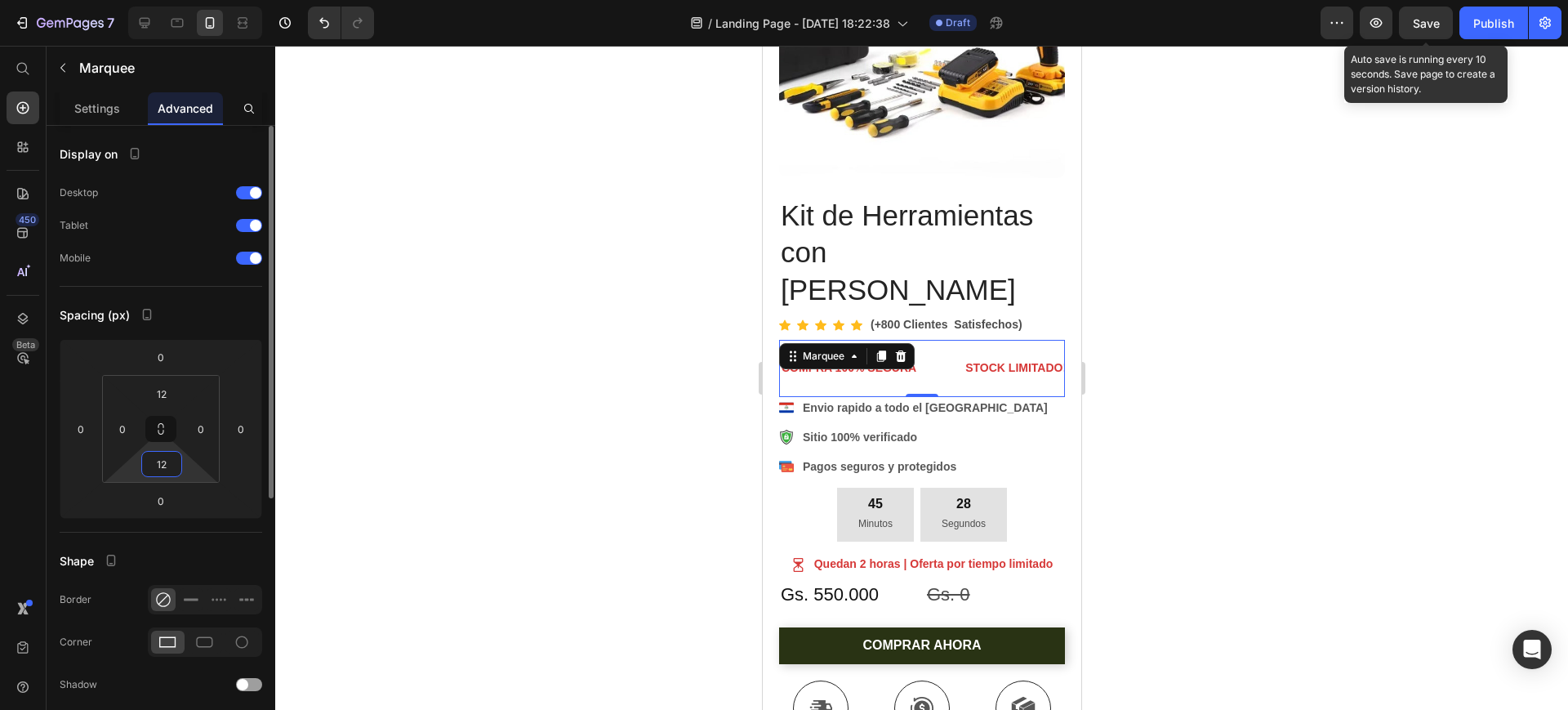 click on "12" at bounding box center (162, 464) 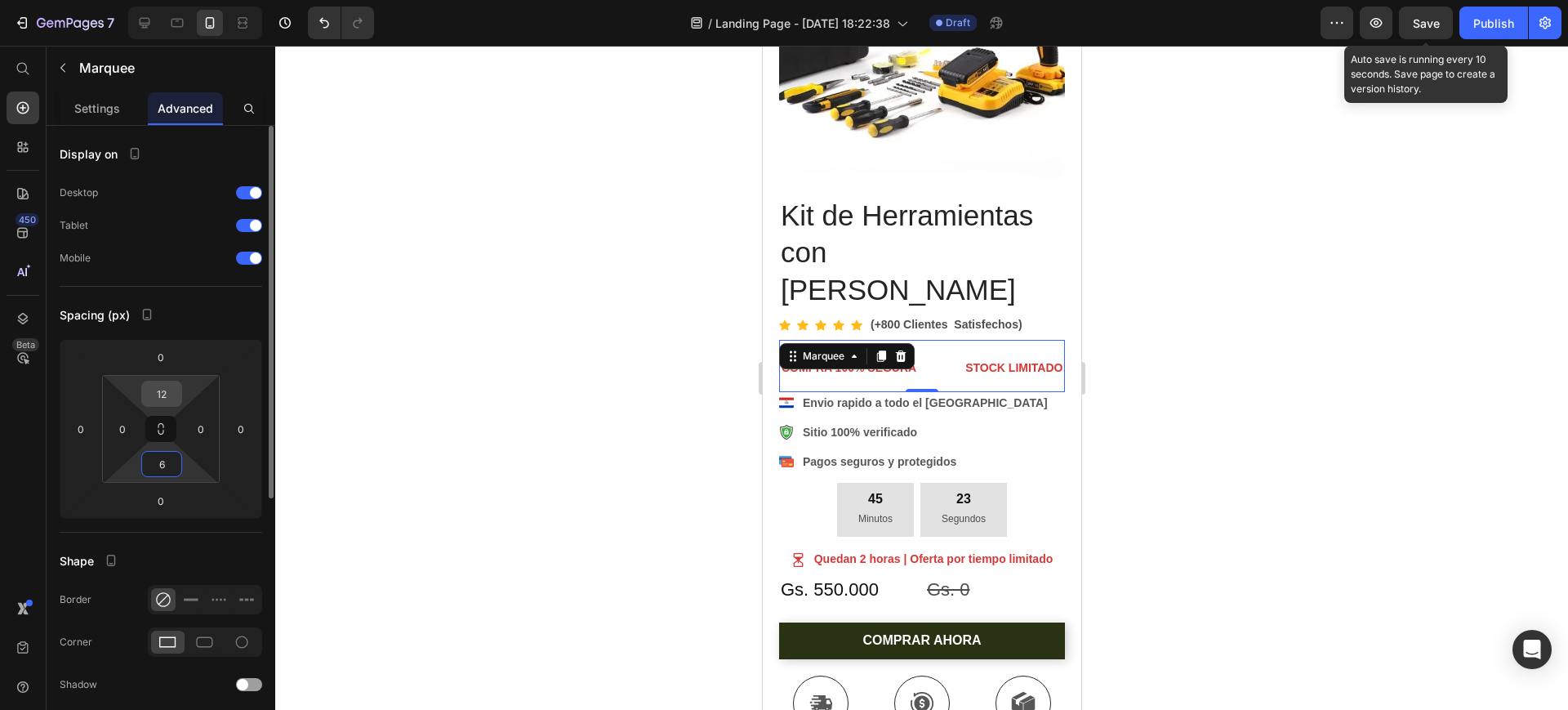 type on "6" 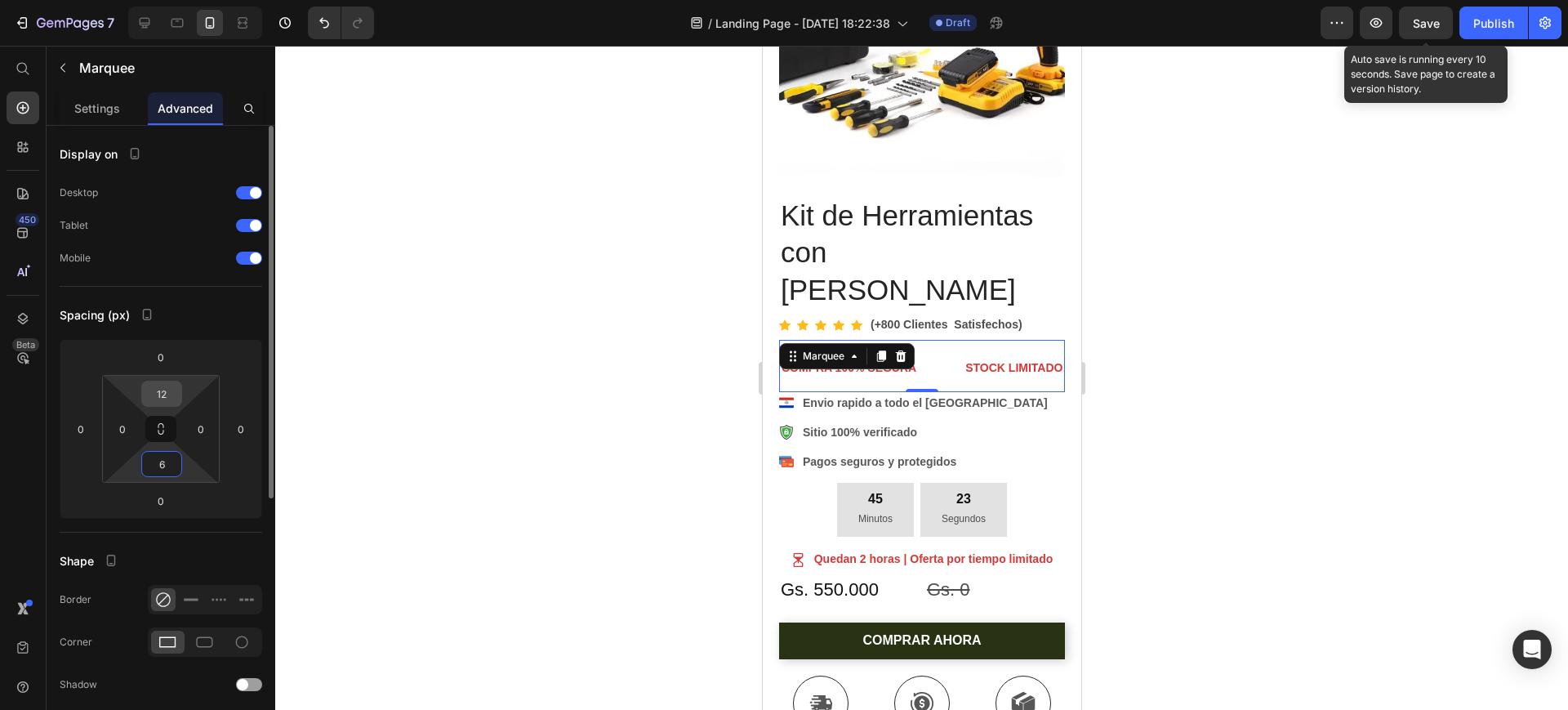 click on "12" at bounding box center (162, 394) 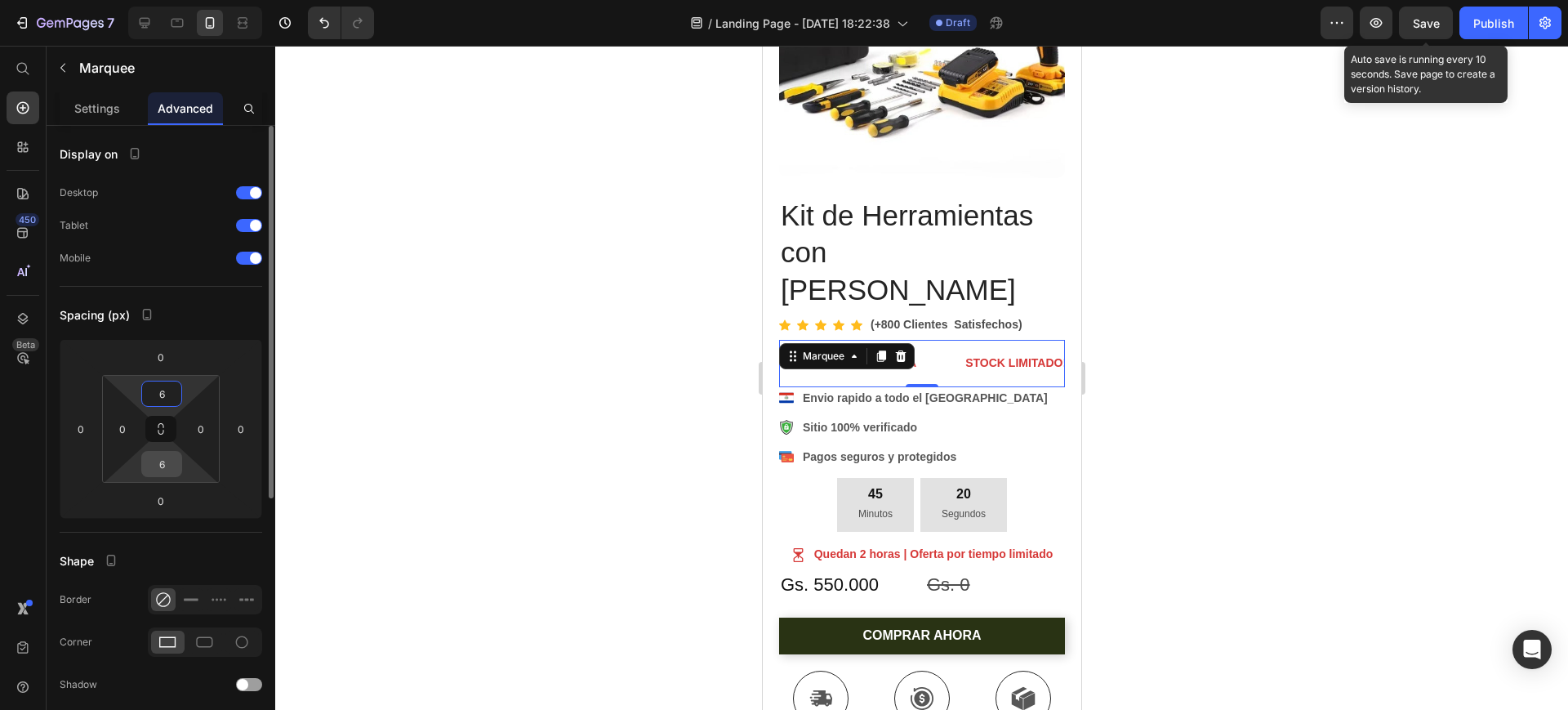 type on "6" 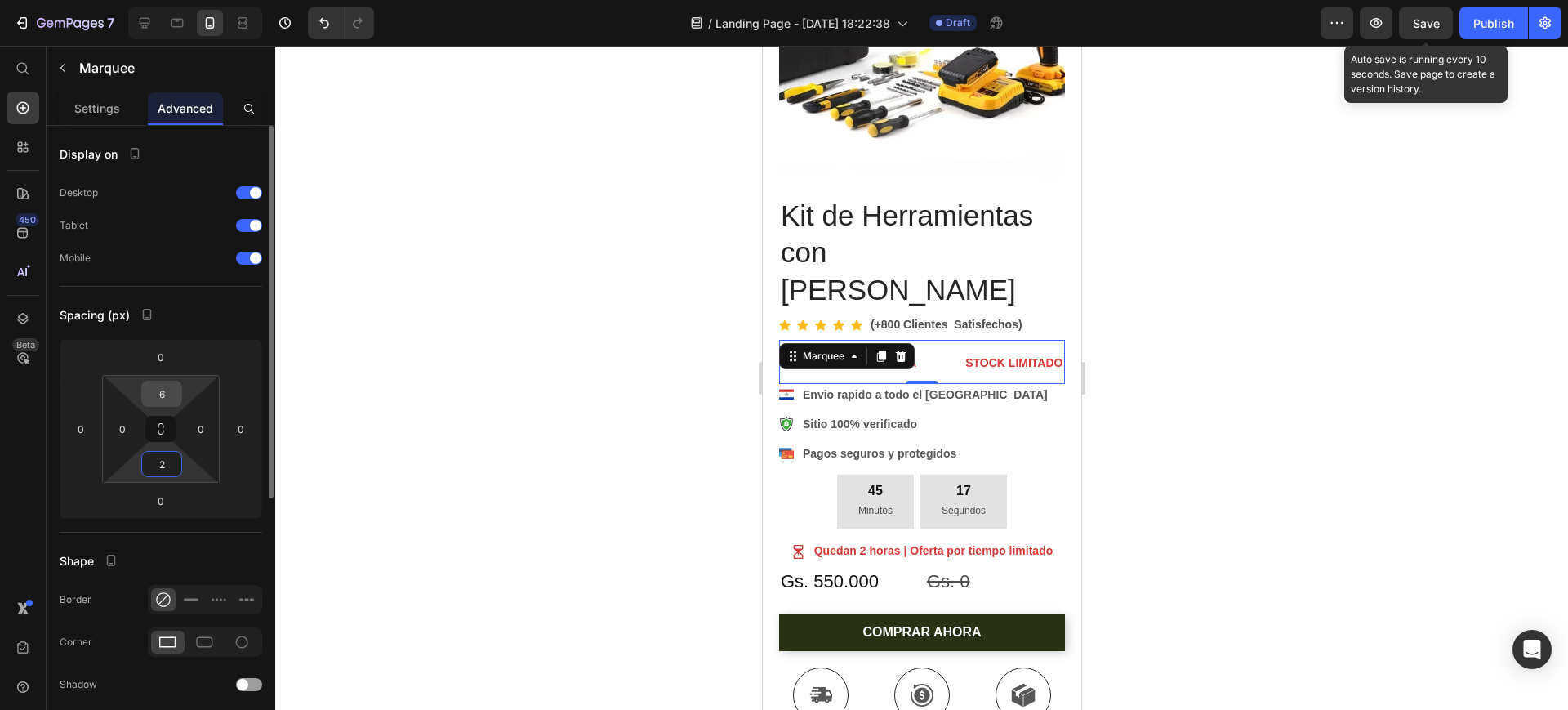 type on "2" 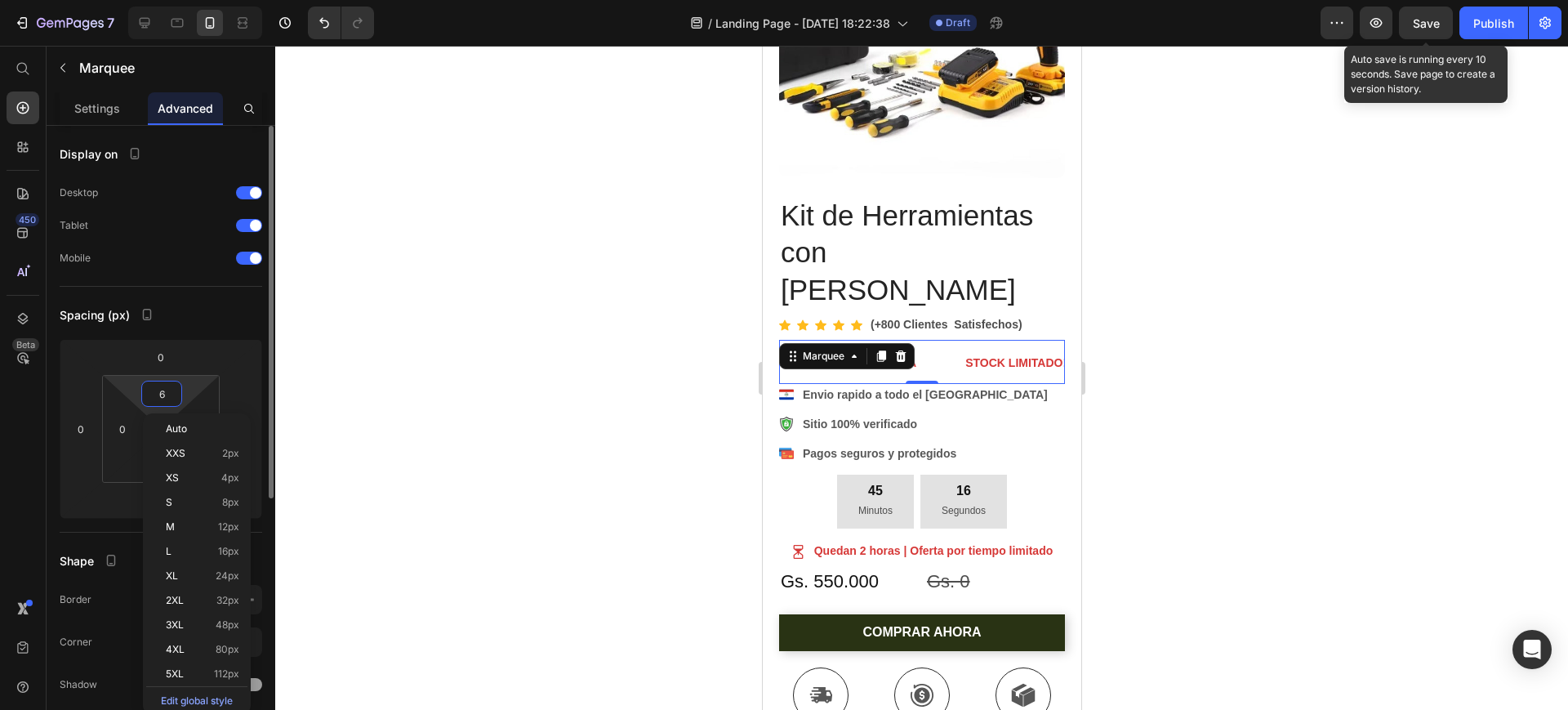 type on "2" 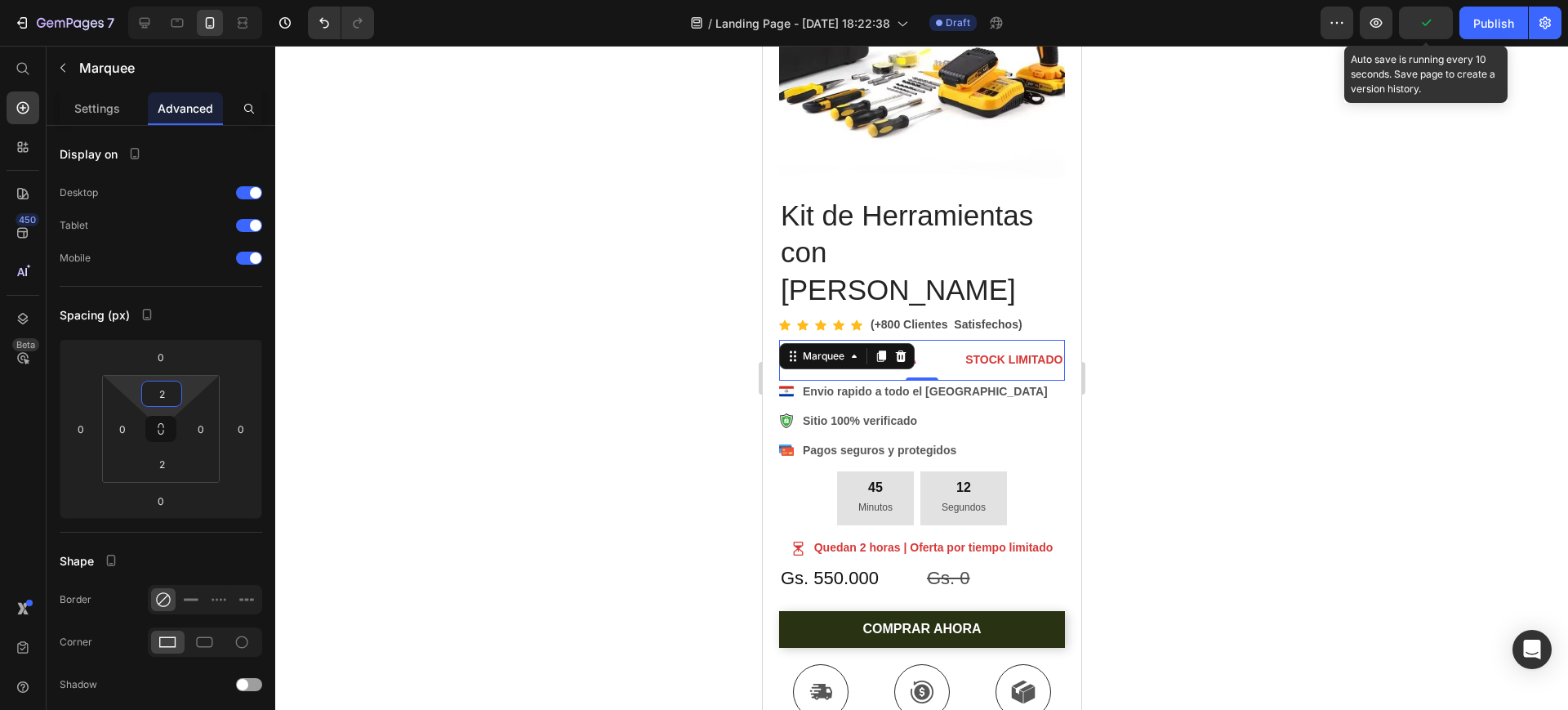 click 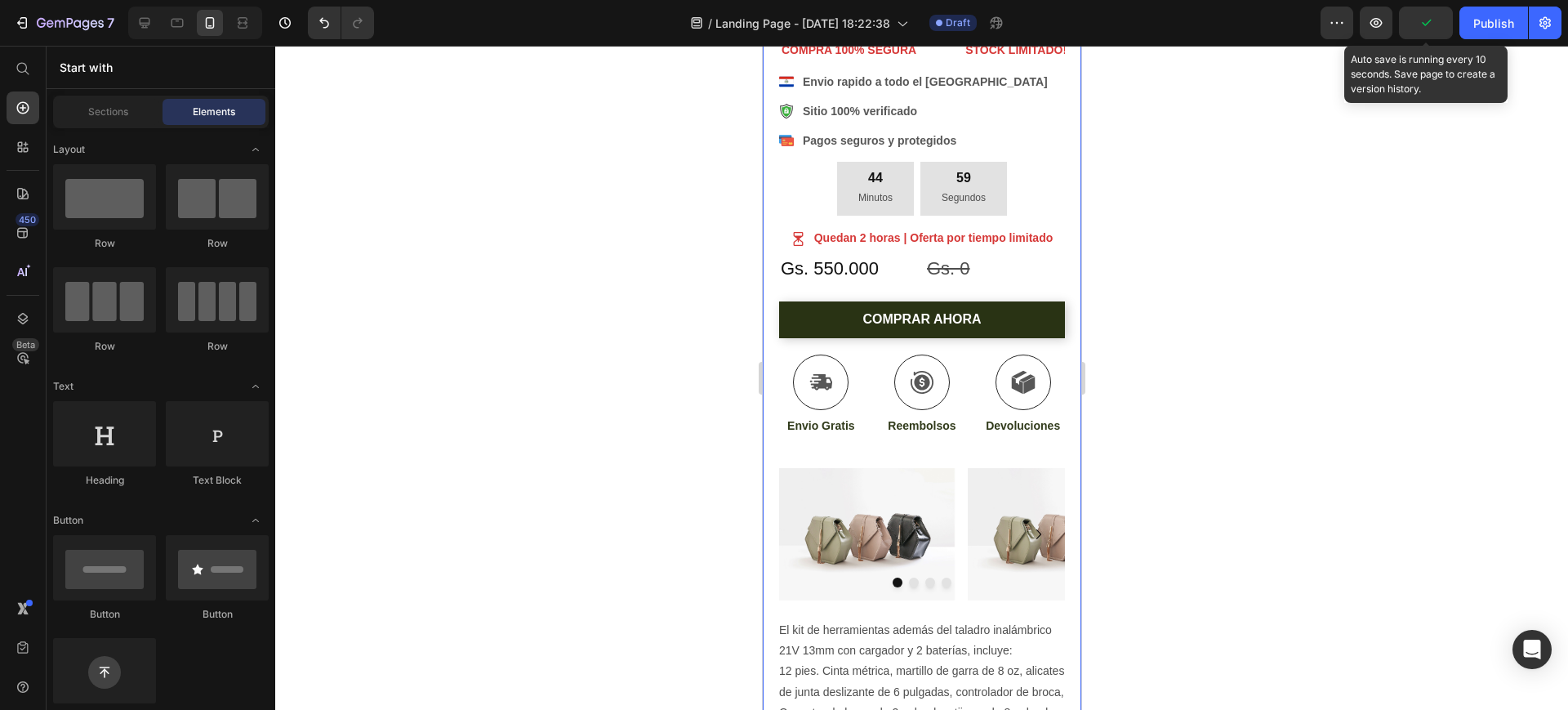scroll, scrollTop: 539, scrollLeft: 0, axis: vertical 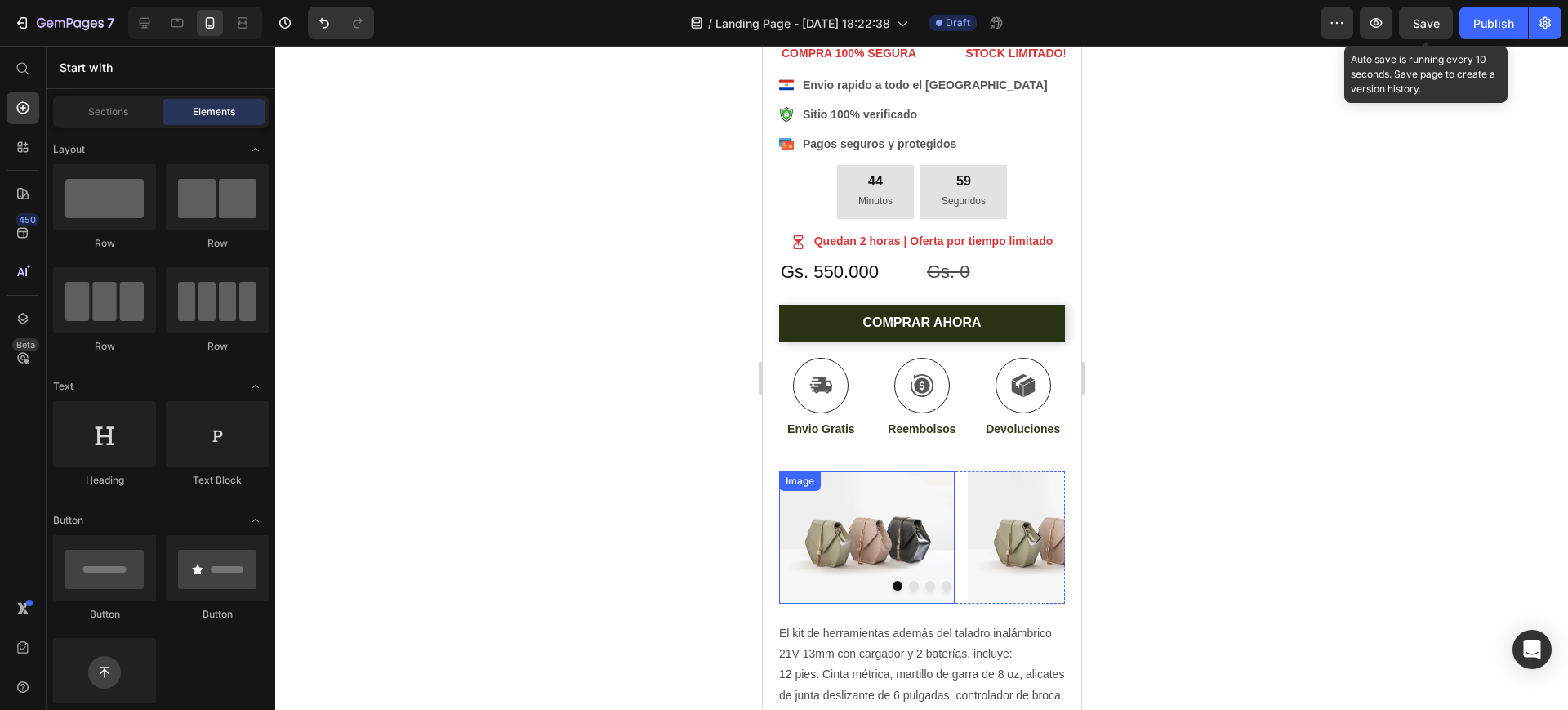 click at bounding box center (866, 538) 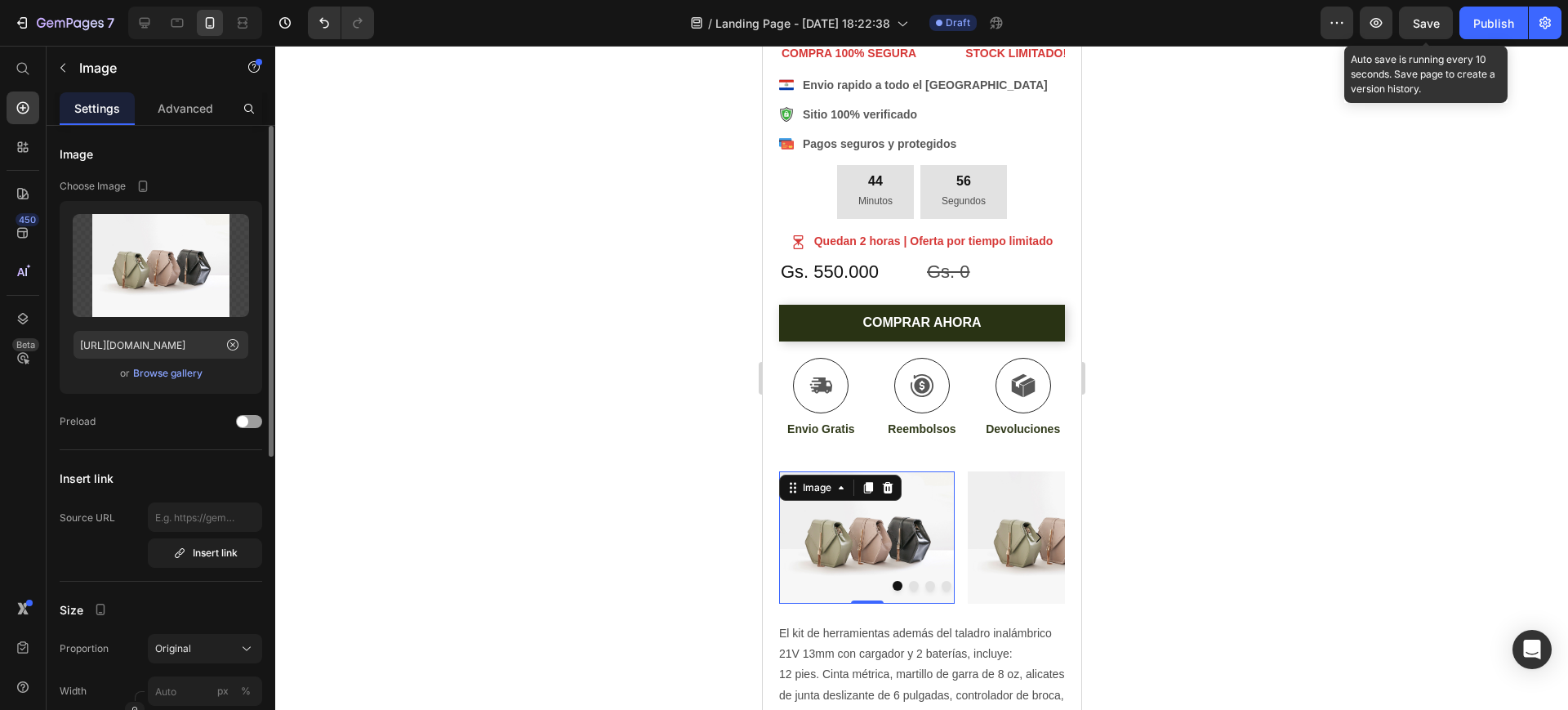 click on "Browse gallery" at bounding box center [167, 373] 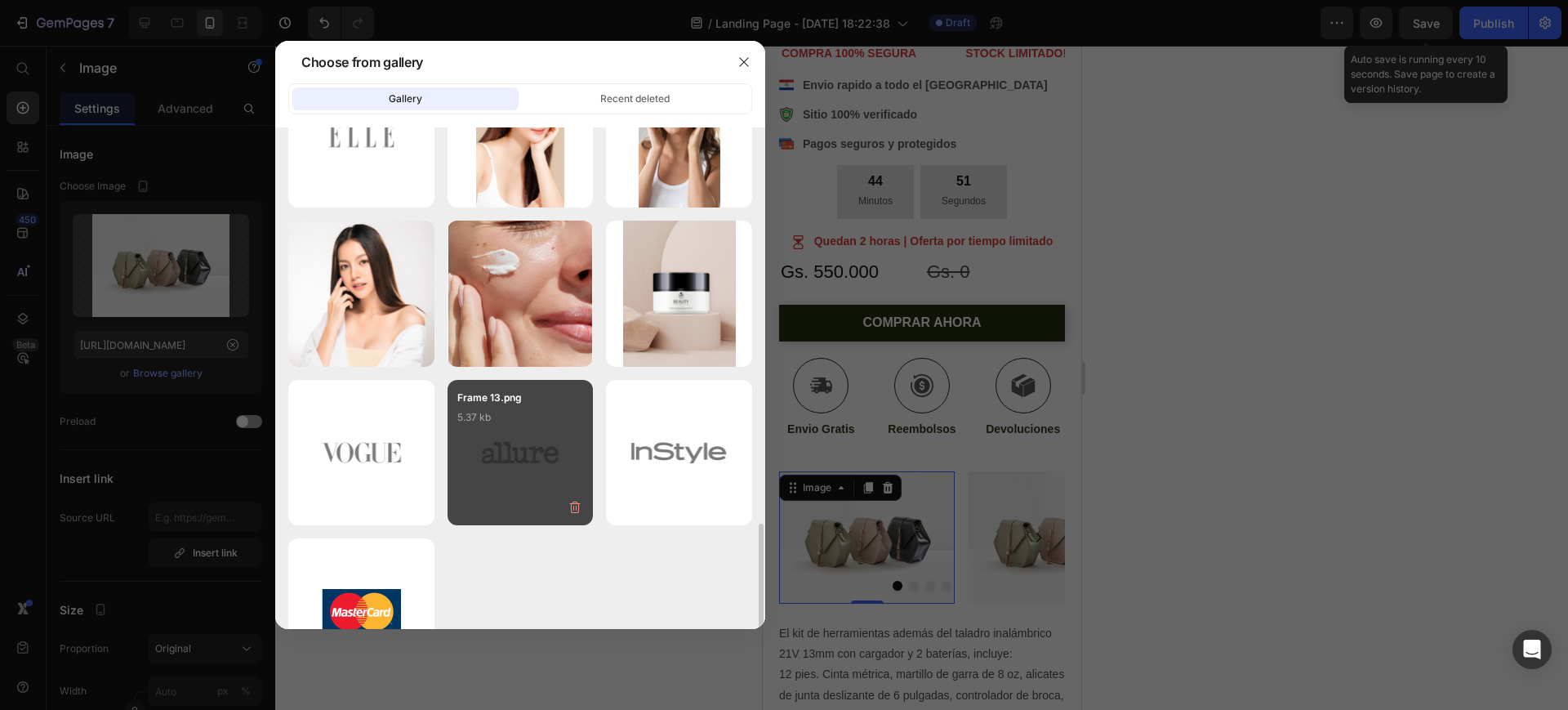 scroll, scrollTop: 943, scrollLeft: 0, axis: vertical 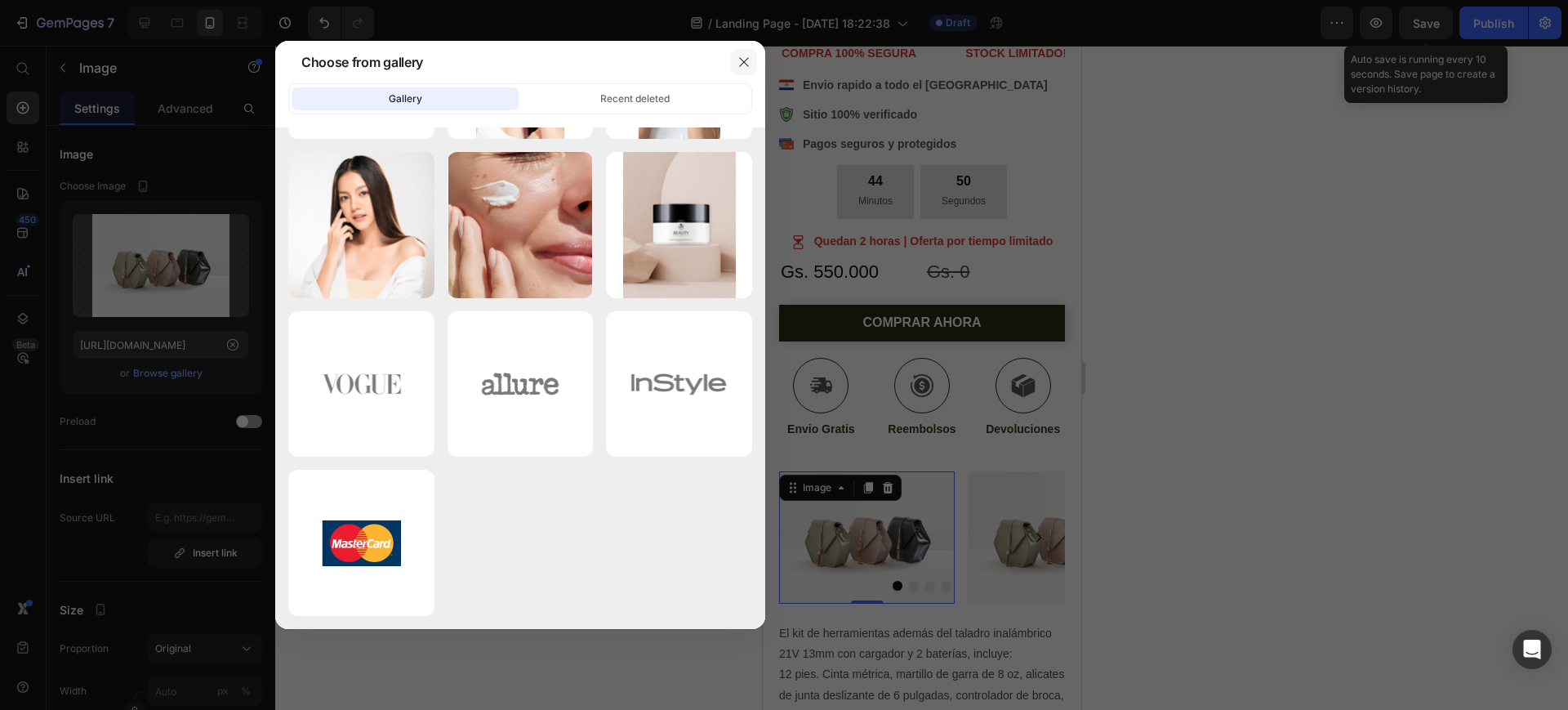 click 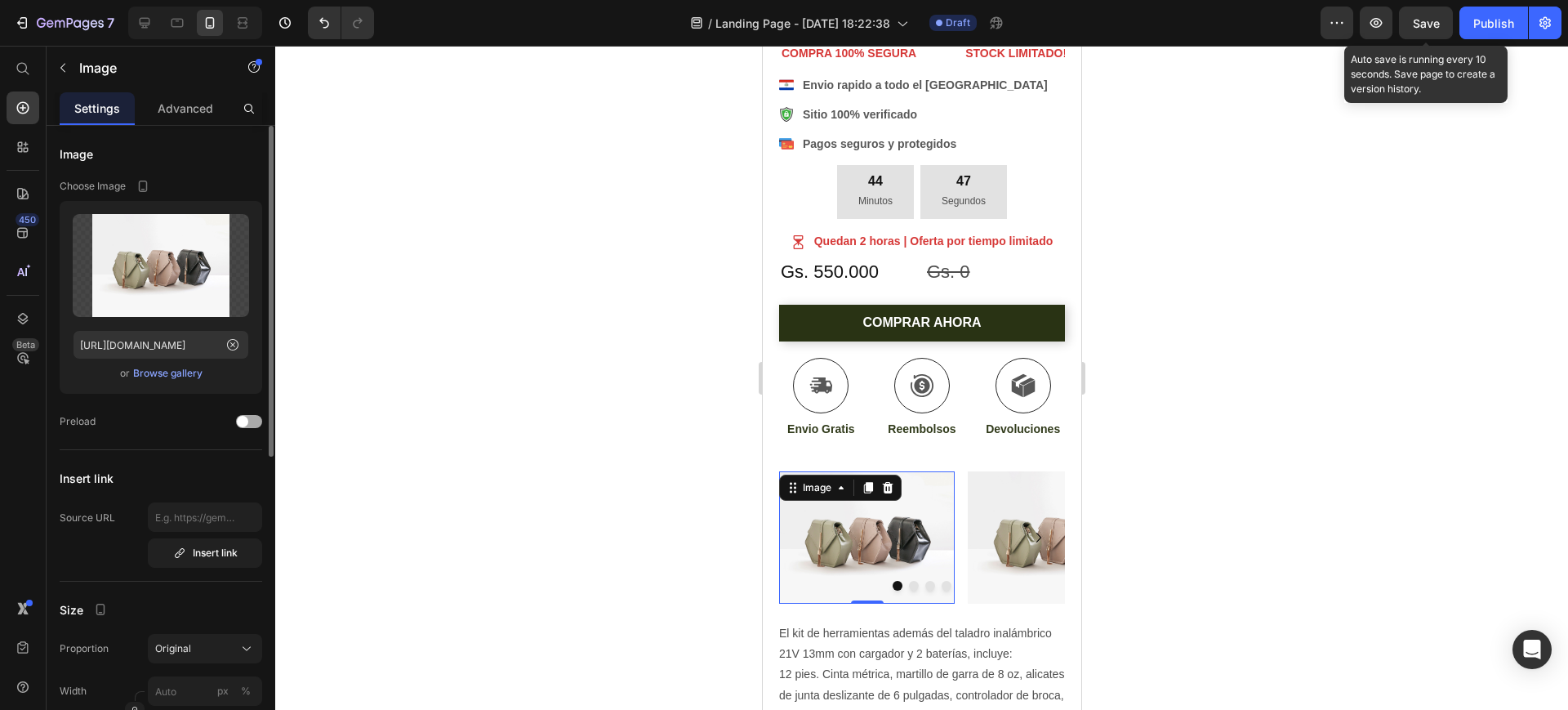 click at bounding box center [249, 422] 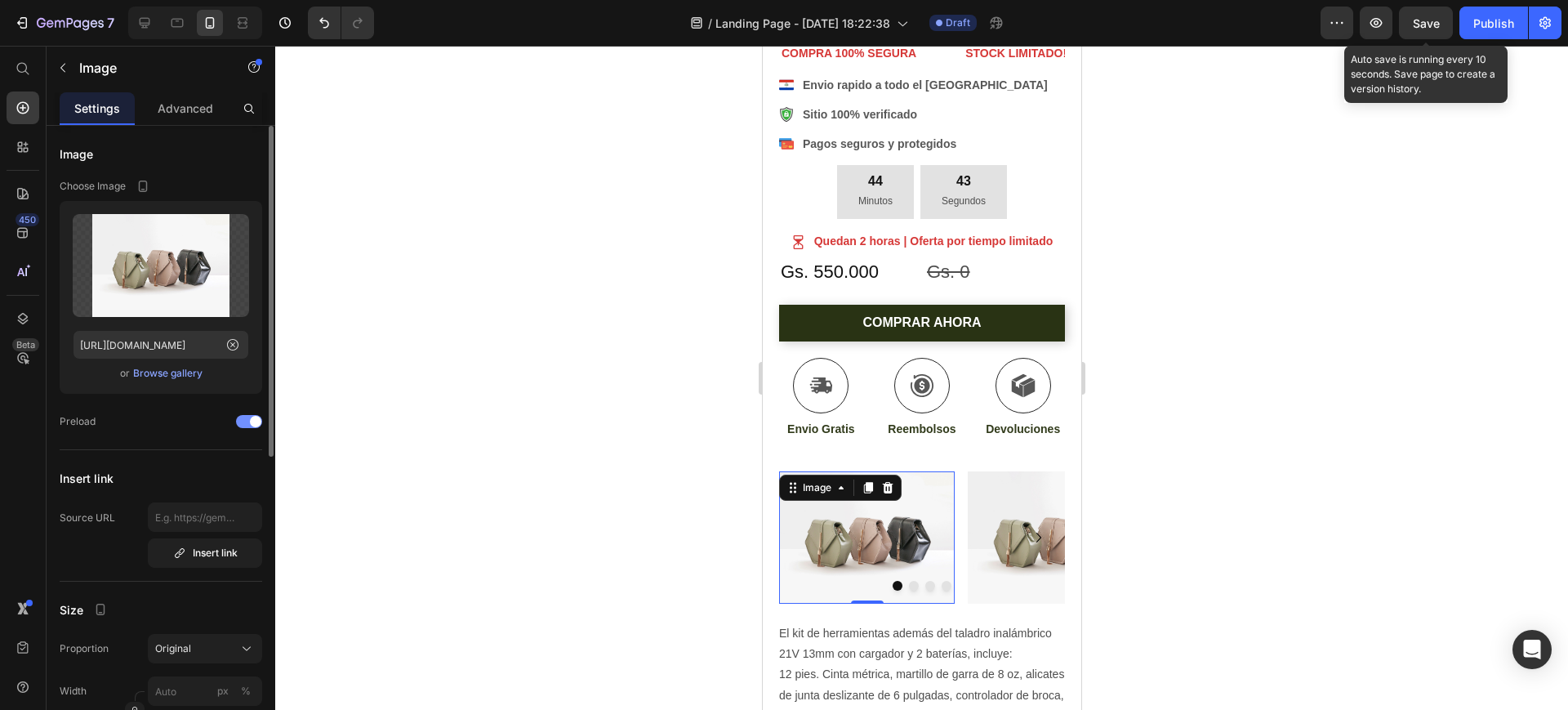 click at bounding box center [249, 422] 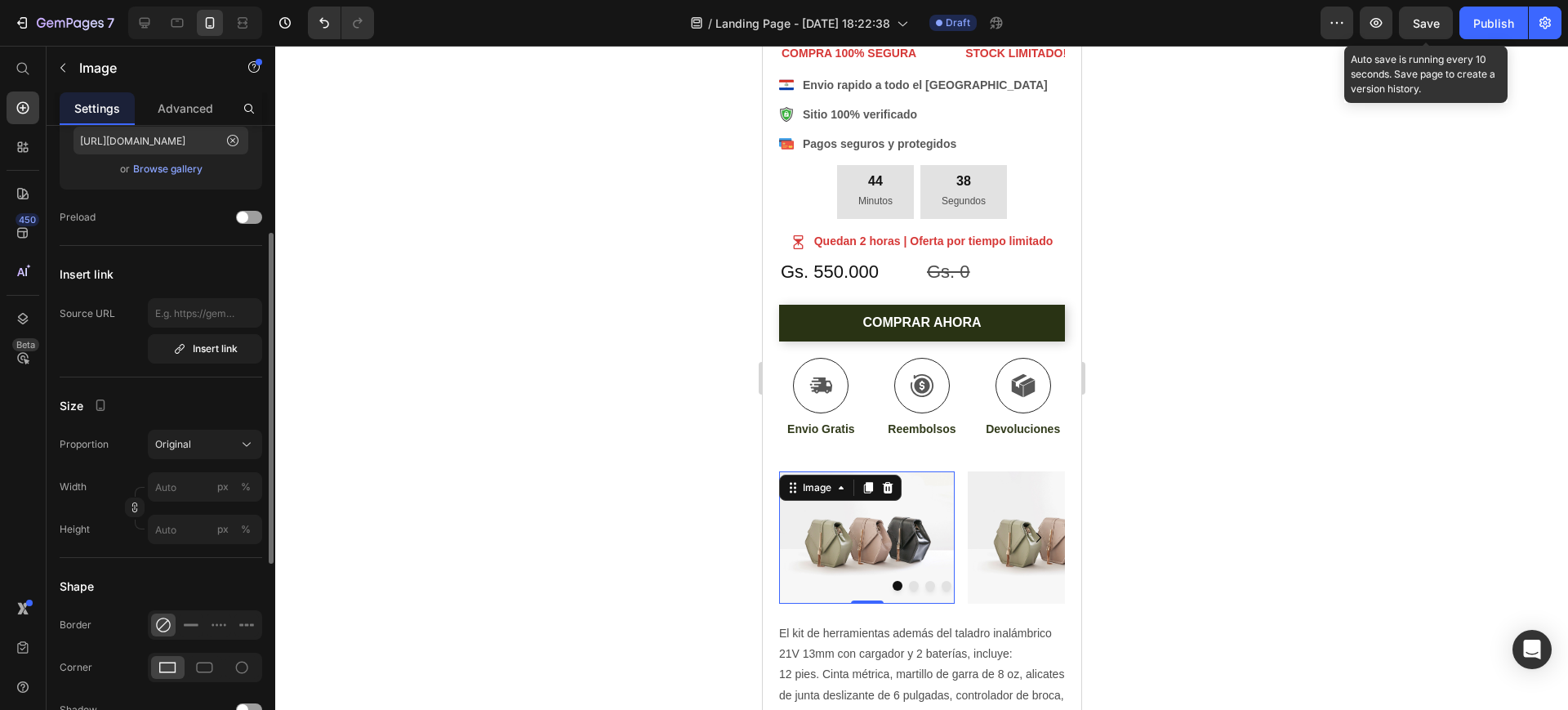 scroll, scrollTop: 0, scrollLeft: 0, axis: both 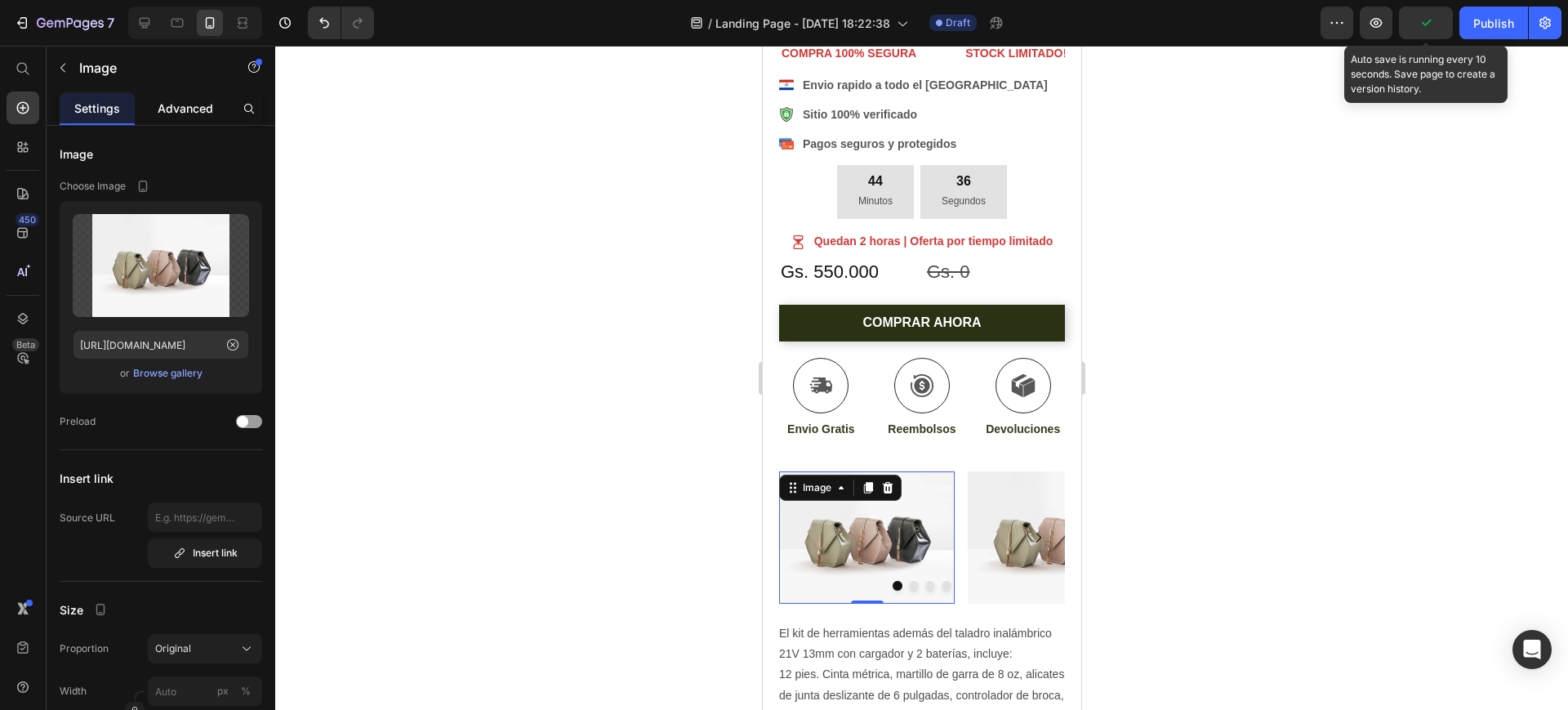 click on "Advanced" 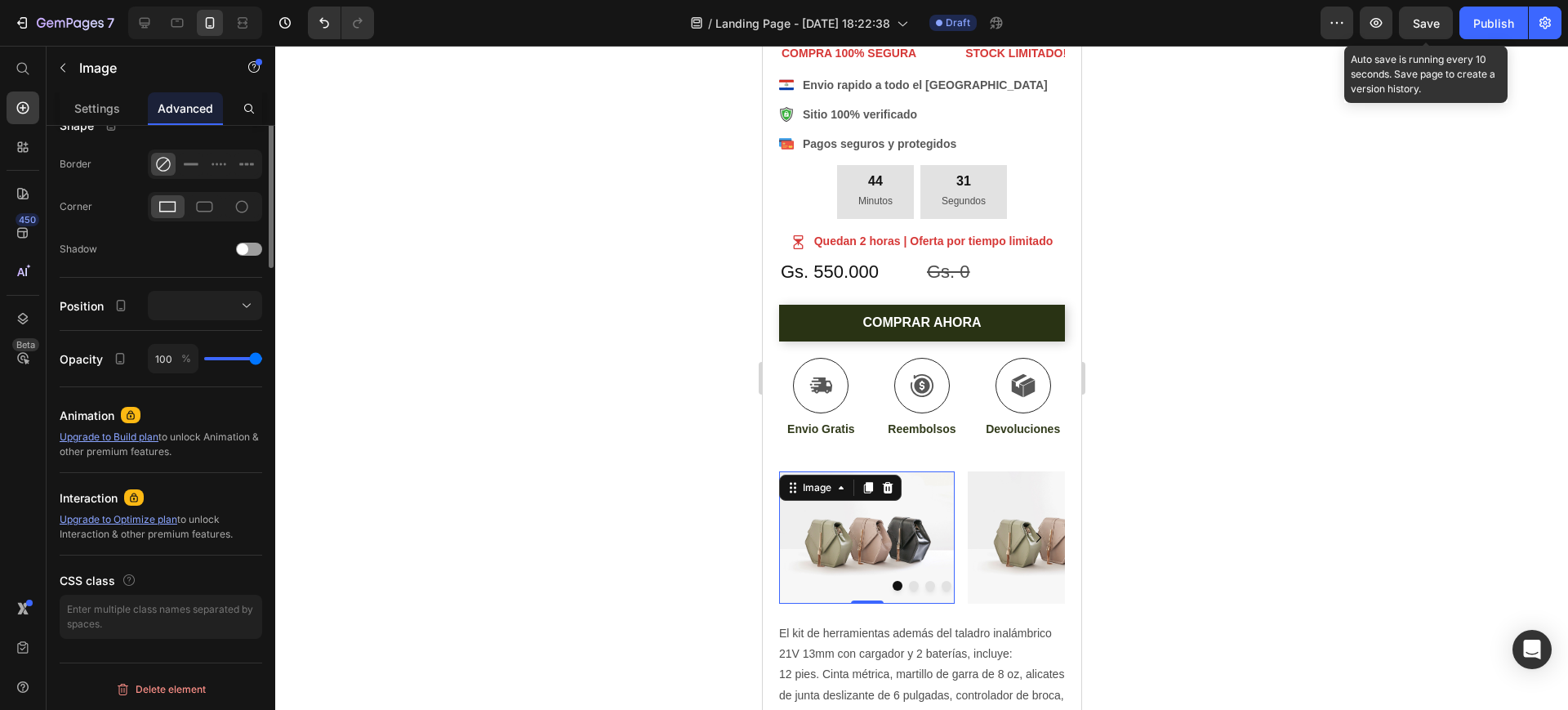 scroll, scrollTop: 0, scrollLeft: 0, axis: both 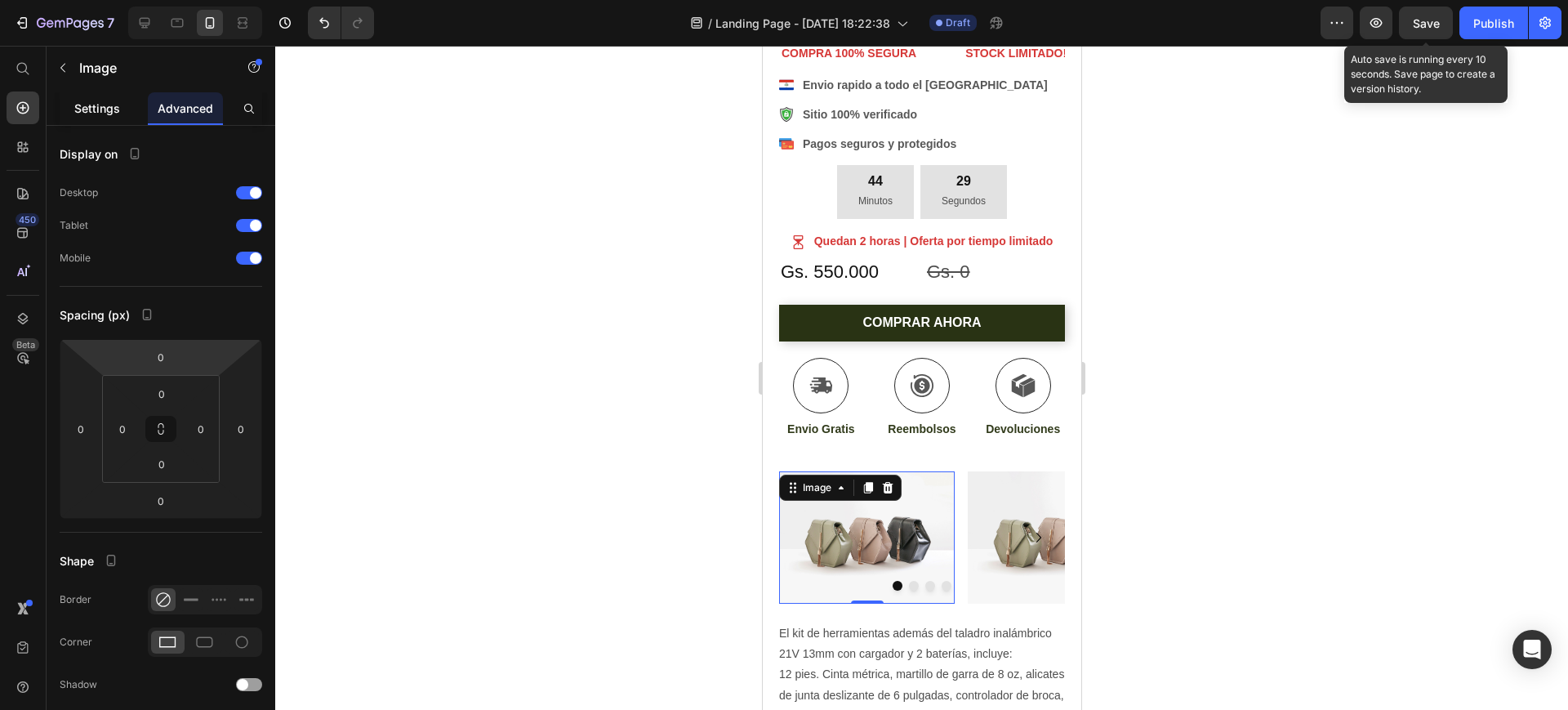 click on "Settings" 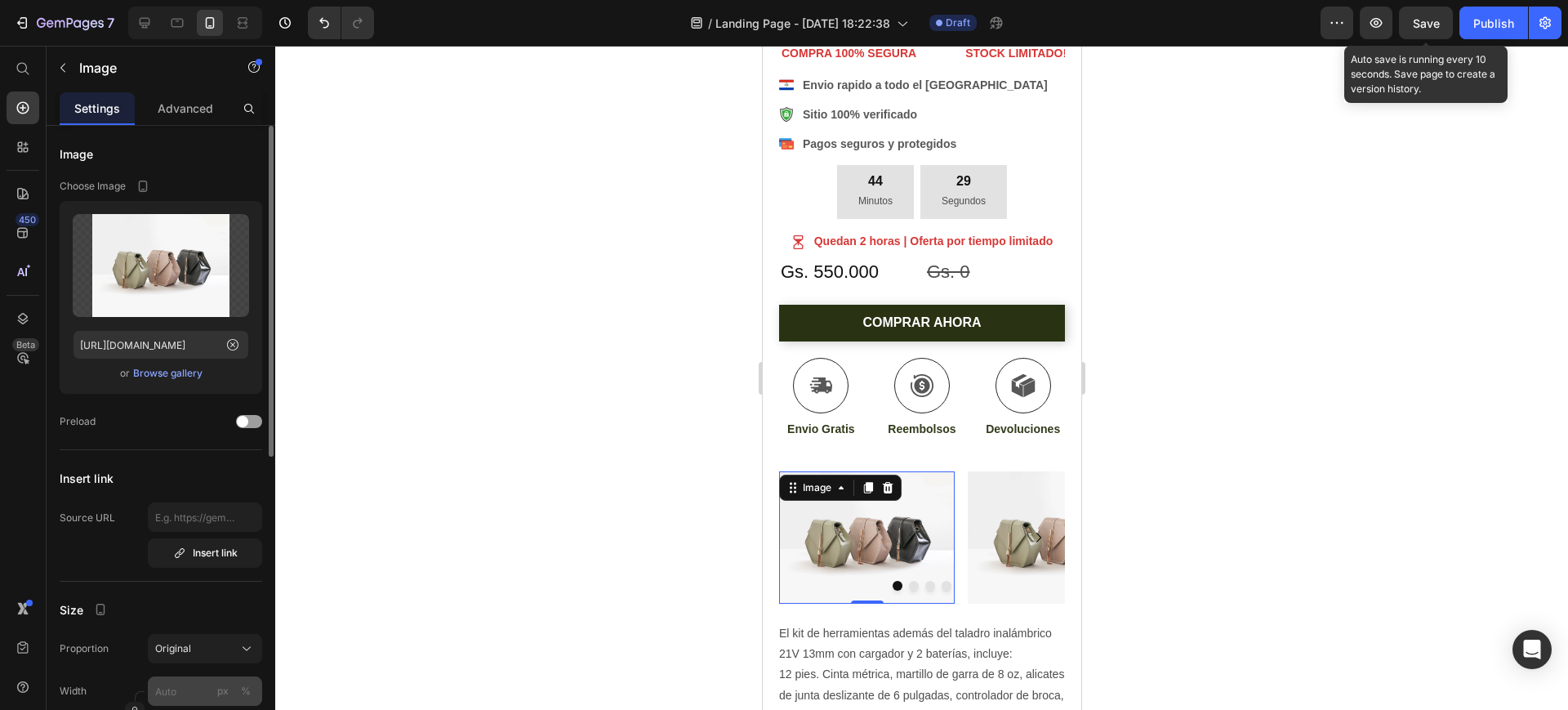 scroll, scrollTop: 204, scrollLeft: 0, axis: vertical 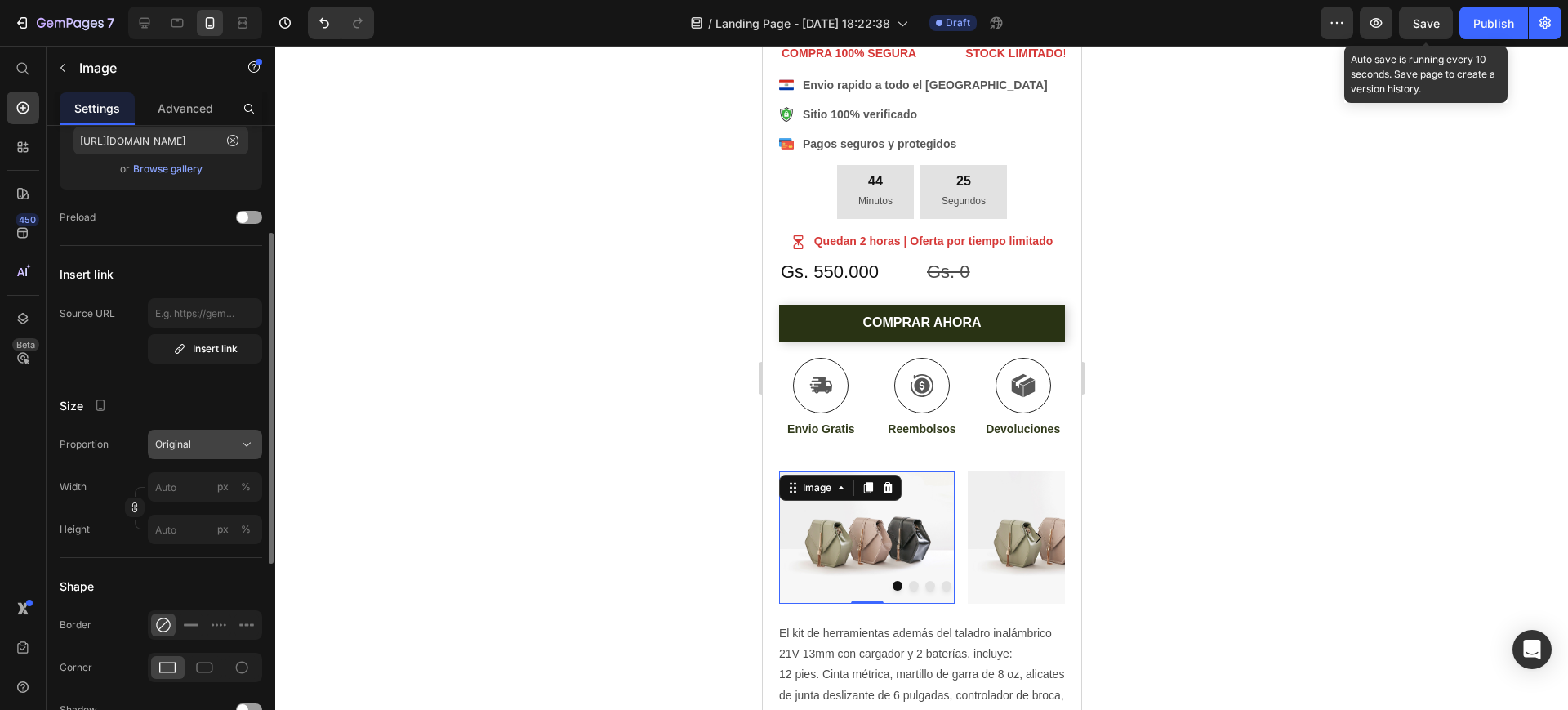 click on "Original" 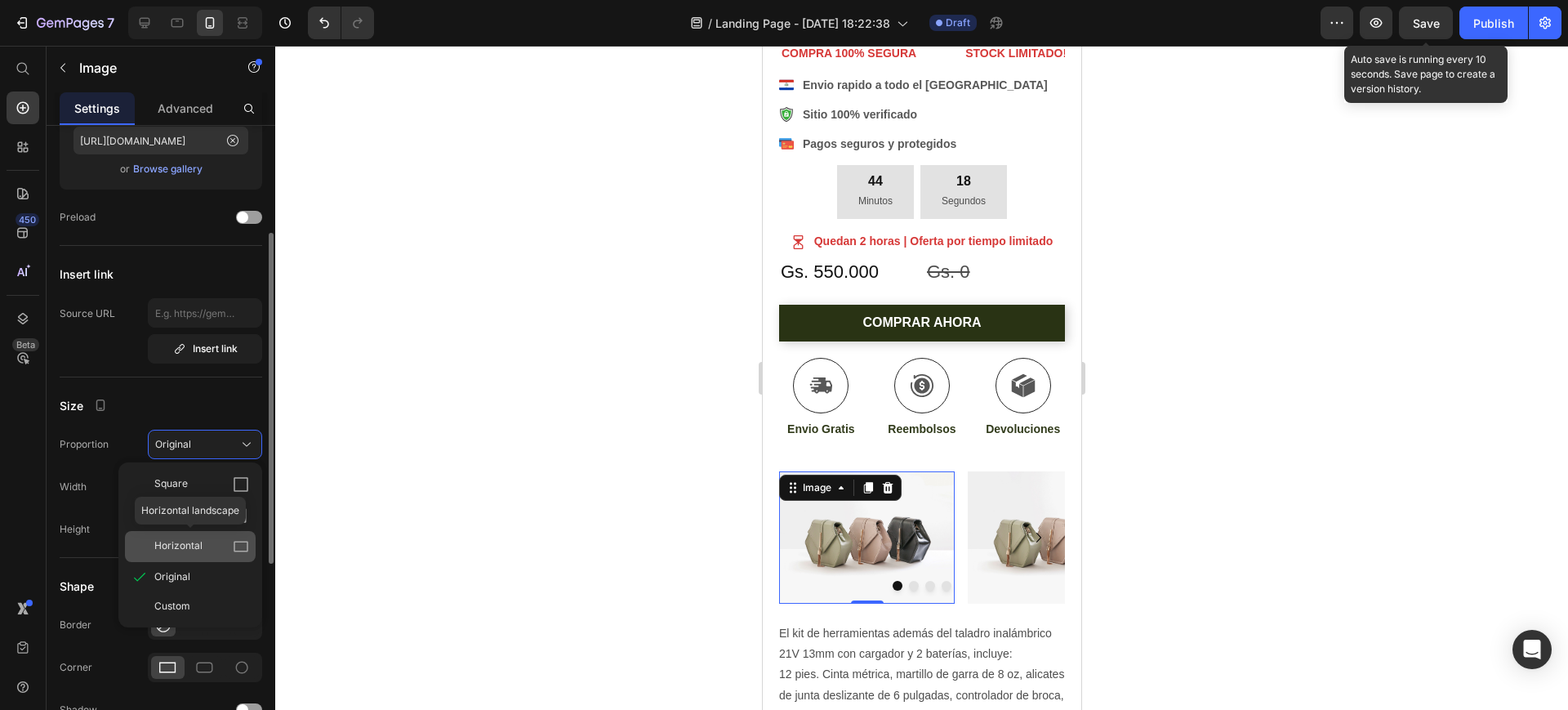 click 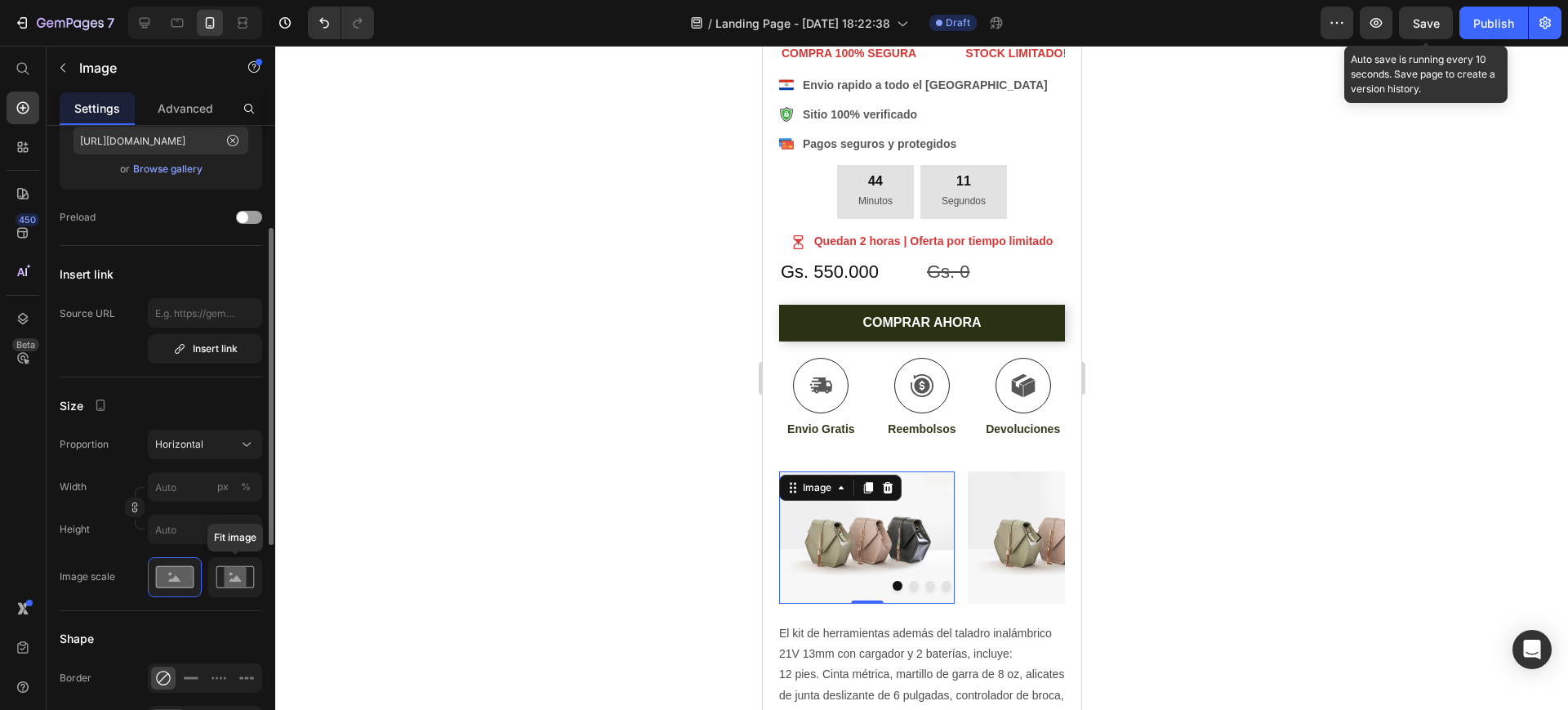 click 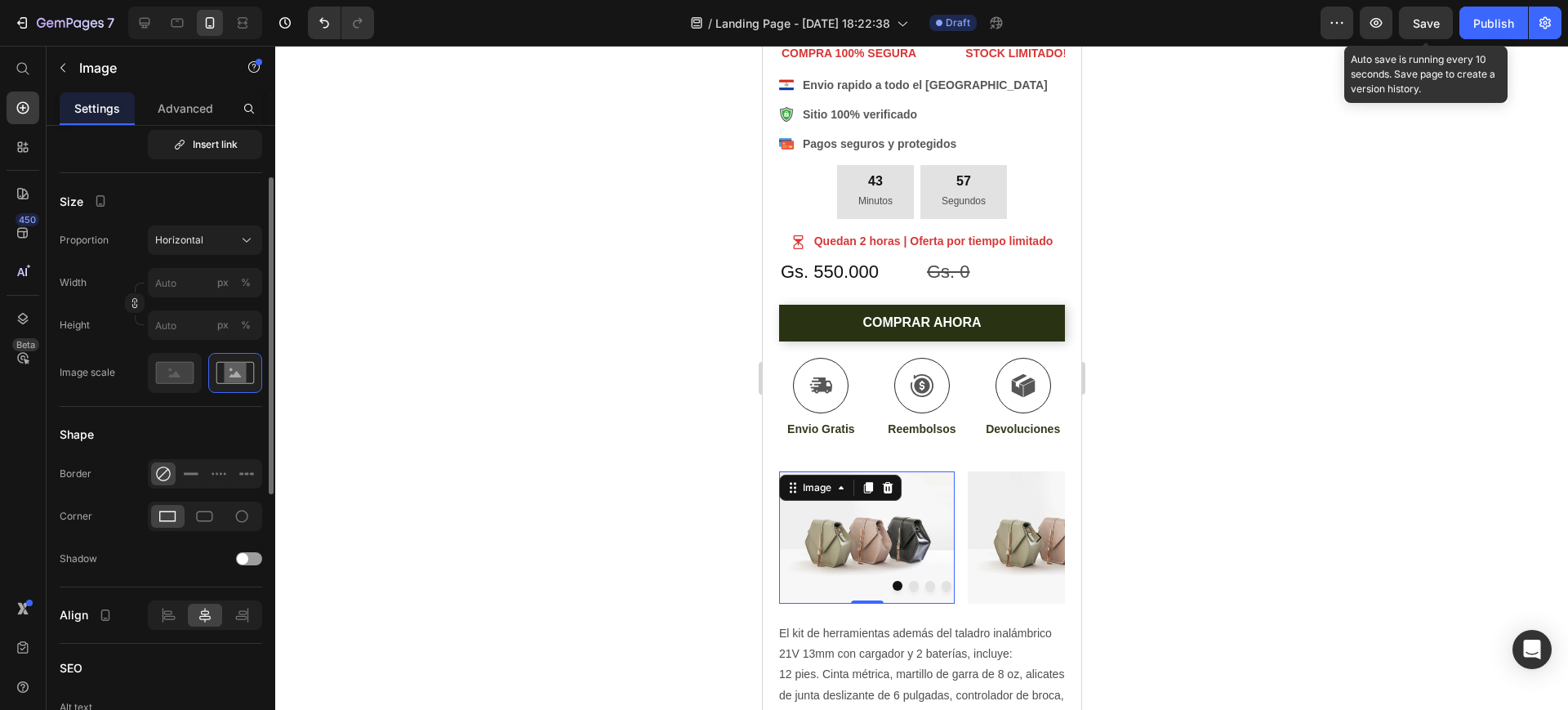 scroll, scrollTop: 204, scrollLeft: 0, axis: vertical 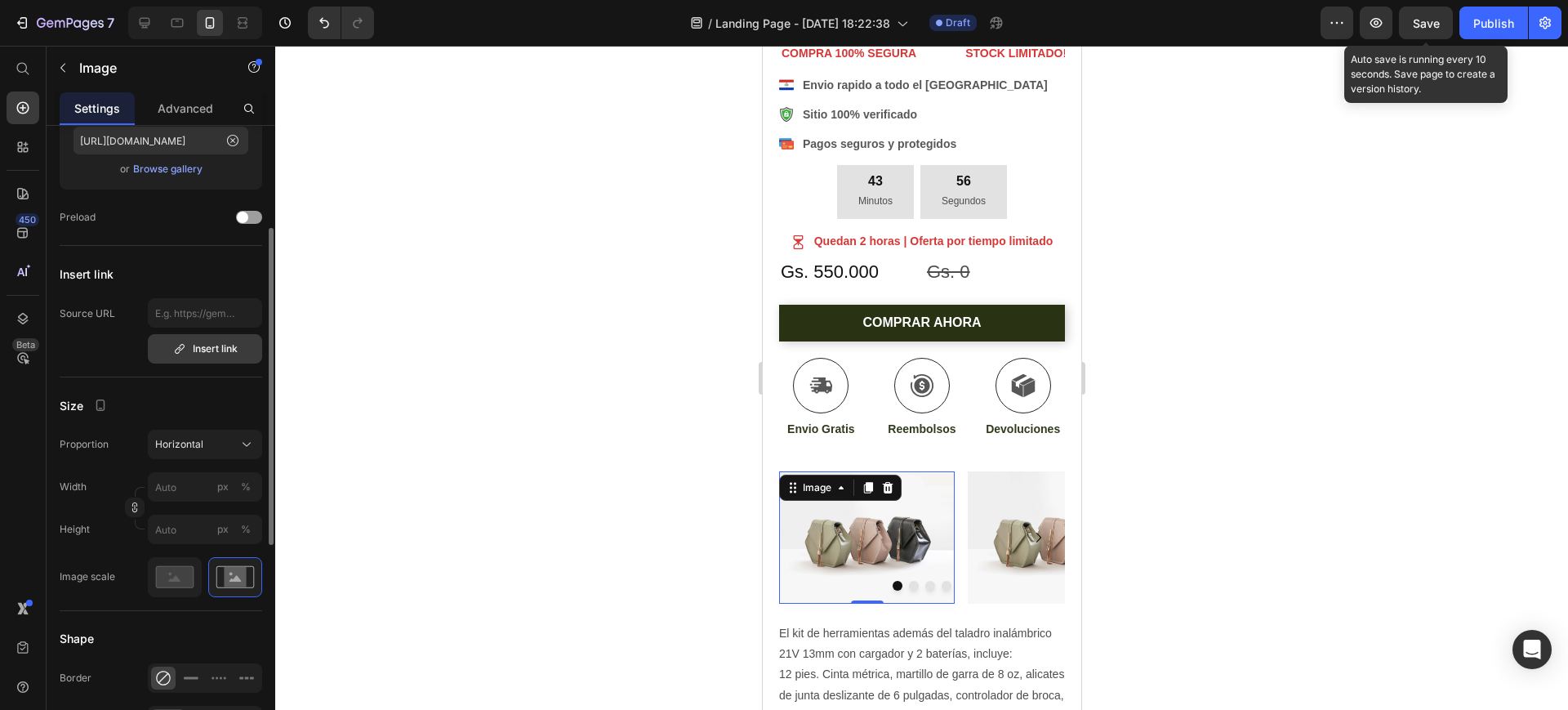 click on "Insert link" at bounding box center (205, 349) 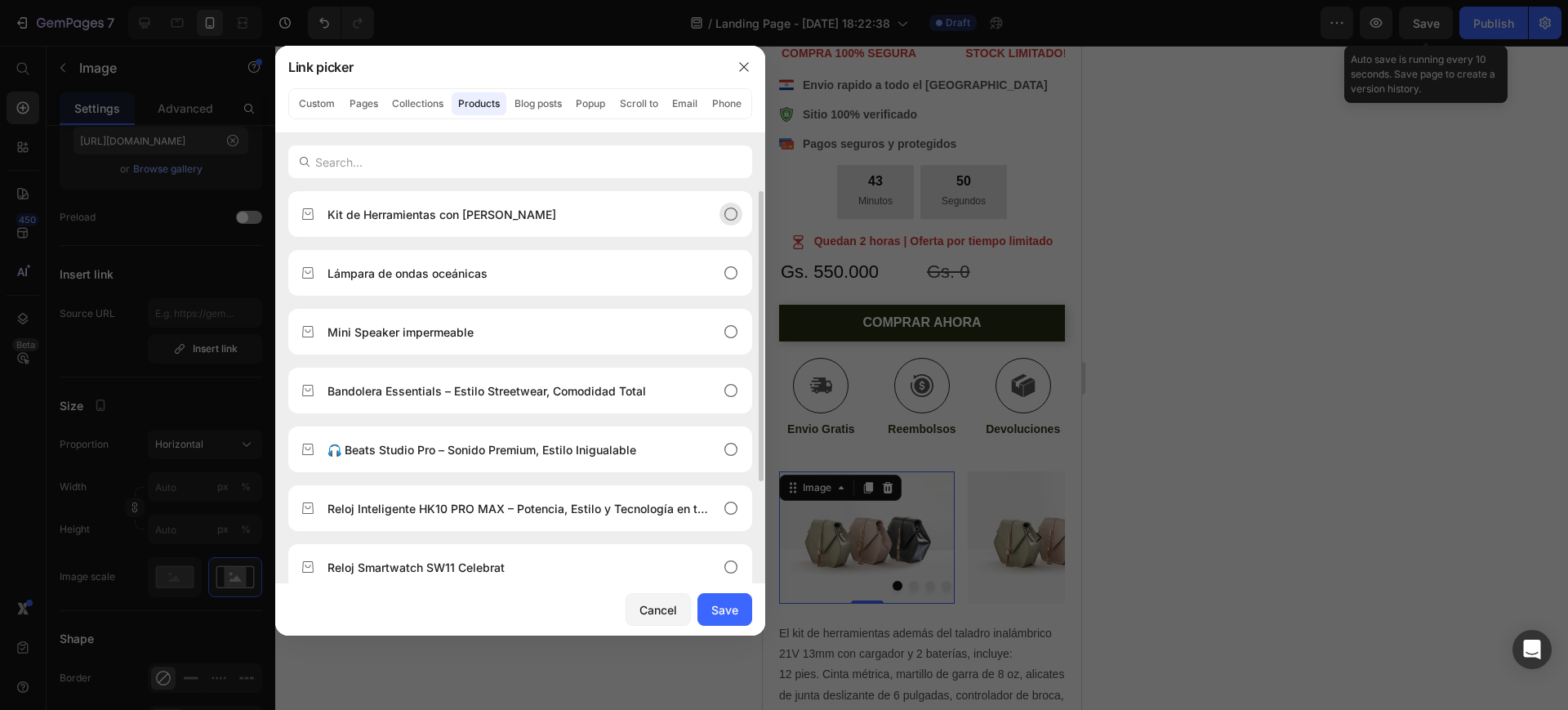 click on "Kit de Herramientas con [PERSON_NAME]" at bounding box center (507, 214) 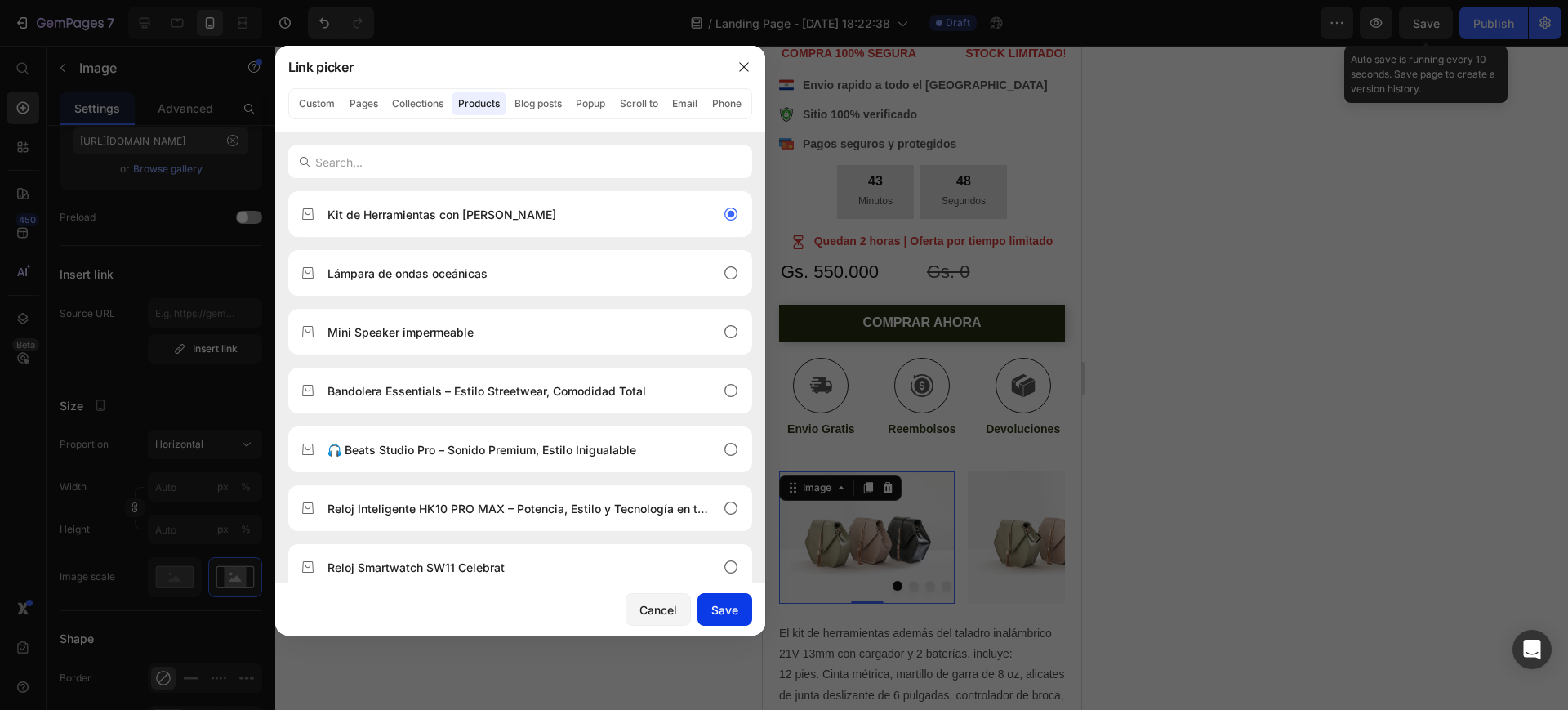 click on "Save" at bounding box center (724, 610) 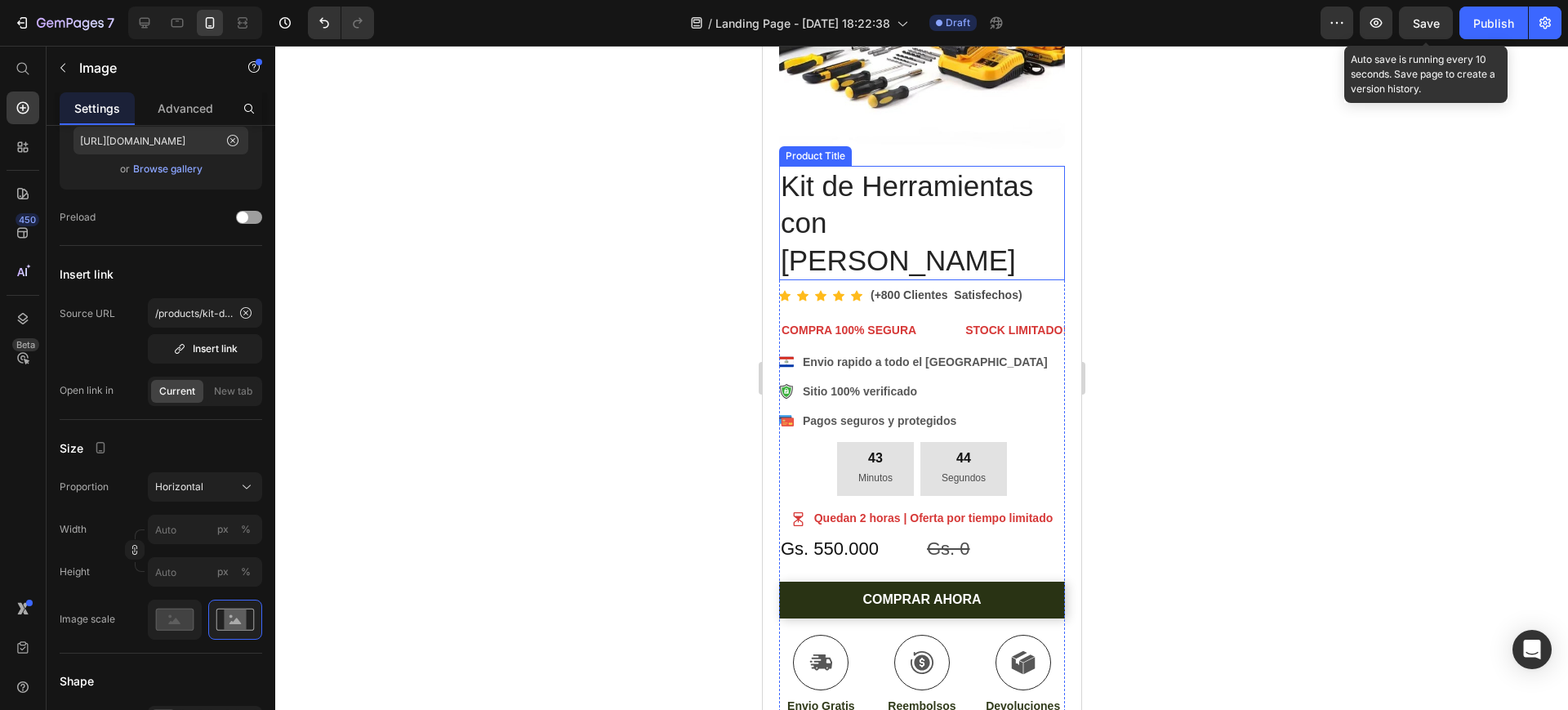 scroll, scrollTop: 613, scrollLeft: 0, axis: vertical 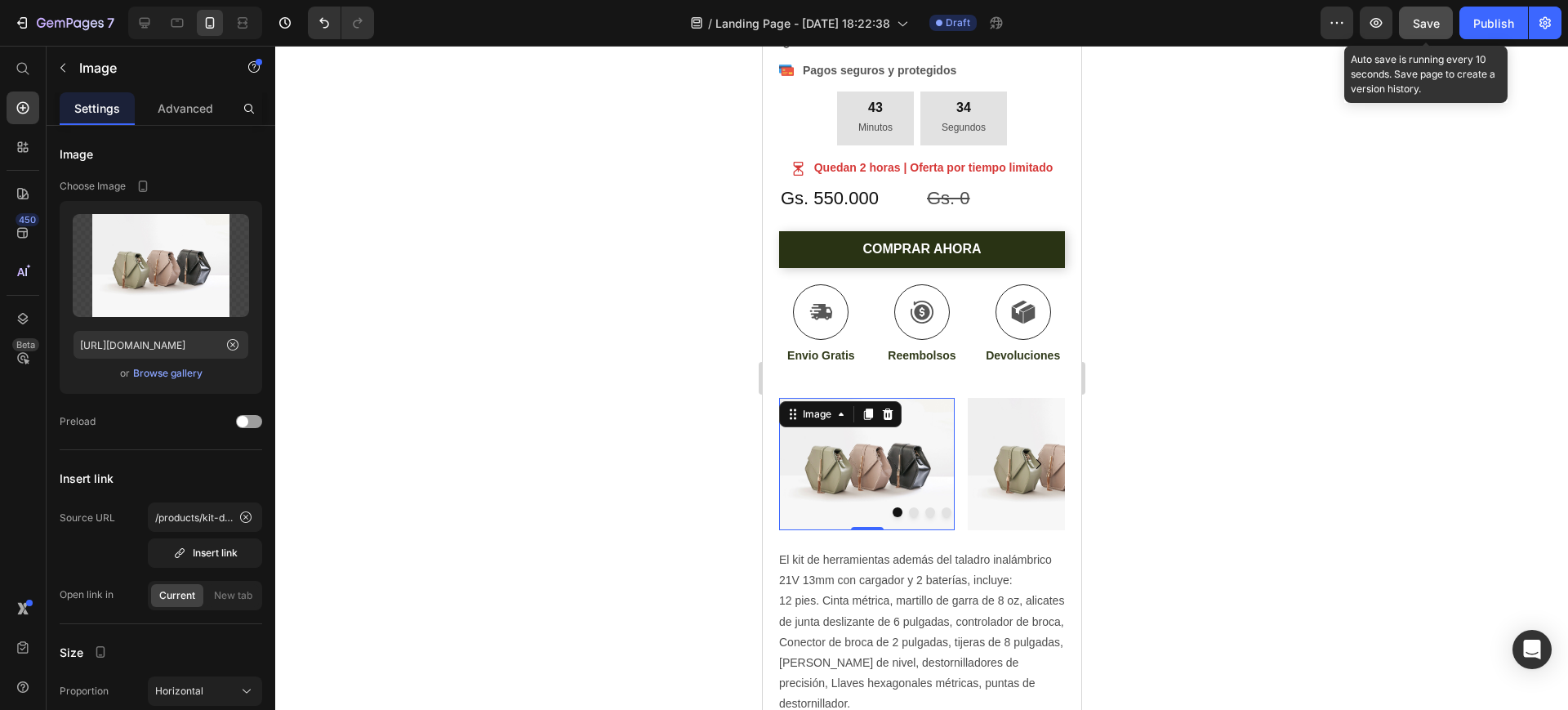 click on "Save" 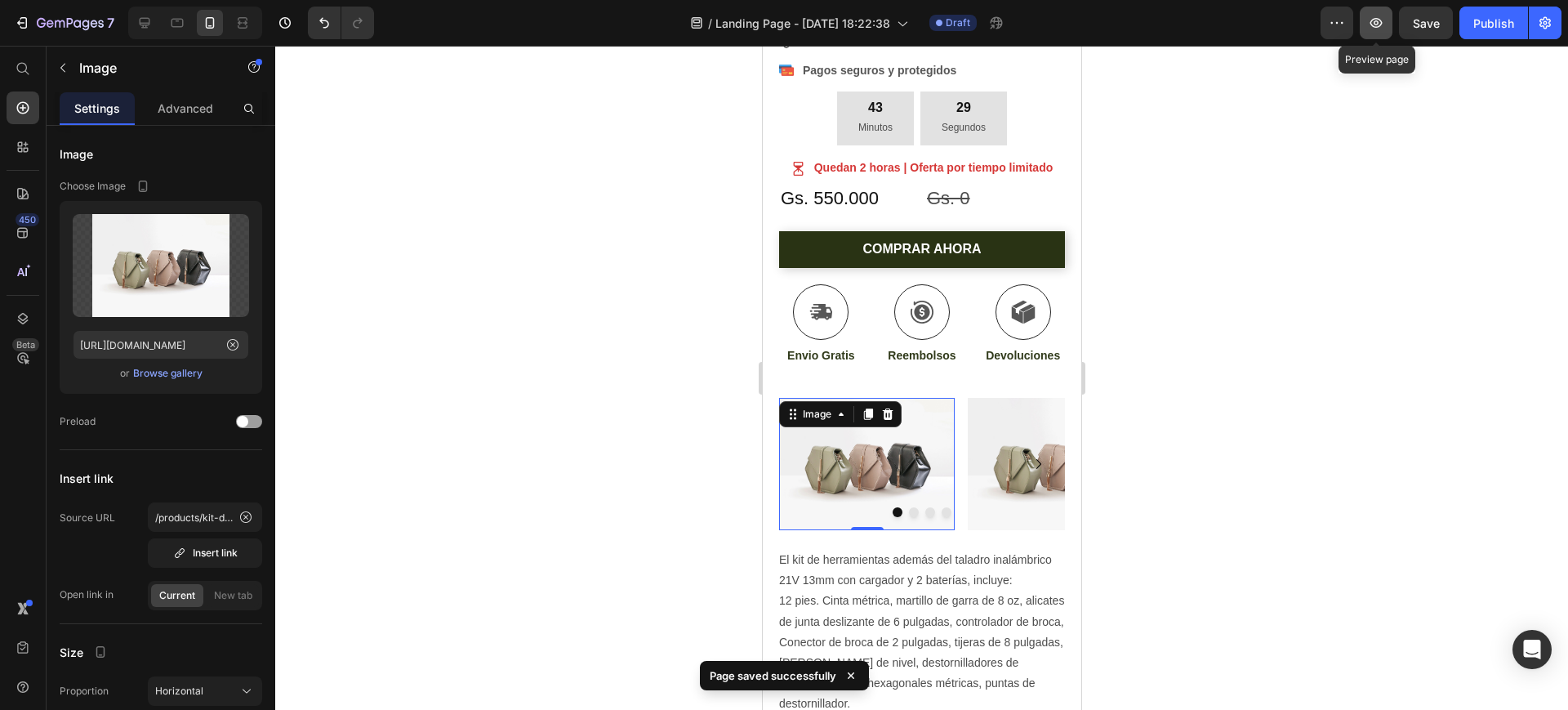 click 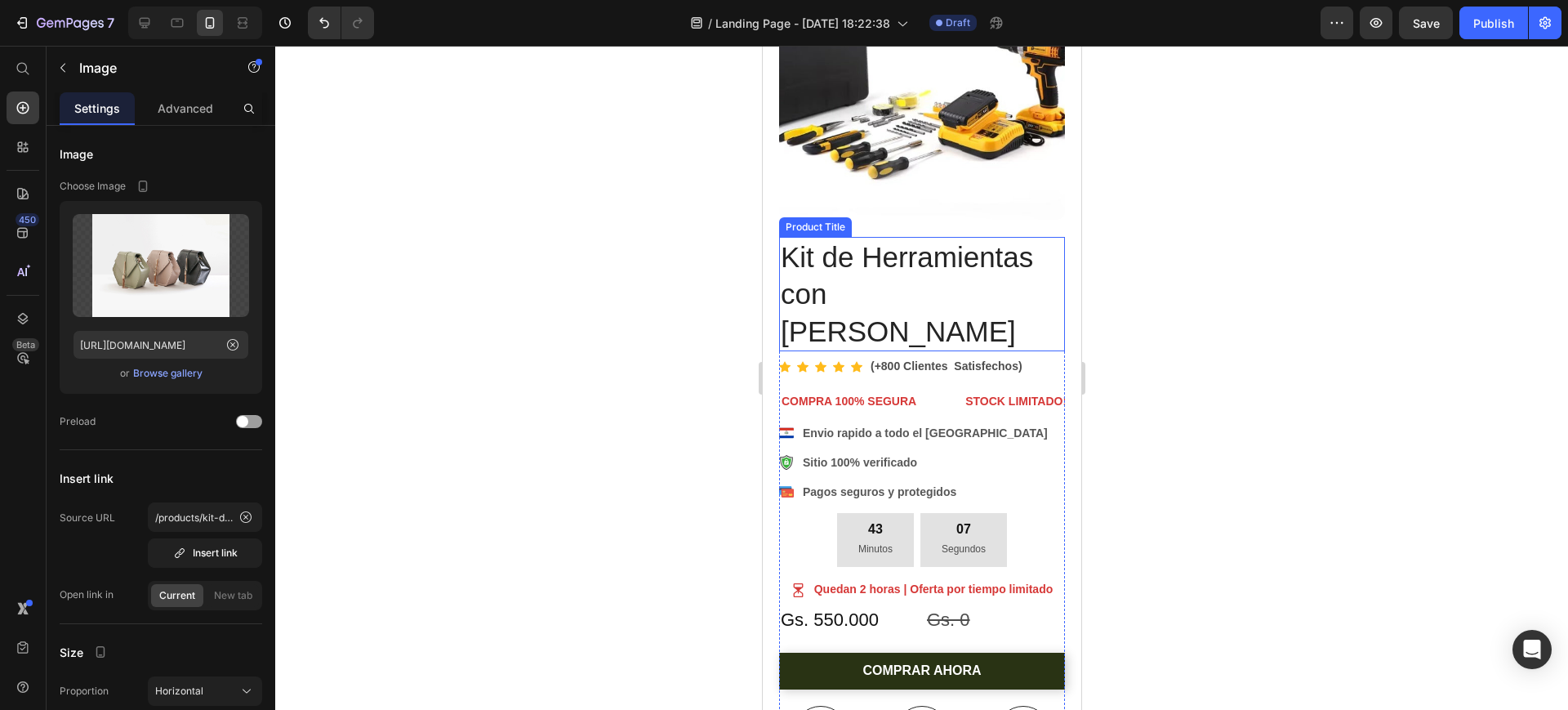 scroll, scrollTop: 306, scrollLeft: 0, axis: vertical 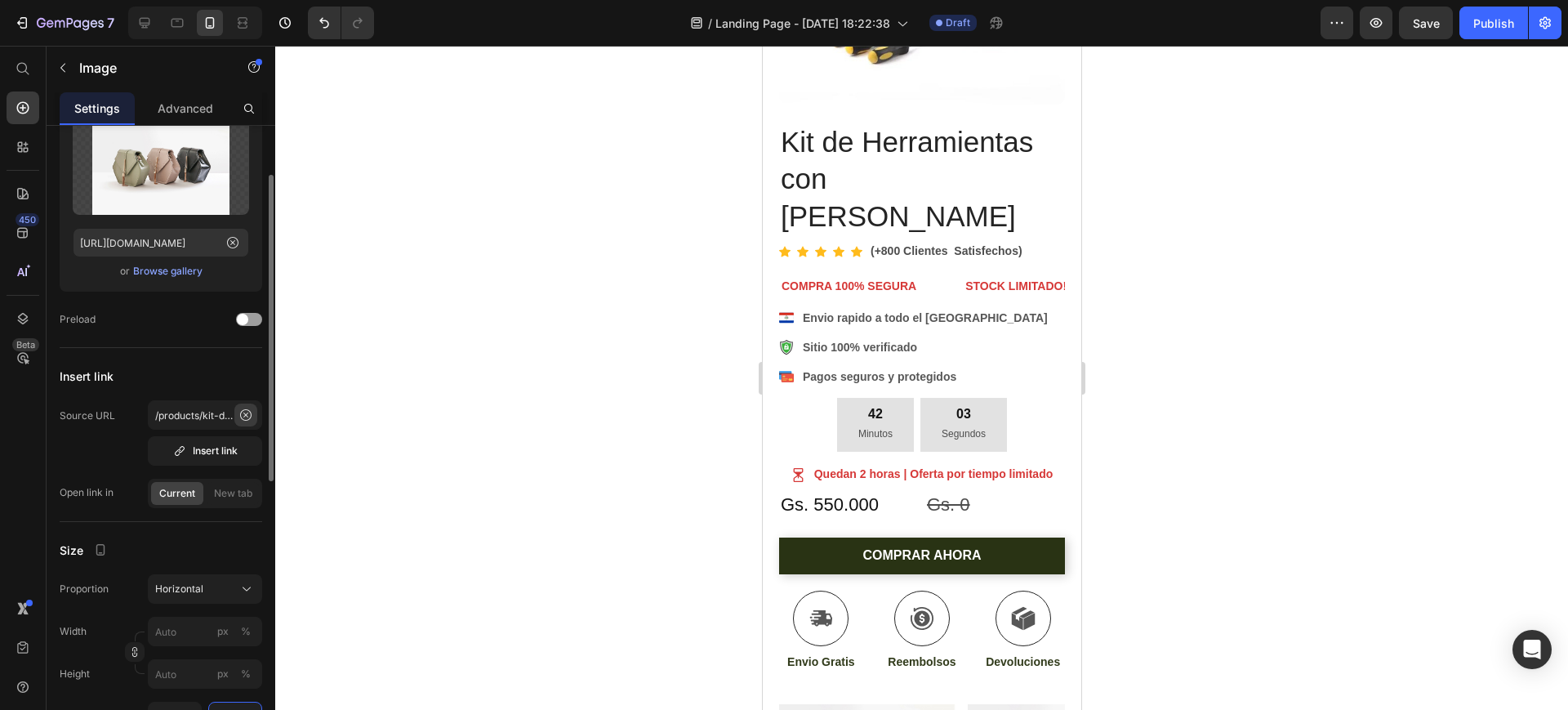 click 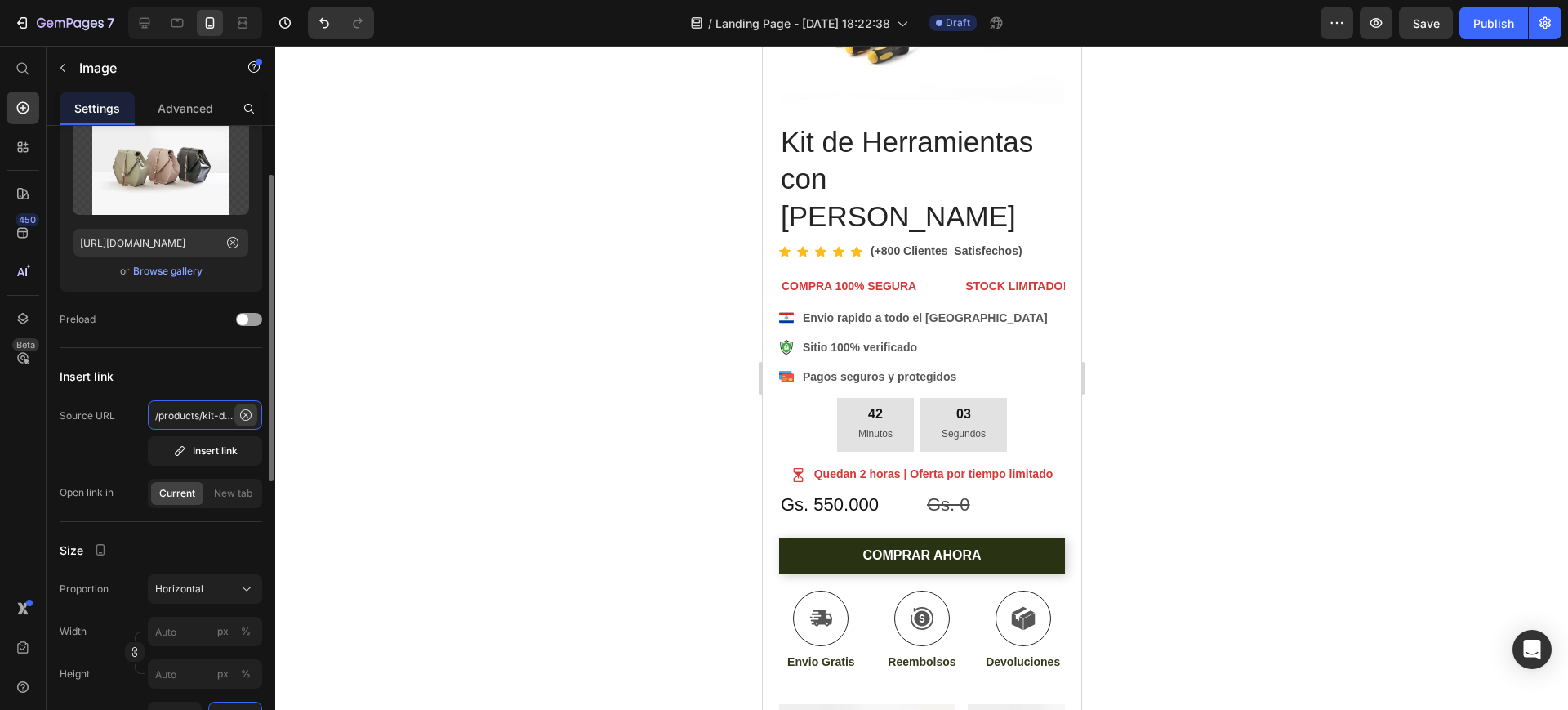 type 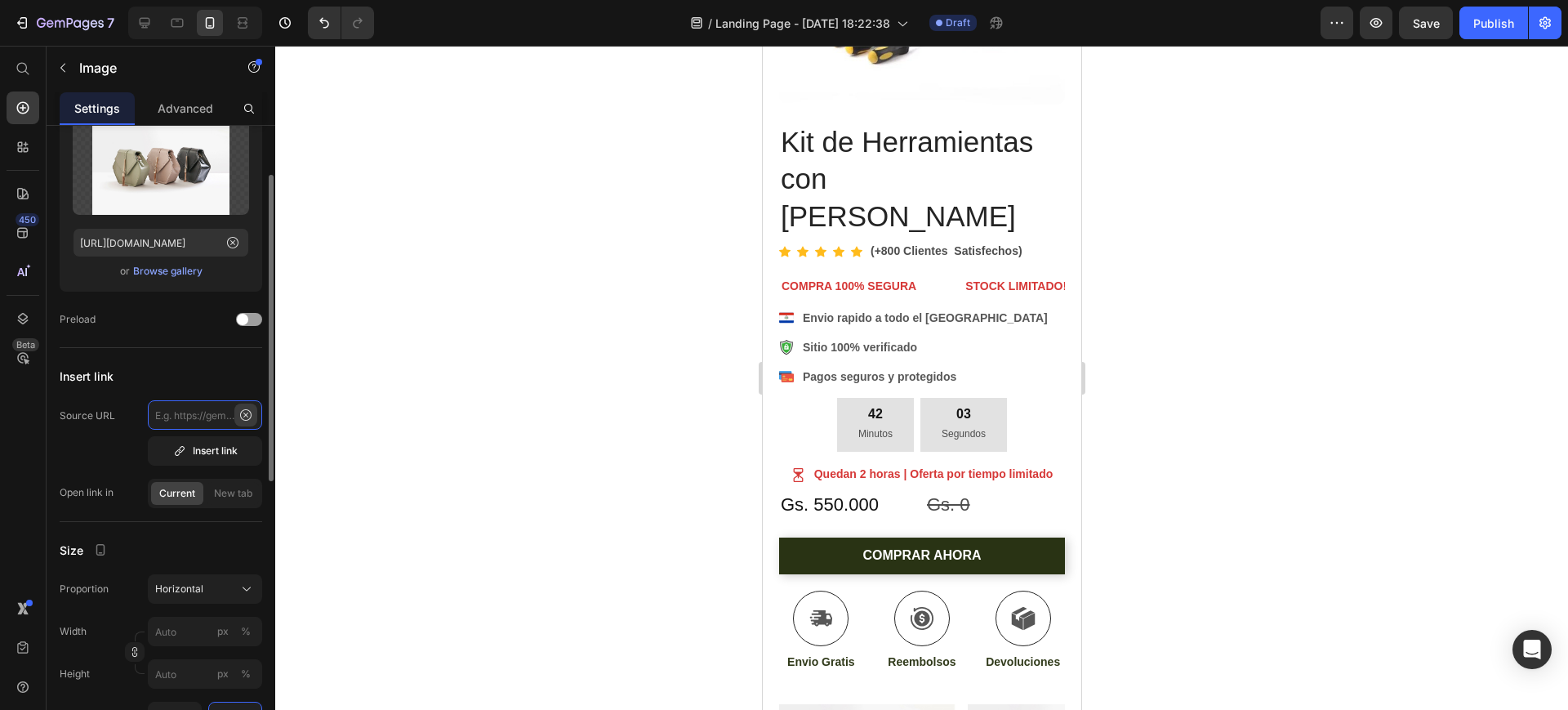 scroll, scrollTop: 0, scrollLeft: 0, axis: both 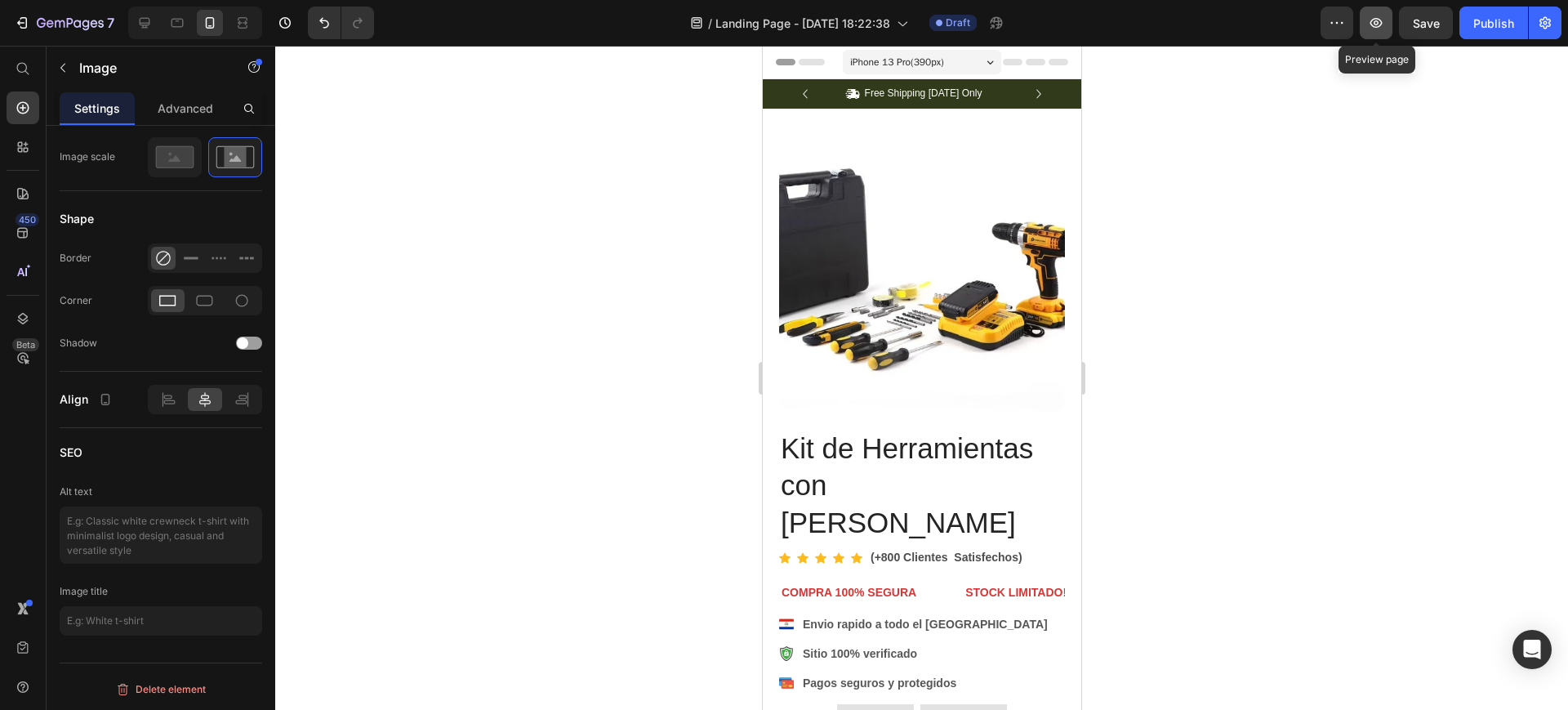 click 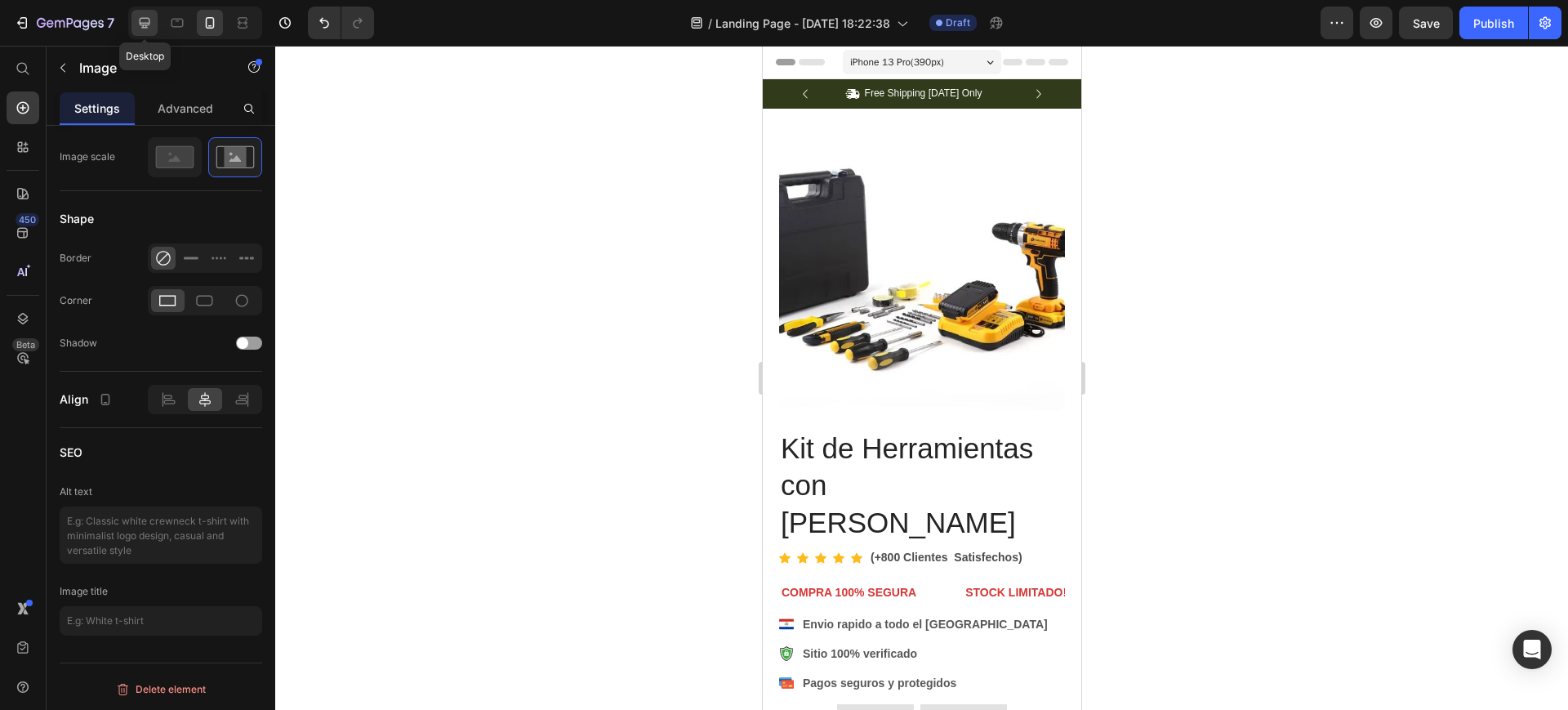 click 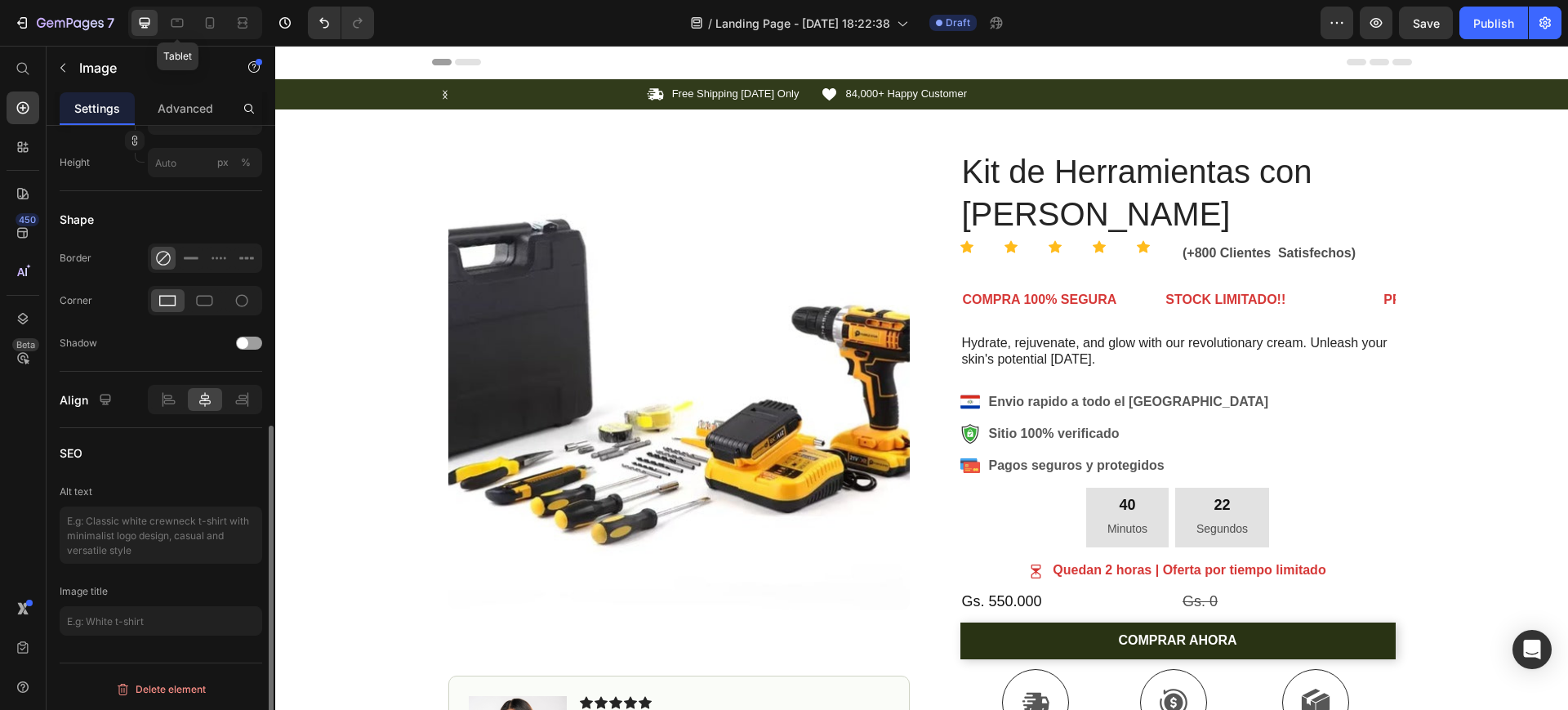 scroll, scrollTop: 571, scrollLeft: 0, axis: vertical 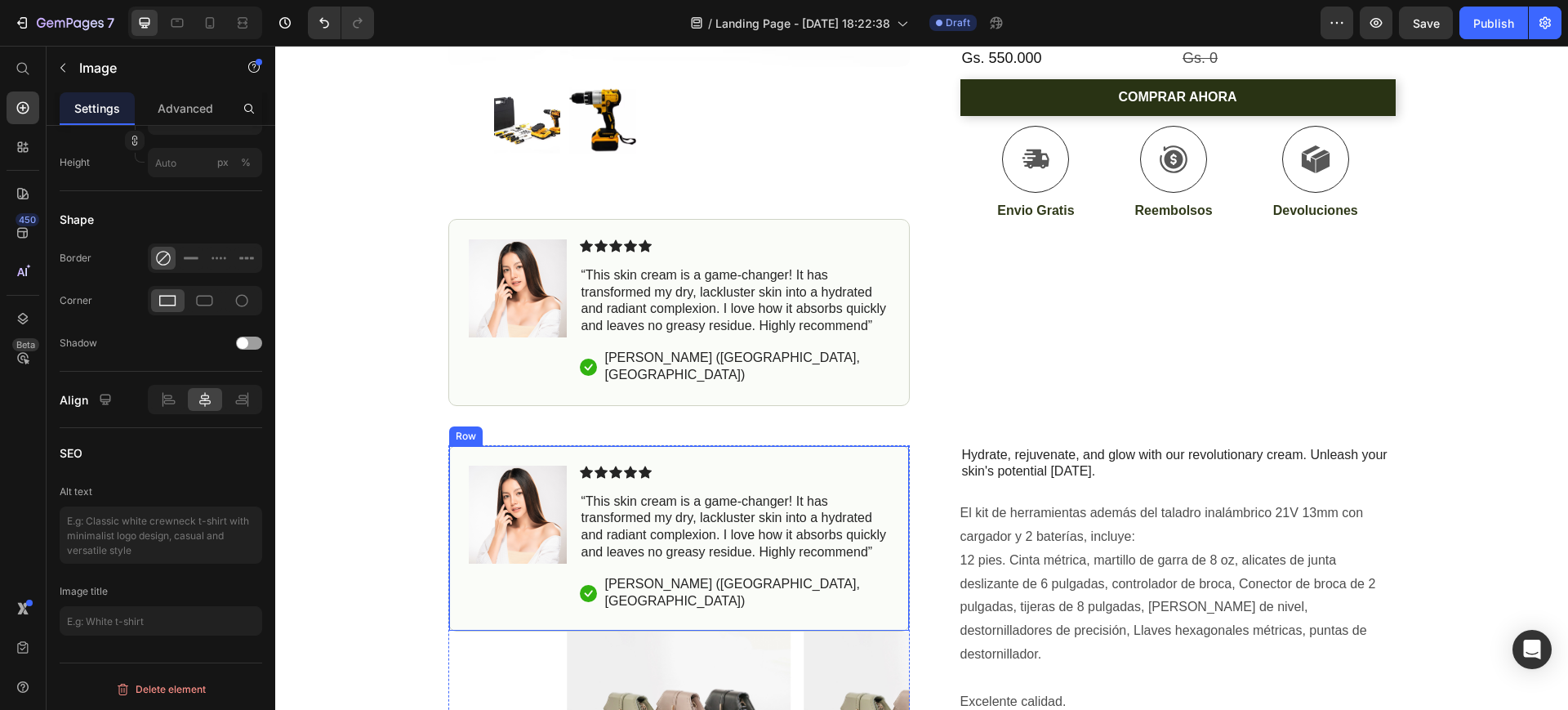 click on "Image Icon Icon Icon Icon Icon Icon List “This skin cream is a game-changer! It has transformed my dry, lackluster skin into a hydrated and radiant complexion. I love how it absorbs quickly and leaves no greasy residue. Highly recommend” Text Block
Icon Hannah N. (Houston, USA) Text Block Row Row" at bounding box center (679, 538) 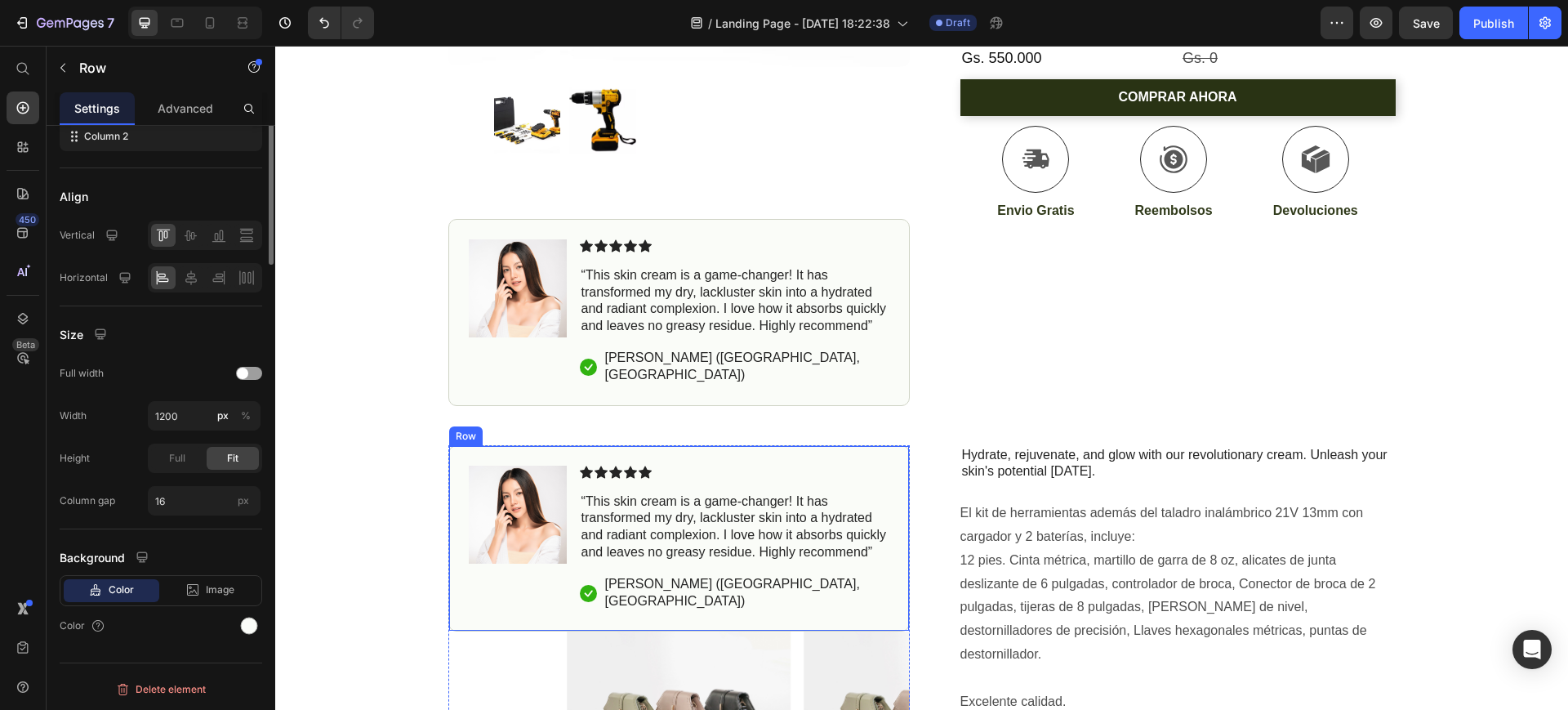 scroll, scrollTop: 0, scrollLeft: 0, axis: both 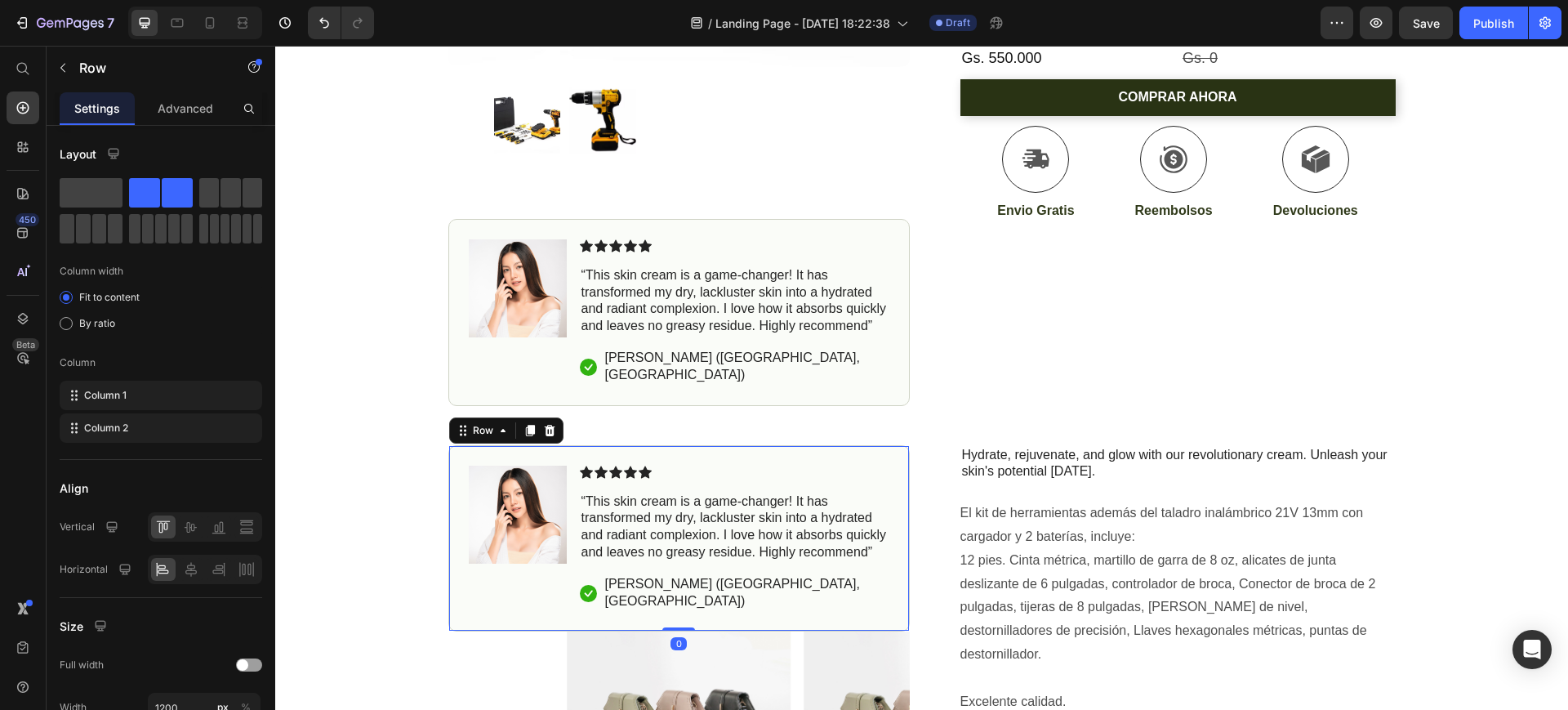 click on "Image Icon Icon Icon Icon Icon Icon List “This skin cream is a game-changer! It has transformed my dry, lackluster skin into a hydrated and radiant complexion. I love how it absorbs quickly and leaves no greasy residue. Highly recommend” Text Block
Icon Hannah N. (Houston, USA) Text Block Row Row   0" at bounding box center [679, 538] 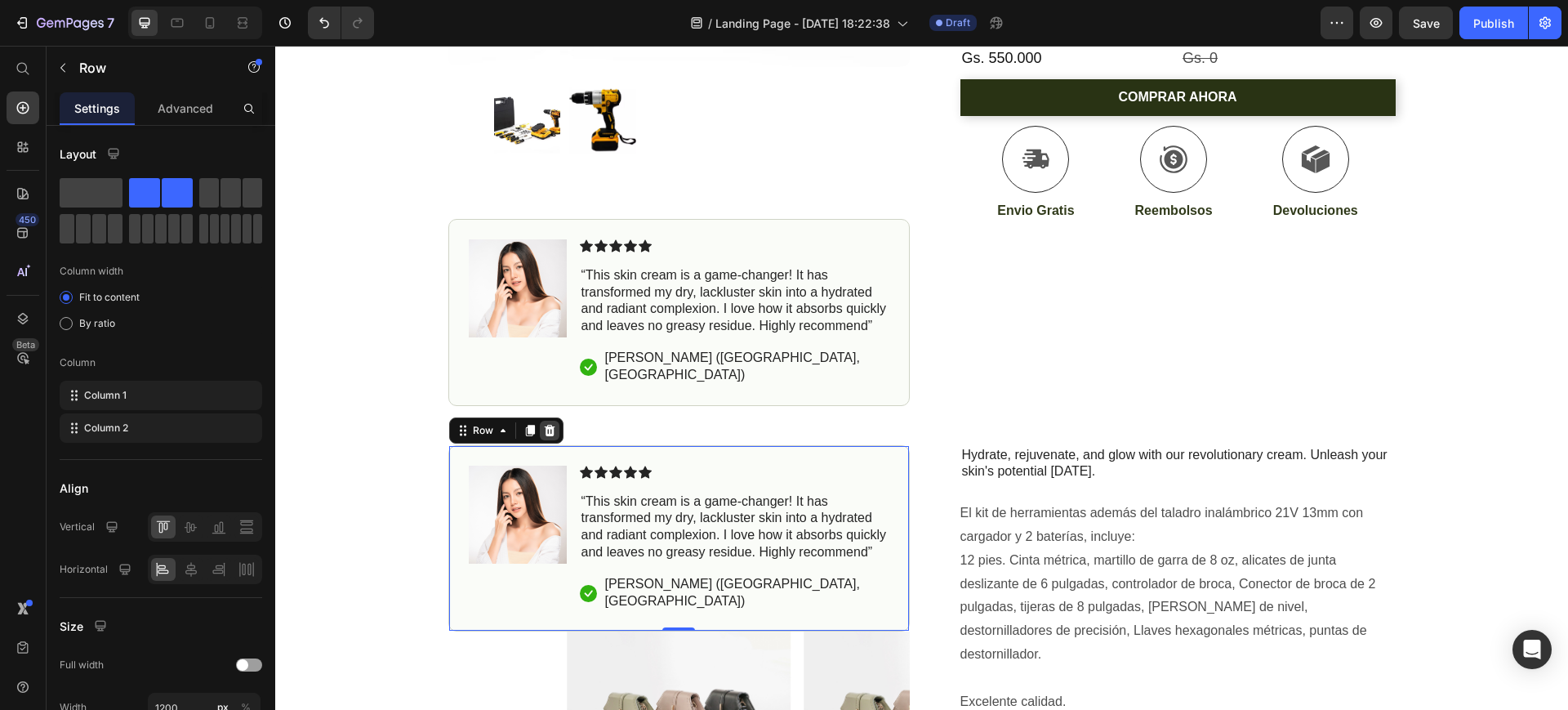 click 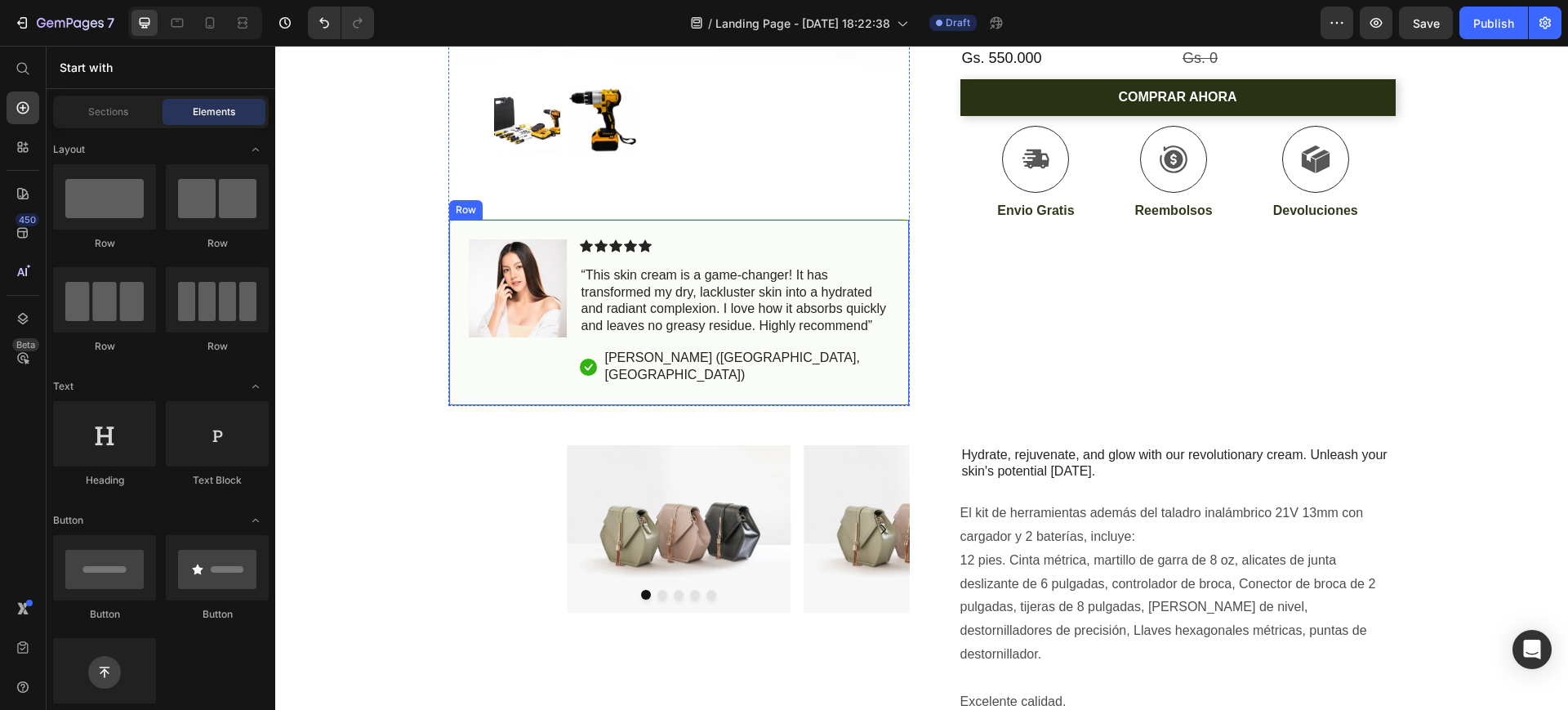 click on "Image Icon Icon Icon Icon Icon Icon List “This skin cream is a game-changer! It has transformed my dry, lackluster skin into a hydrated and radiant complexion. I love how it absorbs quickly and leaves no greasy residue. Highly recommend” Text Block
Icon Hannah N. (Houston, USA) Text Block Row Row" at bounding box center [679, 312] 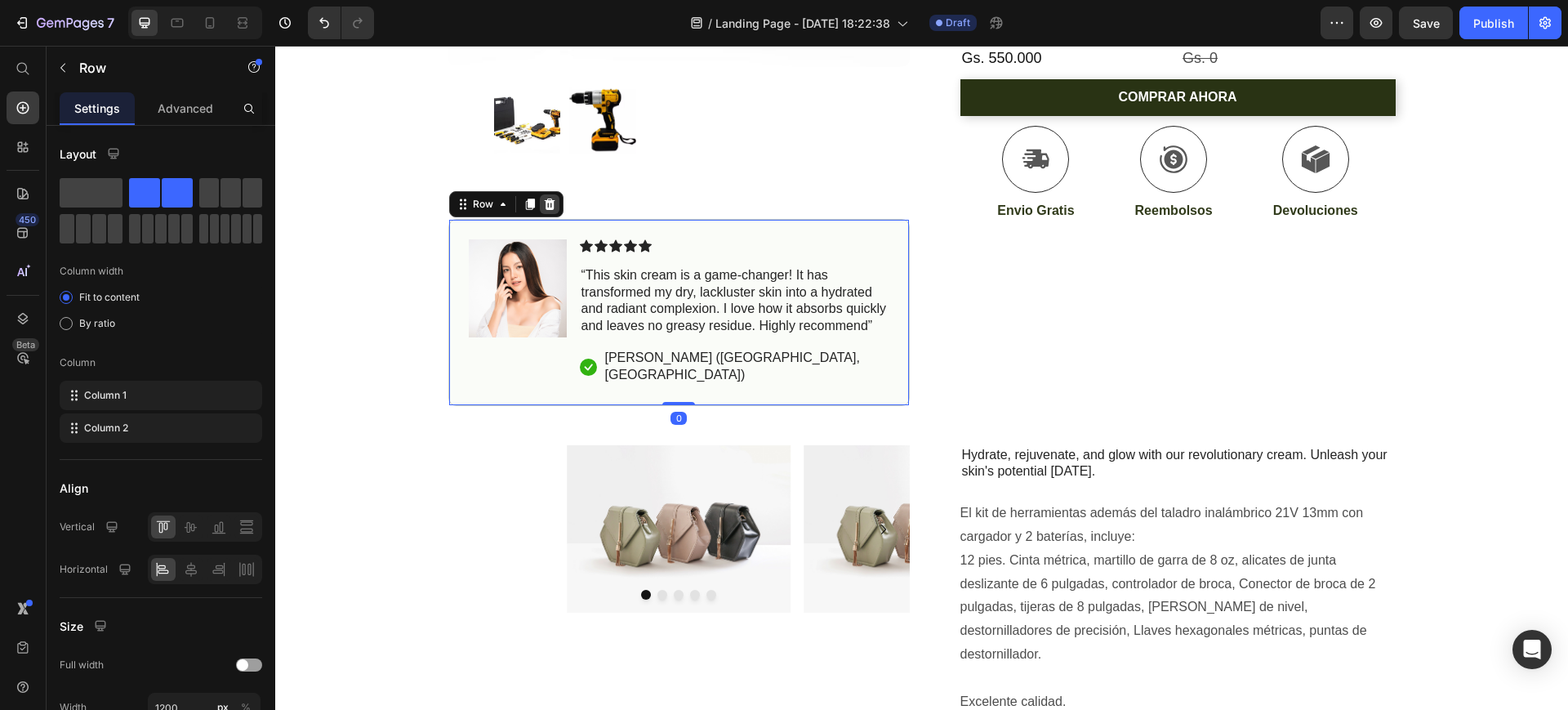 click 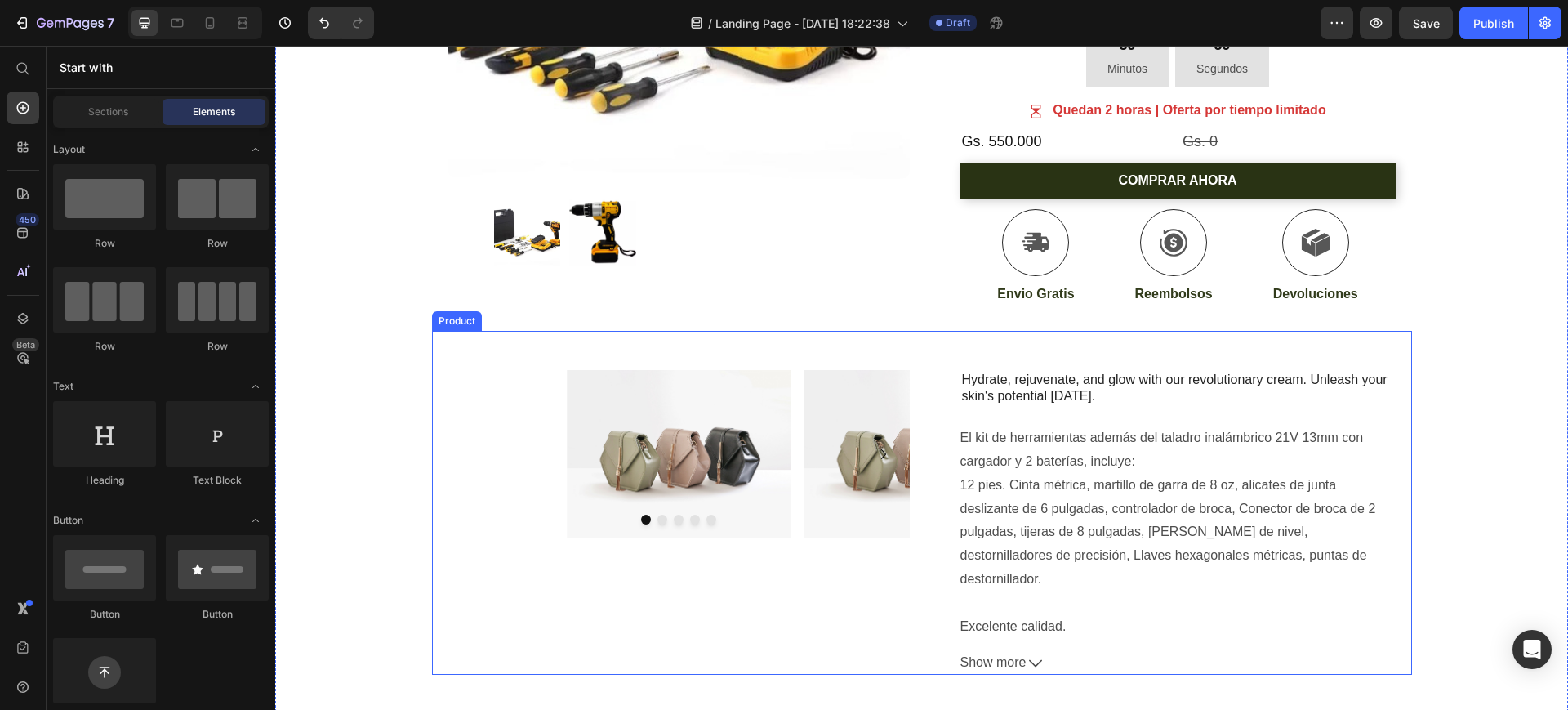 scroll, scrollTop: 645, scrollLeft: 0, axis: vertical 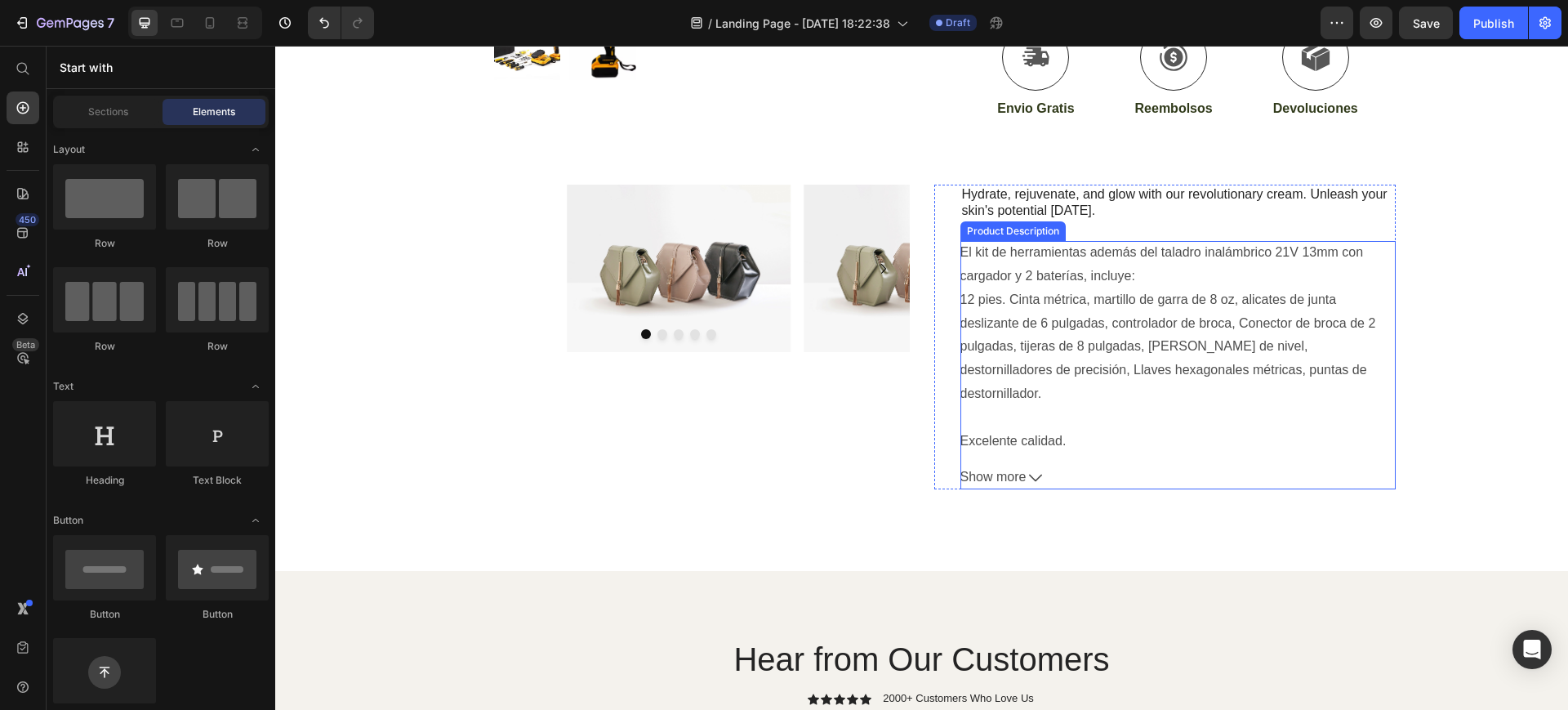 click on "Show more" at bounding box center [1178, 477] 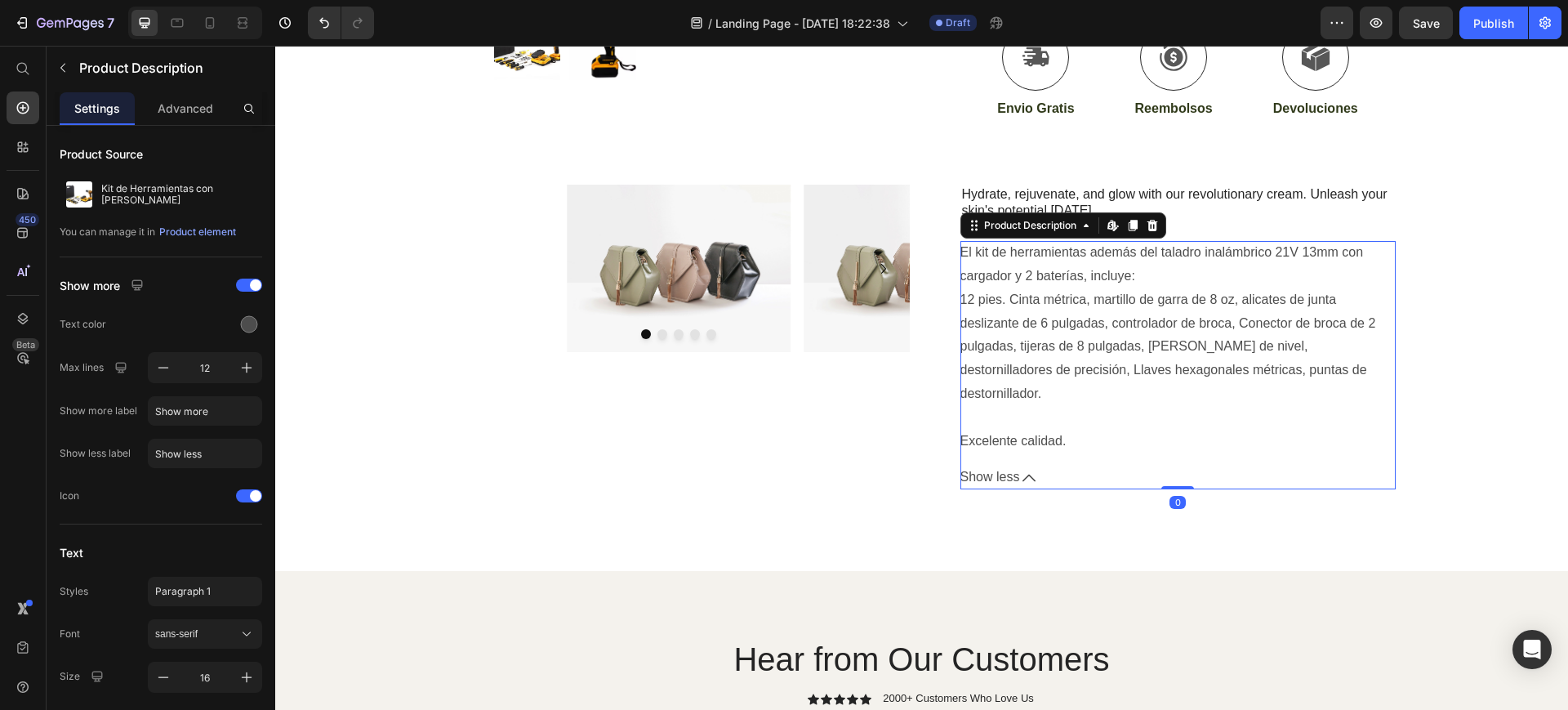 click 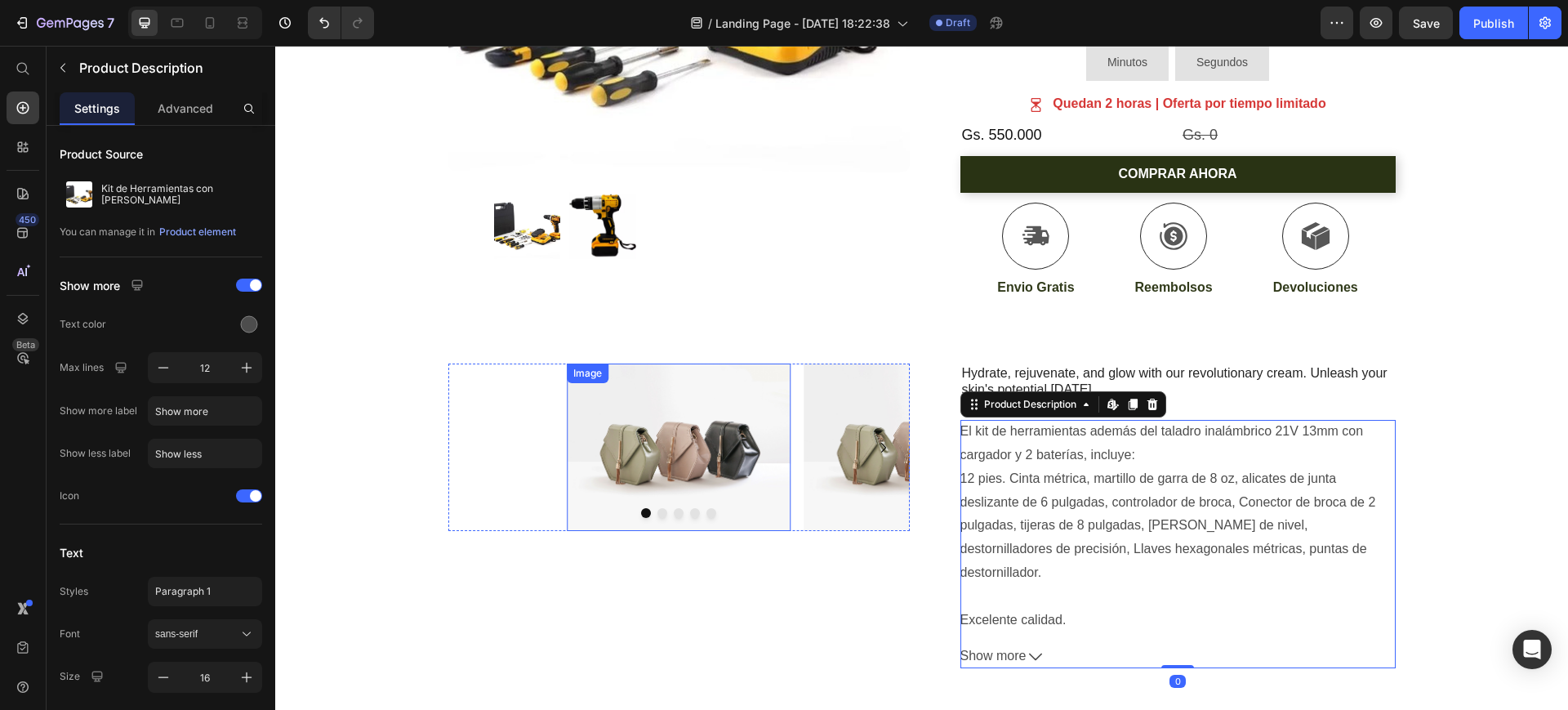 scroll, scrollTop: 441, scrollLeft: 0, axis: vertical 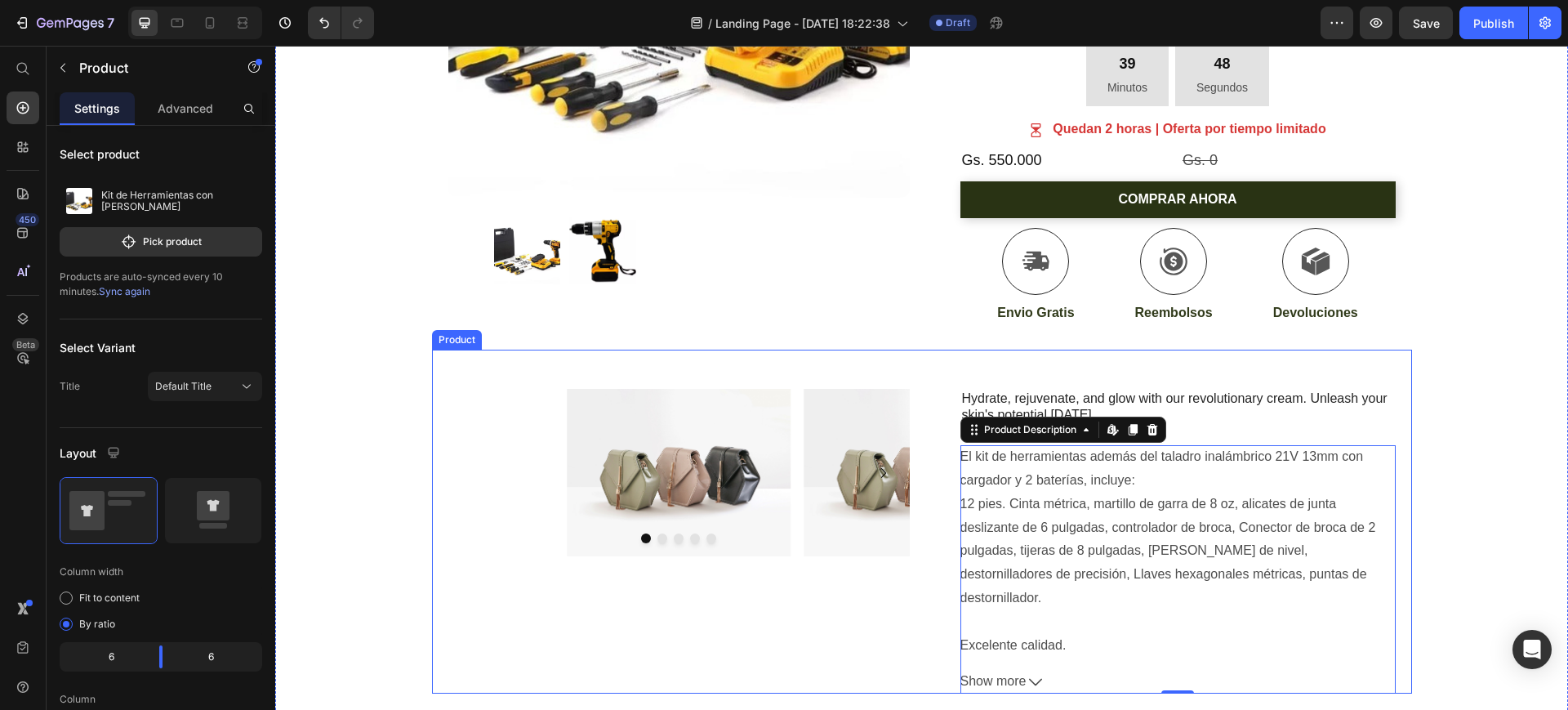 click on "Image Image Image Image Image
Carousel Row Hydrate, rejuvenate, and glow with our revolutionary cream. Unleash your skin's potential today. Text Block El kit de herramientas además del taladro inalámbrico 21V 13mm con cargador y 2 baterías, incluye:  12 pies. Cinta métrica, martillo de garra de 8 oz, alicates de junta deslizante de 6 pulgadas, controlador de broca, Conector de broca de 2 pulgadas, tijeras de 8 pulgadas, regla de nivel, d estornilladores de precisión, Llaves hexagonales métricas, puntas de destornillador.  Excelente calidad.  Show more Product Description   Edit content in Shopify 0 Row Product" at bounding box center [922, 522] 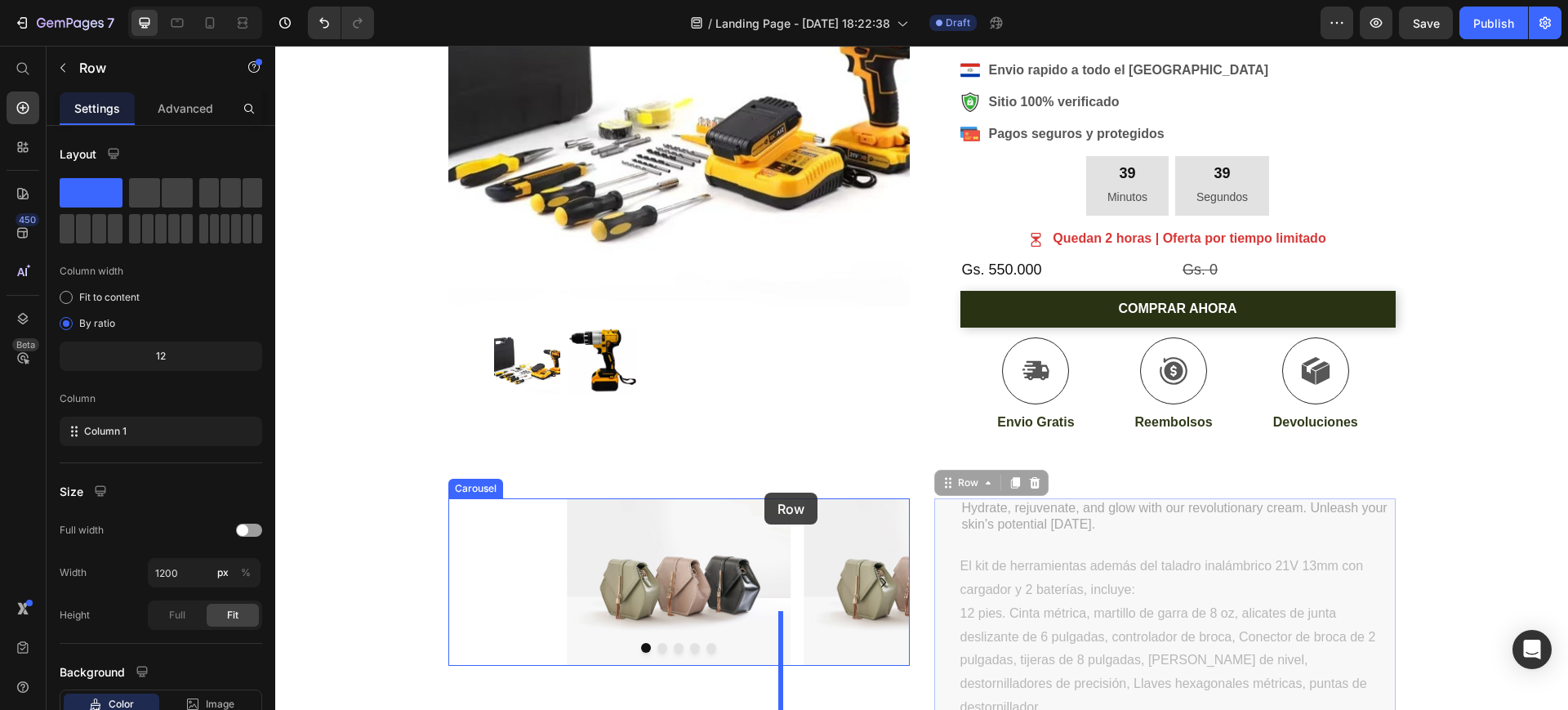 scroll, scrollTop: 545, scrollLeft: 0, axis: vertical 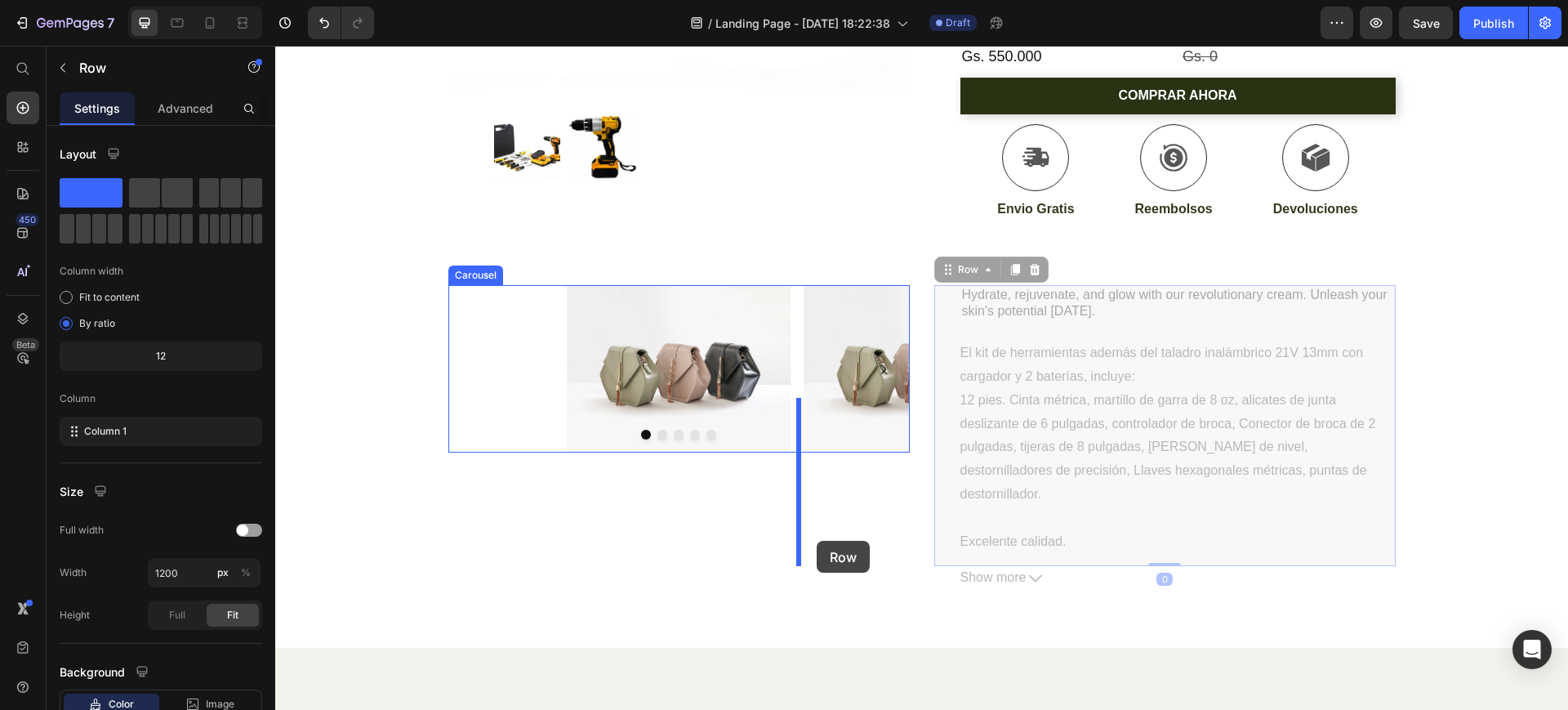 drag, startPoint x: 943, startPoint y: 580, endPoint x: 817, endPoint y: 541, distance: 131.89769 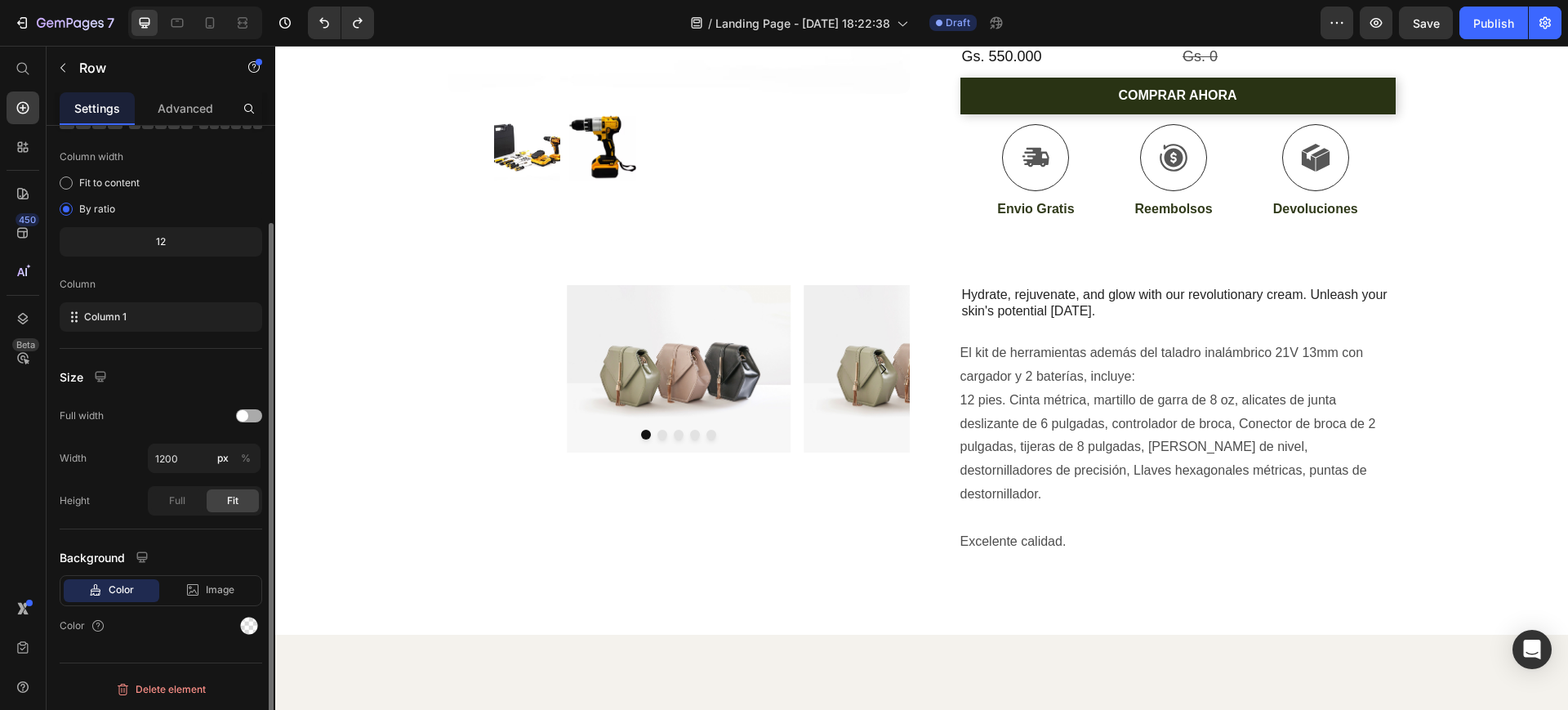 scroll, scrollTop: 0, scrollLeft: 0, axis: both 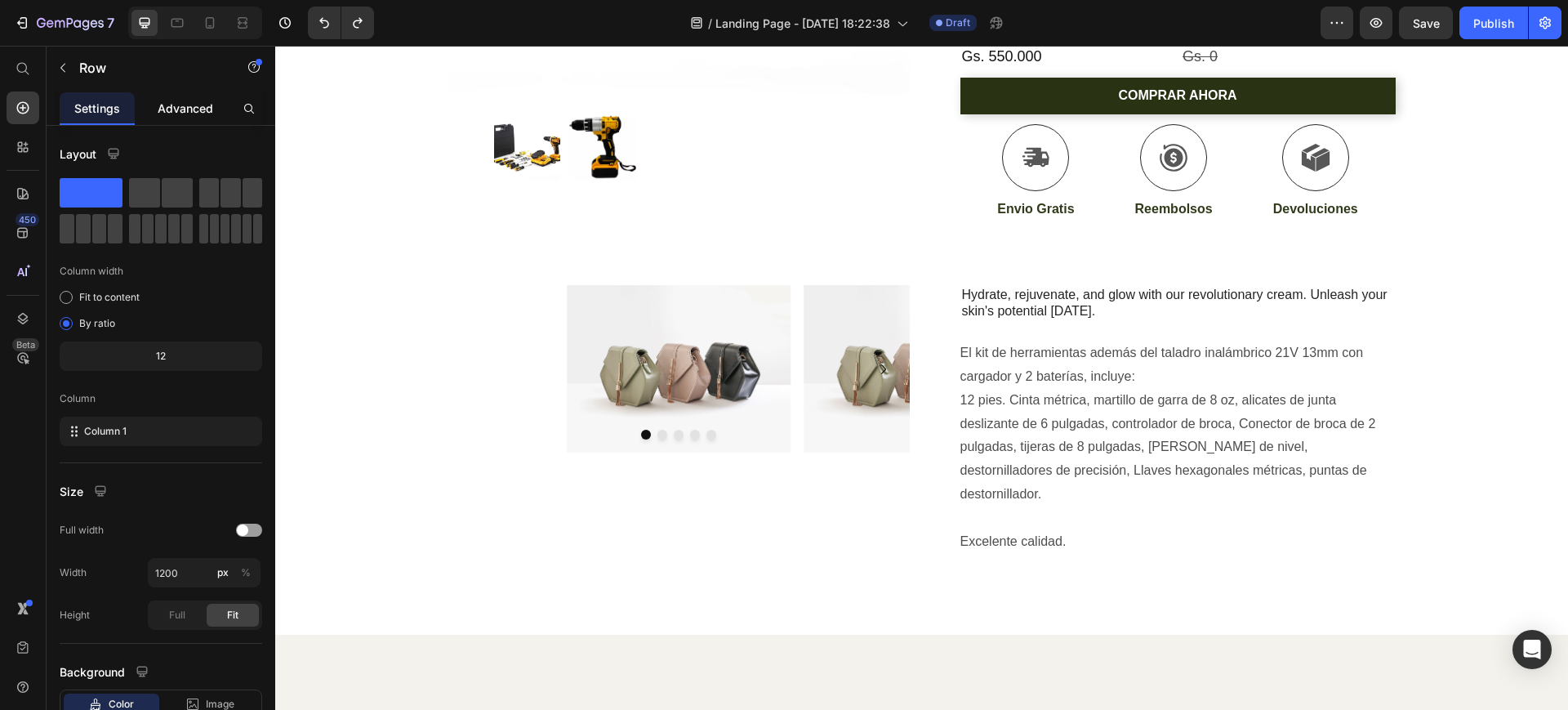 click on "Advanced" at bounding box center (185, 108) 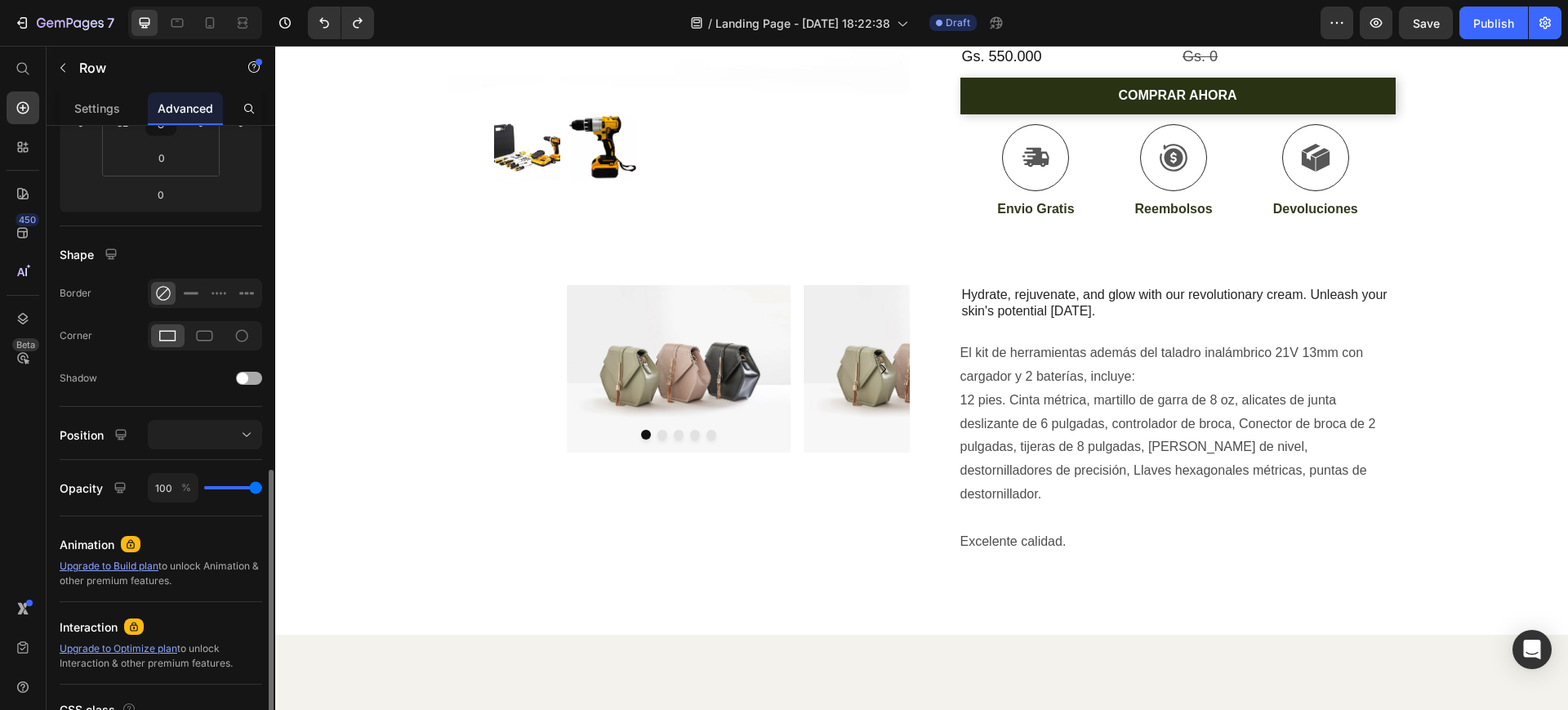 scroll, scrollTop: 435, scrollLeft: 0, axis: vertical 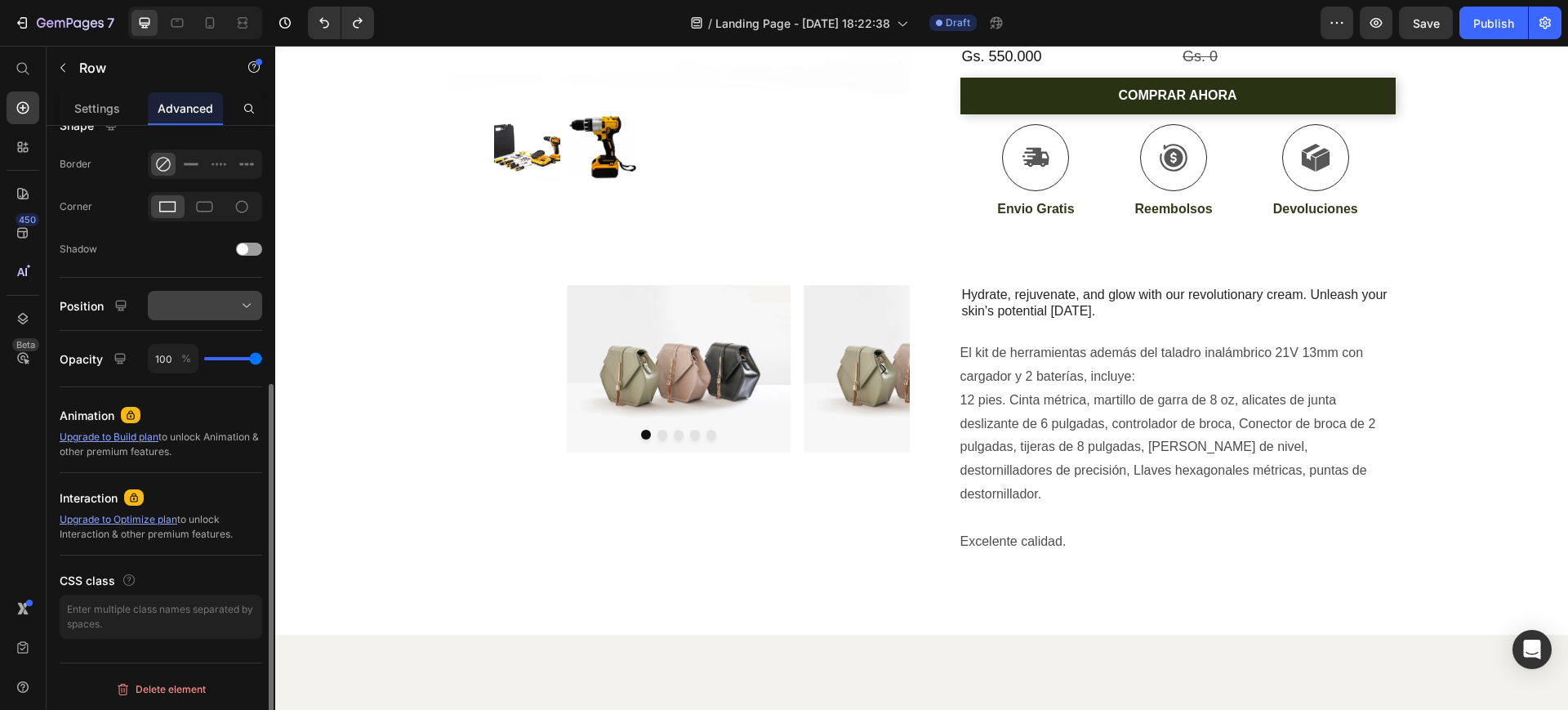 click at bounding box center [205, 306] 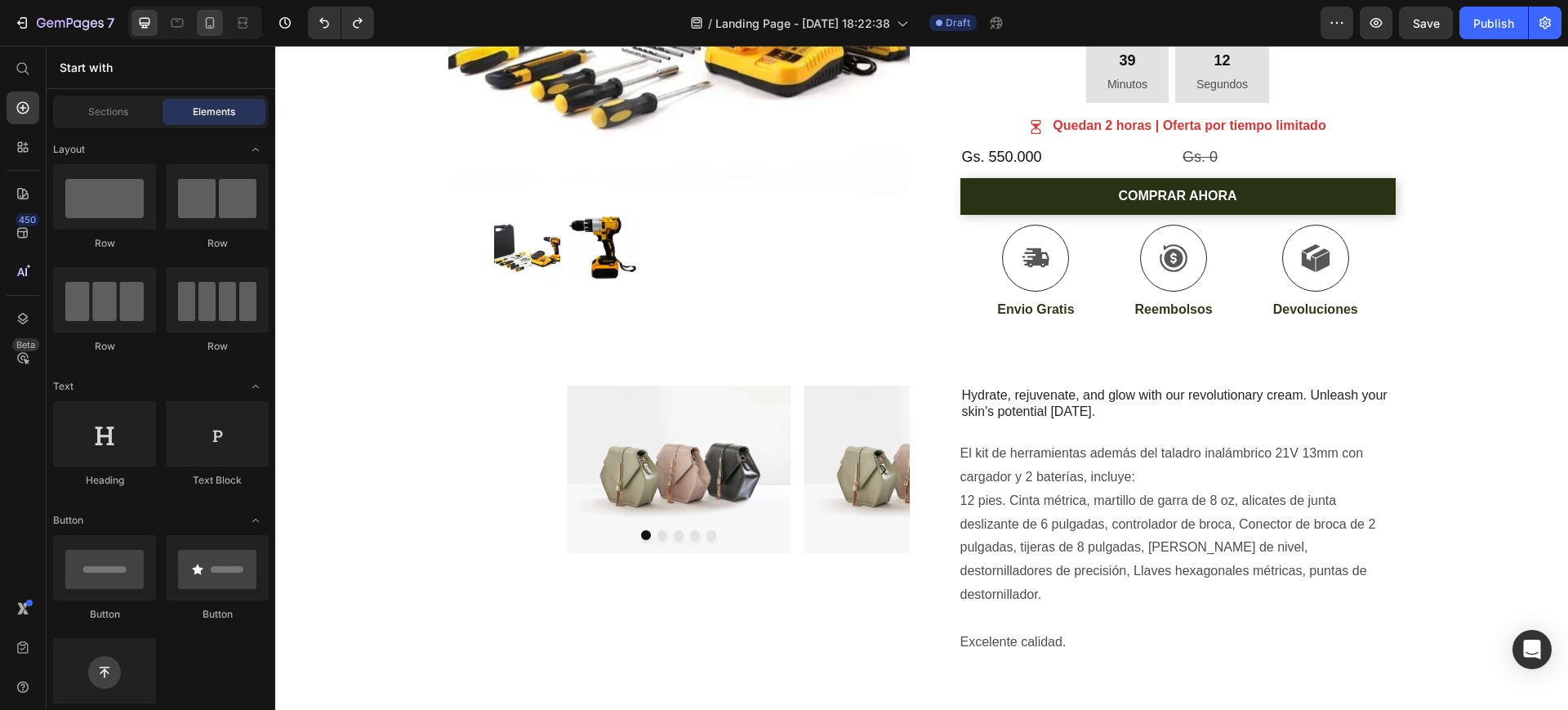 scroll, scrollTop: 341, scrollLeft: 0, axis: vertical 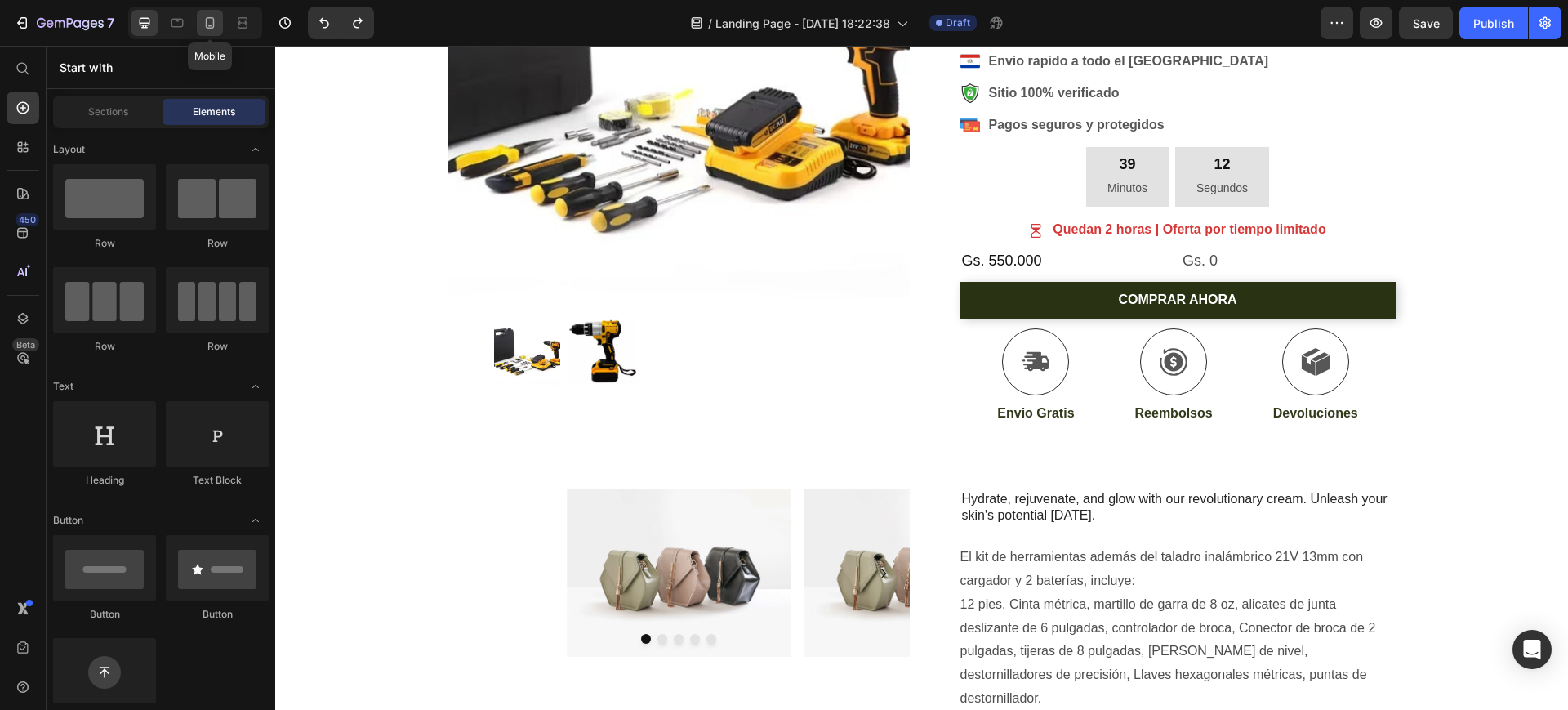 click 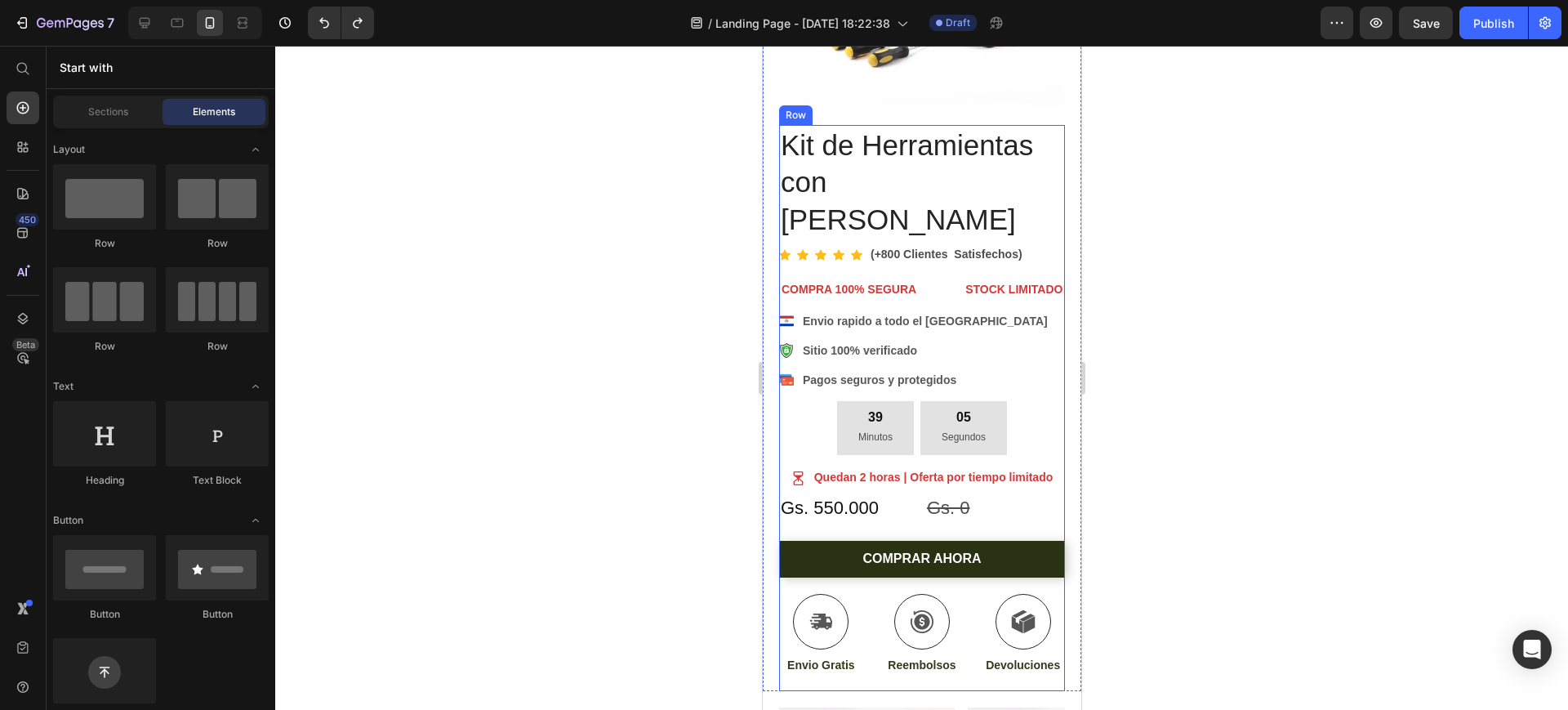 scroll, scrollTop: 306, scrollLeft: 0, axis: vertical 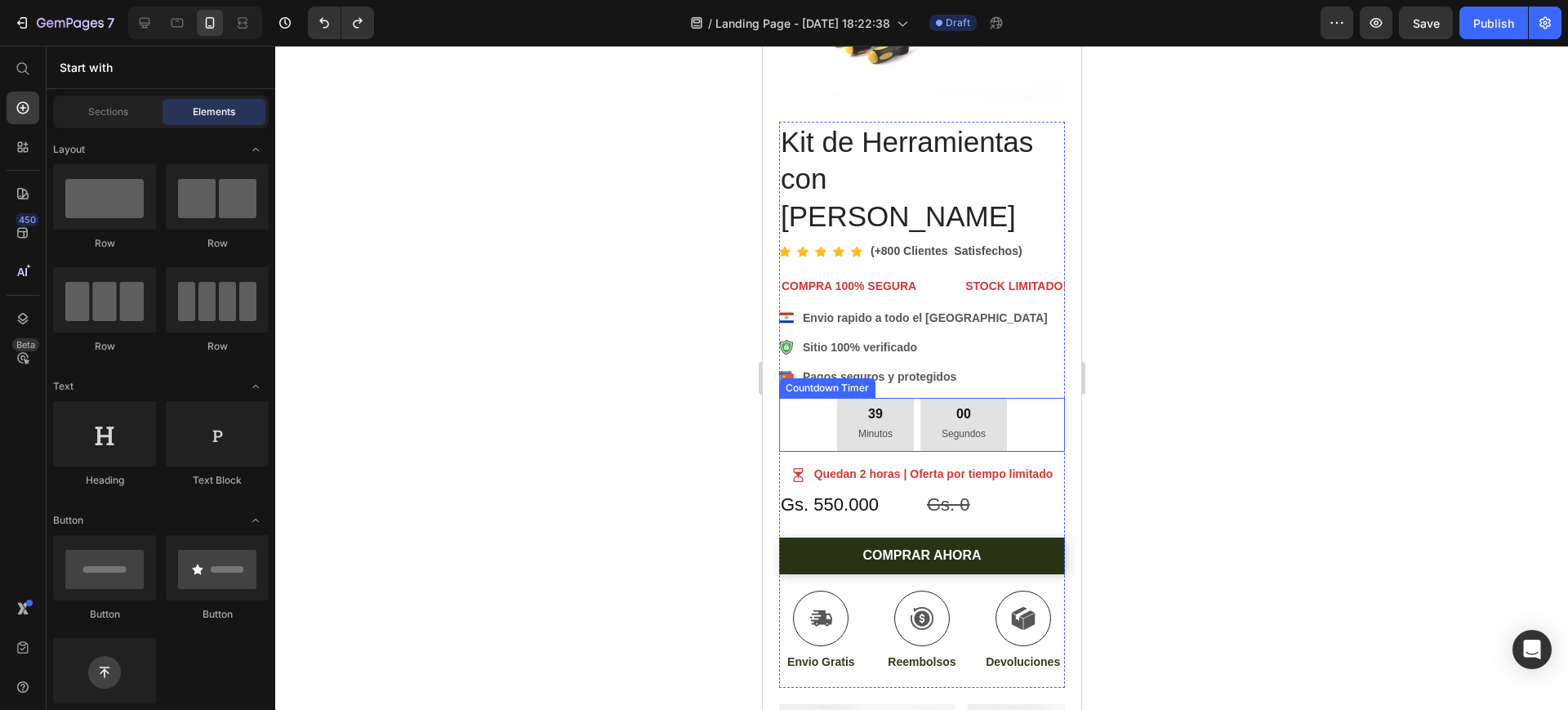 click on "39 Minutos 00 Segundos" at bounding box center [921, 425] 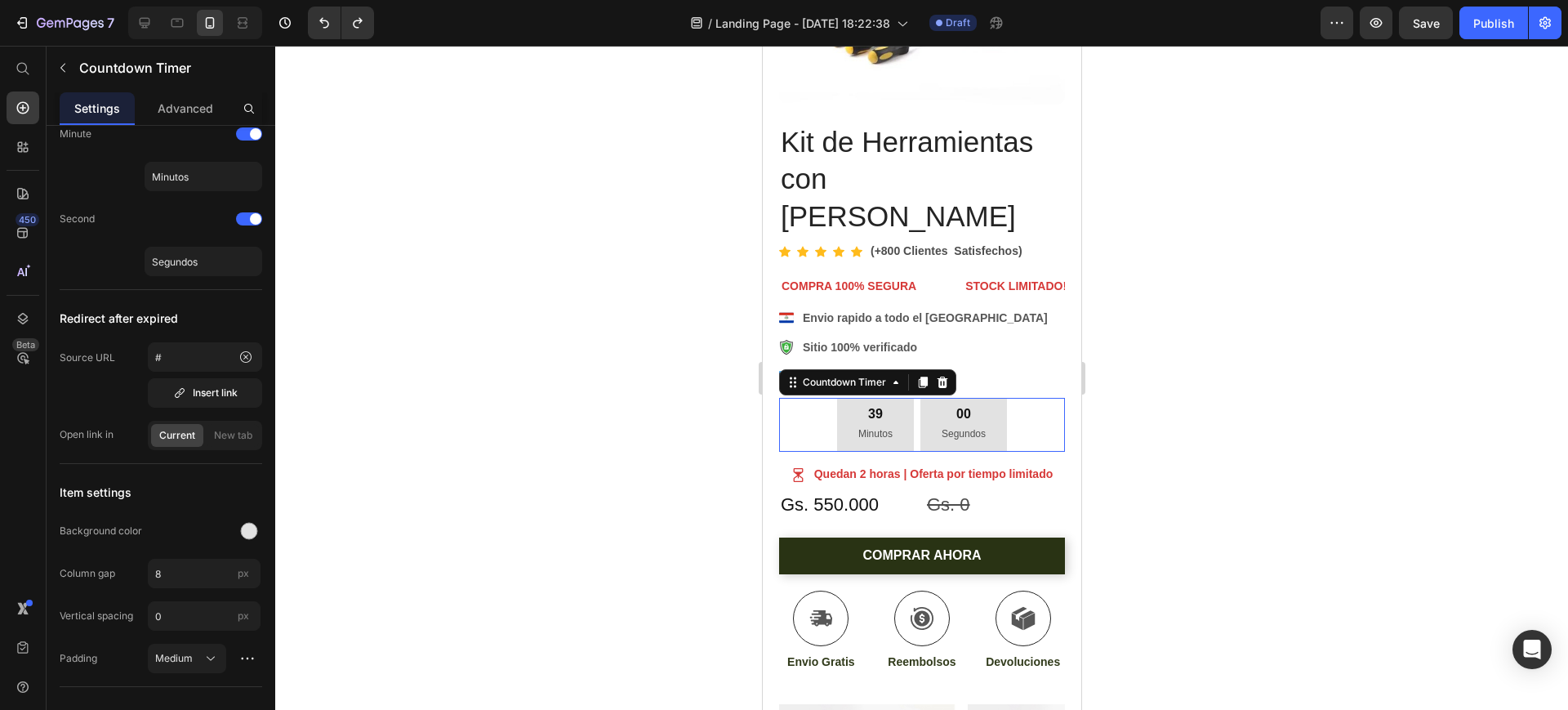 scroll, scrollTop: 0, scrollLeft: 0, axis: both 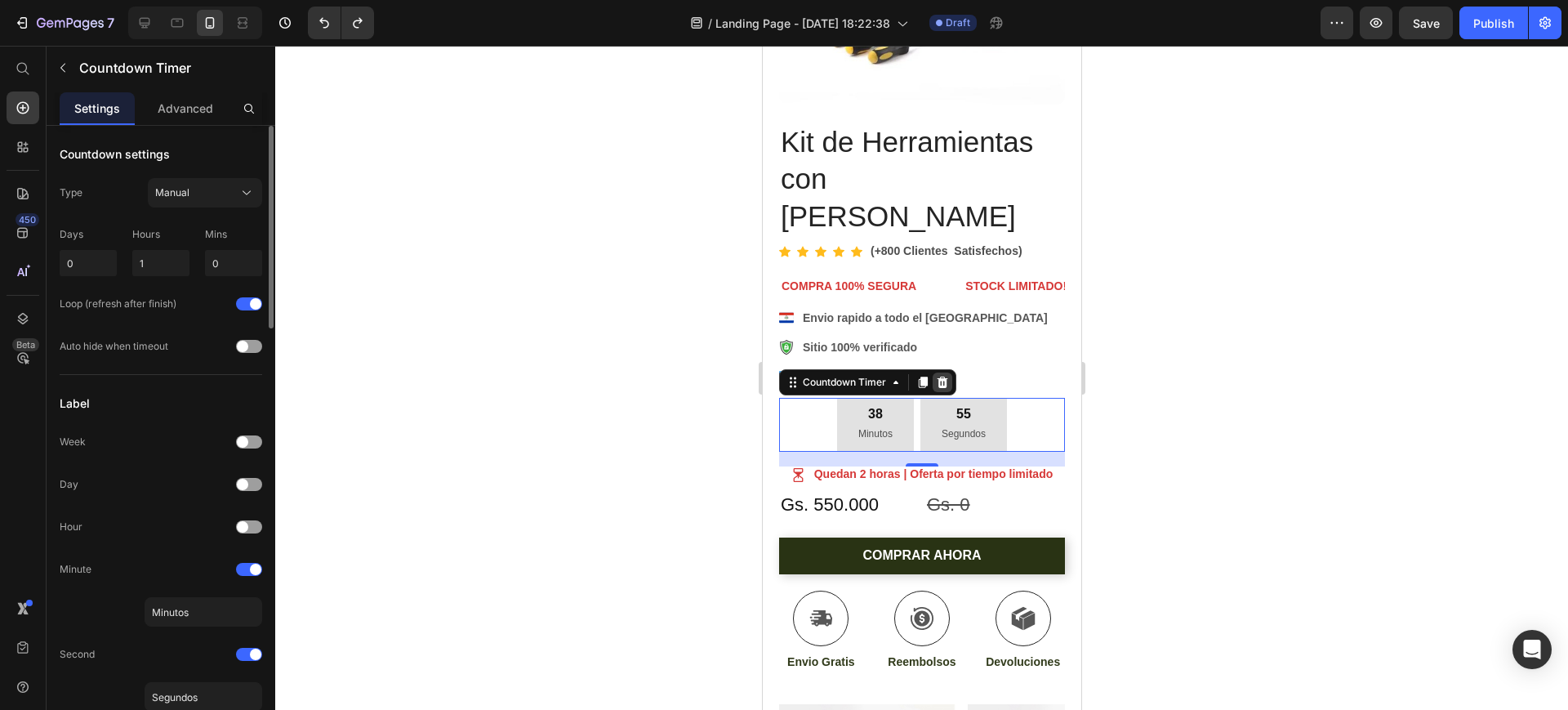 click 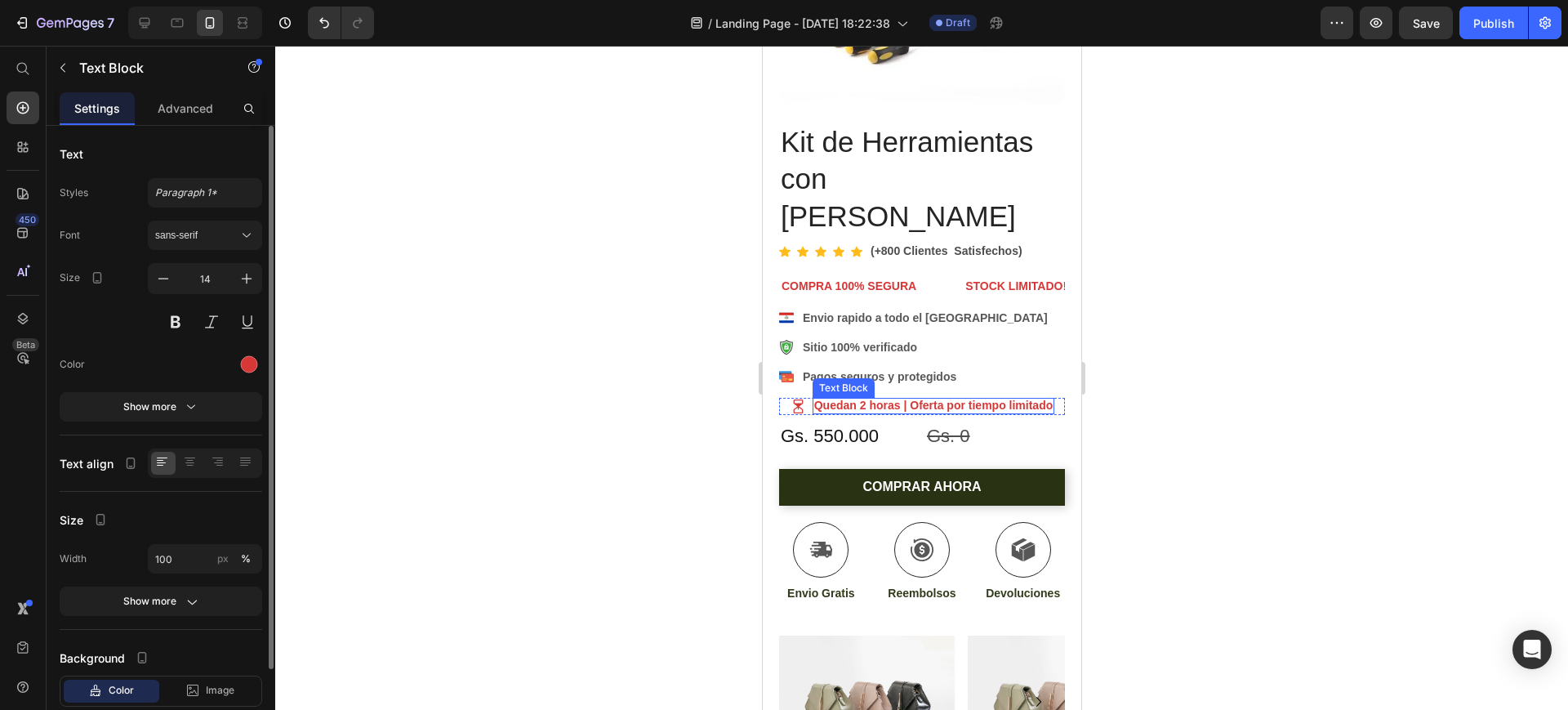 click on "Quedan 2 horas | Oferta por tiempo limitado" at bounding box center [933, 405] 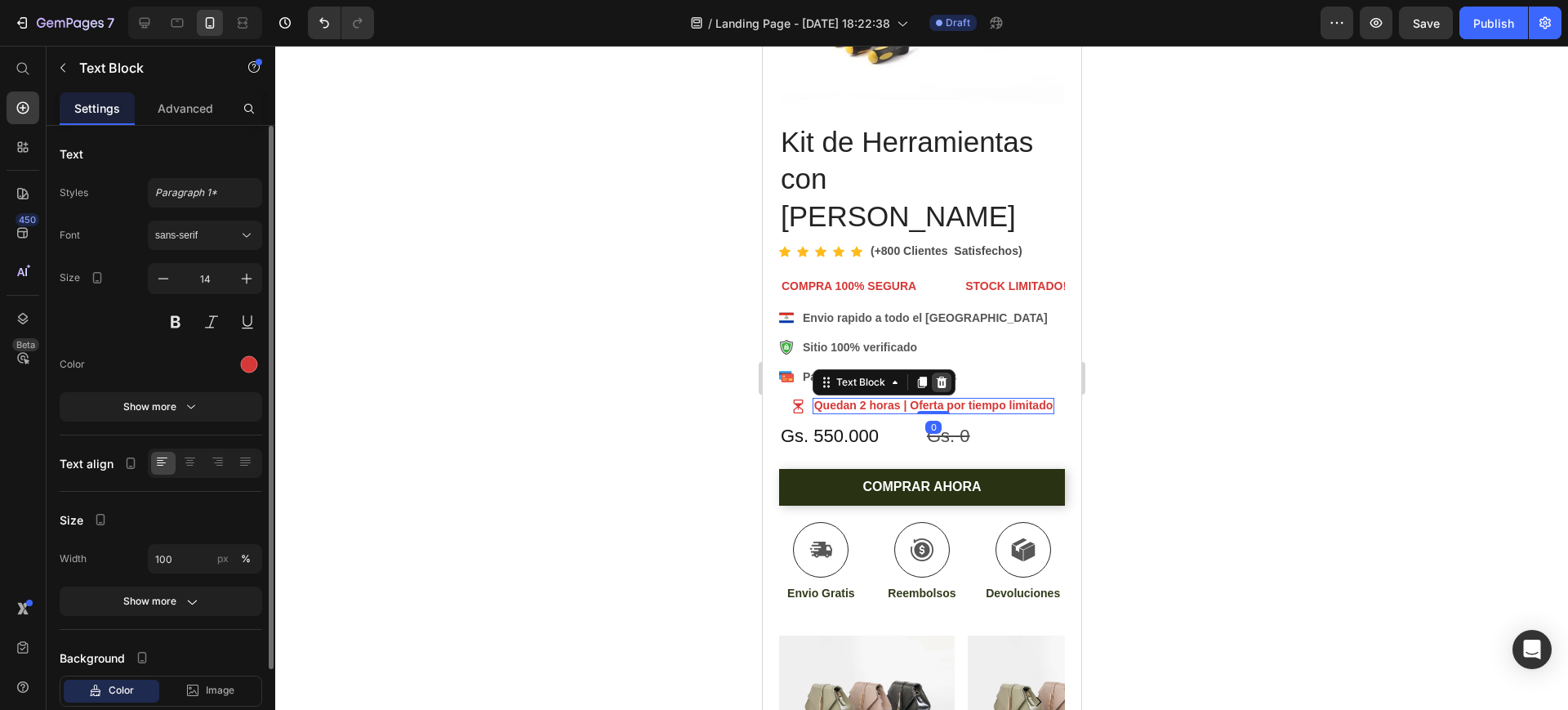 click 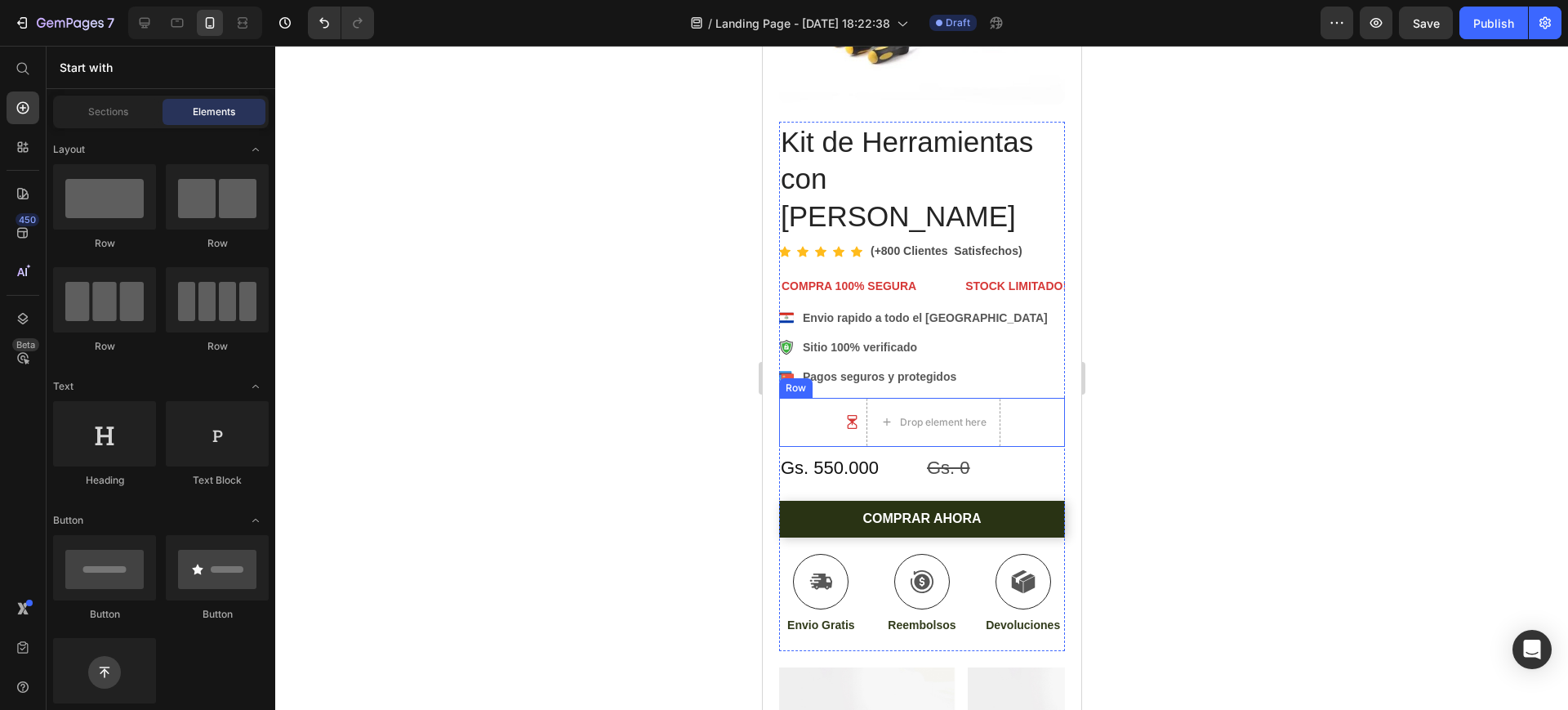 click on "Icon
Drop element here Row" at bounding box center (921, 422) 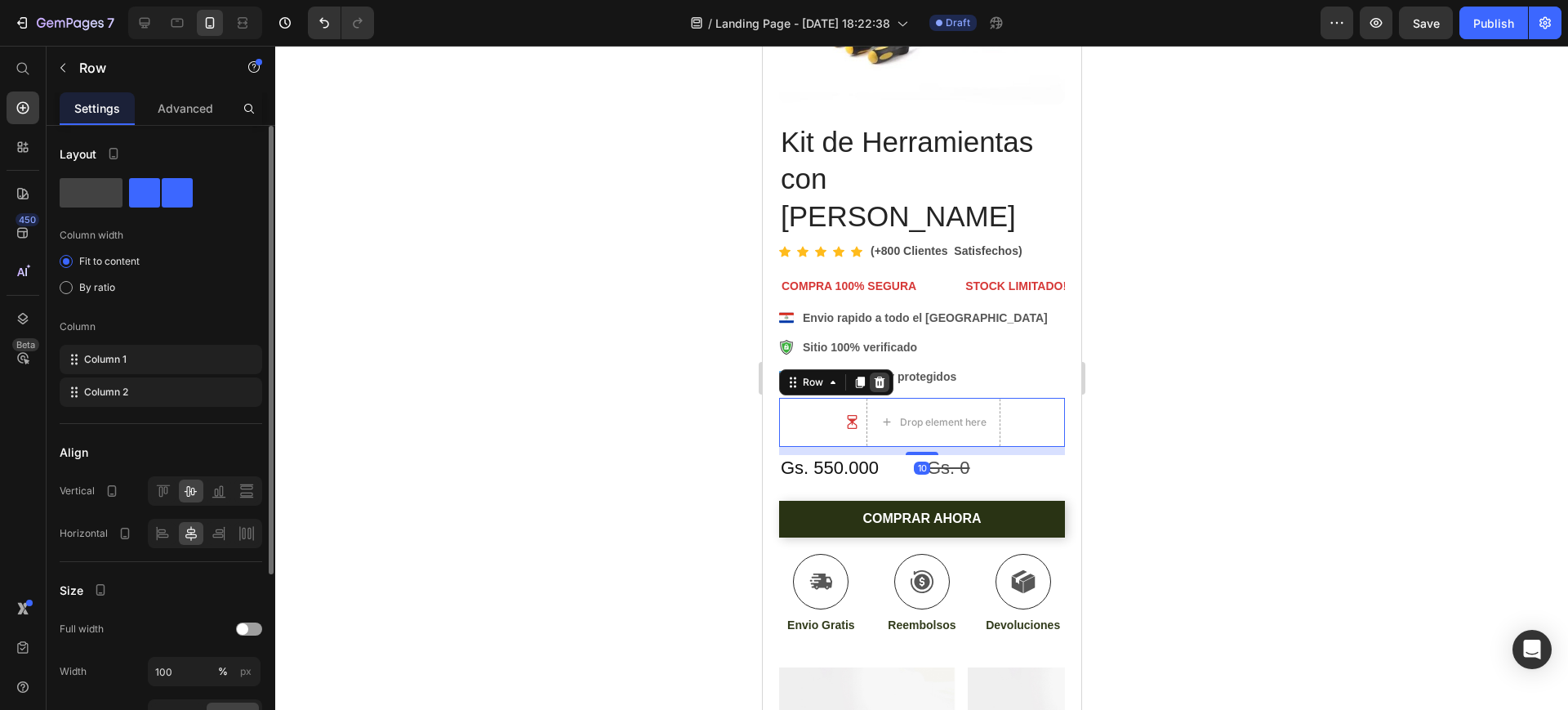 click 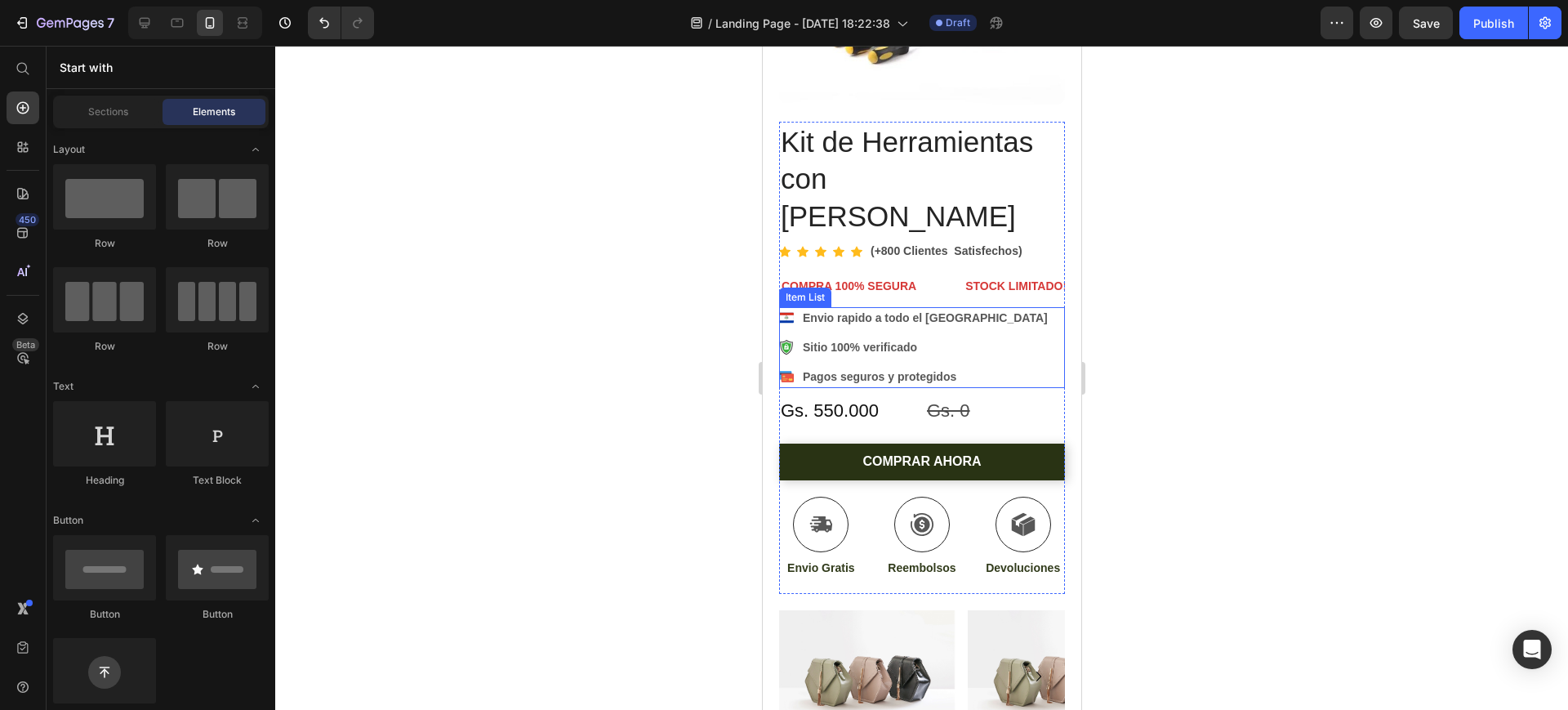 click on "Envio rapido a todo el [GEOGRAPHIC_DATA] .id574587579173700376 .cls-1{fill:#333;}.id574587579173700376 .cls-1,.cls-2,.cls-3{fill-rule:evenodd;}.id574587579173700376 .cls-2{fill:#fff;}.id574587579173700376 .cls-3{fill:#3aaf3c;} safe Sitio 100% verificado Pagos seguros y protegidos" at bounding box center (921, 347) 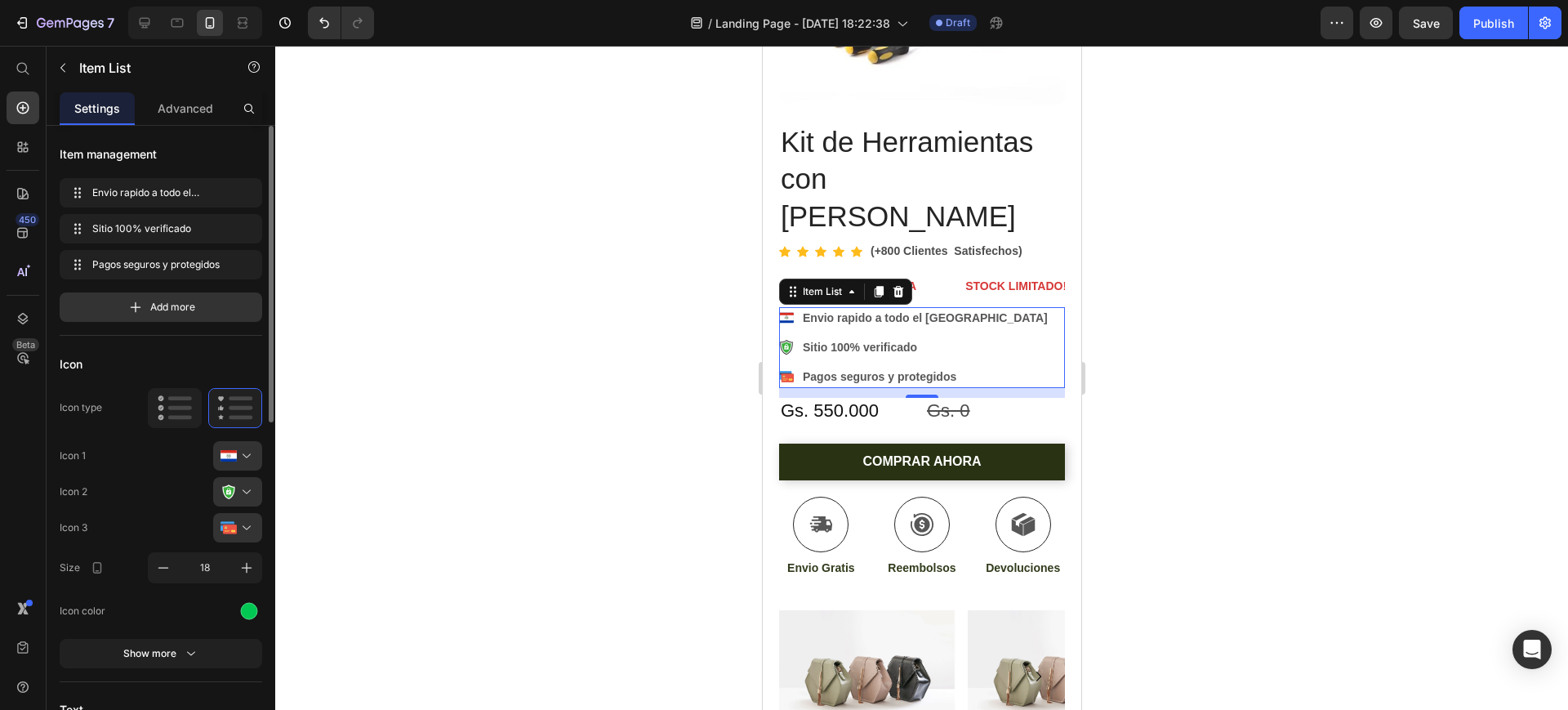 scroll, scrollTop: 102, scrollLeft: 0, axis: vertical 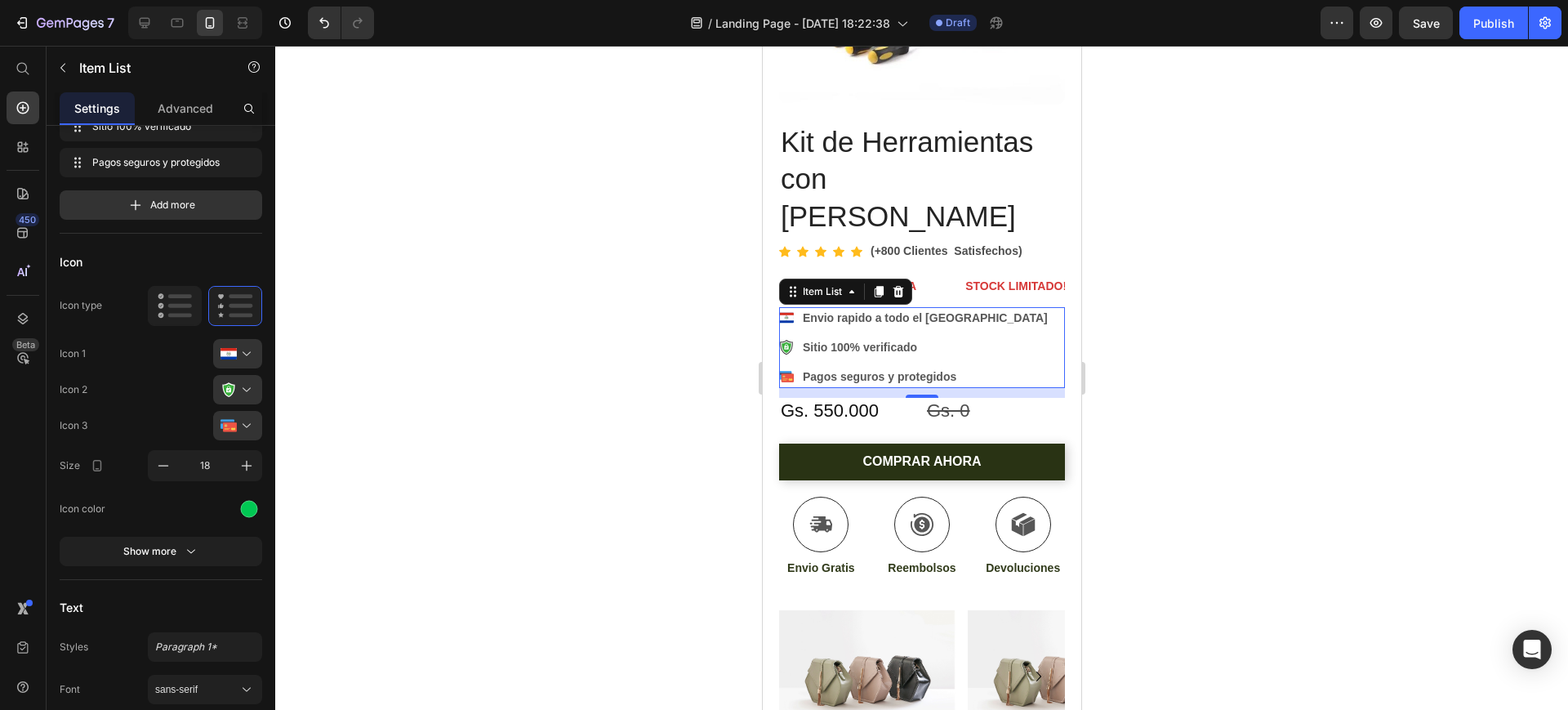 click 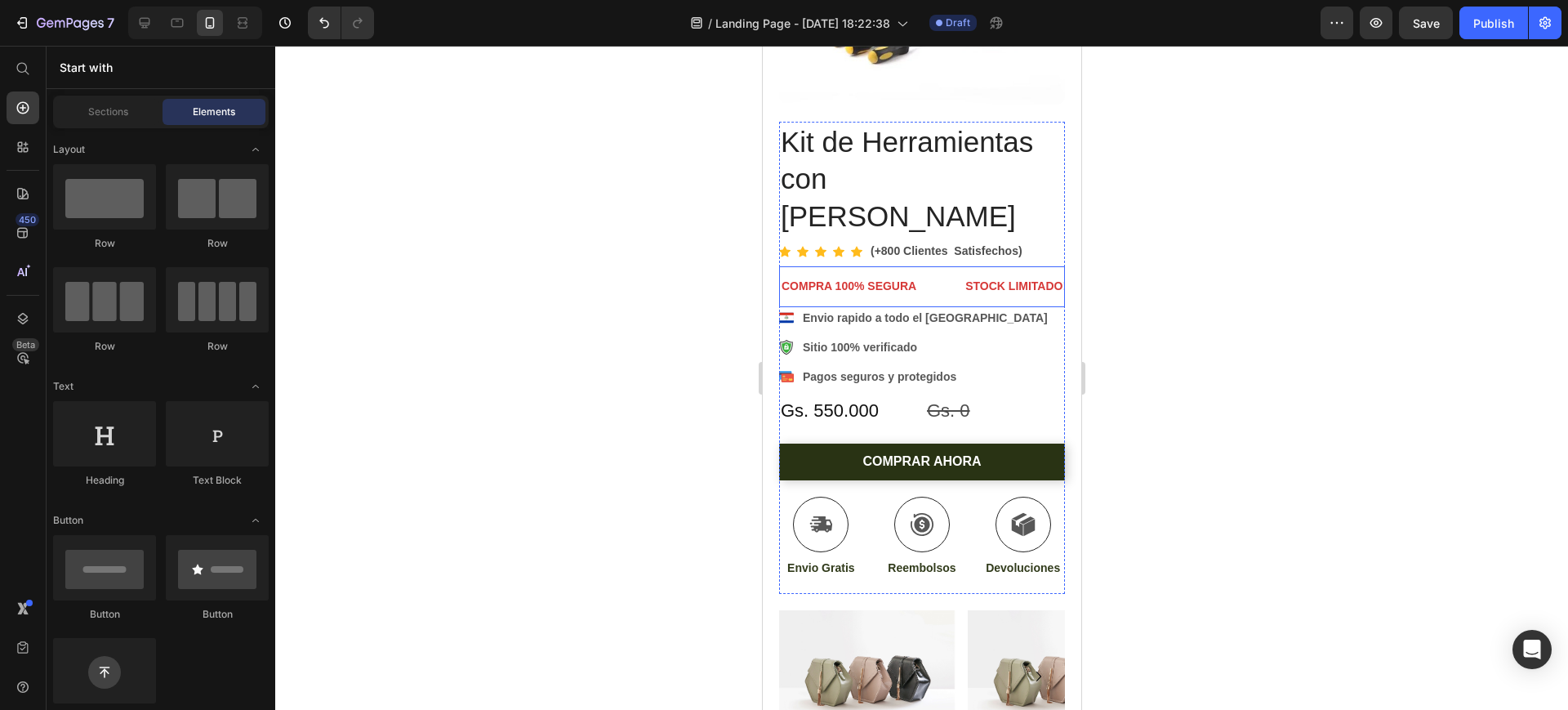 click on "COMPRA 100% [PERSON_NAME] Text" at bounding box center (871, 286) 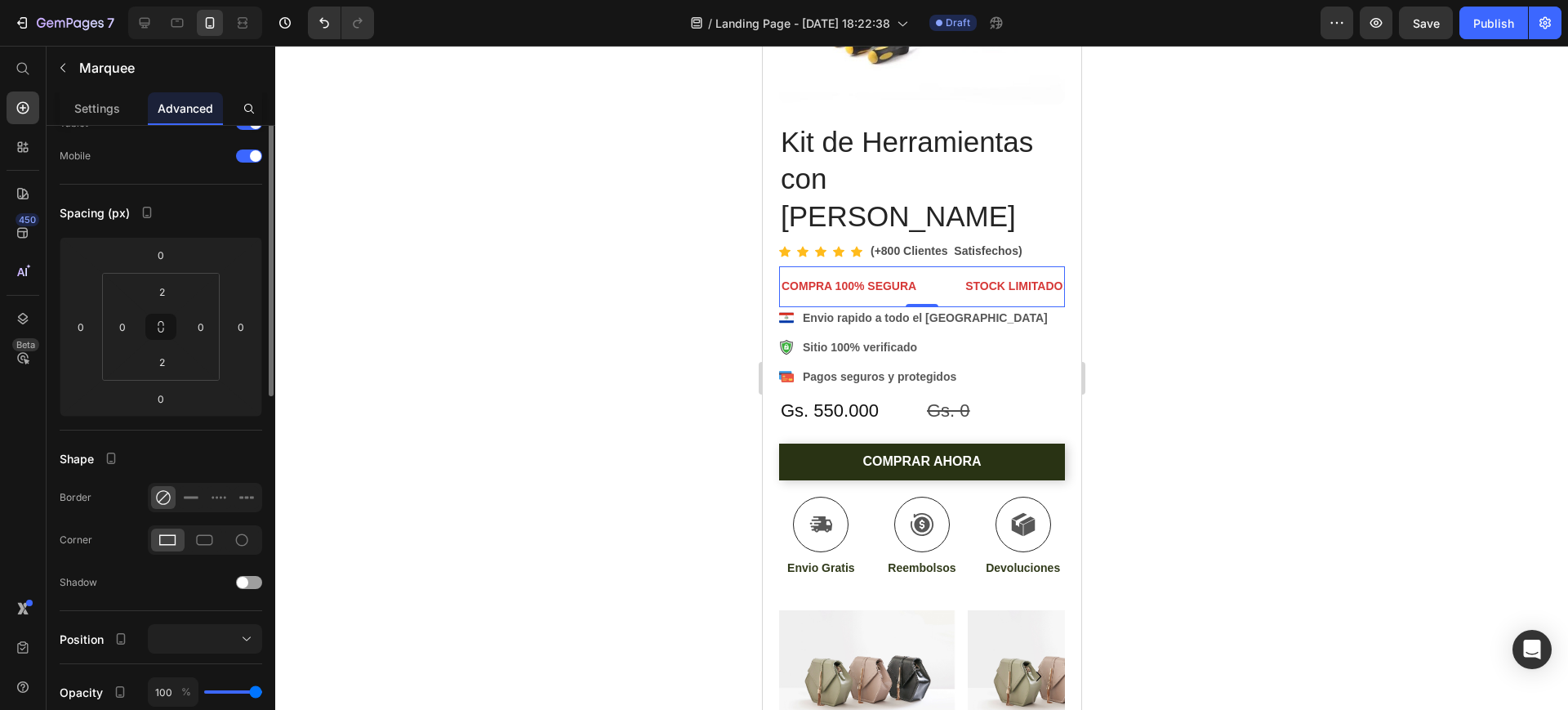 scroll, scrollTop: 0, scrollLeft: 0, axis: both 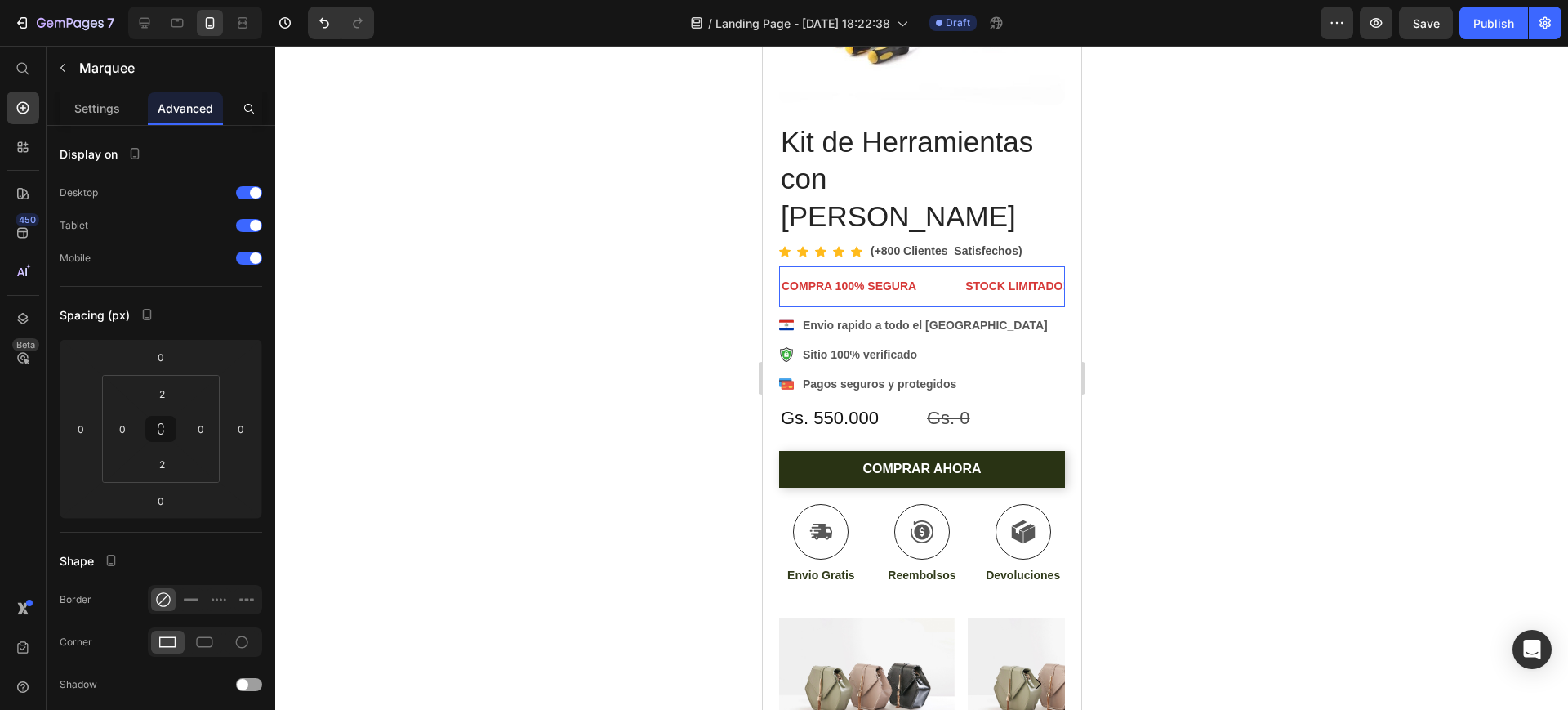 click on "COMPRA 100% SEGURA Text STOCK LIMITADO!! Text Text PRODUCTOS GARANTIZADOS Text COMPRA 100% SEGURA Text STOCK LIMITADO!! Text Text PRODUCTOS GARANTIZADOS Text Marquee   9" at bounding box center (921, 290) 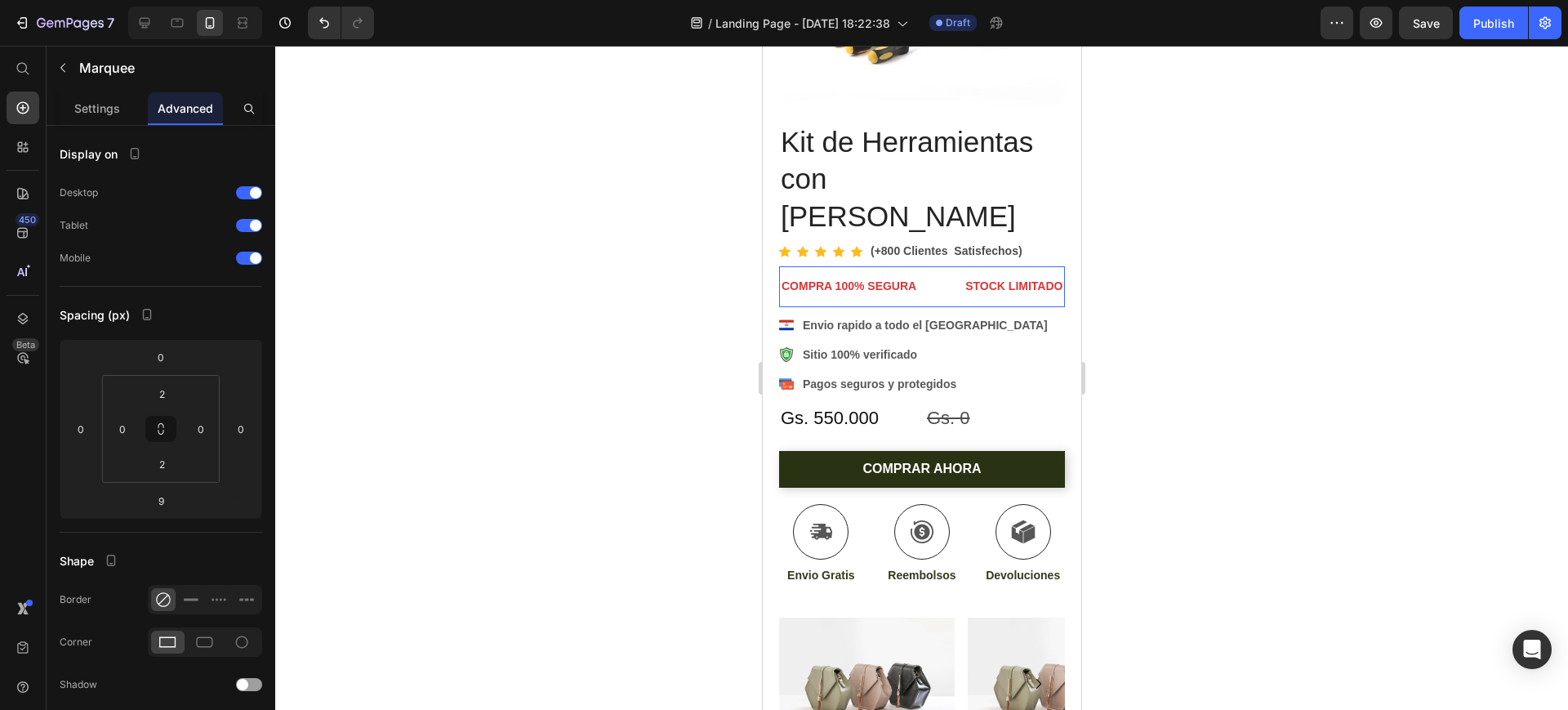 click on "COMPRA 100% [PERSON_NAME] Text" at bounding box center [871, 286] 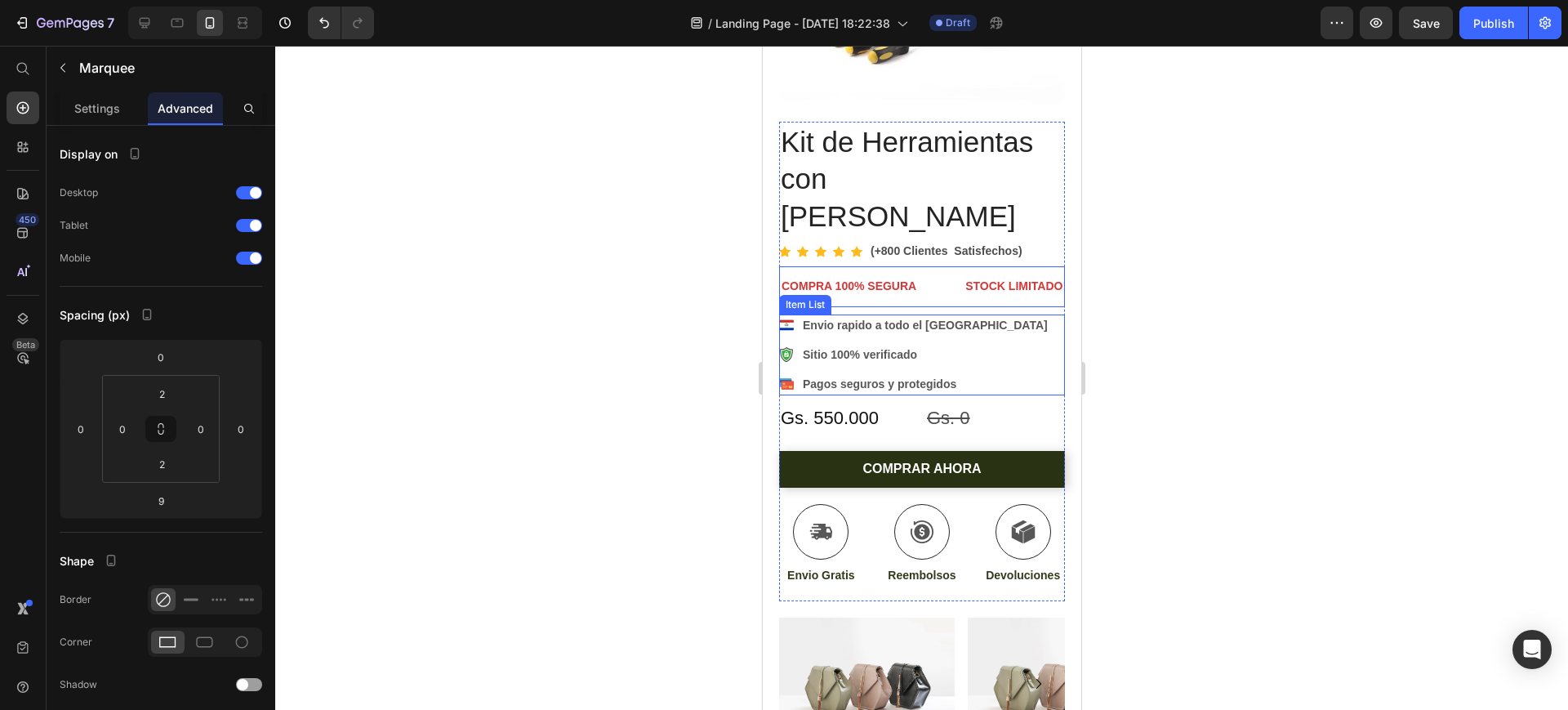 click on "Envio rapido a todo el [GEOGRAPHIC_DATA] .id574587579173700376 .cls-1{fill:#333;}.id574587579173700376 .cls-1,.cls-2,.cls-3{fill-rule:evenodd;}.id574587579173700376 .cls-2{fill:#fff;}.id574587579173700376 .cls-3{fill:#3aaf3c;} safe Sitio 100% verificado Pagos seguros y protegidos" at bounding box center (921, 355) 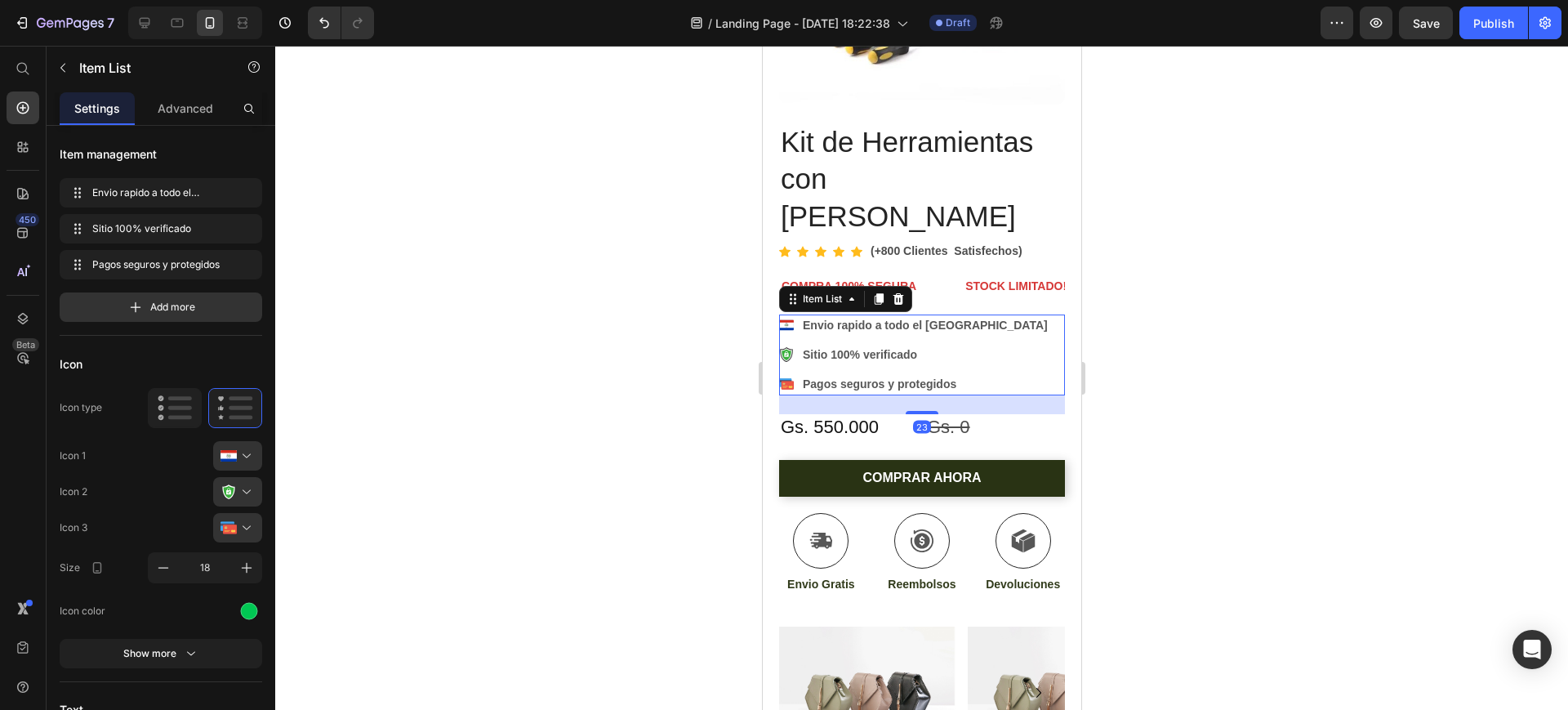 drag, startPoint x: 910, startPoint y: 388, endPoint x: 910, endPoint y: 397, distance: 9 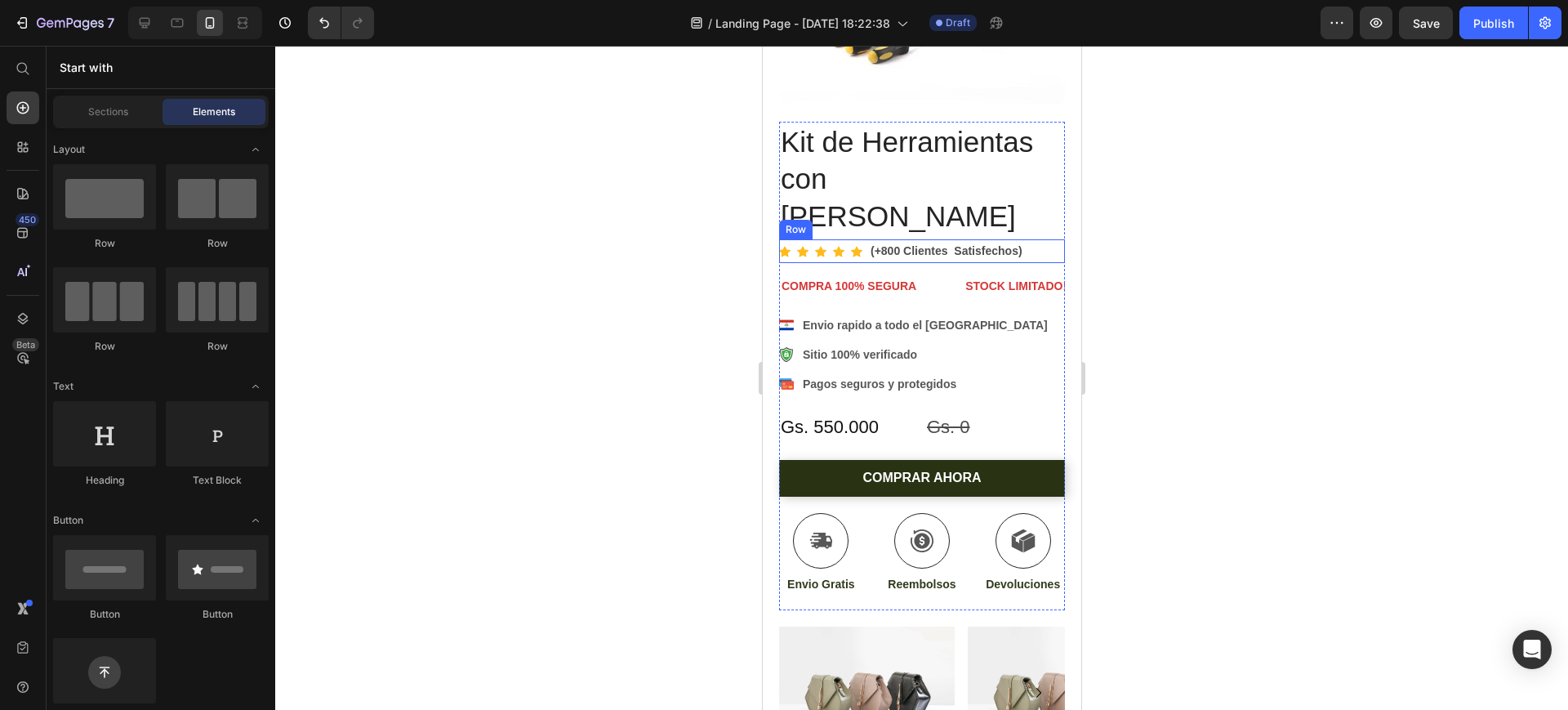click on "Icon Icon Icon Icon Icon Row (+800 Clientes  Satisfechos) Text Block Row" at bounding box center (921, 251) 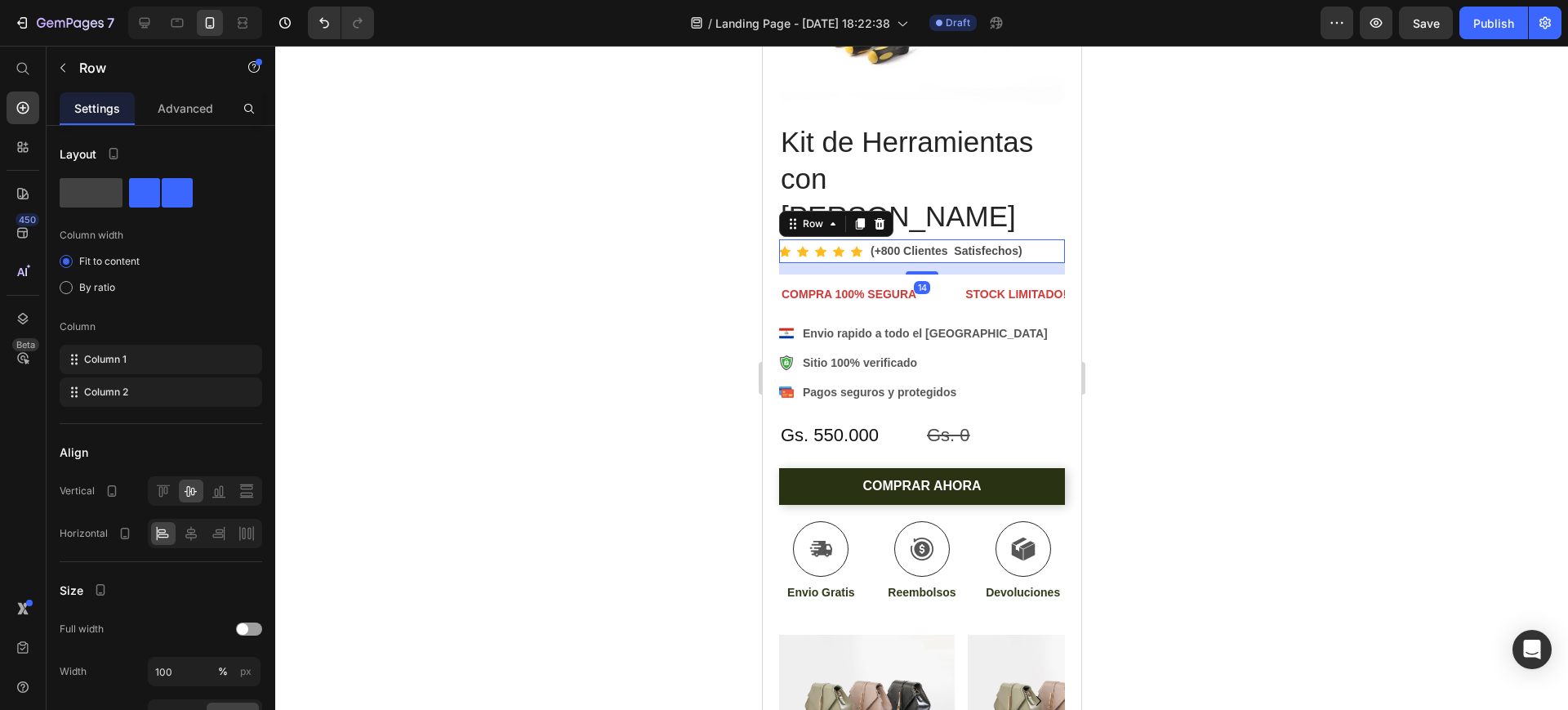 drag, startPoint x: 914, startPoint y: 250, endPoint x: 915, endPoint y: 258, distance: 8.062258 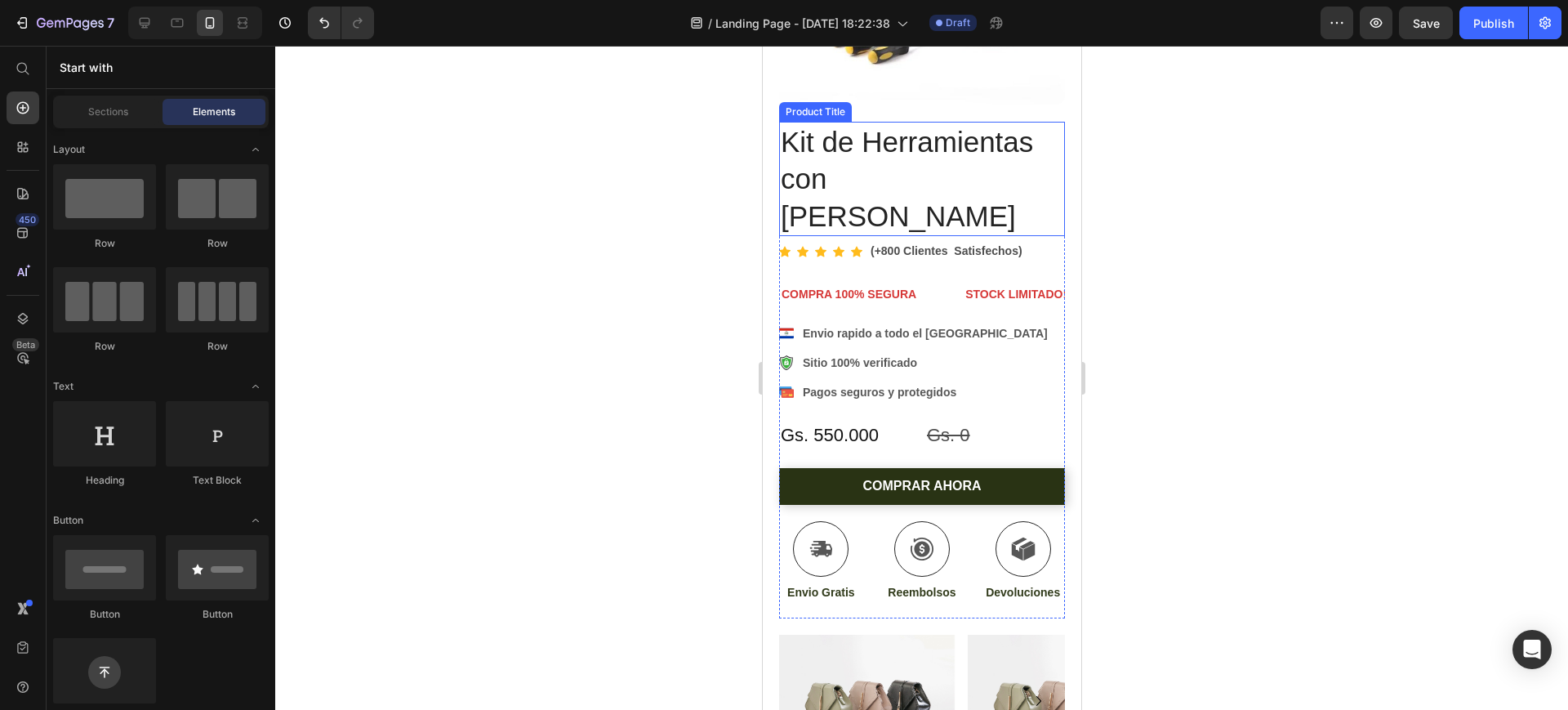 click on "Kit de Herramientas con [PERSON_NAME]" at bounding box center [921, 179] 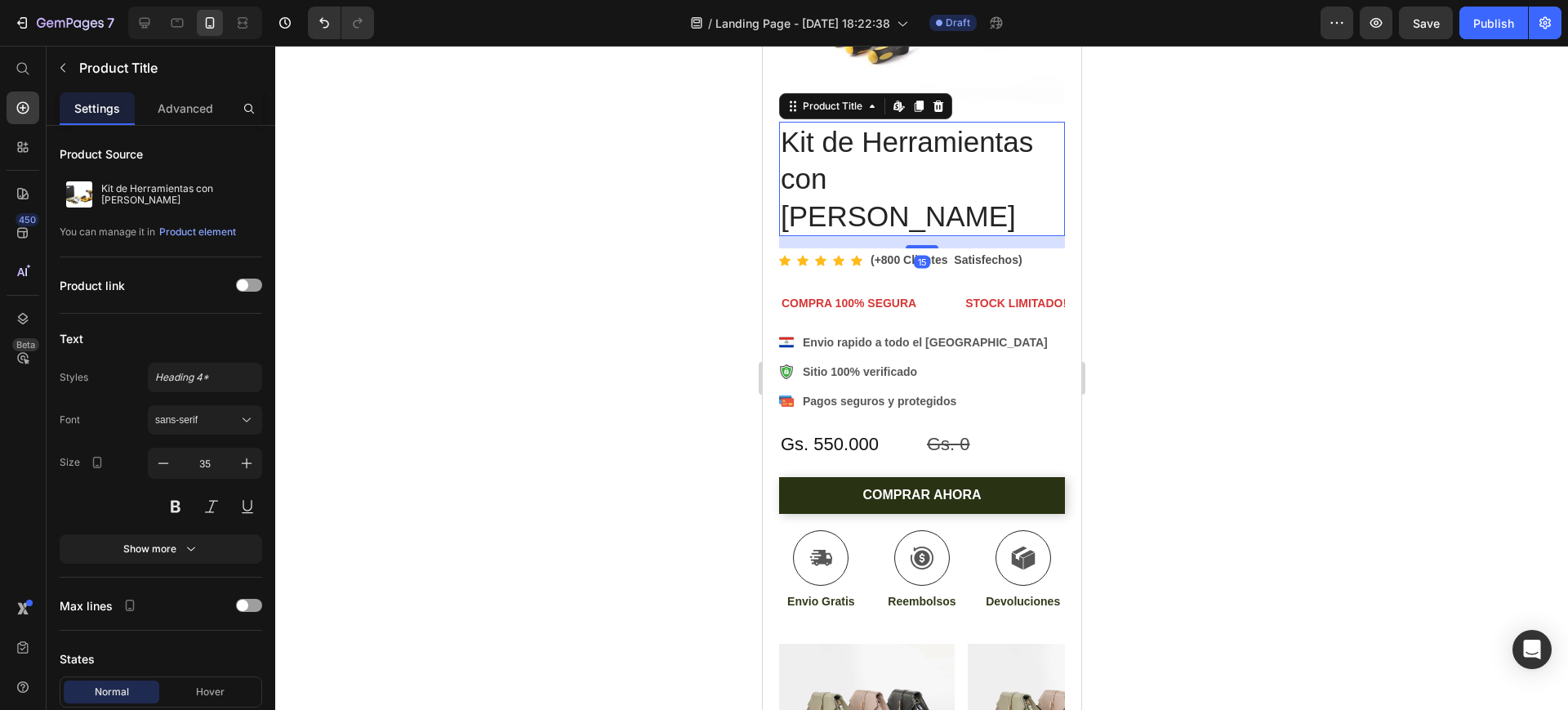 drag, startPoint x: 920, startPoint y: 223, endPoint x: 921, endPoint y: 232, distance: 9.055385 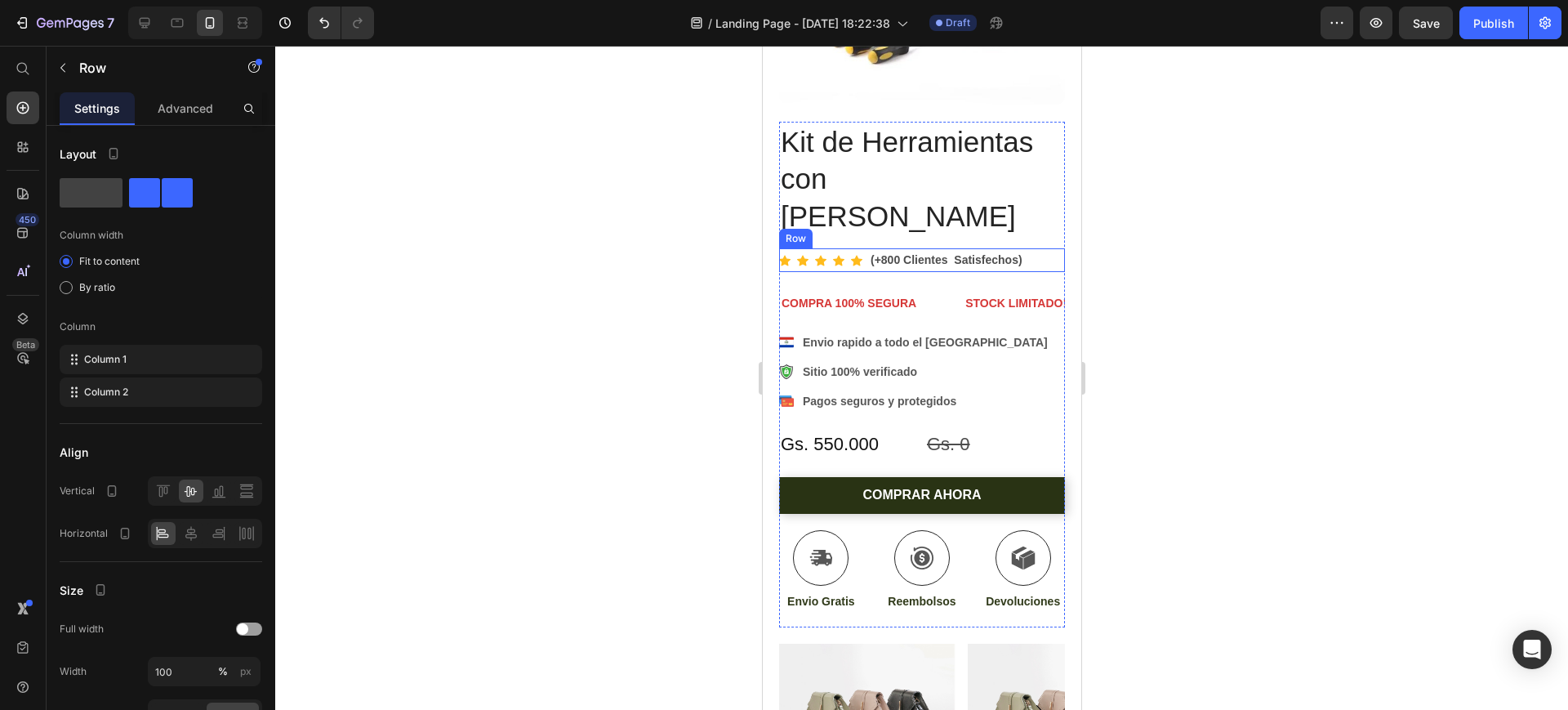 click on "Icon Icon Icon Icon Icon Row (+800 Clientes  Satisfechos) Text Block Row" at bounding box center [921, 260] 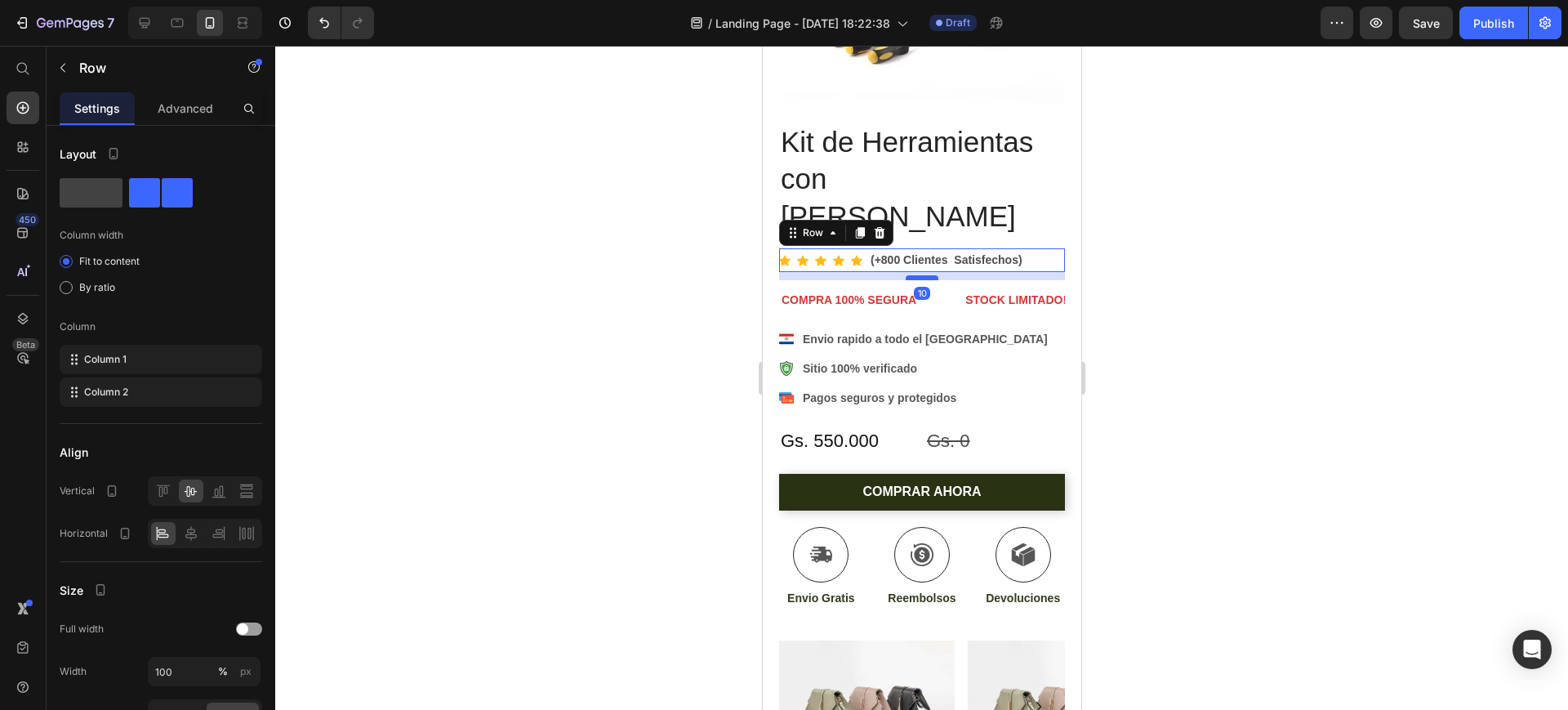 click at bounding box center (921, 278) 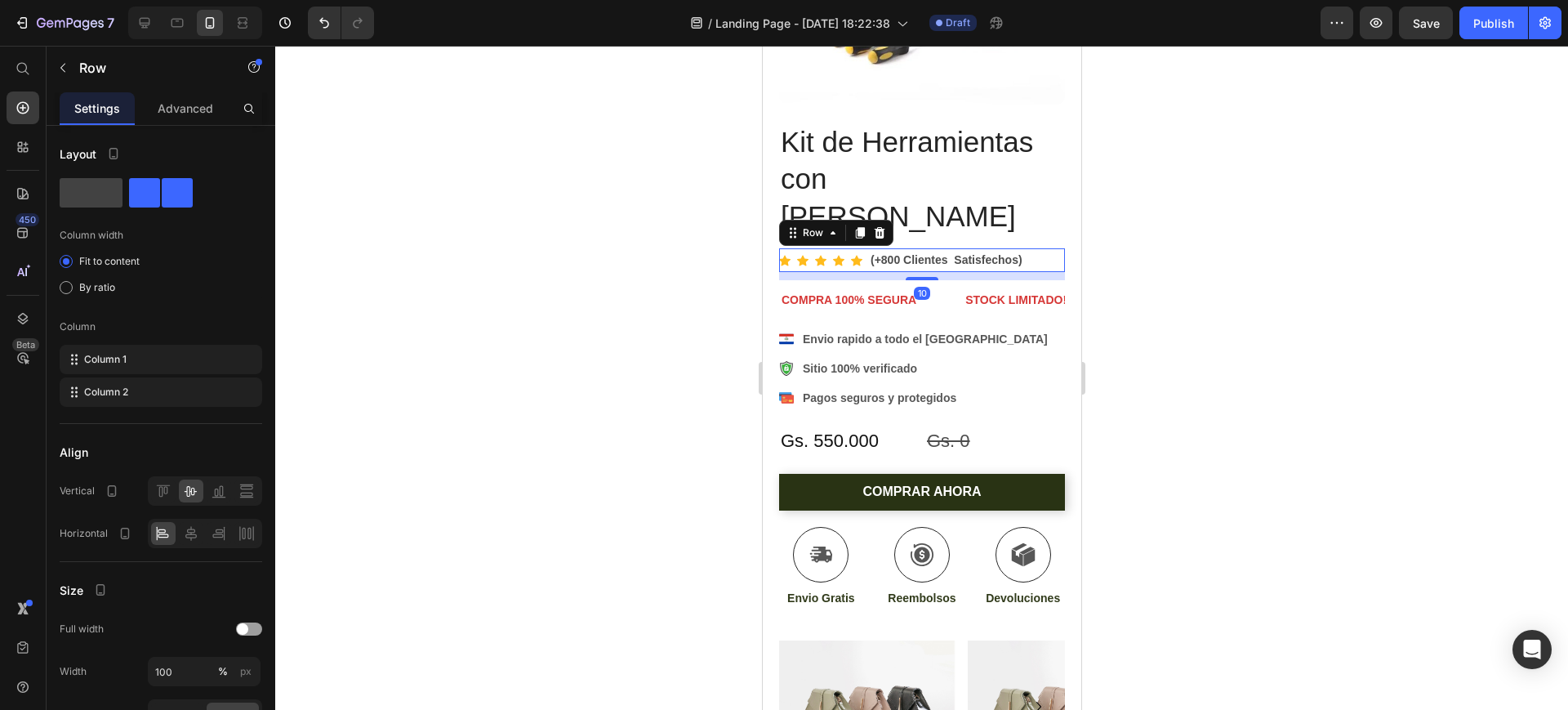 click 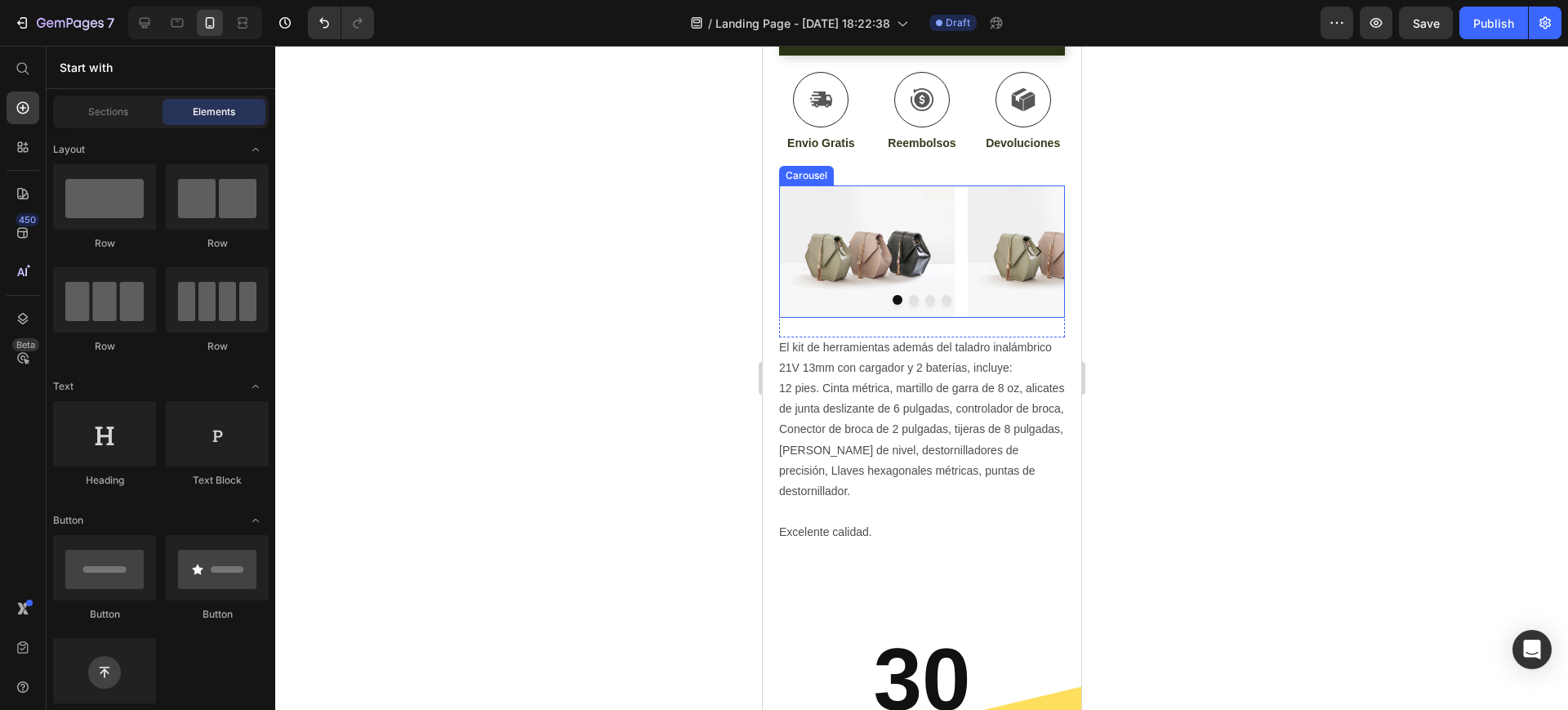 scroll, scrollTop: 817, scrollLeft: 0, axis: vertical 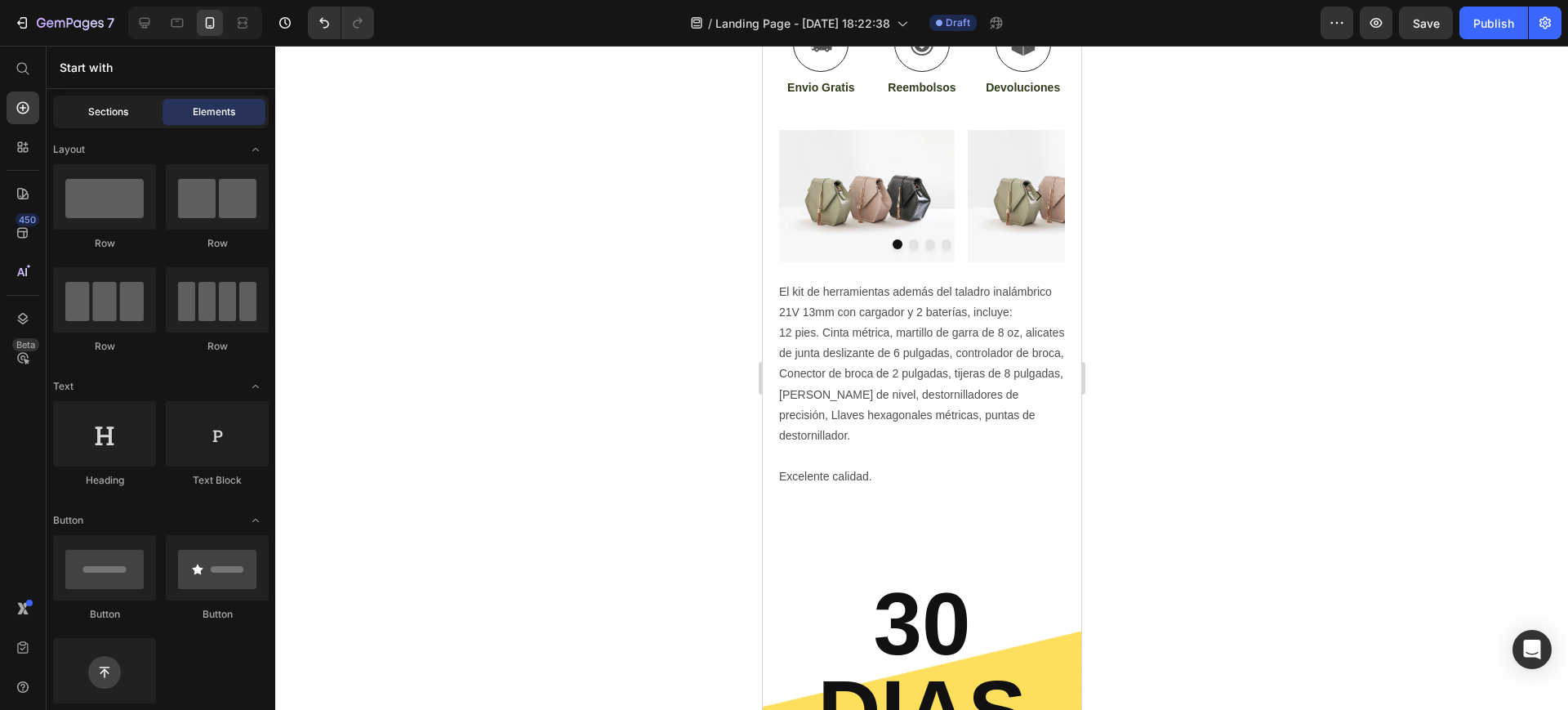 click on "Sections" at bounding box center (108, 112) 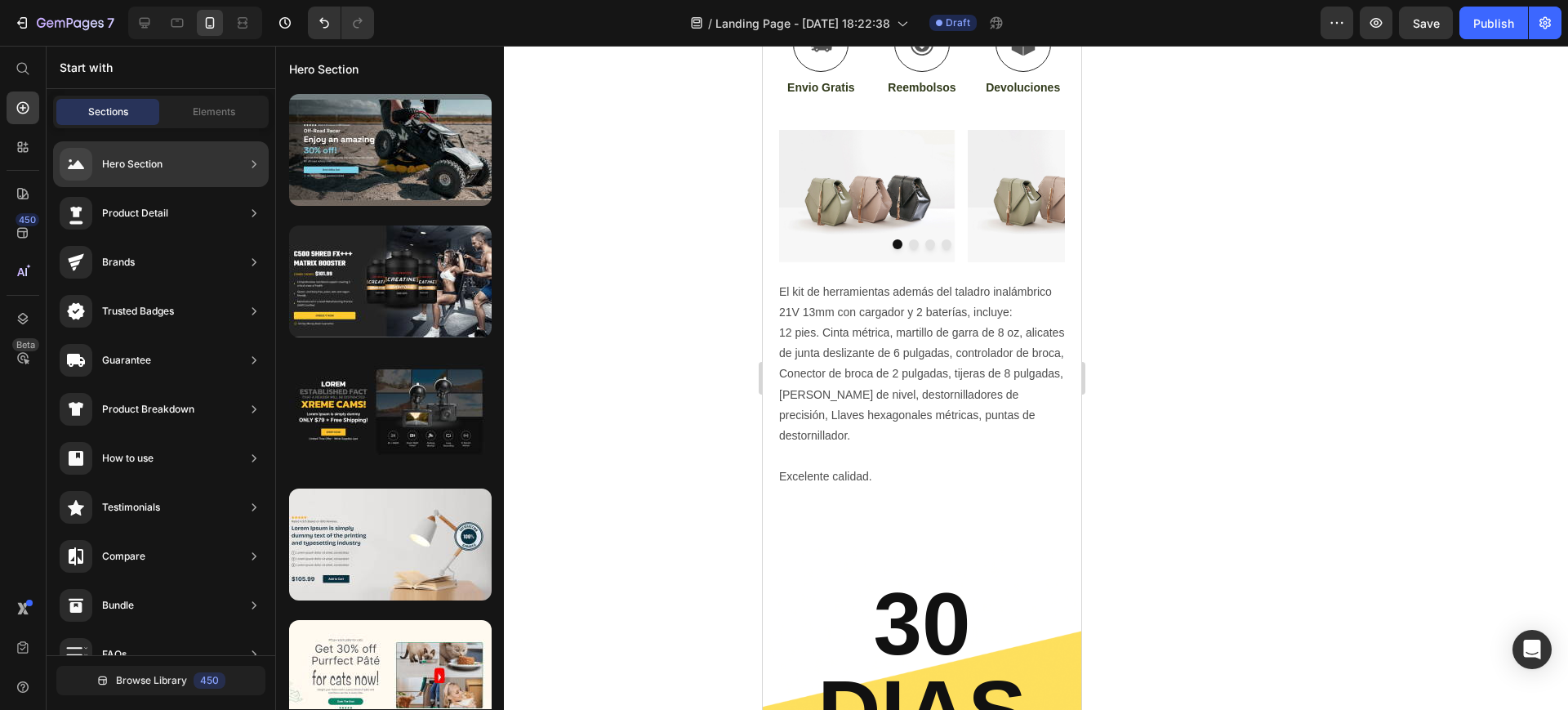 click on "Hero Section" at bounding box center (111, 164) 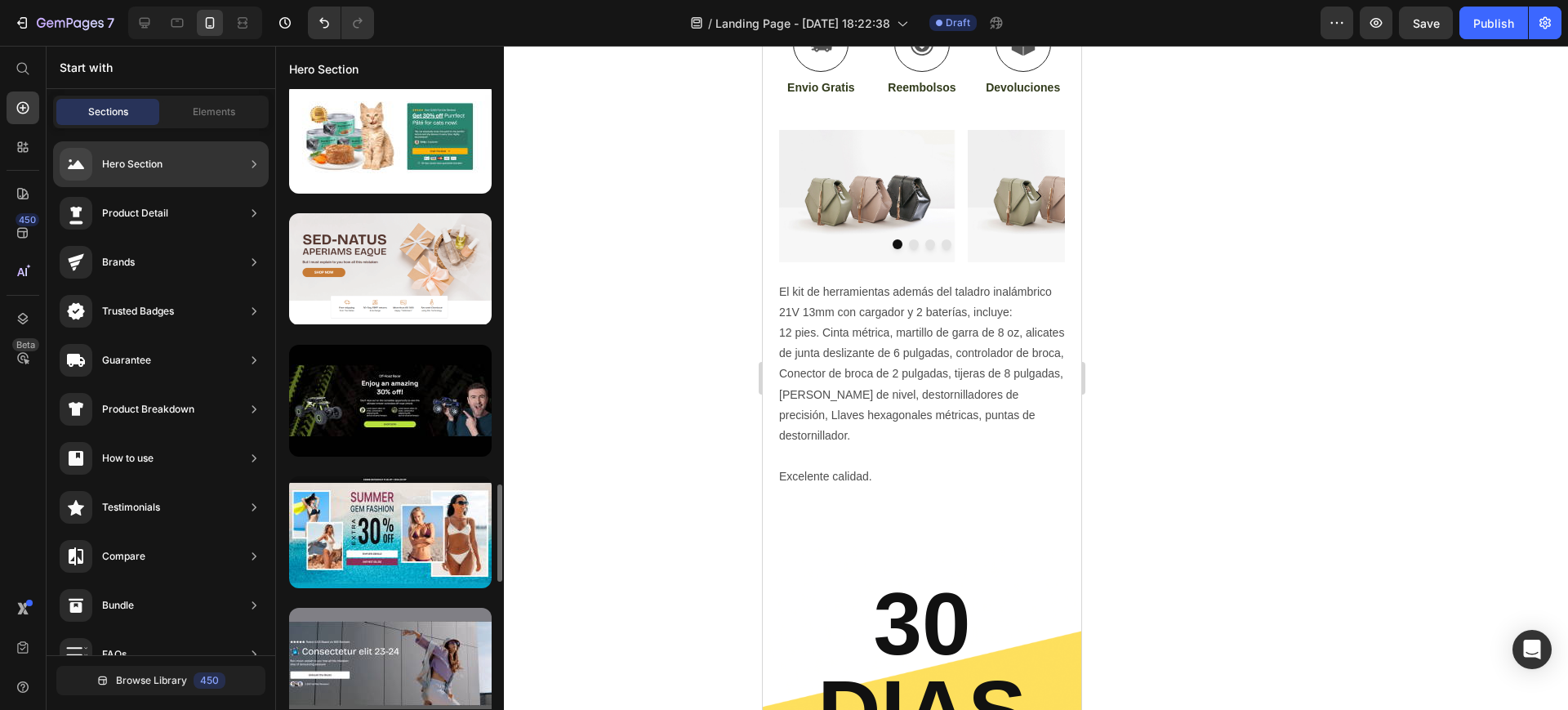 scroll, scrollTop: 159, scrollLeft: 0, axis: vertical 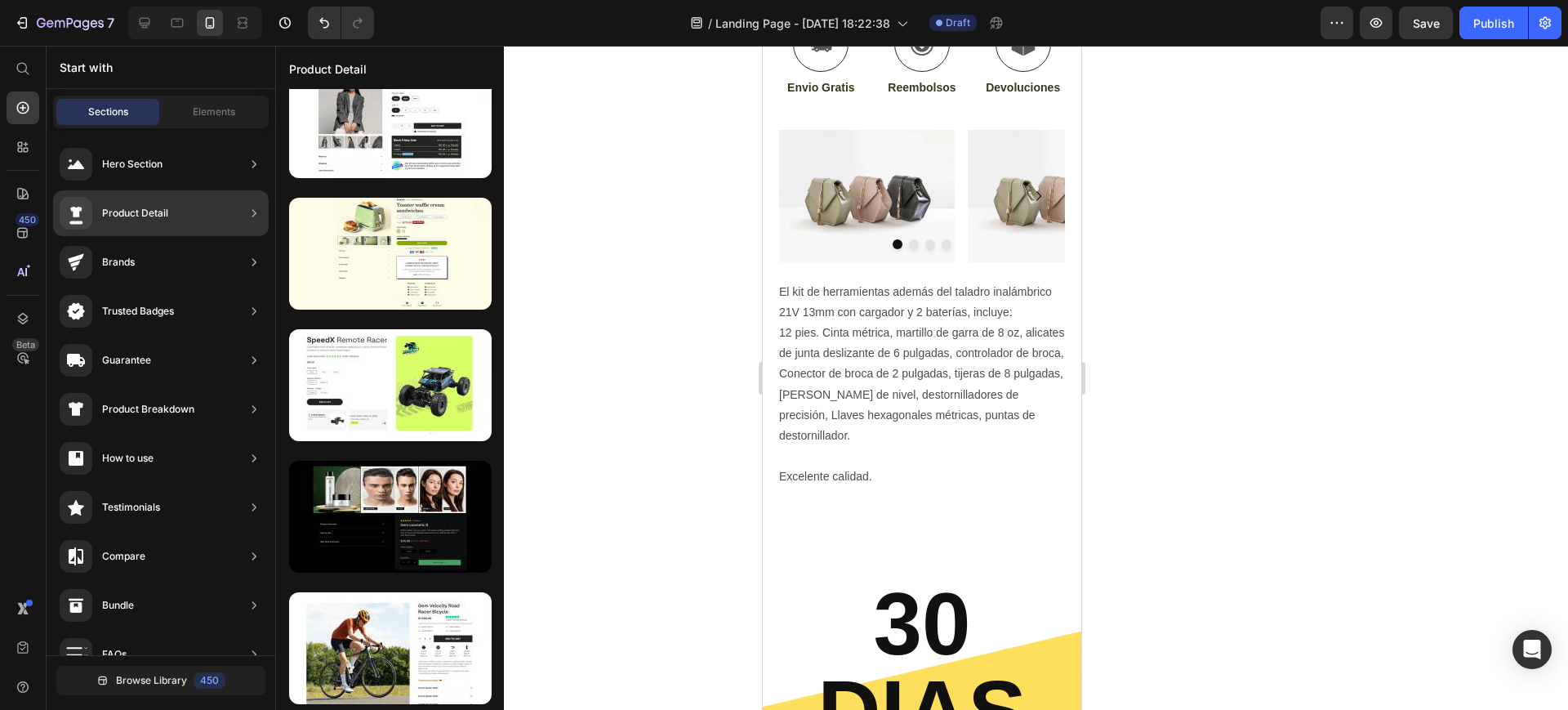 click on "Product Detail" 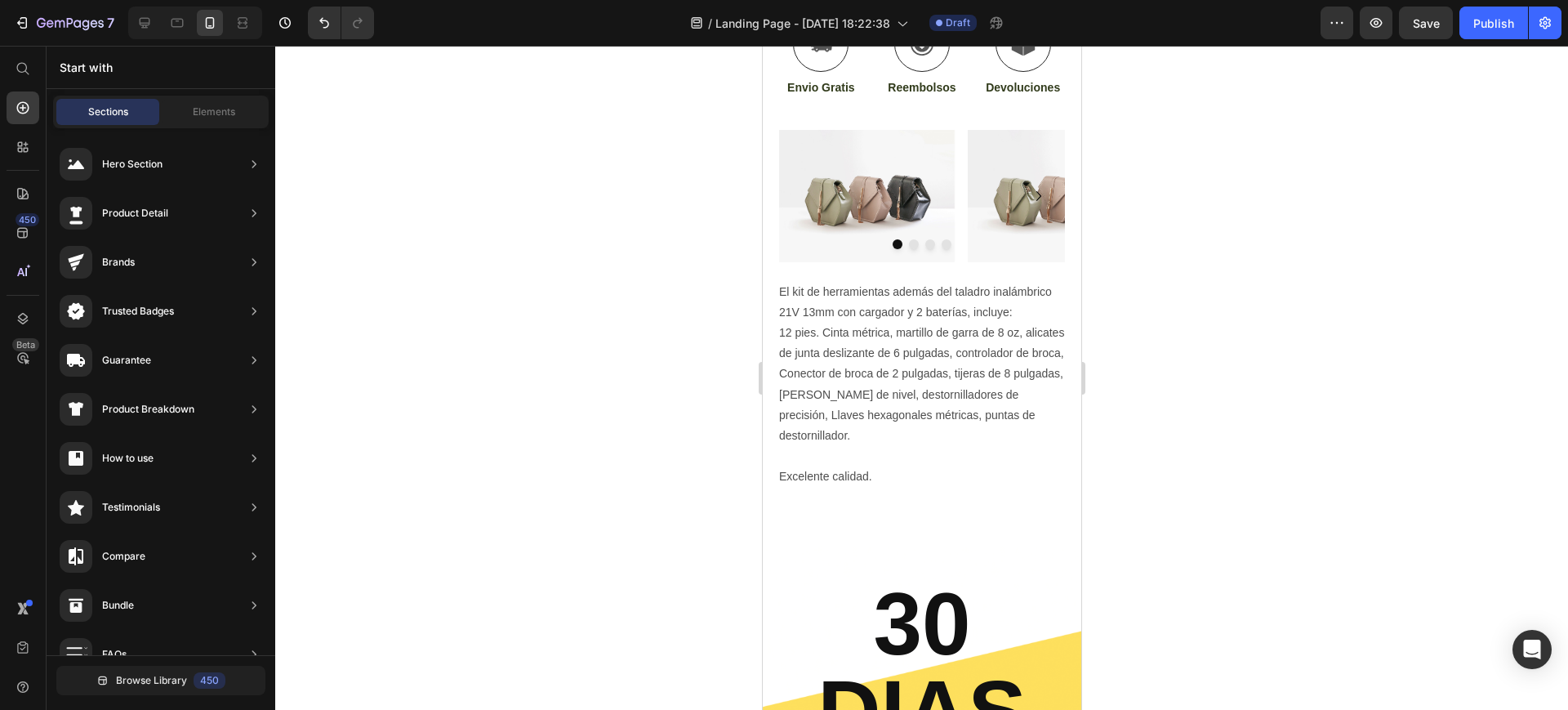 scroll, scrollTop: 0, scrollLeft: 0, axis: both 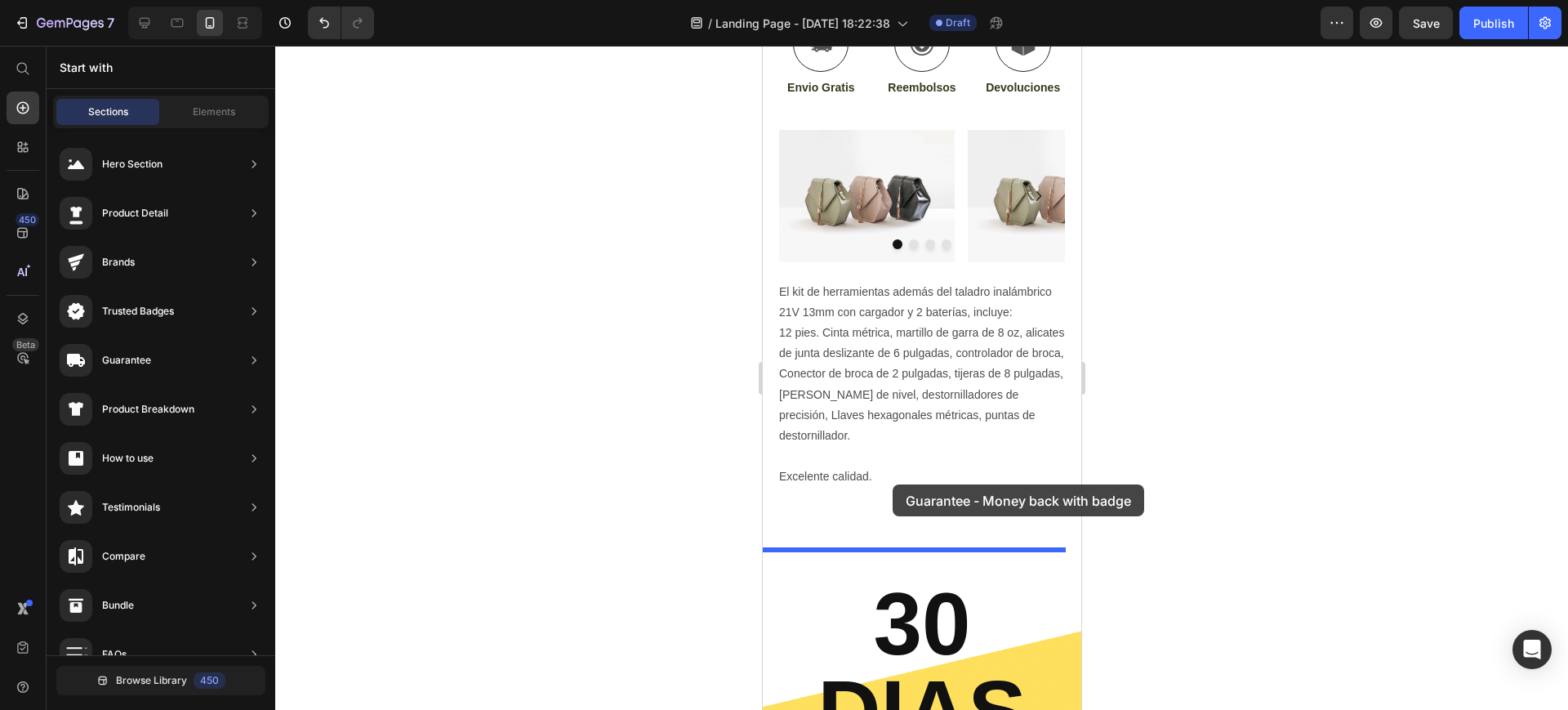 drag, startPoint x: 1140, startPoint y: 248, endPoint x: 892, endPoint y: 485, distance: 343.03498 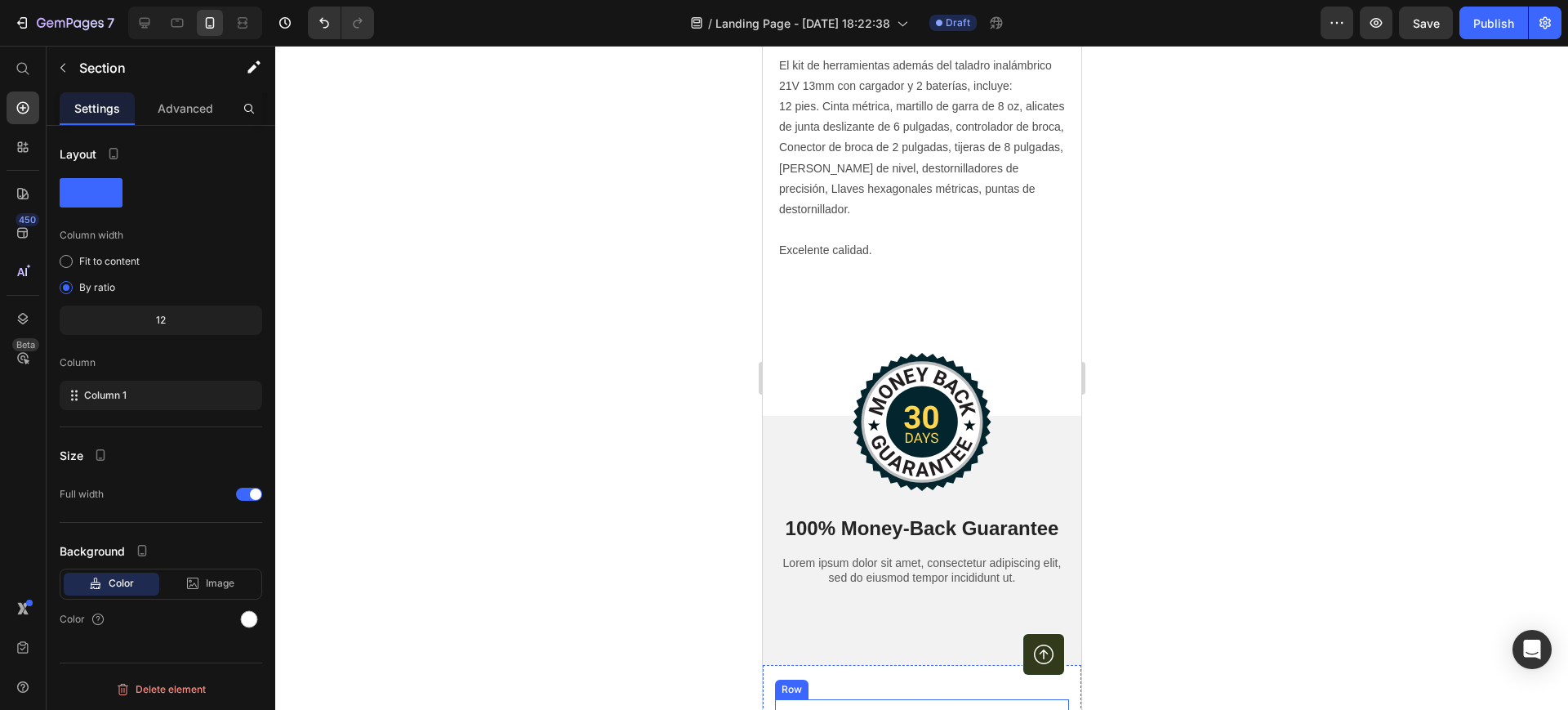 scroll, scrollTop: 1021, scrollLeft: 0, axis: vertical 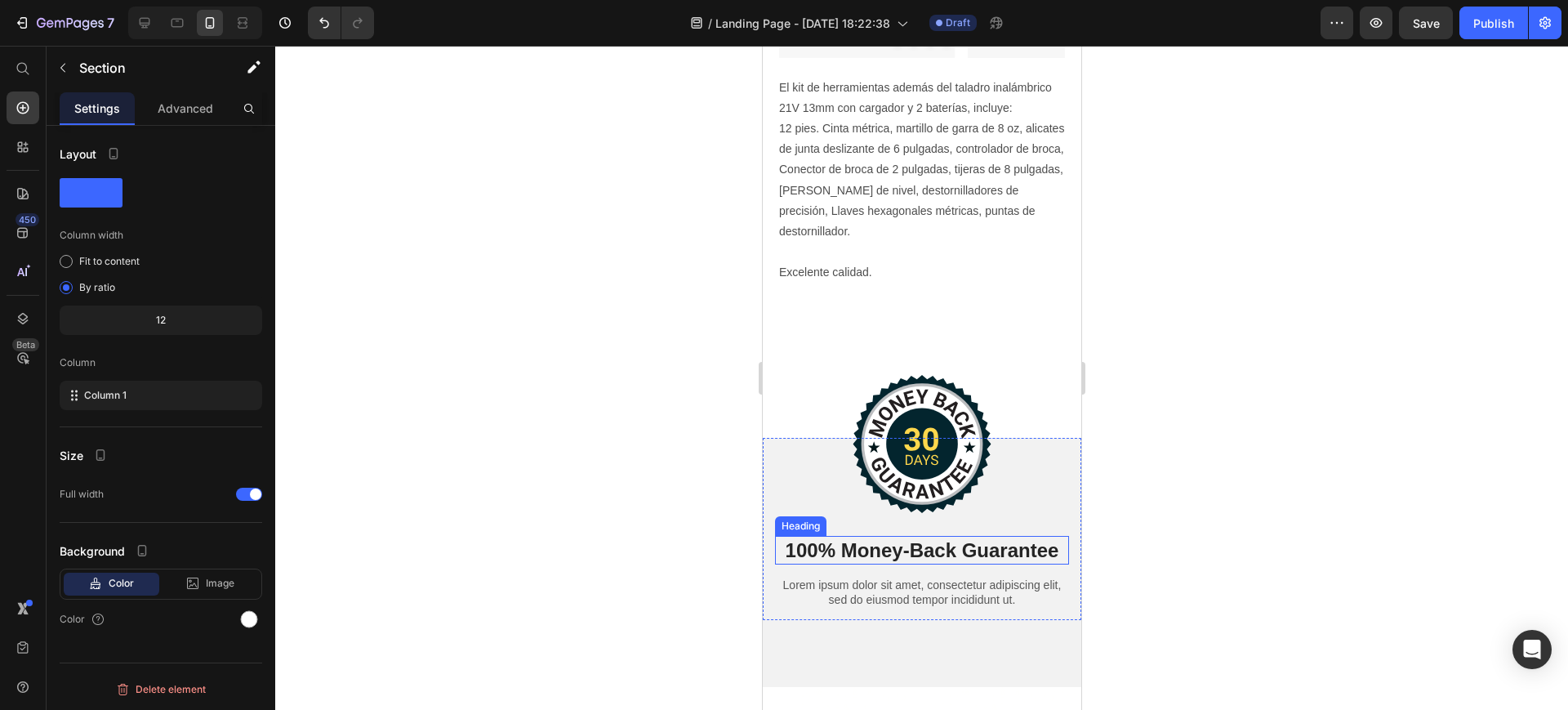 click on "100% Money-Back Guarantee" at bounding box center [921, 550] 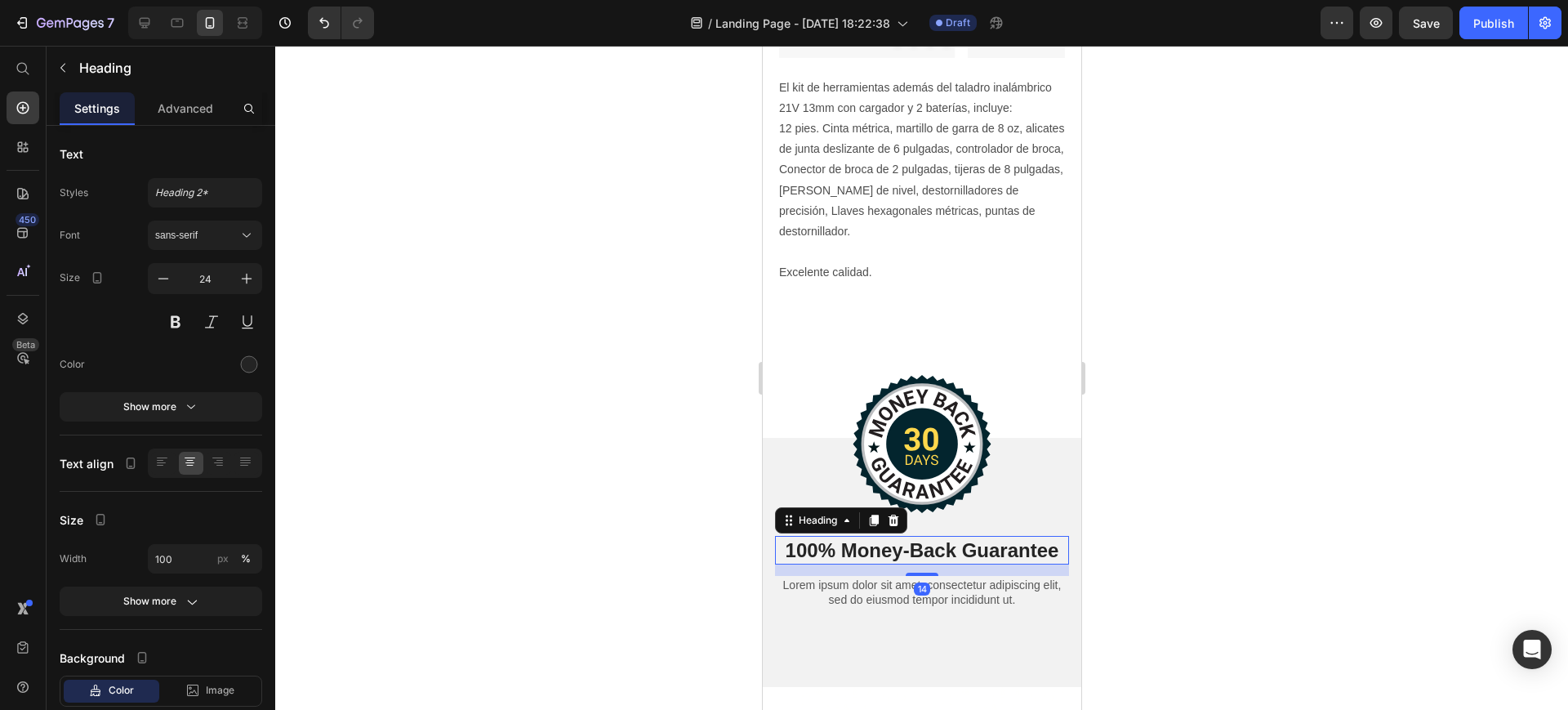 click on "100% Money-Back Guarantee" at bounding box center [921, 550] 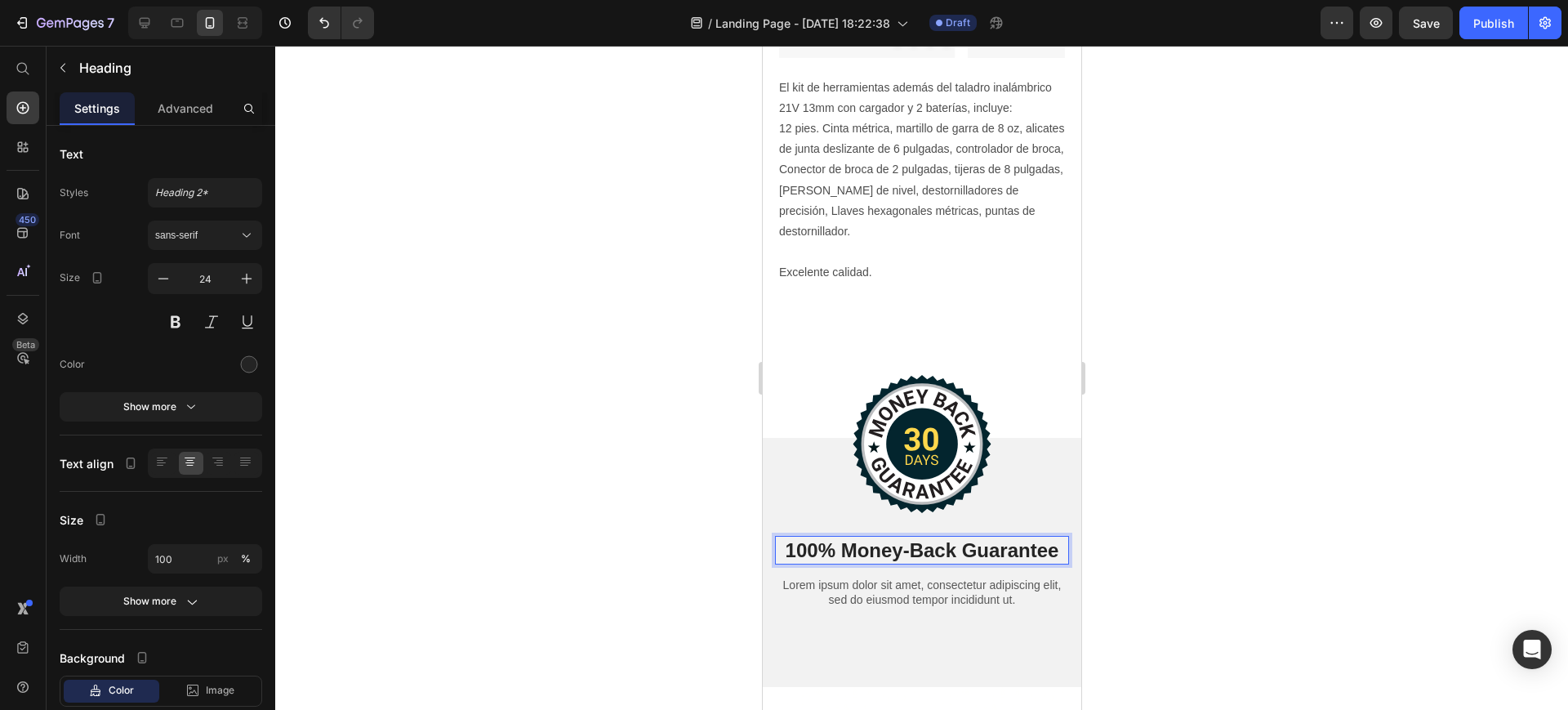 click on "100% Money-Back Guarantee" at bounding box center (921, 550) 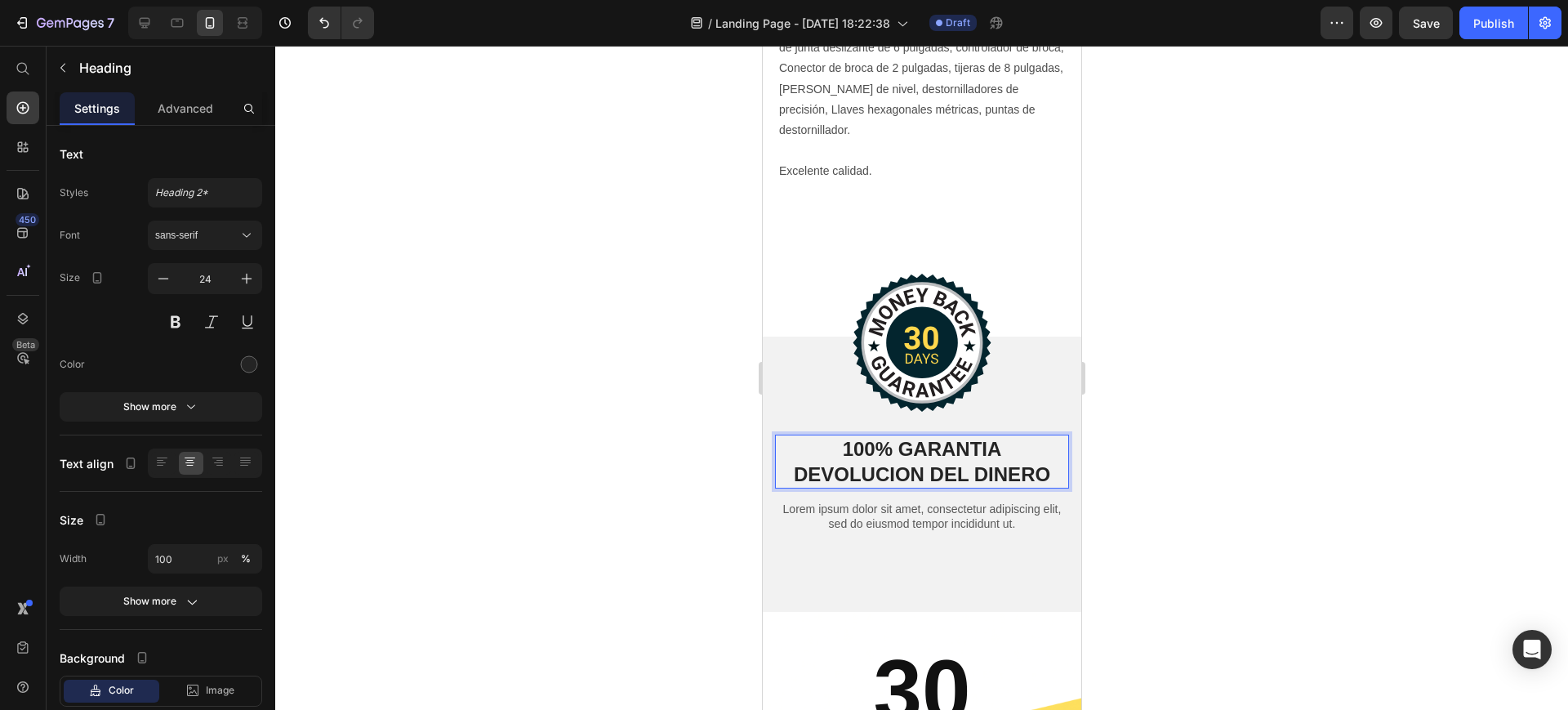 scroll, scrollTop: 1123, scrollLeft: 0, axis: vertical 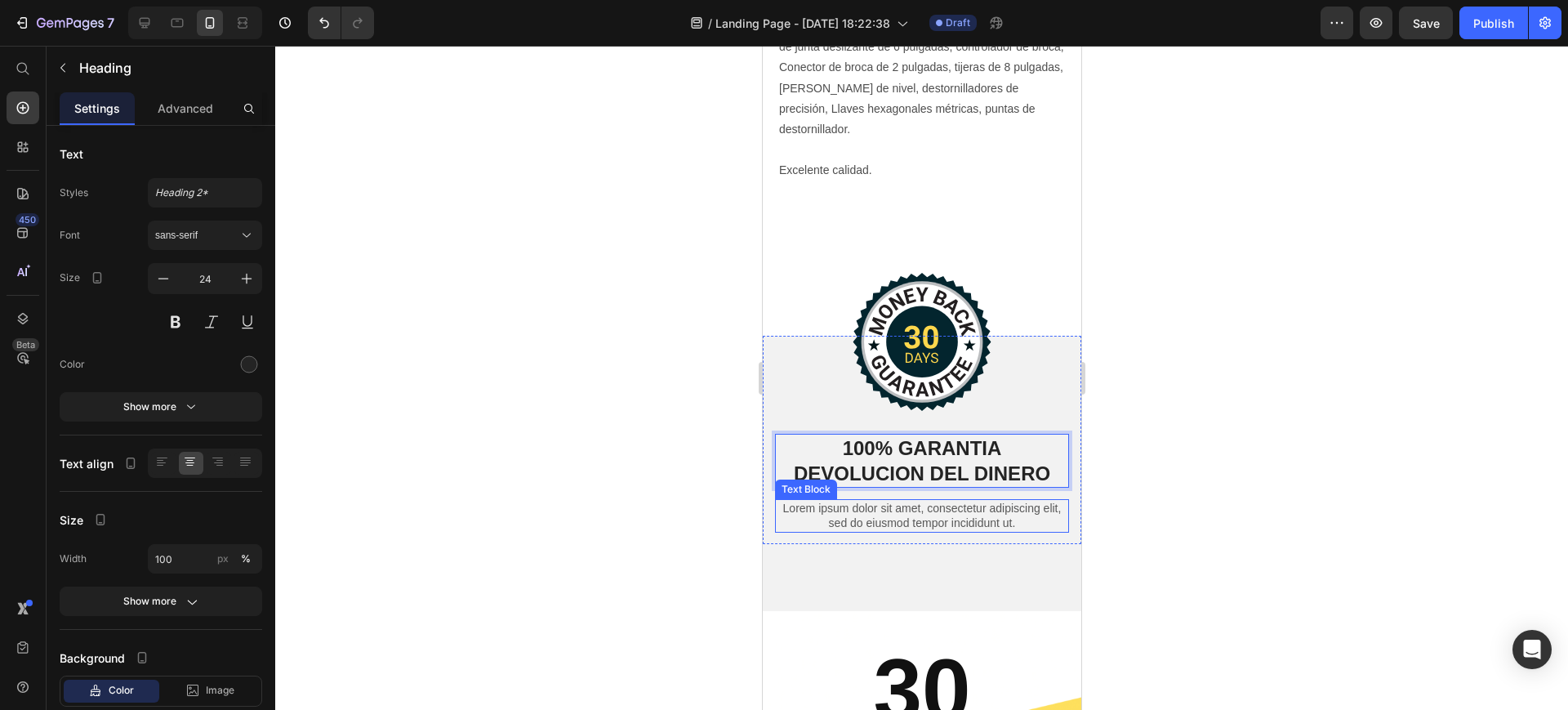 click on "Lorem ipsum dolor sit amet, consectetur adipiscing elit, sed do eiusmod tempor incididunt ut." at bounding box center [921, 516] 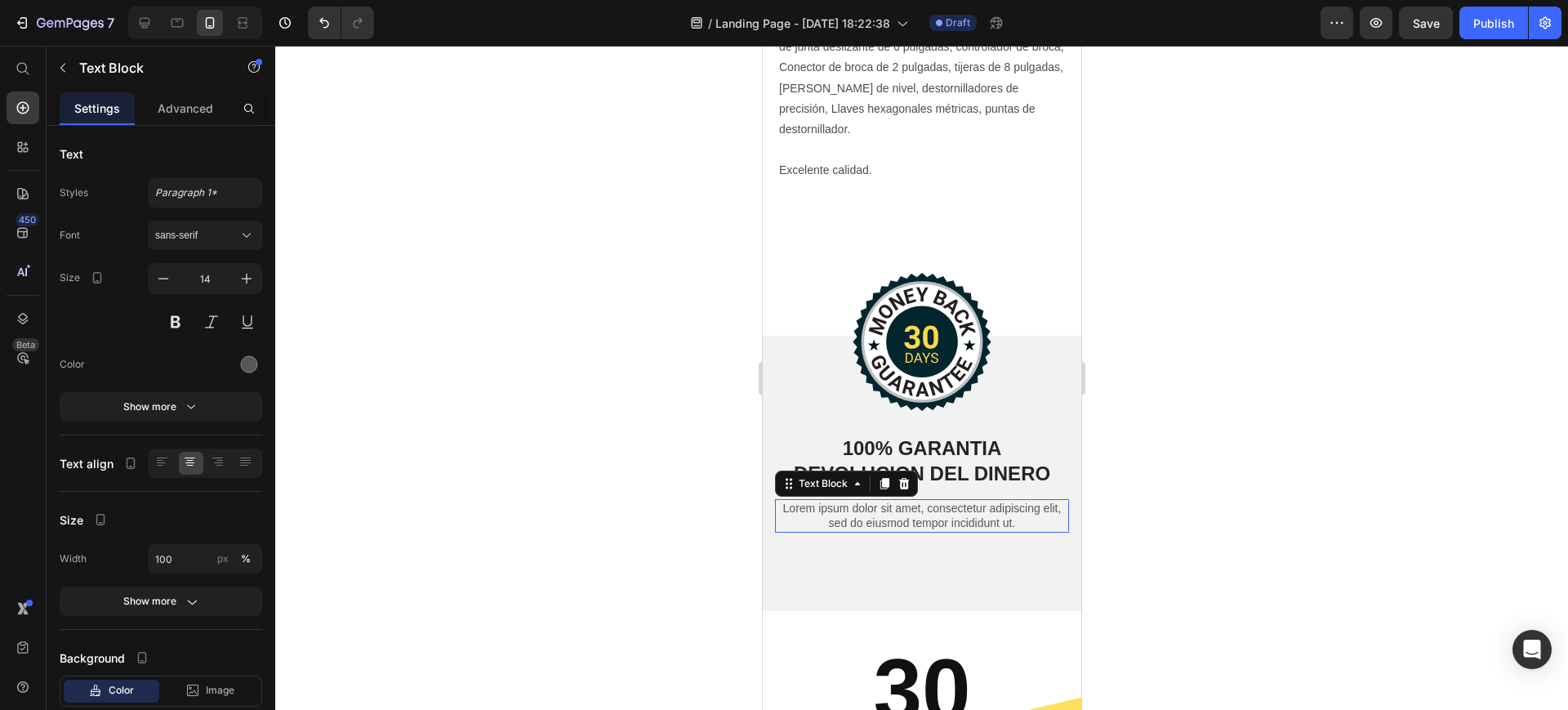 click on "Lorem ipsum dolor sit amet, consectetur adipiscing elit, sed do eiusmod tempor incididunt ut." at bounding box center (921, 516) 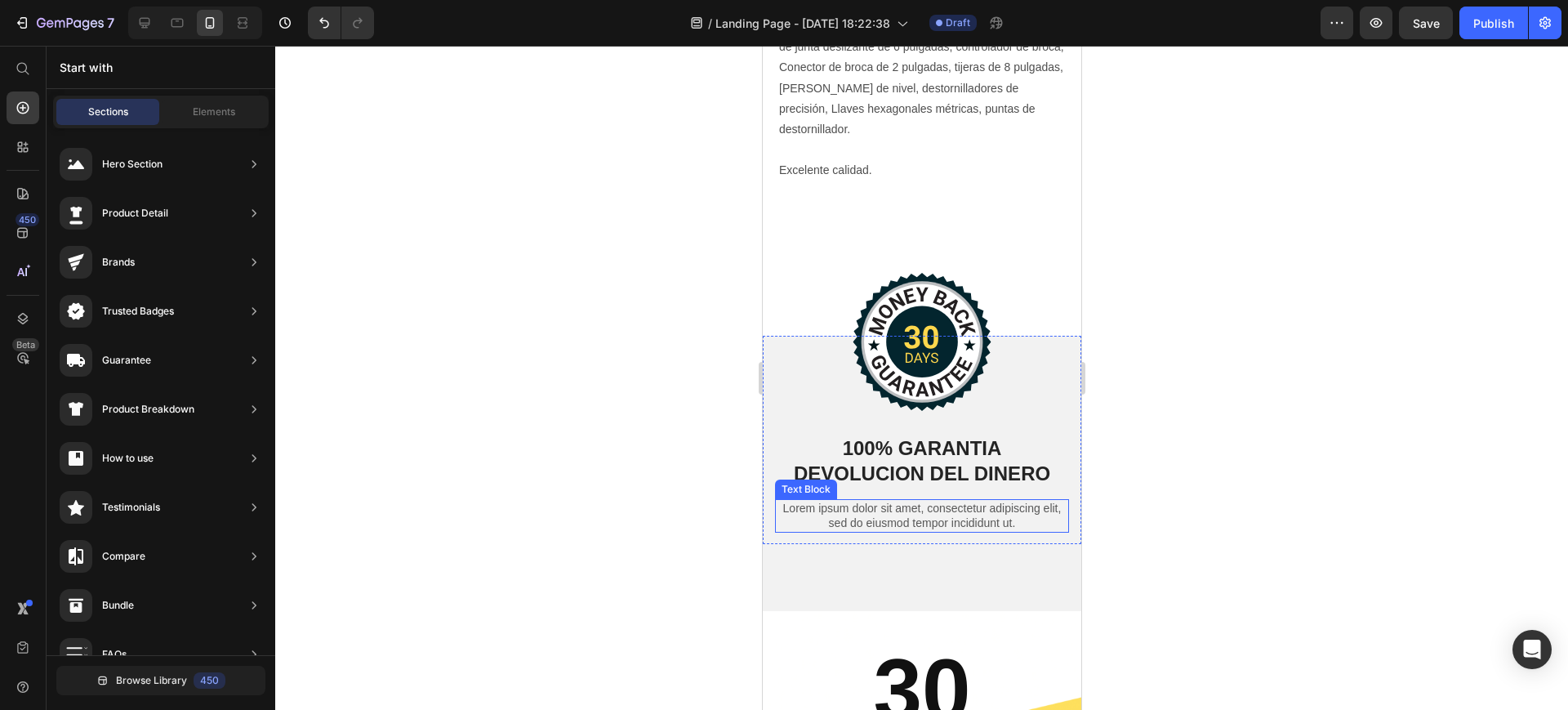 click on "Lorem ipsum dolor sit amet, consectetur adipiscing elit, sed do eiusmod tempor incididunt ut." at bounding box center [921, 516] 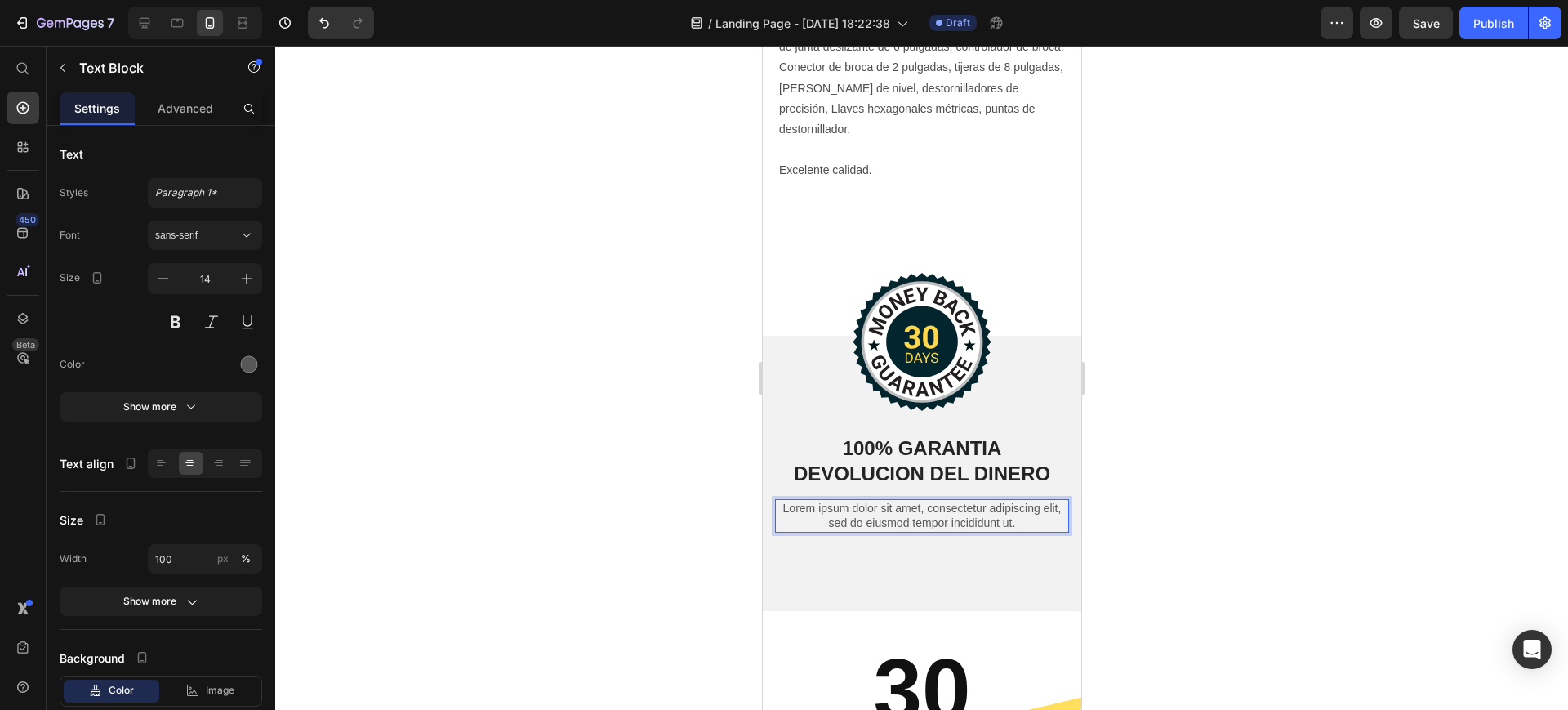 click on "Lorem ipsum dolor sit amet, consectetur adipiscing elit, sed do eiusmod tempor incididunt ut." at bounding box center [921, 516] 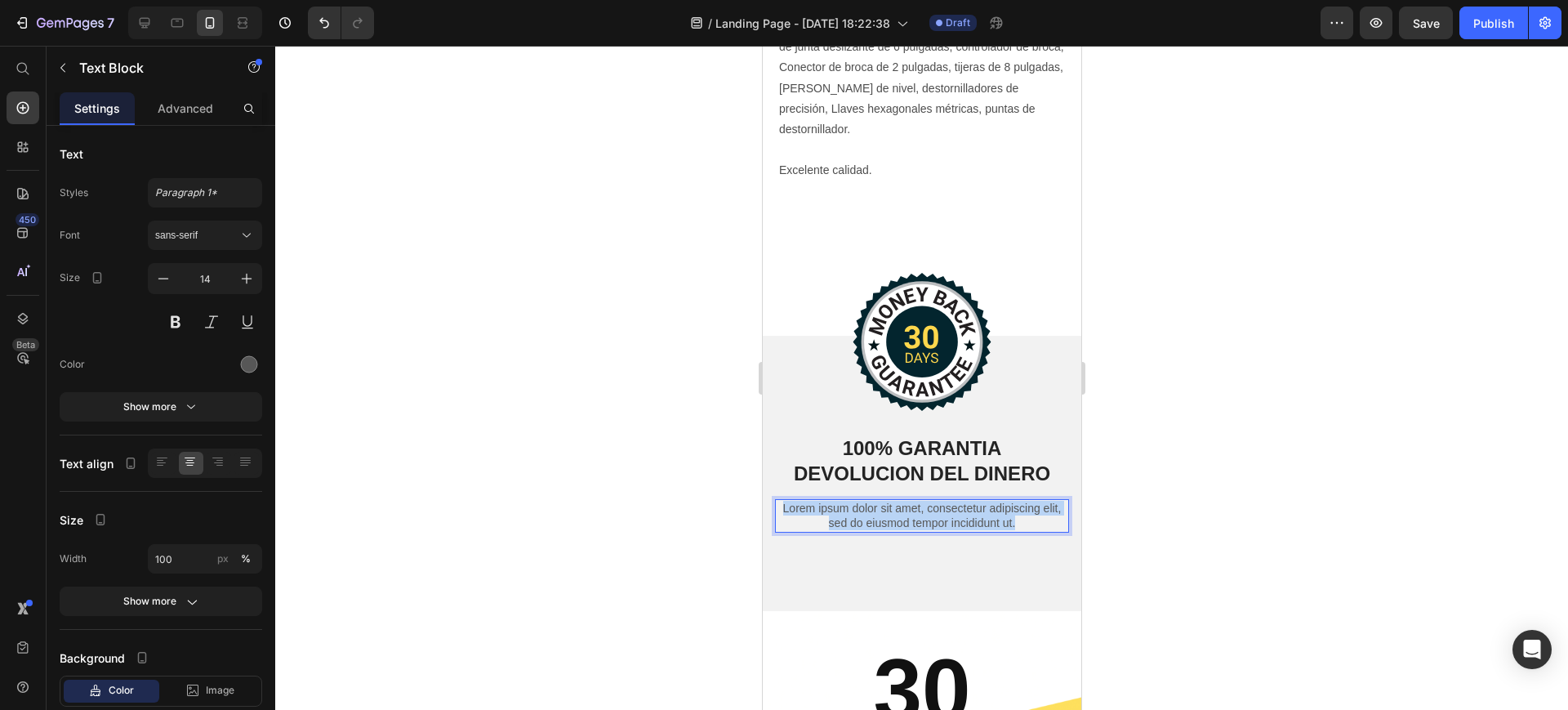 drag, startPoint x: 1031, startPoint y: 525, endPoint x: 779, endPoint y: 504, distance: 252.87349 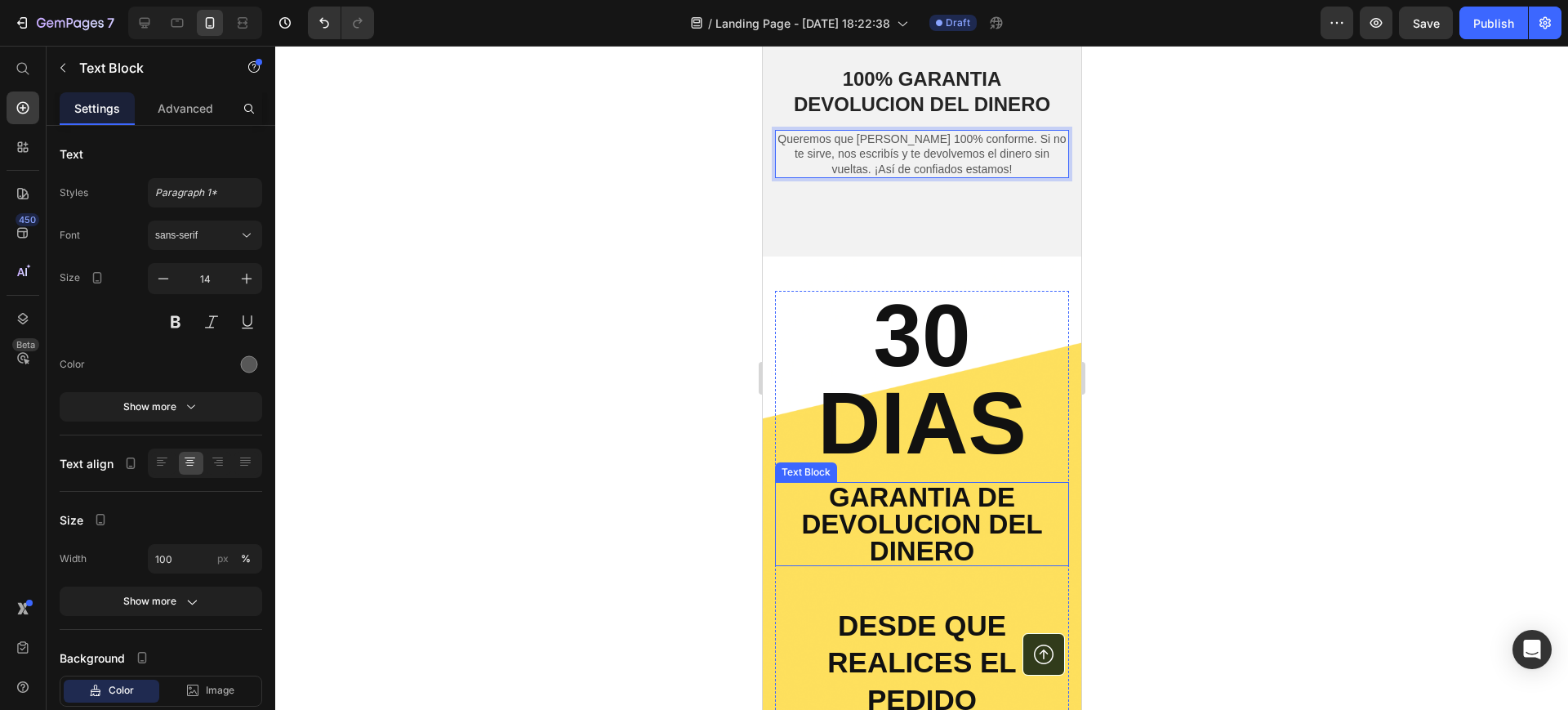 scroll, scrollTop: 1532, scrollLeft: 0, axis: vertical 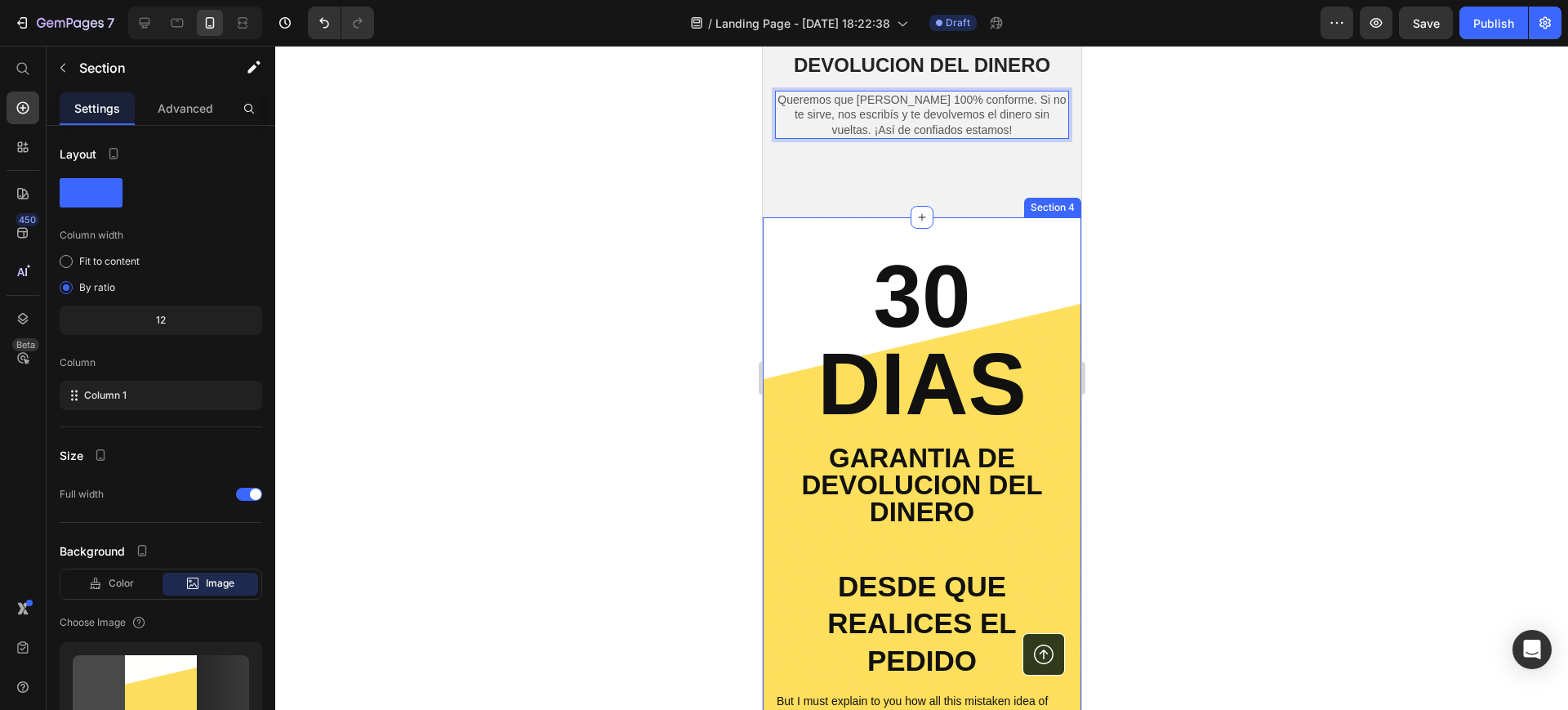 click on "30 DIAS Heading Garantia de devolucion del dinero Text Block desde que realices el pedido Text Block But I must explain to you how all this mistaken idea of denouncing pleasure and praising pain was born and I will give you a complete account of the system Text Block At vero eos et accusamus et iusto odio dignissimos  ducimus qui blanditiis praesentium voluptatum Text Block Row Section 4" at bounding box center [921, 526] 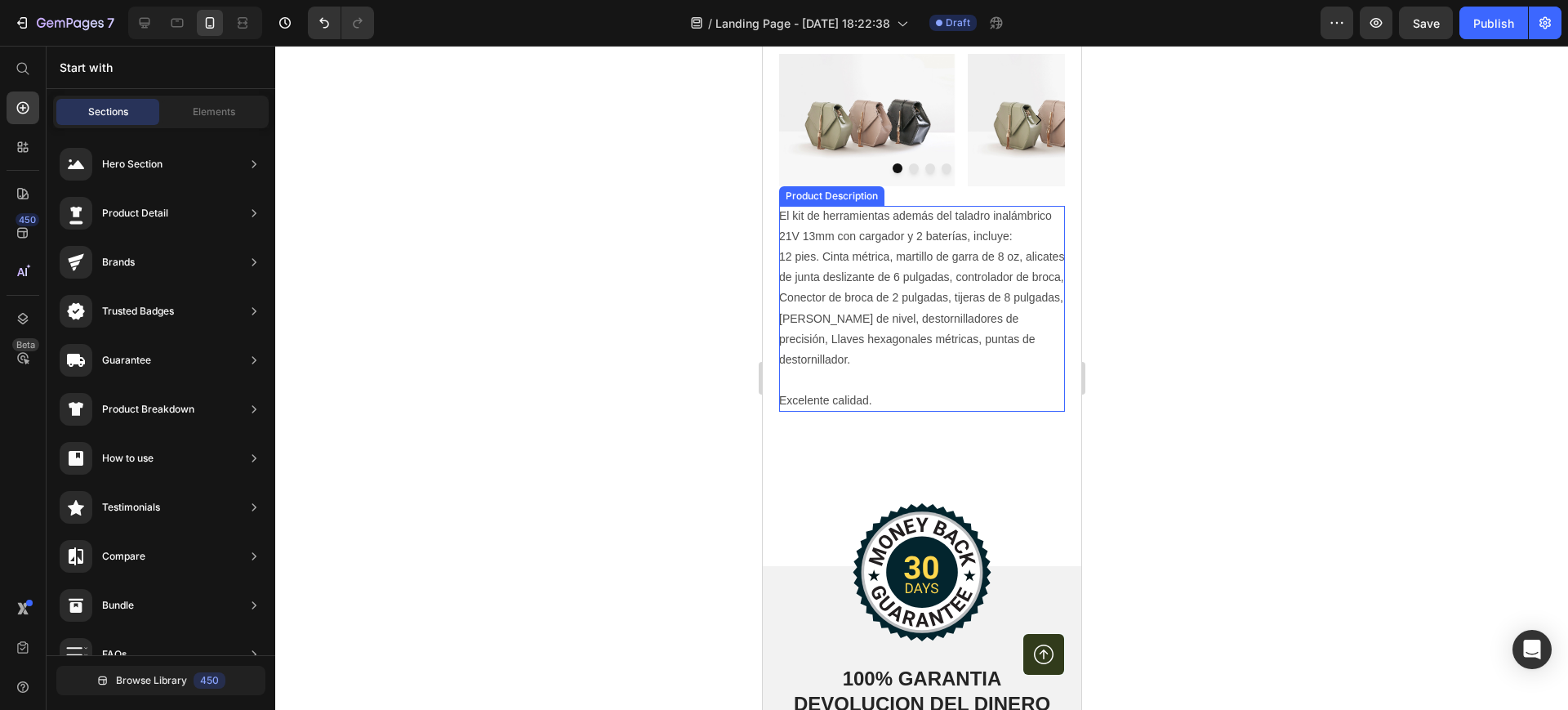 scroll, scrollTop: 1123, scrollLeft: 0, axis: vertical 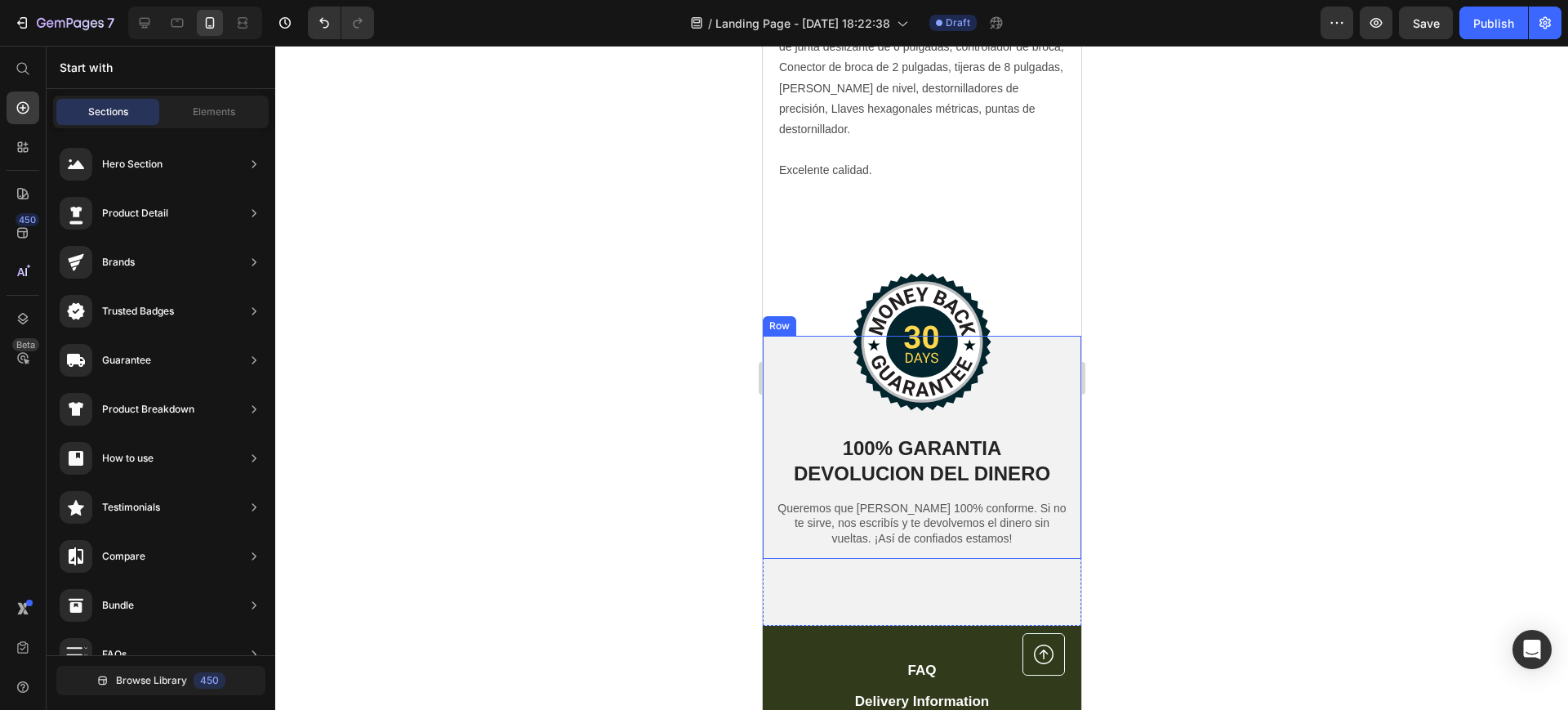 click on "Image 100% GARANTIA DEVOLUCION DEL DINERO Heading Queremos que estés 100% conforme. Si no te sirve, nos escribís y te devolvemos el dinero sin vueltas. ¡Así de confiados estamos! Text Block" at bounding box center (921, 447) 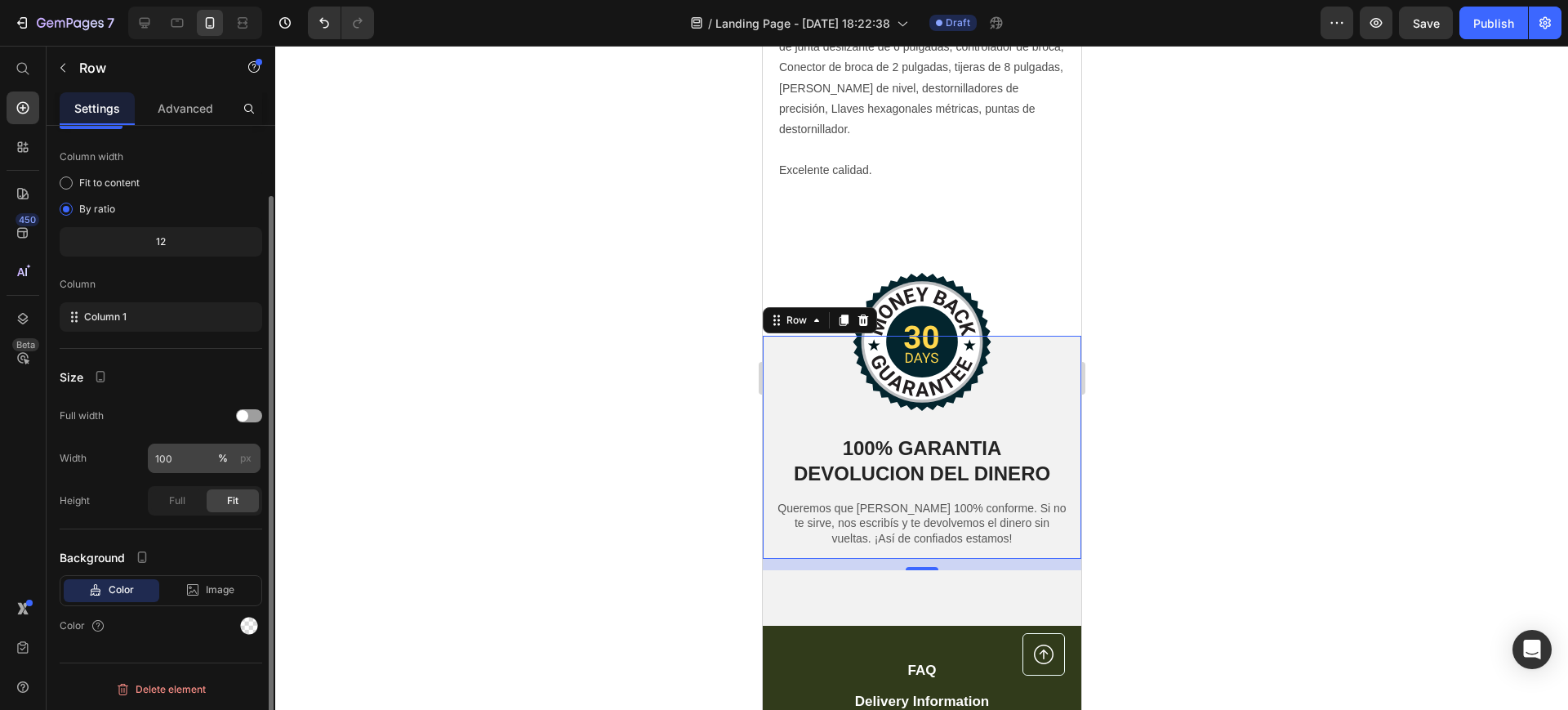 scroll, scrollTop: 0, scrollLeft: 0, axis: both 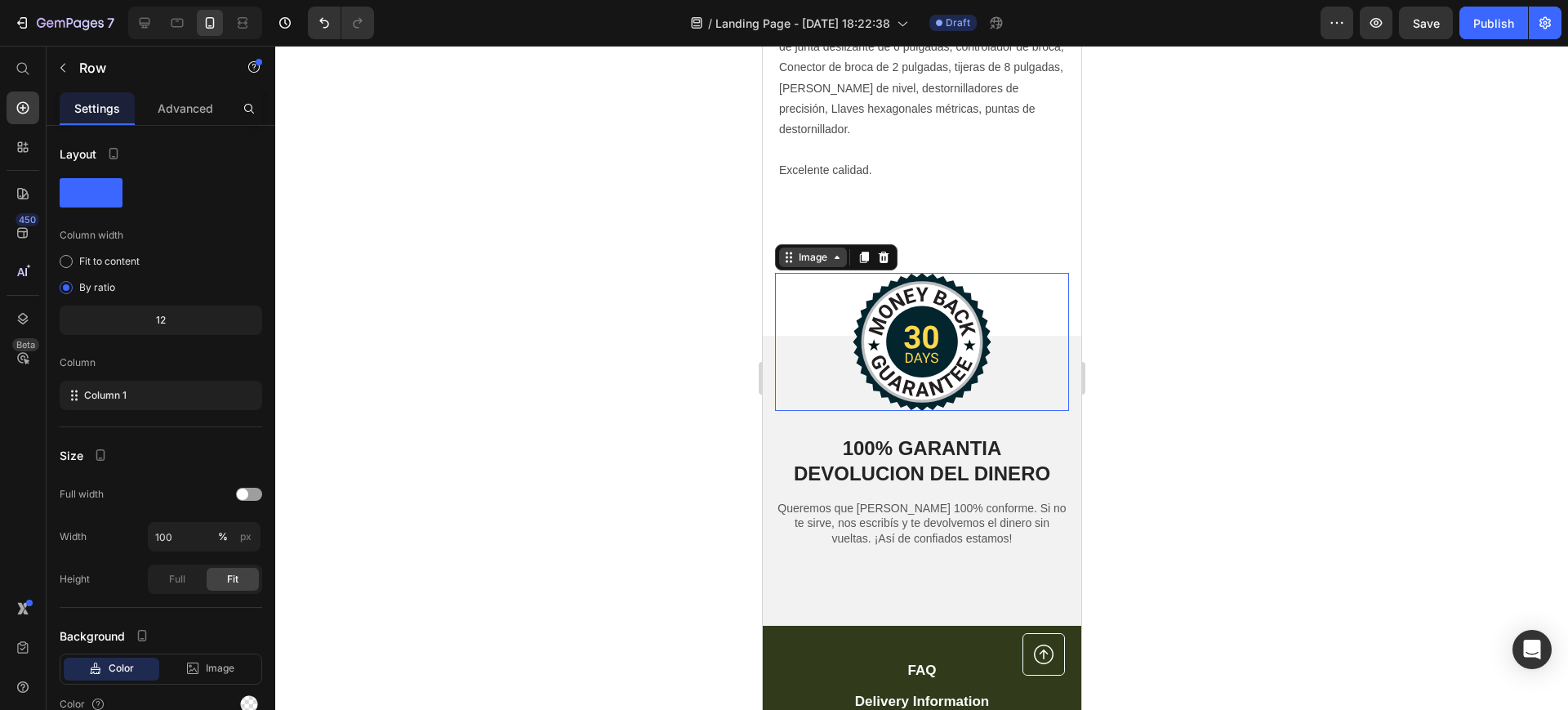 click on "Image" at bounding box center [812, 257] 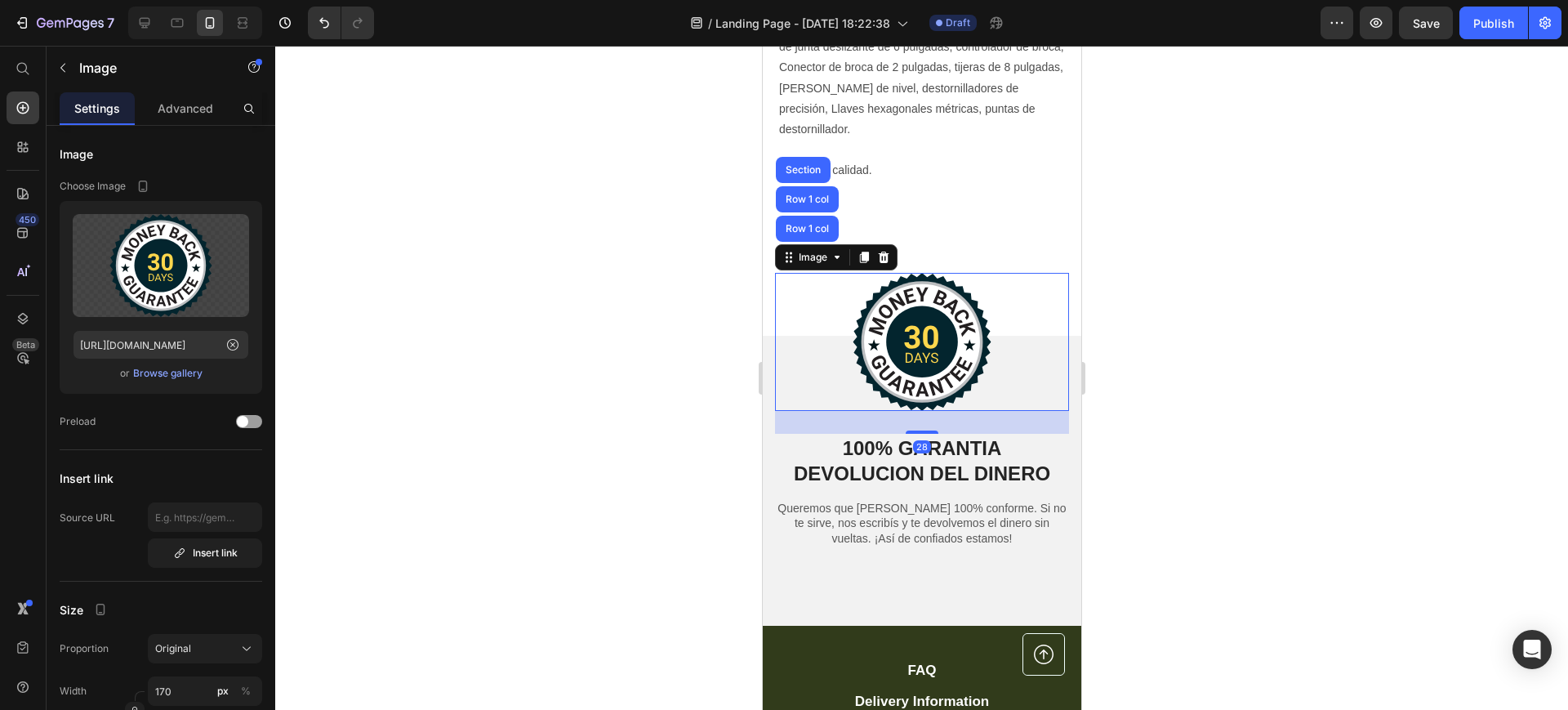 click 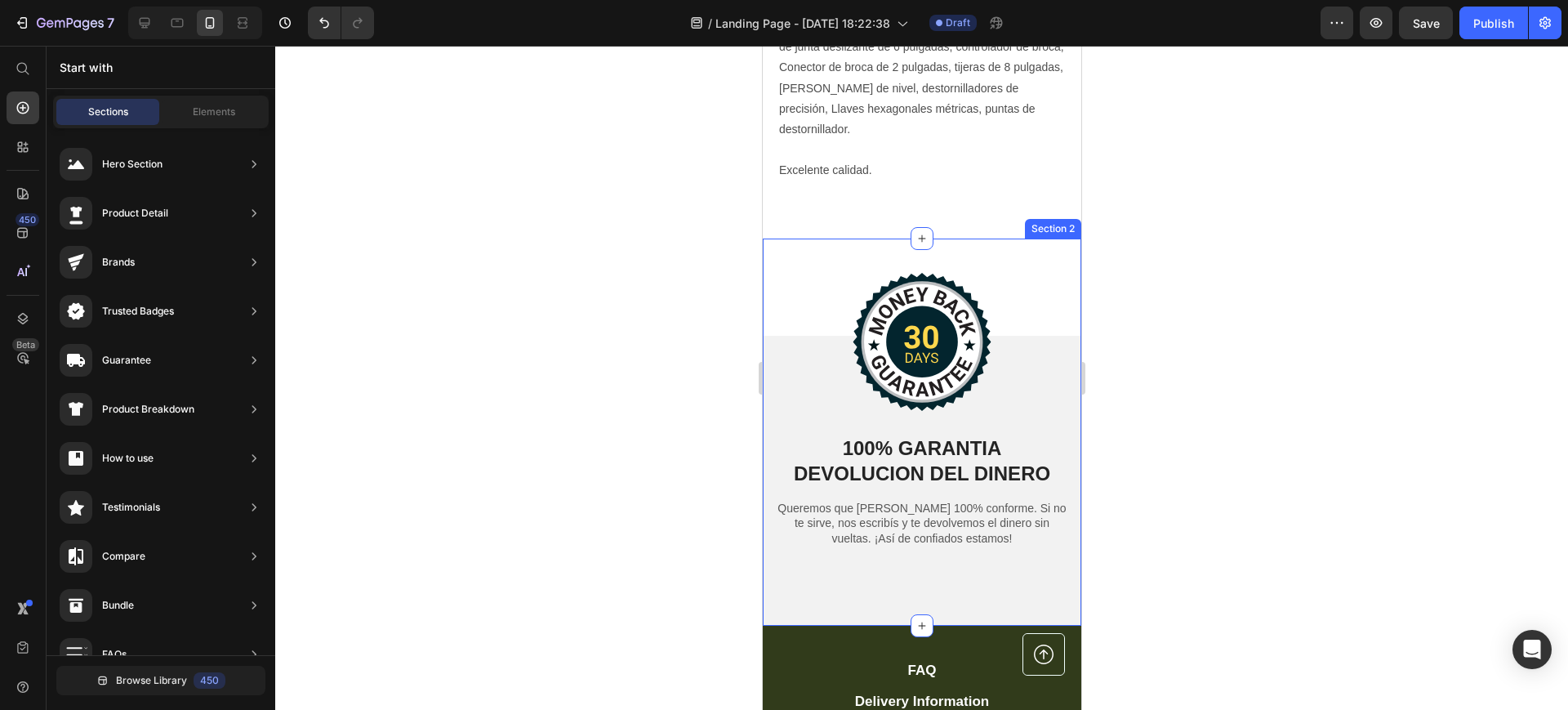 click on "Image 100% GARANTIA DEVOLUCION DEL DINERO Heading Queremos que estés 100% conforme. Si no te sirve, nos escribís y te devolvemos el dinero sin vueltas. ¡Así de confiados estamos! Text Block Row Row Section 2" at bounding box center [921, 432] 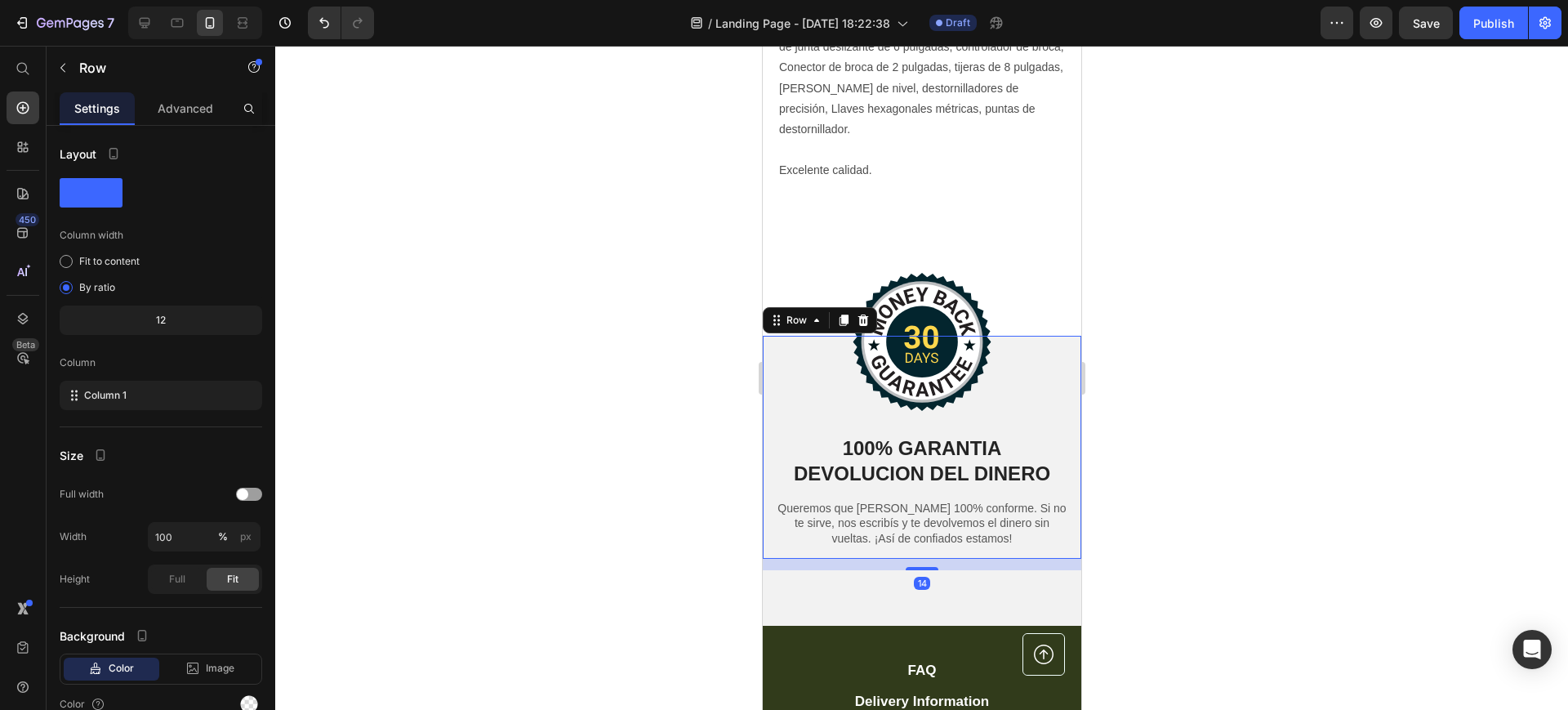 click on "Image 100% GARANTIA DEVOLUCION DEL DINERO Heading Queremos que estés 100% conforme. Si no te sirve, nos escribís y te devolvemos el dinero sin vueltas. ¡Así de confiados estamos! Text Block Row   14" at bounding box center [921, 447] 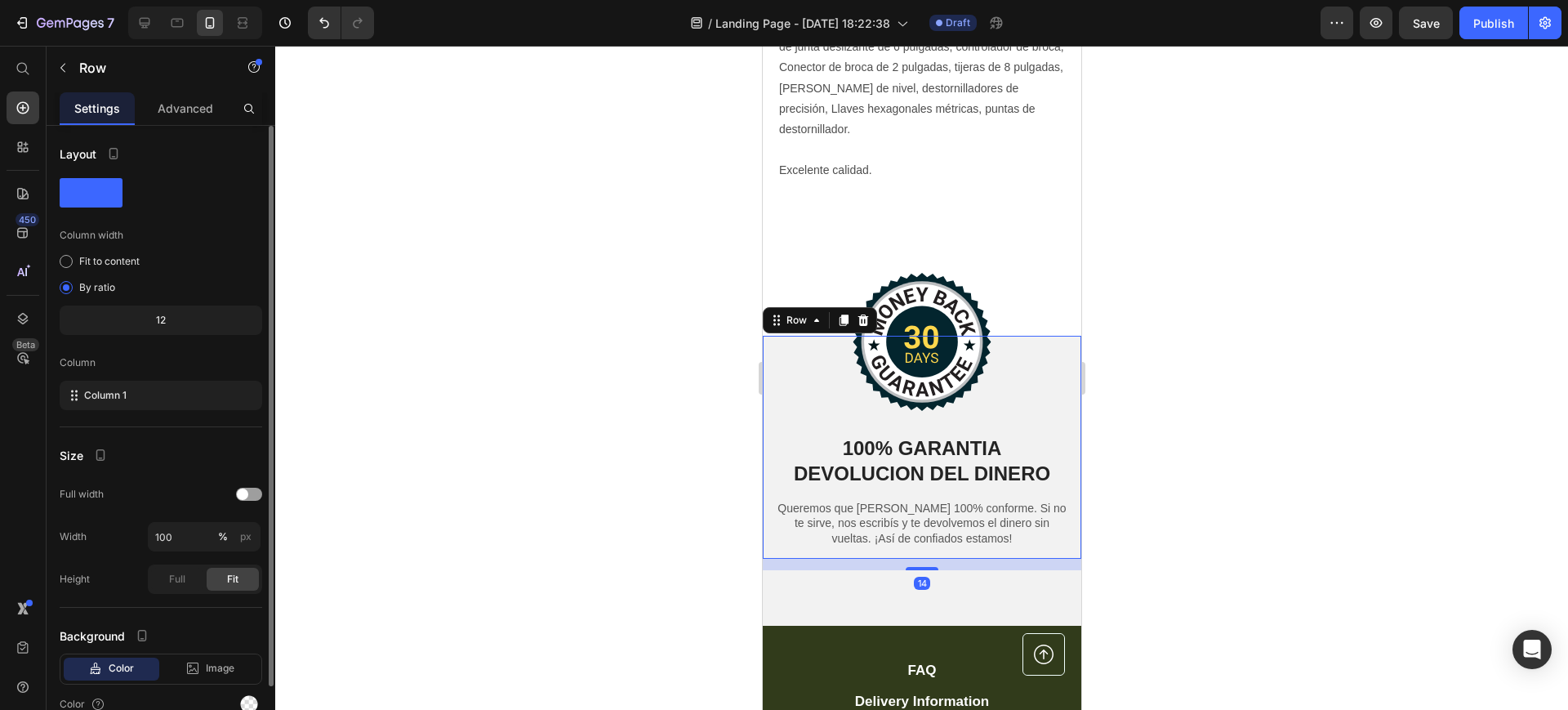 scroll, scrollTop: 78, scrollLeft: 0, axis: vertical 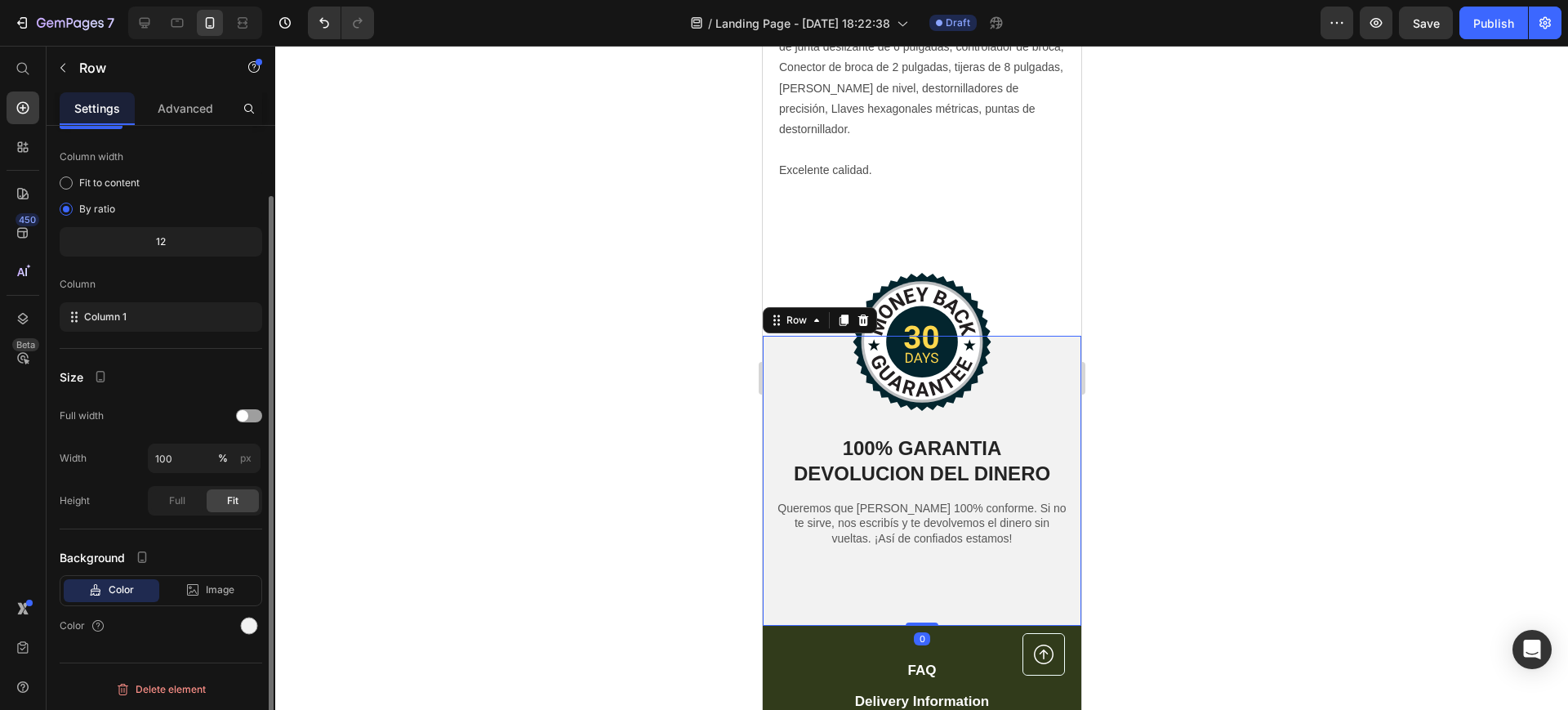 click on "Image 100% GARANTIA DEVOLUCION DEL DINERO Heading Queremos que estés 100% conforme. Si no te sirve, nos escribís y te devolvemos el dinero sin vueltas. ¡Así de confiados estamos! Text Block Row Row   0" at bounding box center [921, 480] 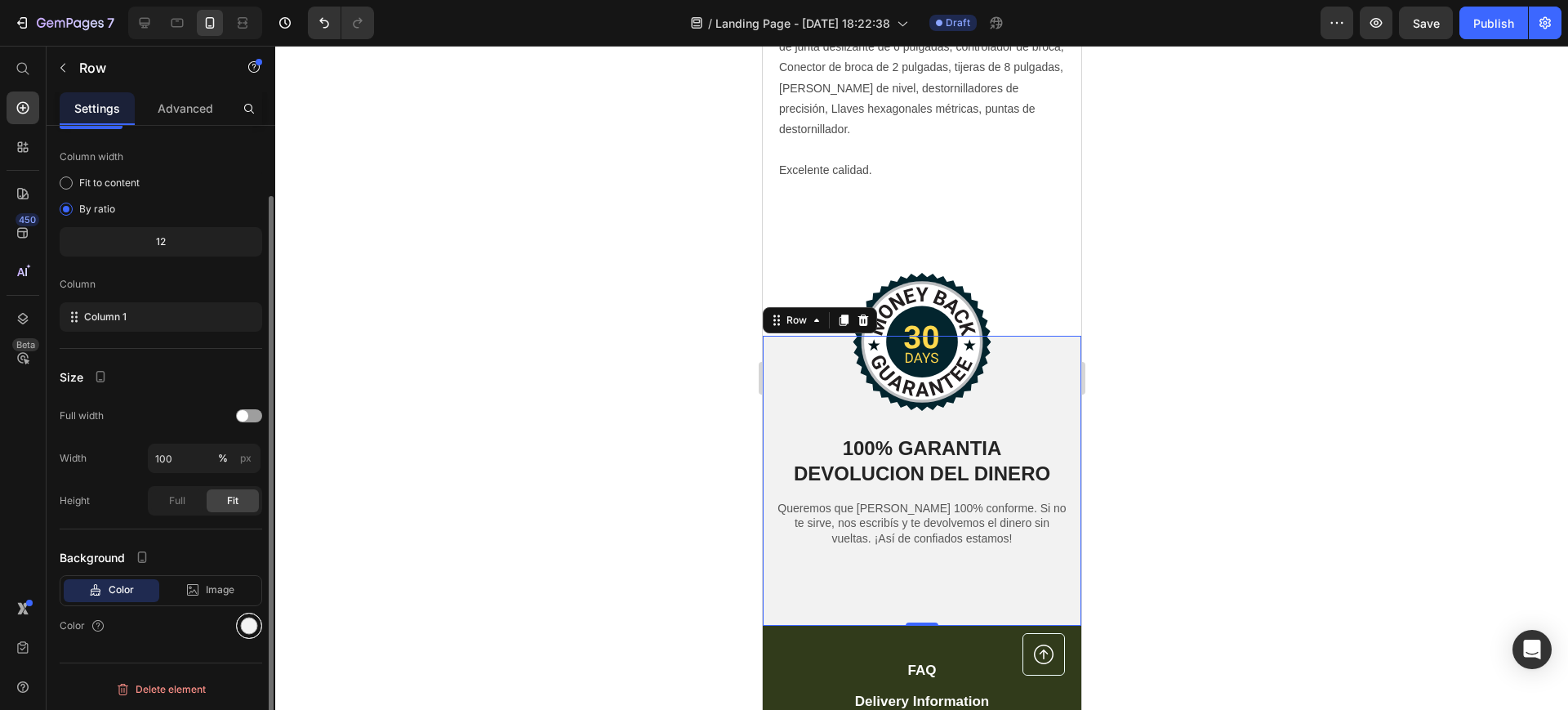 click at bounding box center [249, 626] 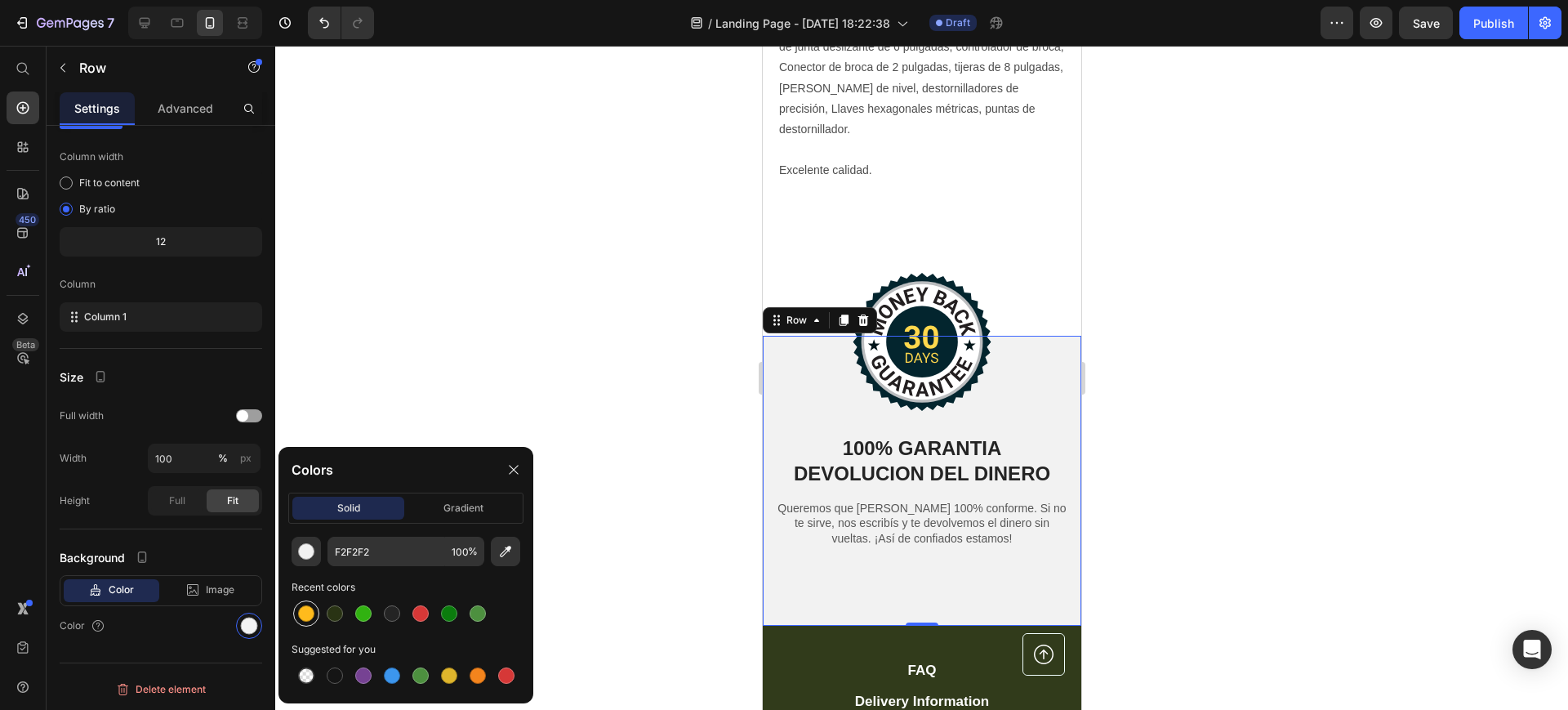 click at bounding box center (306, 614) 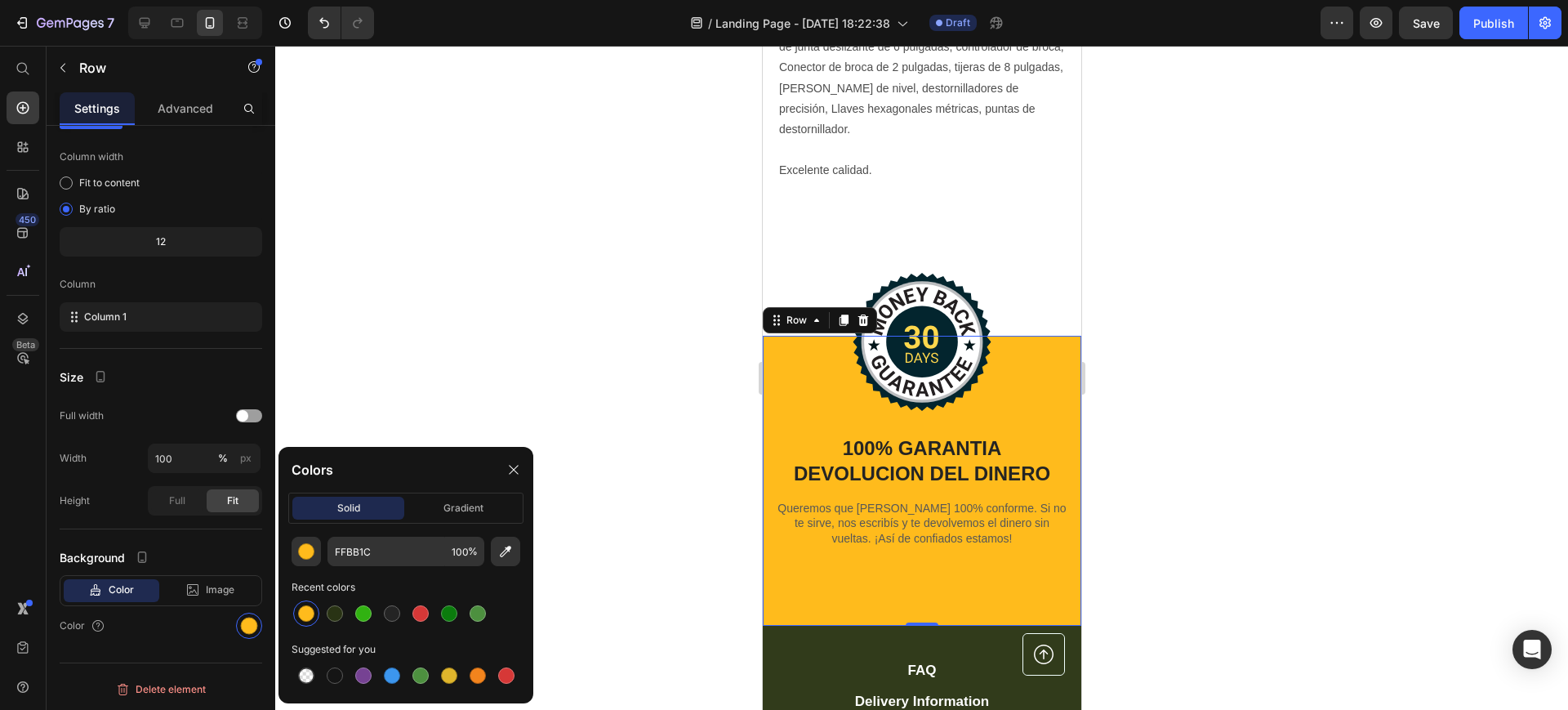 click 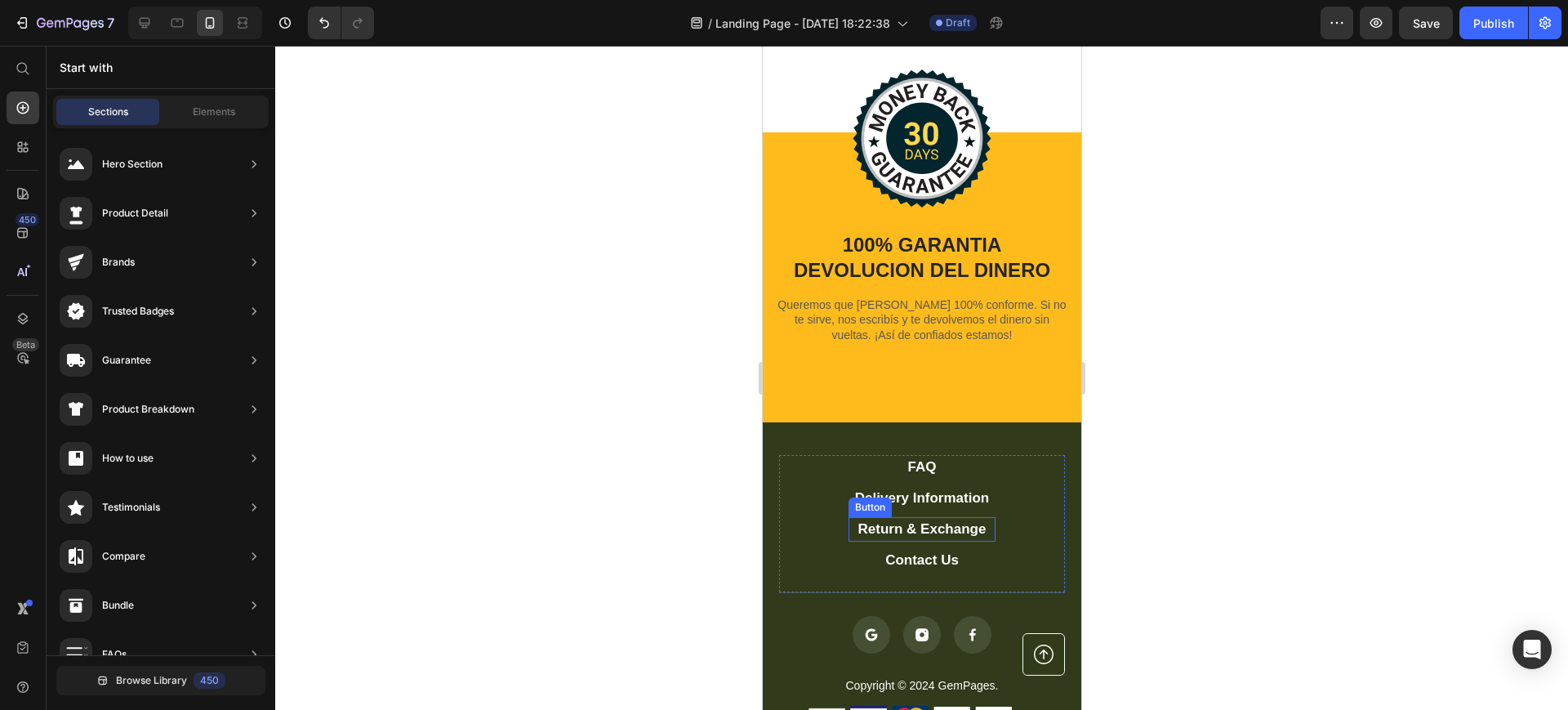scroll, scrollTop: 1328, scrollLeft: 0, axis: vertical 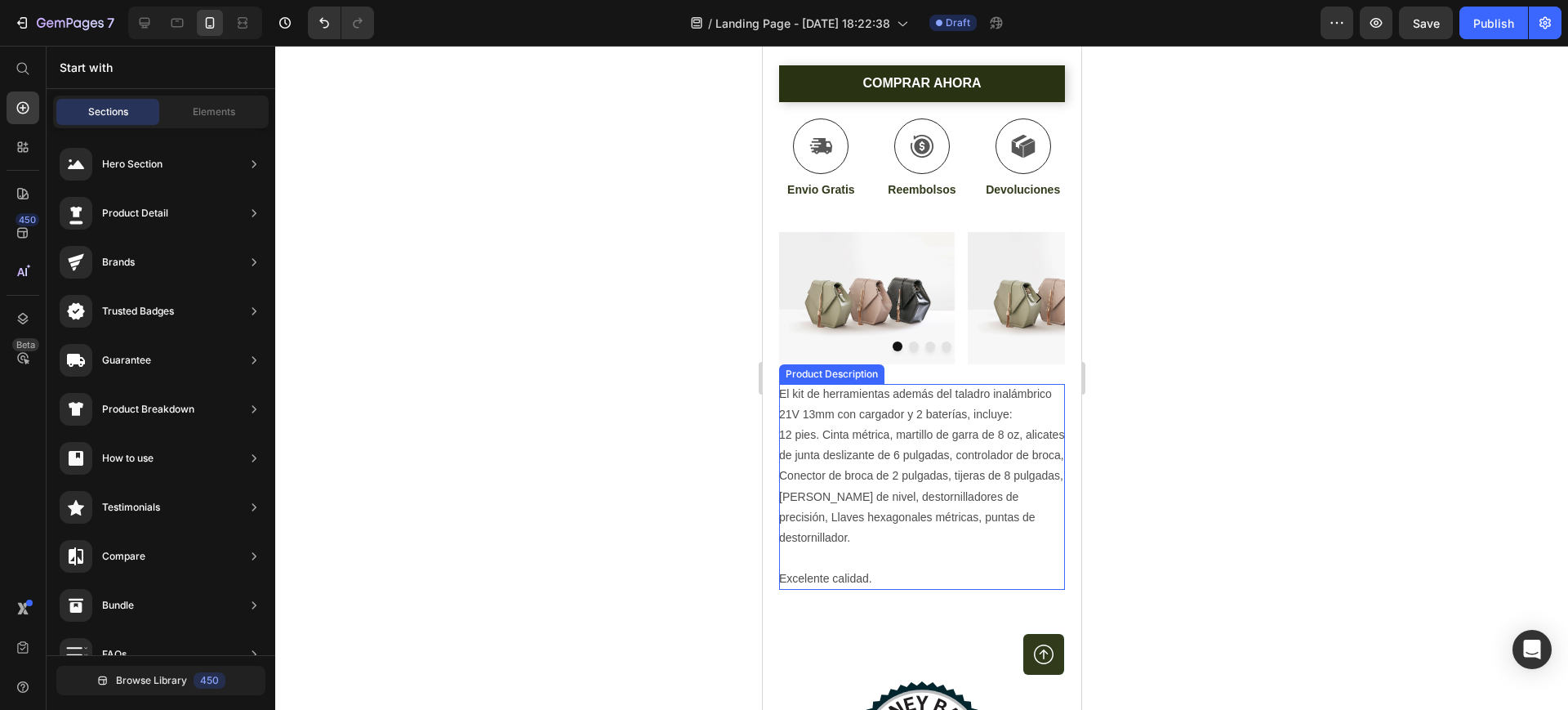 click on "estornilladores de precisión, Llaves hexagonales métricas, puntas de destornillador.  Excelente calidad." at bounding box center (906, 538) 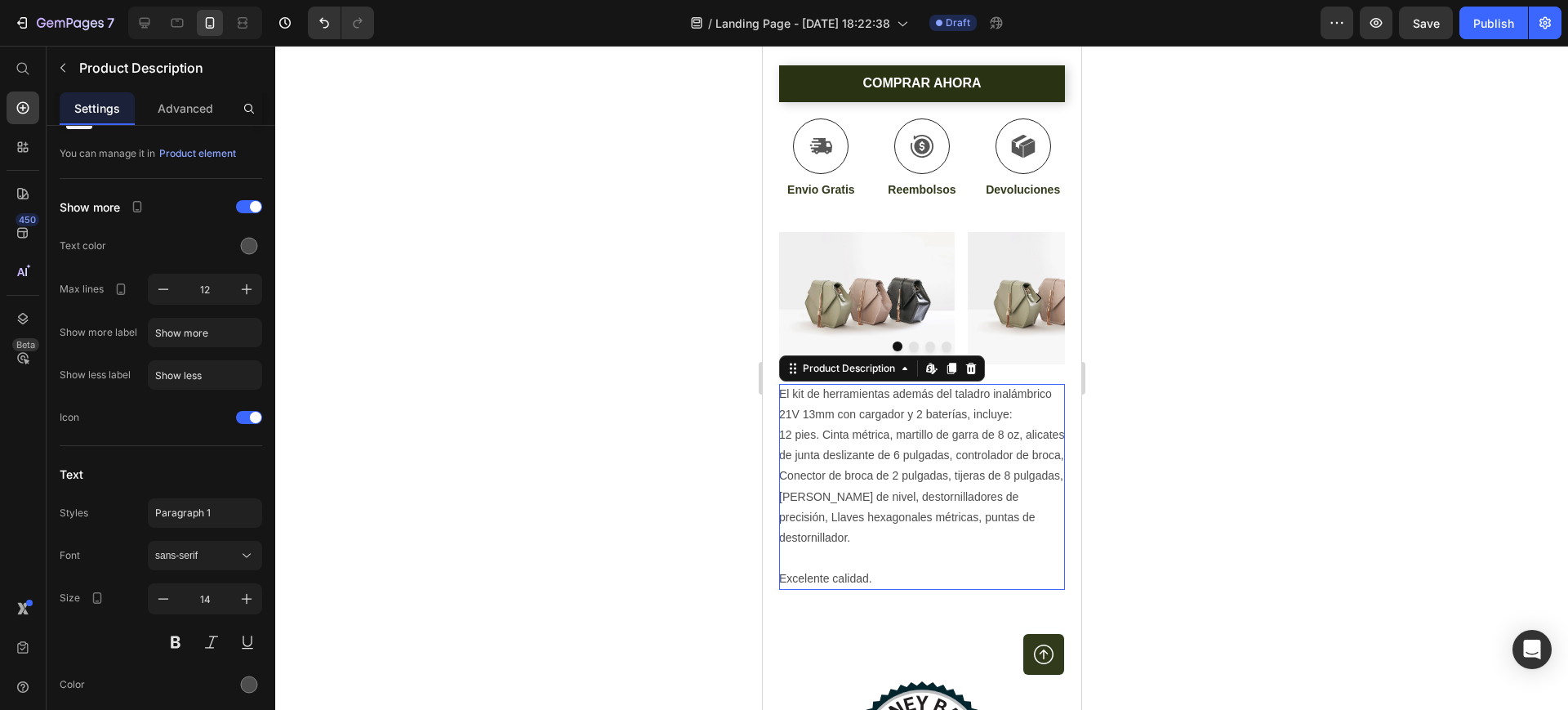 scroll, scrollTop: 0, scrollLeft: 0, axis: both 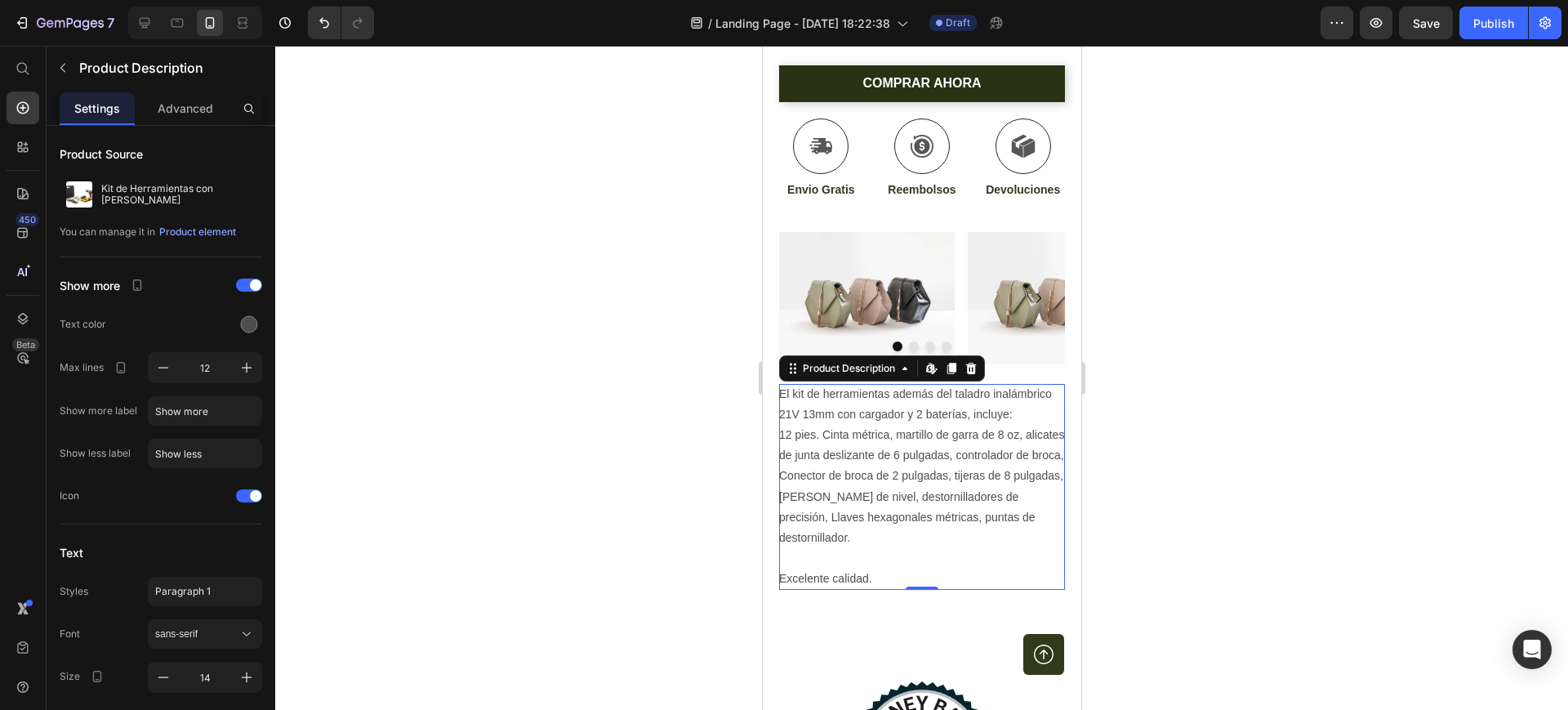 click 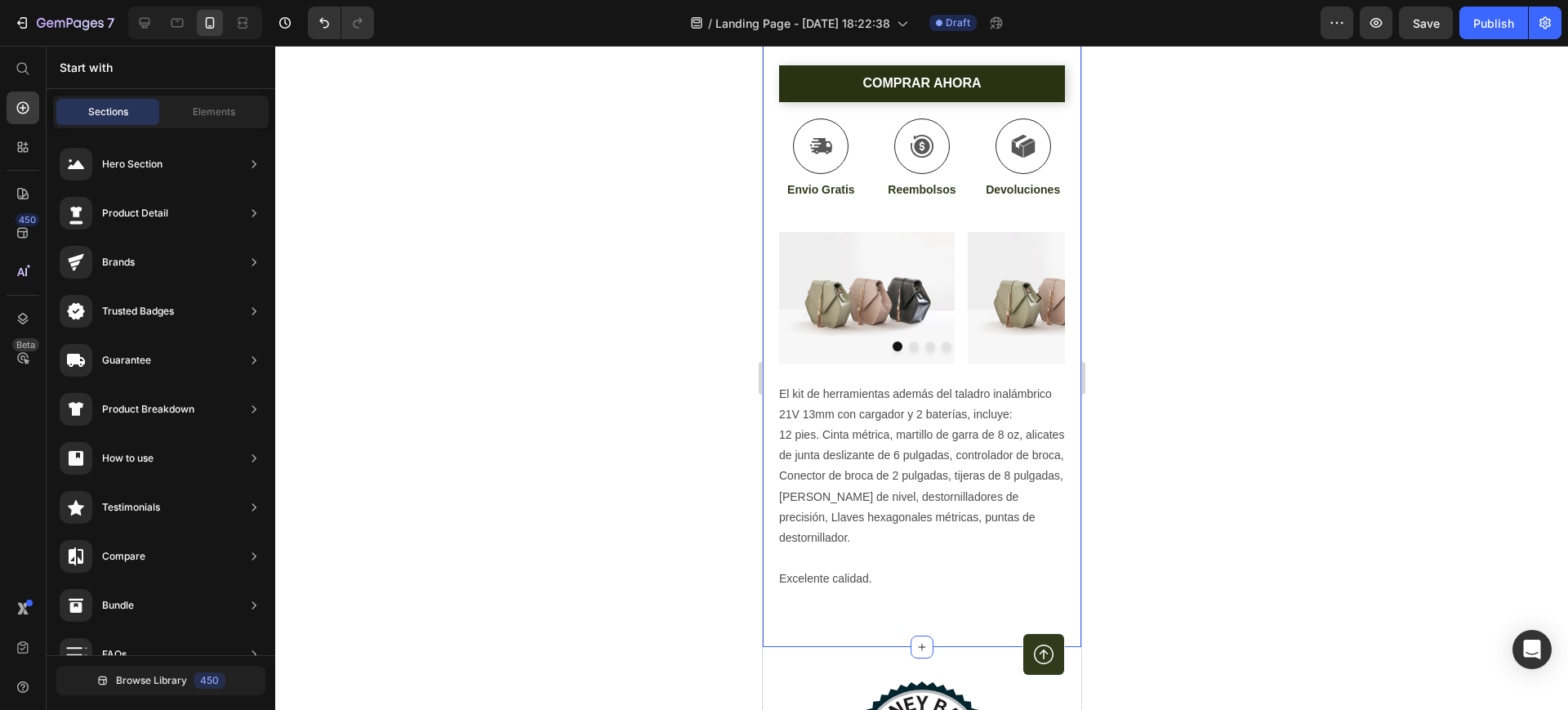 click on "Icon Free Shipping Today Only Text Block Row
Icon 84,000+ Happy Customer Text Block Row
Carousel Row Product Images Row Kit de Herramientas con Taladro Inalámbrico Product Title Icon Icon Icon Icon Icon Row (+800 Clientes  Satisfechos) Text Block Row COMPRA 100% SEGURA Text STOCK LIMITADO!! Text Text PRODUCTOS GARANTIZADOS Text COMPRA 100% SEGURA Text STOCK LIMITADO!! Text Text PRODUCTOS GARANTIZADOS Text Marquee Hydrate, rejuvenate, and glow with our revolutionary cream. Unleash your skin's potential today. Text Block Envio rapido a todo el Paraguay .id574587579173700376 .cls-1{fill:#333;}.id574587579173700376 .cls-1,.cls-2,.cls-3{fill-rule:evenodd;}.id574587579173700376 .cls-2{fill:#fff;}.id574587579173700376 .cls-3{fill:#3aaf3c;} safe Sitio 100% verificado Pagos seguros y protegidos Item List Gs. 550.000 Product Price Gs. 0 Product Price Row COMPRAR AHORA Dynamic Checkout
Icon Envio Gratis" at bounding box center [921, 6] 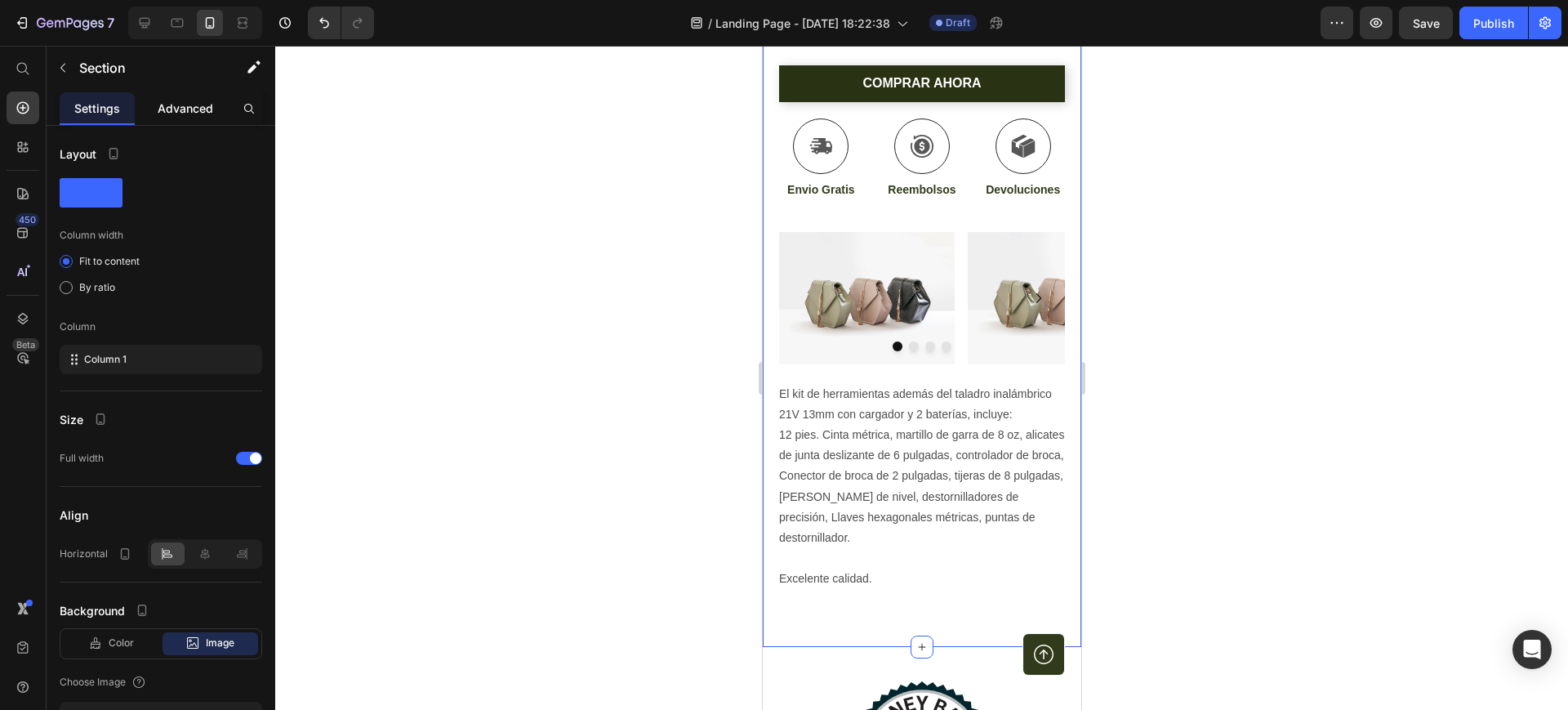 click on "Advanced" at bounding box center [185, 108] 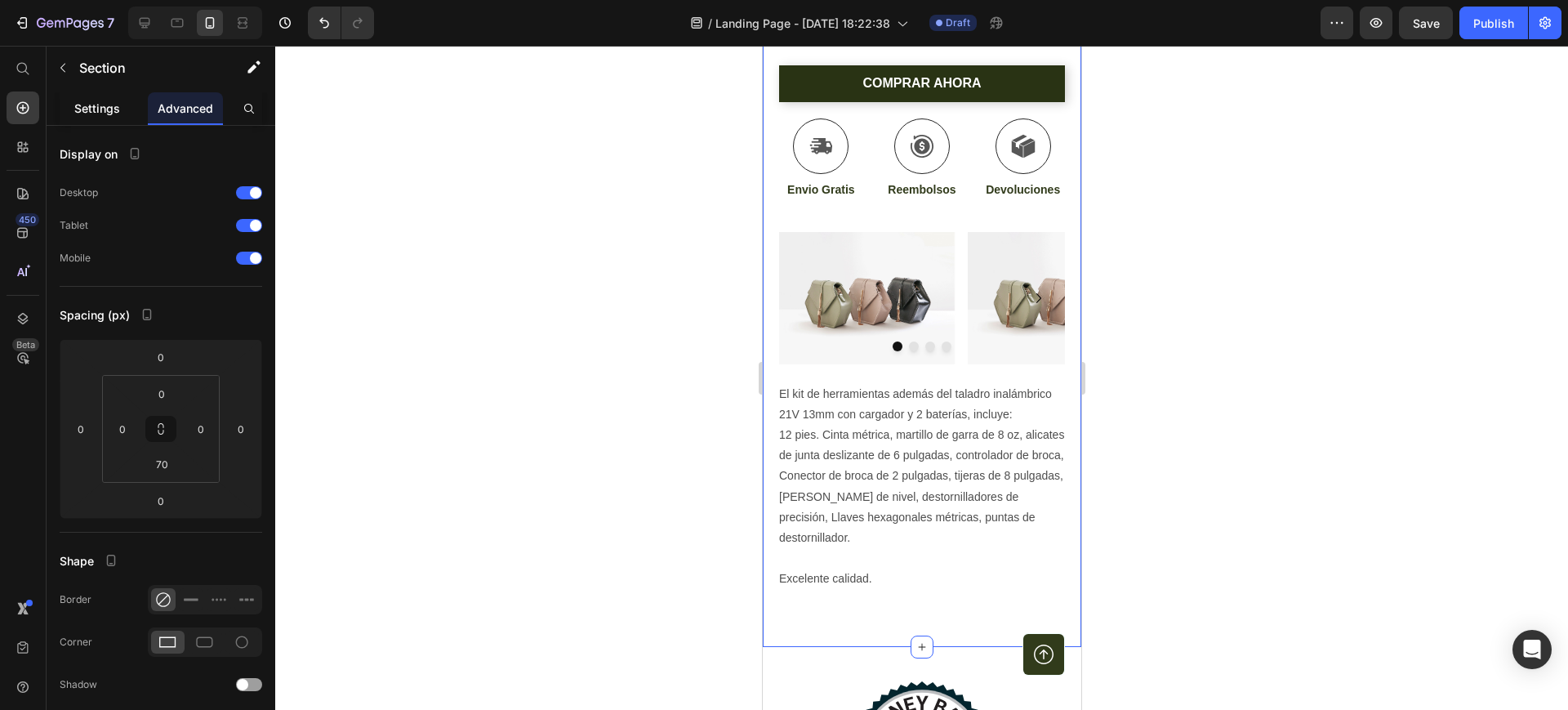 click on "Settings" at bounding box center [97, 108] 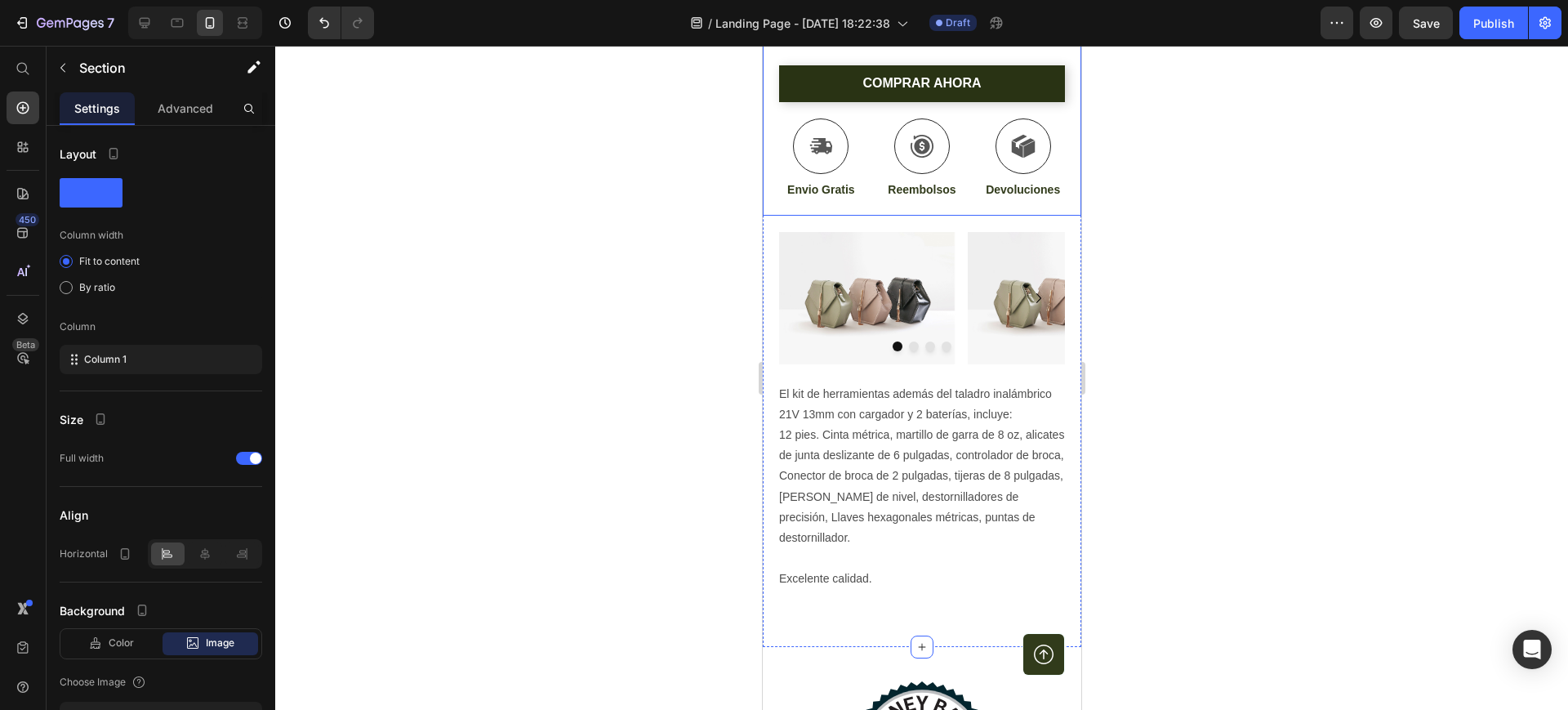 click on "Product Images Row Kit de Herramientas con Taladro Inalámbrico Product Title Icon Icon Icon Icon Icon Row (+800 Clientes  Satisfechos) Text Block Row COMPRA 100% SEGURA Text STOCK LIMITADO!! Text Text PRODUCTOS GARANTIZADOS Text COMPRA 100% SEGURA Text STOCK LIMITADO!! Text Text PRODUCTOS GARANTIZADOS Text Marquee Hydrate, rejuvenate, and glow with our revolutionary cream. Unleash your skin's potential today. Text Block Envio rapido a todo el Paraguay .id574587579173700376 .cls-1{fill:#333;}.id574587579173700376 .cls-1,.cls-2,.cls-3{fill-rule:evenodd;}.id574587579173700376 .cls-2{fill:#fff;}.id574587579173700376 .cls-3{fill:#3aaf3c;} safe Sitio 100% verificado Pagos seguros y protegidos Item List Gs. 550.000 Product Price Gs. 0 Product Price Row COMPRAR AHORA Dynamic Checkout
Icon Envio Gratis Text Block
Icon Reembolsos Text Block
Icon Devoluciones Text Block Row Row Product" at bounding box center [921, -195] 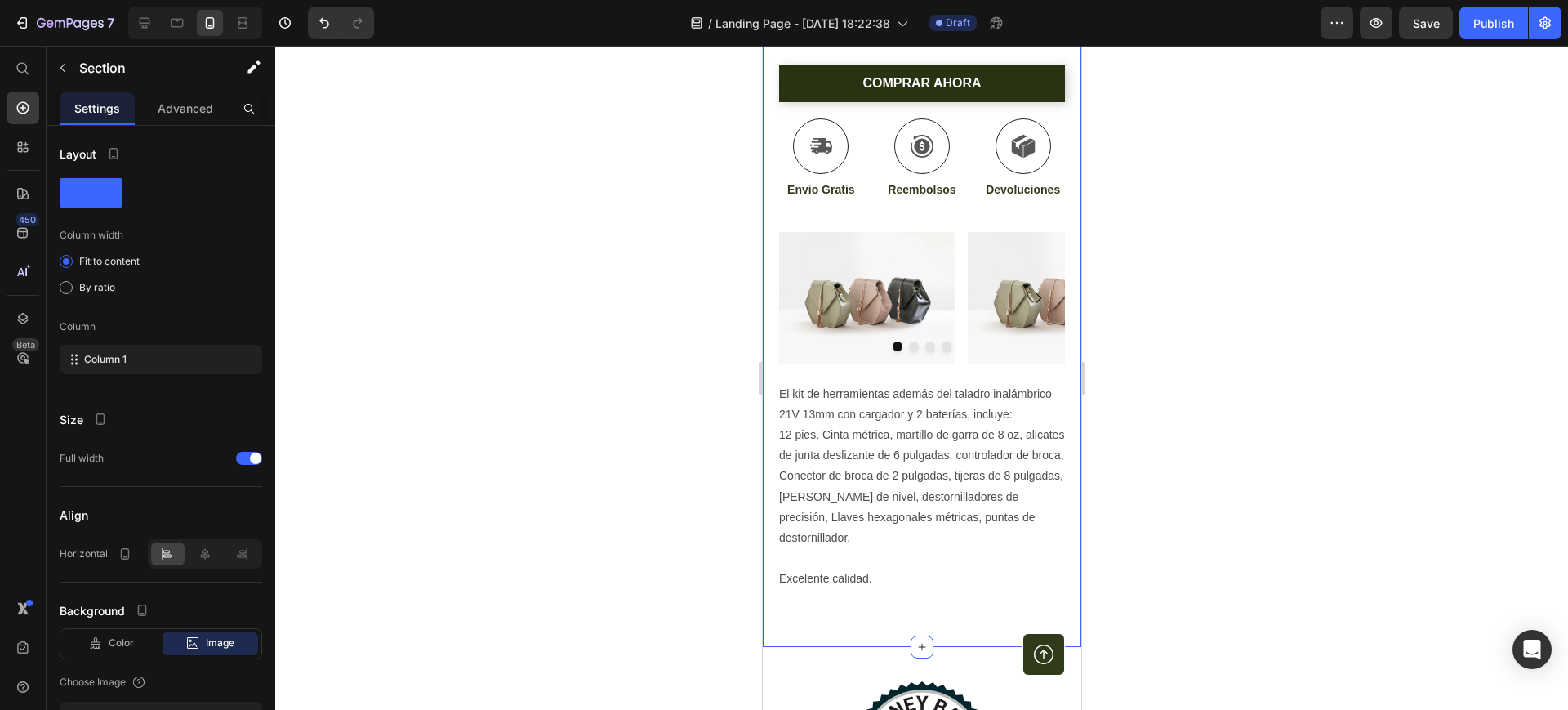 click on "Icon Free Shipping Today Only Text Block Row
Icon 84,000+ Happy Customer Text Block Row
Carousel Row Product Images Row Kit de Herramientas con Taladro Inalámbrico Product Title Icon Icon Icon Icon Icon Row (+800 Clientes  Satisfechos) Text Block Row COMPRA 100% SEGURA Text STOCK LIMITADO!! Text Text PRODUCTOS GARANTIZADOS Text COMPRA 100% SEGURA Text STOCK LIMITADO!! Text Text PRODUCTOS GARANTIZADOS Text Marquee Hydrate, rejuvenate, and glow with our revolutionary cream. Unleash your skin's potential today. Text Block Envio rapido a todo el Paraguay .id574587579173700376 .cls-1{fill:#333;}.id574587579173700376 .cls-1,.cls-2,.cls-3{fill-rule:evenodd;}.id574587579173700376 .cls-2{fill:#fff;}.id574587579173700376 .cls-3{fill:#3aaf3c;} safe Sitio 100% verificado Pagos seguros y protegidos Item List Gs. 550.000 Product Price Gs. 0 Product Price Row COMPRAR AHORA Dynamic Checkout
Icon Envio Gratis" at bounding box center [921, 6] 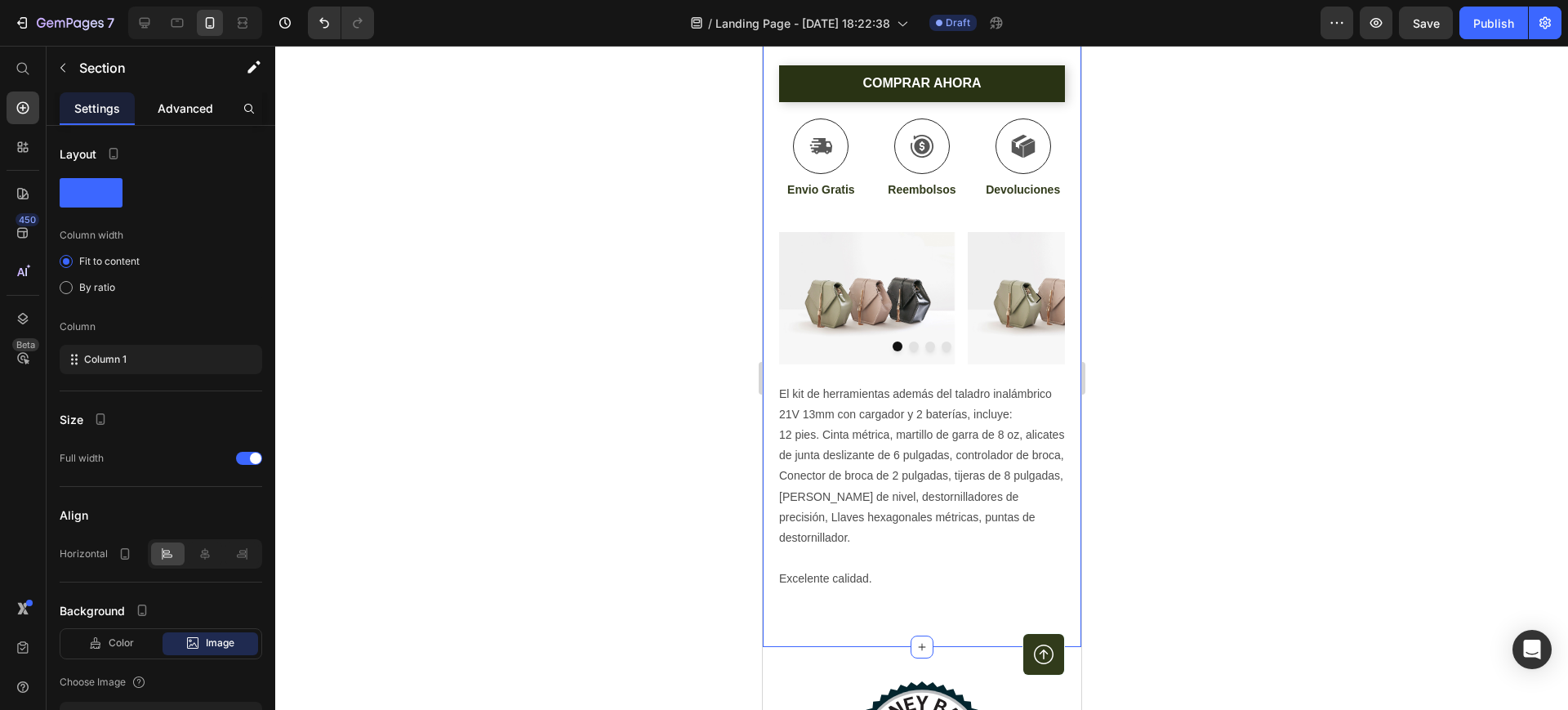 click on "Advanced" at bounding box center (185, 108) 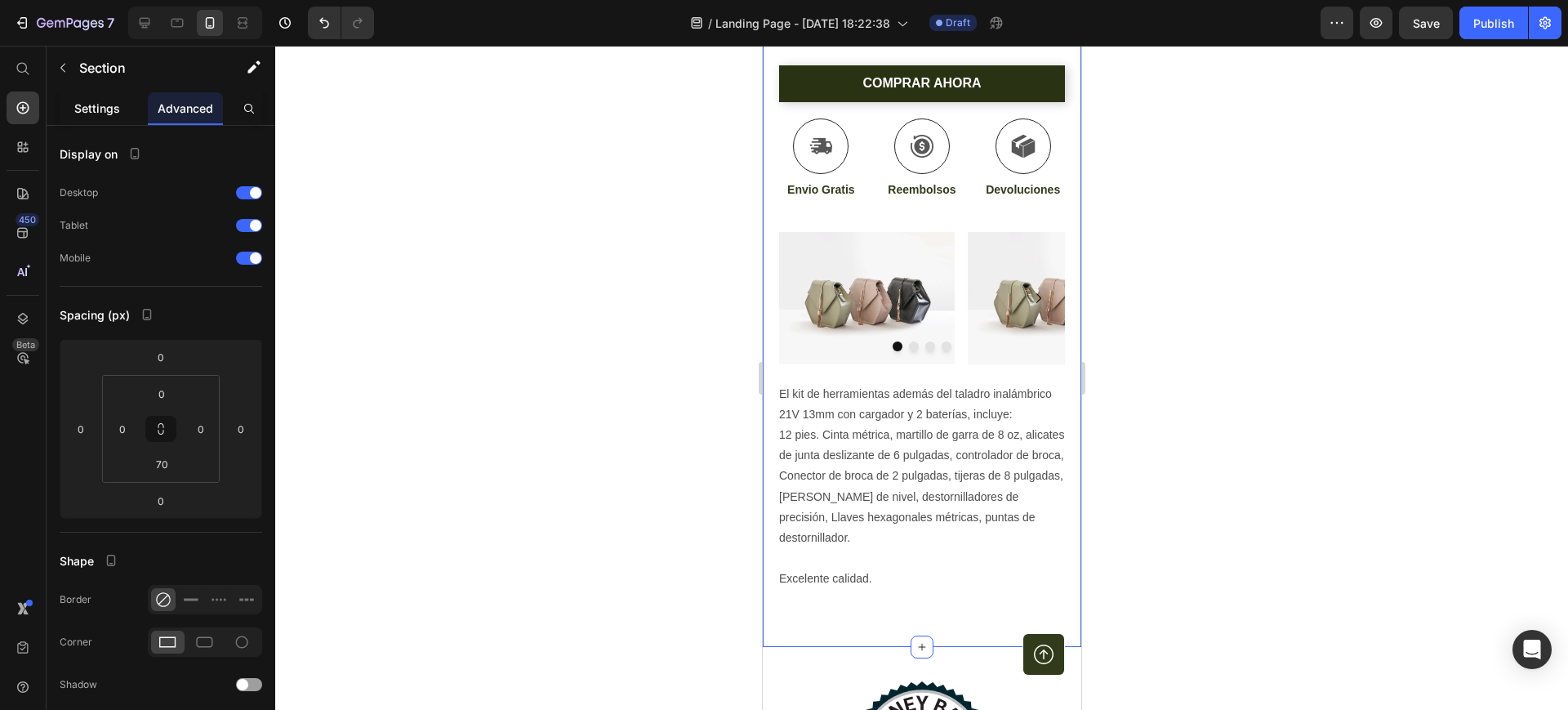 click on "Settings" at bounding box center (97, 108) 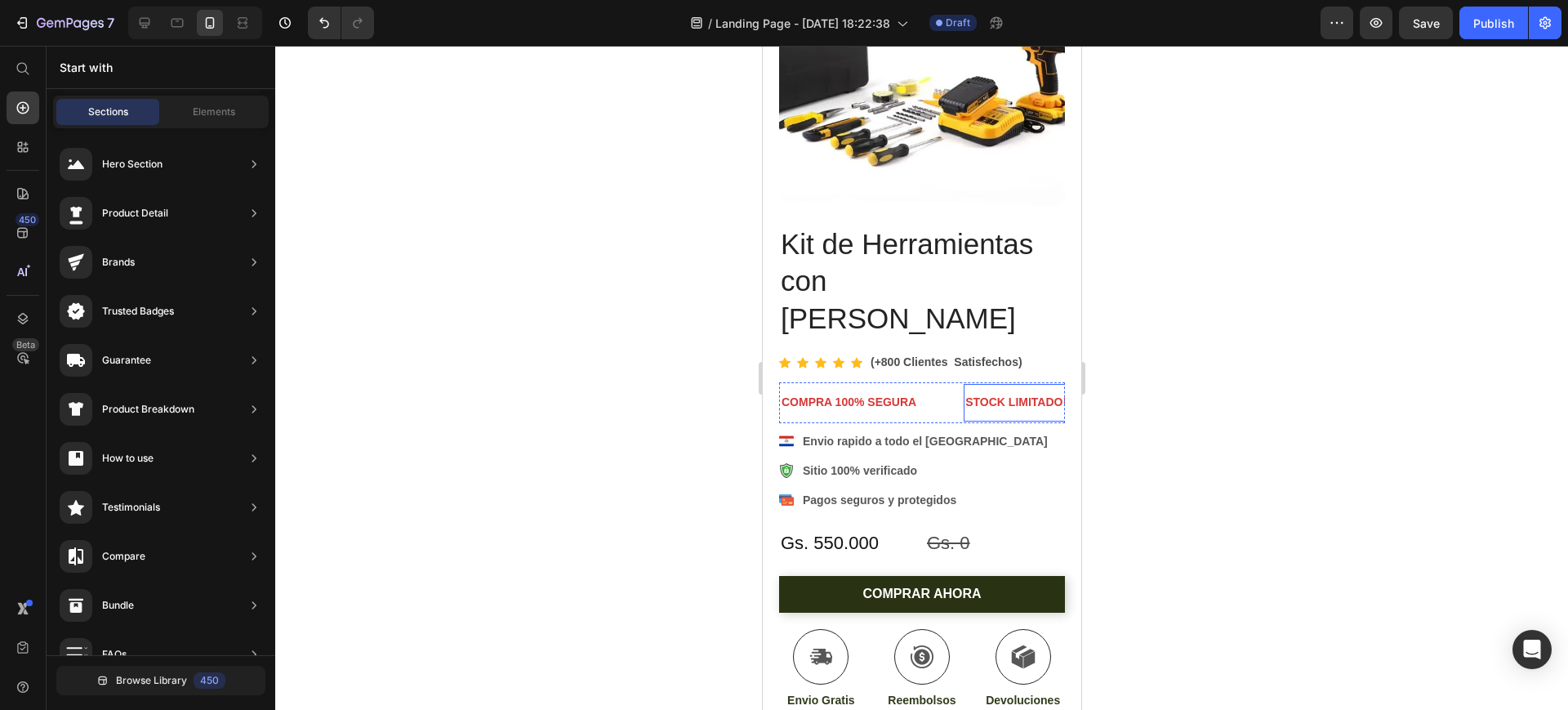scroll, scrollTop: 0, scrollLeft: 0, axis: both 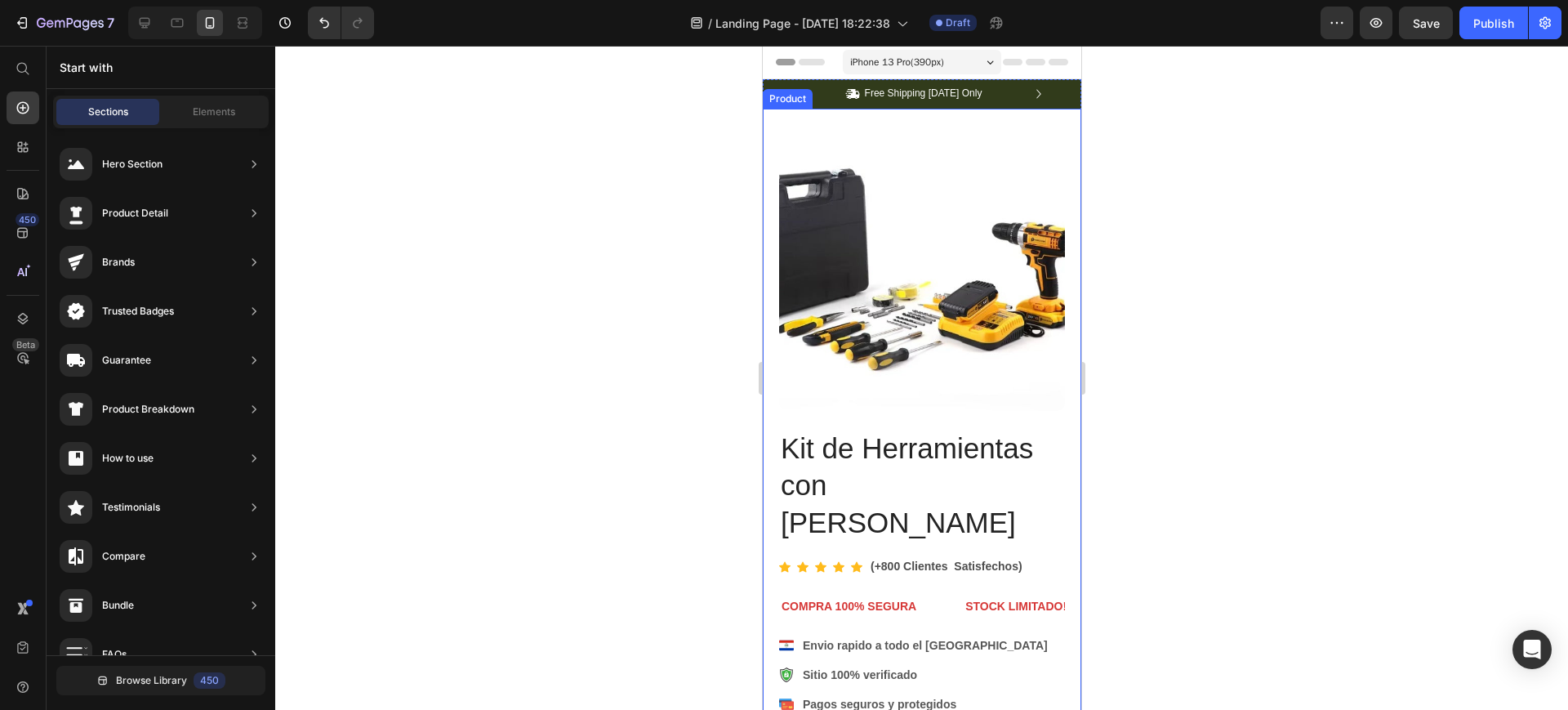 click on "Product Images Row Kit de Herramientas con Taladro Inalámbrico Product Title Icon Icon Icon Icon Icon Row (+800 Clientes  Satisfechos) Text Block Row COMPRA 100% SEGURA Text STOCK LIMITADO!! Text Text PRODUCTOS GARANTIZADOS Text COMPRA 100% SEGURA Text STOCK LIMITADO!! Text Text PRODUCTOS GARANTIZADOS Text Marquee Hydrate, rejuvenate, and glow with our revolutionary cream. Unleash your skin's potential today. Text Block Envio rapido a todo el Paraguay .id574587579173700376 .cls-1{fill:#333;}.id574587579173700376 .cls-1,.cls-2,.cls-3{fill-rule:evenodd;}.id574587579173700376 .cls-2{fill:#fff;}.id574587579173700376 .cls-3{fill:#3aaf3c;} safe Sitio 100% verificado Pagos seguros y protegidos Item List Gs. 550.000 Product Price Gs. 0 Product Price Row COMPRAR AHORA Dynamic Checkout
Icon Envio Gratis Text Block
Icon Reembolsos Text Block
Icon Devoluciones Text Block Row Row Product" at bounding box center (921, 520) 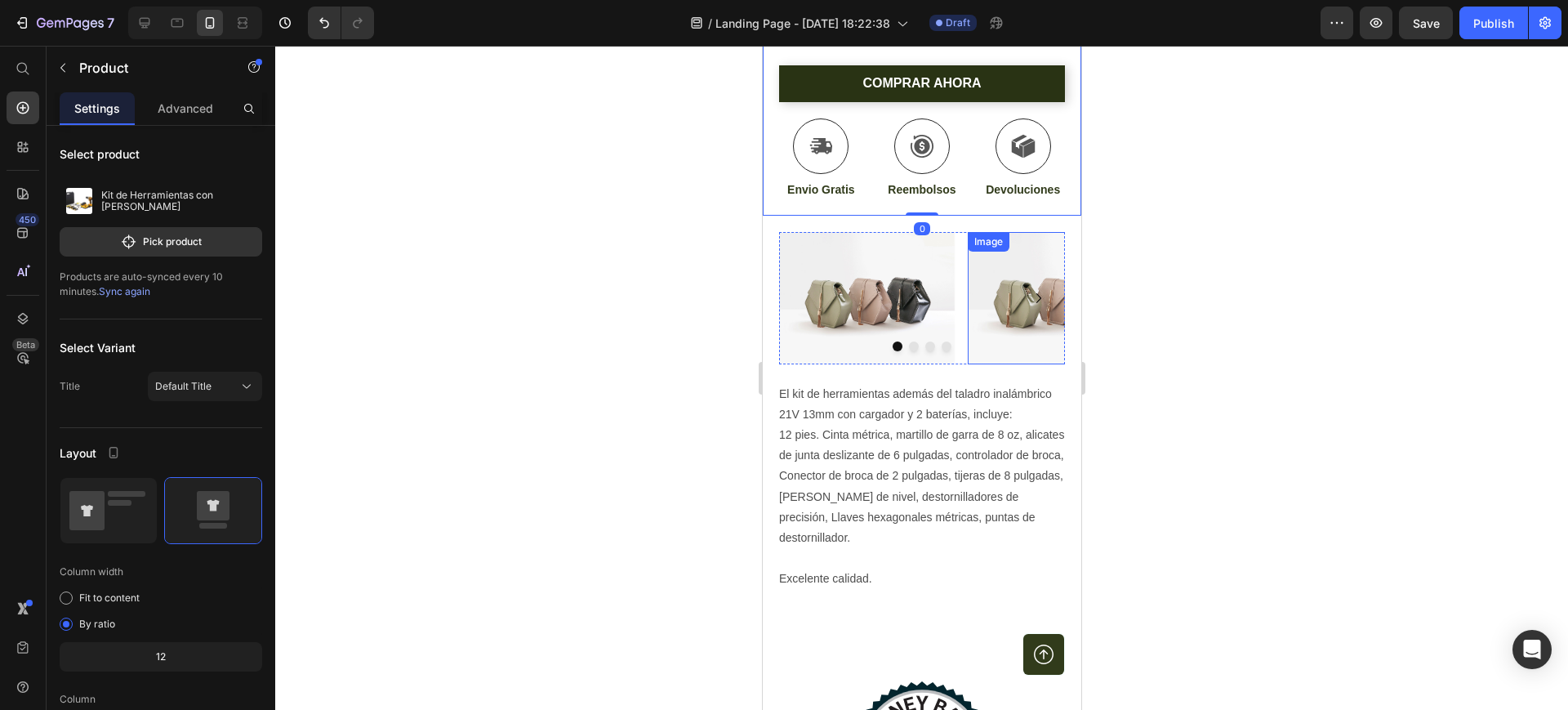scroll, scrollTop: 817, scrollLeft: 0, axis: vertical 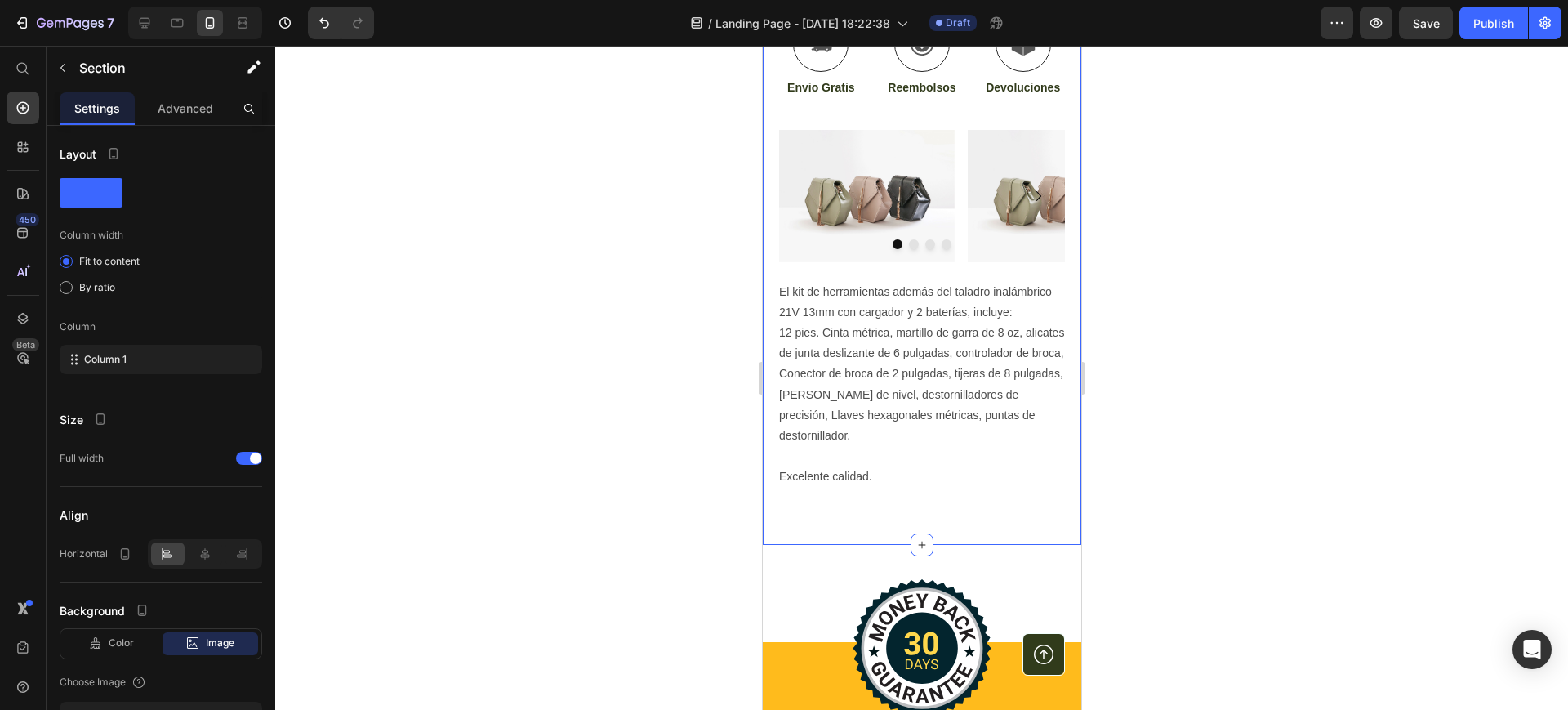 click on "Icon Free Shipping Today Only Text Block Row
Icon 84,000+ Happy Customer Text Block Row
Carousel Row Product Images Row Kit de Herramientas con Taladro Inalámbrico Product Title Icon Icon Icon Icon Icon Row (+800 Clientes  Satisfechos) Text Block Row COMPRA 100% SEGURA Text STOCK LIMITADO!! Text Text PRODUCTOS GARANTIZADOS Text COMPRA 100% SEGURA Text STOCK LIMITADO!! Text Text PRODUCTOS GARANTIZADOS Text Marquee Hydrate, rejuvenate, and glow with our revolutionary cream. Unleash your skin's potential today. Text Block Envio rapido a todo el Paraguay .id574587579173700376 .cls-1{fill:#333;}.id574587579173700376 .cls-1,.cls-2,.cls-3{fill-rule:evenodd;}.id574587579173700376 .cls-2{fill:#fff;}.id574587579173700376 .cls-3{fill:#3aaf3c;} safe Sitio 100% verificado Pagos seguros y protegidos Item List Gs. 550.000 Product Price Gs. 0 Product Price Row COMPRAR AHORA Dynamic Checkout
Icon Envio Gratis" at bounding box center (921, -96) 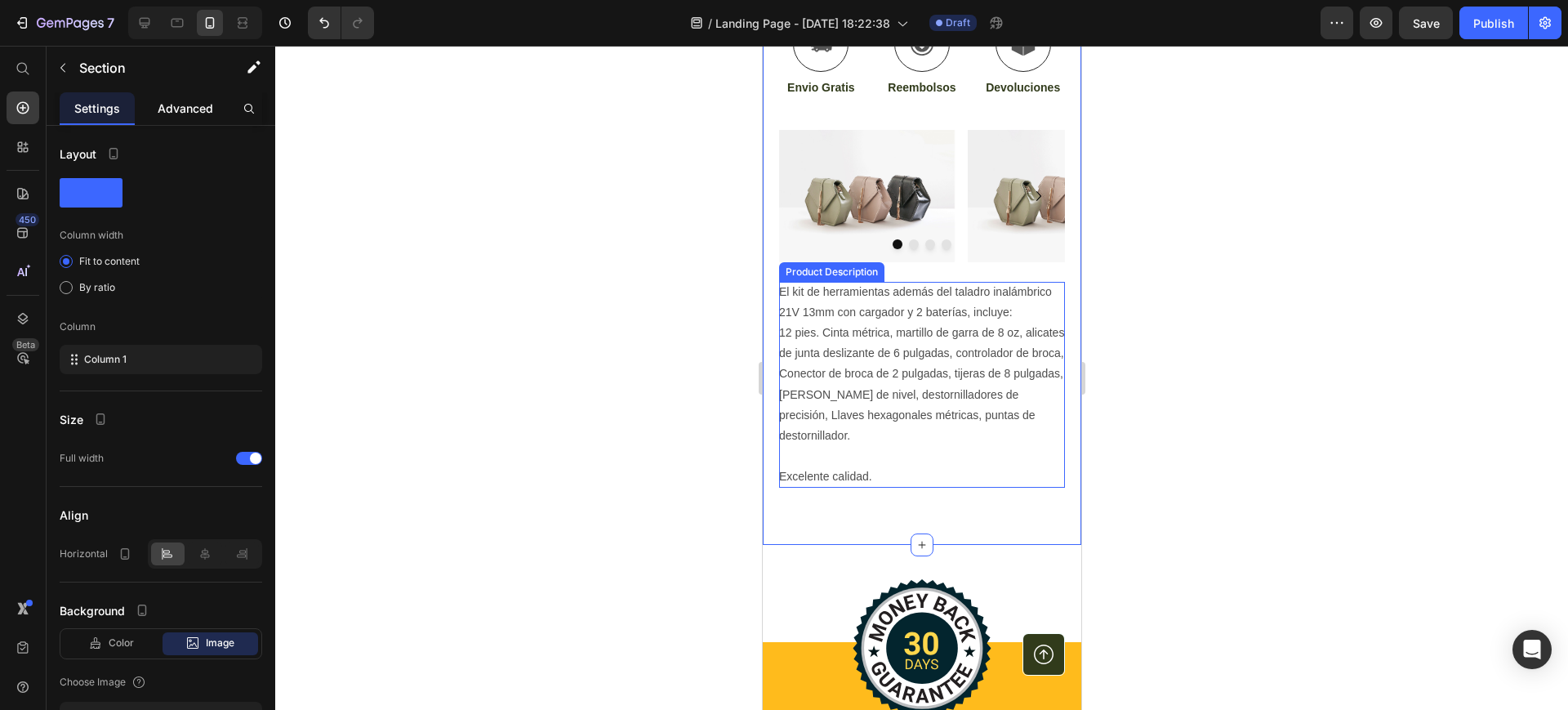 click on "Advanced" at bounding box center (185, 108) 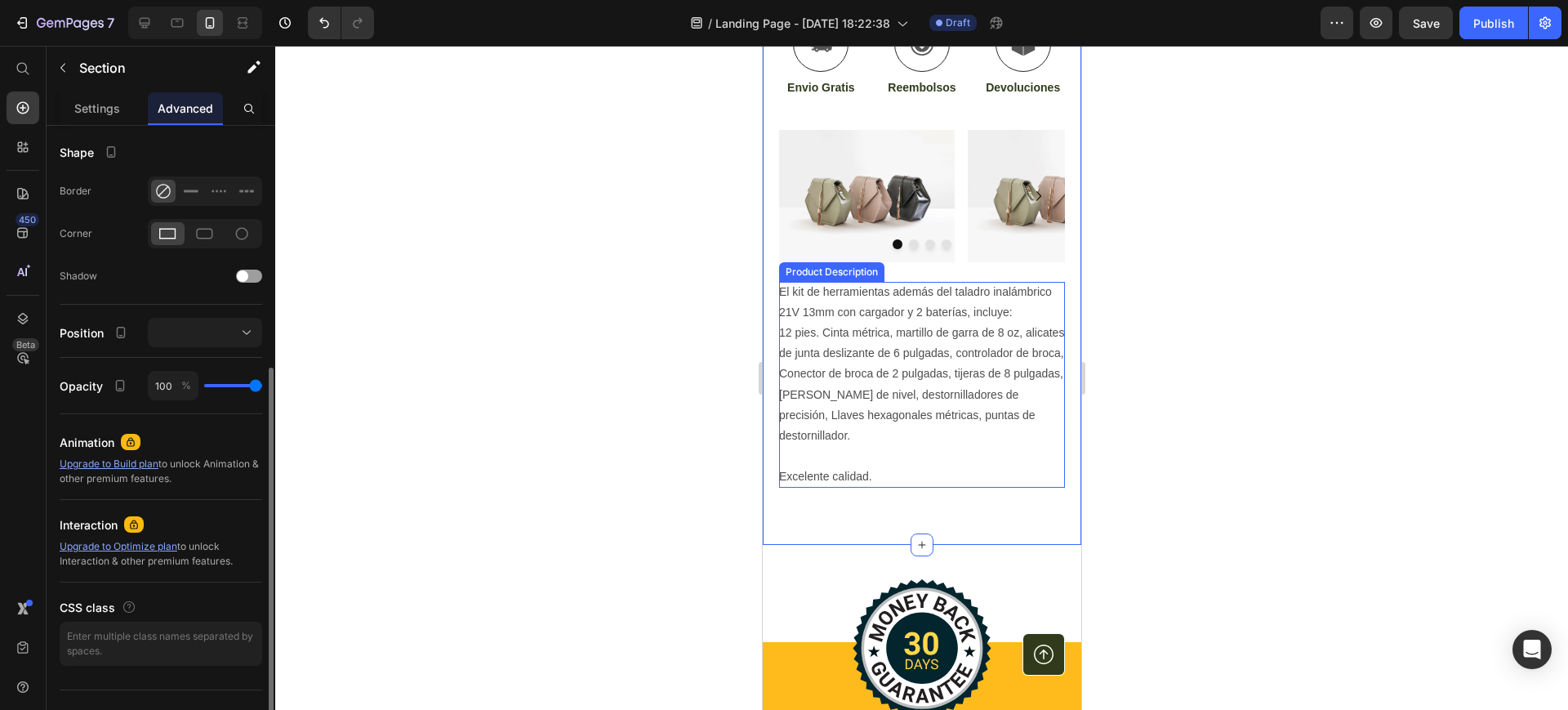 scroll, scrollTop: 0, scrollLeft: 0, axis: both 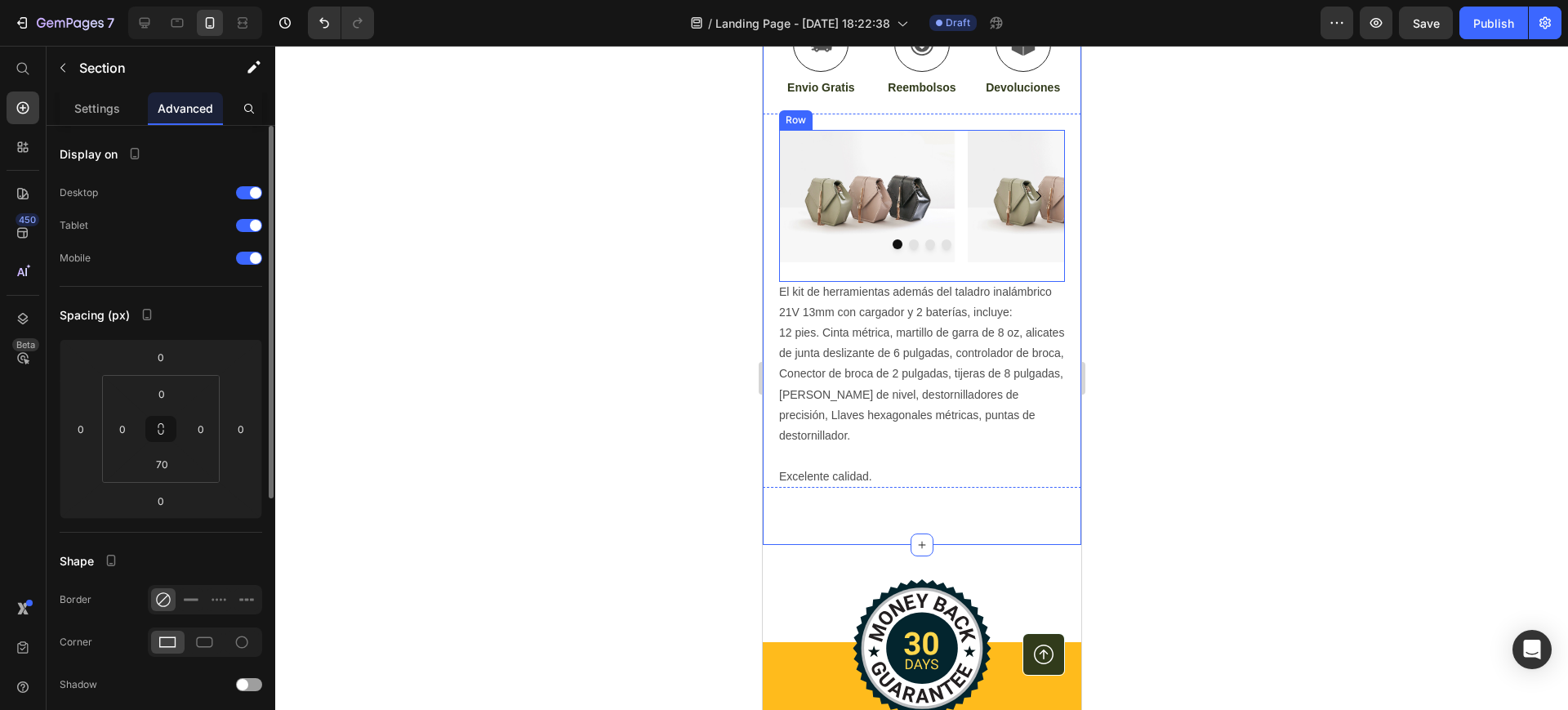 click at bounding box center [1054, 196] 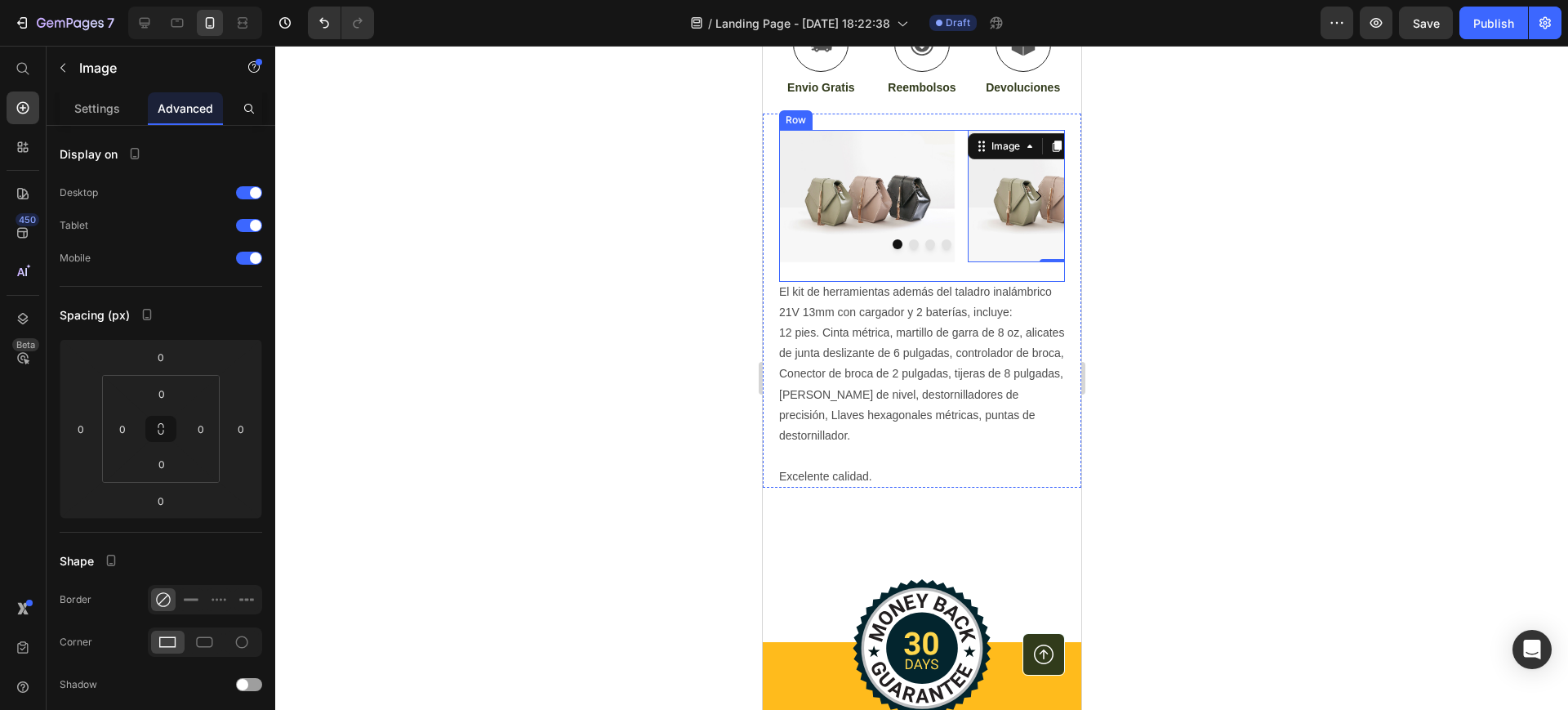 click on "Image Image   0 Image Image Image
Carousel" at bounding box center (921, 206) 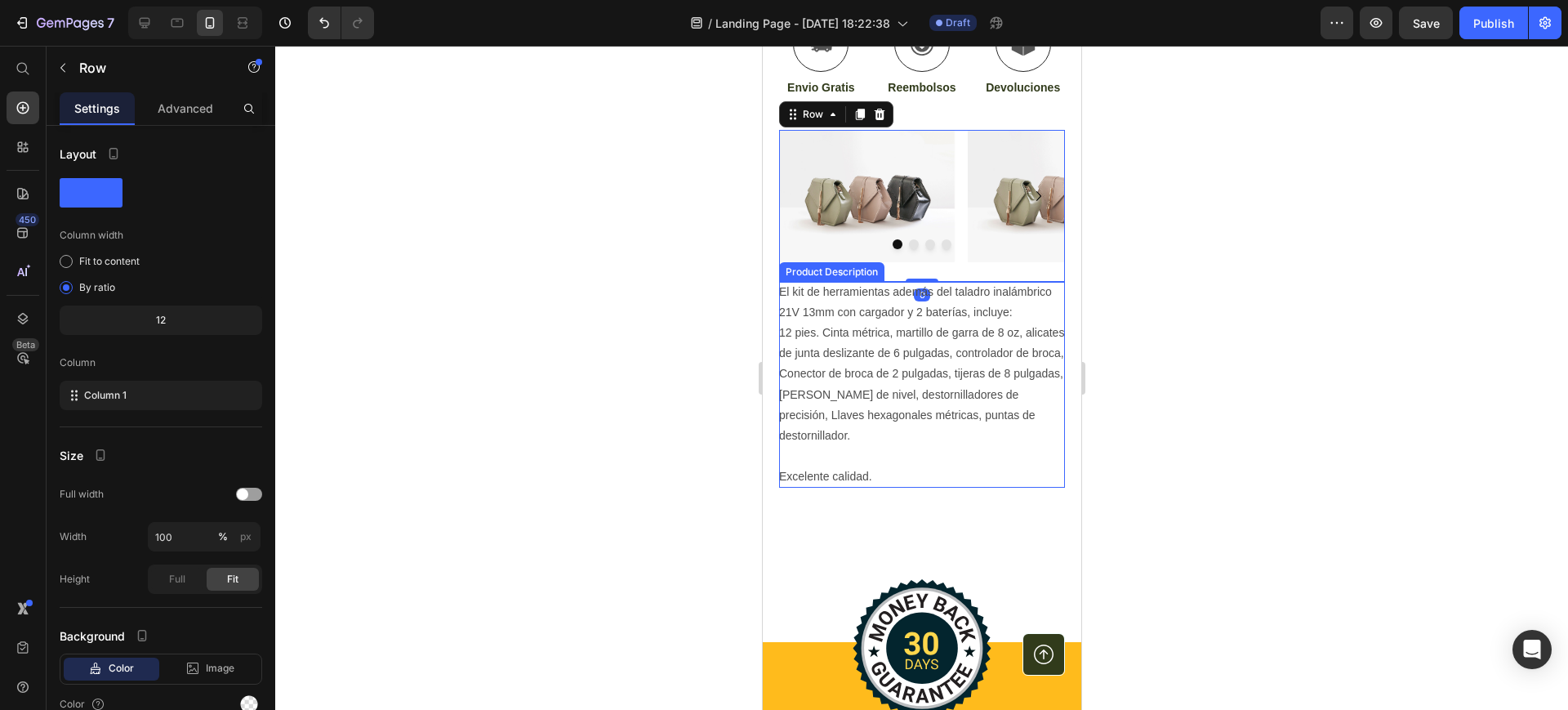 click on "El kit de herramientas además del taladro inalámbrico 21V 13mm con cargador y 2 baterías, incluye:  12 pies. Cinta métrica, martillo de garra de 8 oz, alicates de junta deslizante de 6 pulgadas, controlador de broca, Conector de broca de 2 pulgadas, tijeras de 8 pulgadas, [PERSON_NAME] de nivel, d estornilladores de precisión, Llaves hexagonales métricas, puntas de destornillador.  Excelente calidad." at bounding box center (921, 385) 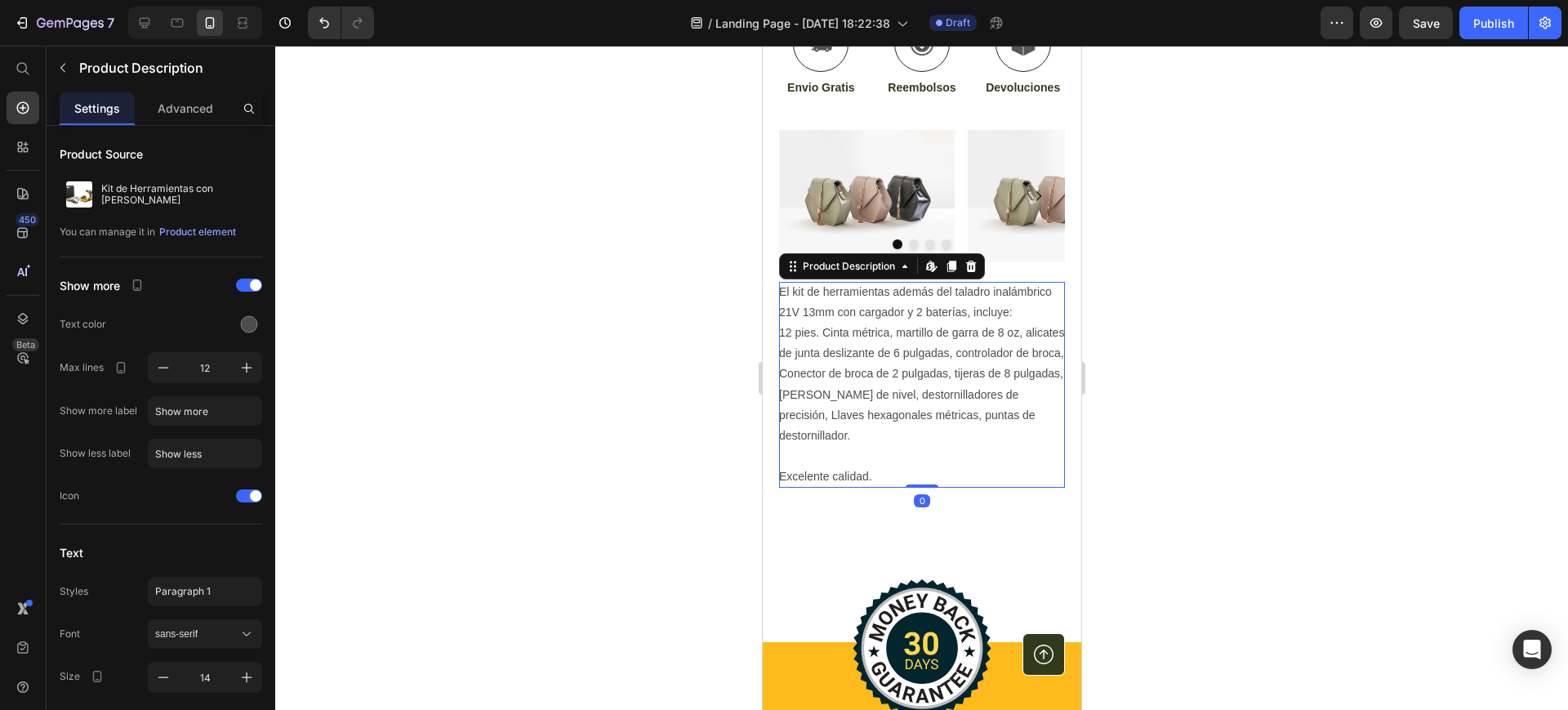 click on "El kit de herramientas además del taladro inalámbrico 21V 13mm con cargador y 2 baterías, incluye:  12 pies. Cinta métrica, martillo de garra de 8 oz, alicates de junta deslizante de 6 pulgadas, controlador de broca, Conector de broca de 2 pulgadas, tijeras de 8 pulgadas, [PERSON_NAME] de nivel, d estornilladores de precisión, Llaves hexagonales métricas, puntas de destornillador.  Excelente calidad." at bounding box center (921, 385) 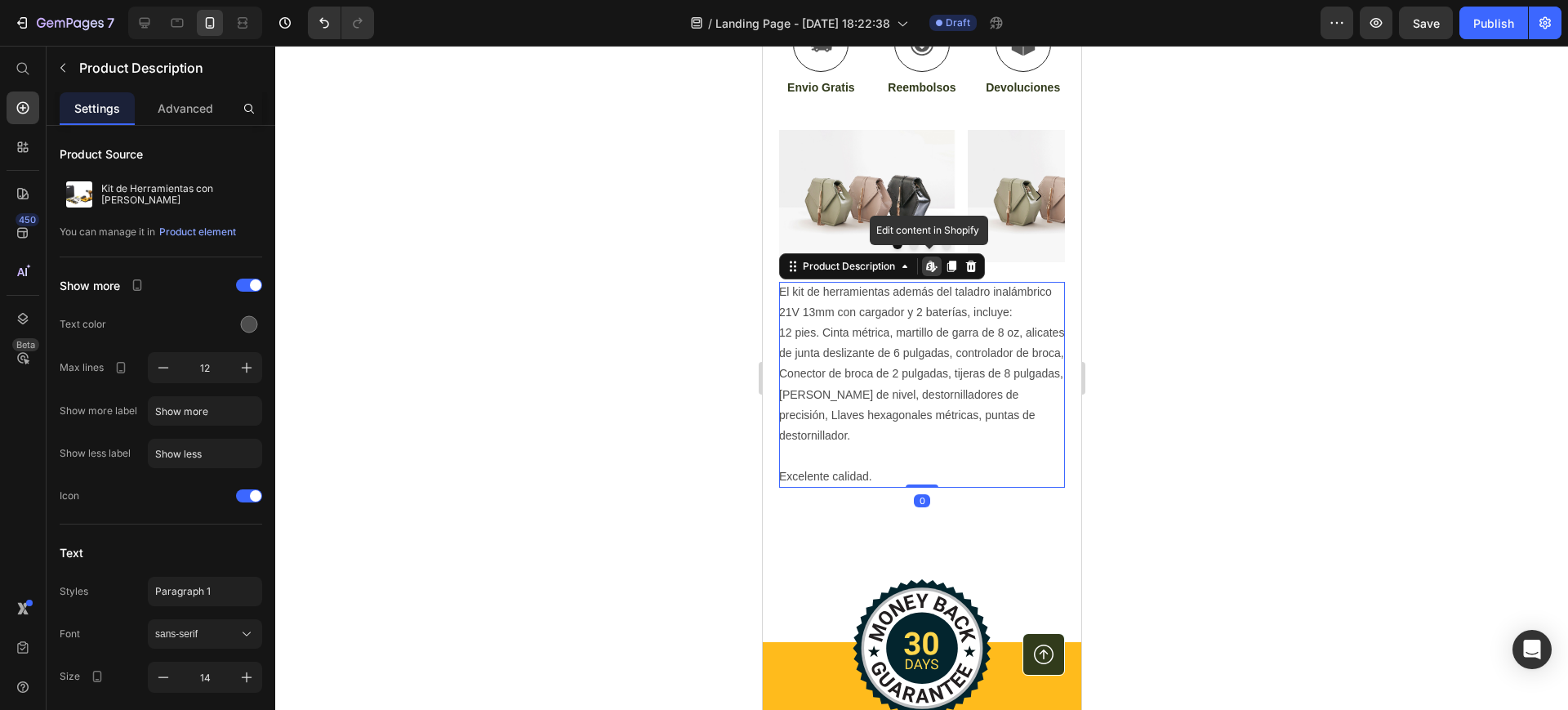click on "El kit de herramientas además del taladro inalámbrico 21V 13mm con cargador y 2 baterías, incluye:  12 pies. Cinta métrica, martillo de garra de 8 oz, alicates de junta deslizante de 6 pulgadas, controlador de broca, Conector de broca de 2 pulgadas, tijeras de 8 pulgadas, [PERSON_NAME] de nivel, d estornilladores de precisión, Llaves hexagonales métricas, puntas de destornillador.  Excelente calidad." at bounding box center [921, 385] 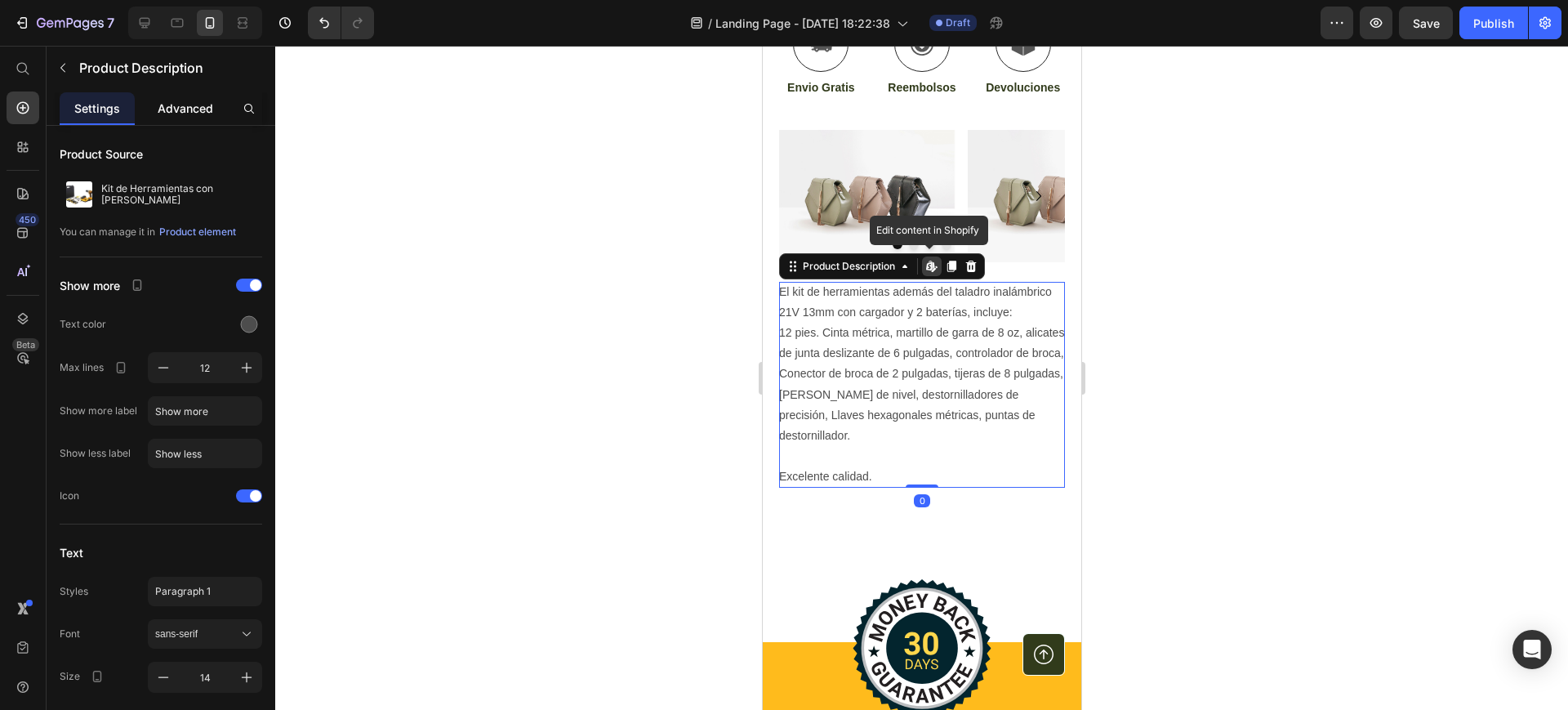 click on "Advanced" at bounding box center (185, 108) 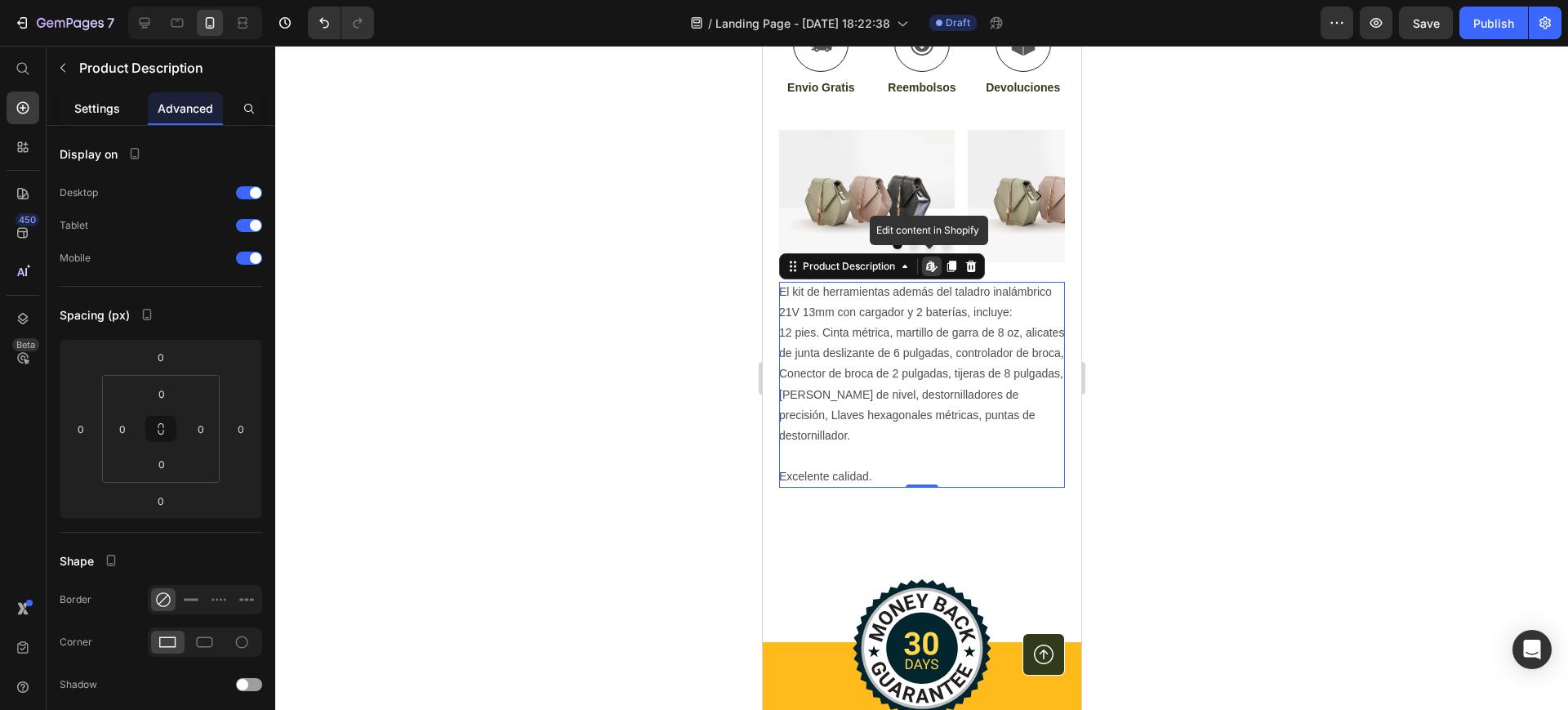 click on "Settings" 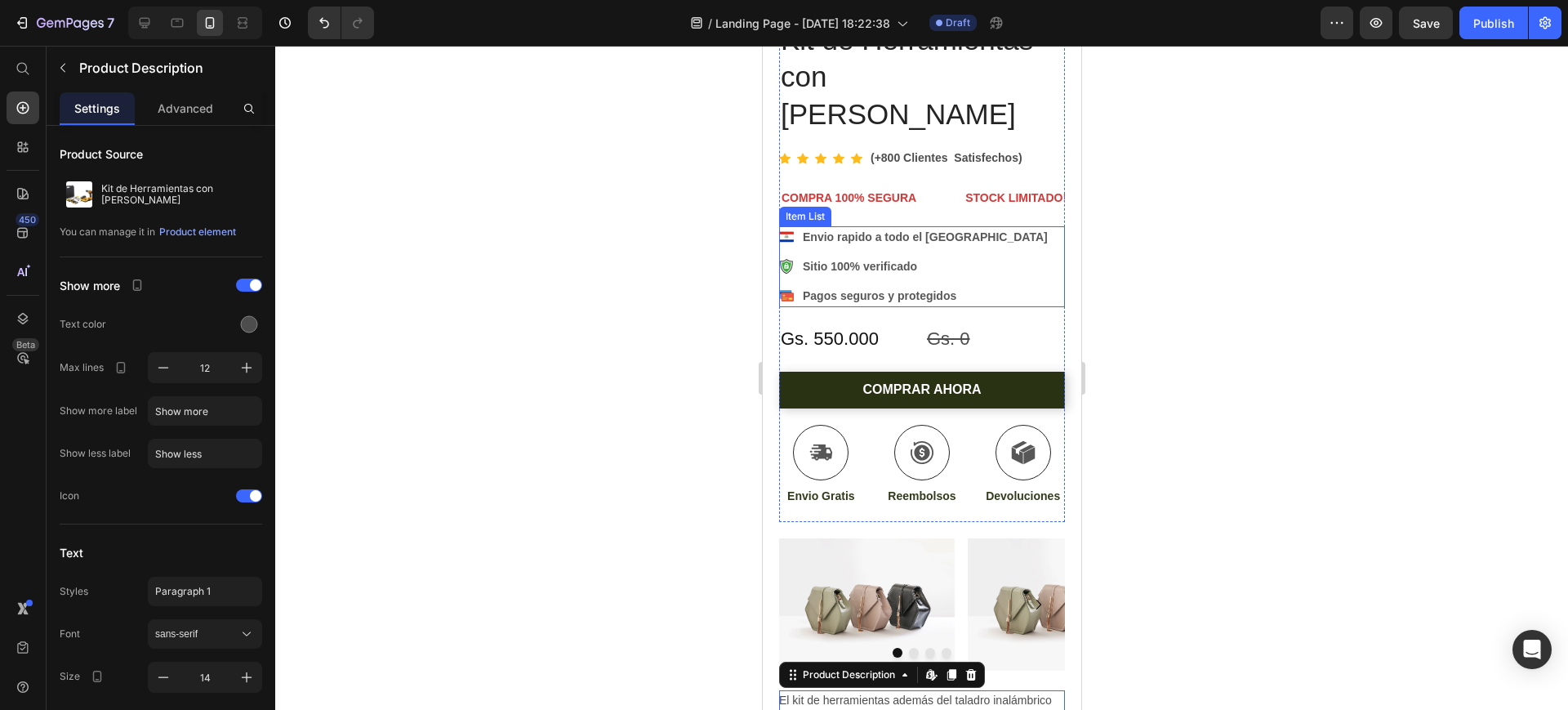 scroll, scrollTop: 0, scrollLeft: 0, axis: both 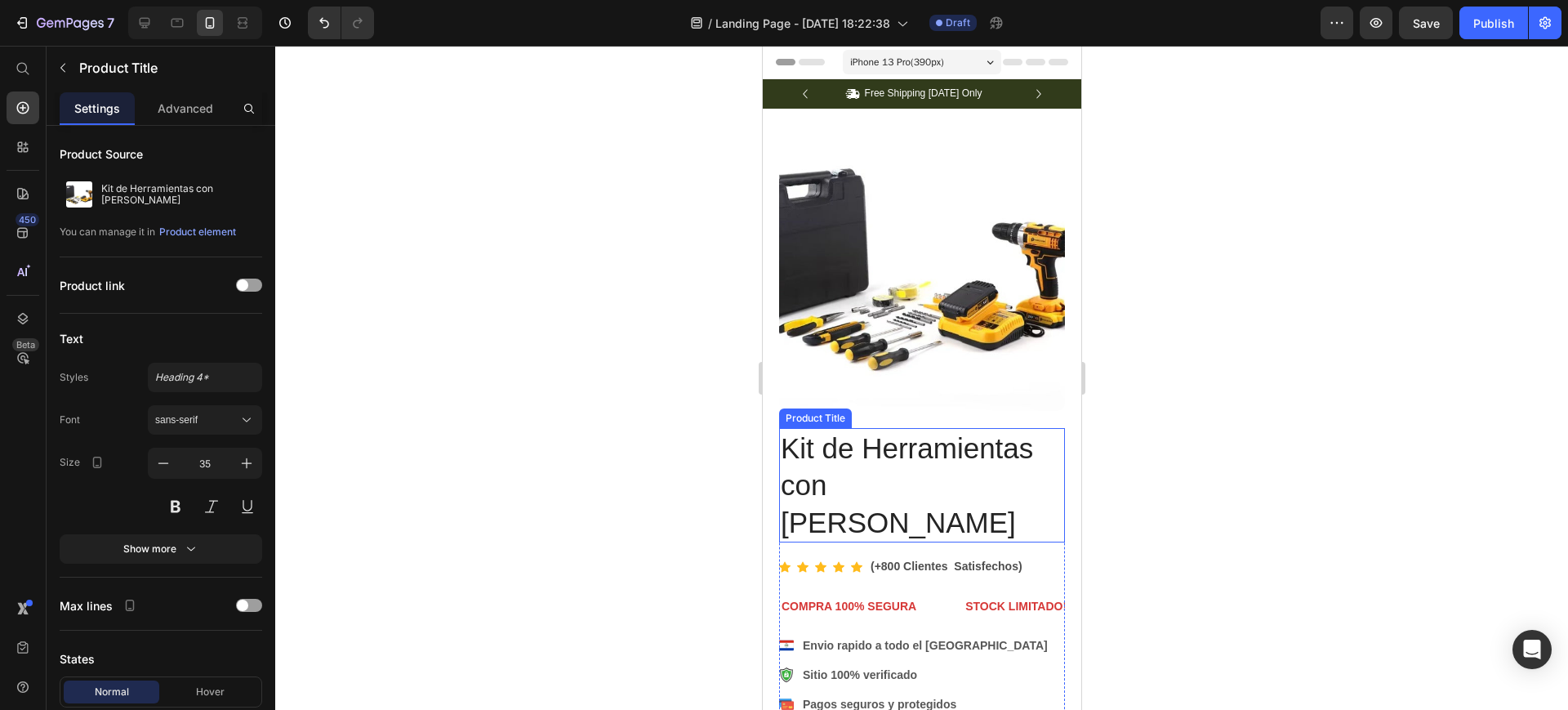 click on "Kit de Herramientas con [PERSON_NAME]" at bounding box center (921, 485) 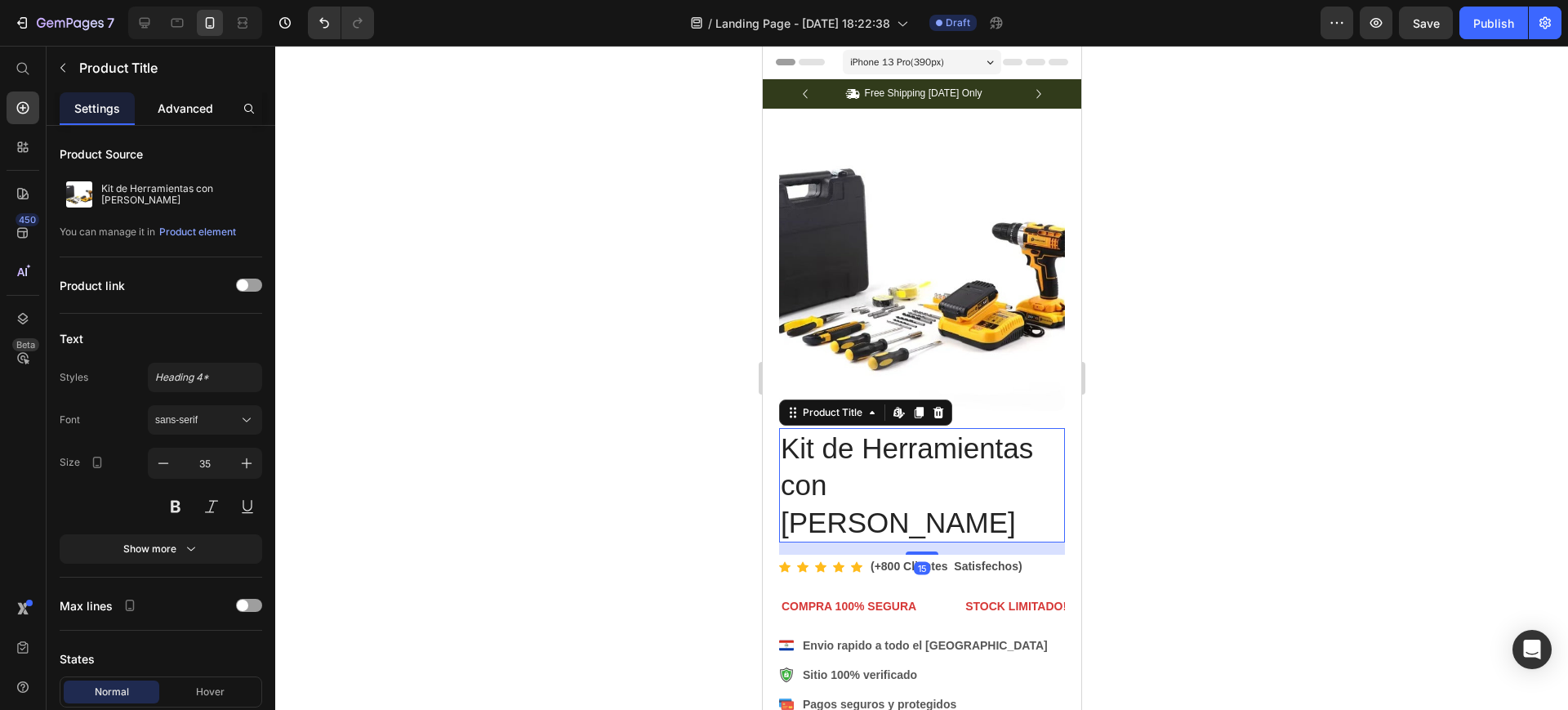 click on "Advanced" at bounding box center [185, 108] 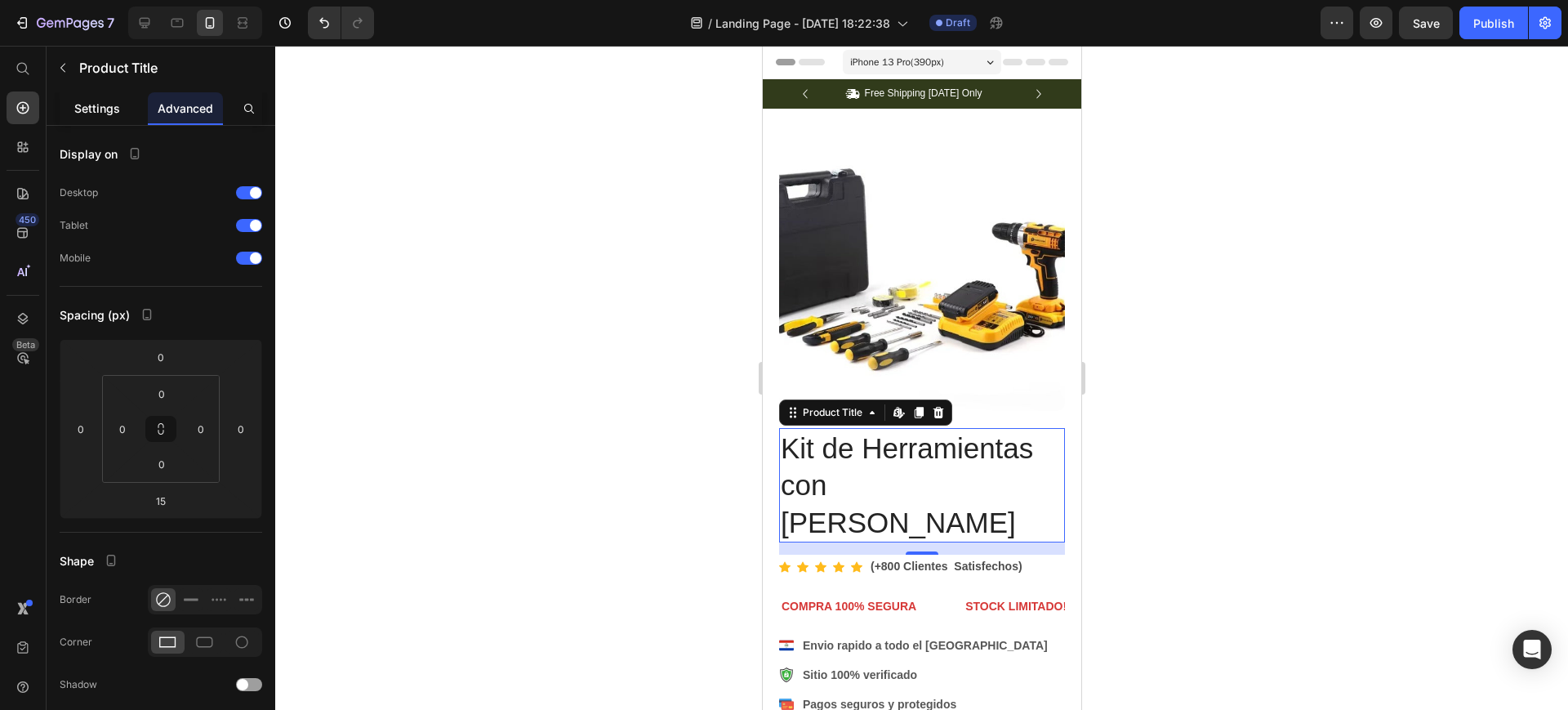 click on "Settings" at bounding box center (97, 108) 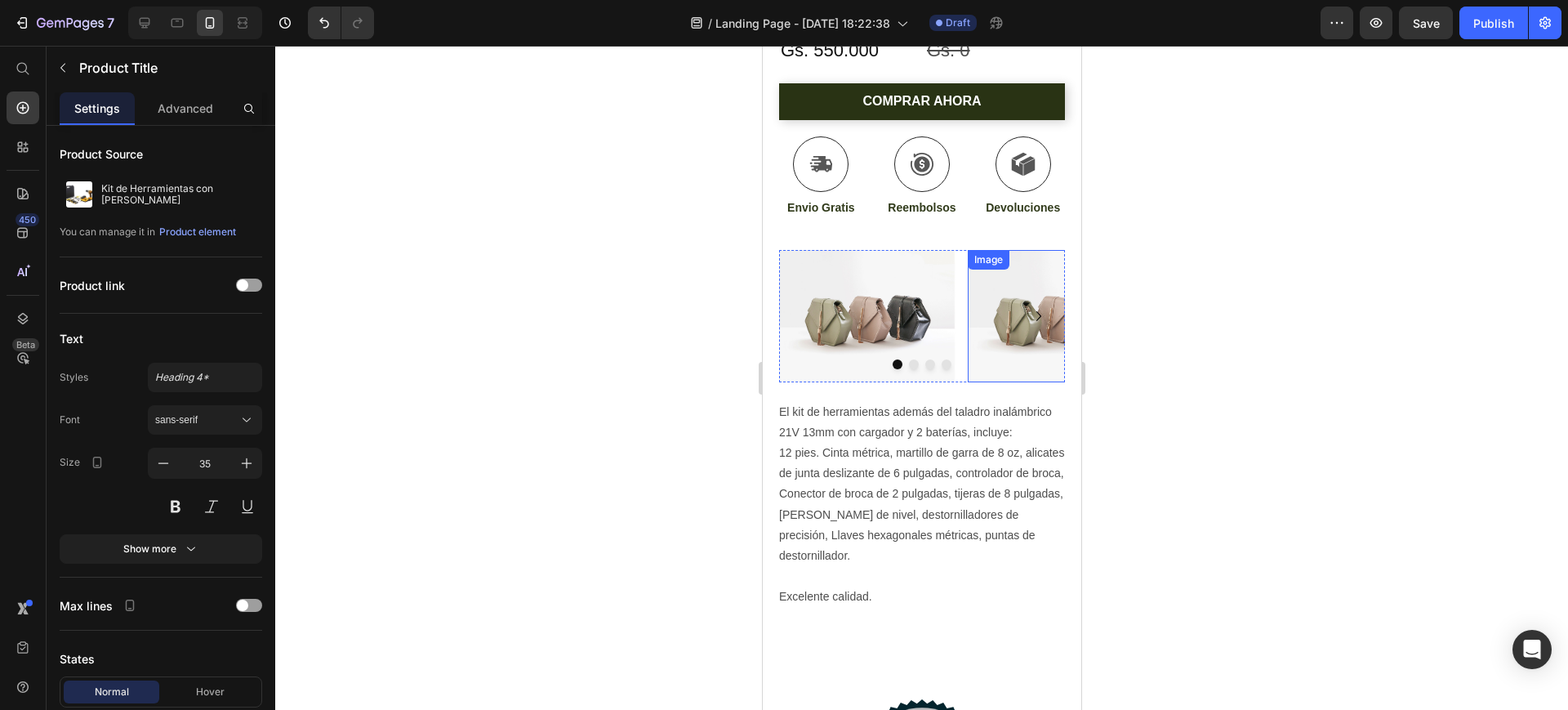 scroll, scrollTop: 715, scrollLeft: 0, axis: vertical 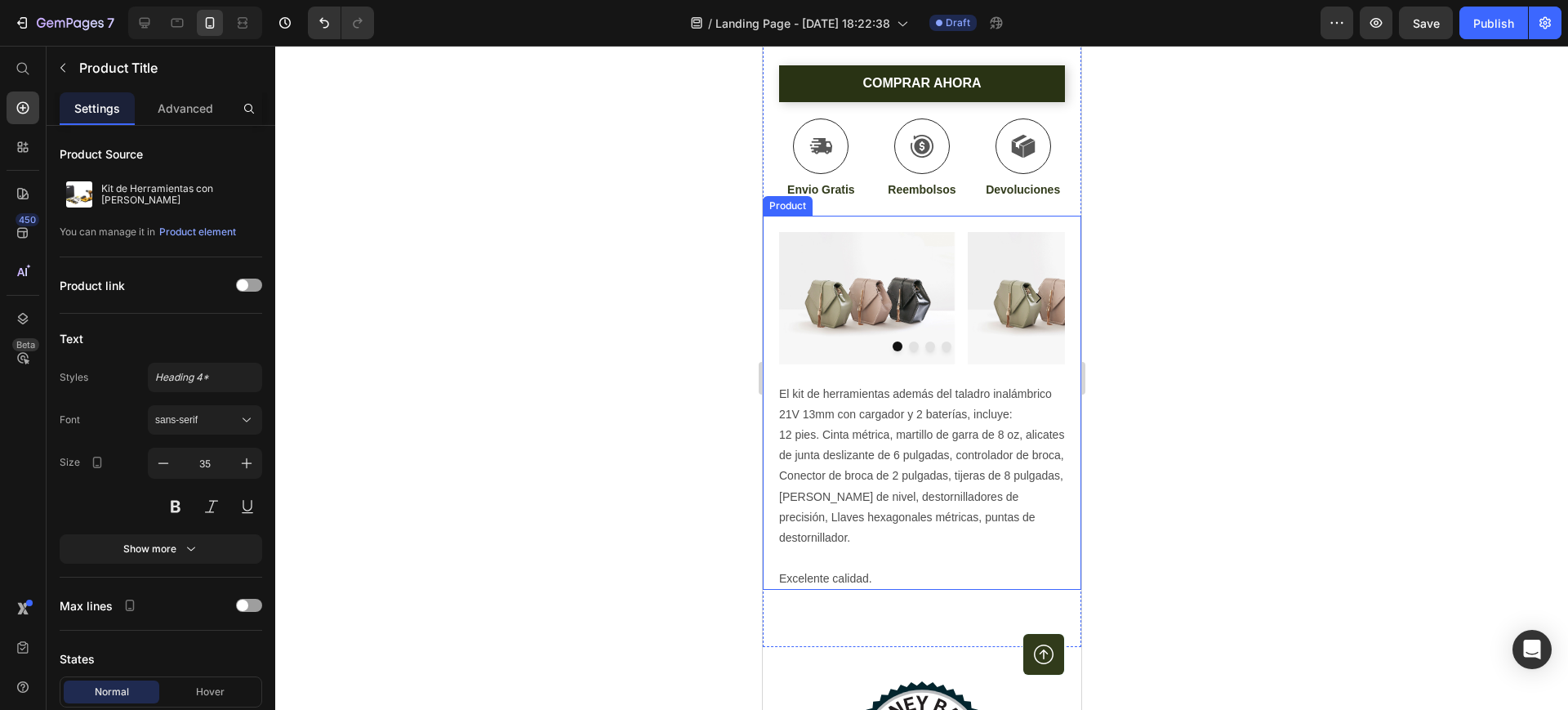 click on "Image Image Image Image Image
Carousel Row Hydrate, rejuvenate, and glow with our revolutionary cream. Unleash your skin's potential today. Text Block El kit de herramientas además del taladro inalámbrico 21V 13mm con cargador y 2 baterías, incluye:  12 pies. Cinta métrica, martillo de garra de 8 oz, alicates de junta deslizante de 6 pulgadas, controlador de broca, Conector de broca de 2 pulgadas, tijeras de 8 pulgadas, regla de nivel, d estornilladores de precisión, Llaves hexagonales métricas, puntas de destornillador.  Excelente calidad.  Product Description Row Product" at bounding box center (921, 403) 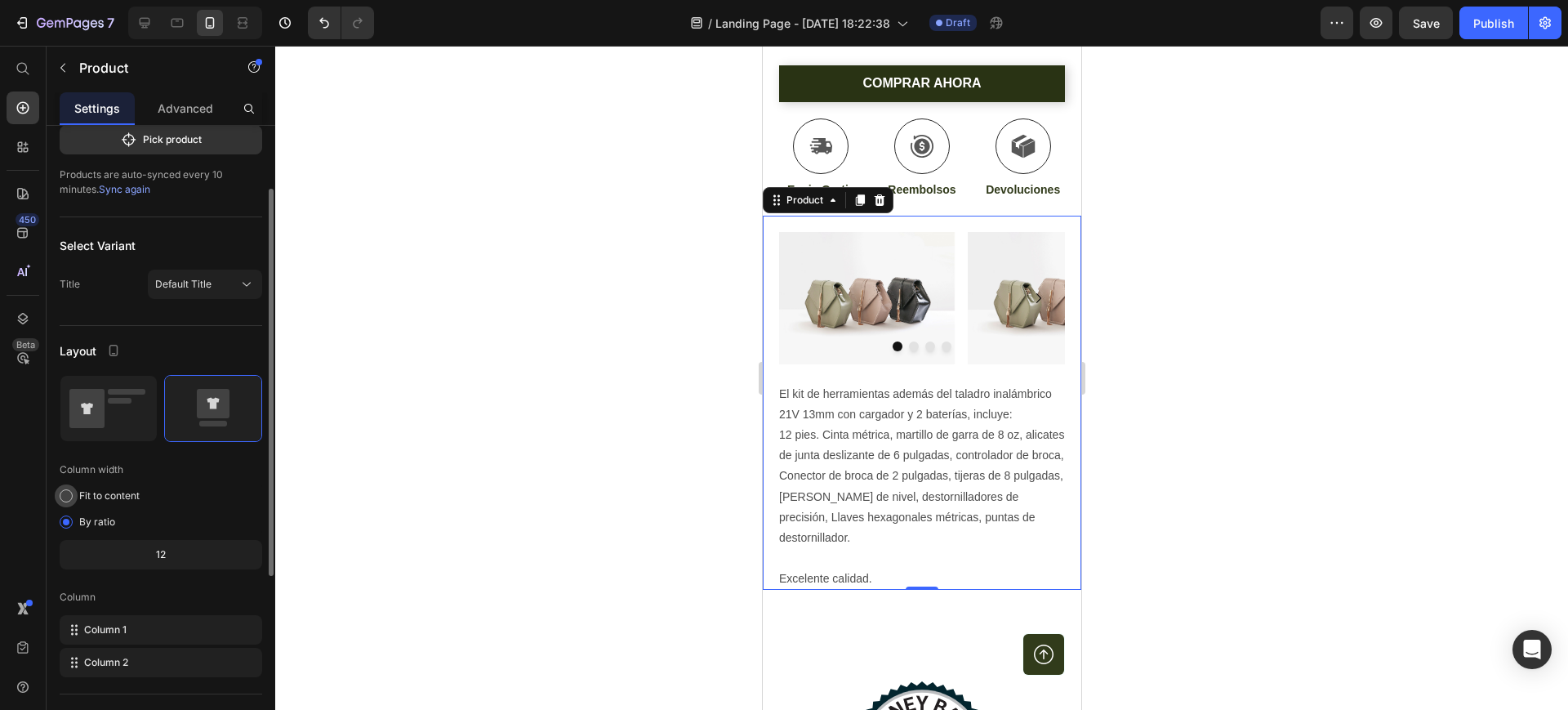 scroll, scrollTop: 204, scrollLeft: 0, axis: vertical 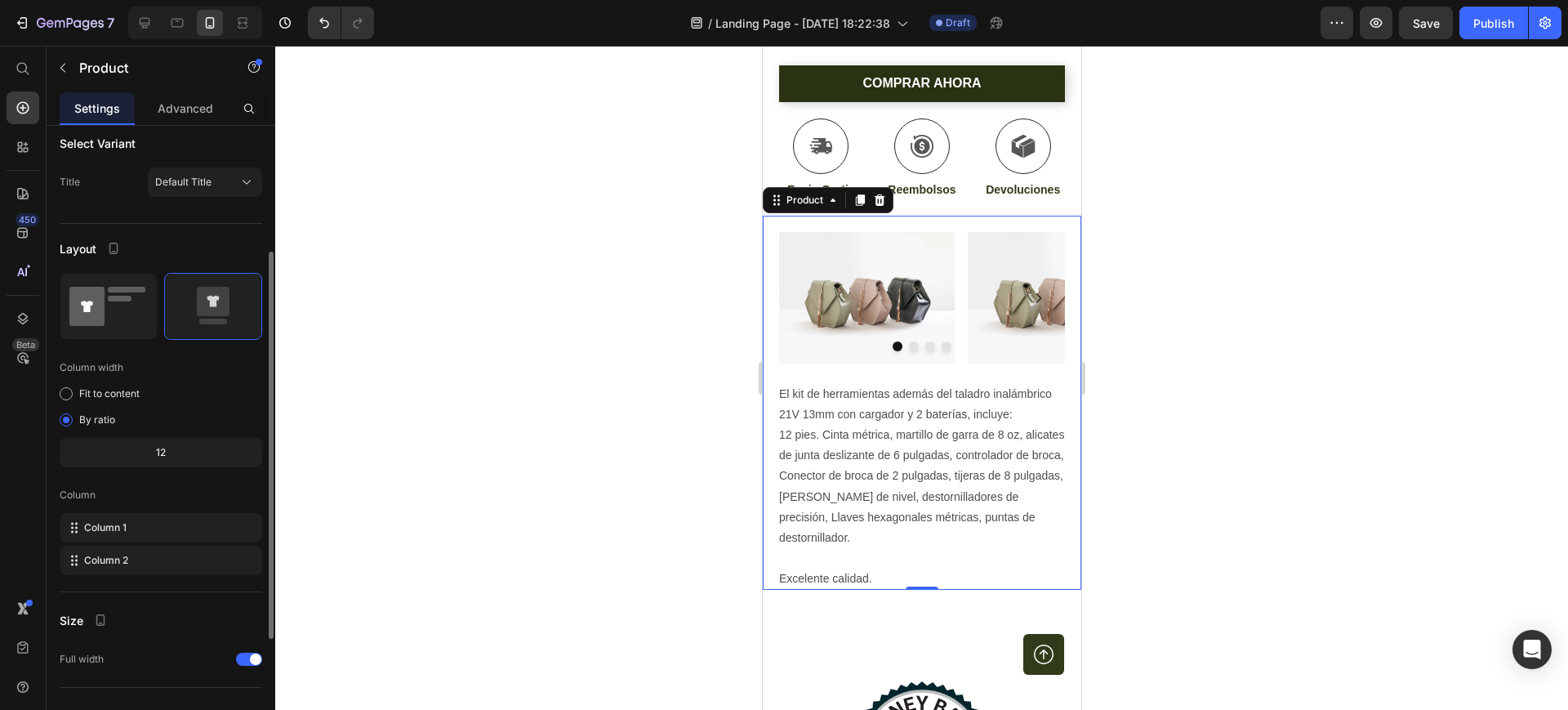 click 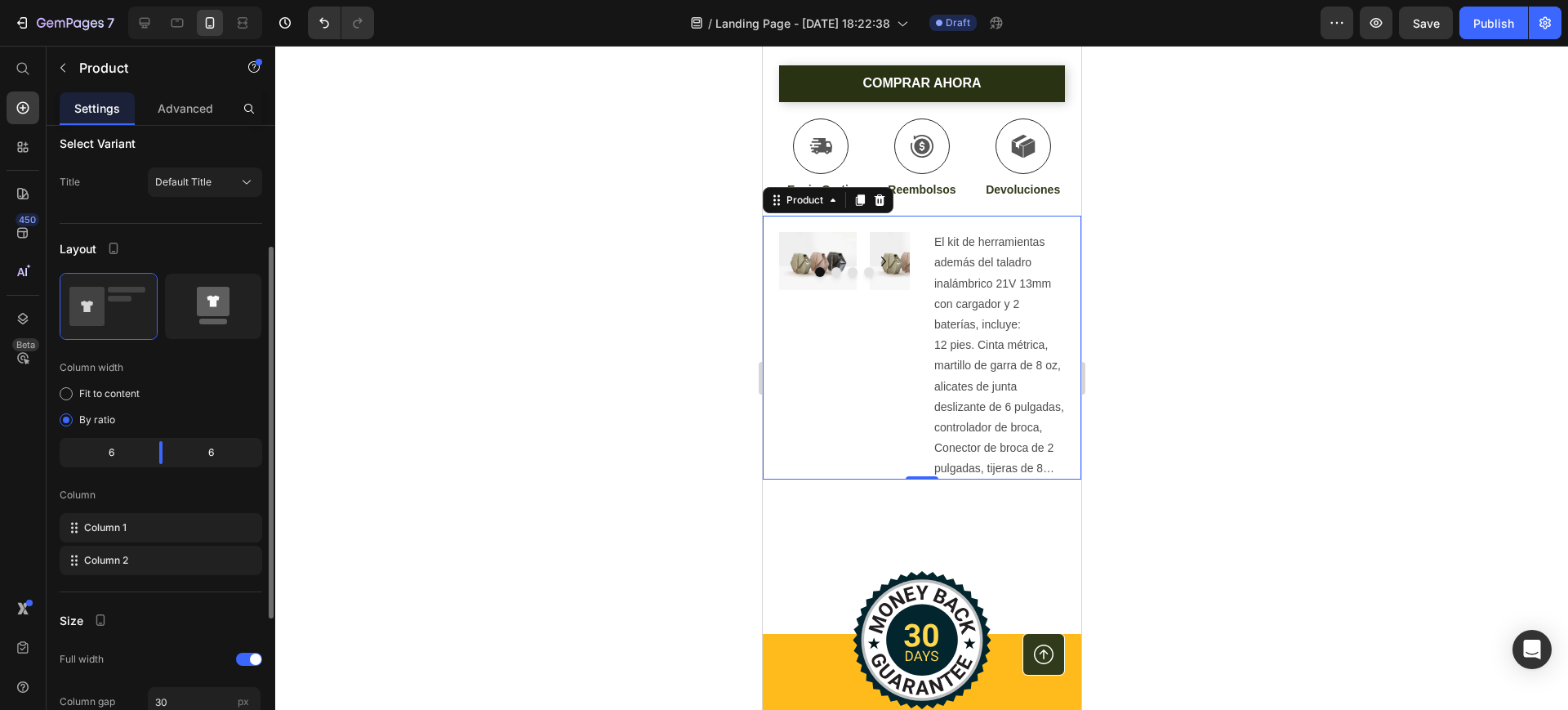 click 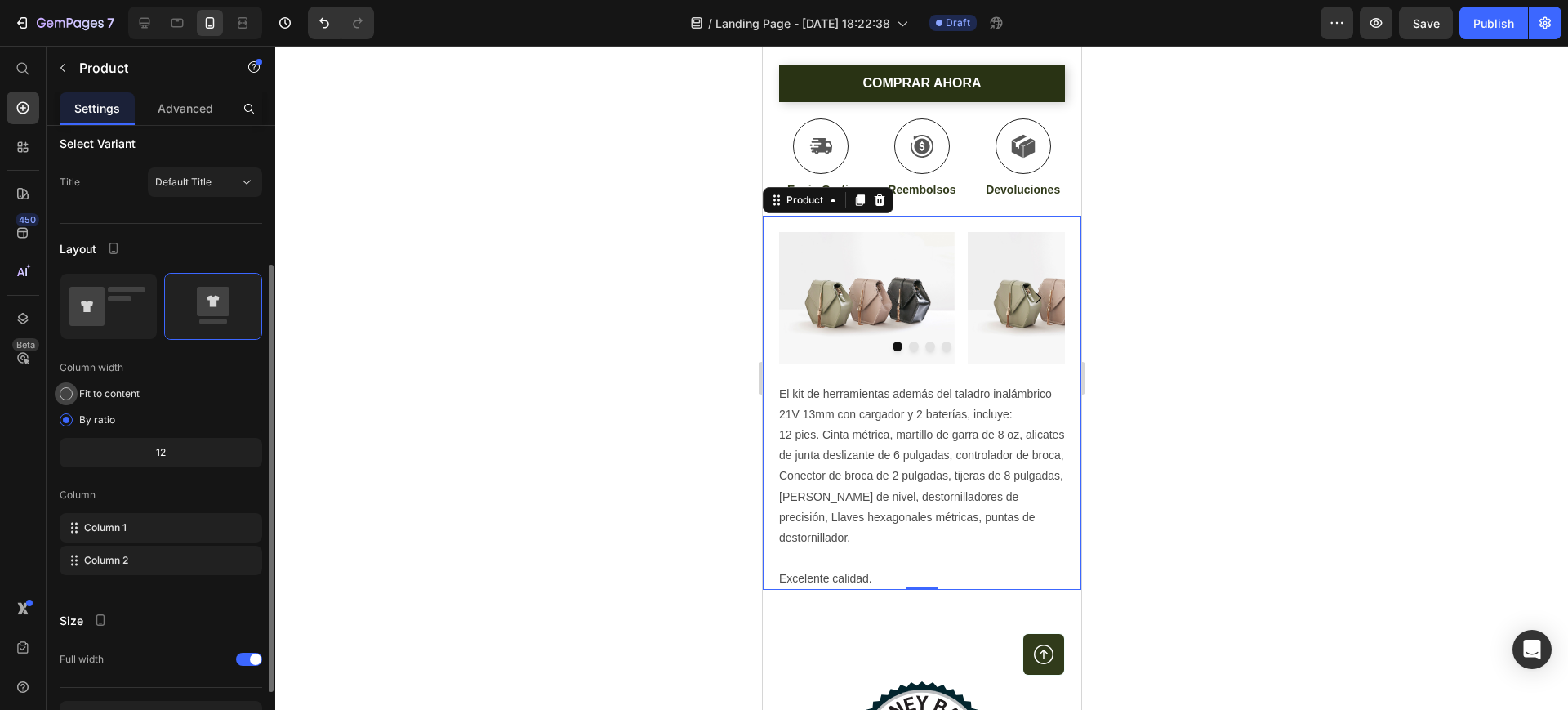 click on "Fit to content" 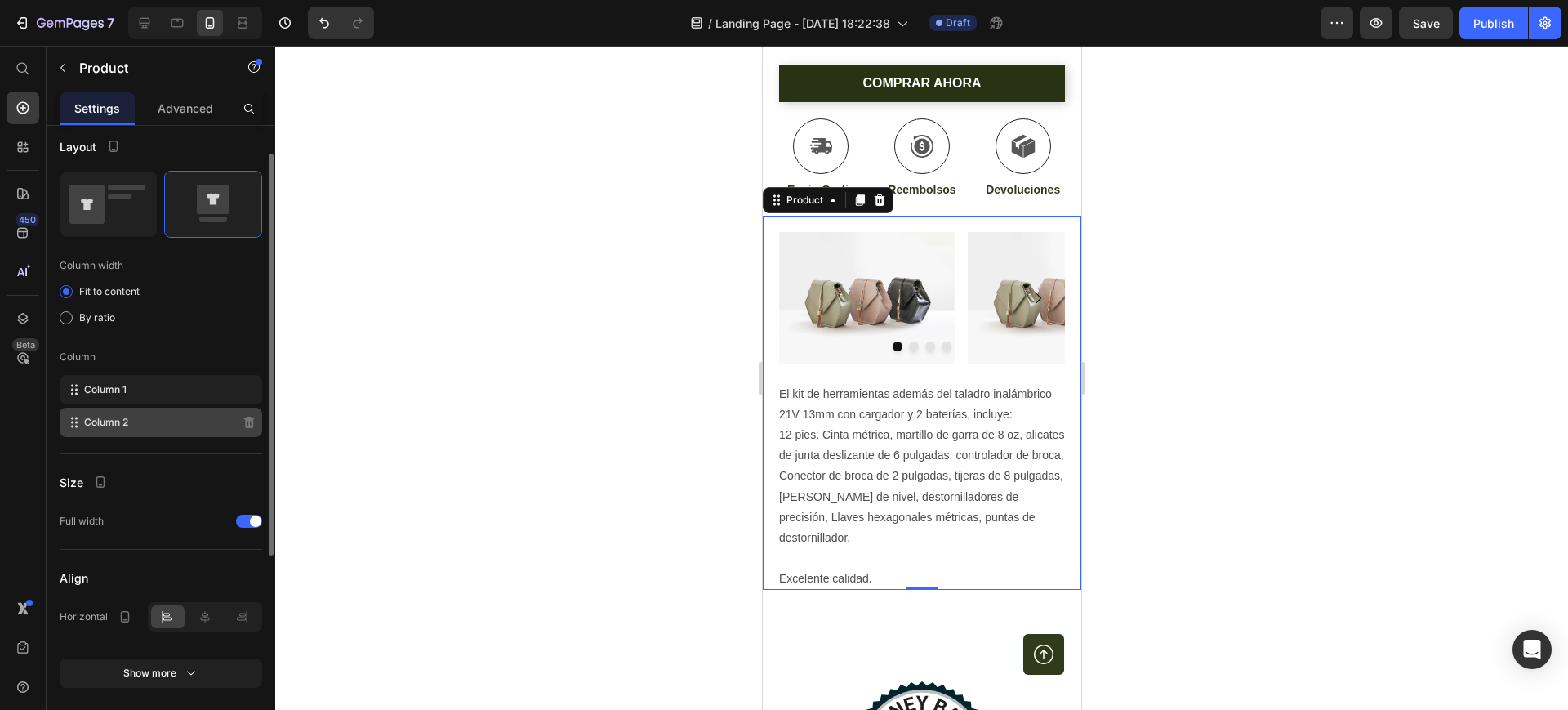 scroll, scrollTop: 359, scrollLeft: 0, axis: vertical 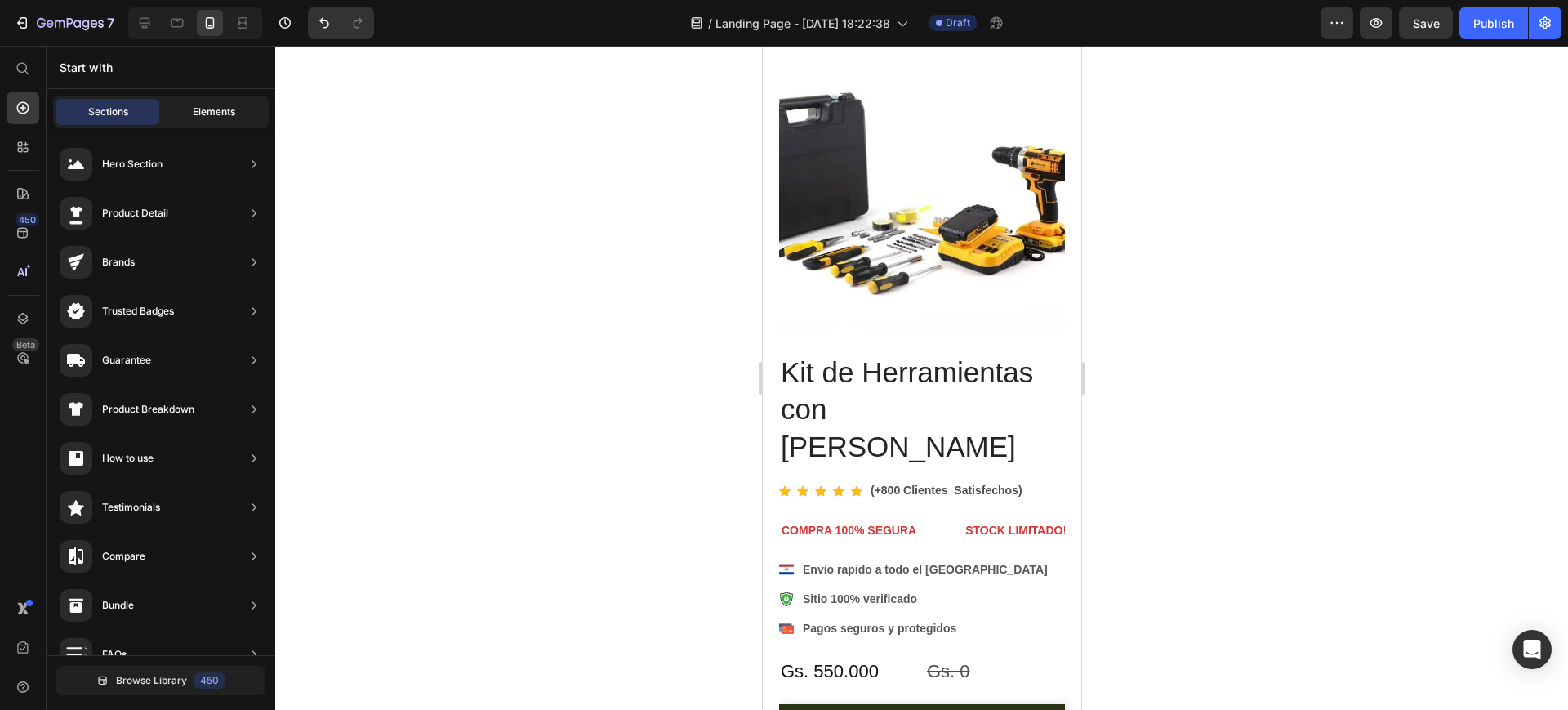 click on "Elements" 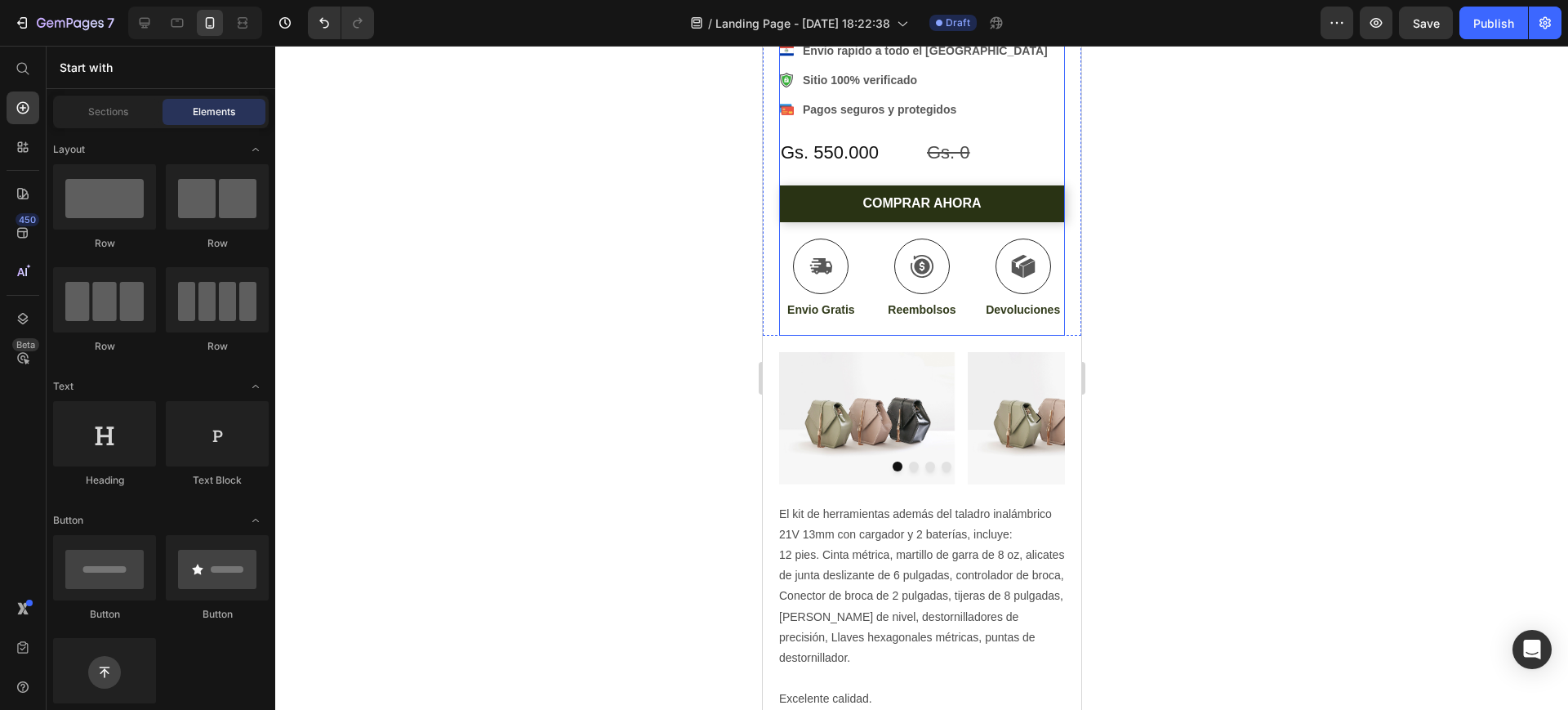 scroll, scrollTop: 689, scrollLeft: 0, axis: vertical 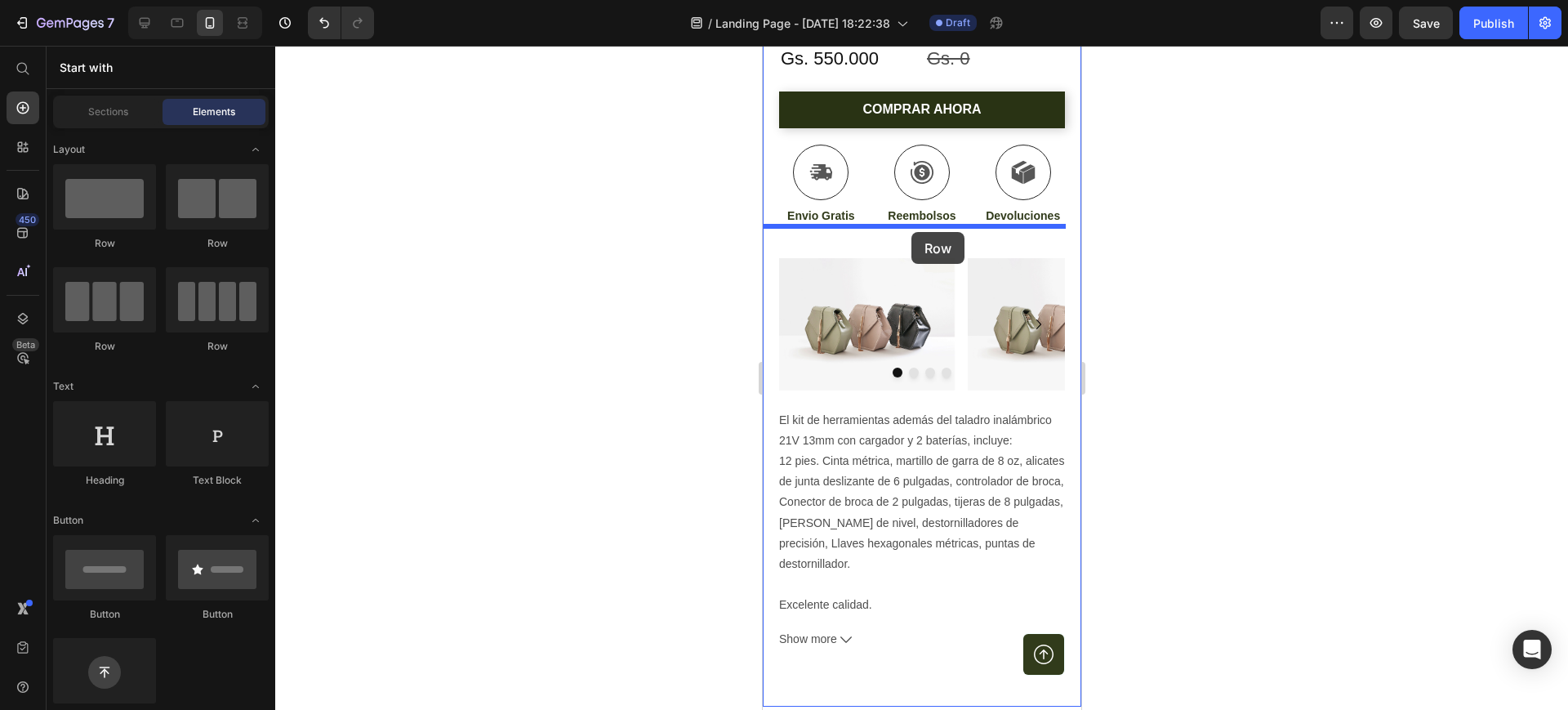 drag, startPoint x: 853, startPoint y: 248, endPoint x: 911, endPoint y: 232, distance: 60.16644 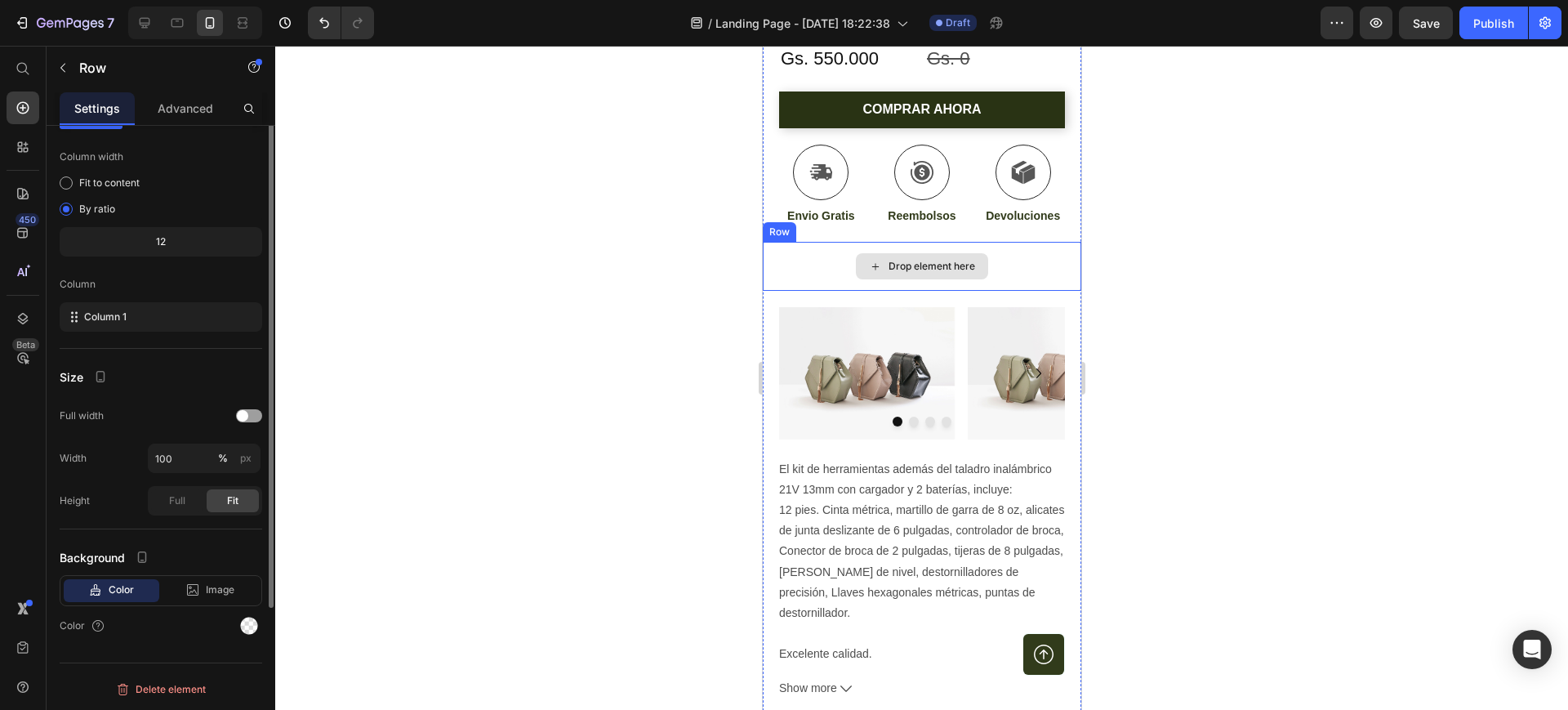 scroll, scrollTop: 0, scrollLeft: 0, axis: both 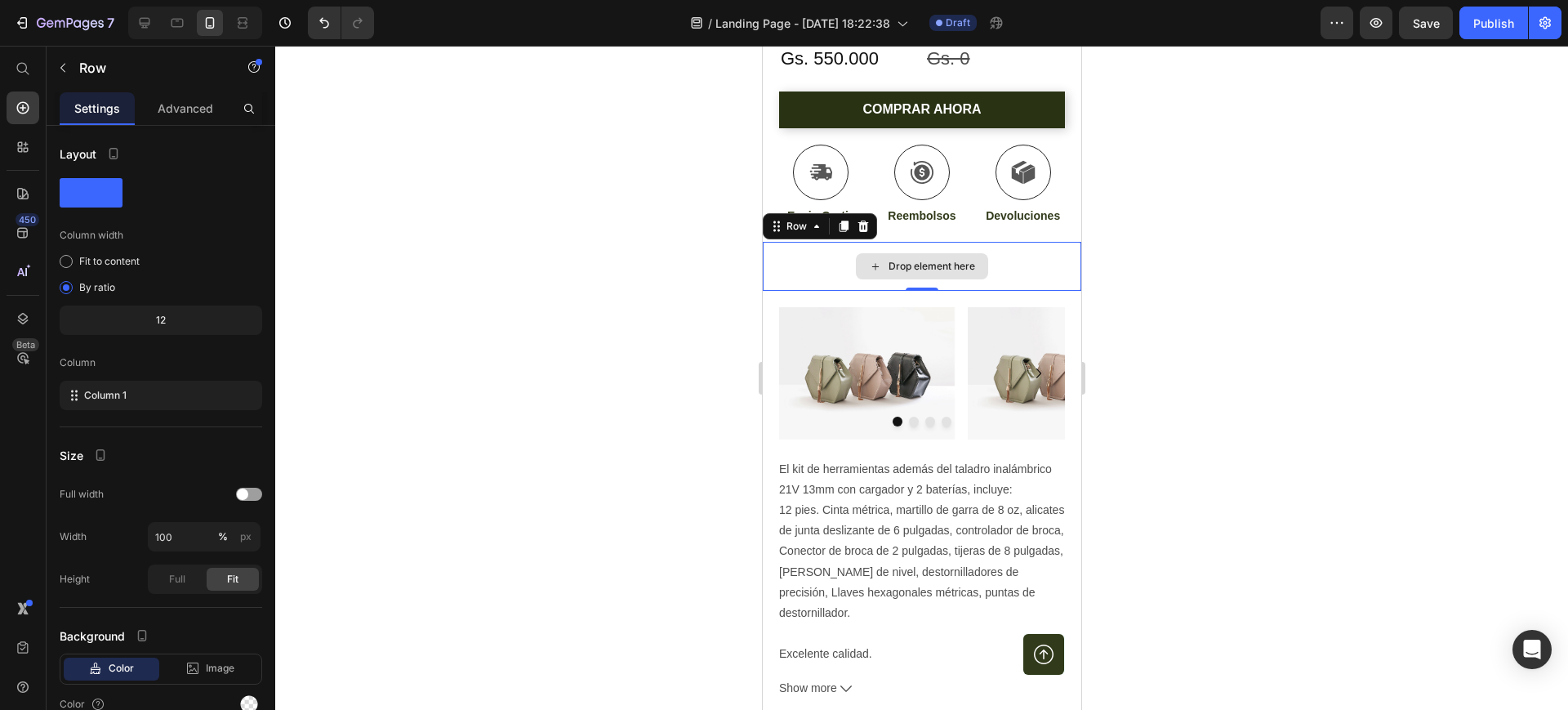 click on "Drop element here" at bounding box center (921, 266) 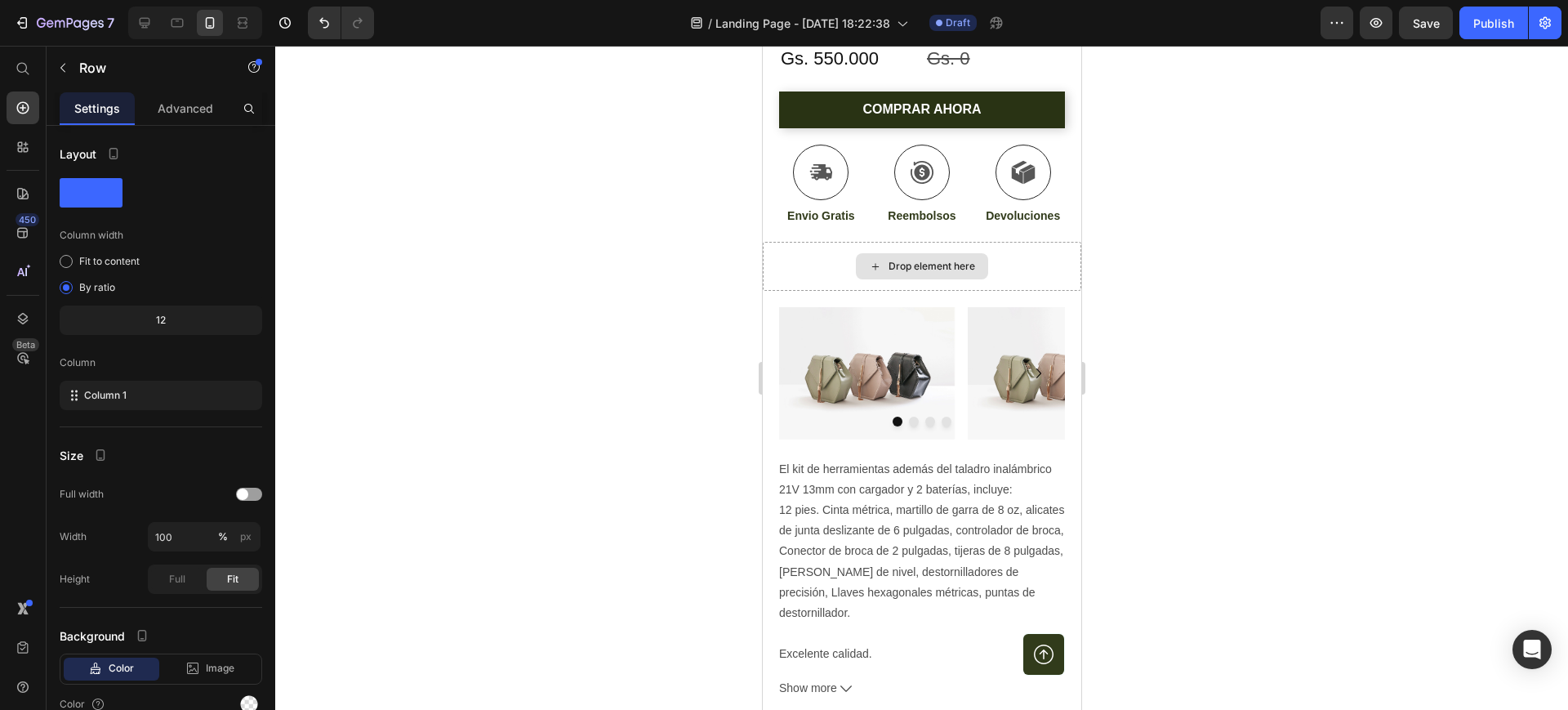 click on "Drop element here" at bounding box center (931, 266) 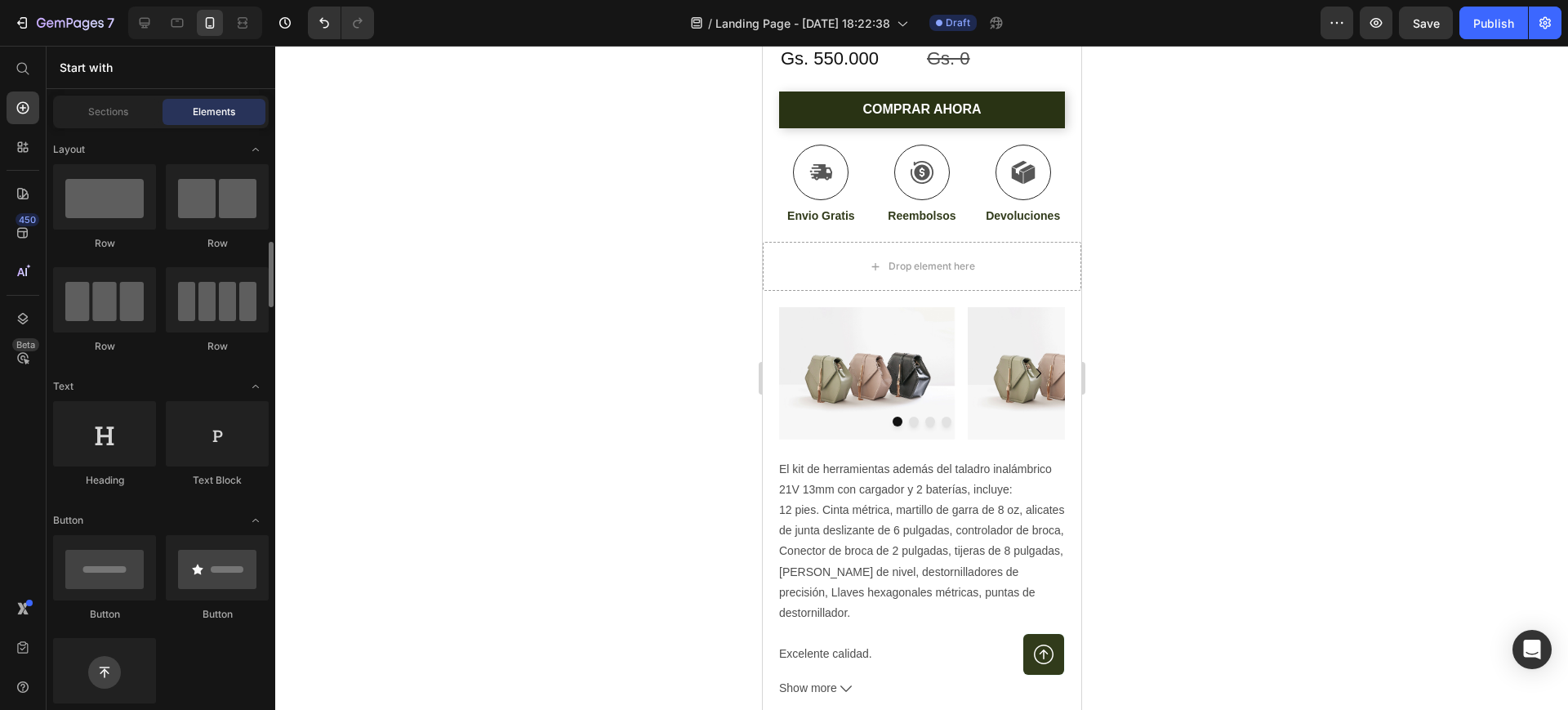 scroll, scrollTop: 102, scrollLeft: 0, axis: vertical 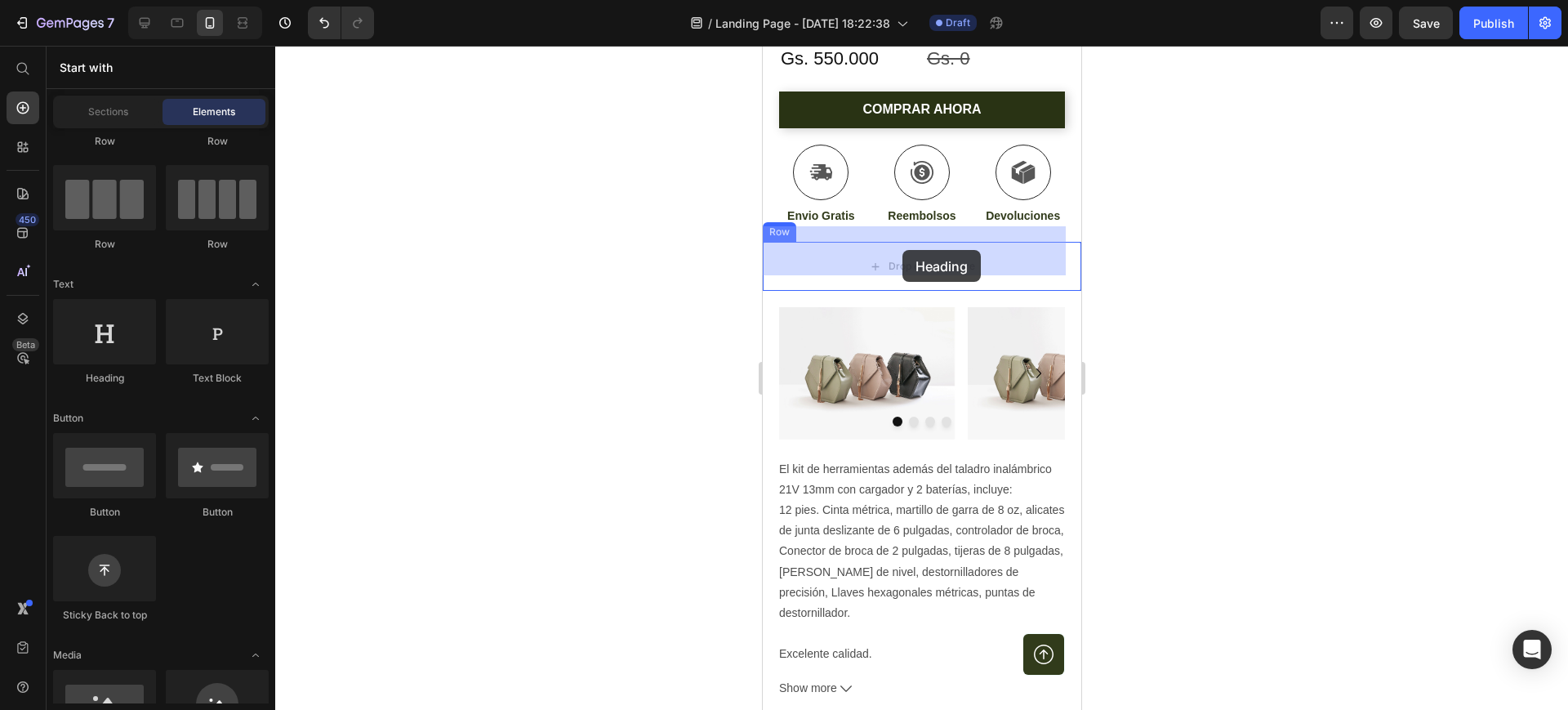drag, startPoint x: 873, startPoint y: 378, endPoint x: 902, endPoint y: 250, distance: 131.24405 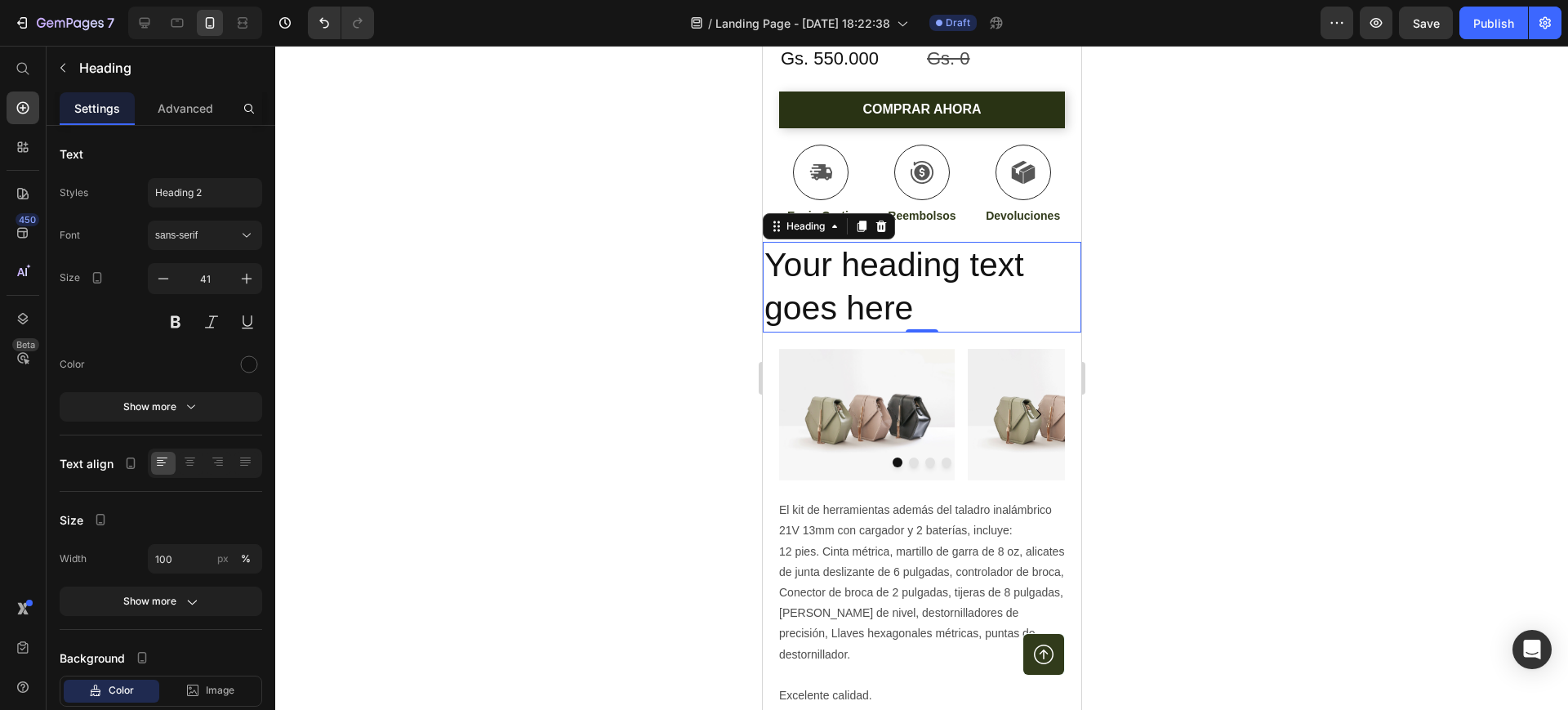 click on "Your heading text goes here" at bounding box center [921, 287] 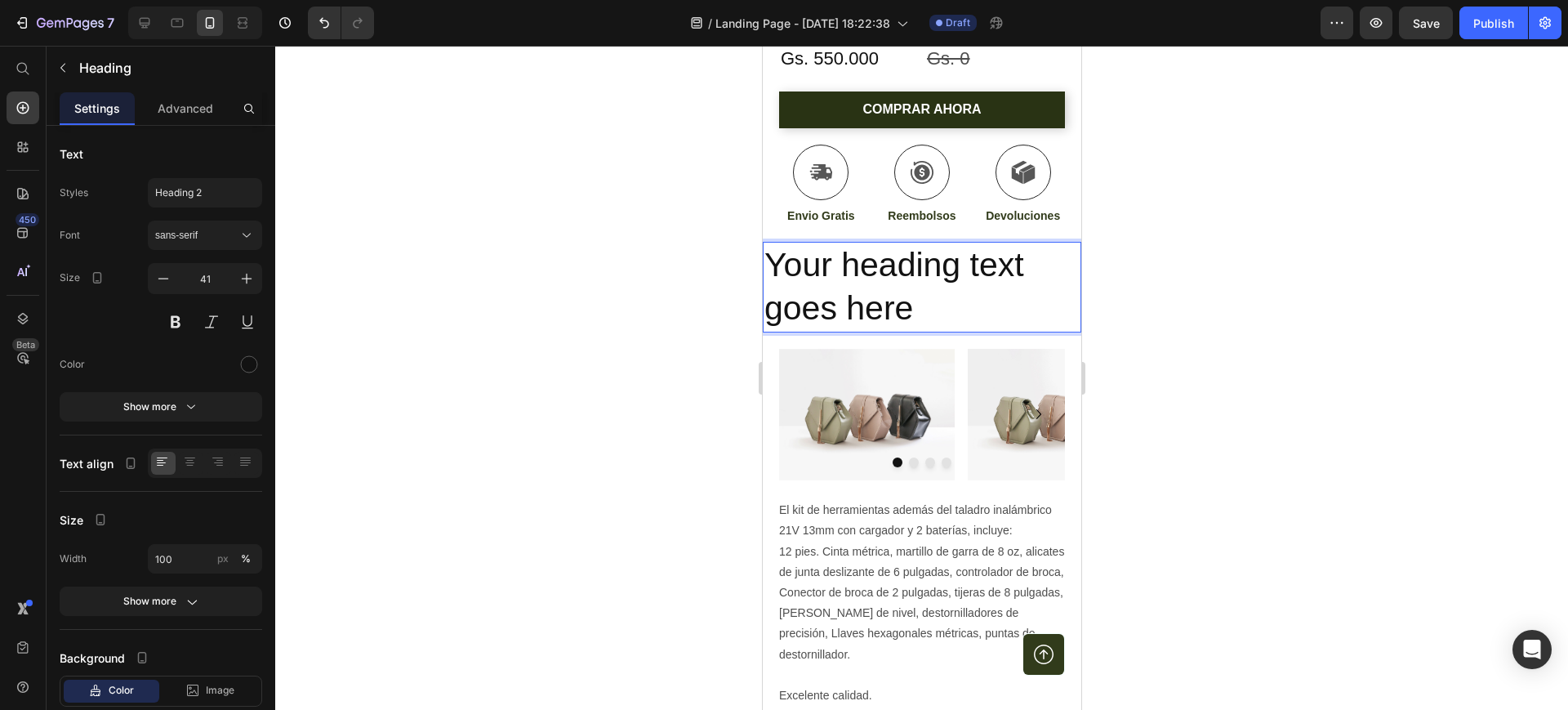 click on "Your heading text goes here" at bounding box center (921, 287) 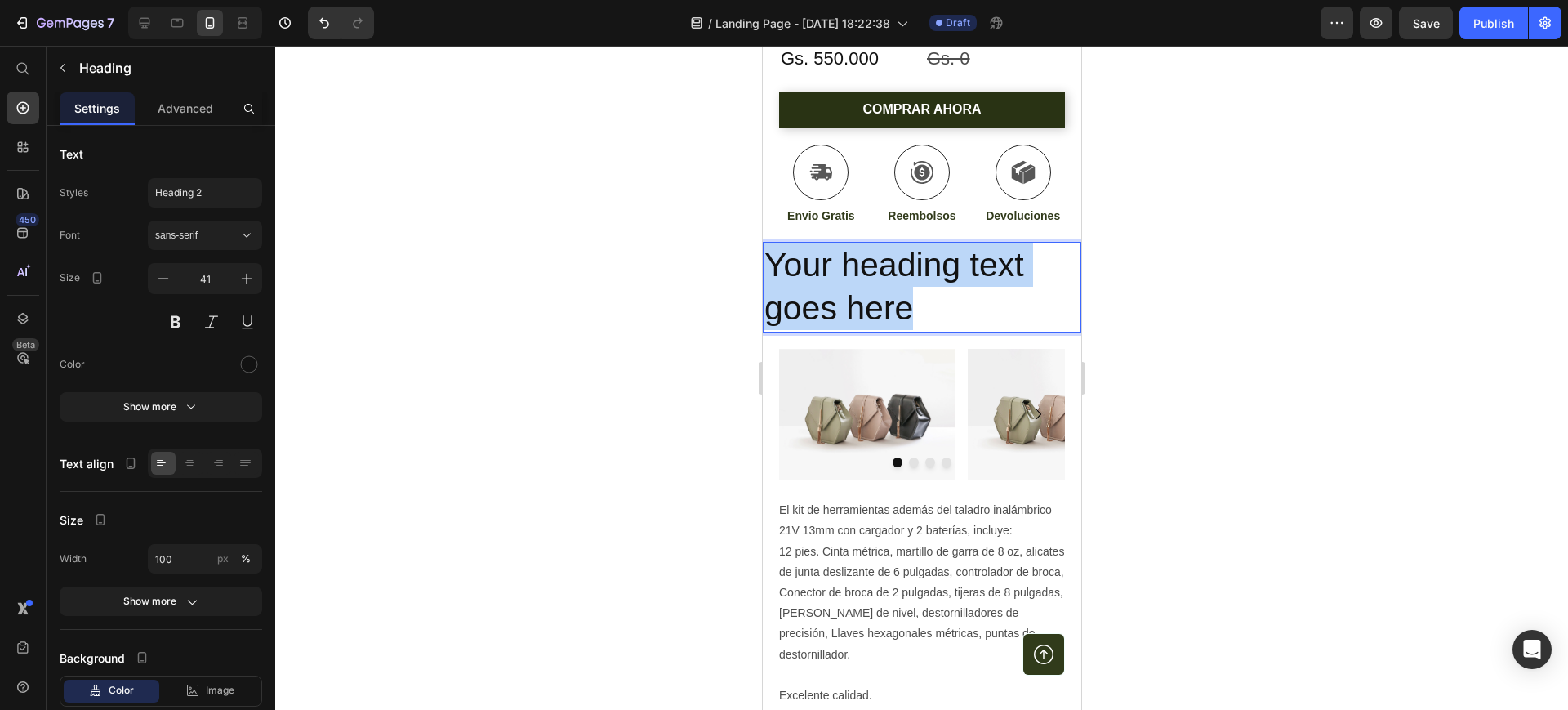 drag, startPoint x: 956, startPoint y: 295, endPoint x: 1512, endPoint y: 285, distance: 556.0899 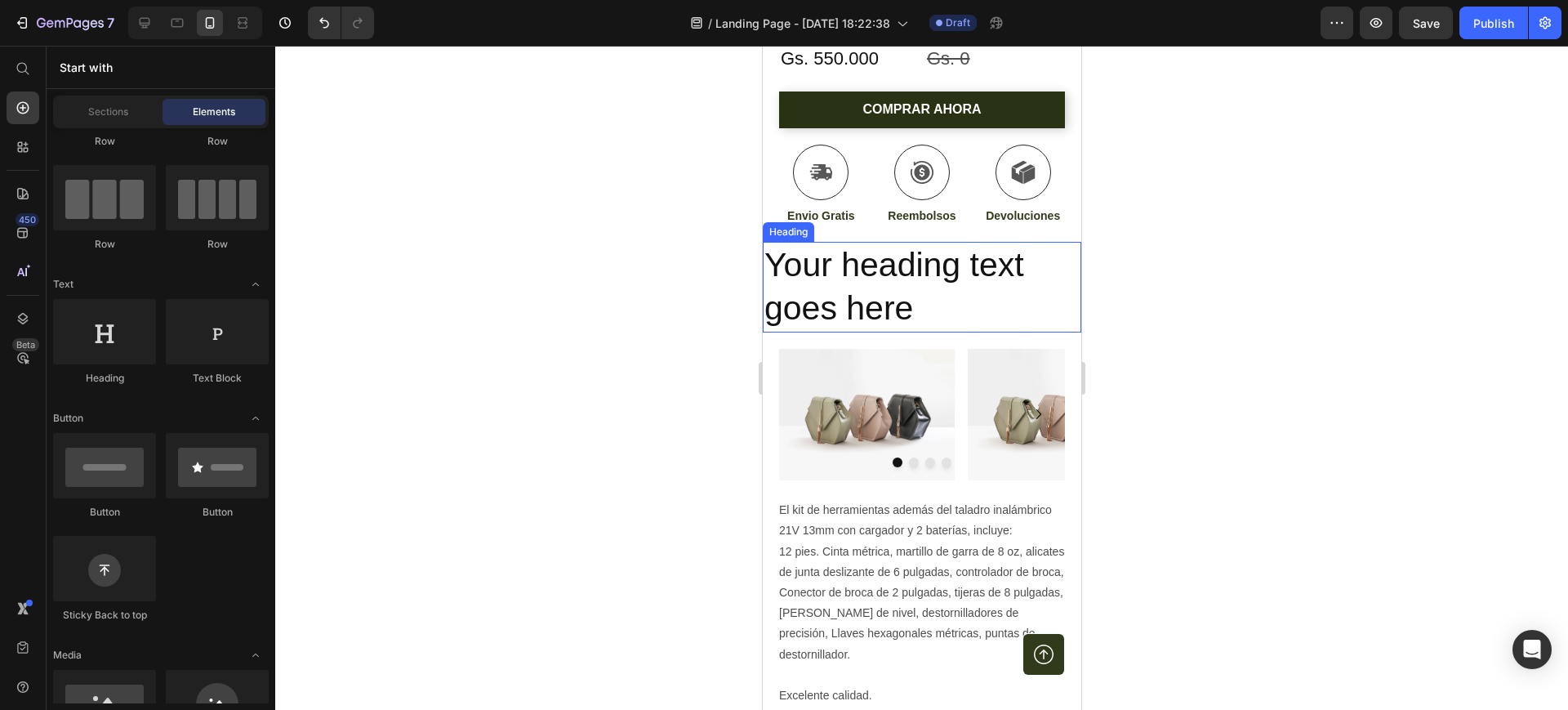 click on "Your heading text goes here" at bounding box center (921, 287) 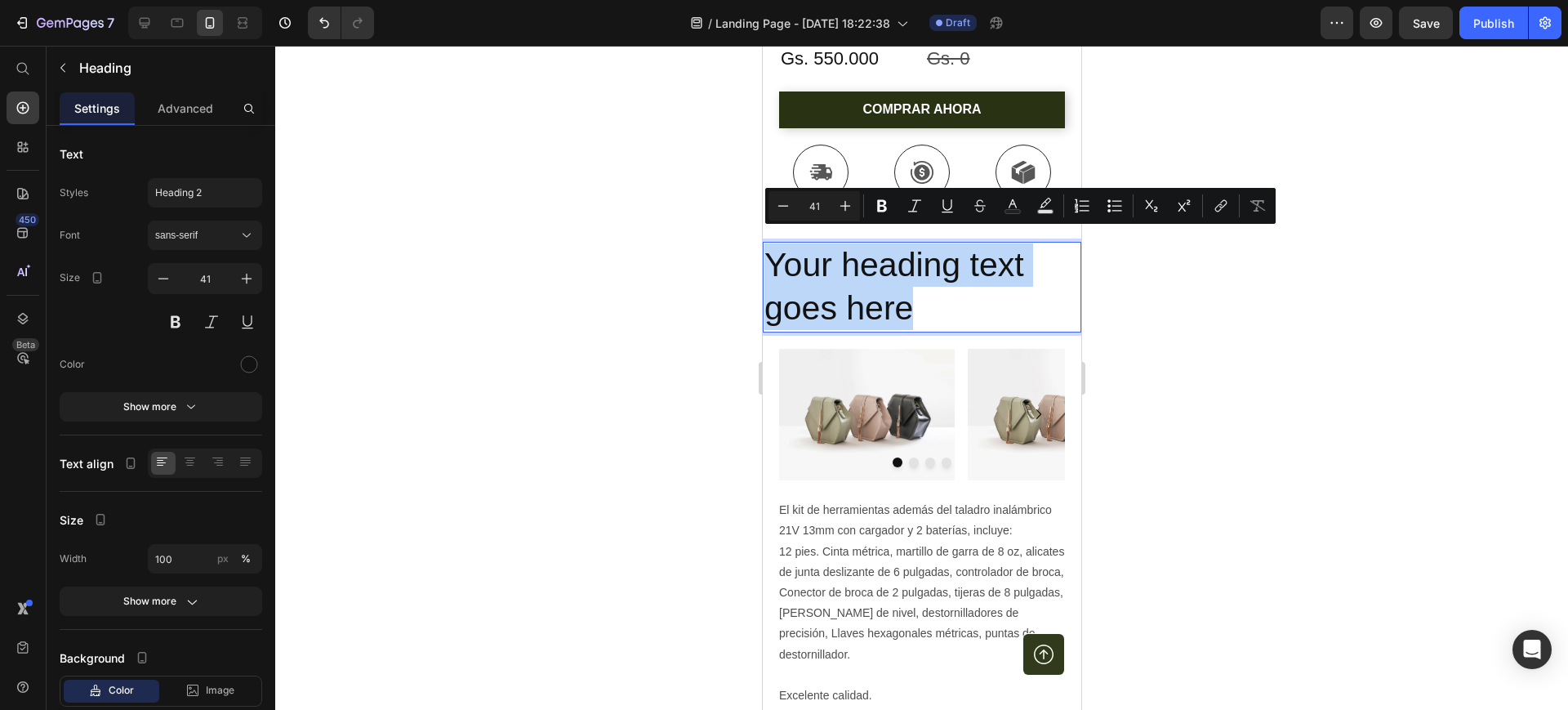 drag, startPoint x: 914, startPoint y: 295, endPoint x: 761, endPoint y: 265, distance: 155.91344 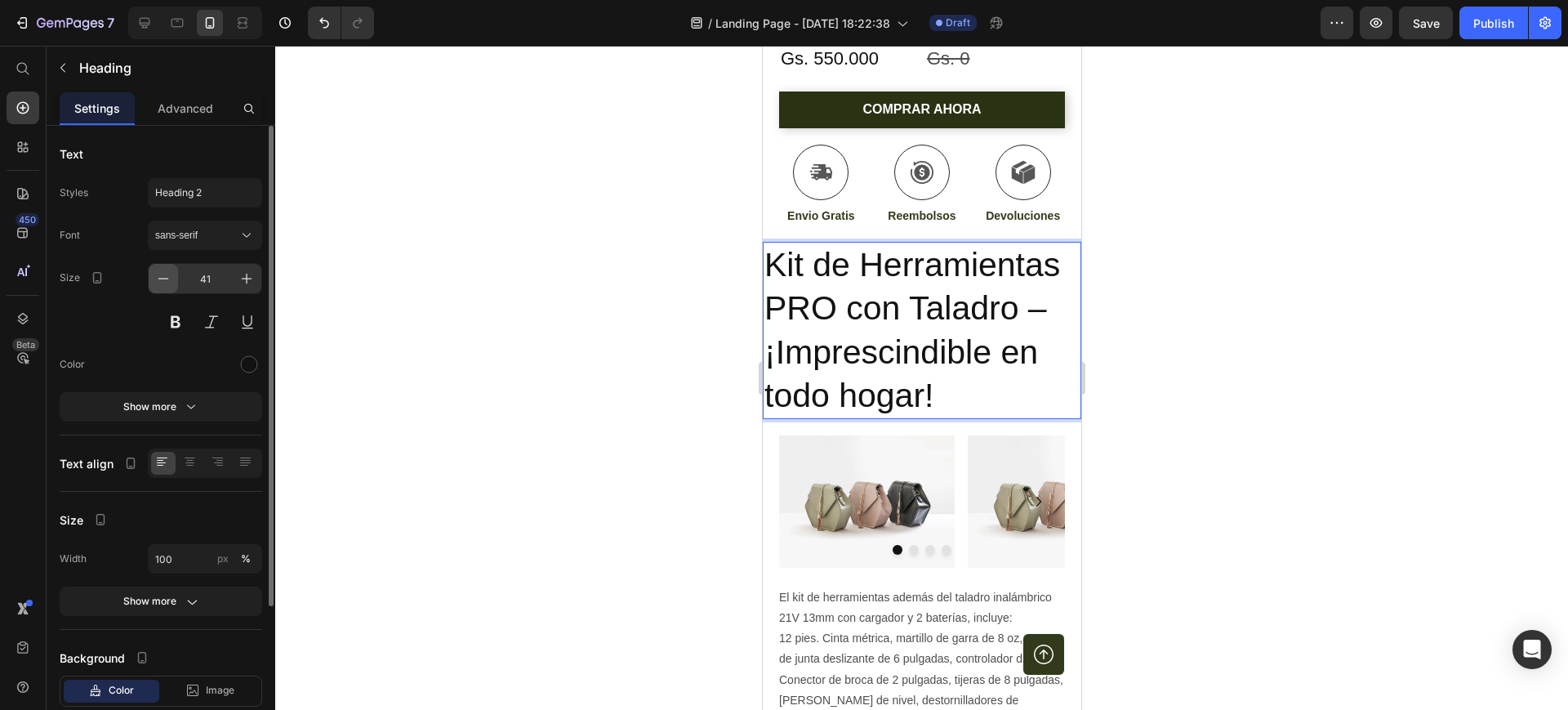 click at bounding box center (163, 279) 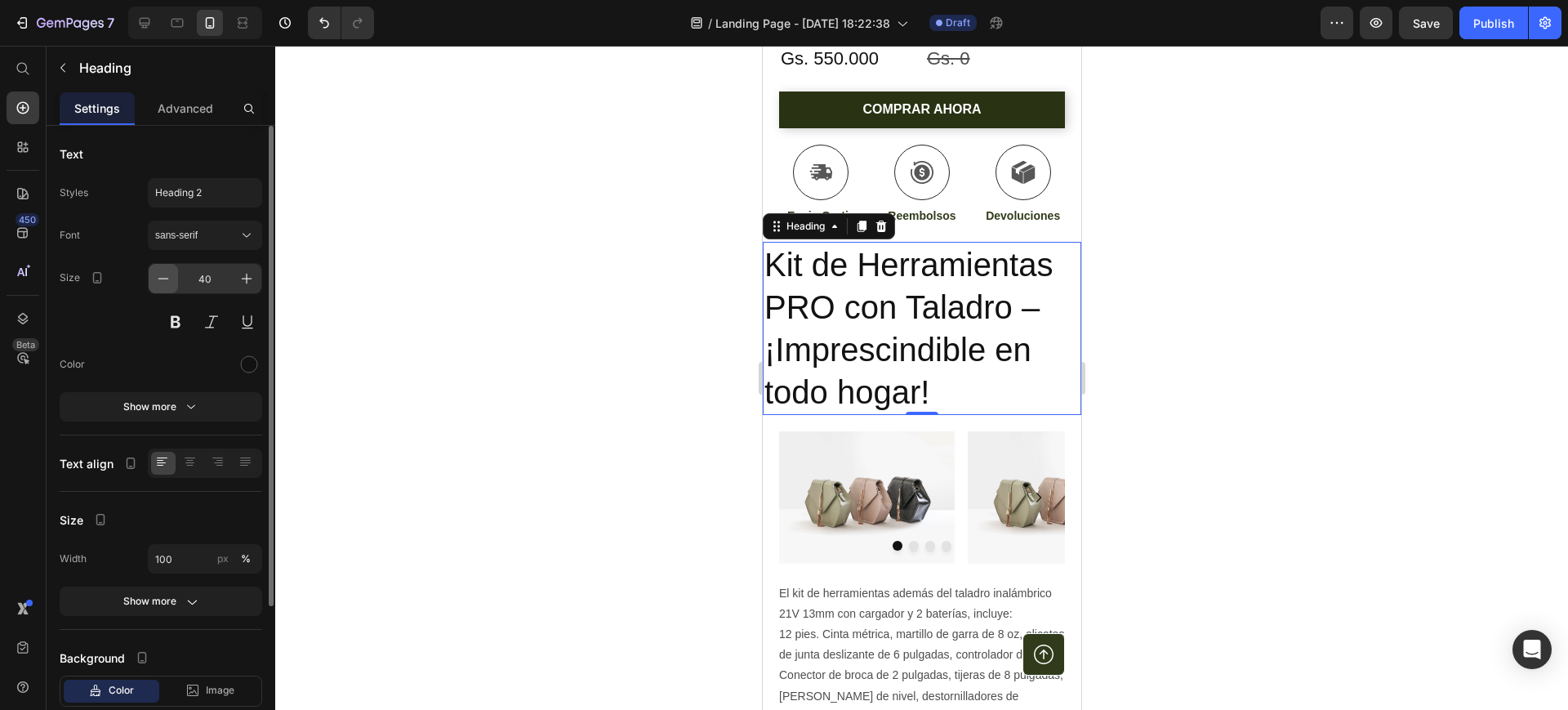 click at bounding box center [163, 279] 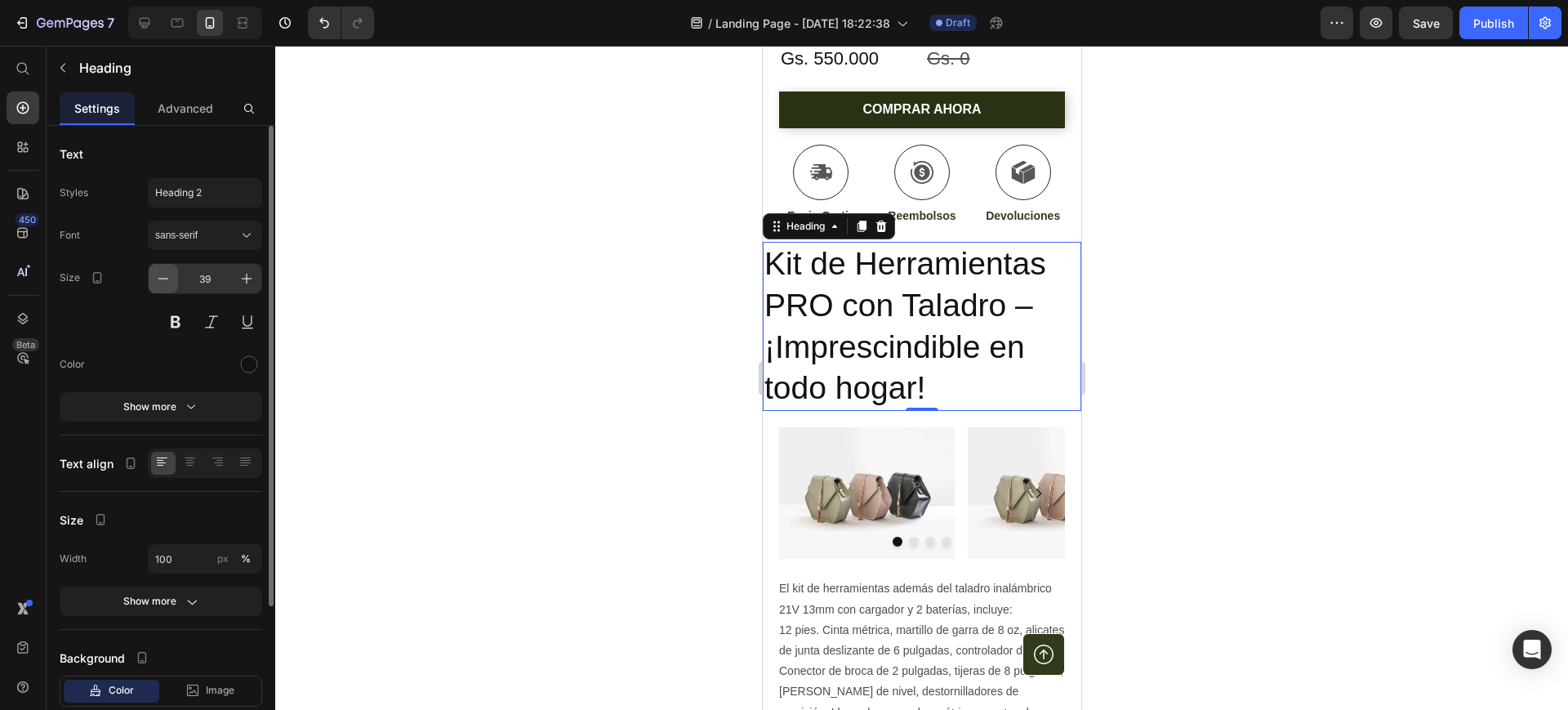 click at bounding box center [163, 279] 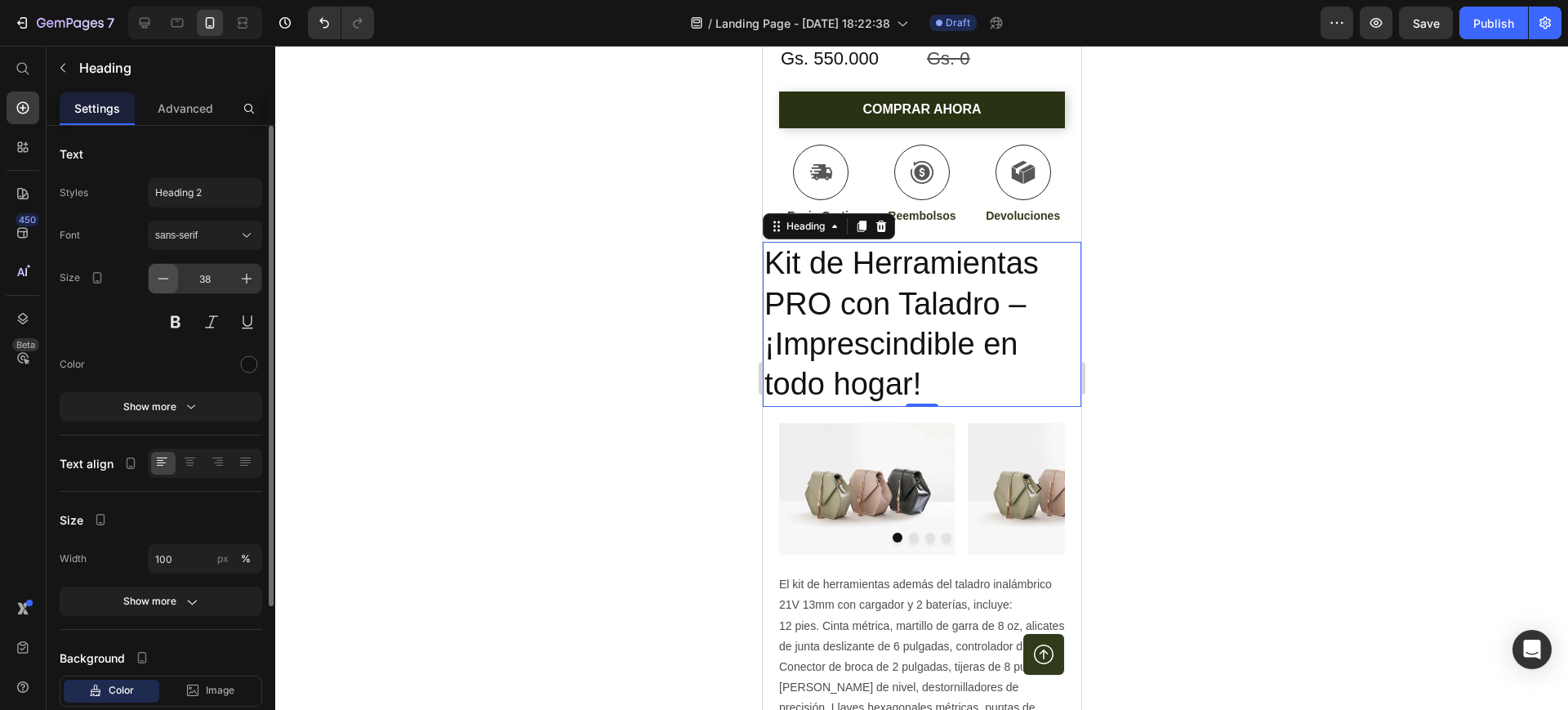 click at bounding box center (163, 279) 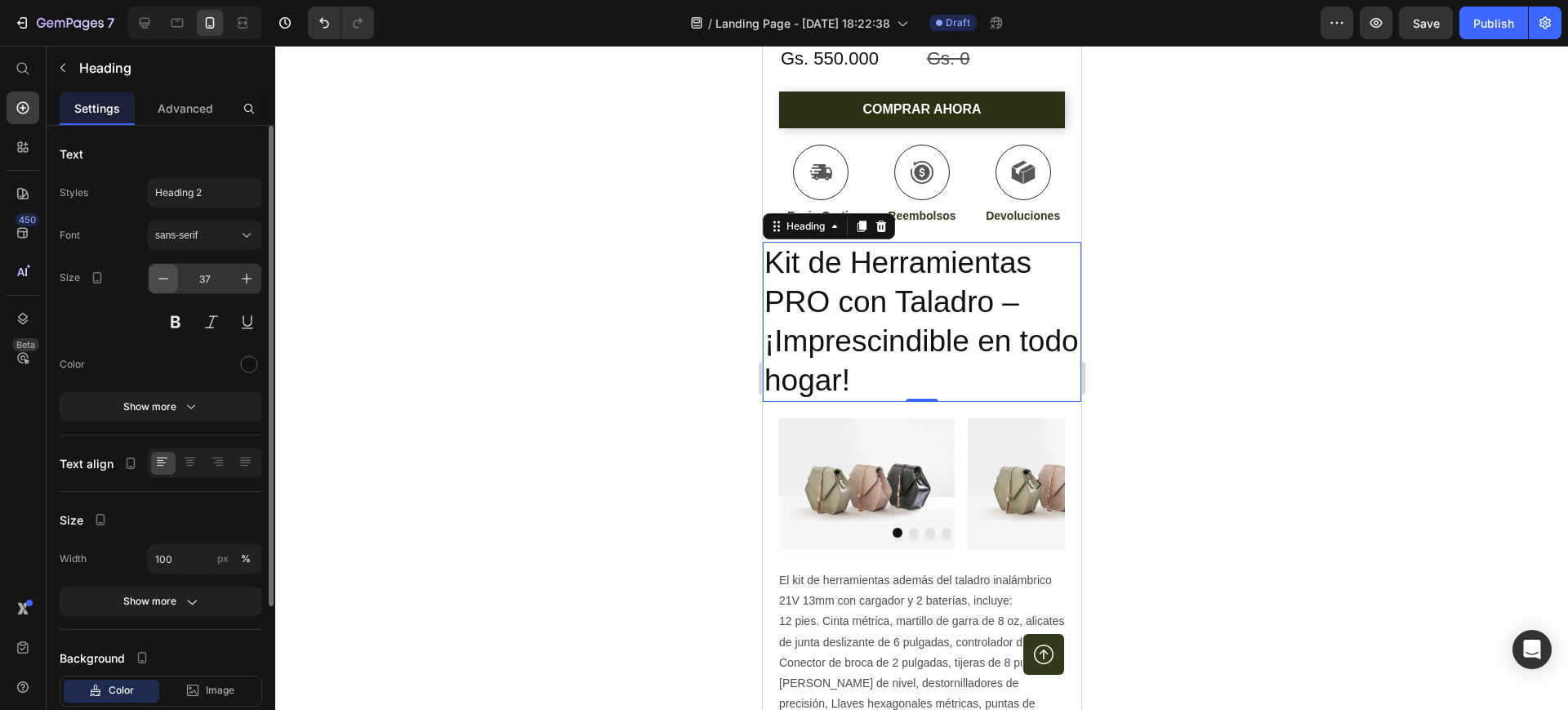 click at bounding box center [163, 279] 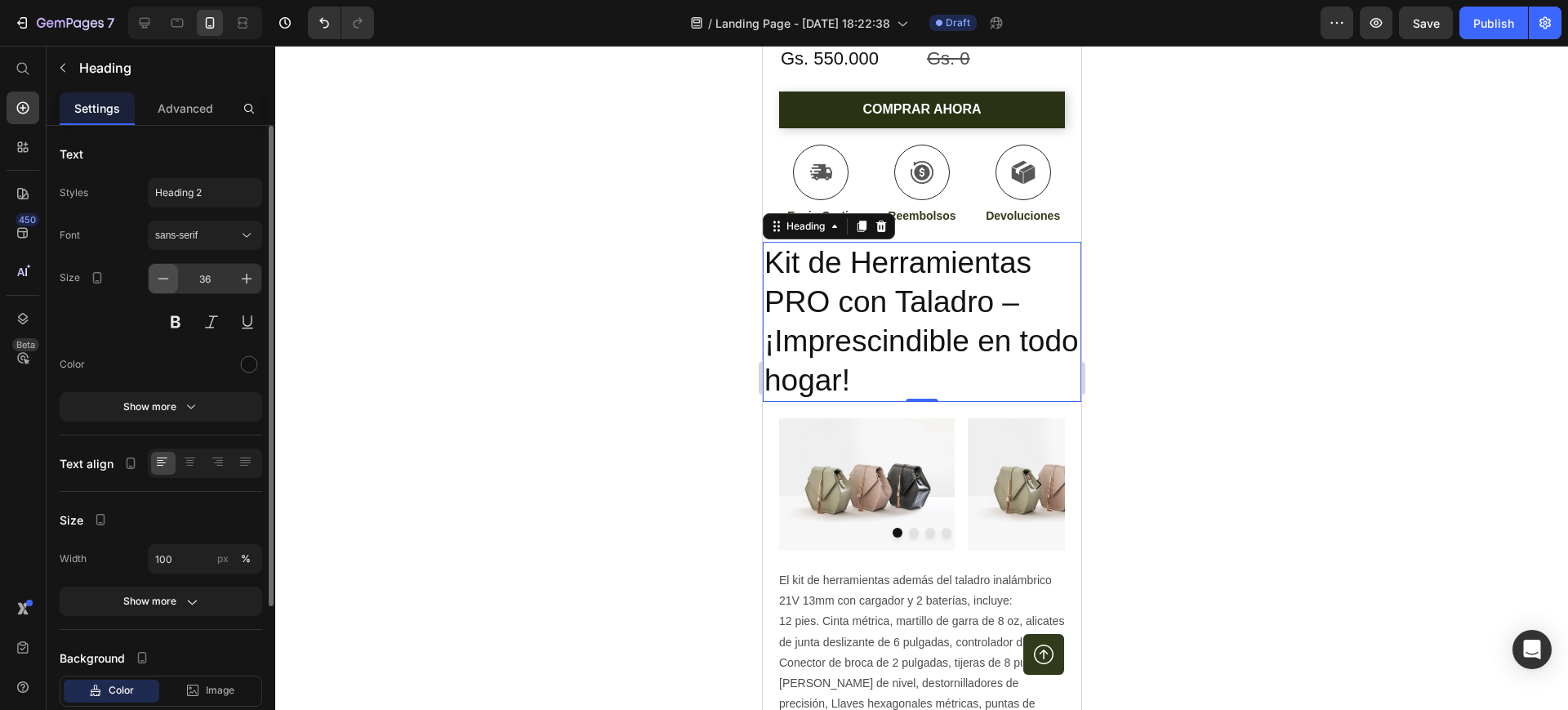 click at bounding box center [163, 279] 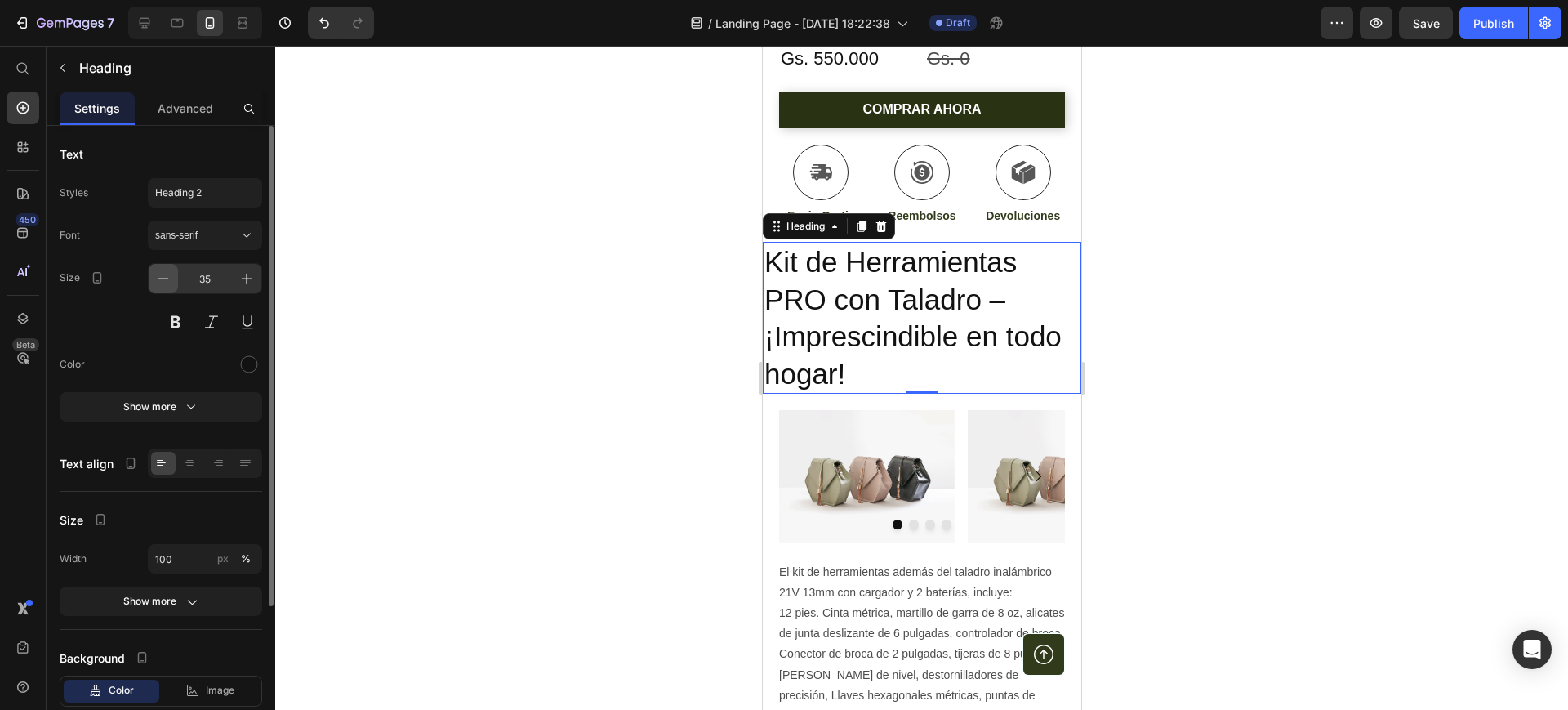 click at bounding box center [163, 279] 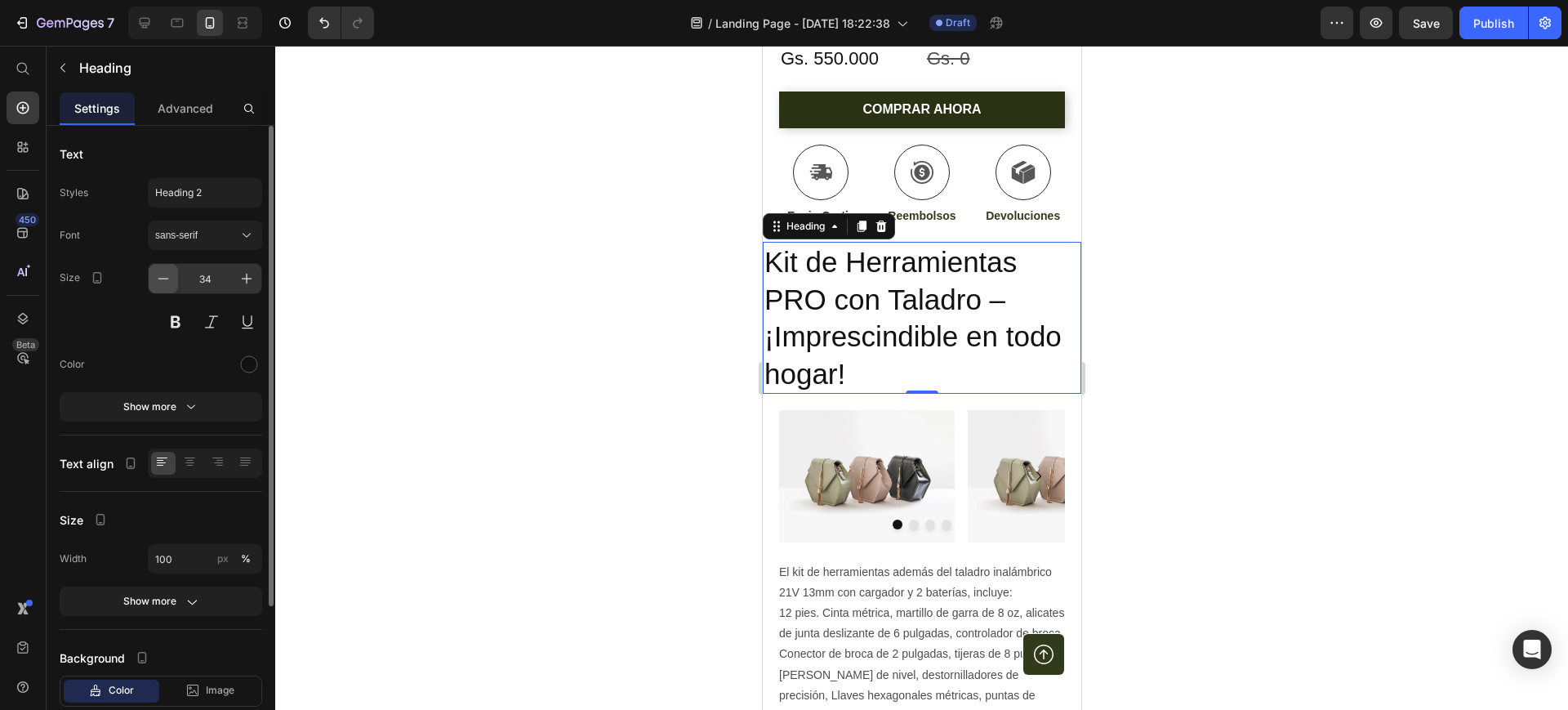 click at bounding box center [163, 279] 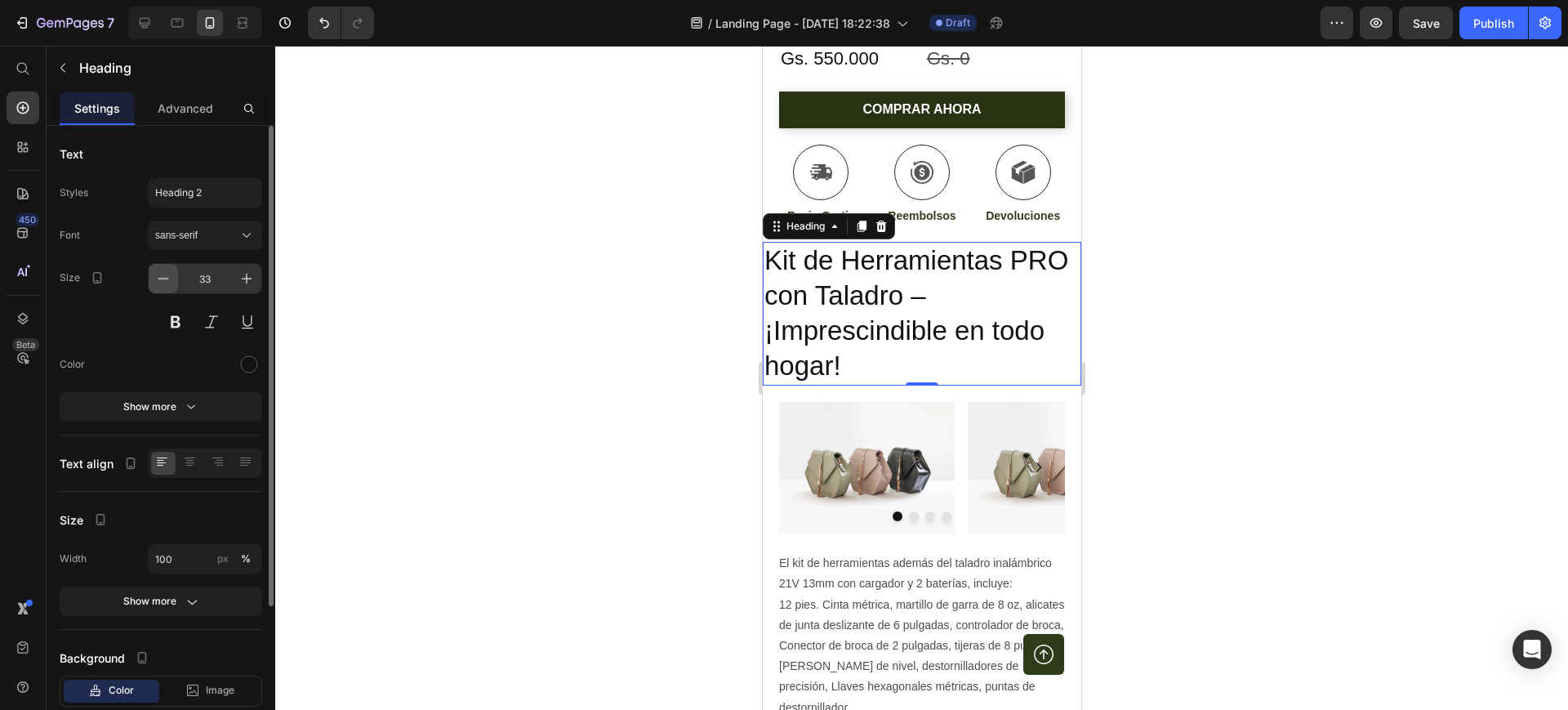 click at bounding box center (163, 279) 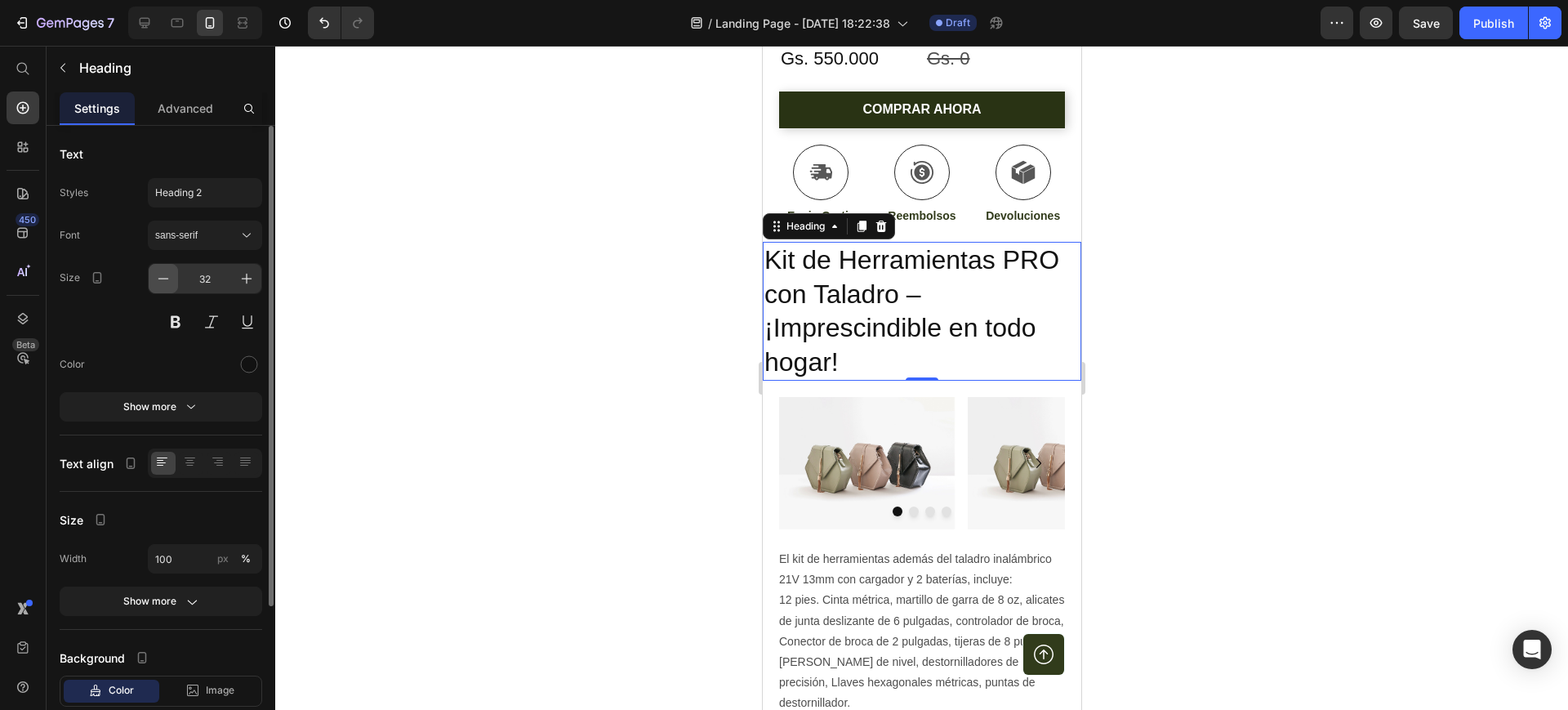 click at bounding box center [163, 279] 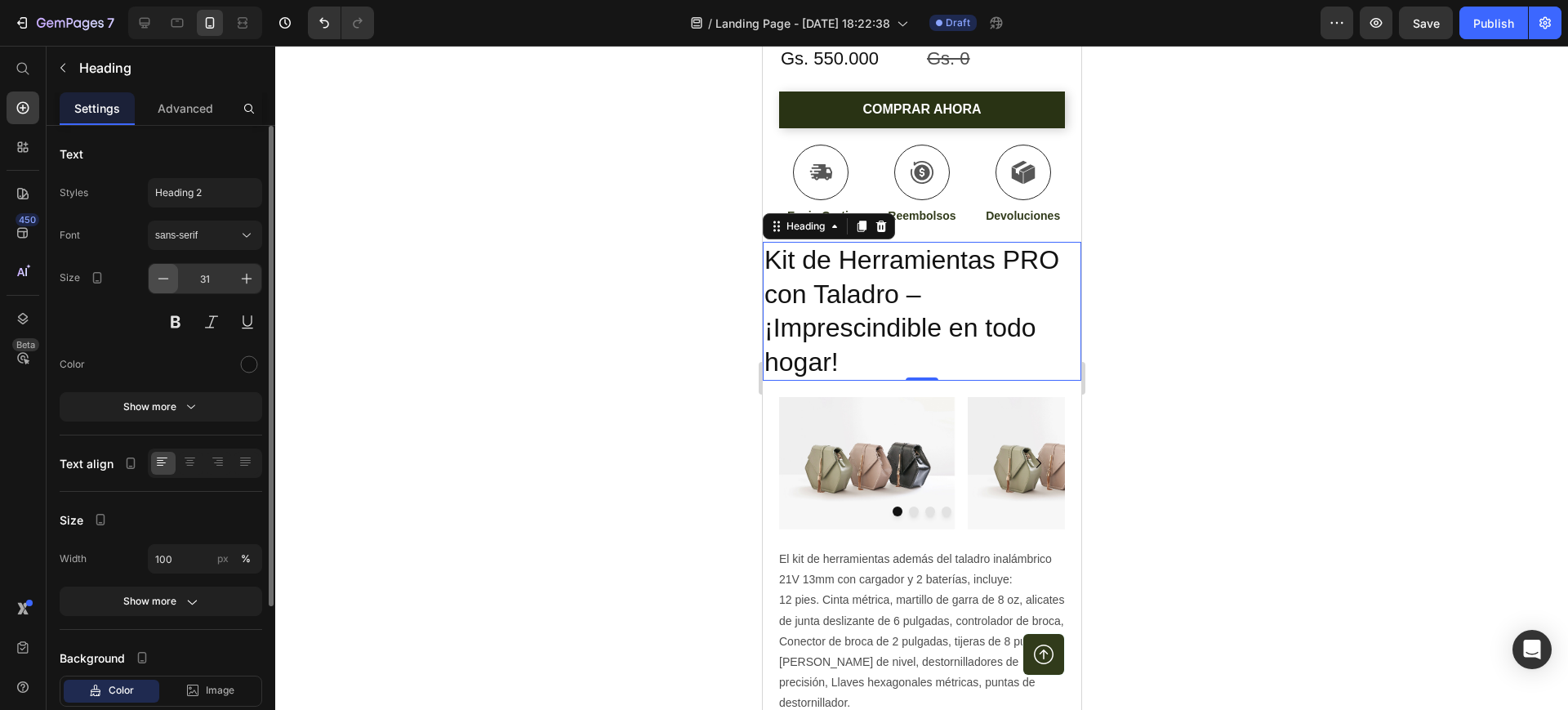 click at bounding box center [163, 279] 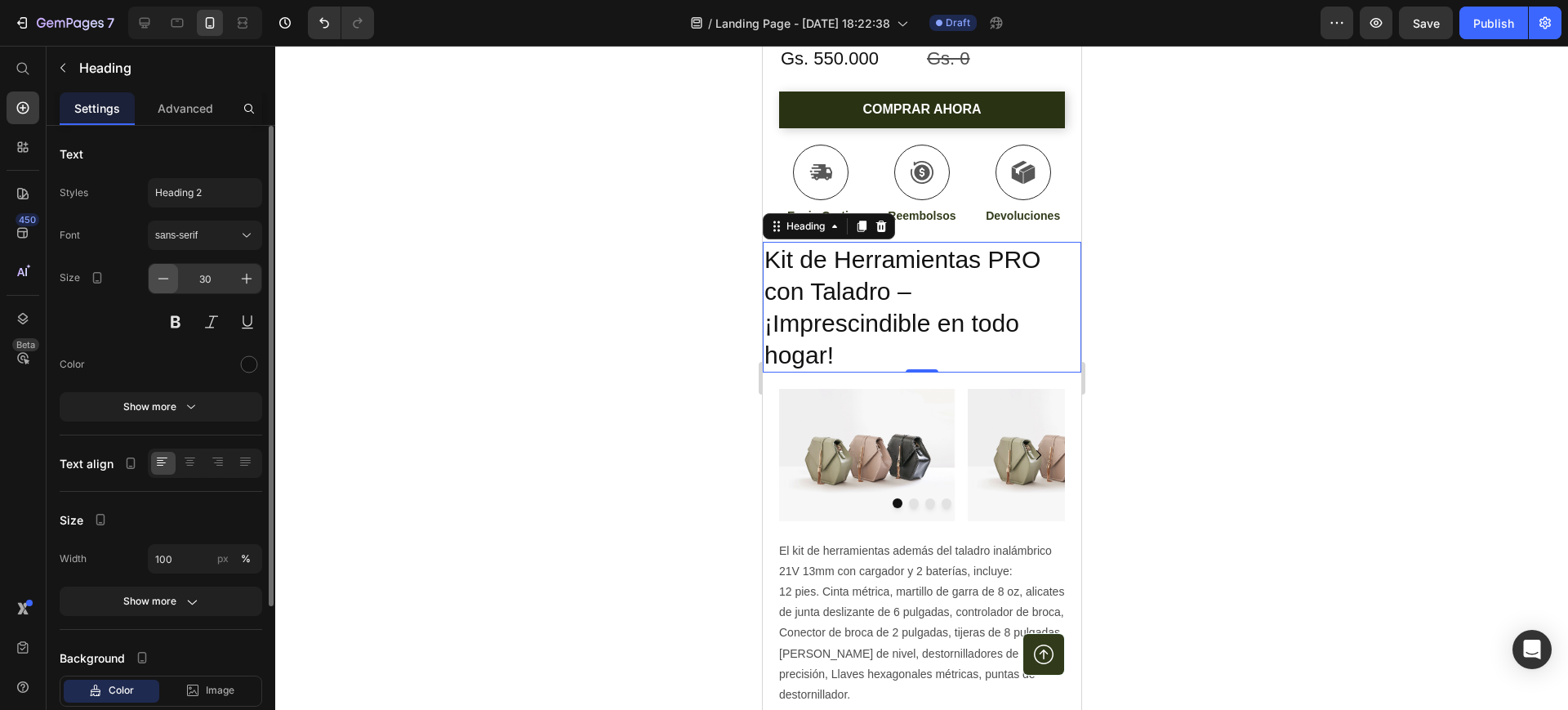 click at bounding box center [163, 279] 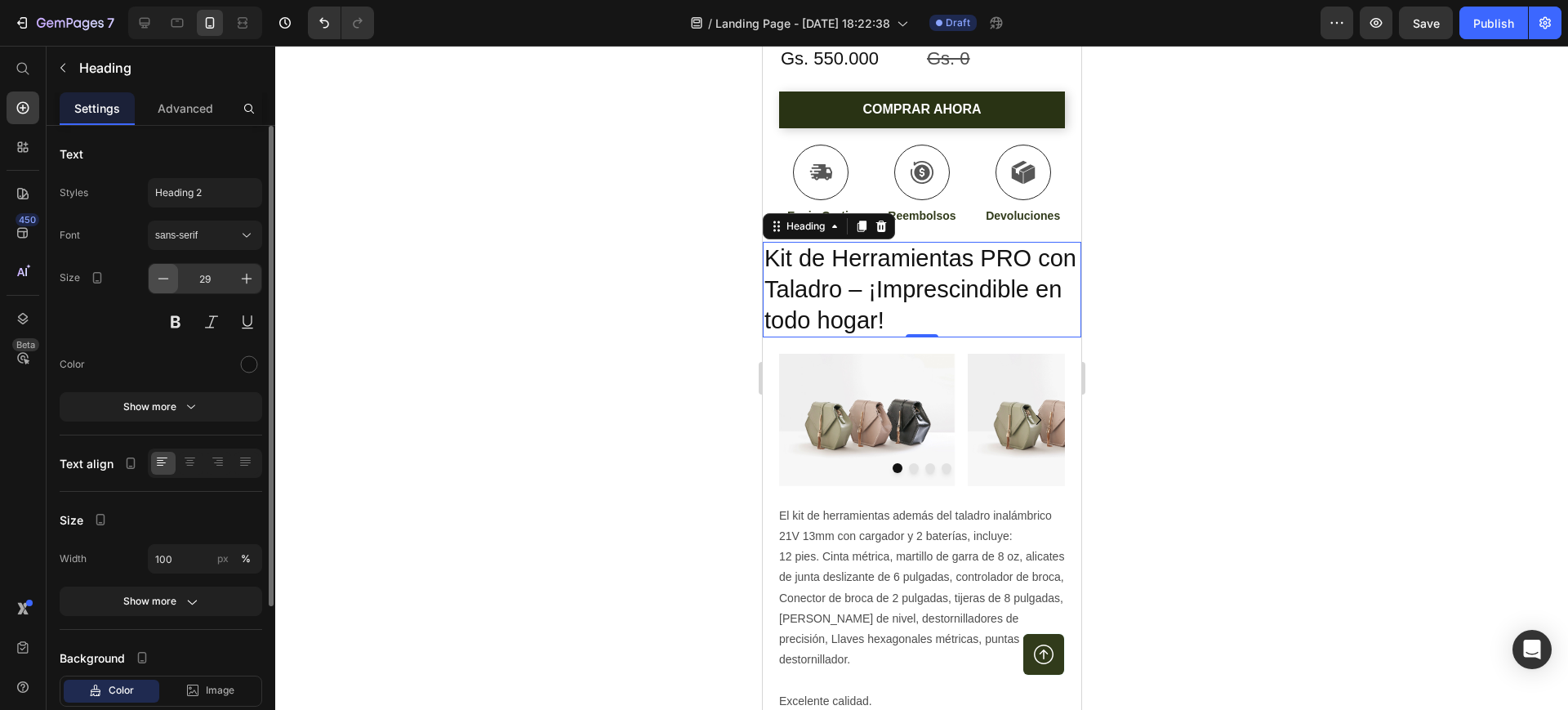 click at bounding box center [163, 279] 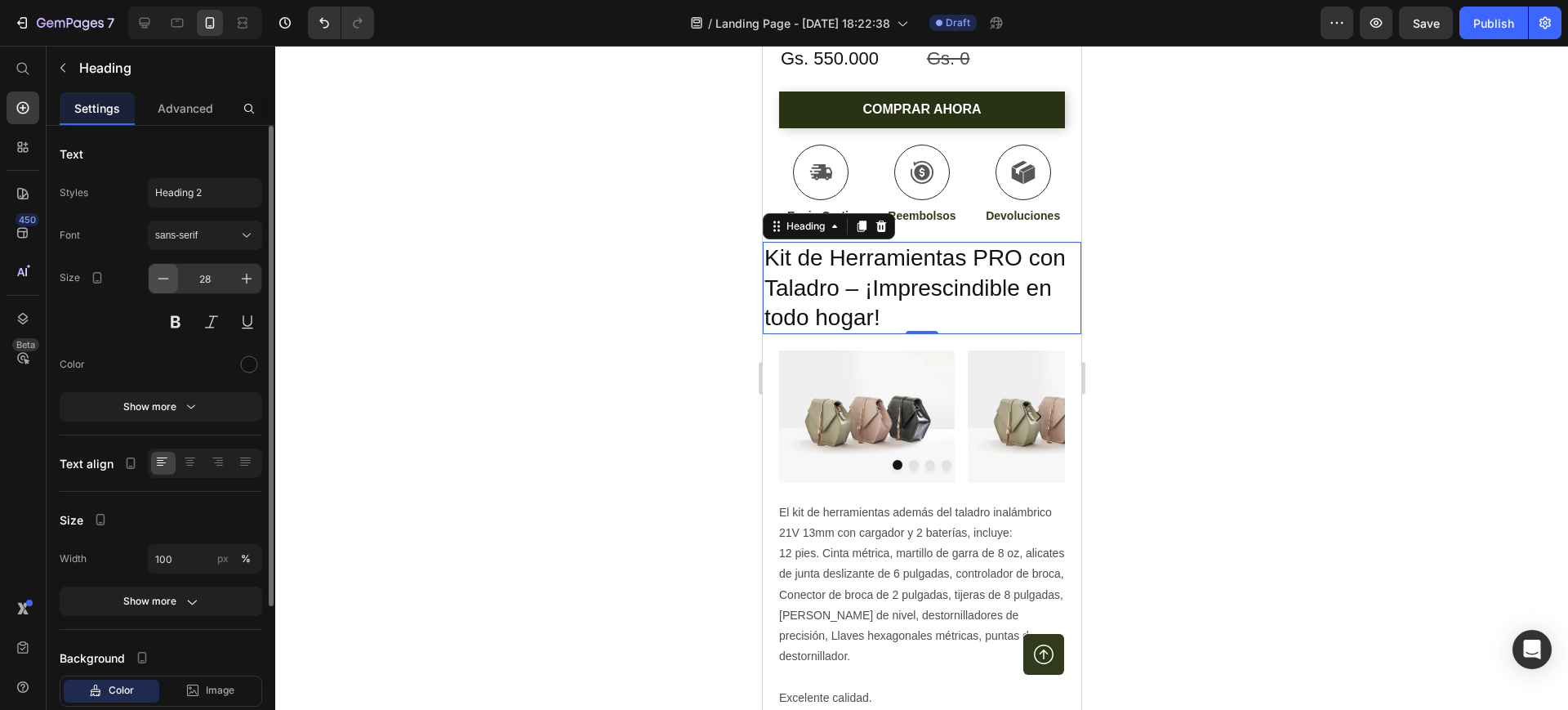 click at bounding box center [163, 279] 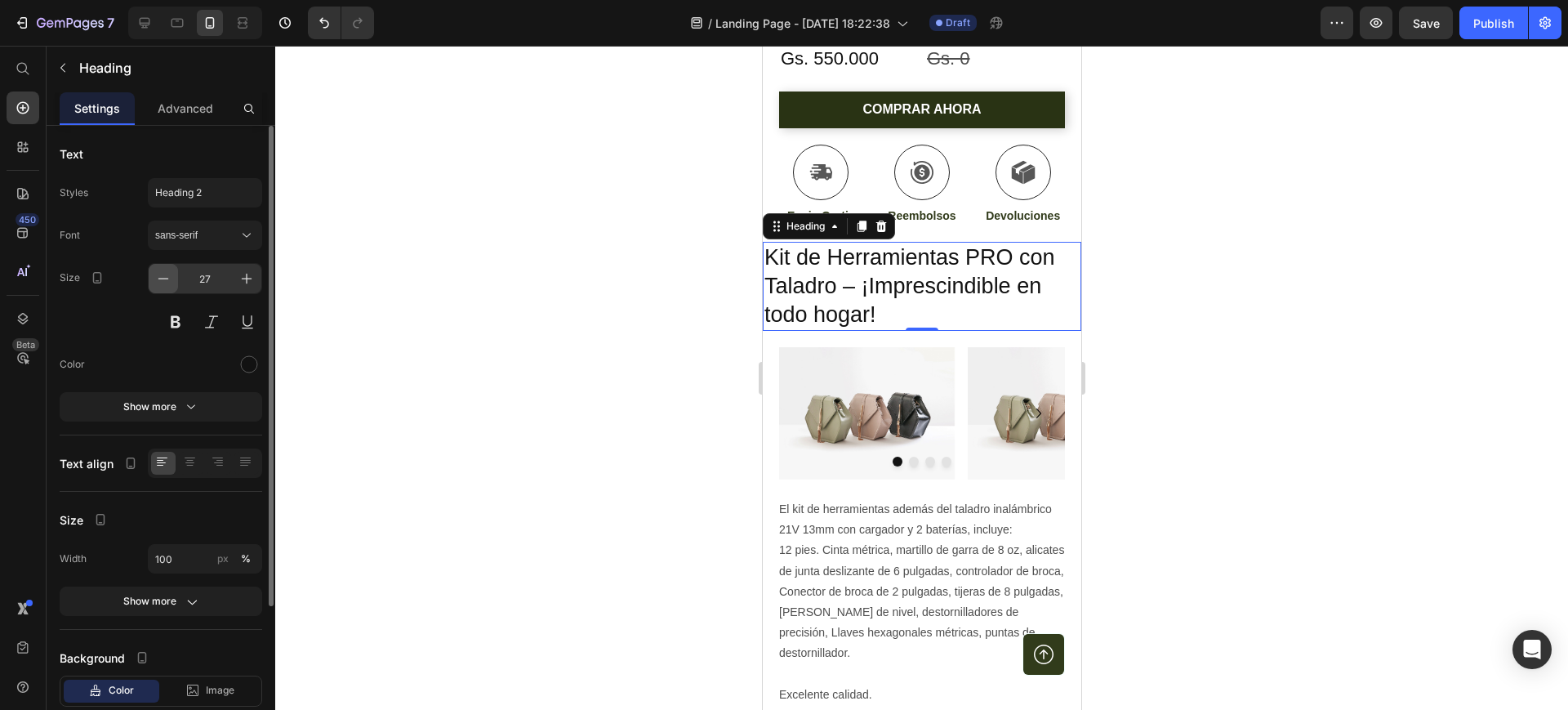 click at bounding box center (163, 279) 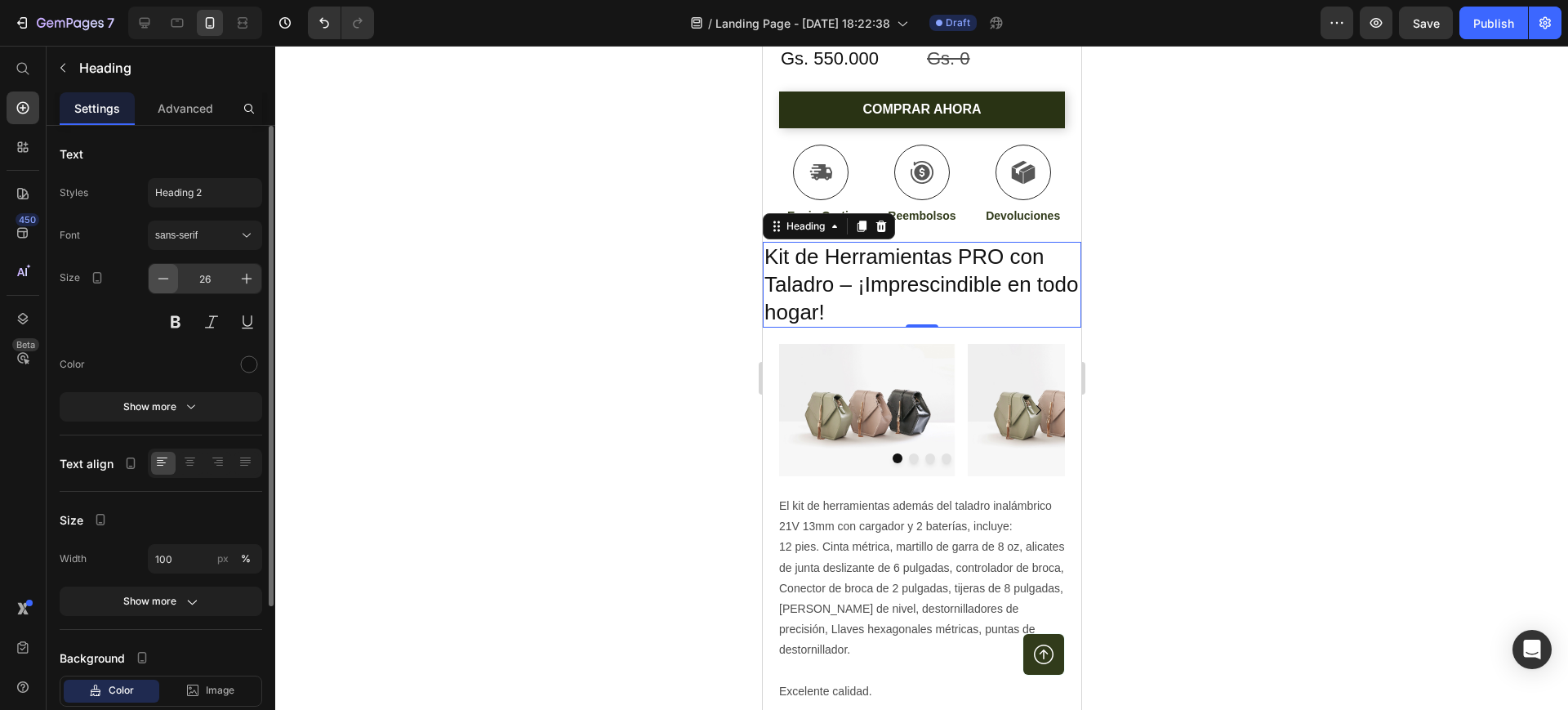 click at bounding box center (163, 279) 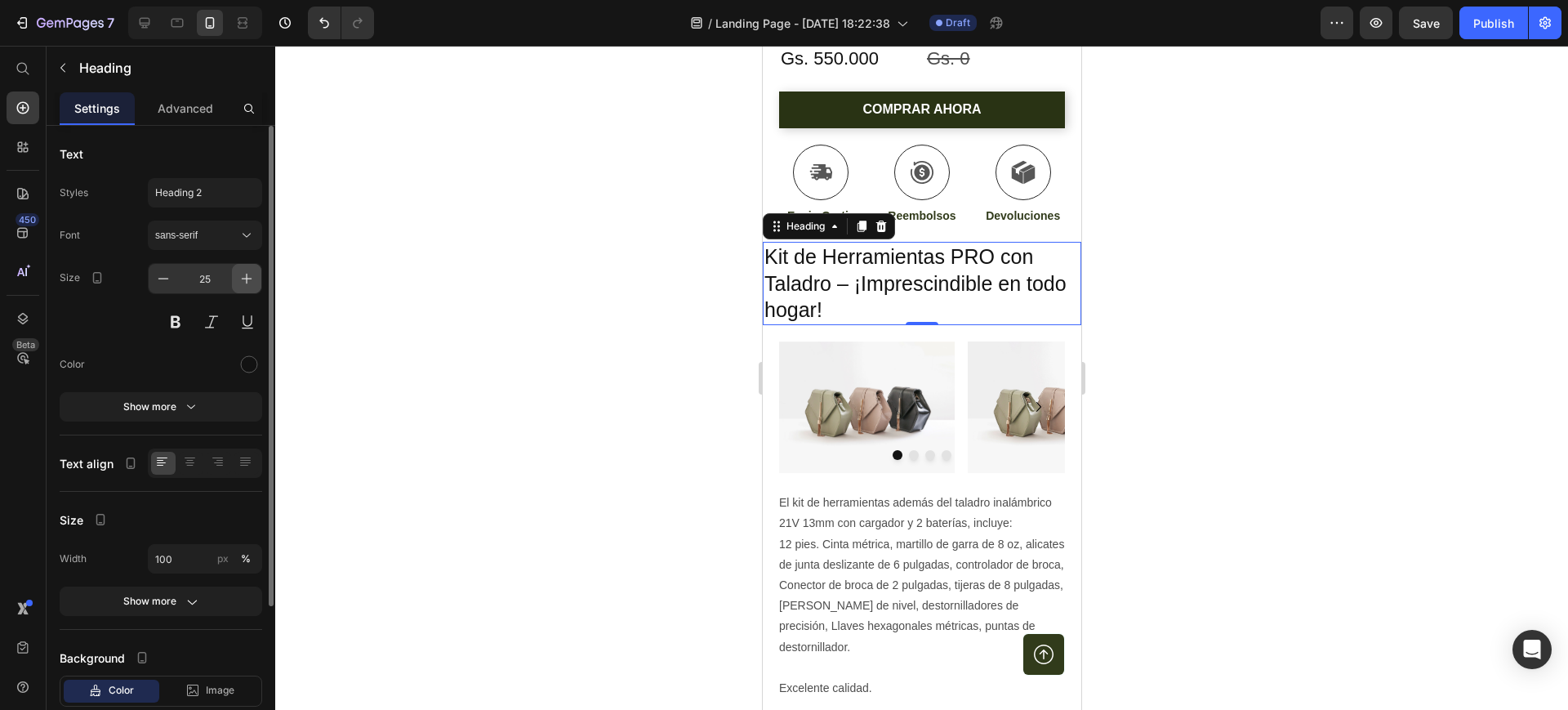 click 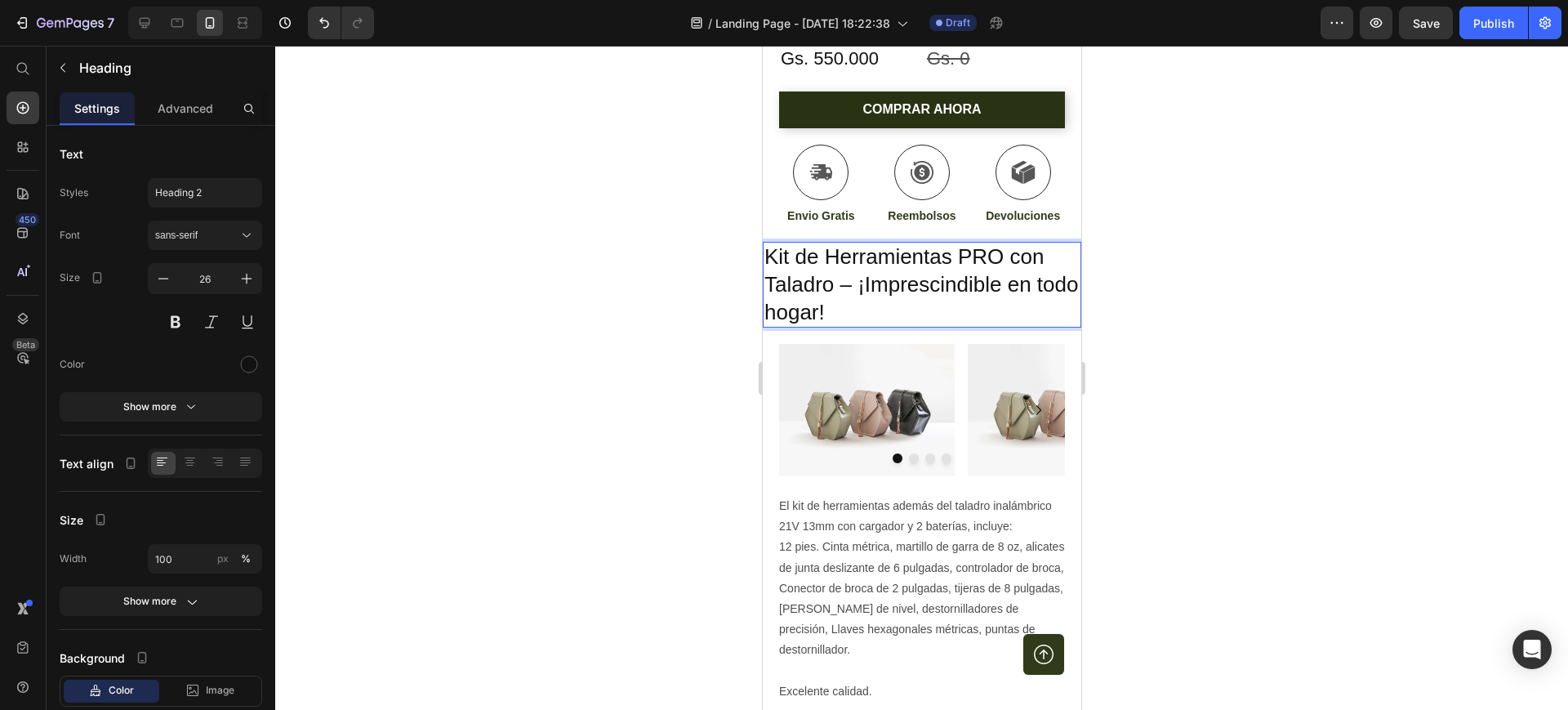 click on "Kit de Herramientas PRO con Taladro – ¡Imprescindible en todo hogar!" at bounding box center (921, 284) 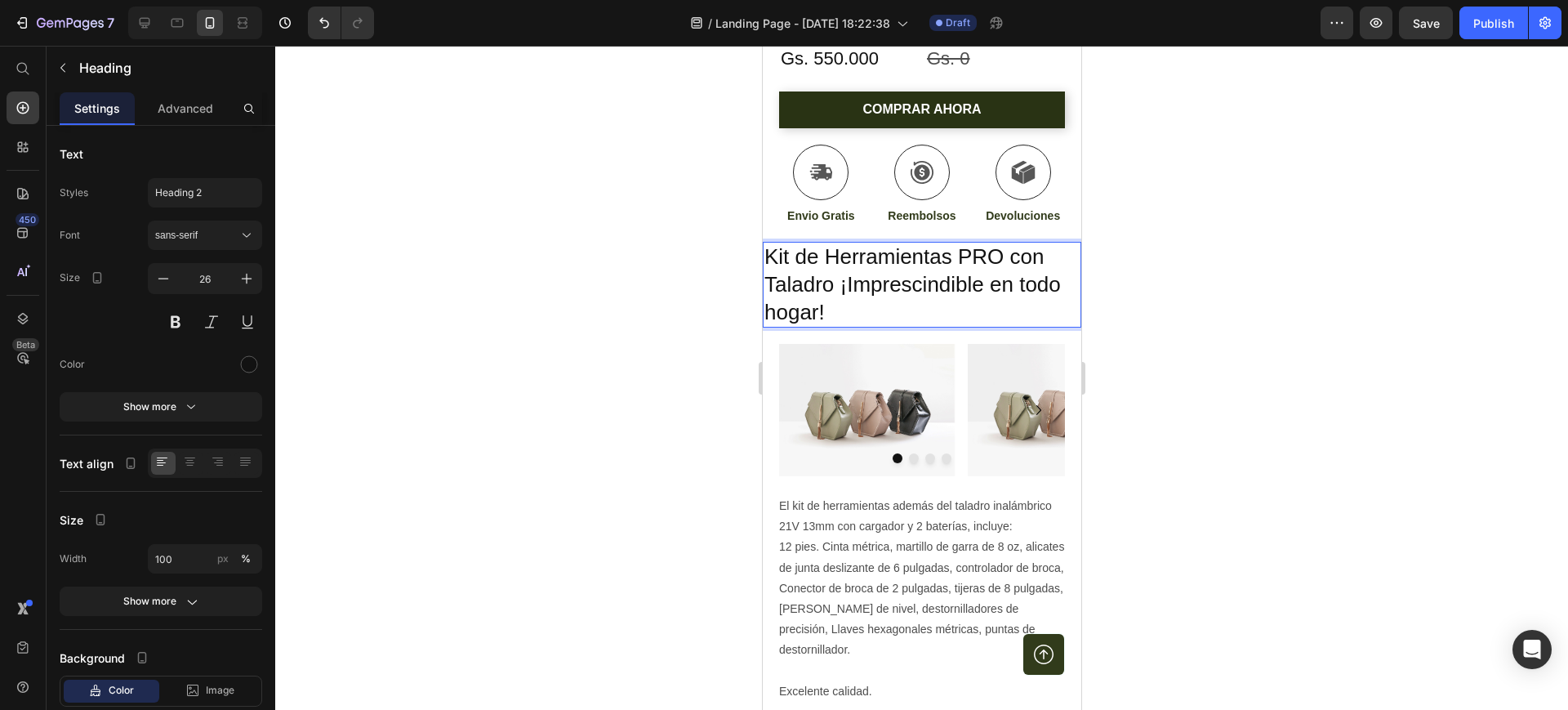 click on "Kit de Herramientas PRO con Taladro ¡Imprescindible en todo hogar!" at bounding box center [921, 284] 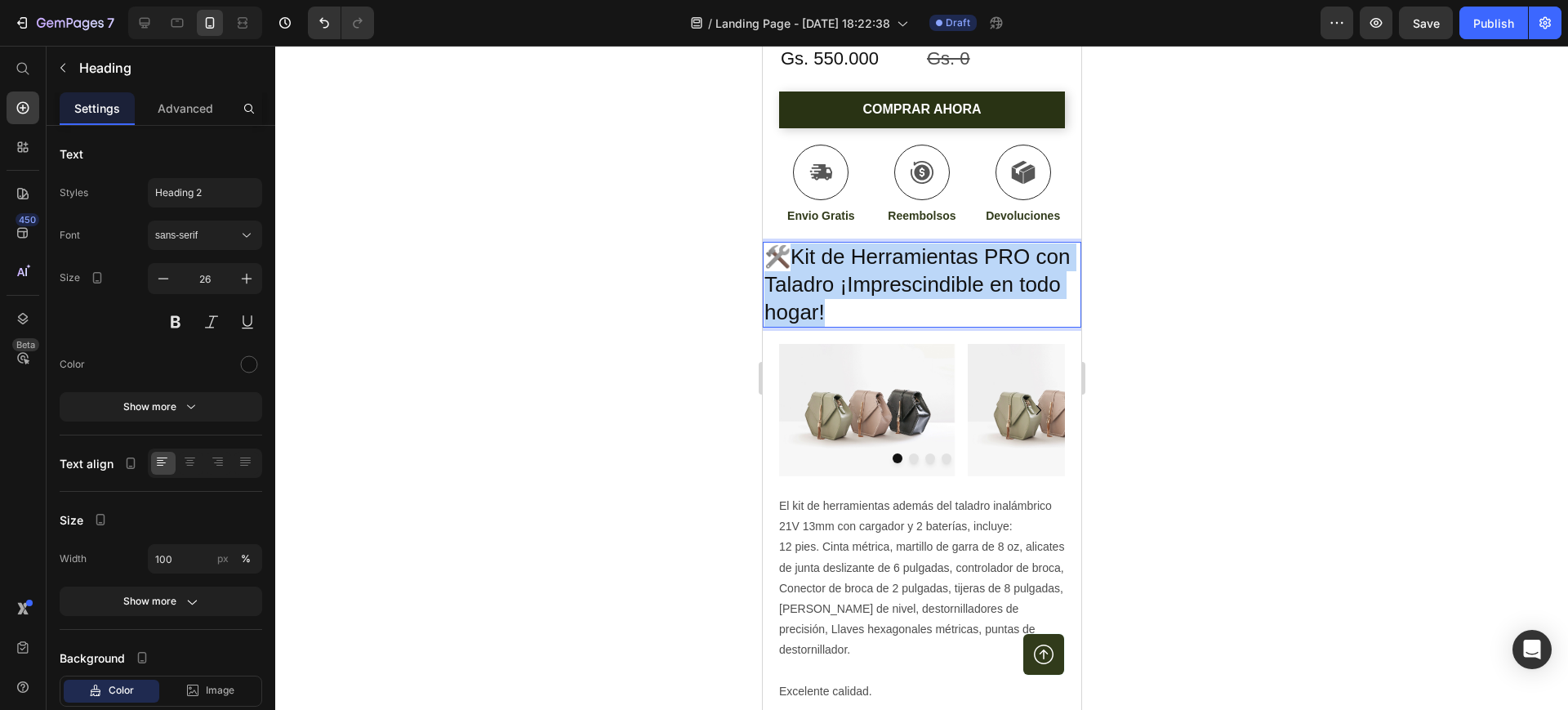 drag, startPoint x: 877, startPoint y: 298, endPoint x: 795, endPoint y: 245, distance: 97.63708 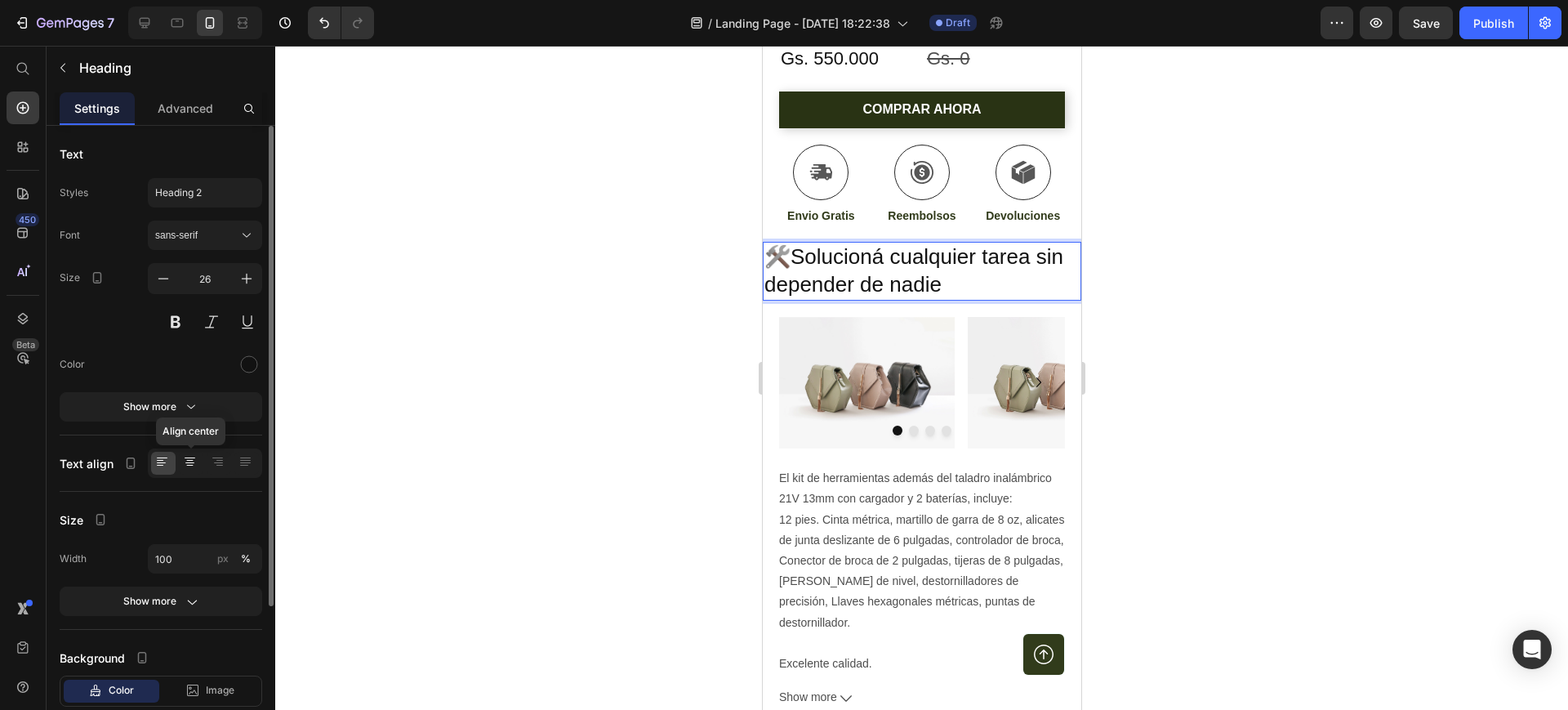 click 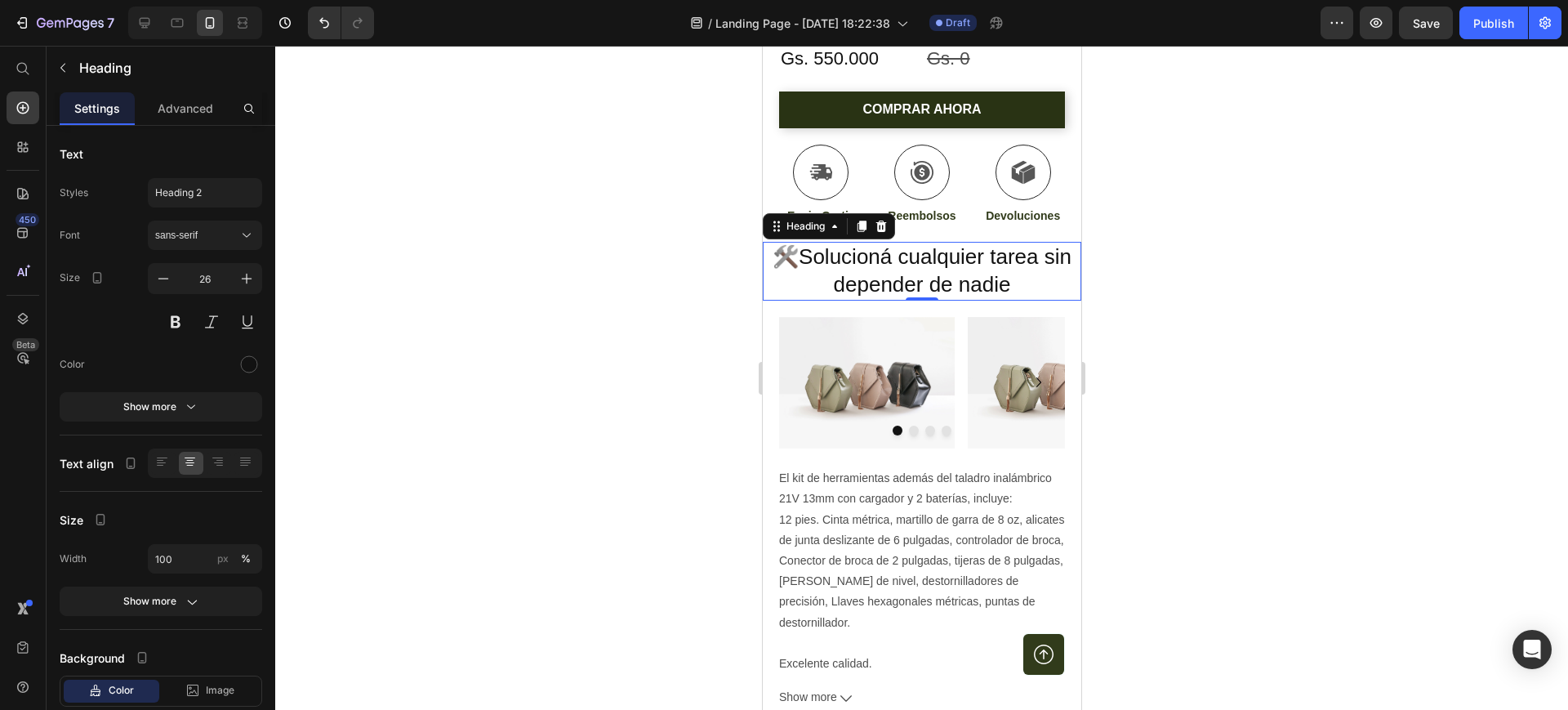 click 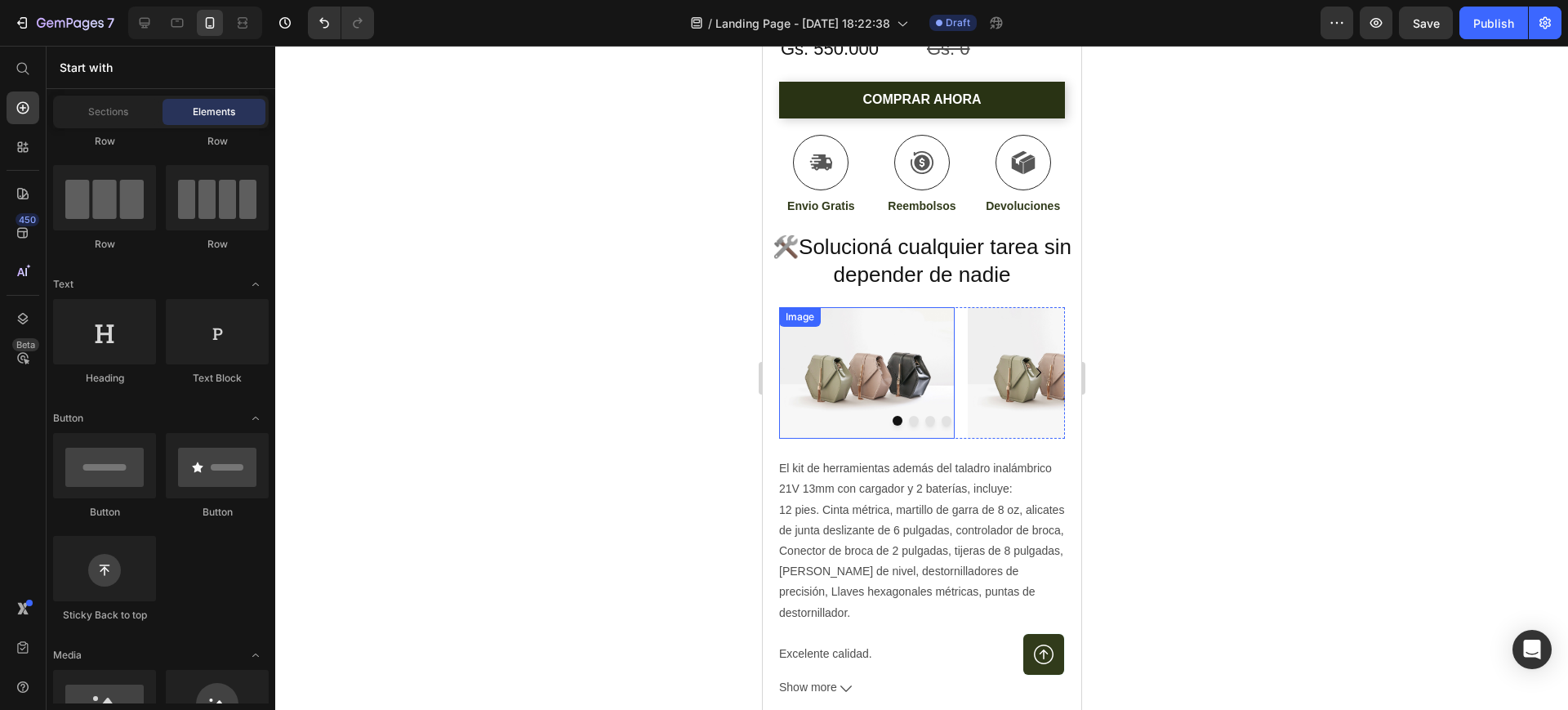 scroll, scrollTop: 791, scrollLeft: 0, axis: vertical 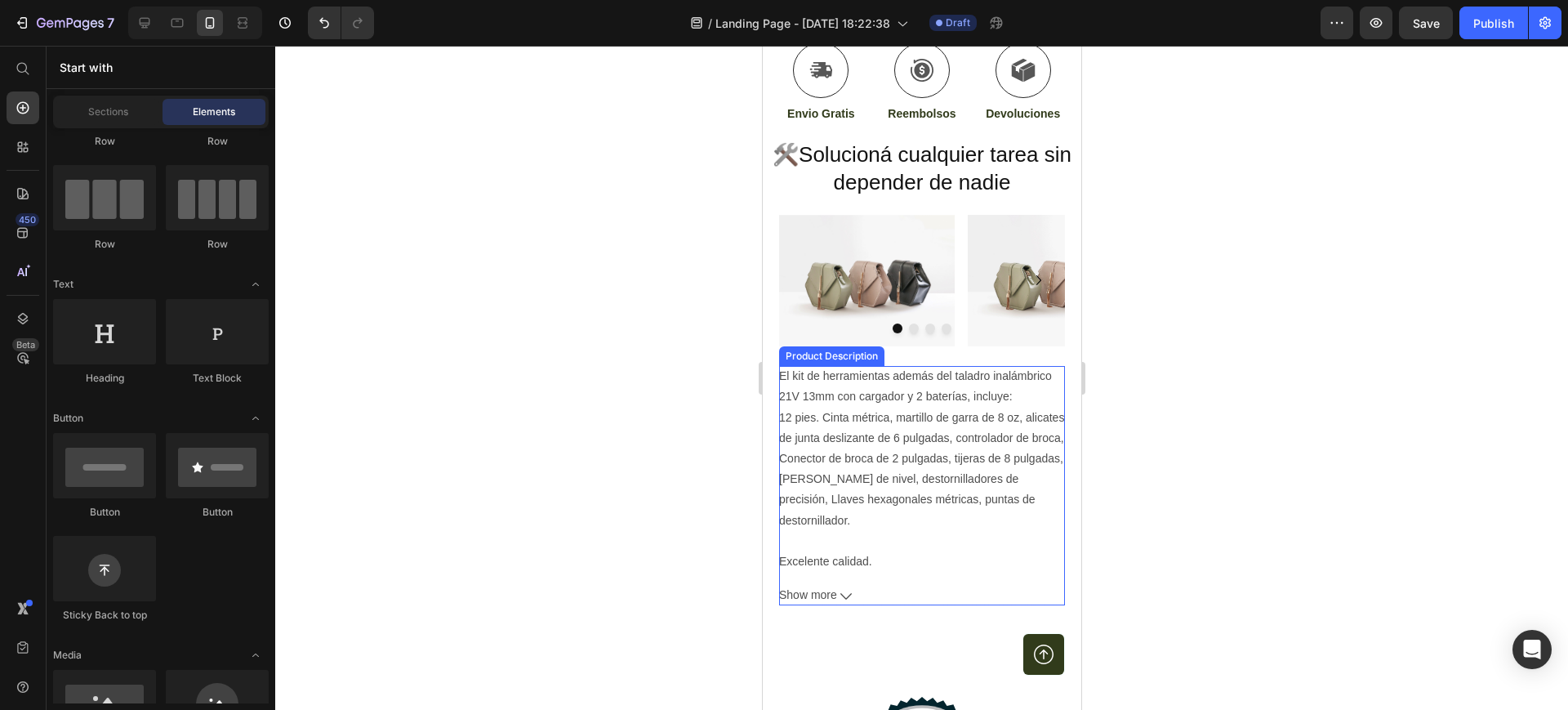 click on "estornilladores de precisión, Llaves hexagonales métricas, puntas de destornillador.  Excelente calidad." at bounding box center (906, 520) 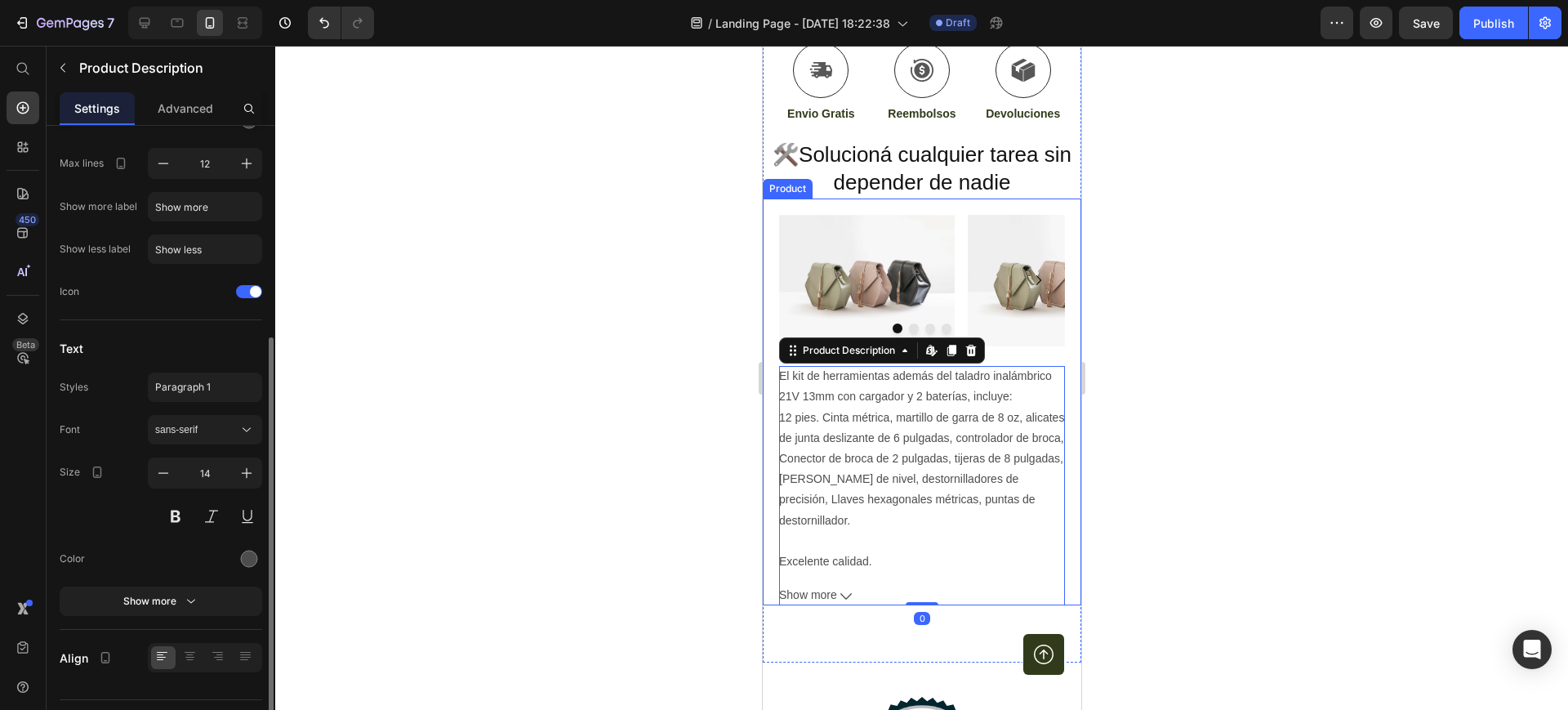 scroll, scrollTop: 241, scrollLeft: 0, axis: vertical 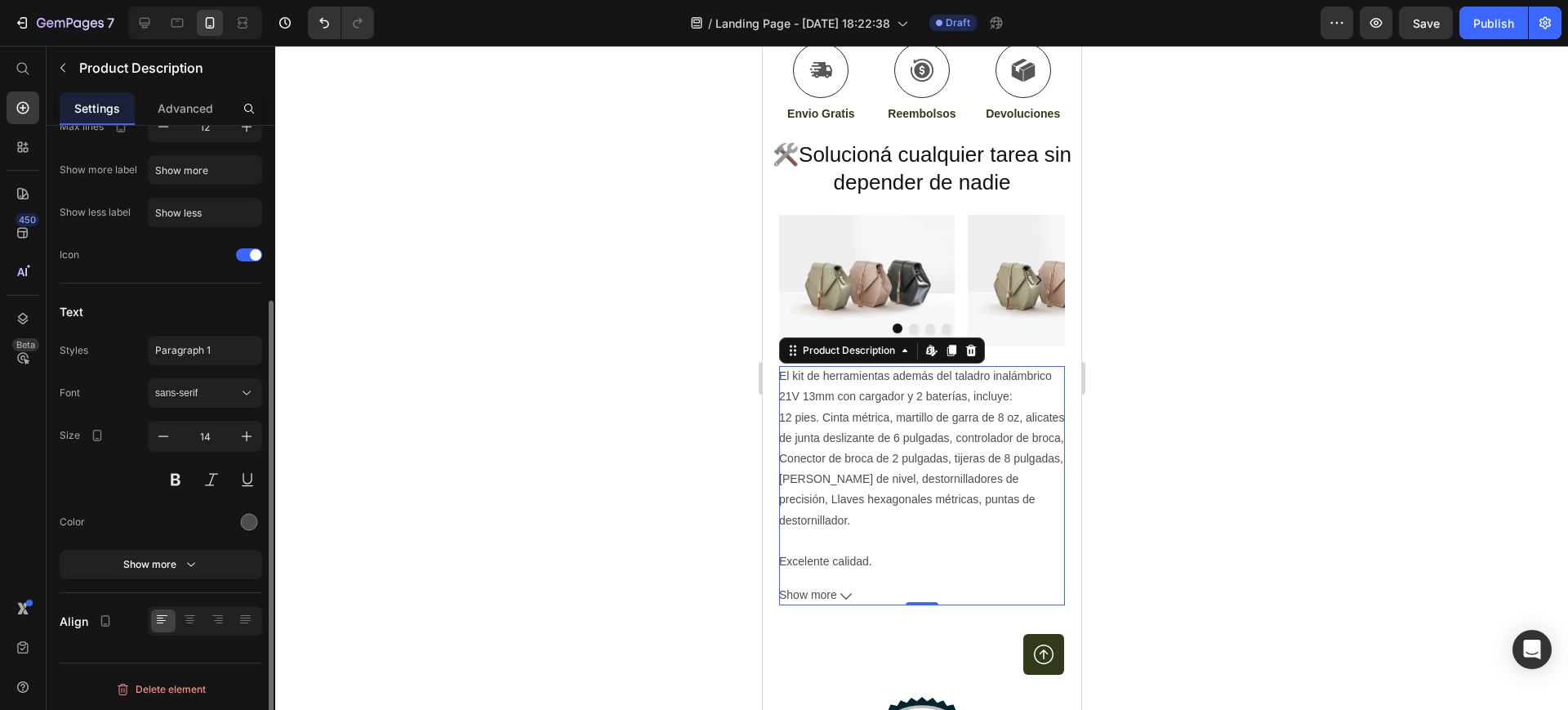 click on "12 pies. Cinta métrica, martillo de garra de 8 oz, alicates de junta deslizante de 6 pulgadas, controlador de broca, Conector de broca de 2 pulgadas, tijeras de 8 pulgadas, [PERSON_NAME] de nivel, d" at bounding box center [920, 449] 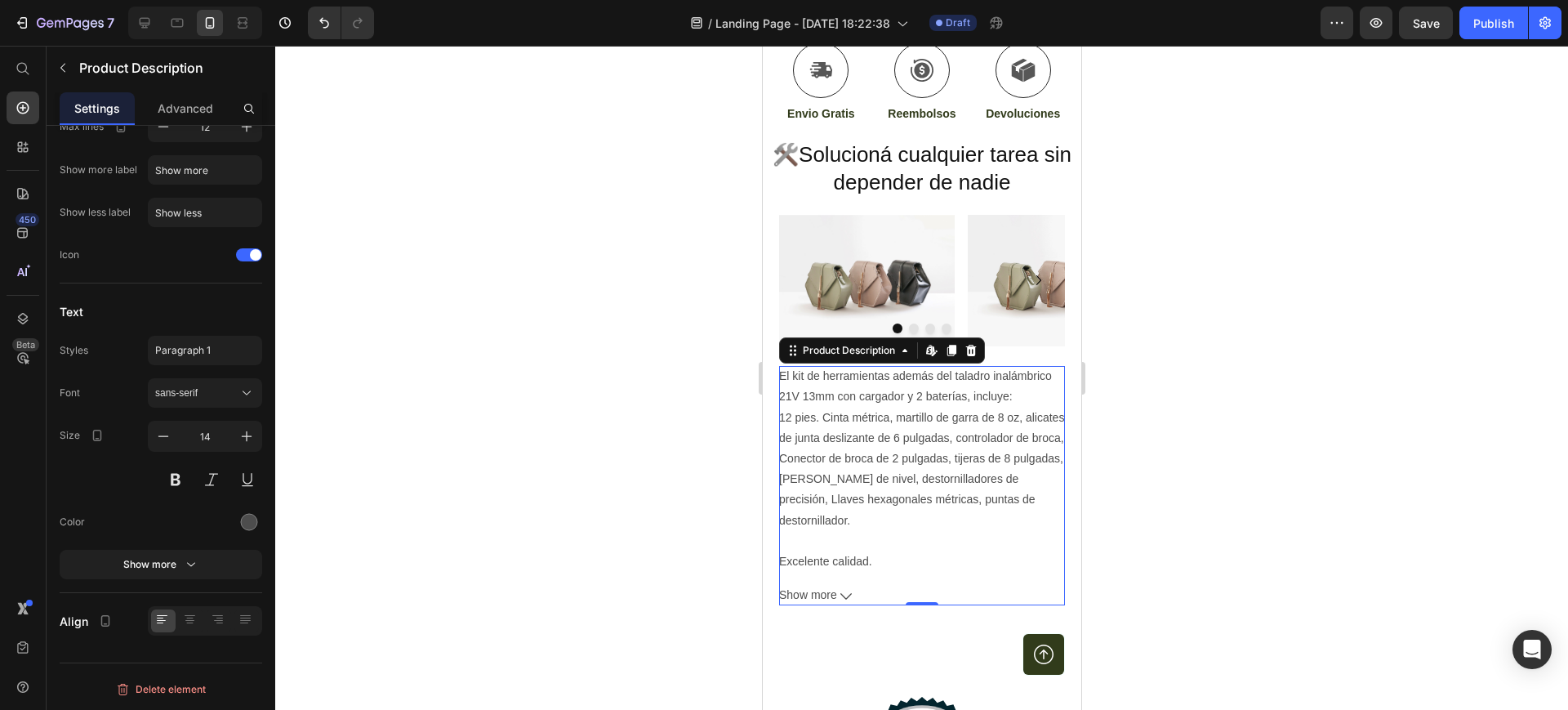 click on "12 pies. Cinta métrica, martillo de garra de 8 oz, alicates de junta deslizante de 6 pulgadas, controlador de broca, Conector de broca de 2 pulgadas, tijeras de 8 pulgadas, [PERSON_NAME] de nivel, d" at bounding box center (920, 449) 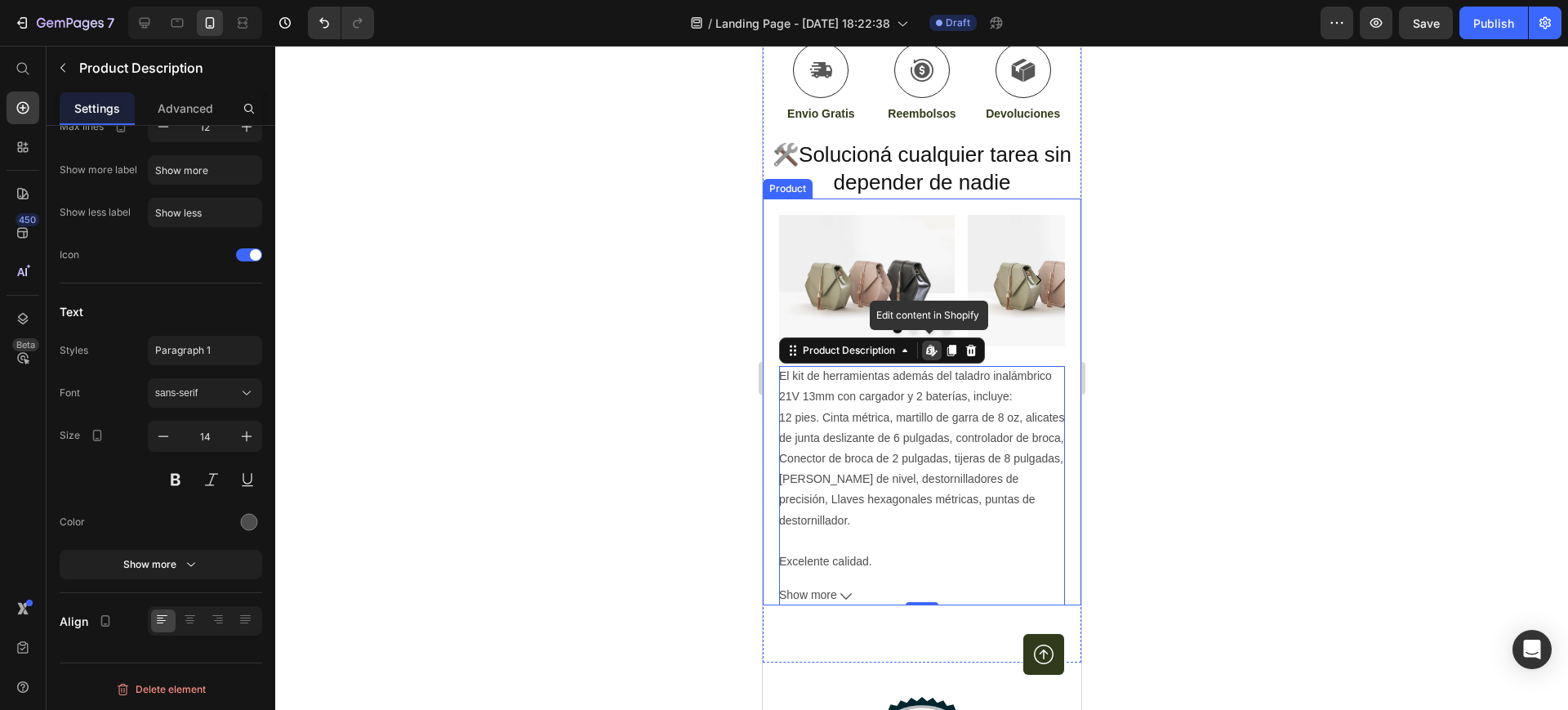 scroll, scrollTop: 139, scrollLeft: 0, axis: vertical 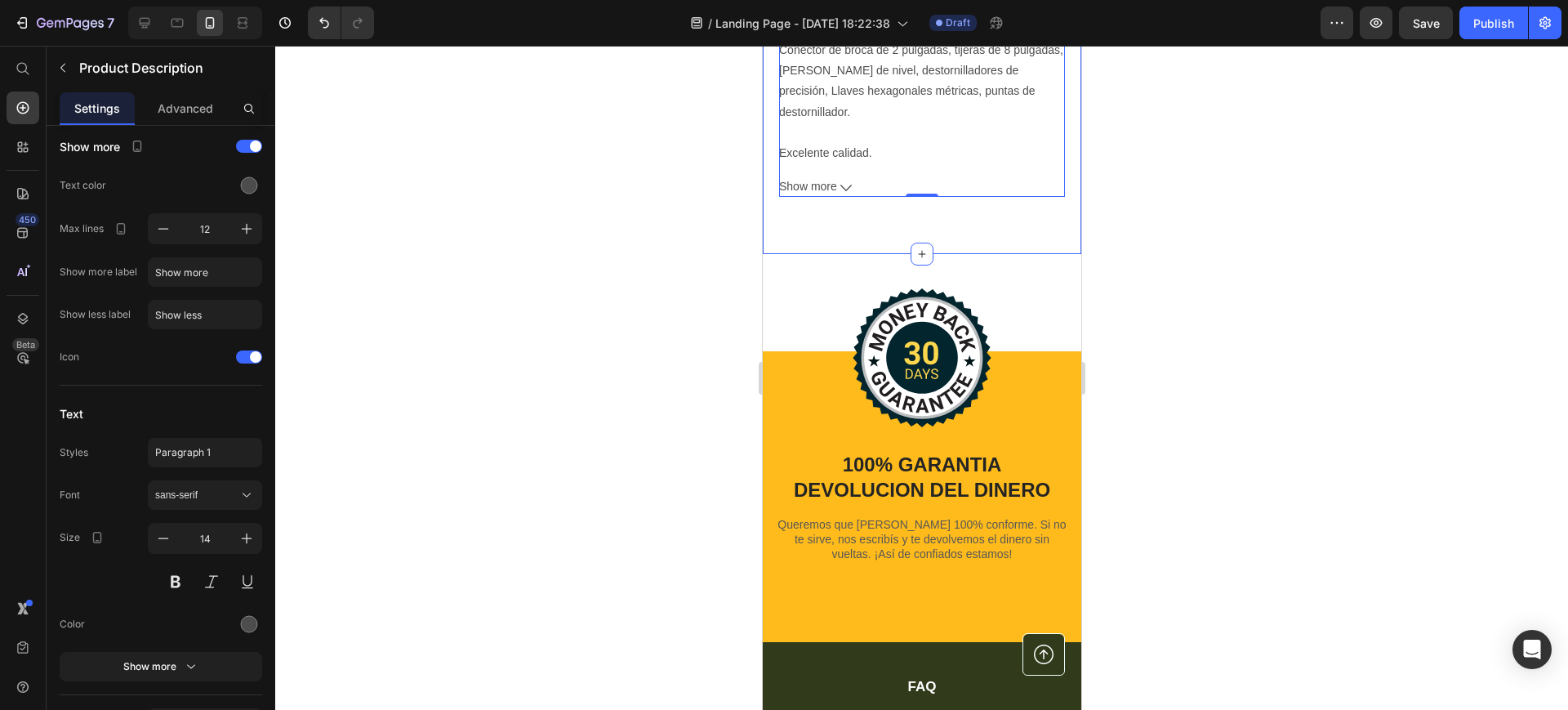 click on "Icon Free Shipping Today Only Text Block Row
Icon 84,000+ Happy Customer Text Block Row
Carousel Row Product Images Row Kit de Herramientas con Taladro Inalámbrico Product Title Icon Icon Icon Icon Icon Row (+800 Clientes  Satisfechos) Text Block Row COMPRA 100% SEGURA Text STOCK LIMITADO!! Text Text PRODUCTOS GARANTIZADOS Text COMPRA 100% SEGURA Text STOCK LIMITADO!! Text Text PRODUCTOS GARANTIZADOS Text Marquee Hydrate, rejuvenate, and glow with our revolutionary cream. Unleash your skin's potential today. Text Block Envio rapido a todo el Paraguay .id574587579173700376 .cls-1{fill:#333;}.id574587579173700376 .cls-1,.cls-2,.cls-3{fill-rule:evenodd;}.id574587579173700376 .cls-2{fill:#fff;}.id574587579173700376 .cls-3{fill:#3aaf3c;} safe Sitio 100% verificado Pagos seguros y protegidos Item List Gs. 550.000 Product Price Gs. 0 Product Price Row COMPRAR AHORA Dynamic Checkout
Icon Envio Gratis" at bounding box center (921, -433) 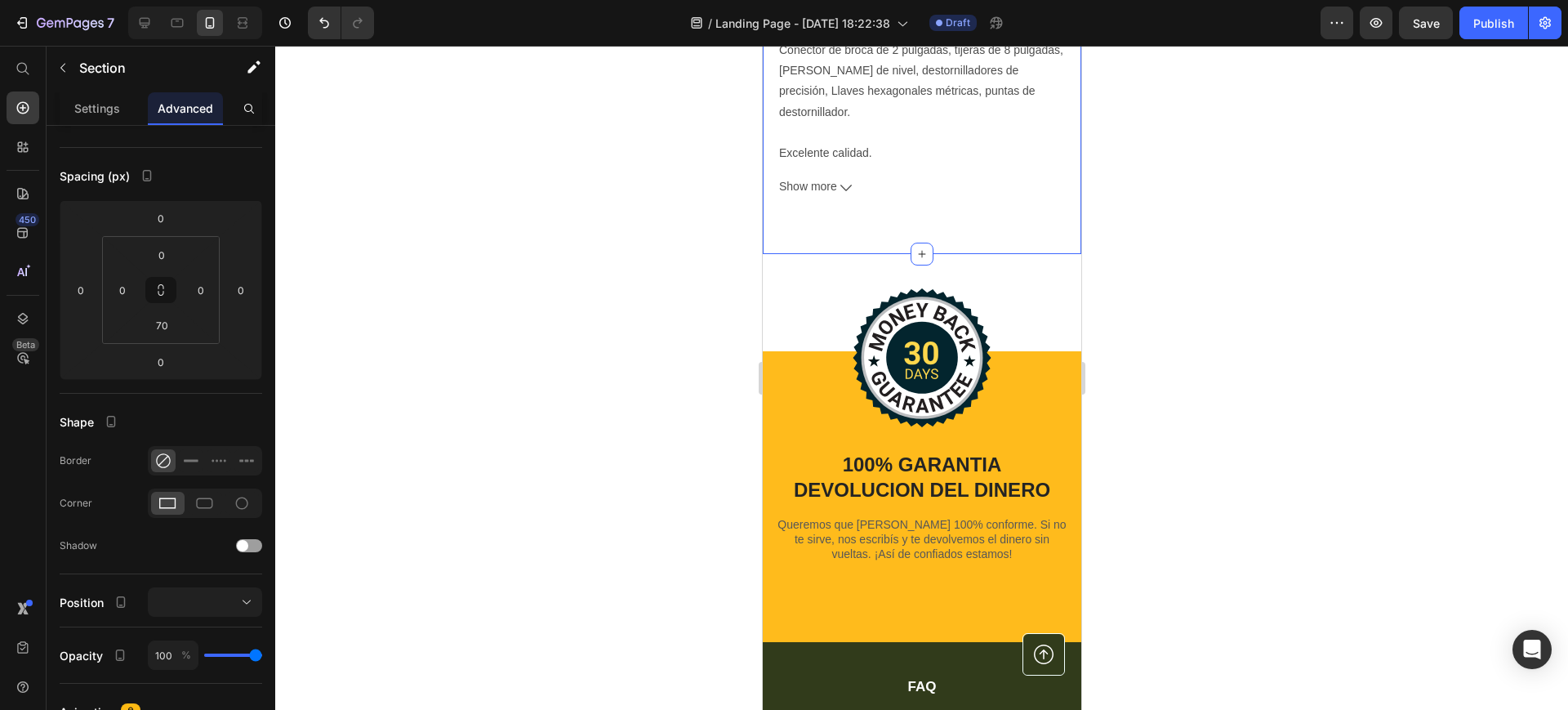 scroll, scrollTop: 0, scrollLeft: 0, axis: both 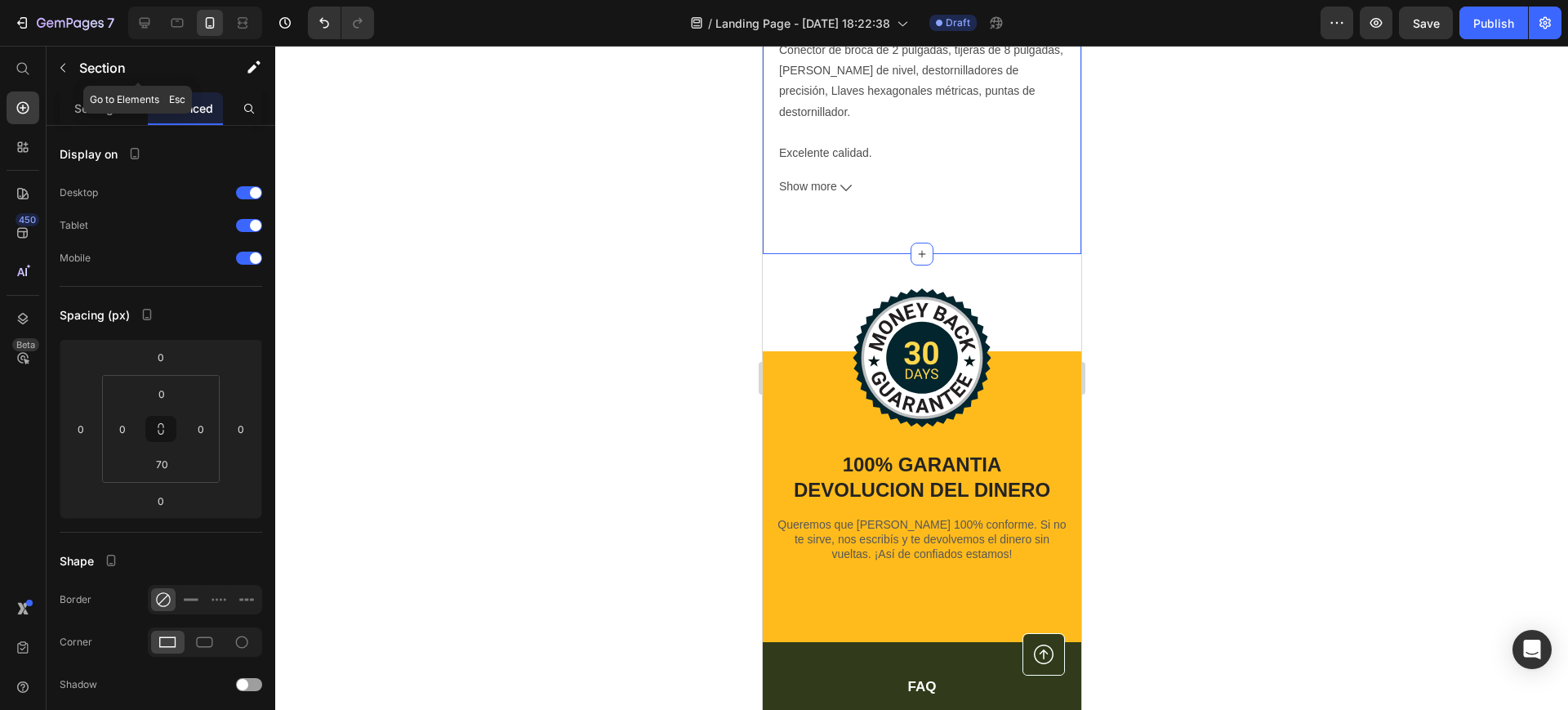 click at bounding box center [63, 68] 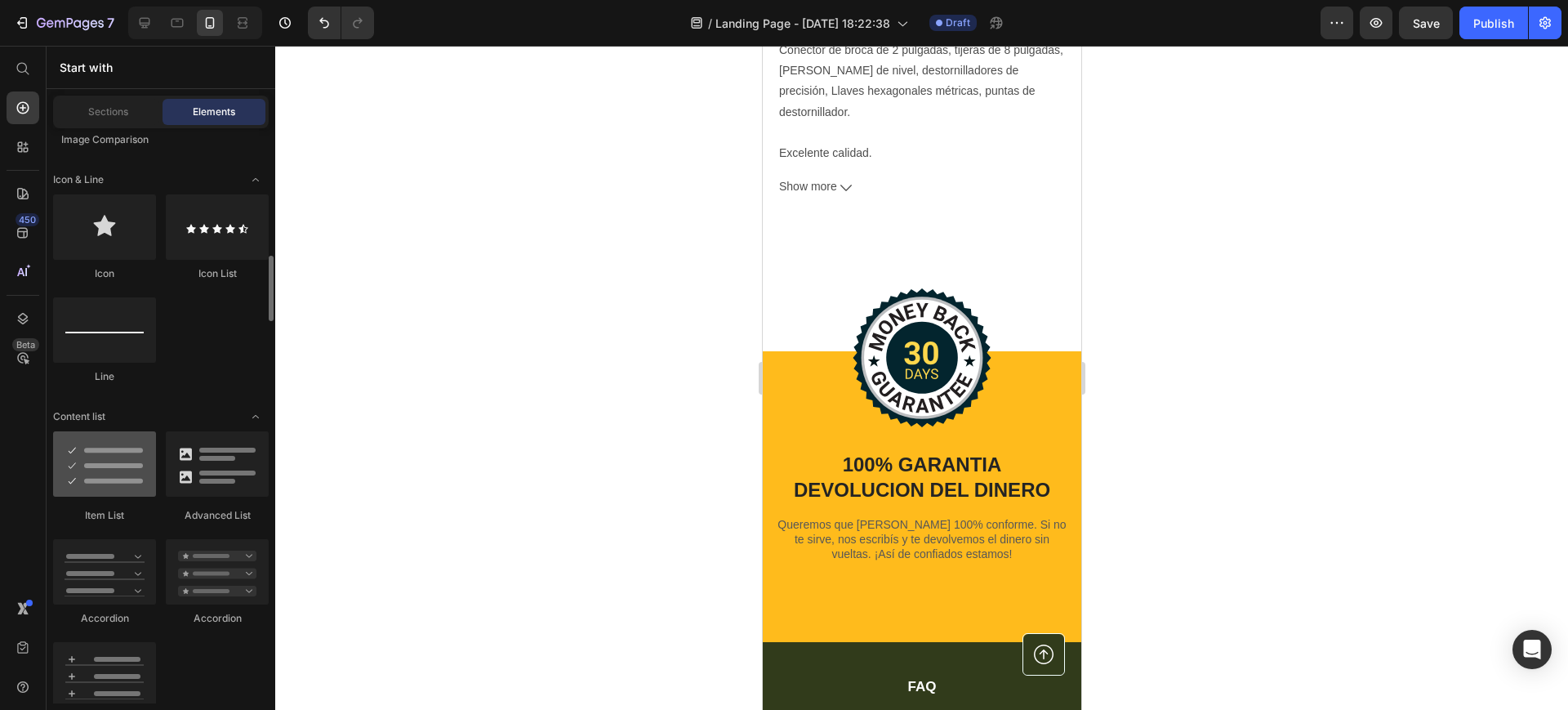 scroll, scrollTop: 1226, scrollLeft: 0, axis: vertical 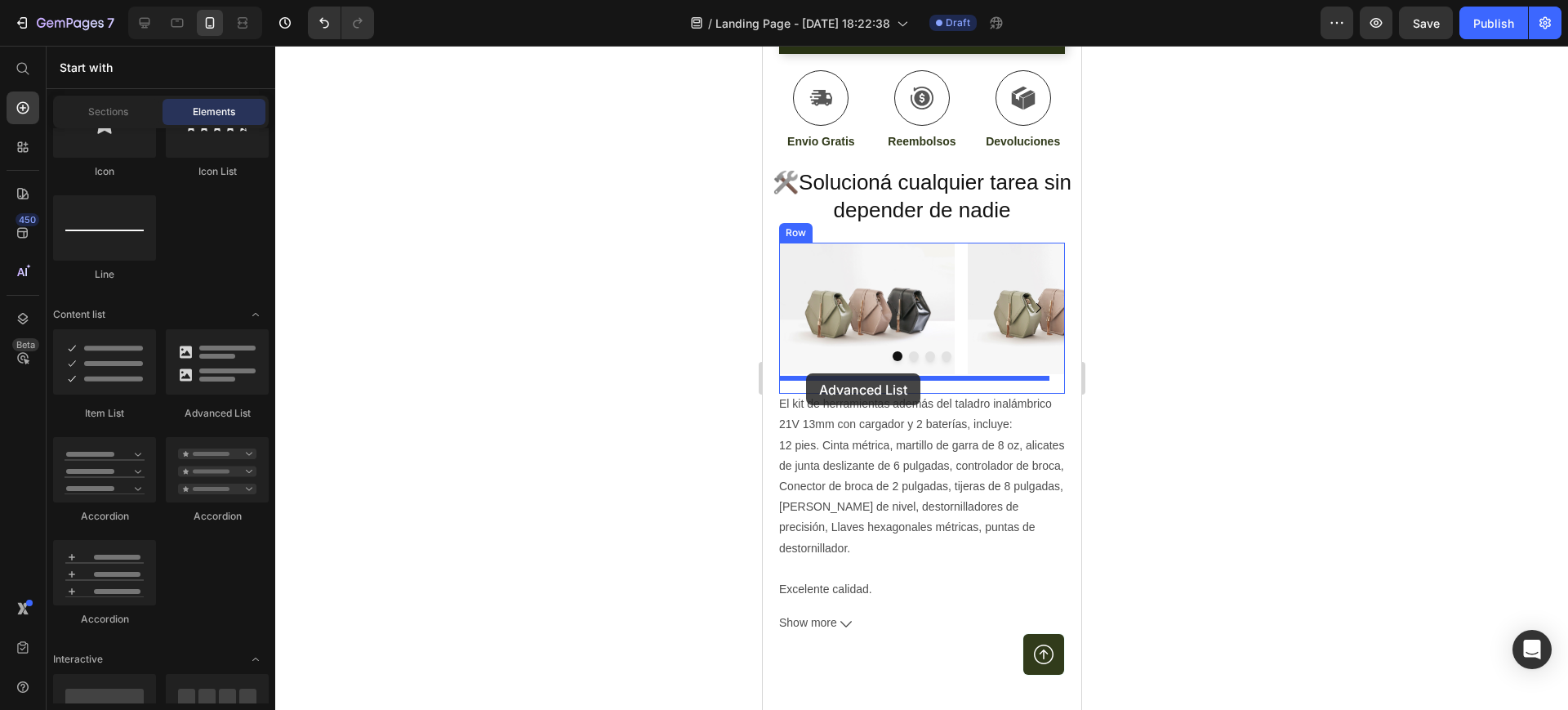 drag, startPoint x: 953, startPoint y: 430, endPoint x: 805, endPoint y: 373, distance: 158.59697 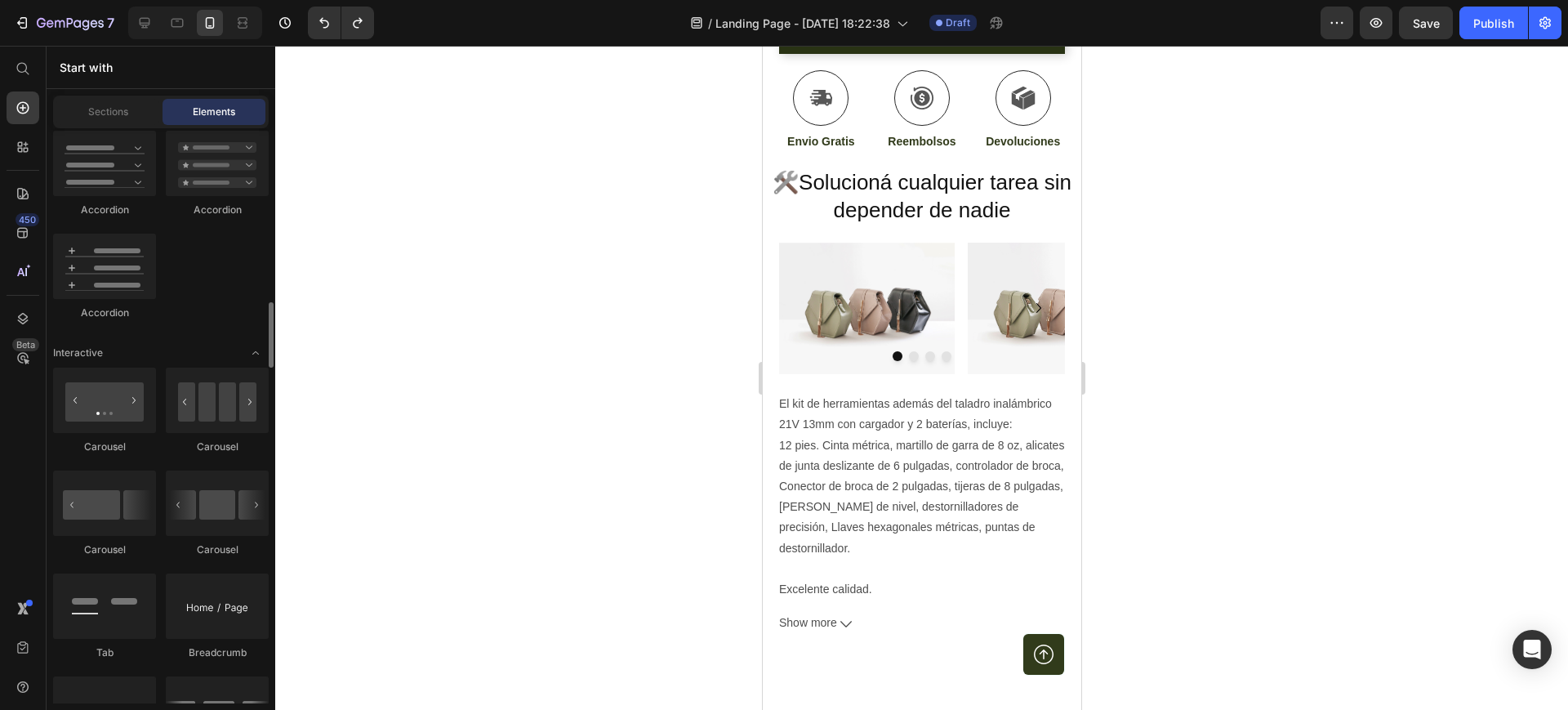 scroll, scrollTop: 1328, scrollLeft: 0, axis: vertical 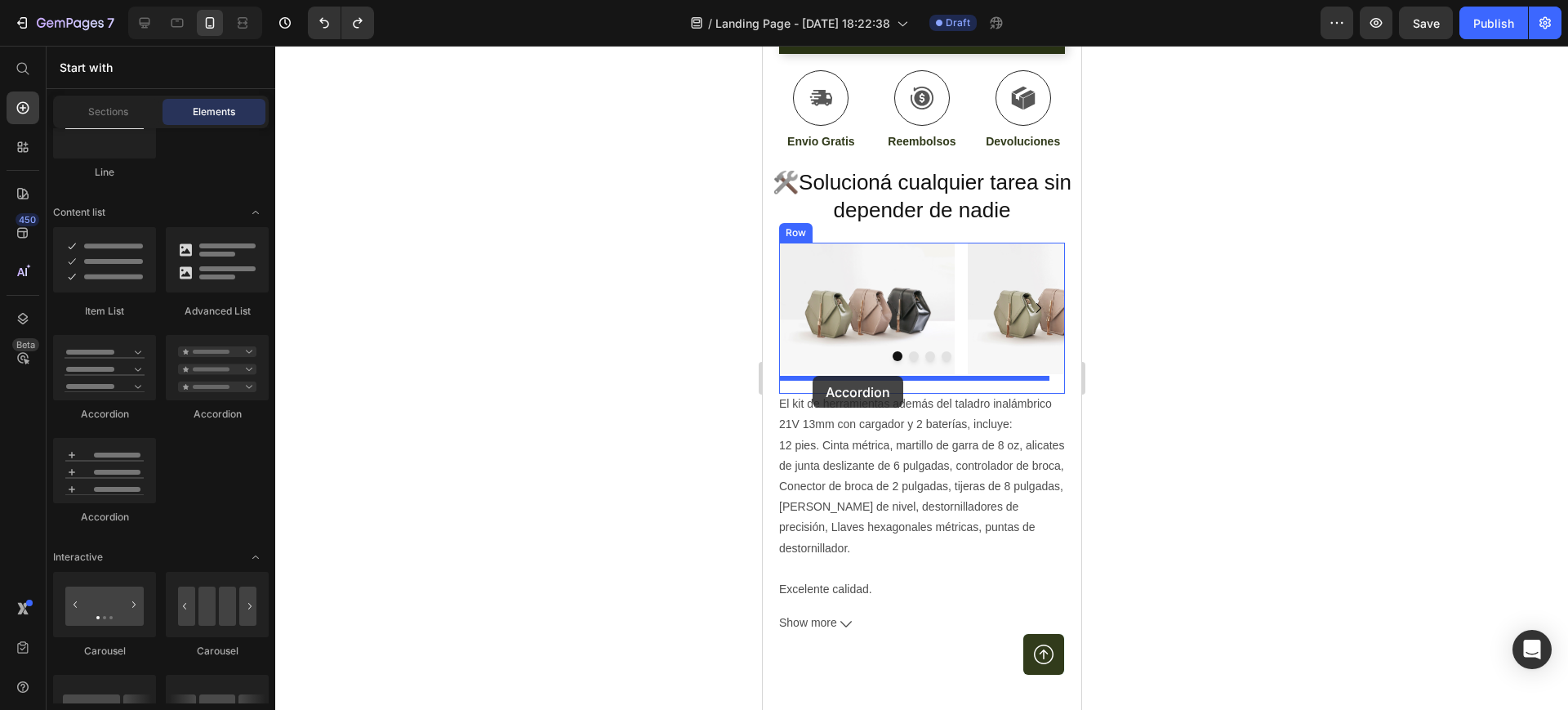 drag, startPoint x: 878, startPoint y: 521, endPoint x: 812, endPoint y: 376, distance: 159.3142 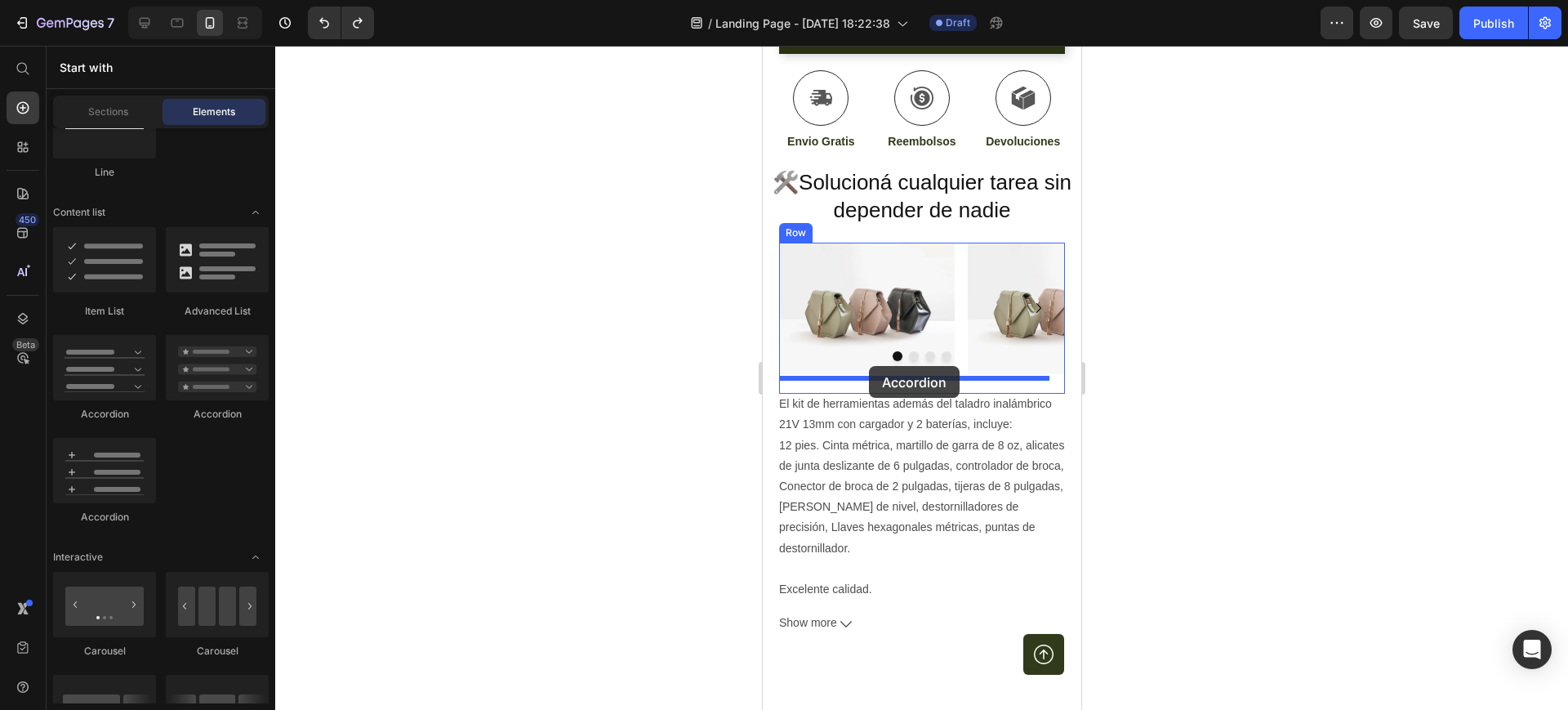 drag, startPoint x: 885, startPoint y: 410, endPoint x: 868, endPoint y: 366, distance: 47.169906 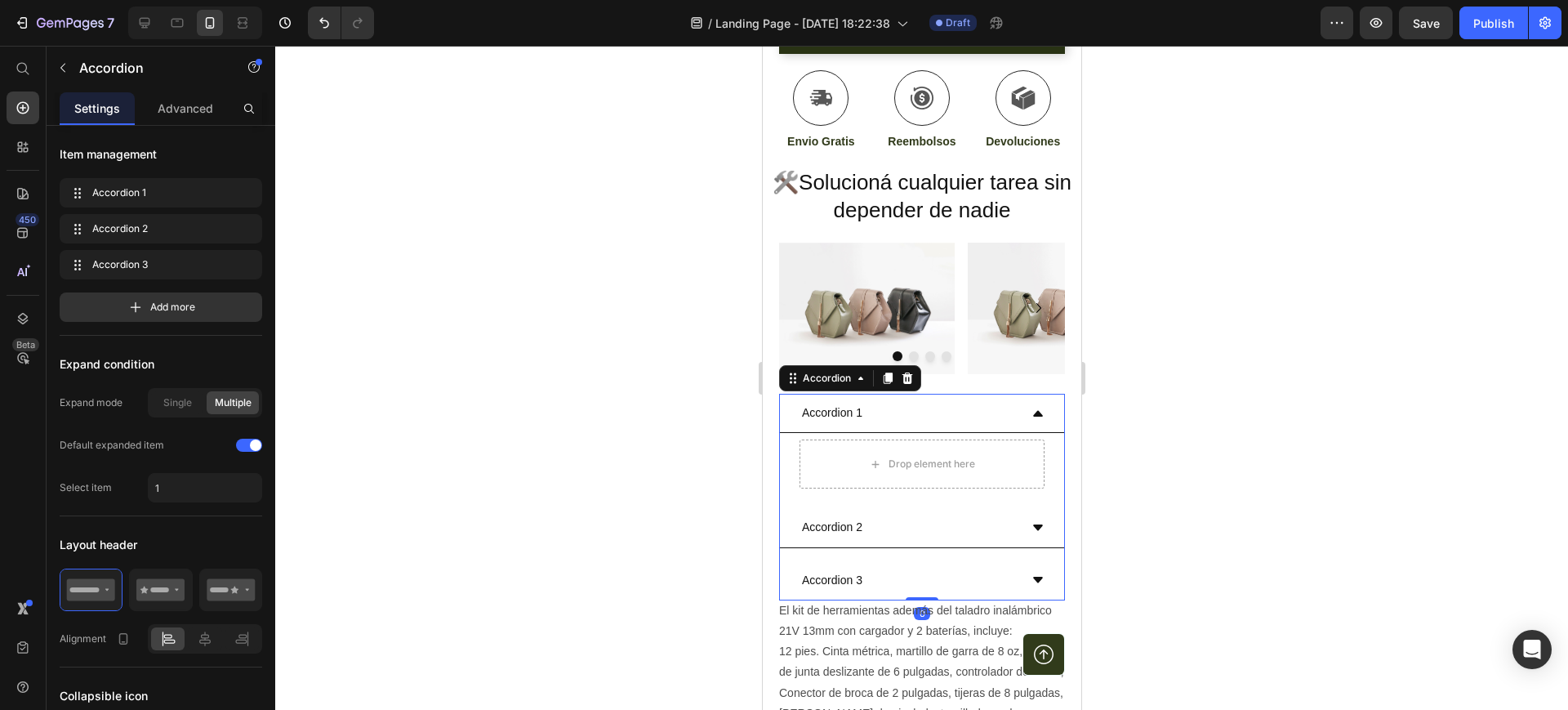 click 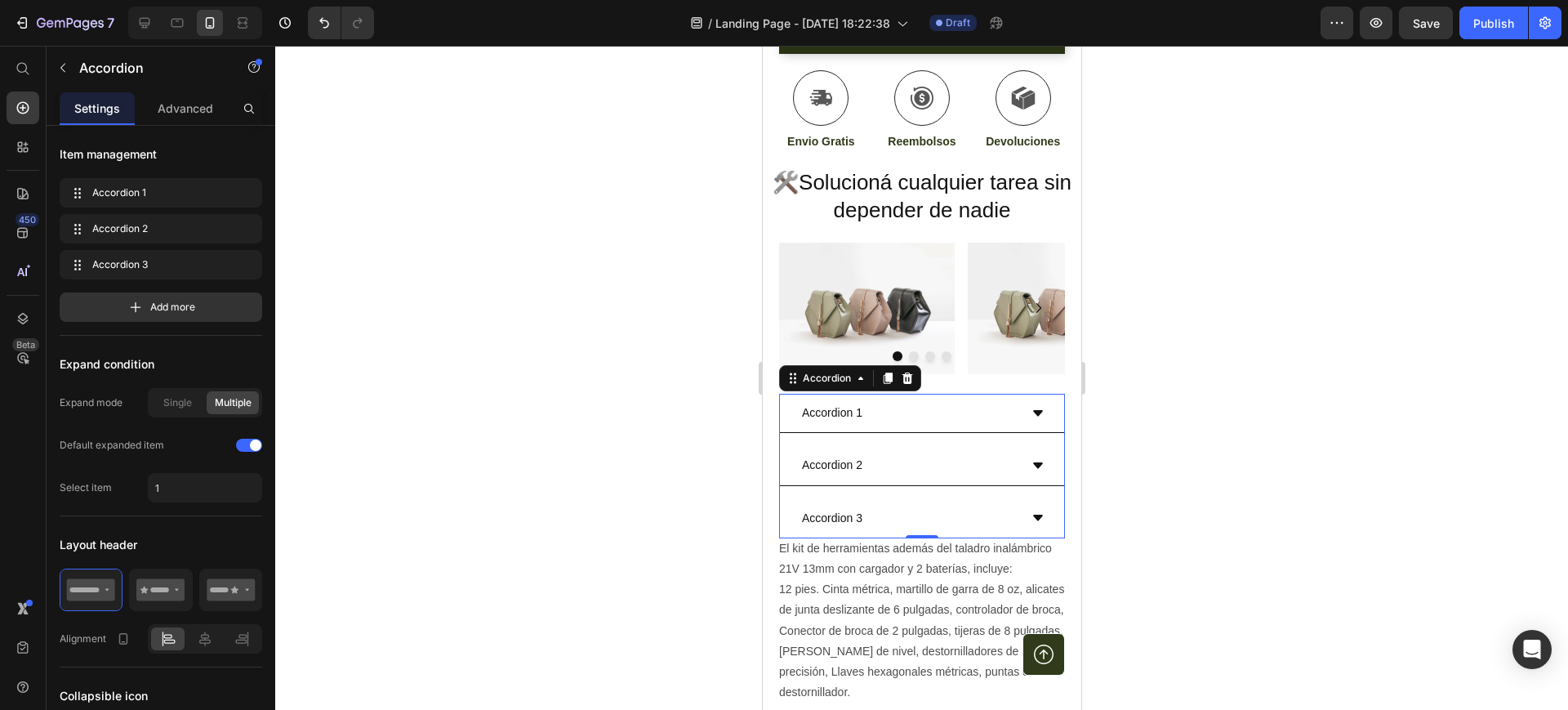 click on "Accordion 1" at bounding box center (831, 413) 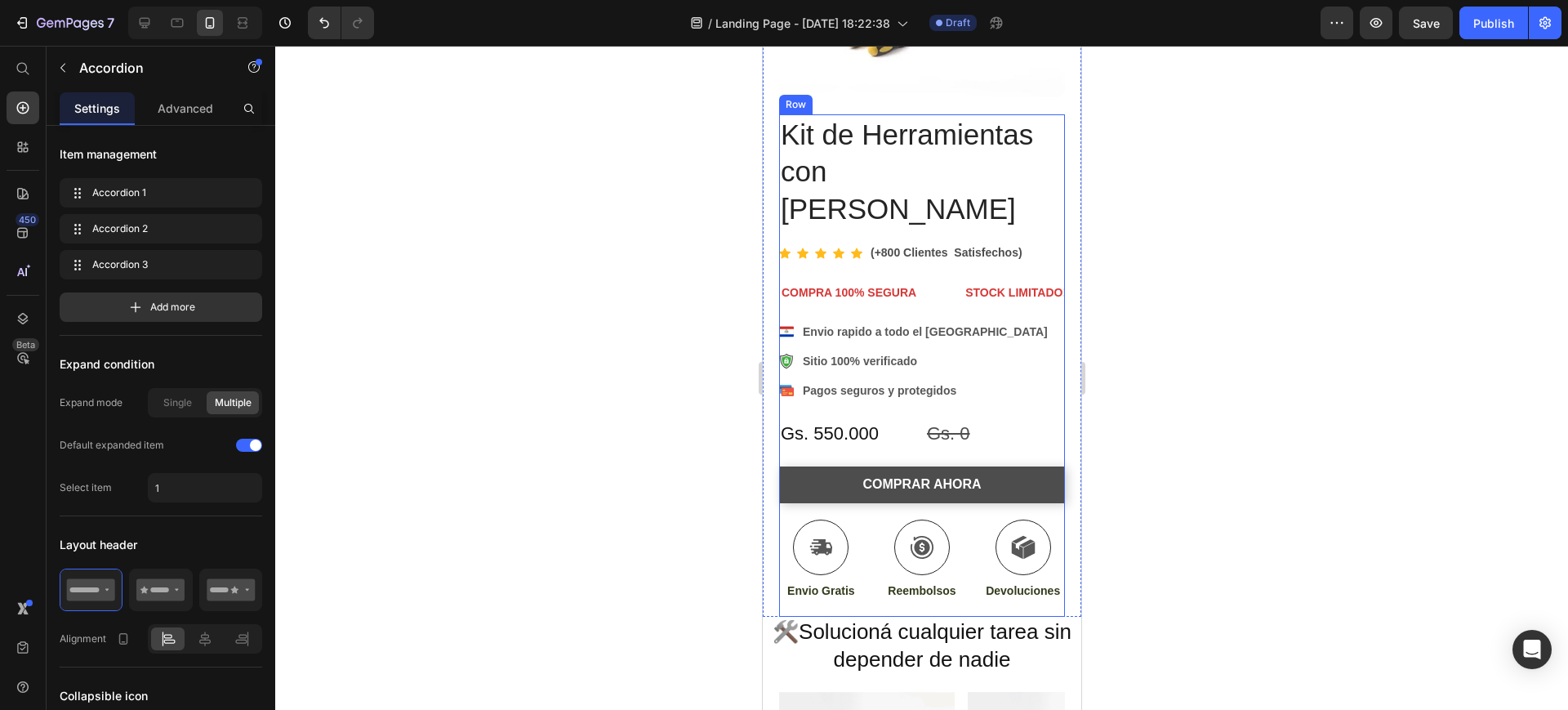 scroll, scrollTop: 355, scrollLeft: 0, axis: vertical 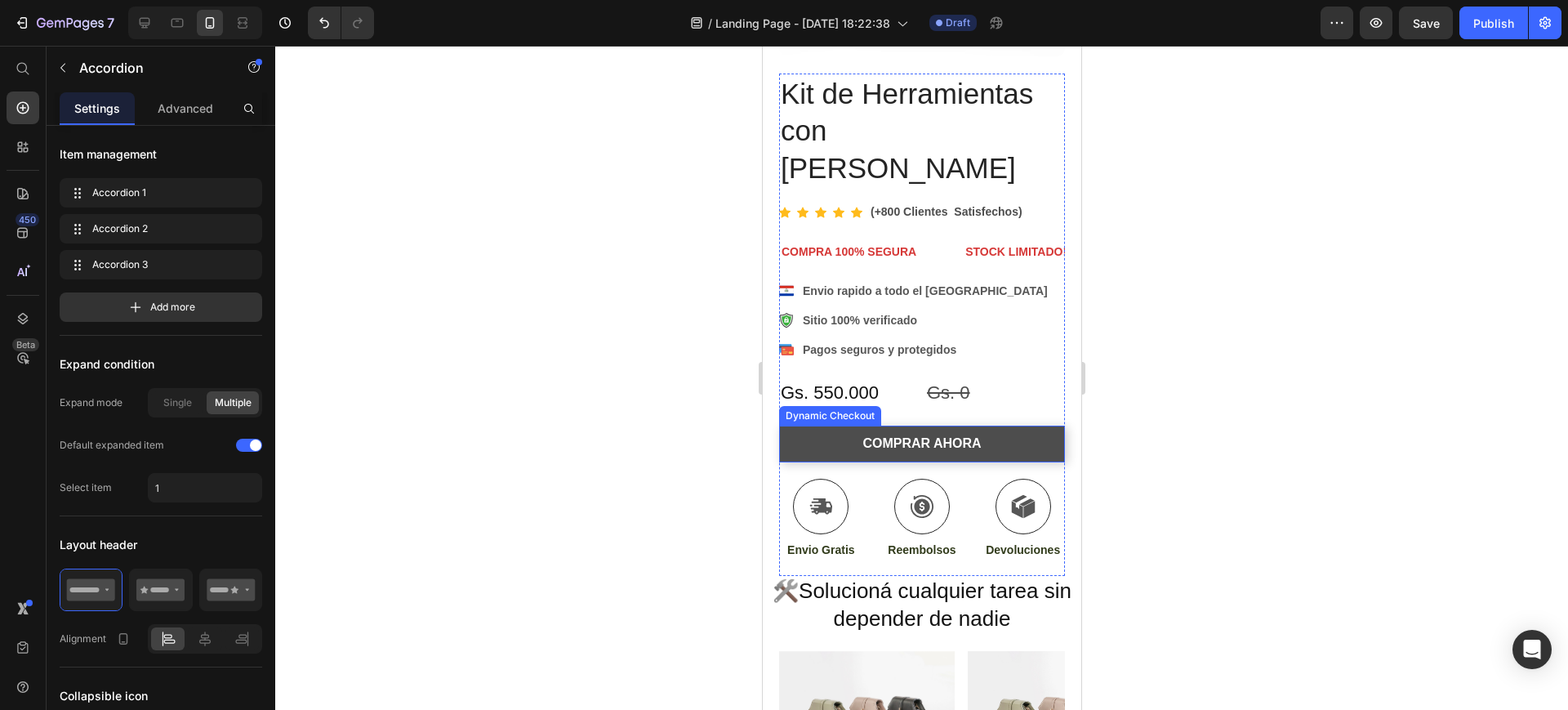 click on "COMPRAR AHORA" at bounding box center [921, 444] 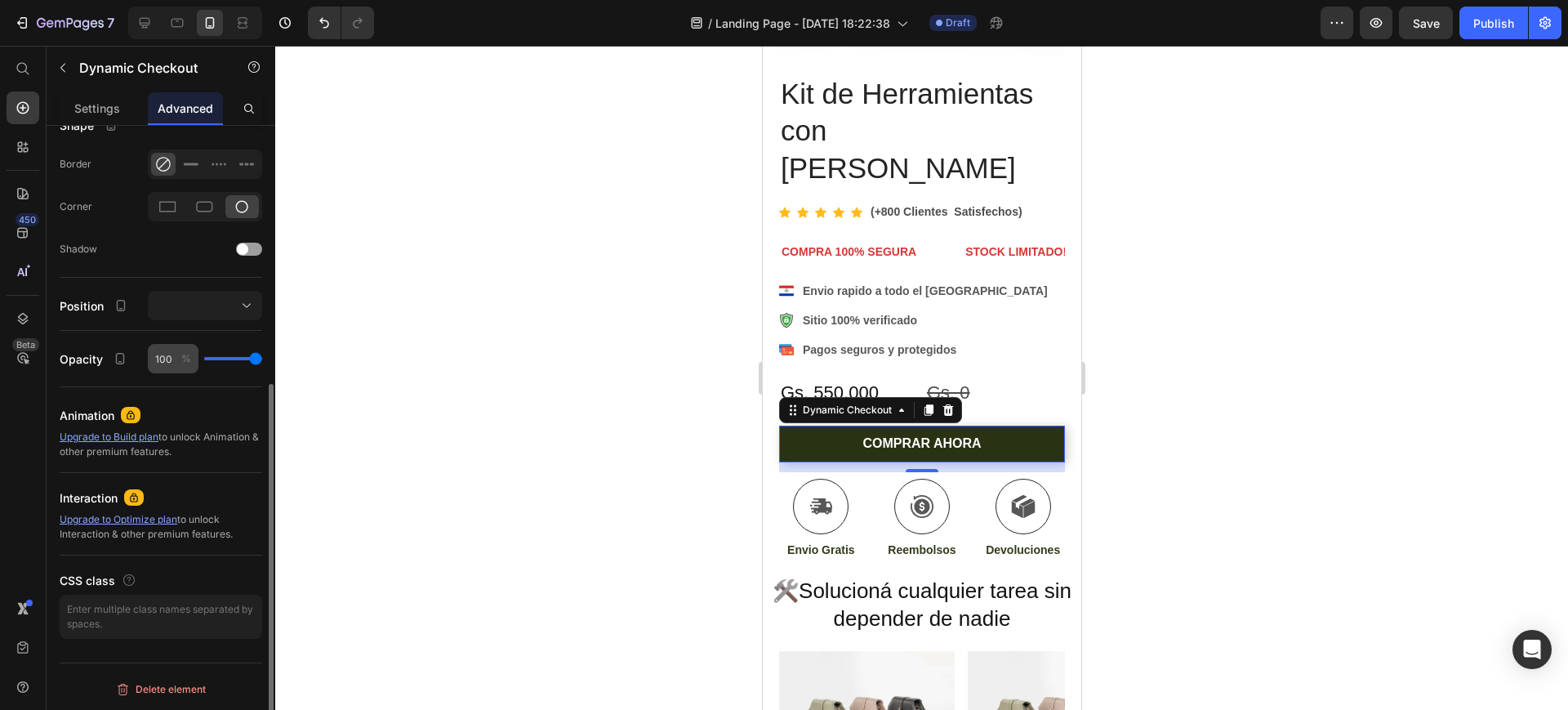 scroll, scrollTop: 0, scrollLeft: 0, axis: both 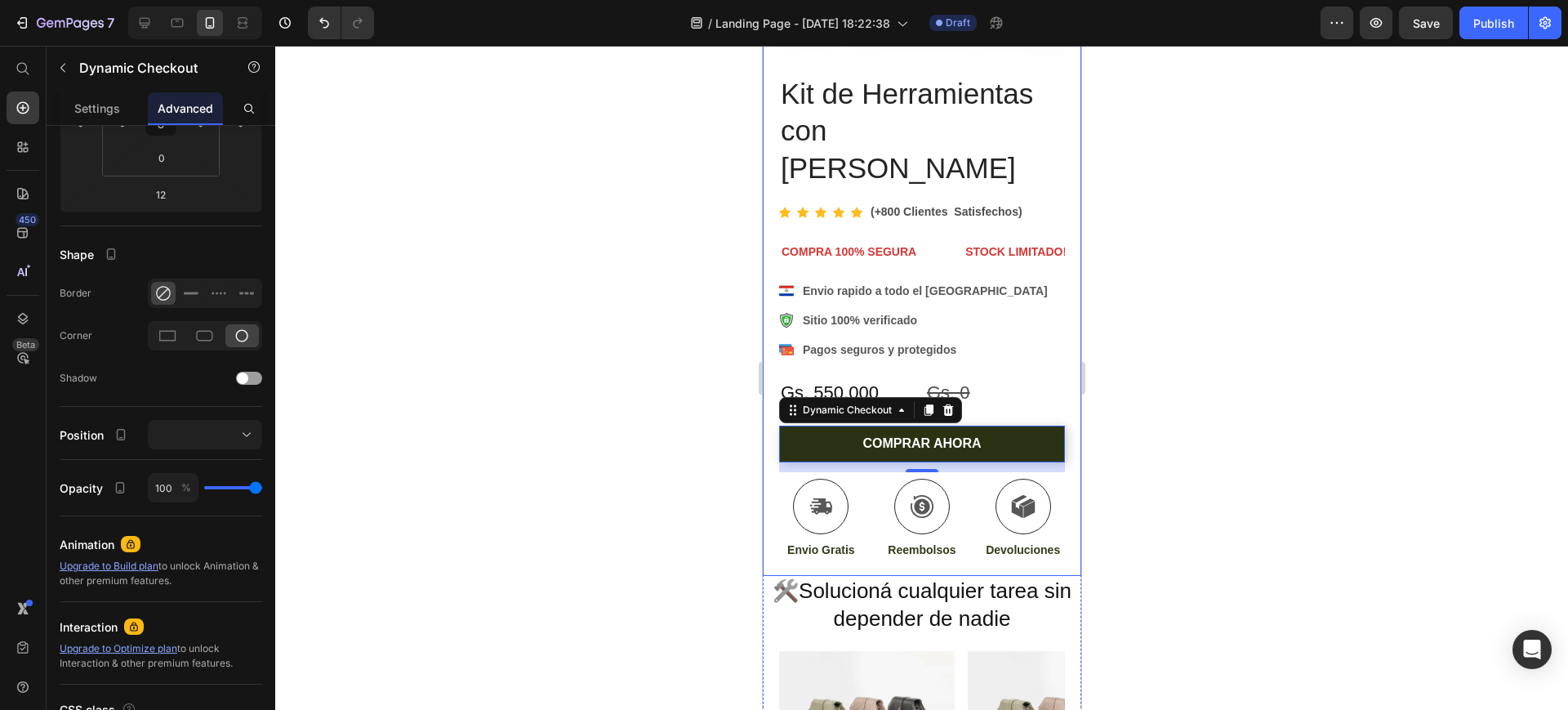 click 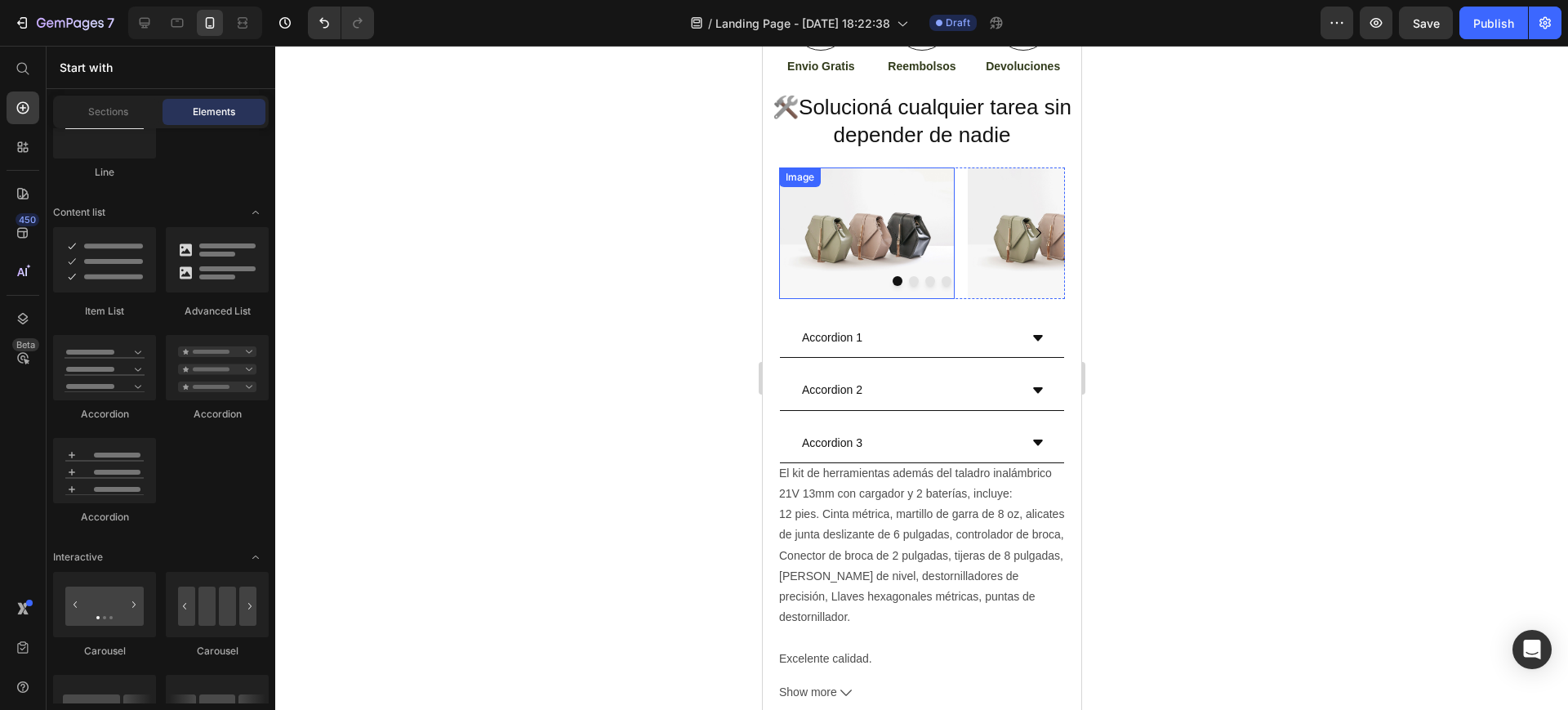 scroll, scrollTop: 865, scrollLeft: 0, axis: vertical 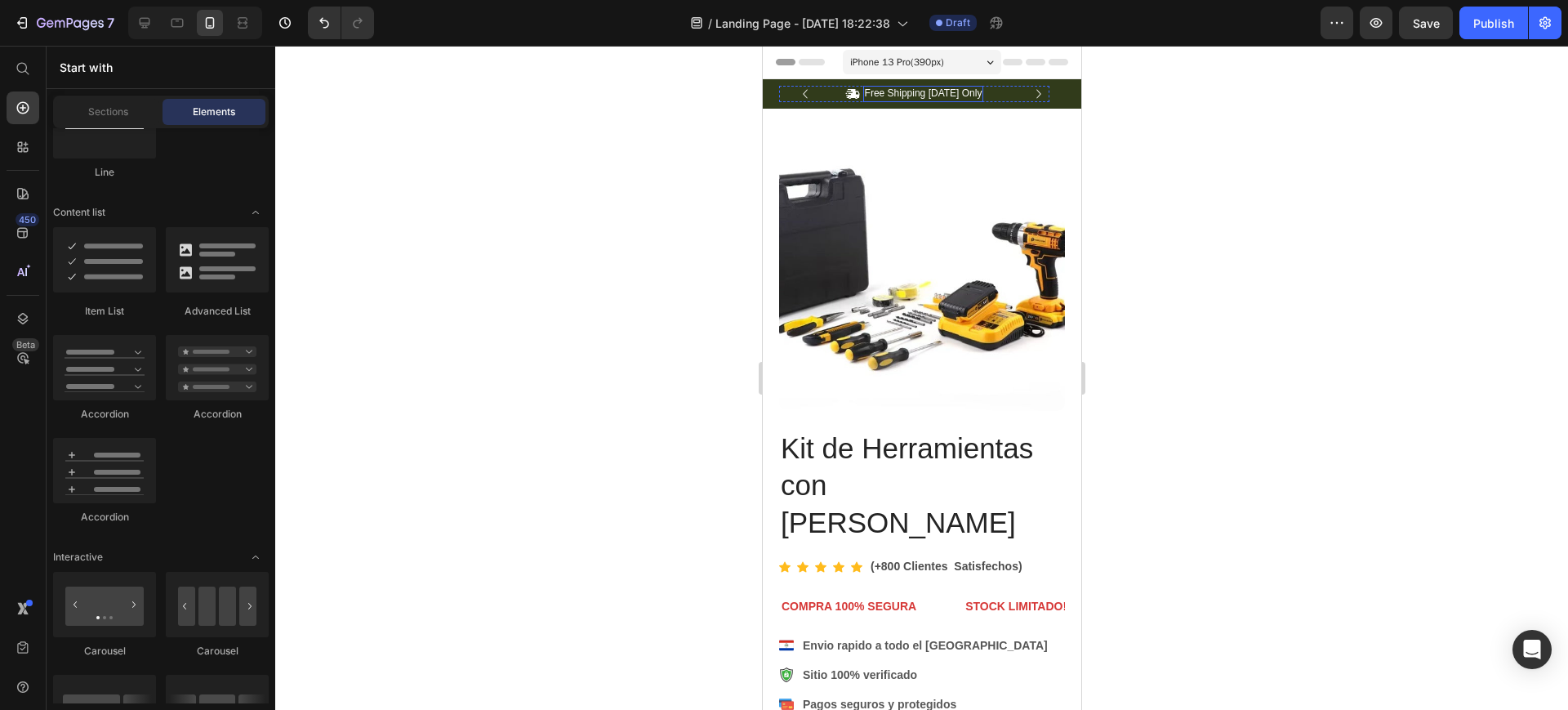 click on "Free Shipping [DATE] Only" at bounding box center [923, 94] 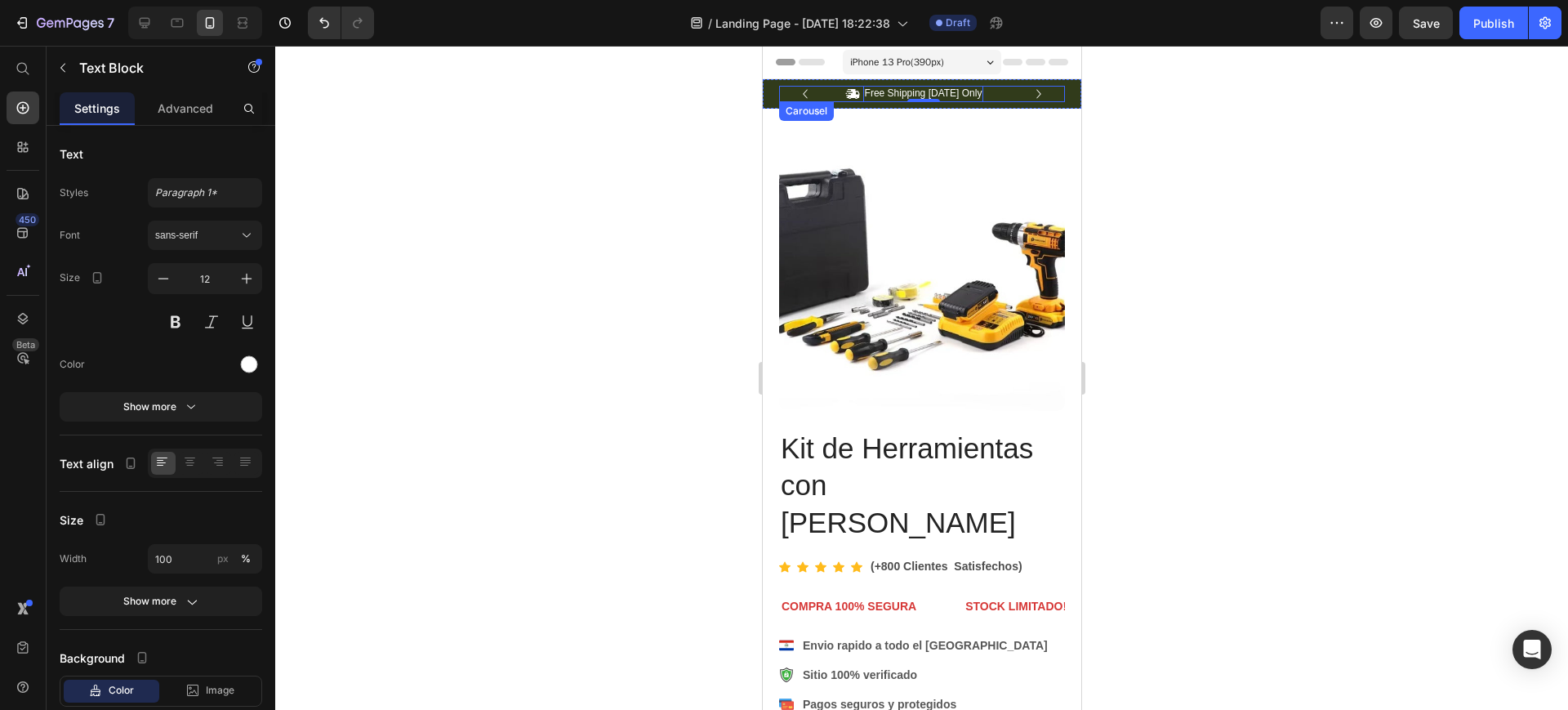 click 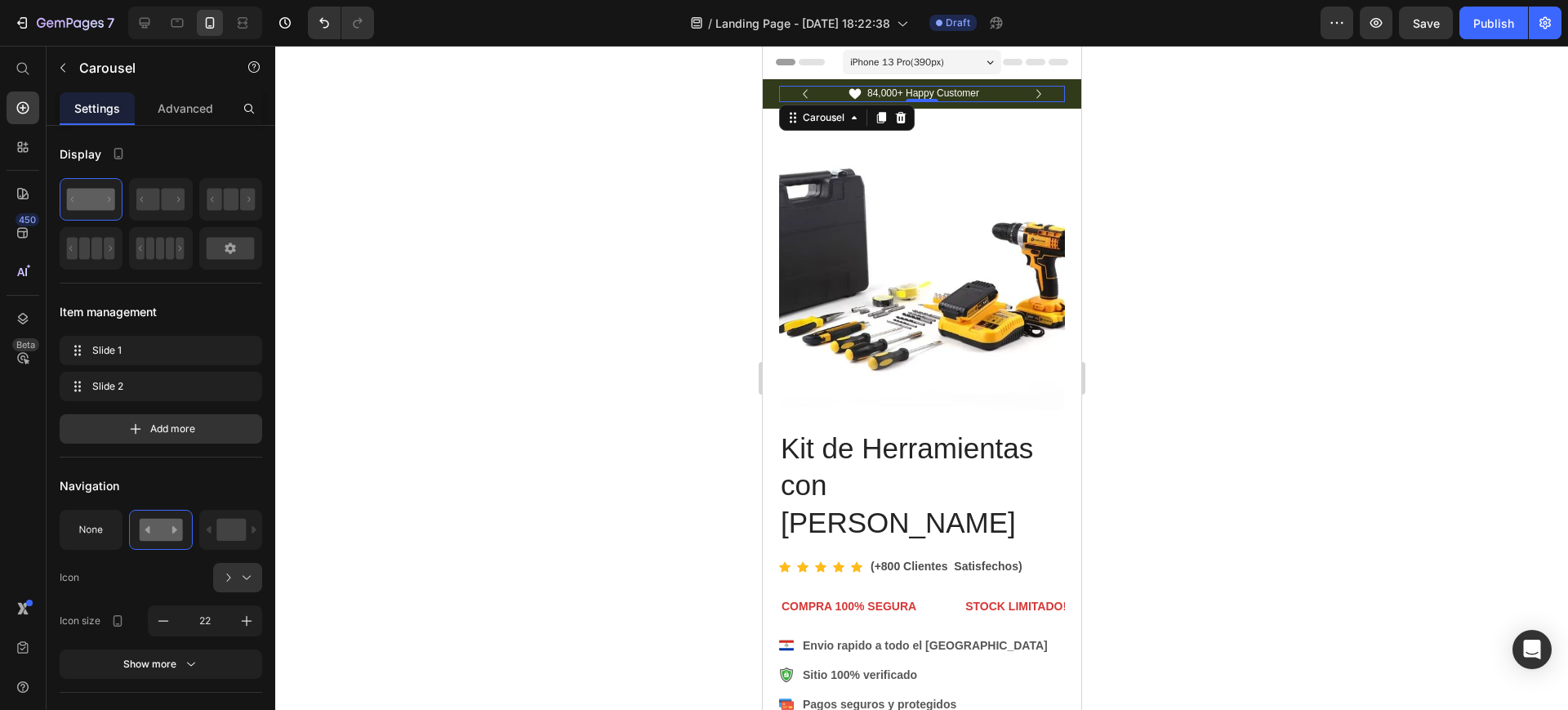 click 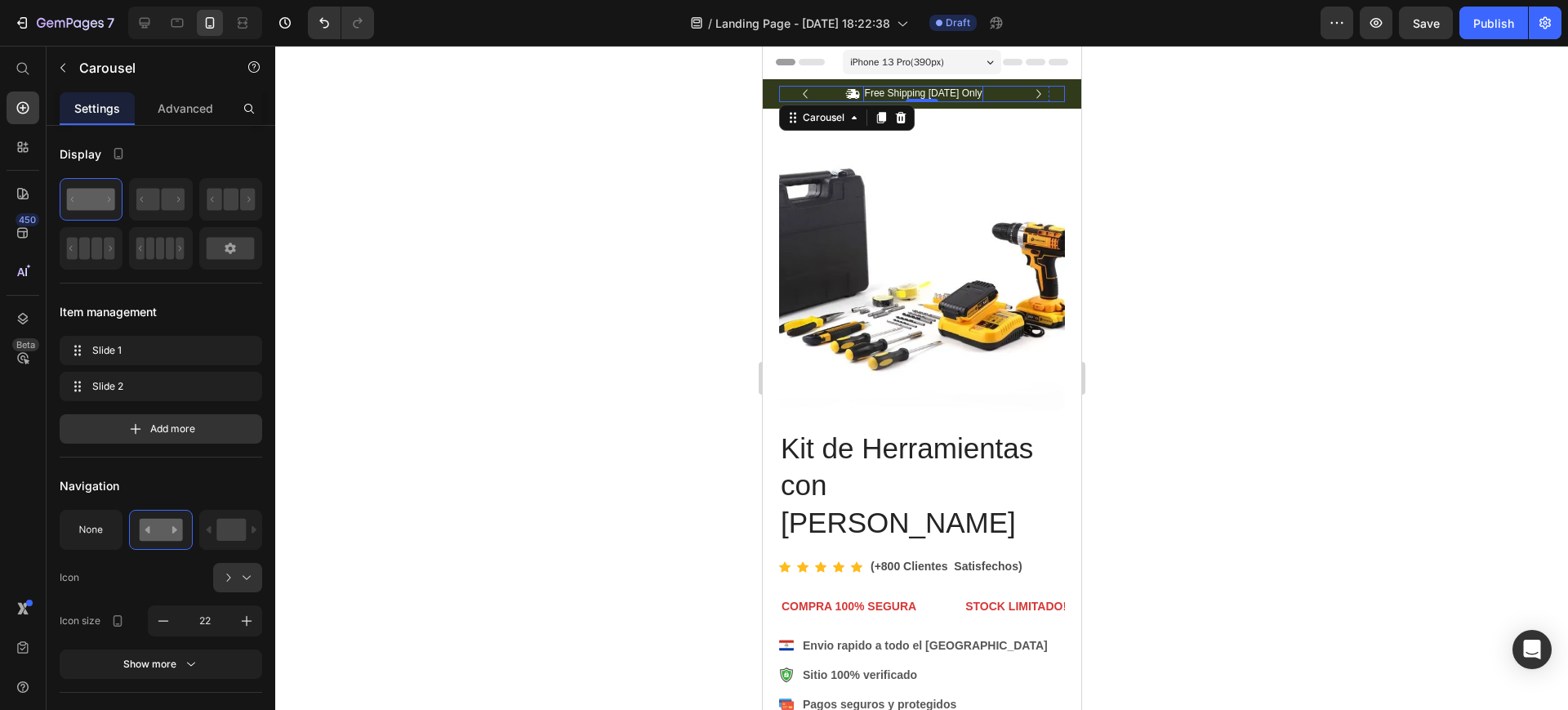 click on "Free Shipping [DATE] Only" at bounding box center [923, 94] 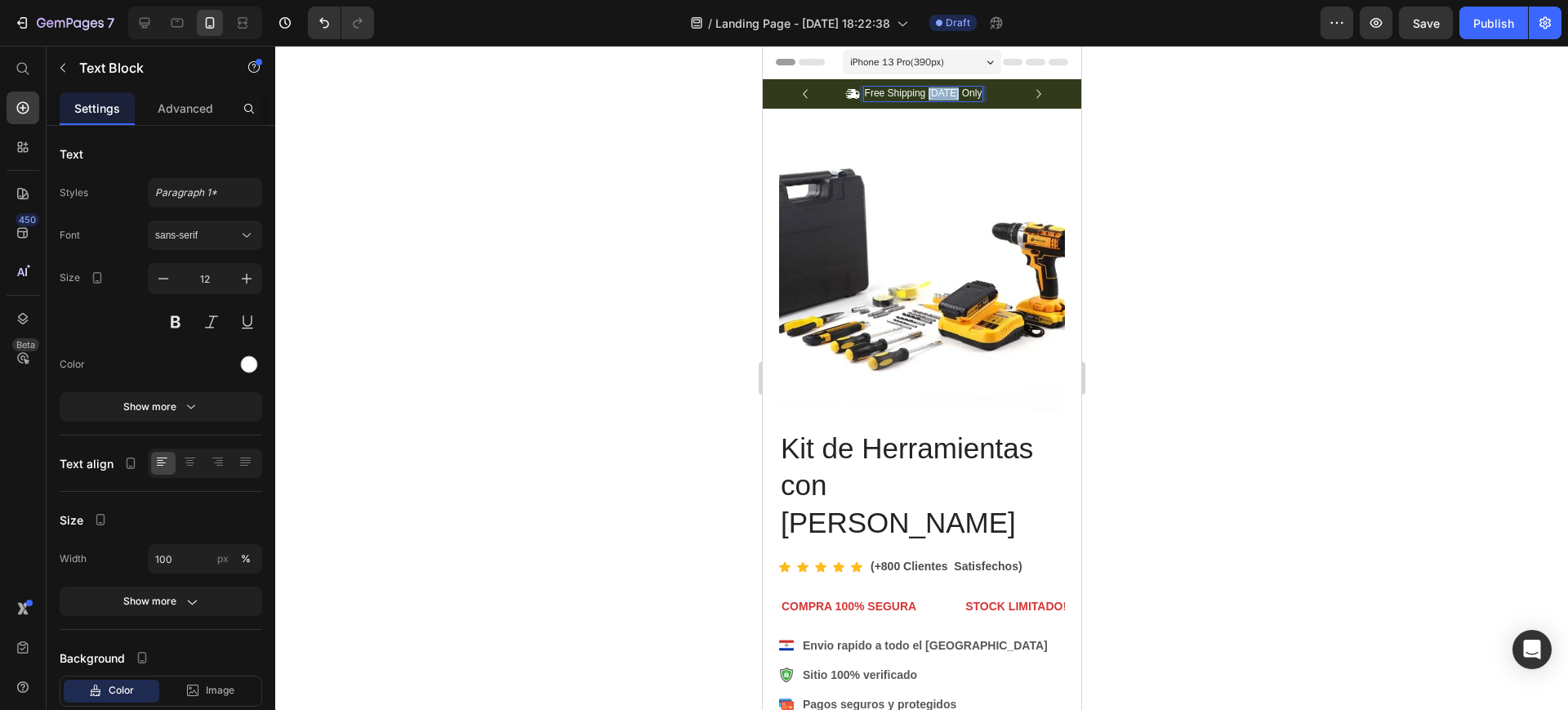 click on "Free Shipping [DATE] Only" at bounding box center [923, 94] 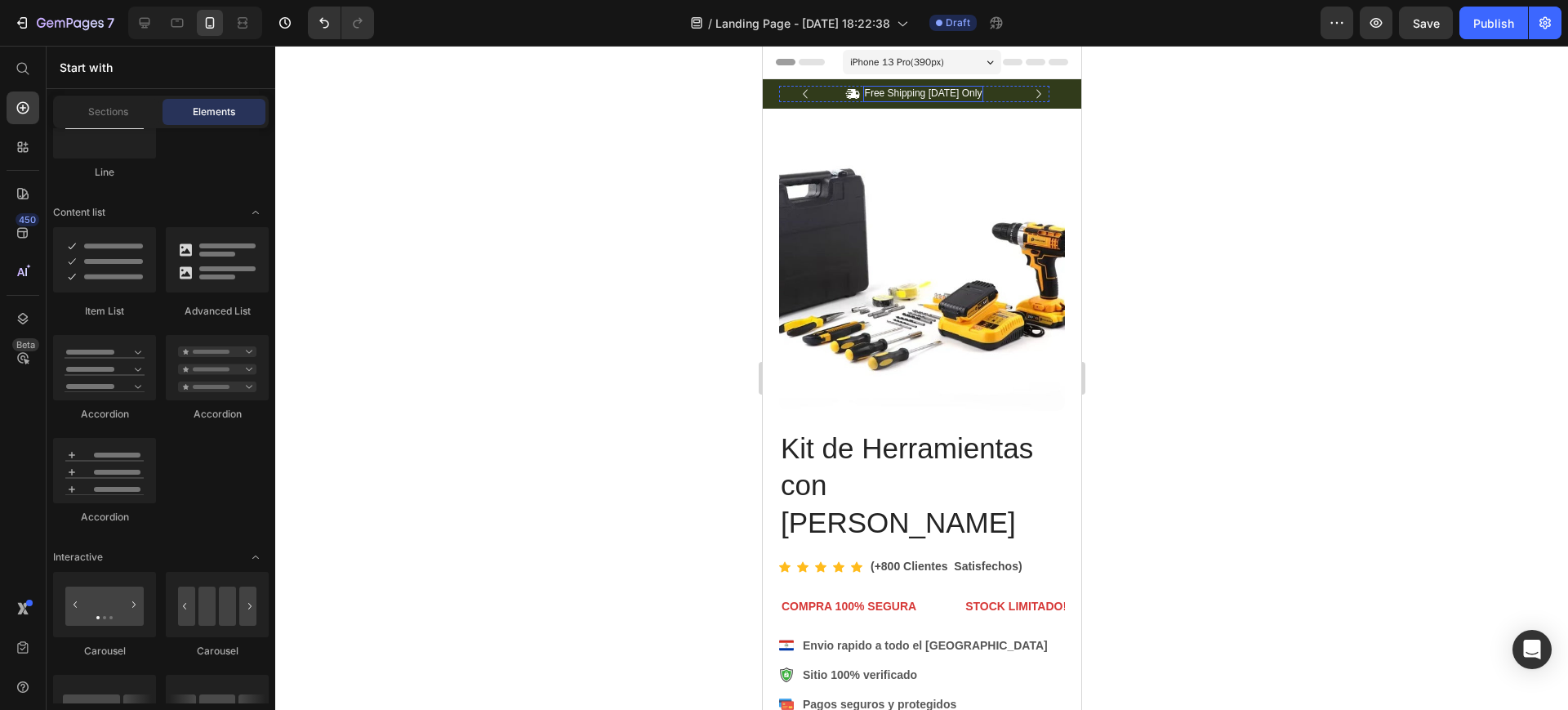 click on "Free Shipping [DATE] Only" at bounding box center [923, 94] 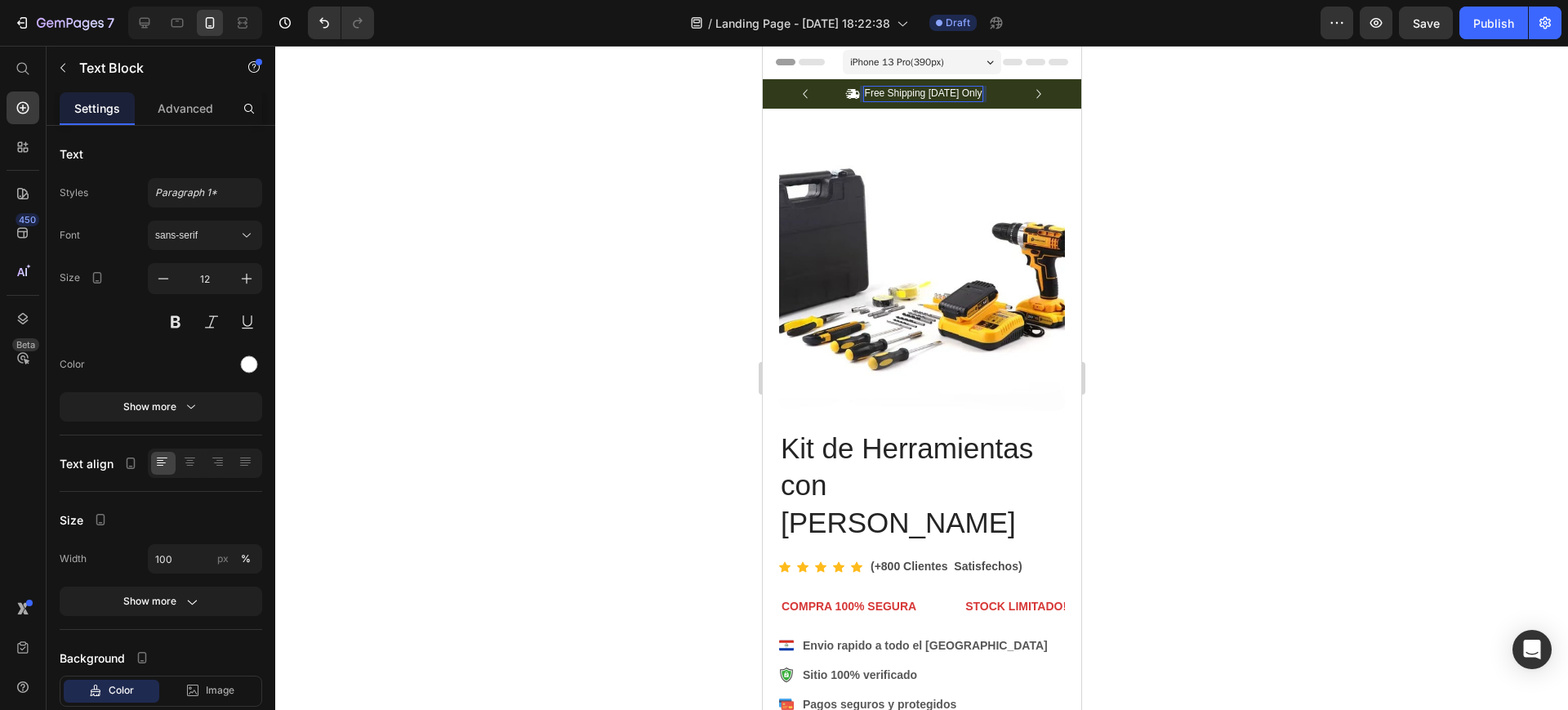 click on "Free Shipping [DATE] Only" at bounding box center (923, 94) 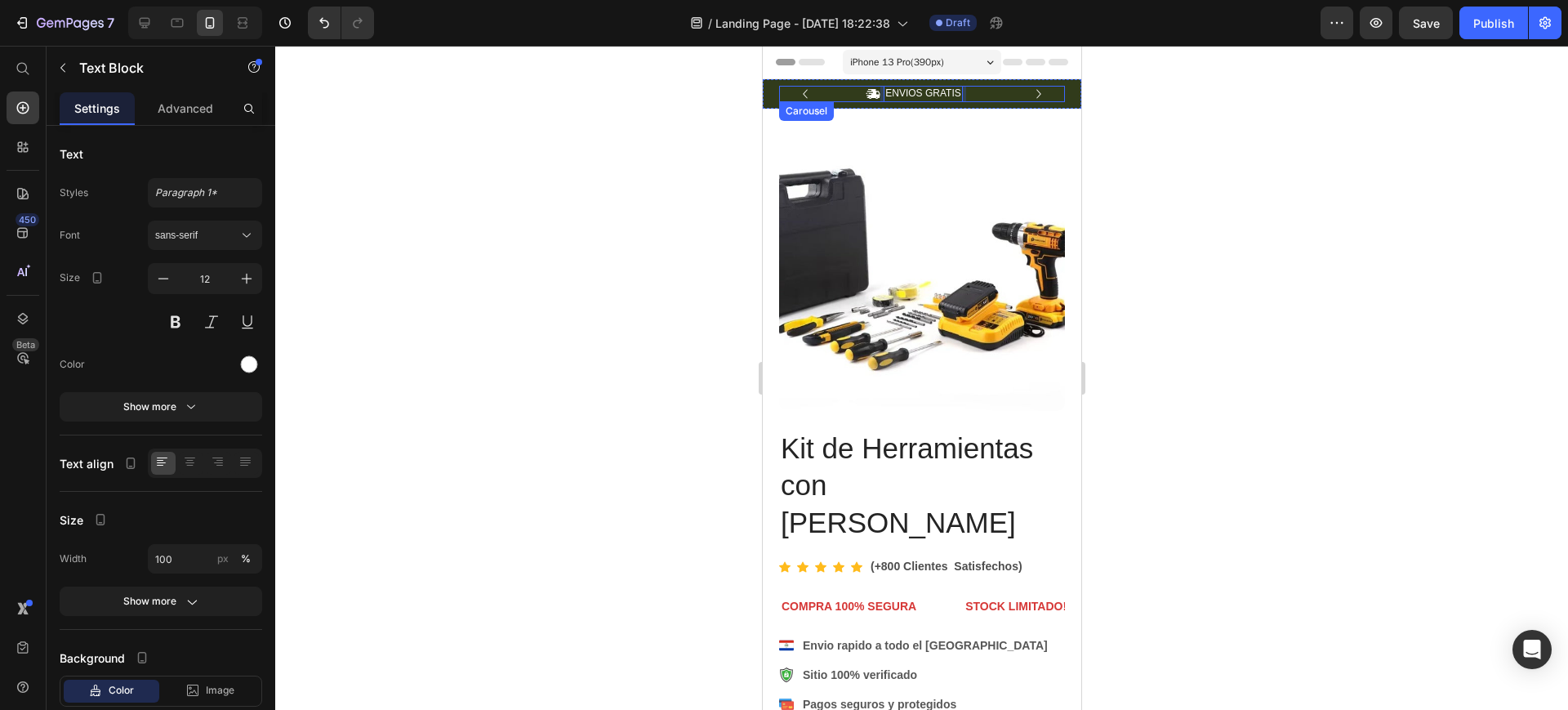 click 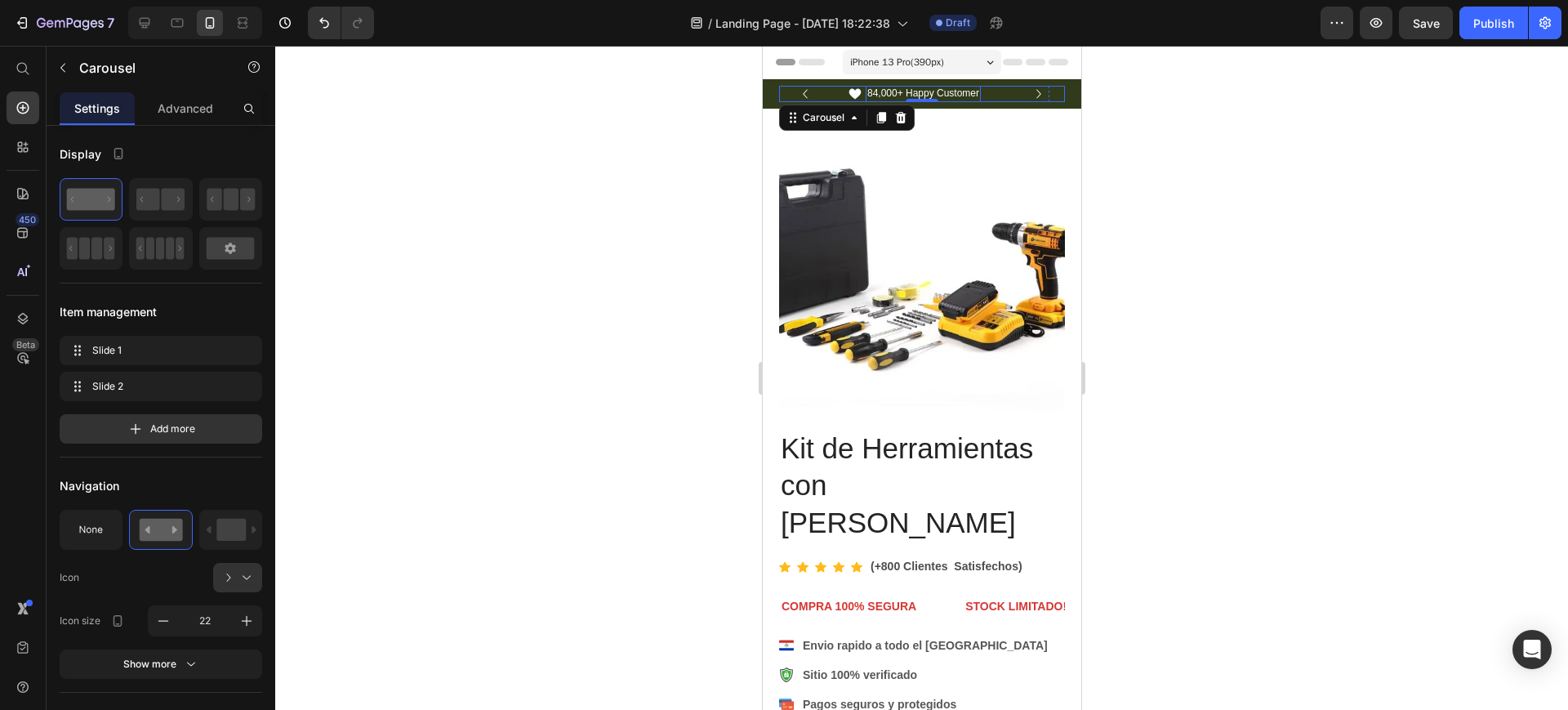 click on "84,000+ Happy Customer" at bounding box center (922, 94) 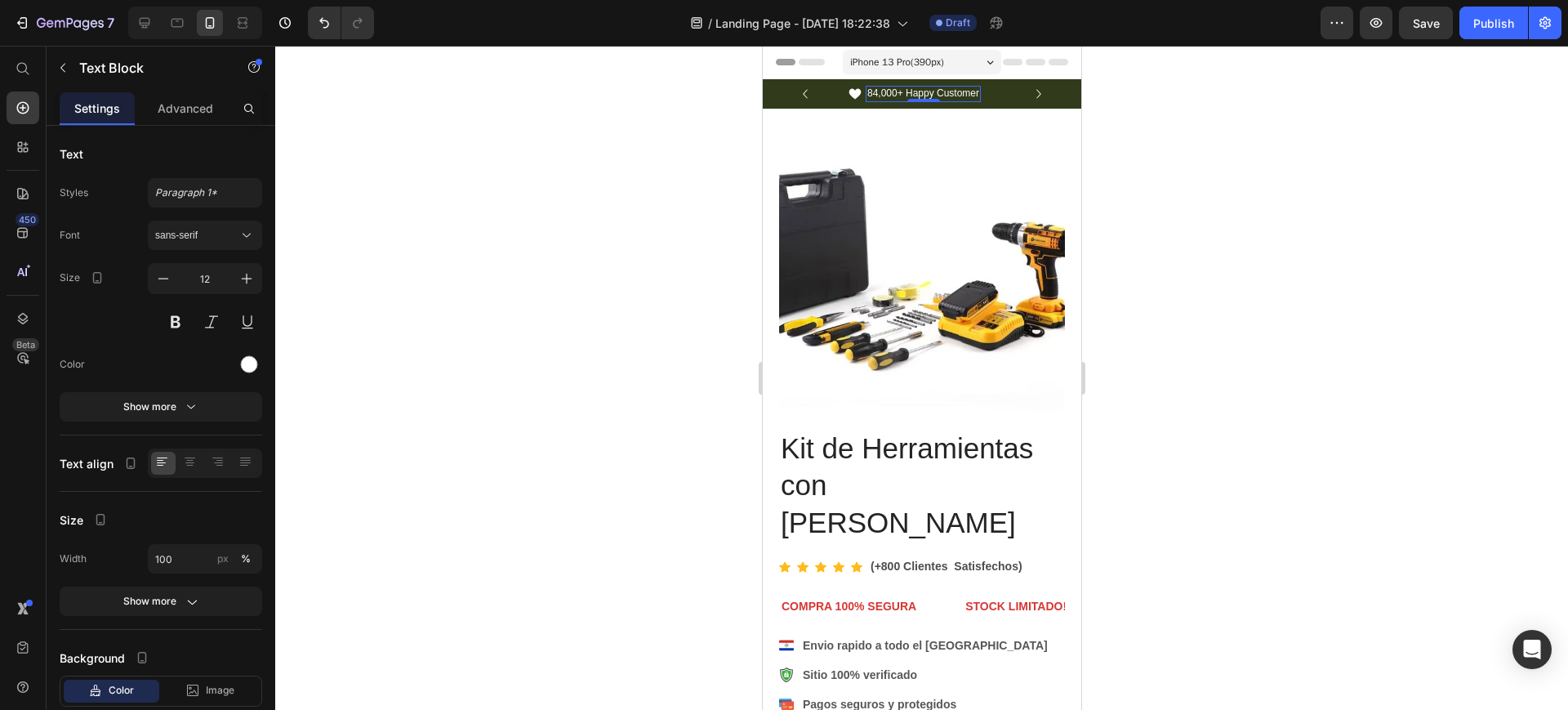click on "84,000+ Happy Customer" at bounding box center [922, 94] 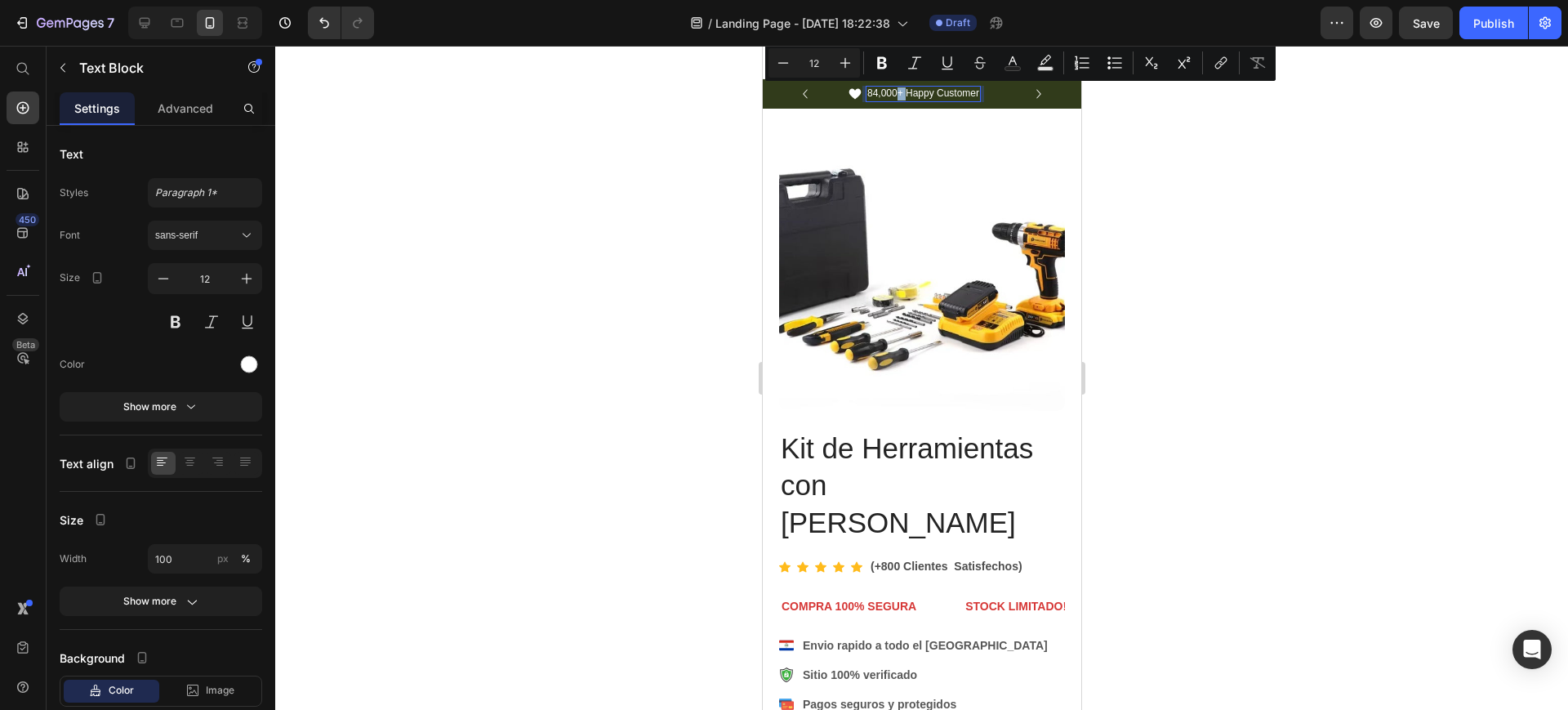 click on "84,000+ Happy Customer" at bounding box center [922, 94] 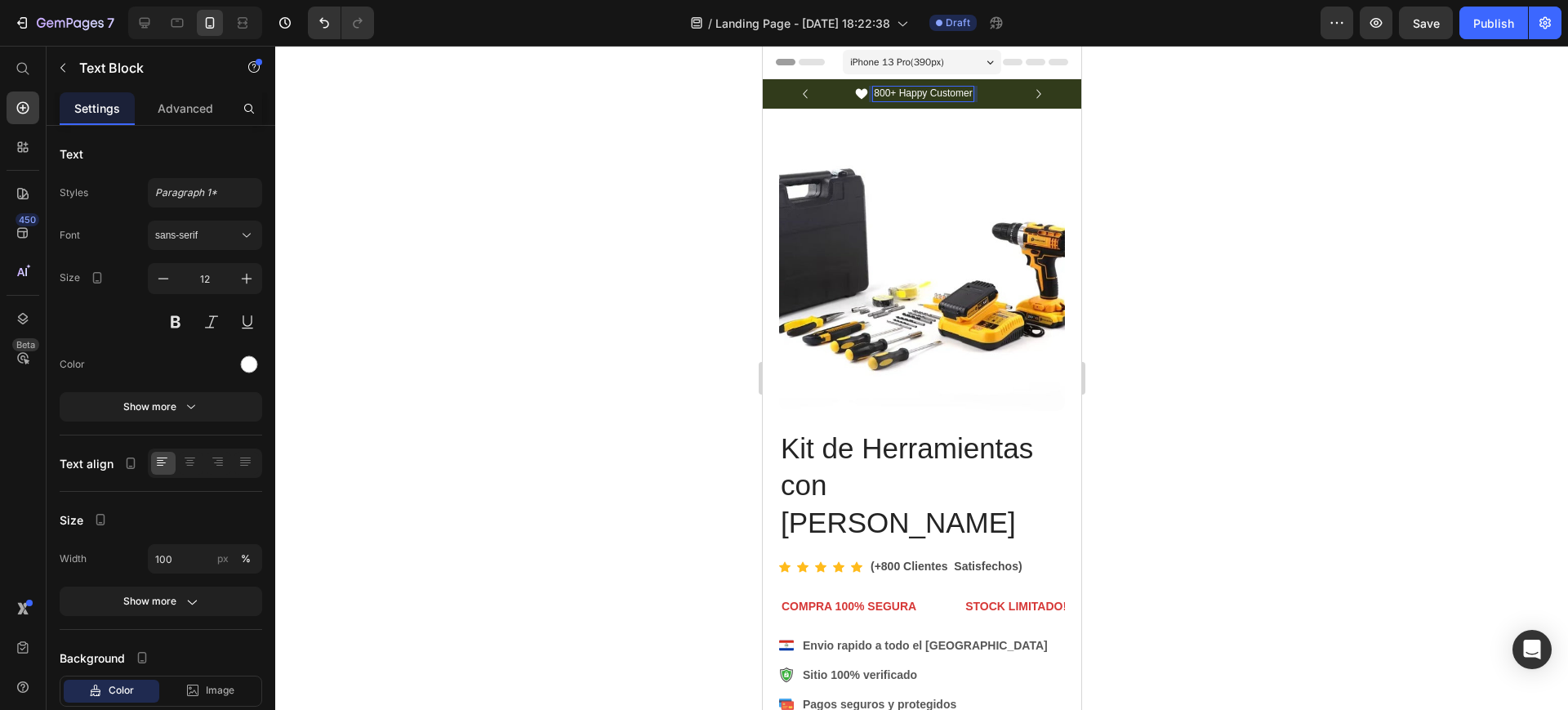 click on "800+ Happy Customer" at bounding box center (922, 94) 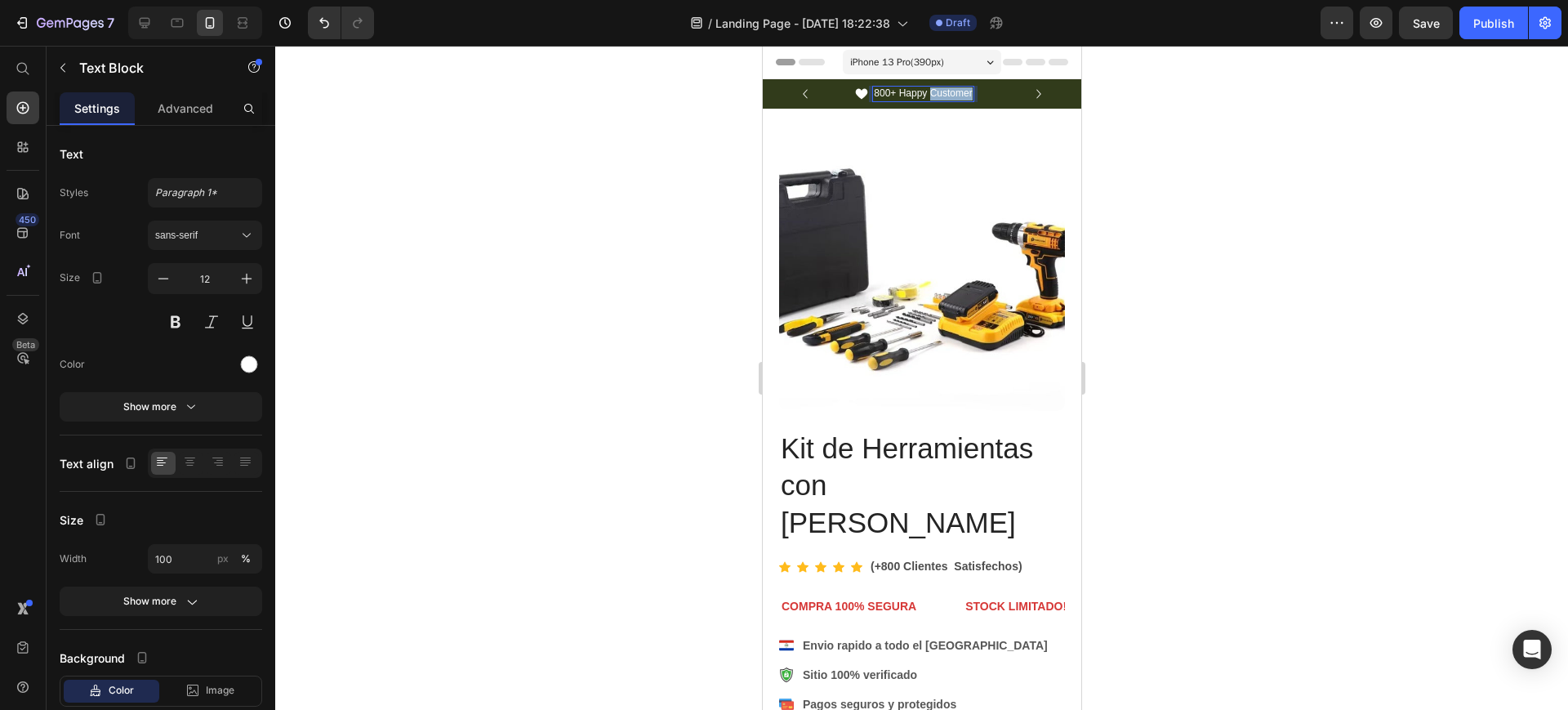 click on "800+ Happy Customer" at bounding box center (922, 94) 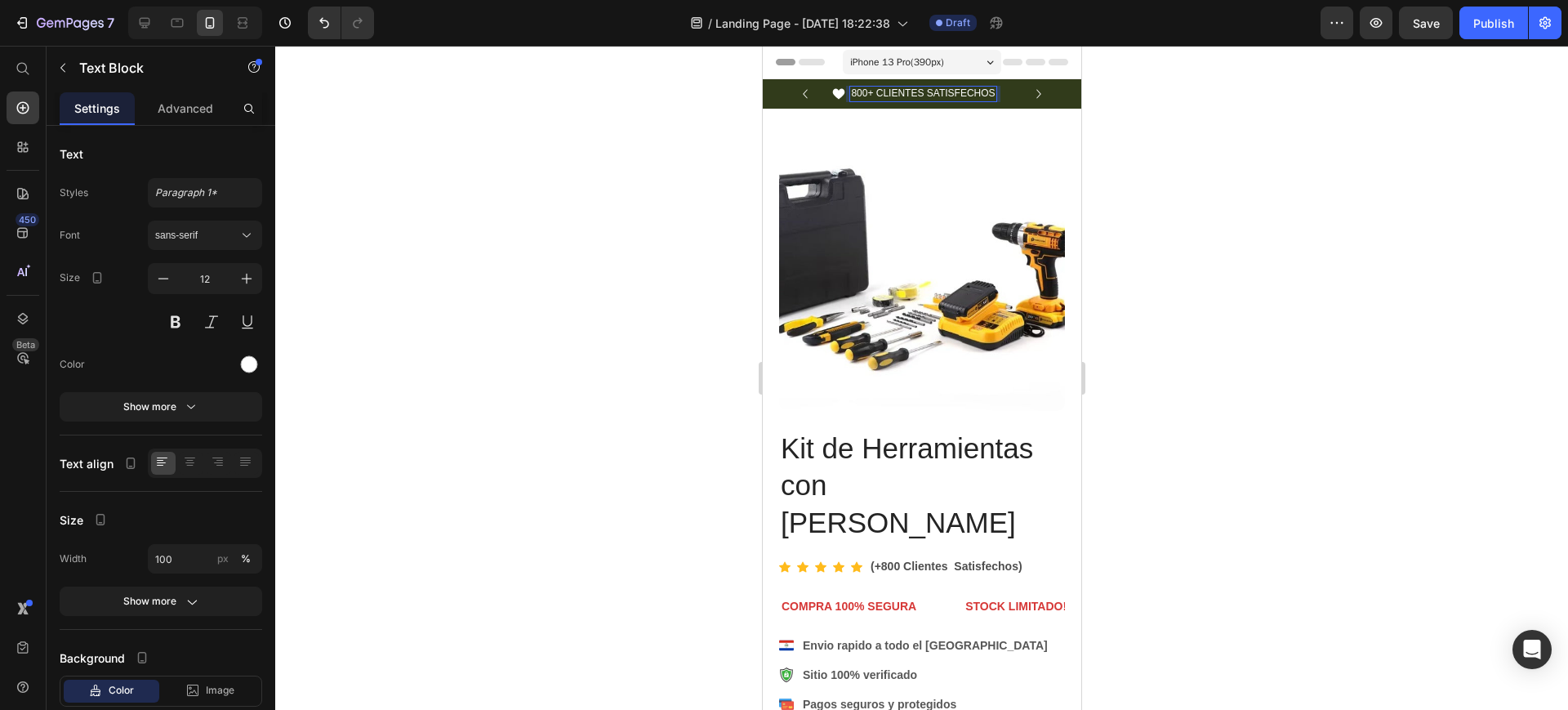 click 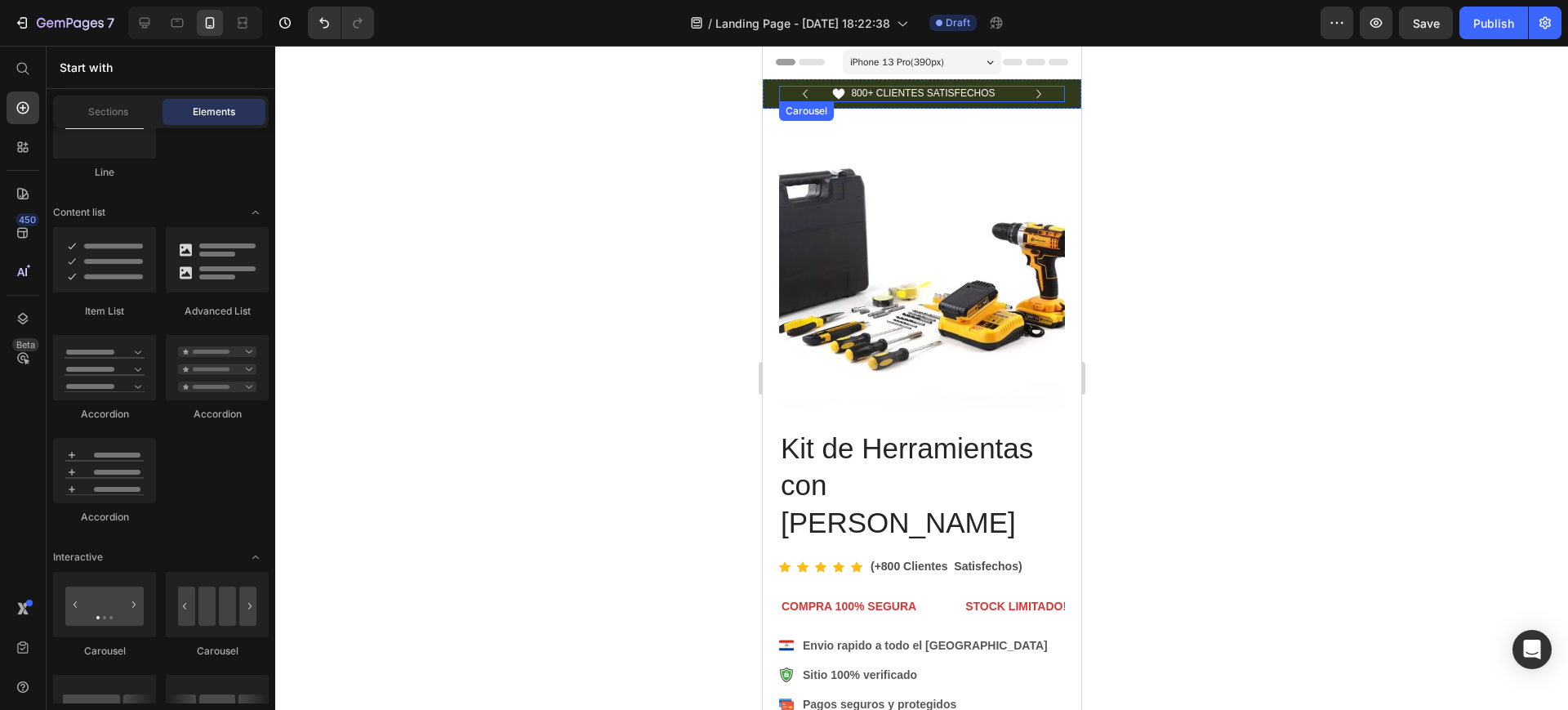 click 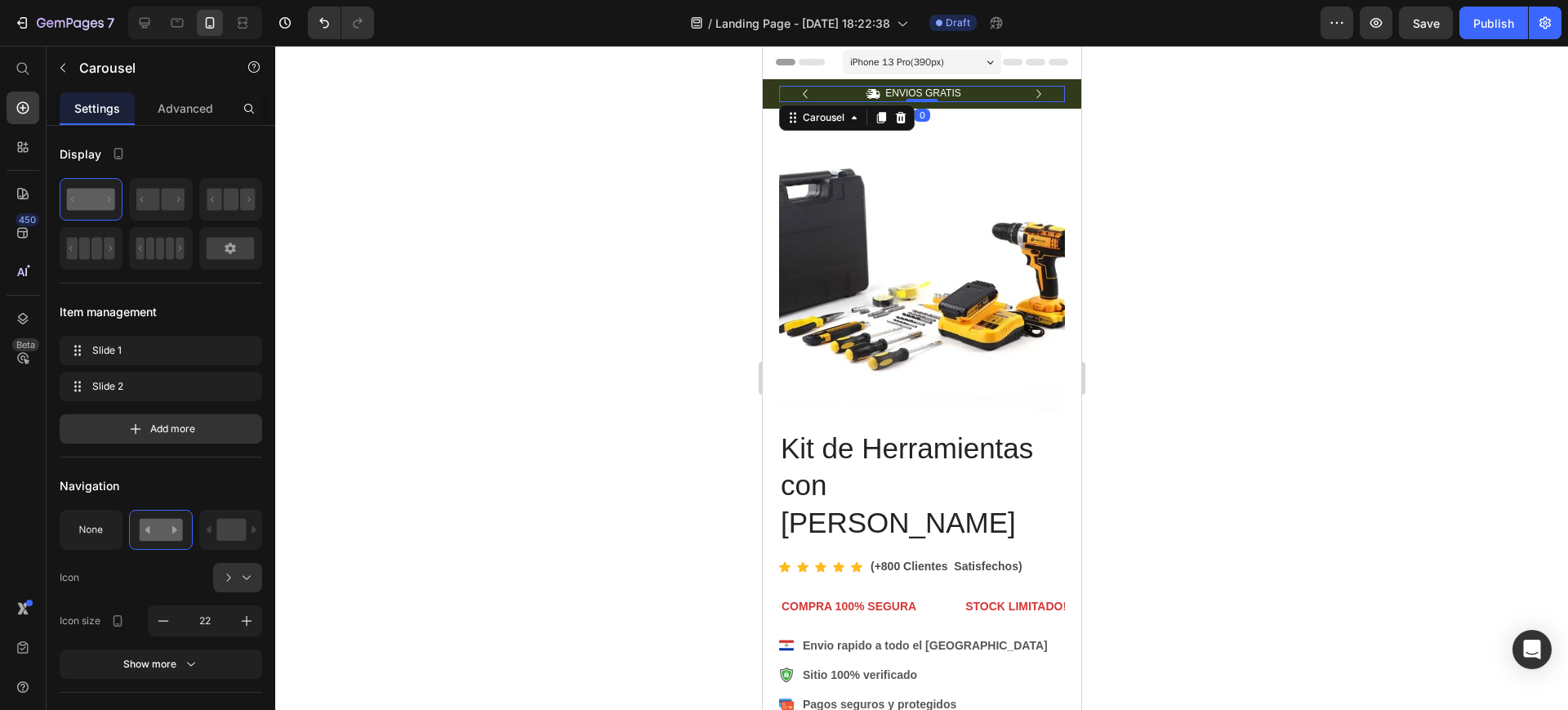 click 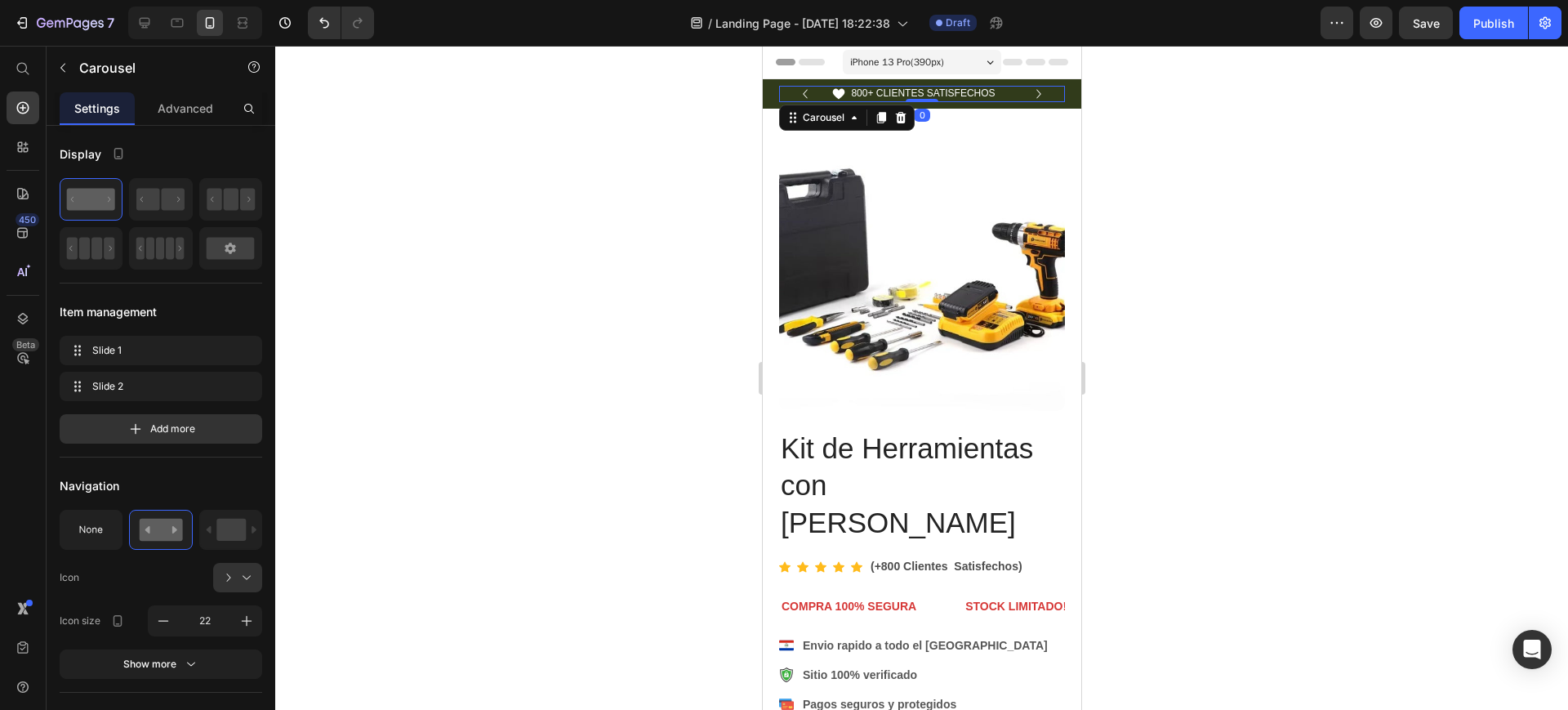 click 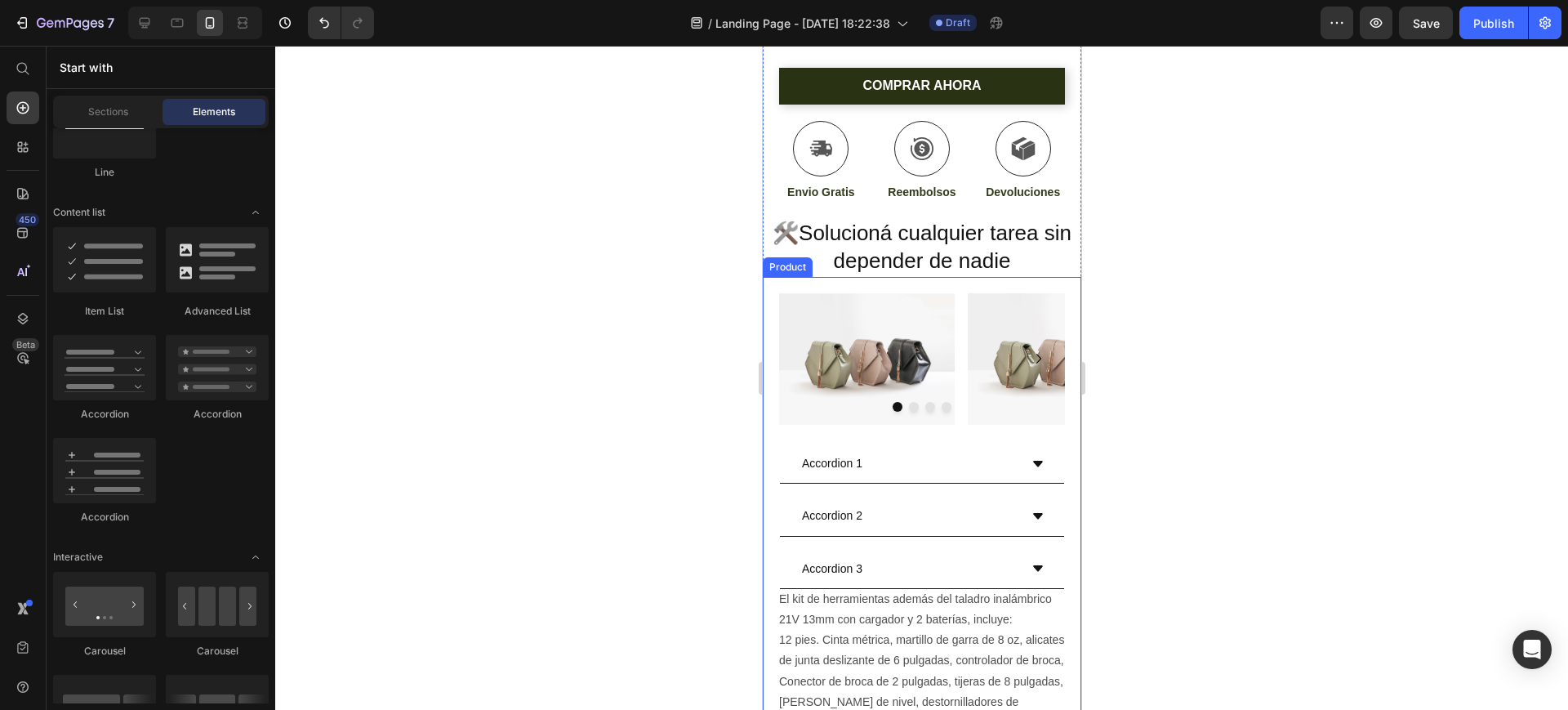 scroll, scrollTop: 715, scrollLeft: 0, axis: vertical 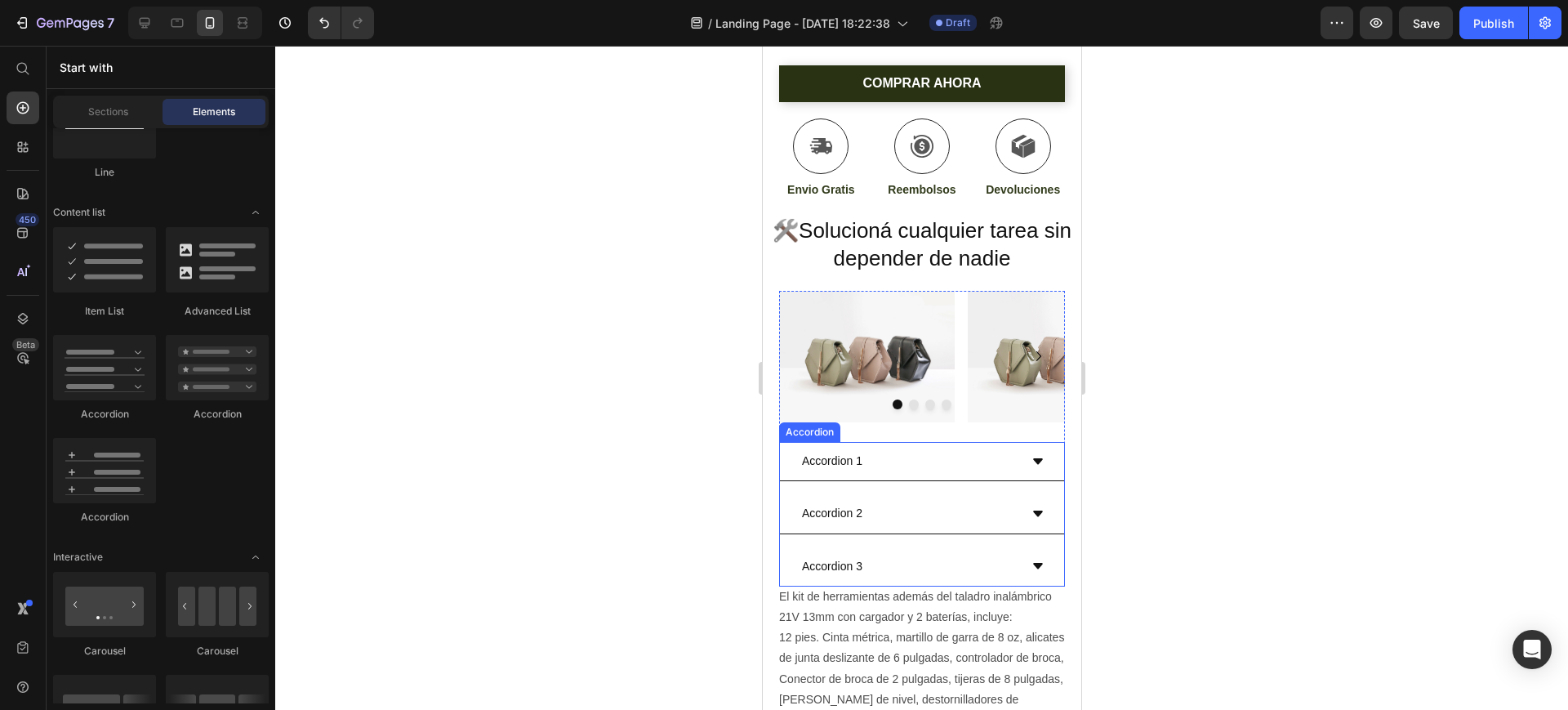 click on "Accordion 1
Accordion 2
Accordion 3" at bounding box center (921, 514) 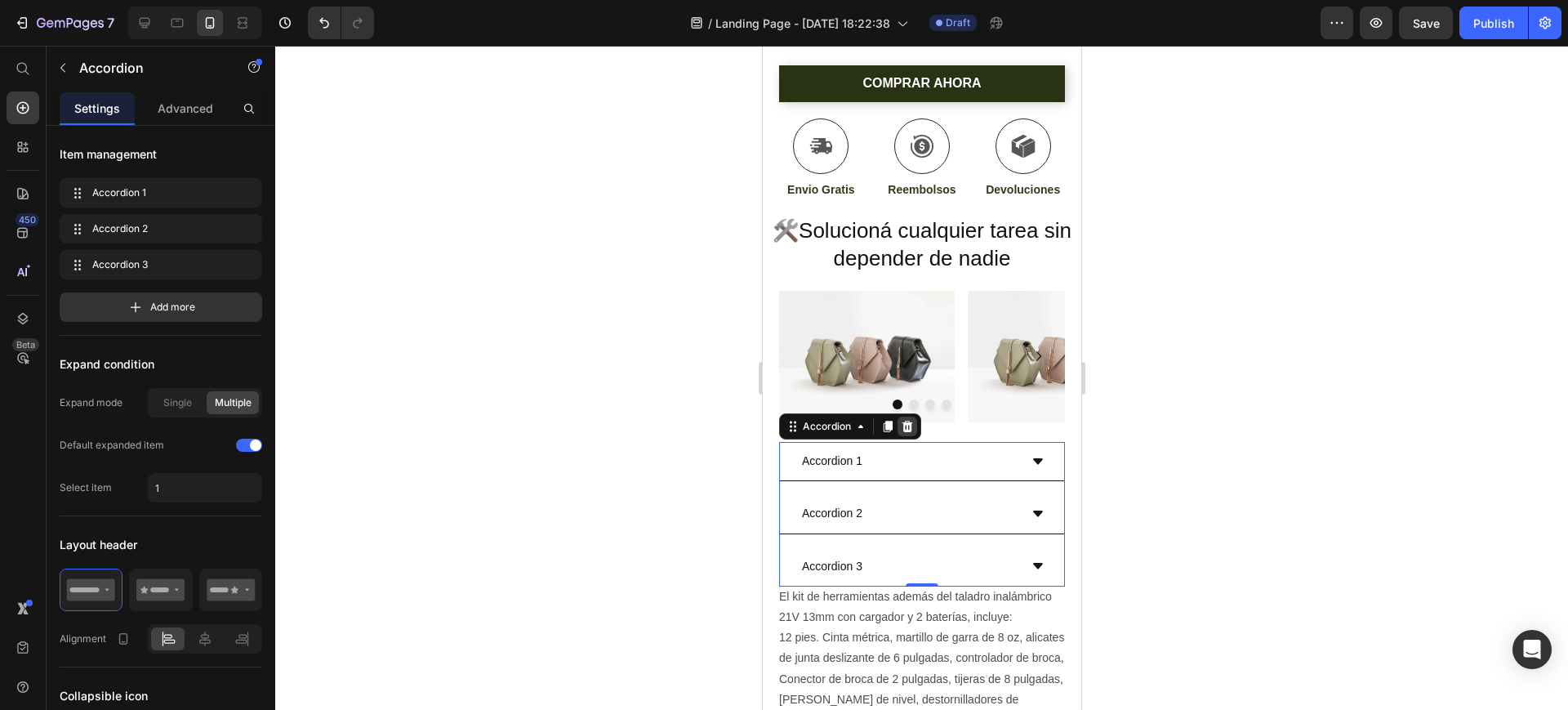 click 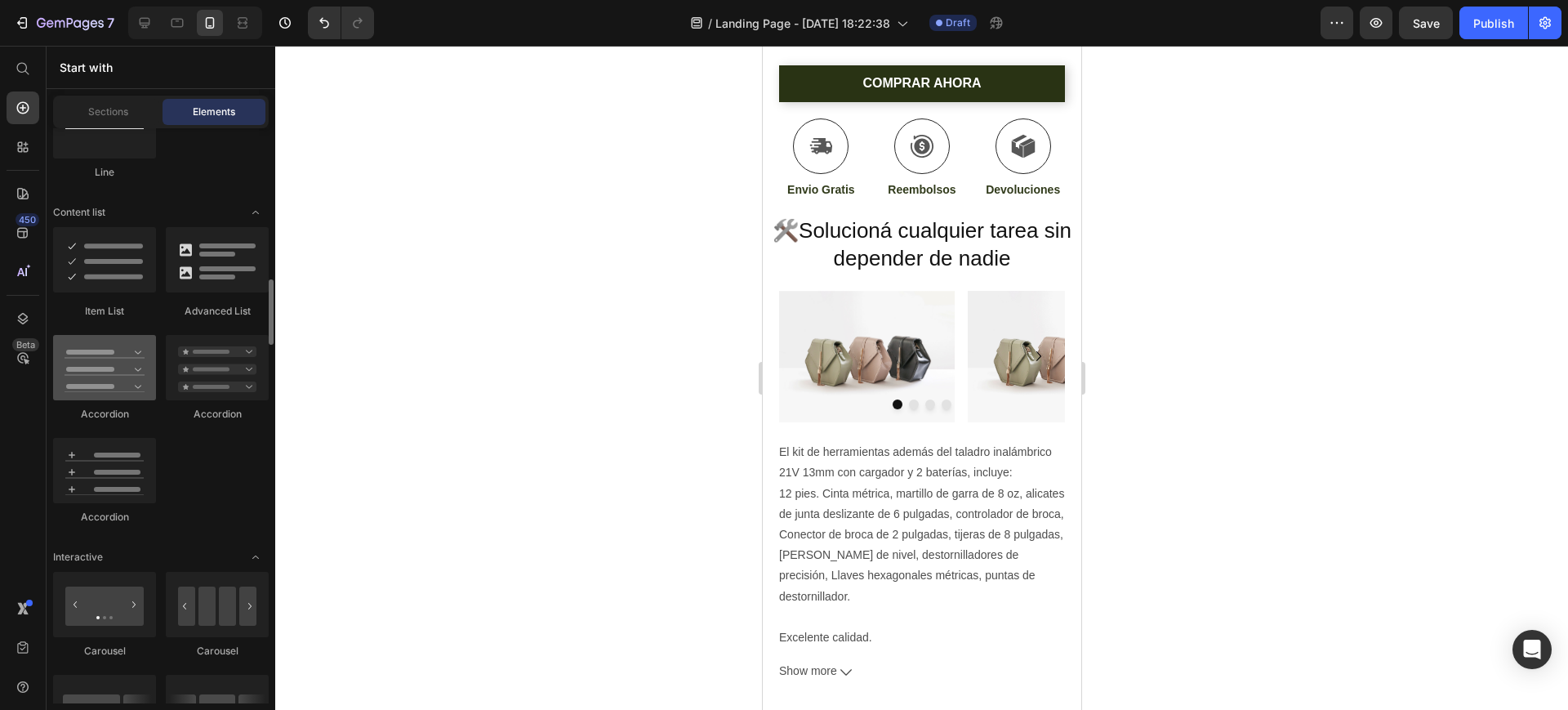 click at bounding box center (105, 368) 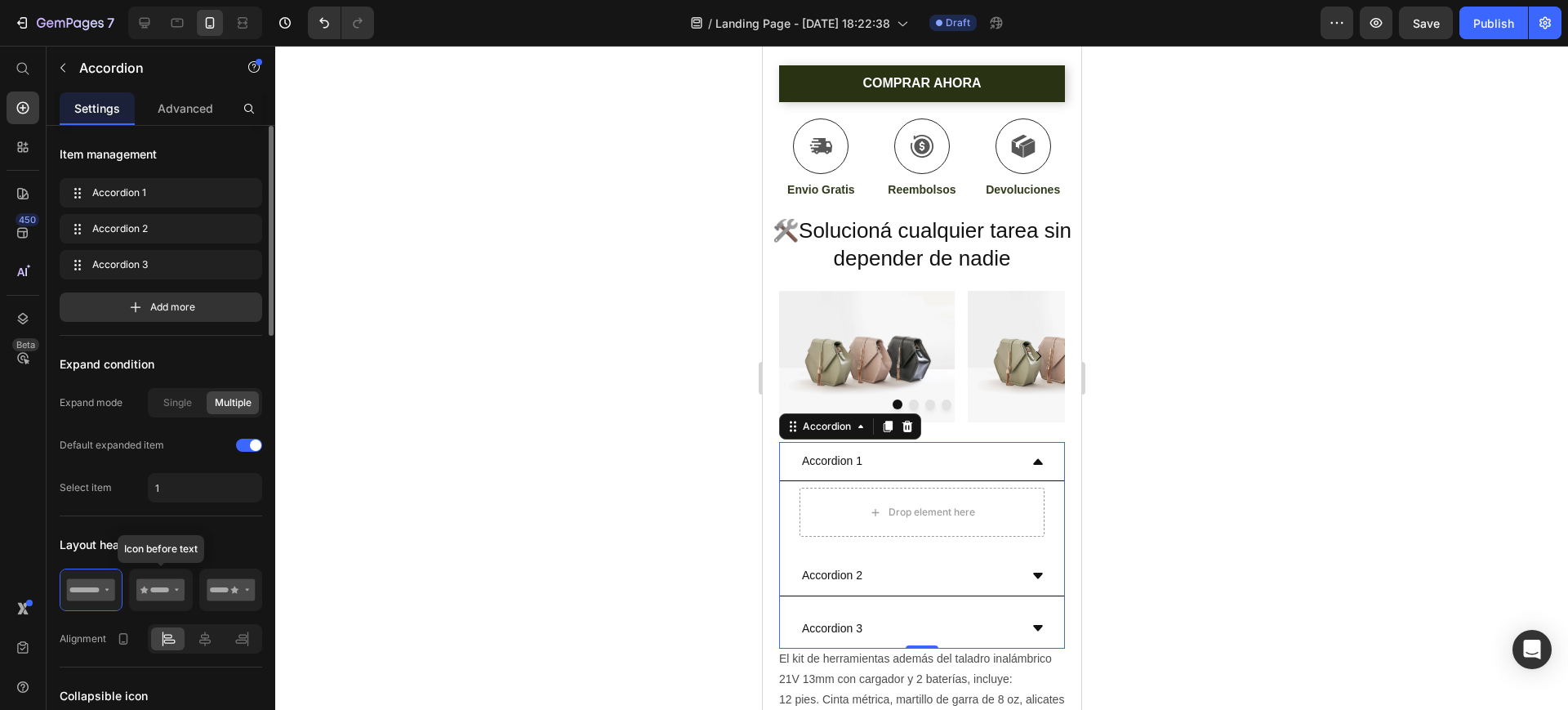 click 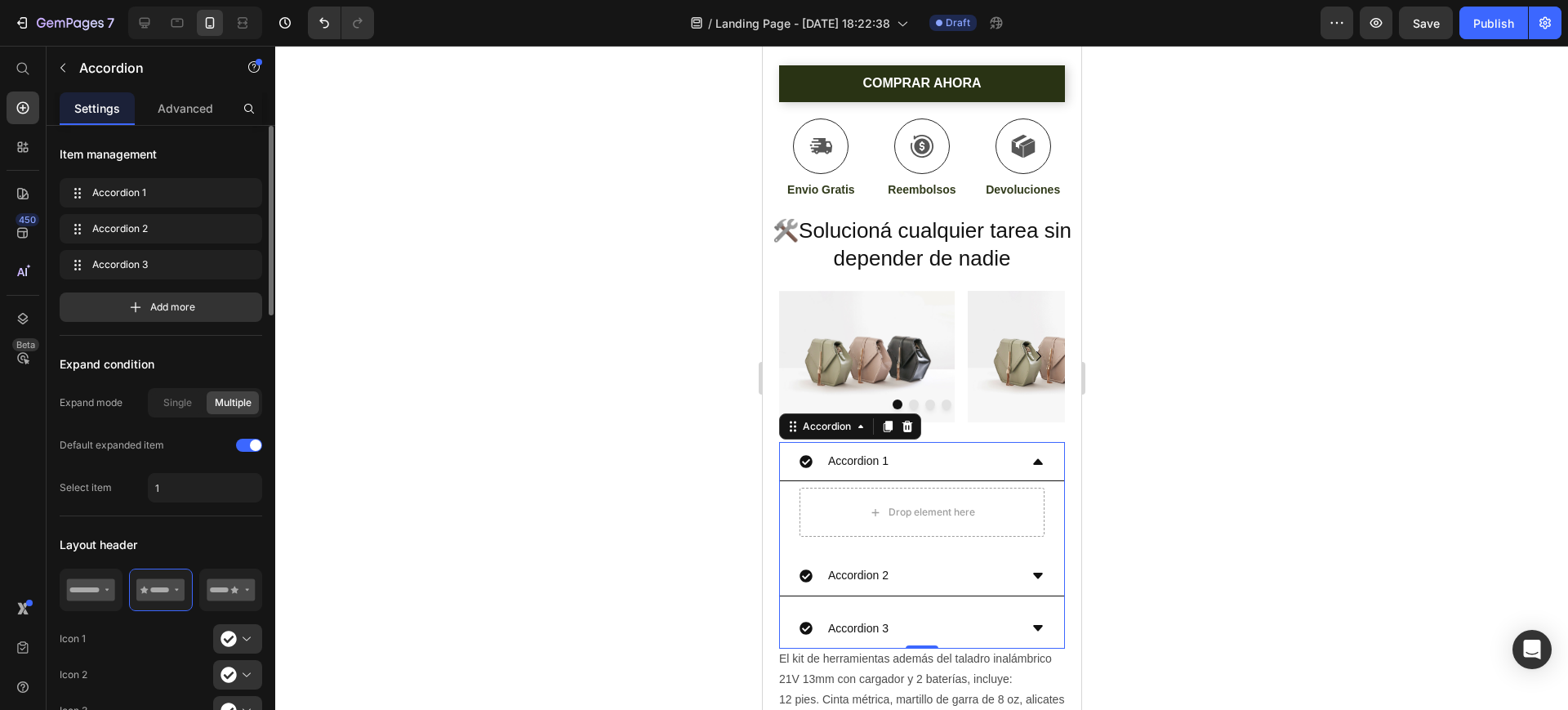 scroll, scrollTop: 102, scrollLeft: 0, axis: vertical 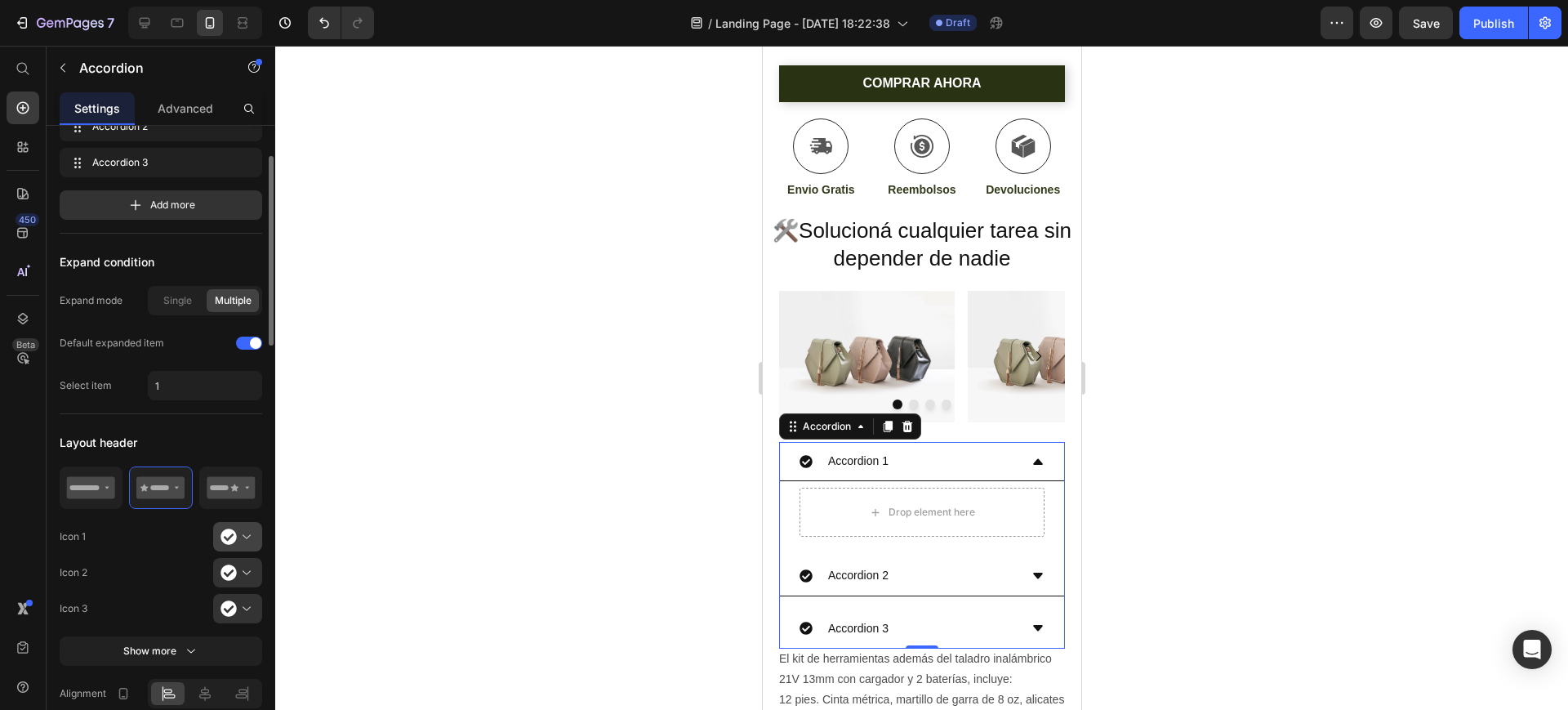 click at bounding box center (244, 537) 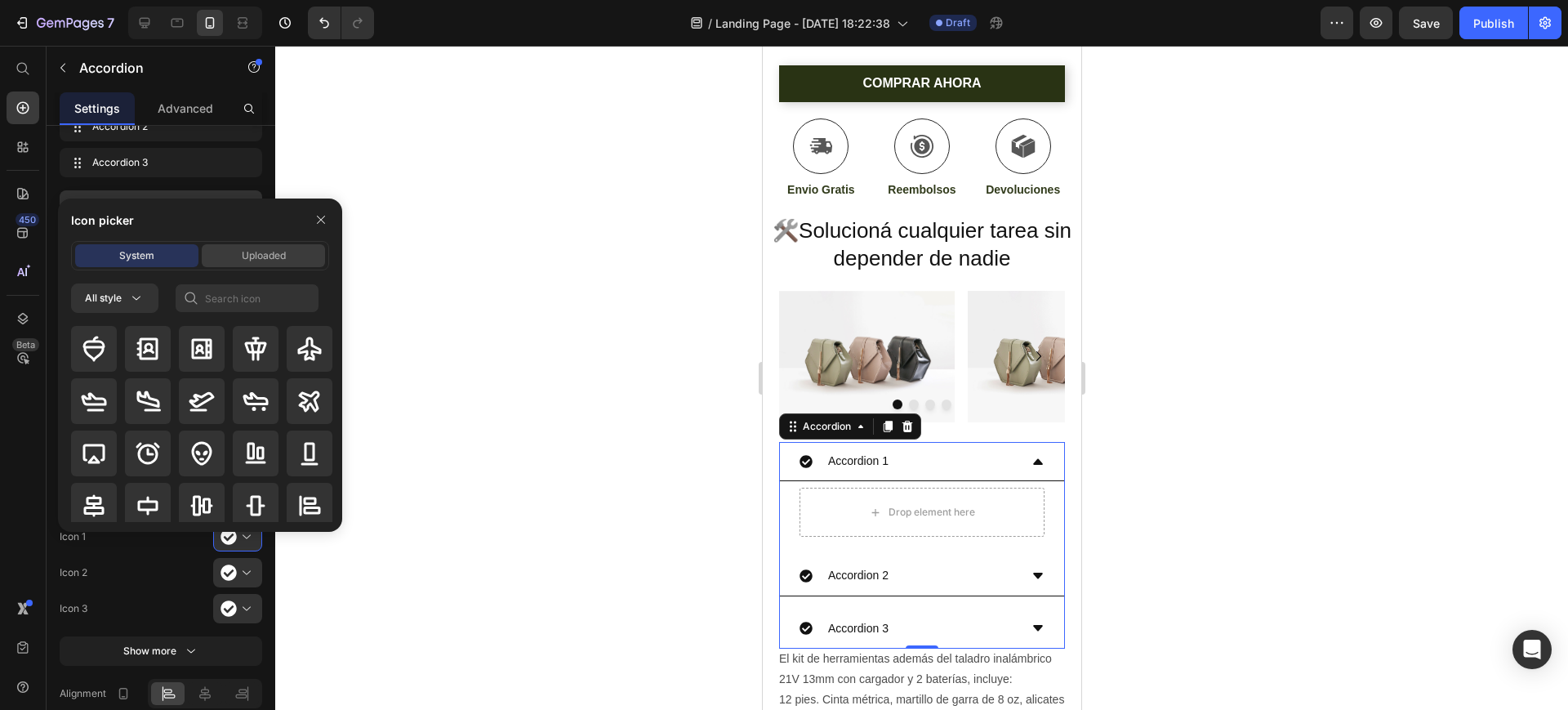 click on "Uploaded" at bounding box center [263, 256] 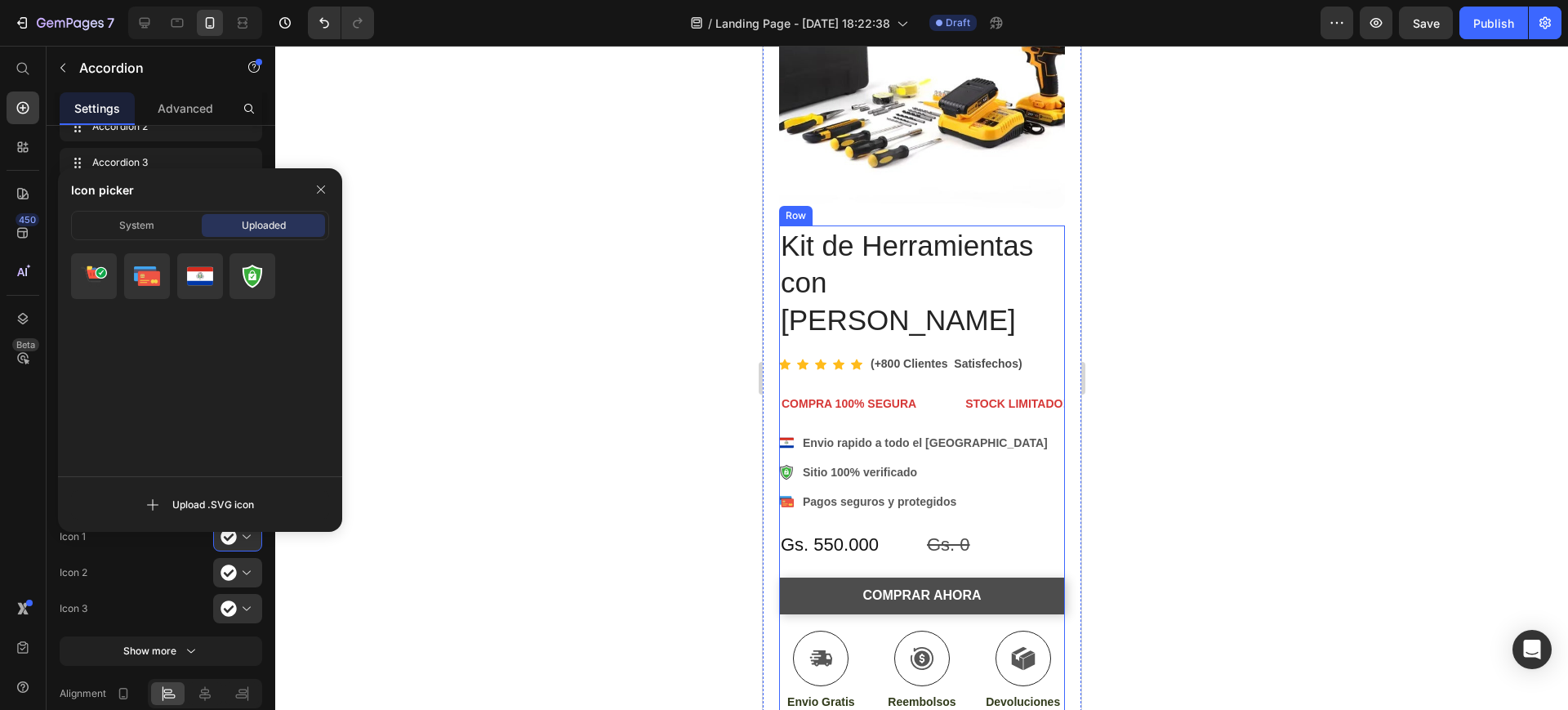 scroll, scrollTop: 204, scrollLeft: 0, axis: vertical 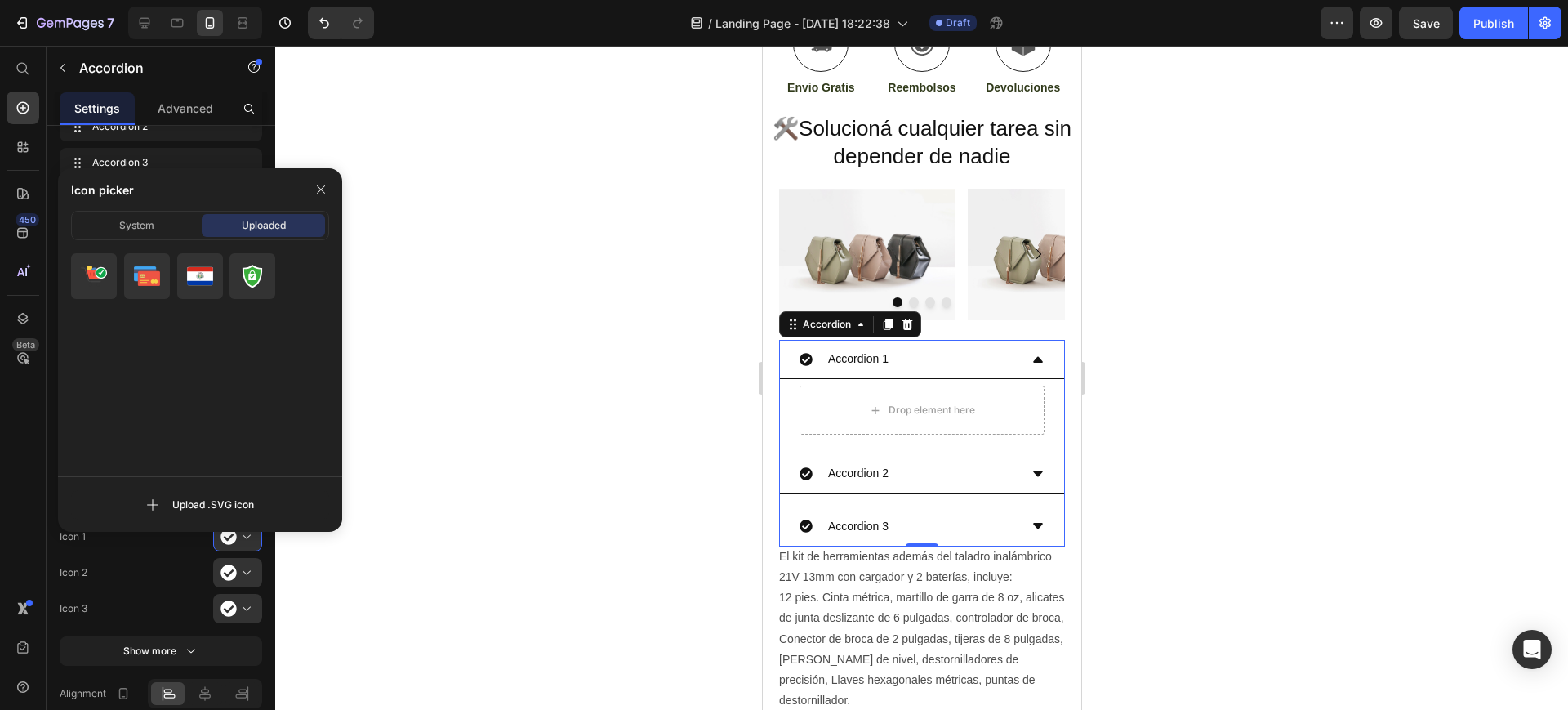 click on "Accordion 1" at bounding box center [908, 359] 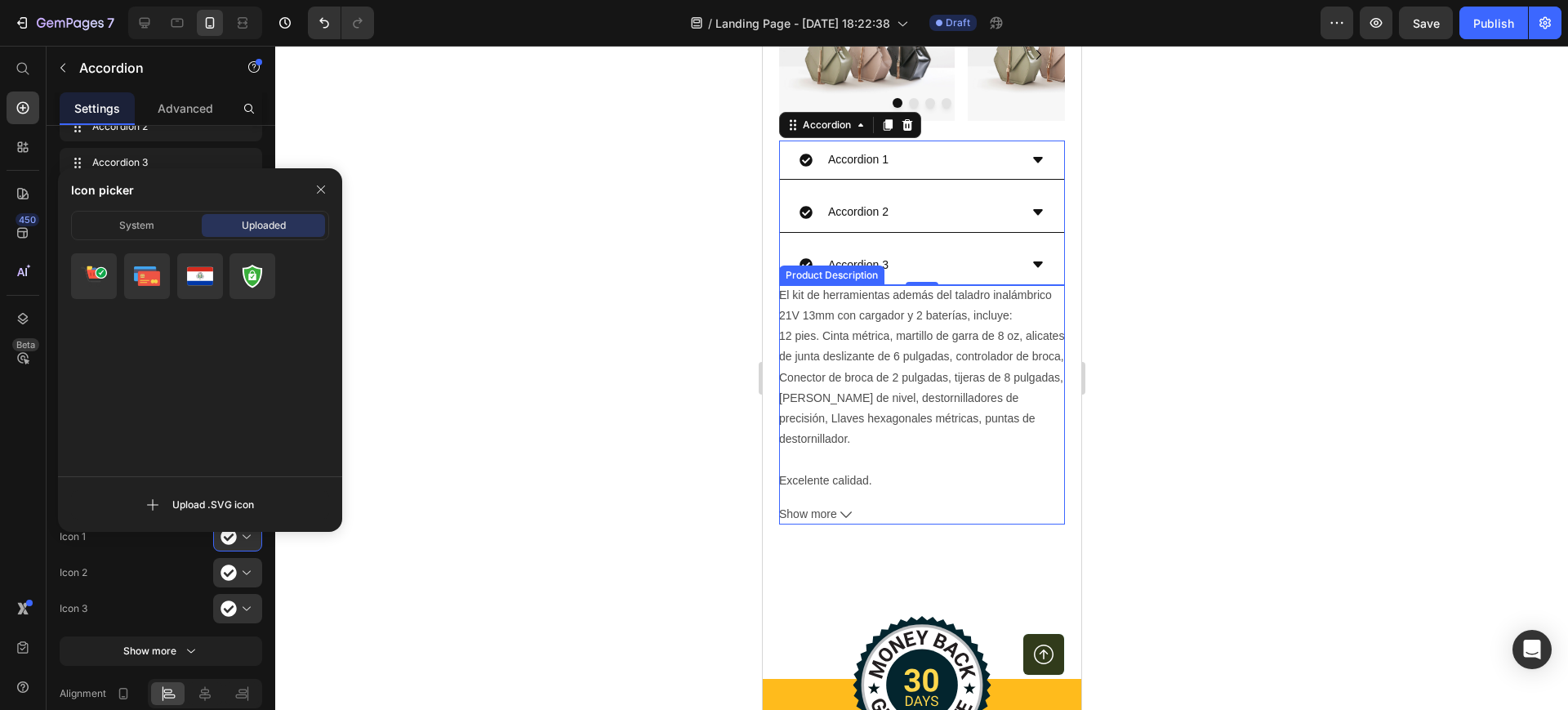 scroll, scrollTop: 1021, scrollLeft: 0, axis: vertical 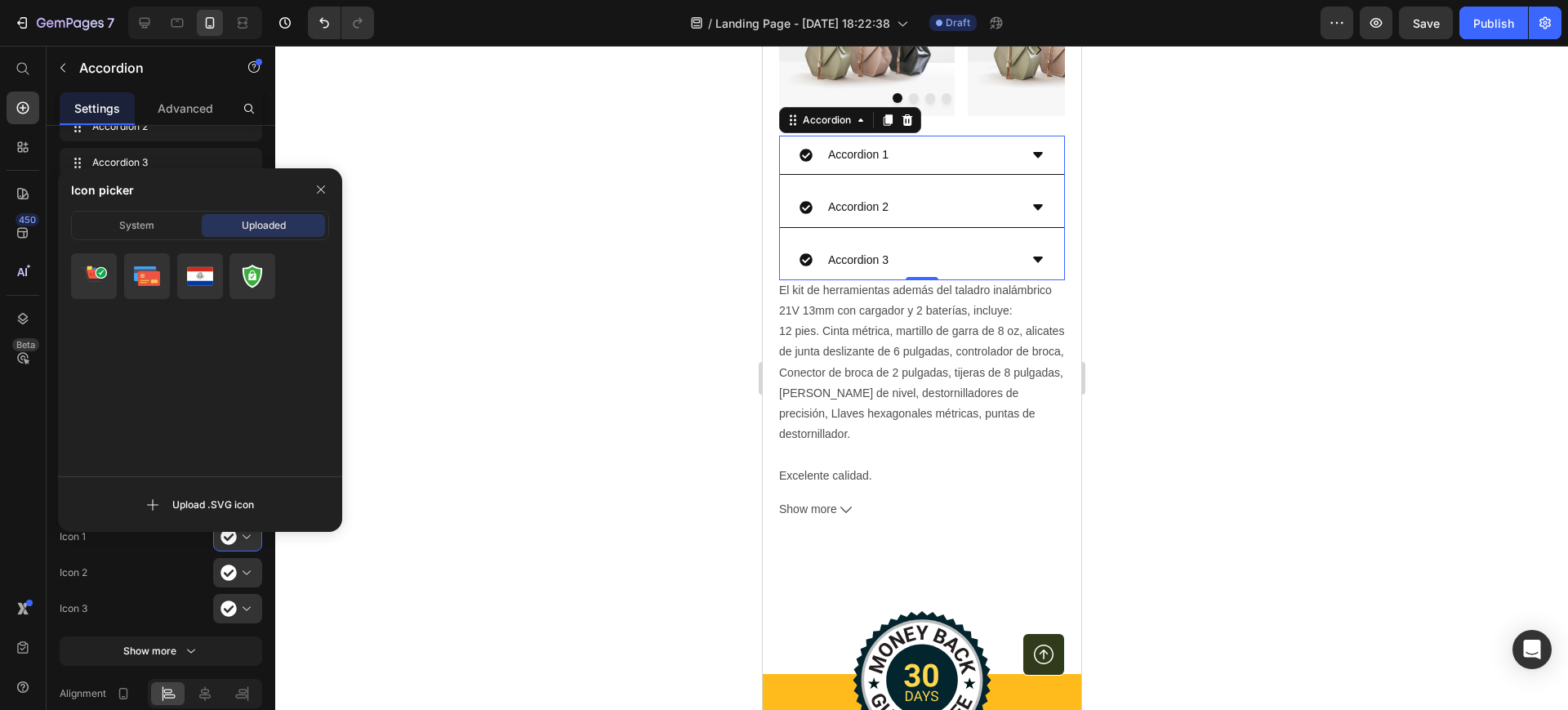 click on "Accordion 3" at bounding box center [921, 261] 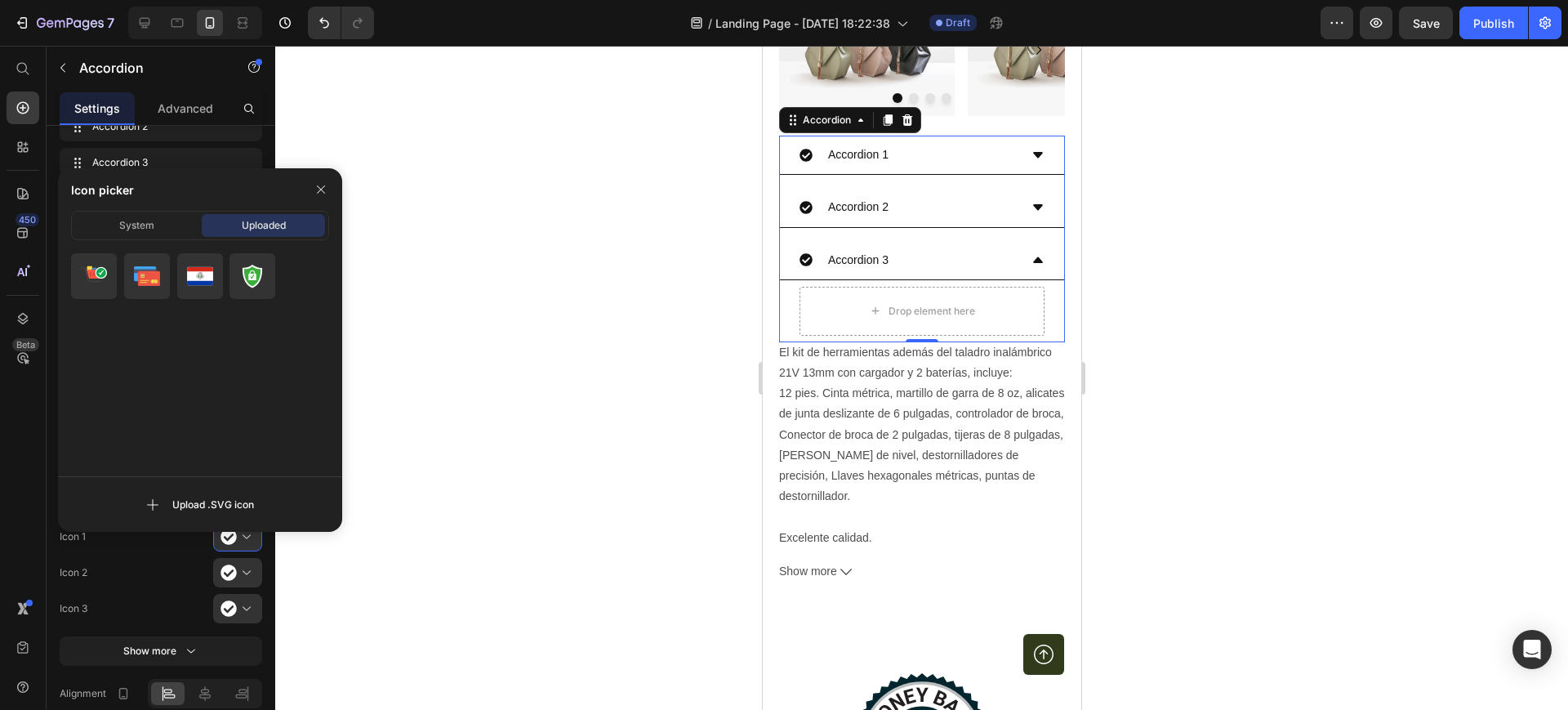 click on "Accordion 3" at bounding box center [921, 261] 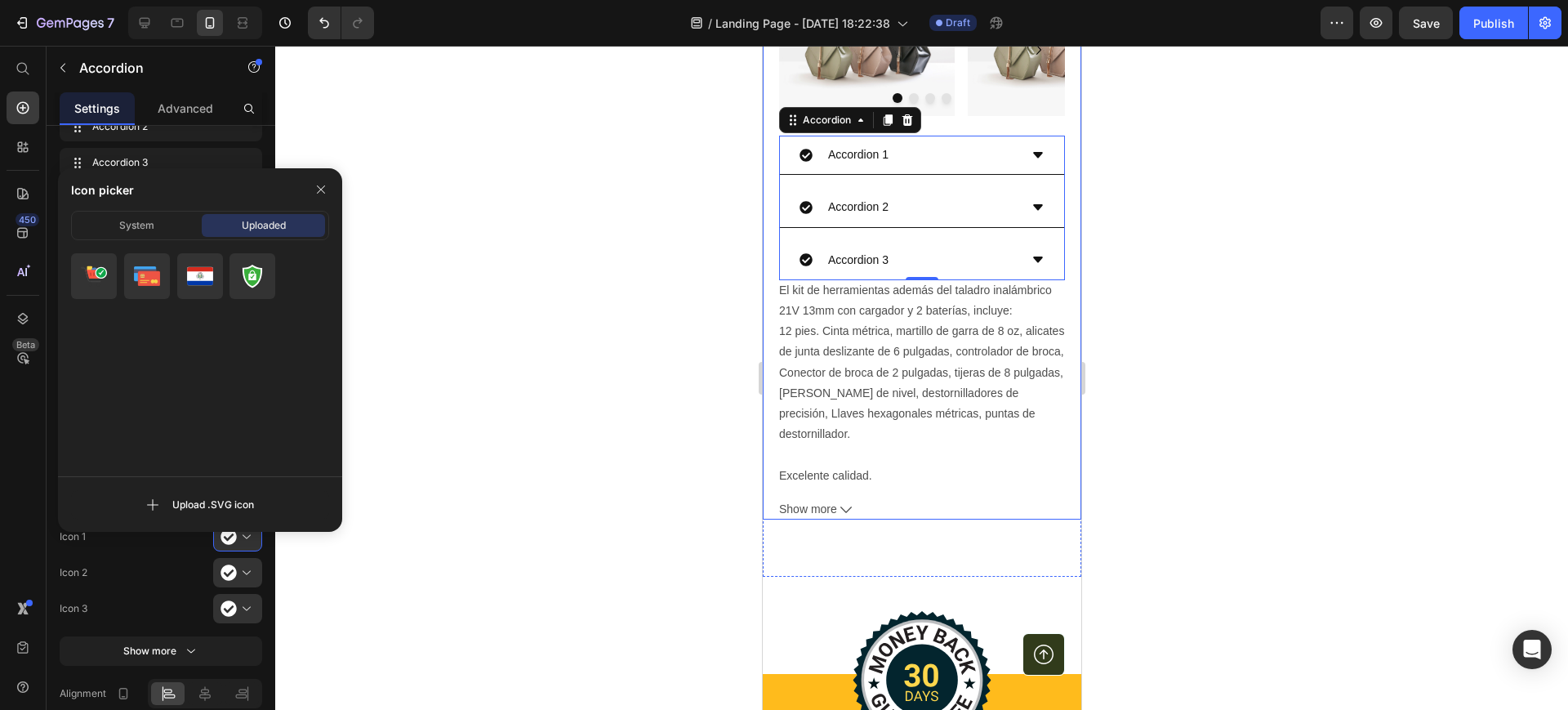 click on "Image Image Image Image Image
Carousel
Accordion 1
Accordion 2
Accordion 3 Accordion   0 Row Hydrate, rejuvenate, and glow with our revolutionary cream. Unleash your skin's potential today. Text Block El kit de herramientas además del taladro inalámbrico 21V 13mm con cargador y 2 baterías, incluye:  12 pies. Cinta métrica, martillo de garra de 8 oz, alicates de junta deslizante de 6 pulgadas, controlador de broca, Conector de broca de 2 pulgadas, tijeras de 8 pulgadas, regla de nivel, d estornilladores de precisión, Llaves hexagonales métricas, puntas de destornillador.  Excelente calidad.  Show more Product Description Row Product" at bounding box center (921, 243) 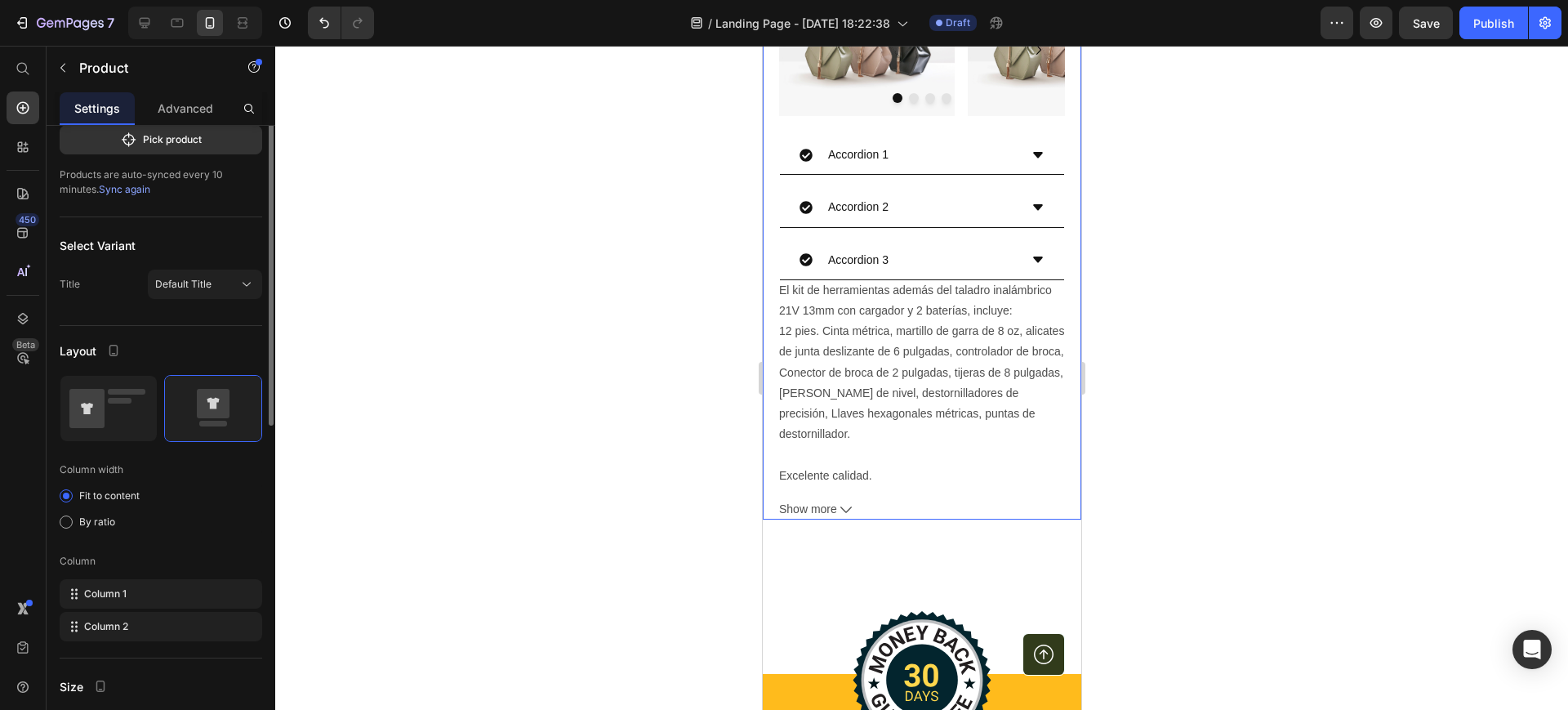 scroll, scrollTop: 0, scrollLeft: 0, axis: both 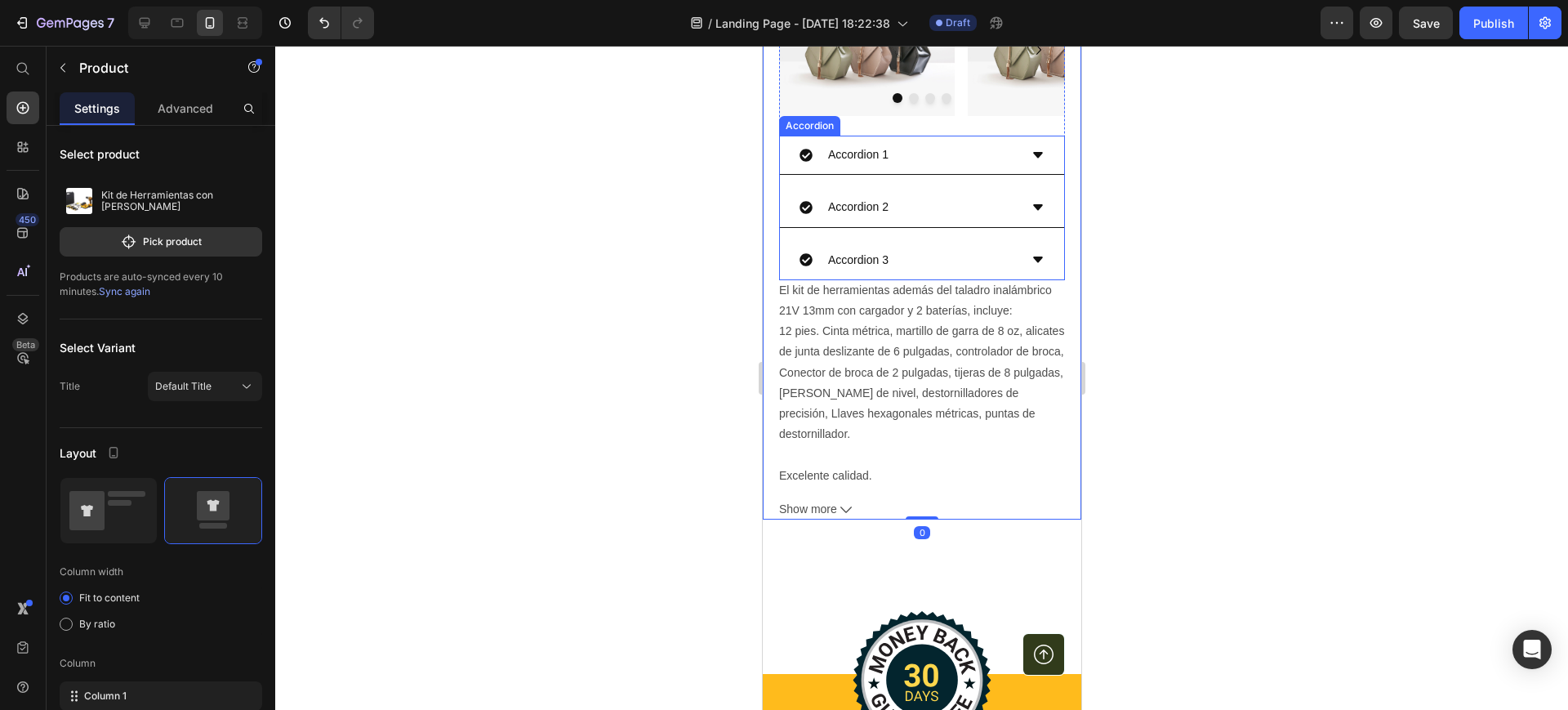 click on "Accordion 3" at bounding box center (921, 261) 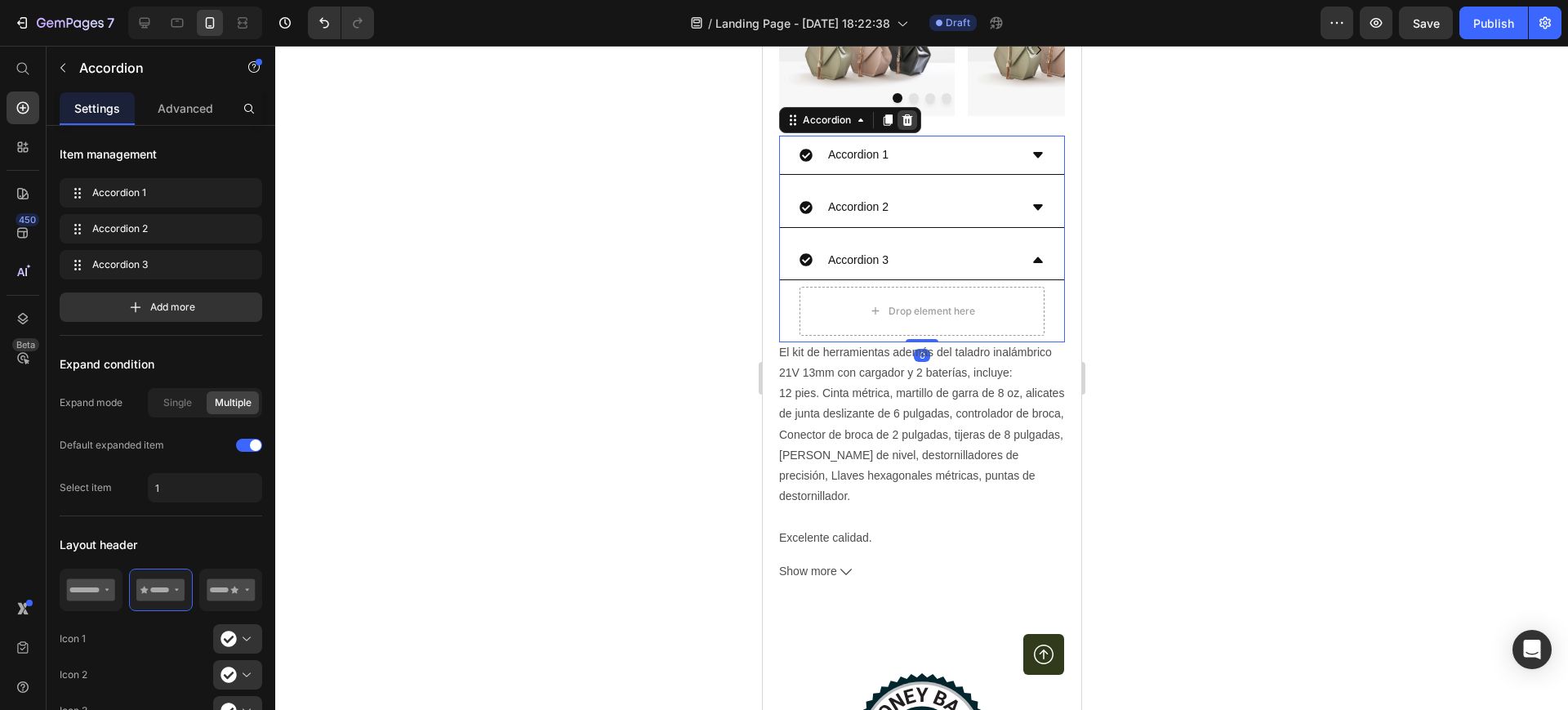 click 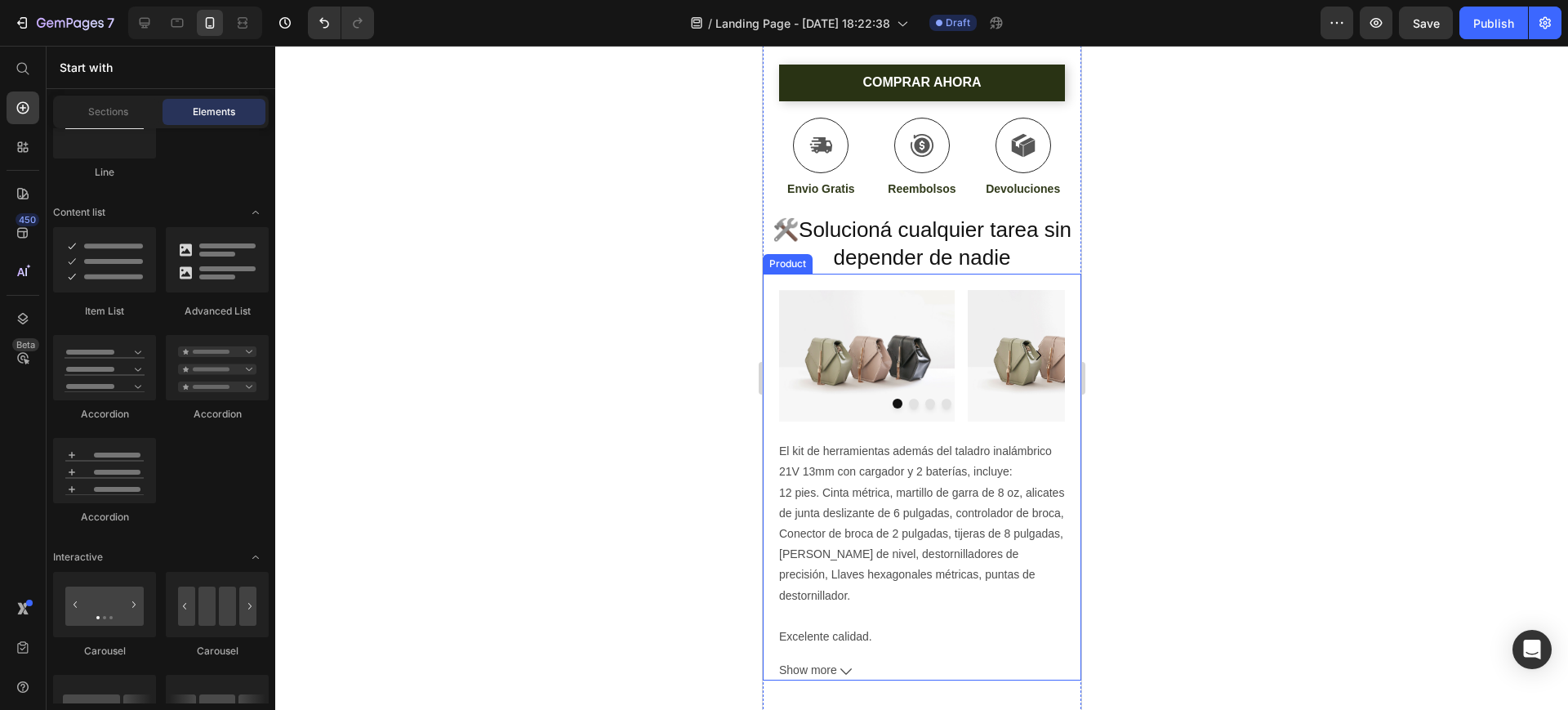 scroll, scrollTop: 715, scrollLeft: 0, axis: vertical 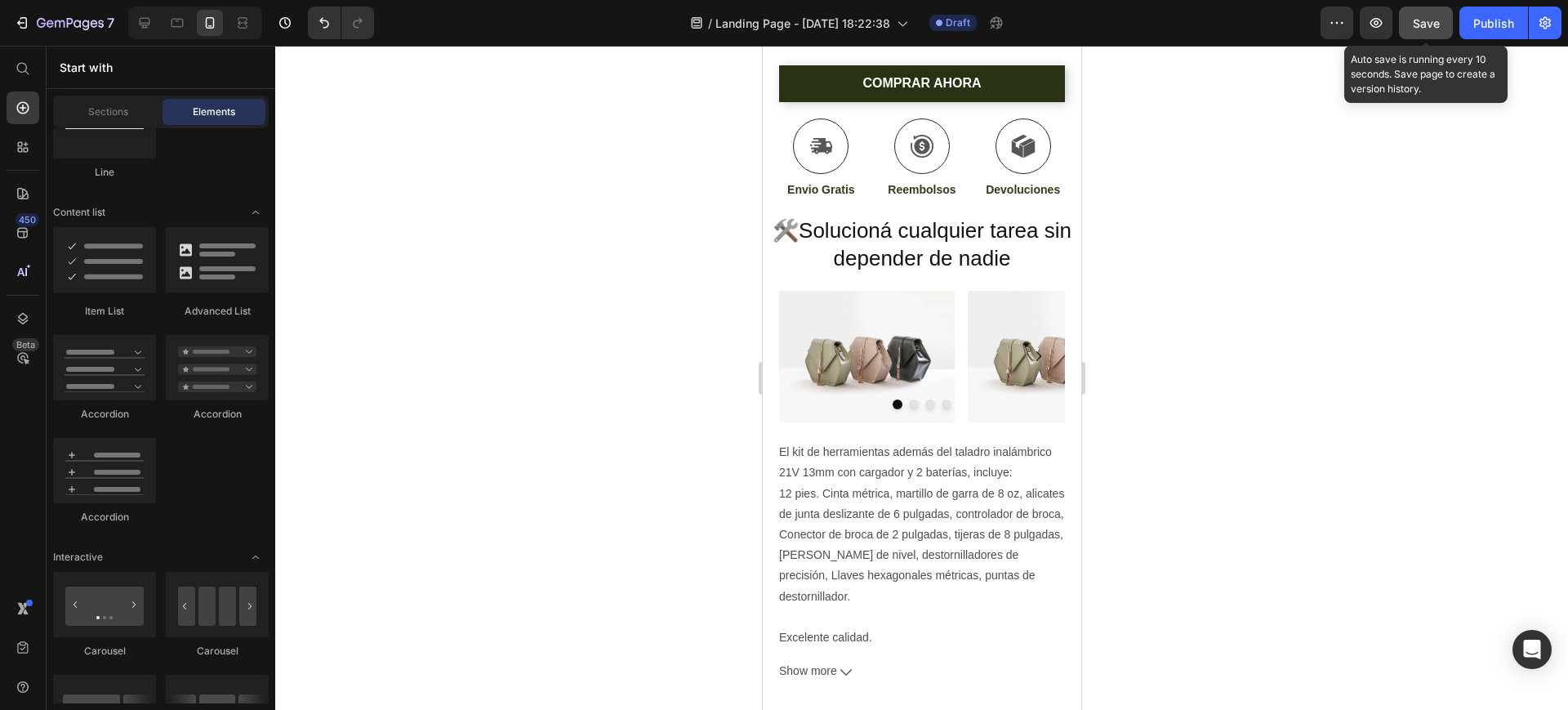 click on "Save" 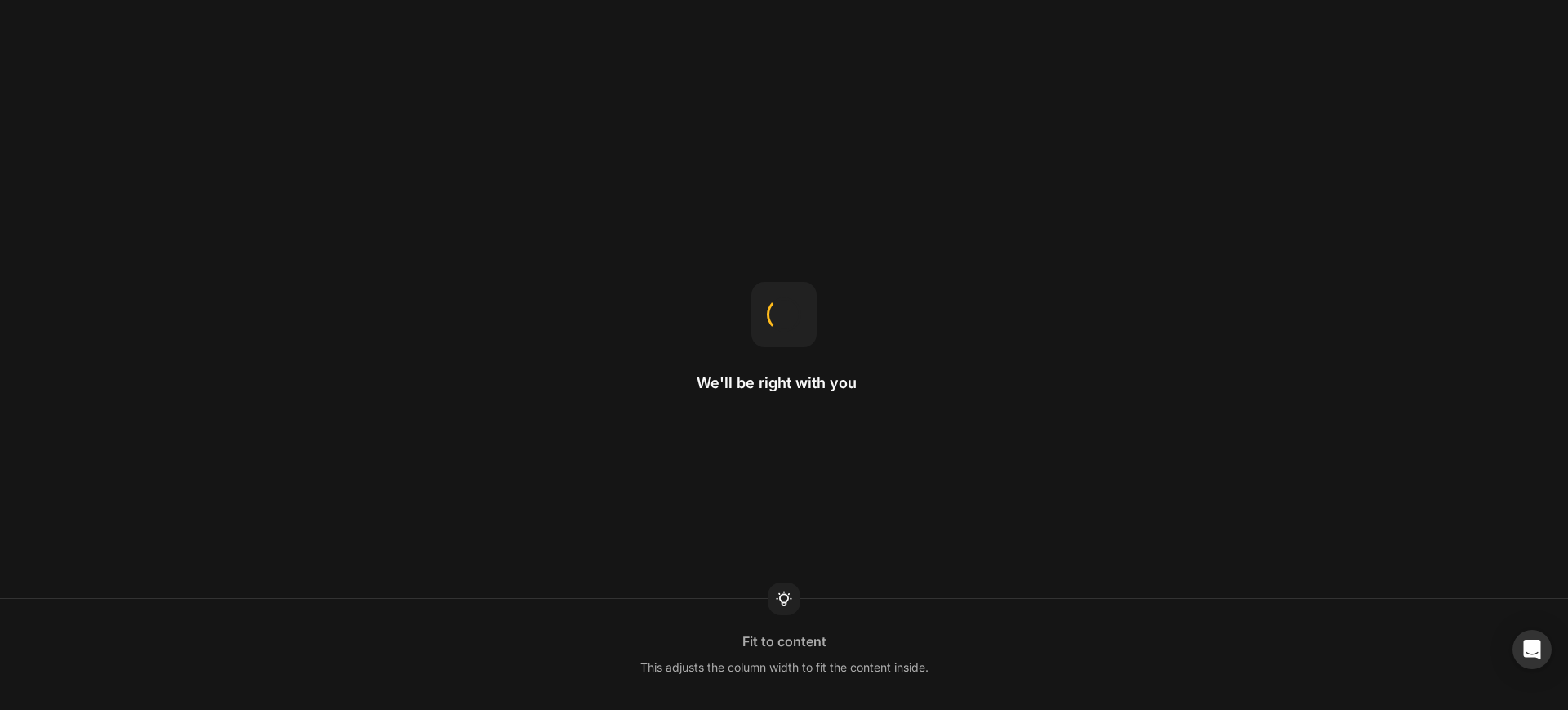 scroll, scrollTop: 0, scrollLeft: 0, axis: both 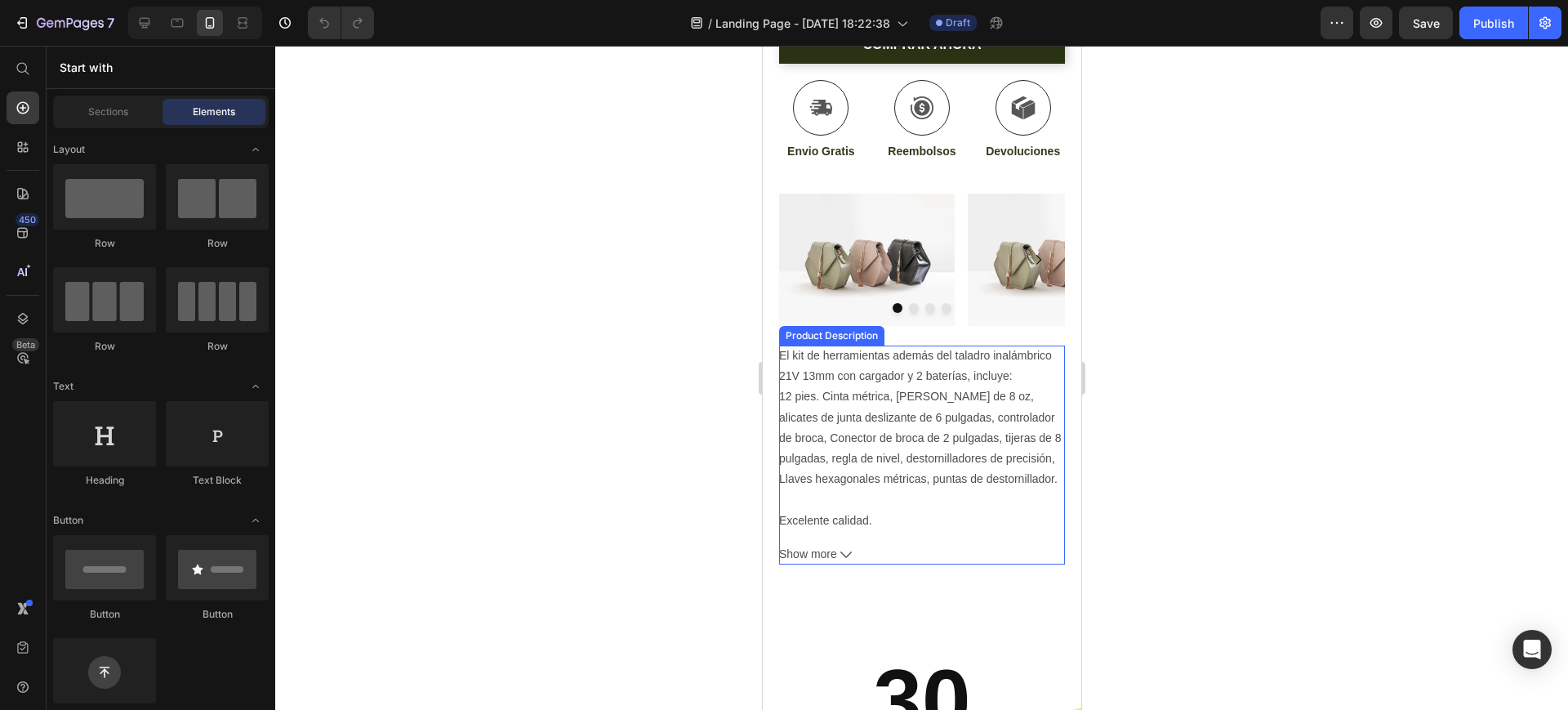 click on "El kit de herramientas además del taladro inalámbrico 21V 13mm con cargador y 2 baterías, incluye:  12 pies. Cinta métrica, [PERSON_NAME] de 8 oz, alicates de junta deslizante de 6 pulgadas, controlador de broca, Conector de broca de 2 pulgadas, tijeras de 8 pulgadas, regla de nivel, d estornilladores de precisión, Llaves hexagonales métricas, puntas de destornillador.  Excelente calidad." at bounding box center (921, 438) 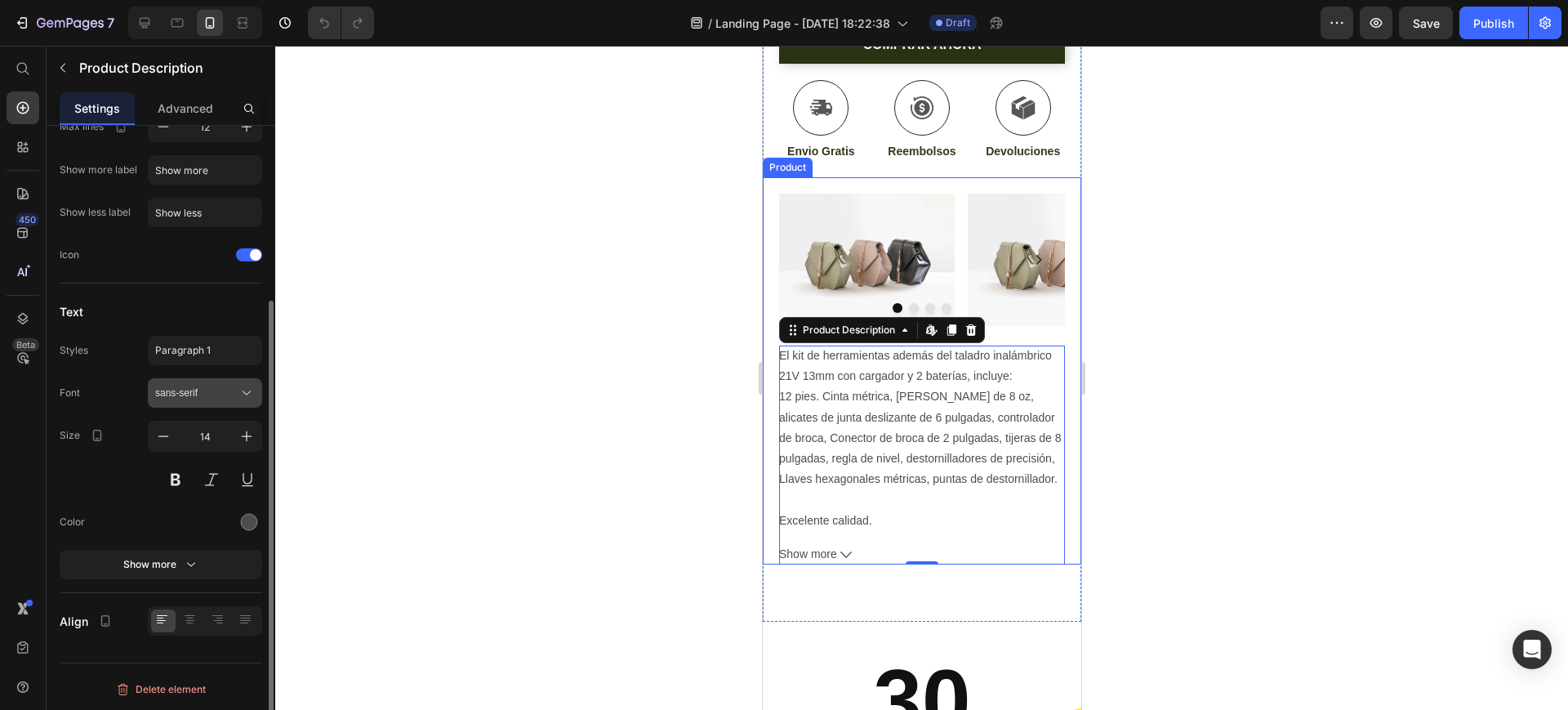 scroll, scrollTop: 0, scrollLeft: 0, axis: both 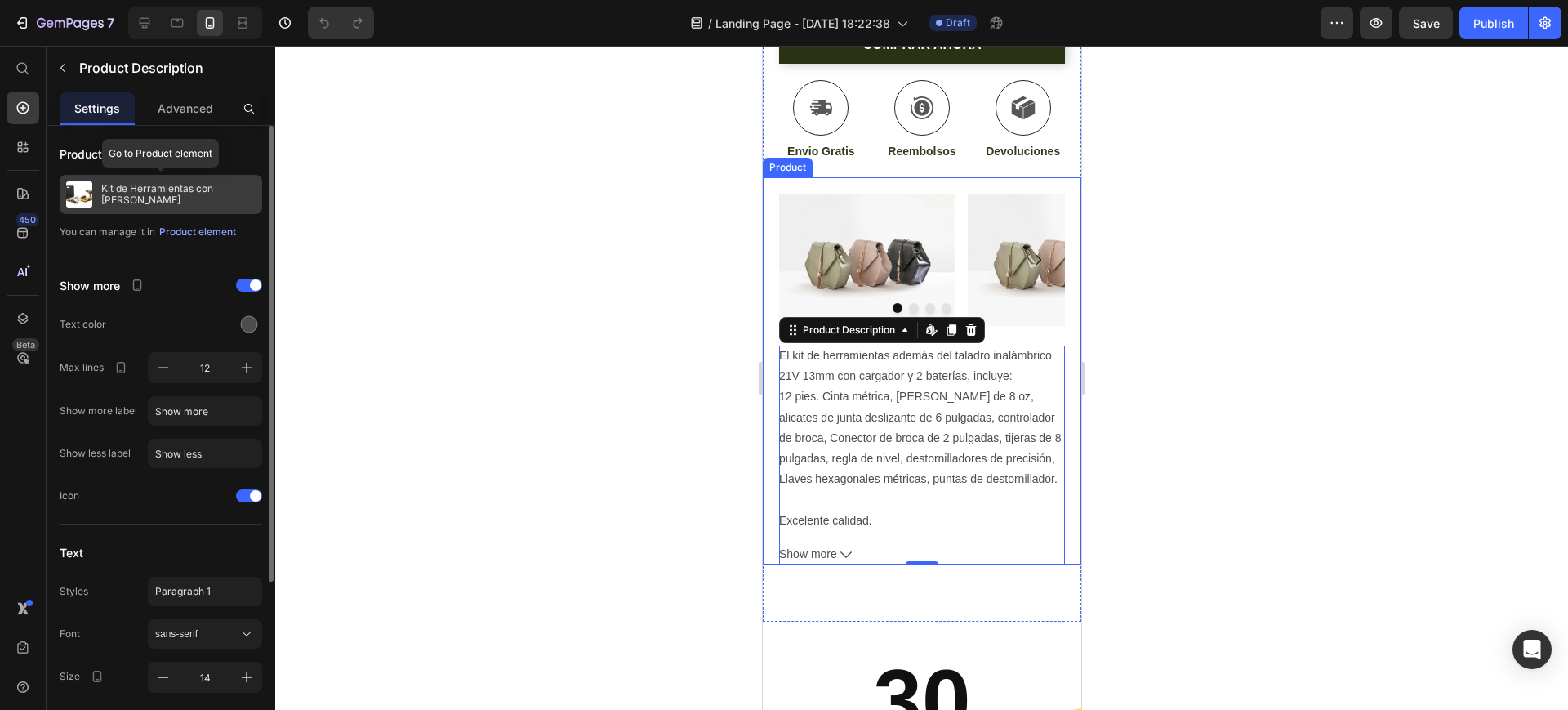 click on "Kit de Herramientas con [PERSON_NAME]" at bounding box center [178, 194] 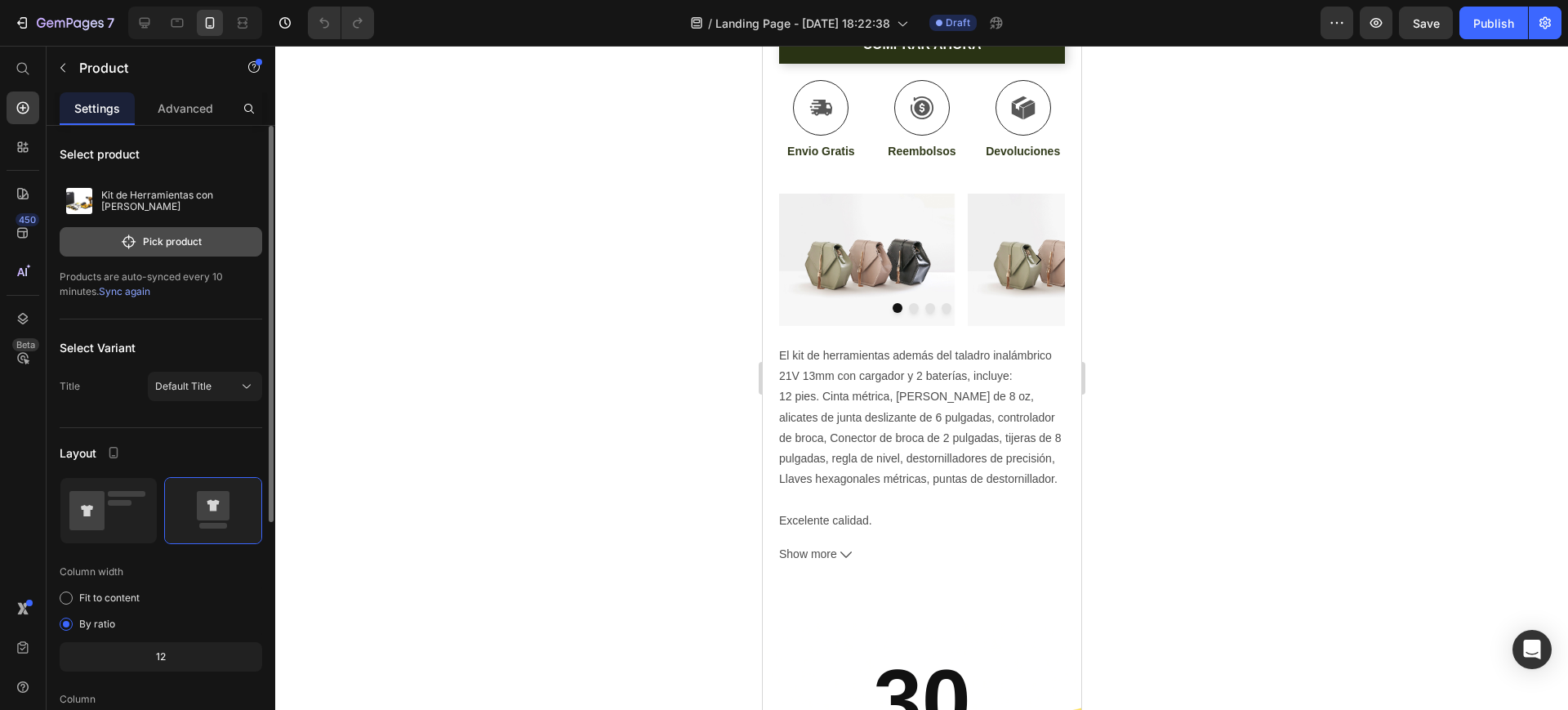 click on "Pick product" at bounding box center (161, 242) 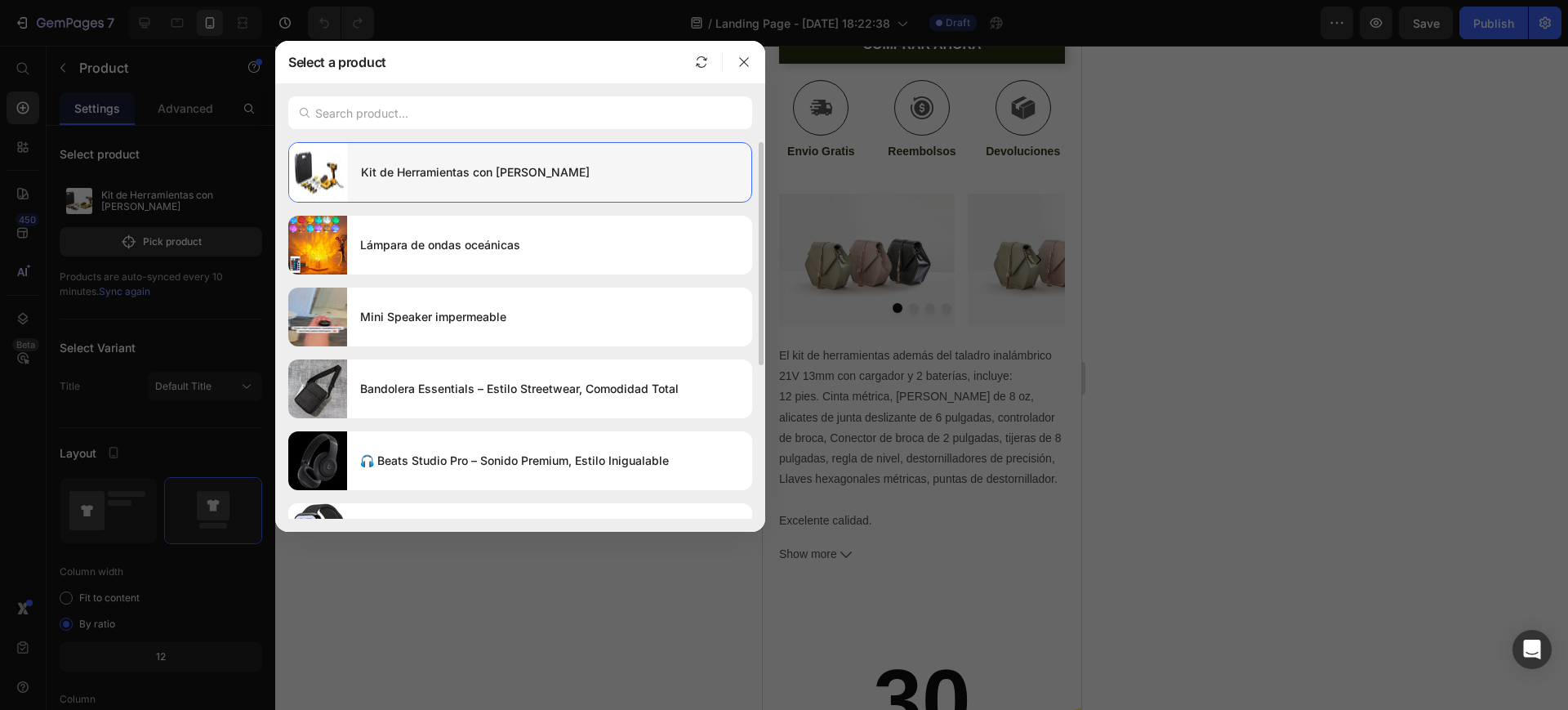 click on "Kit de Herramientas con [PERSON_NAME]" at bounding box center [550, 172] 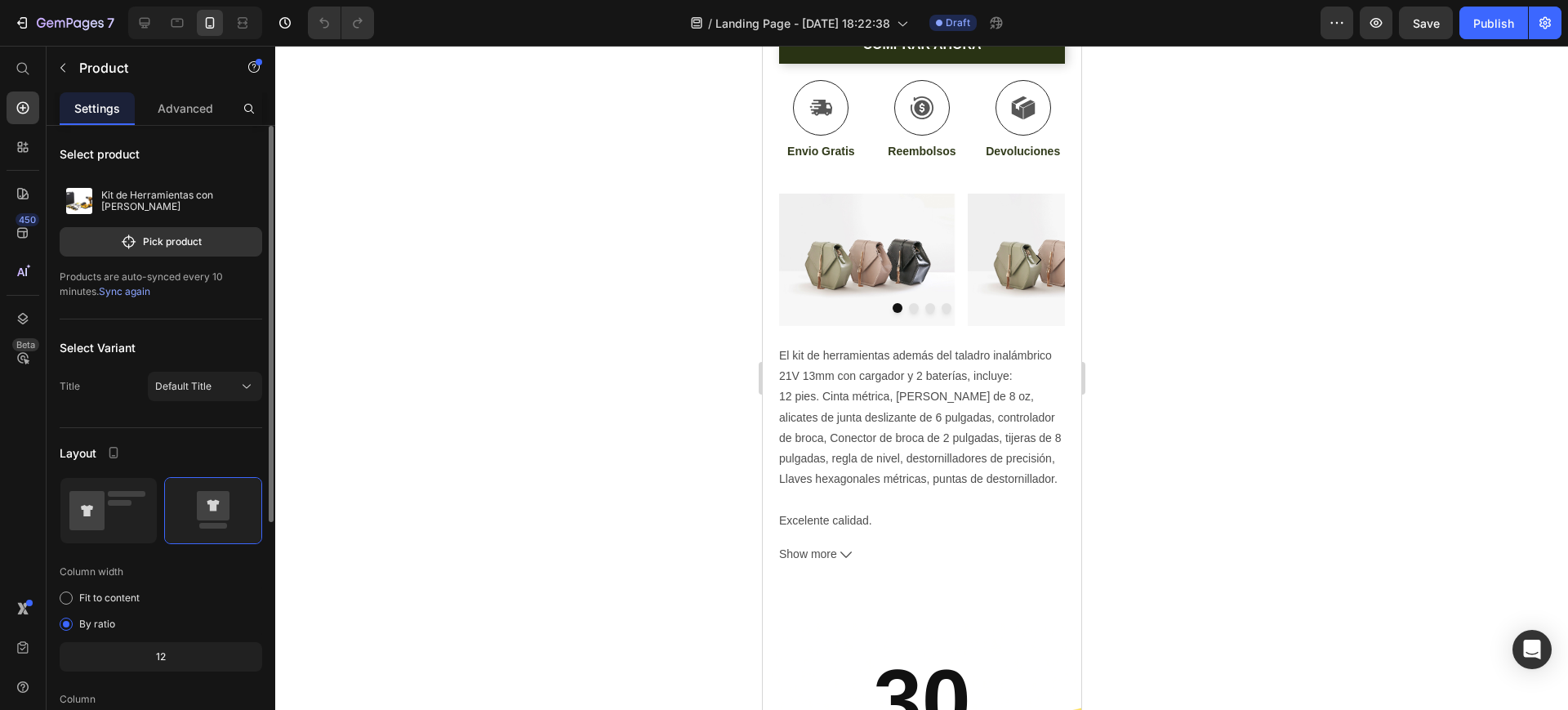 click on "Sync again" at bounding box center (124, 291) 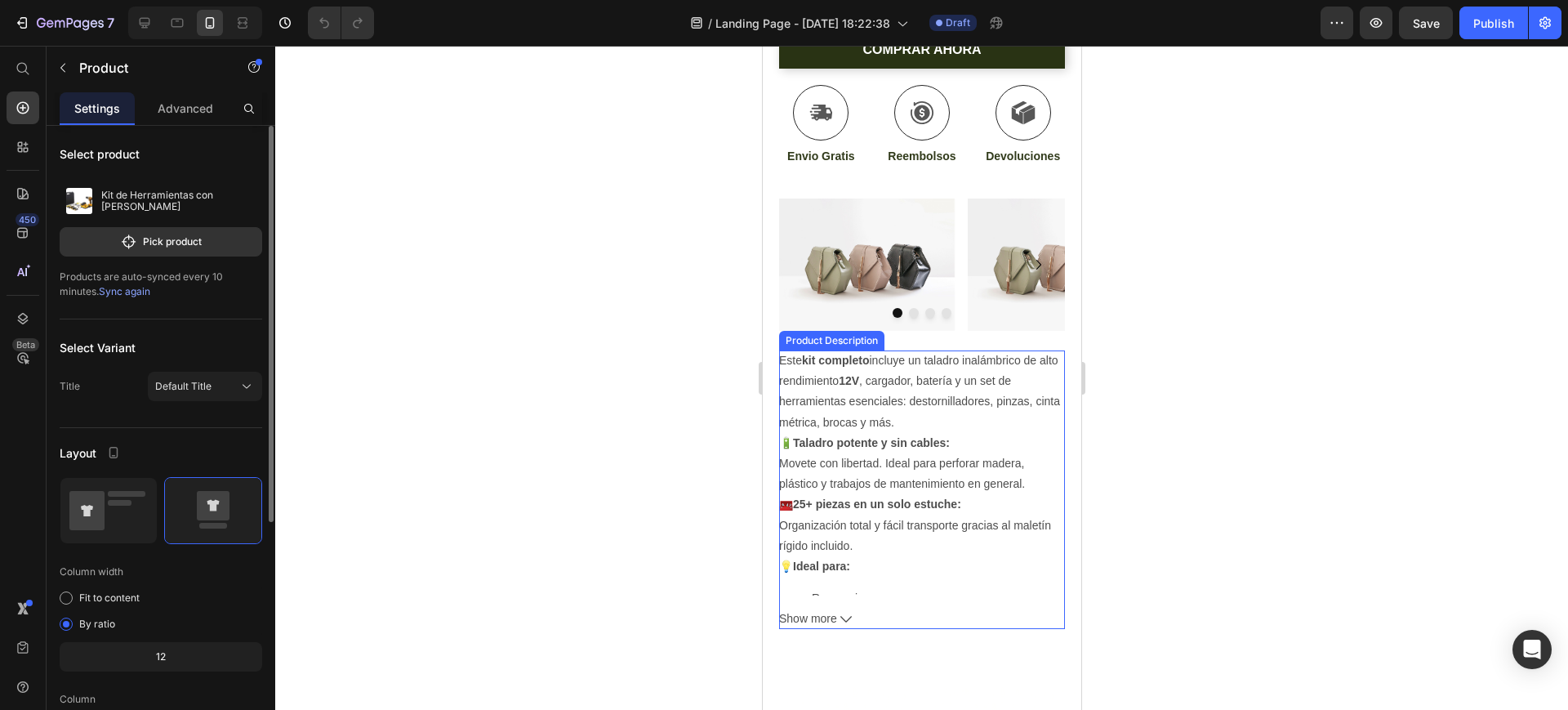 scroll, scrollTop: 817, scrollLeft: 0, axis: vertical 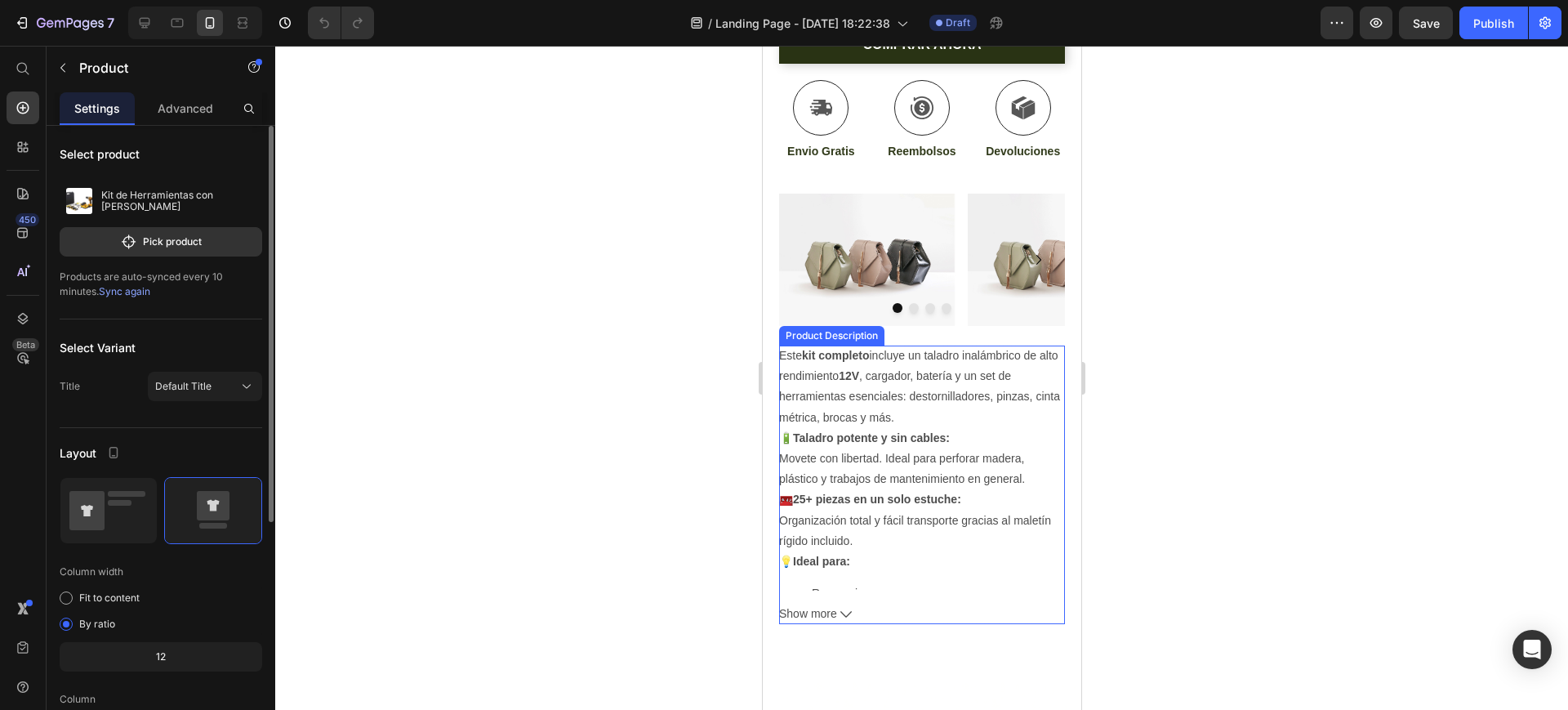 click on "Show more" at bounding box center (921, 614) 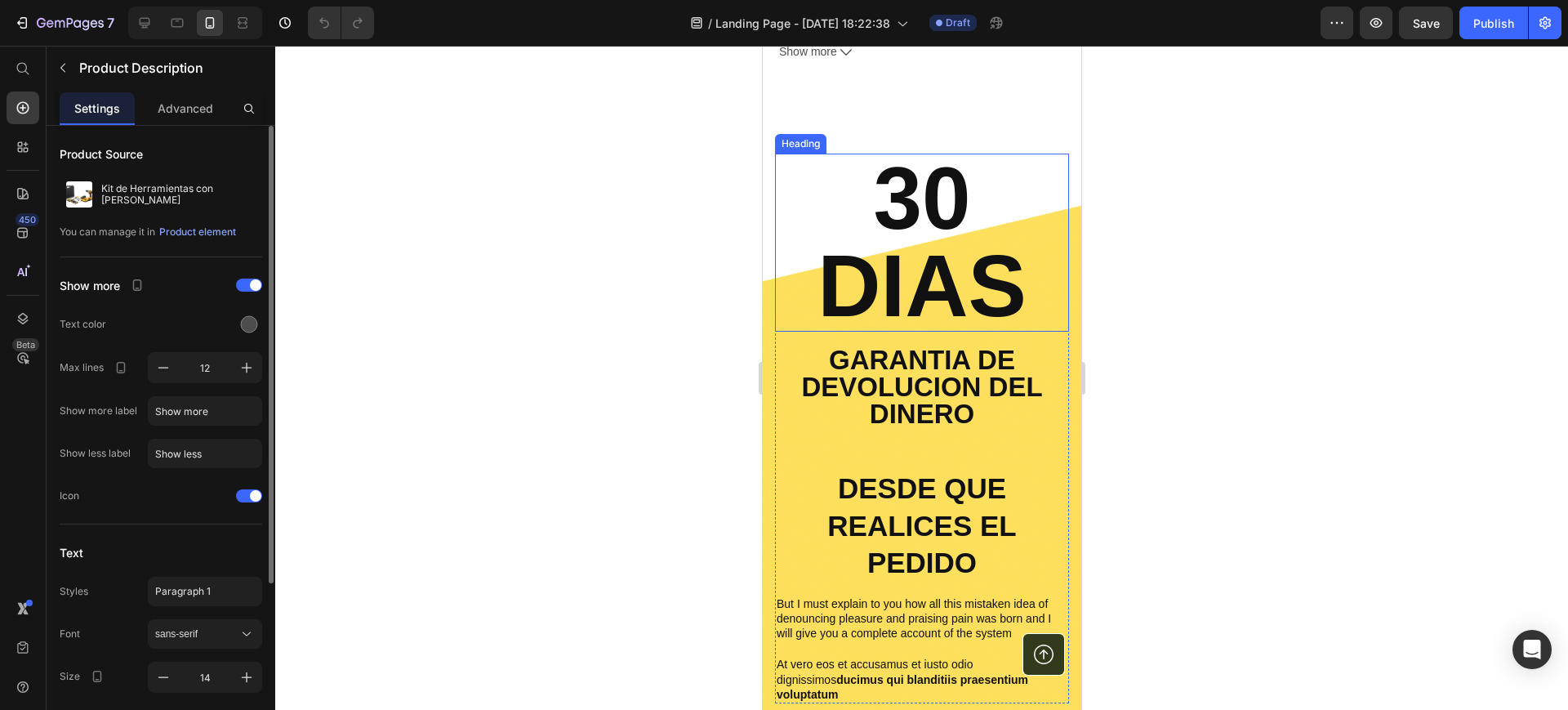 scroll, scrollTop: 1622, scrollLeft: 0, axis: vertical 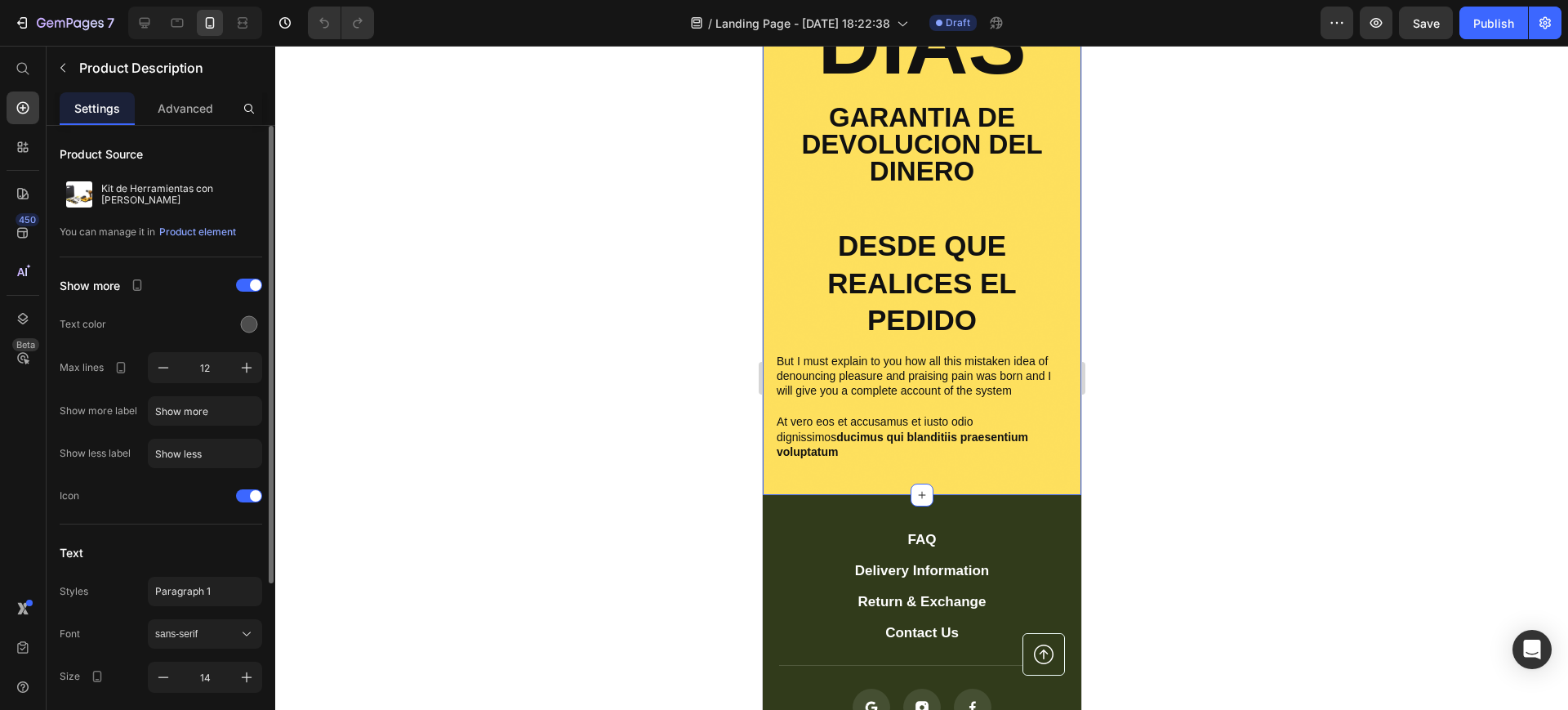 click on "30 DIAS Heading Garantia de devolucion del dinero Text Block desde que realices el pedido Text Block But I must explain to you how all this mistaken idea of denouncing pleasure and praising pain was born and I will give you a complete account of the system Text Block At vero eos et accusamus et iusto odio dignissimos  ducimus qui blanditiis praesentium voluptatum Text Block Row Section 3" at bounding box center (921, 185) 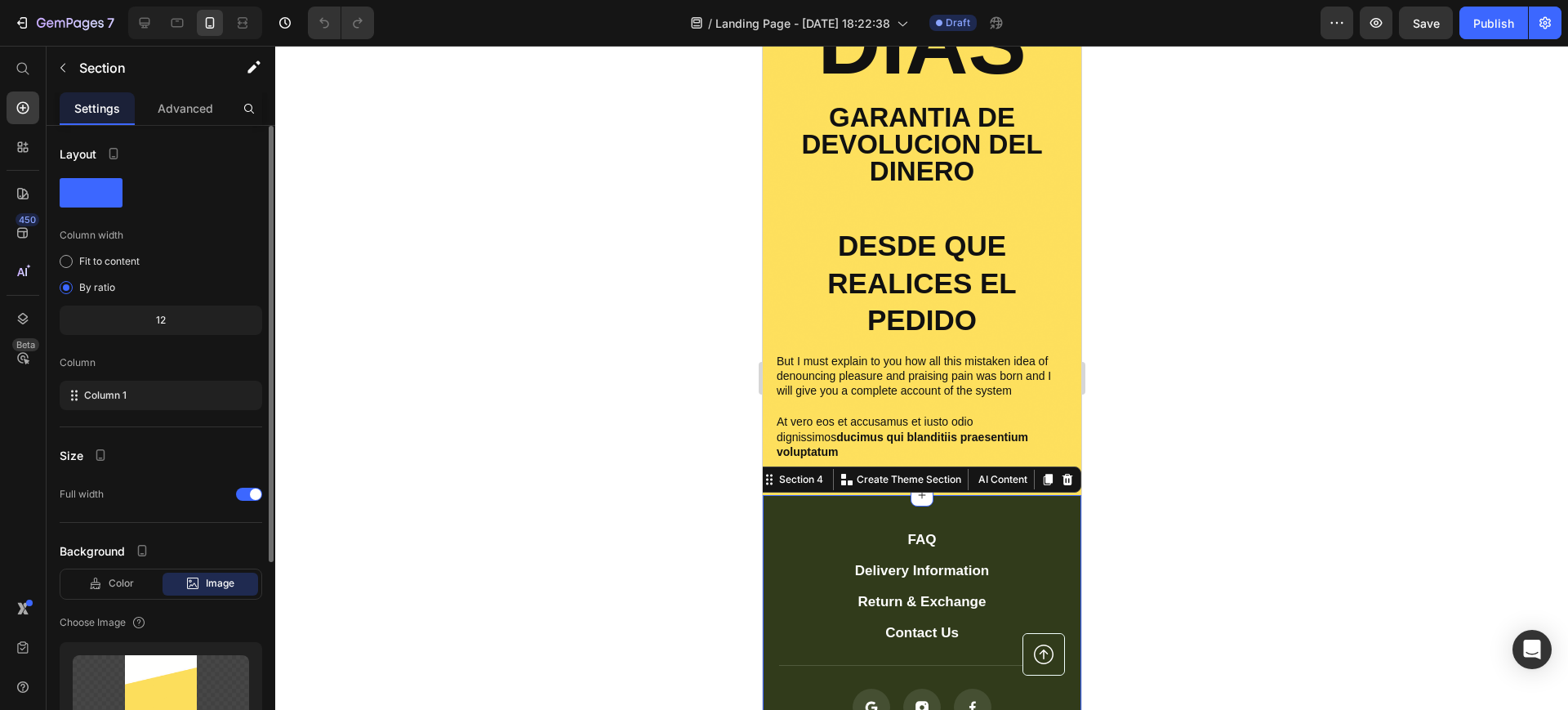 click on "FAQ Button Delivery Information Button Return & Exchange   Button Contact Us Button Row
Icon
Icon
Icon Icon List Copyright © 2024 GemPages.  Text block Image Image Image Image Image Row Row
Button Row Section 4   You can create reusable sections Create Theme Section AI Content Write with GemAI What would you like to describe here? Tone and Voice Persuasive Product Show more Generate" at bounding box center [921, 654] 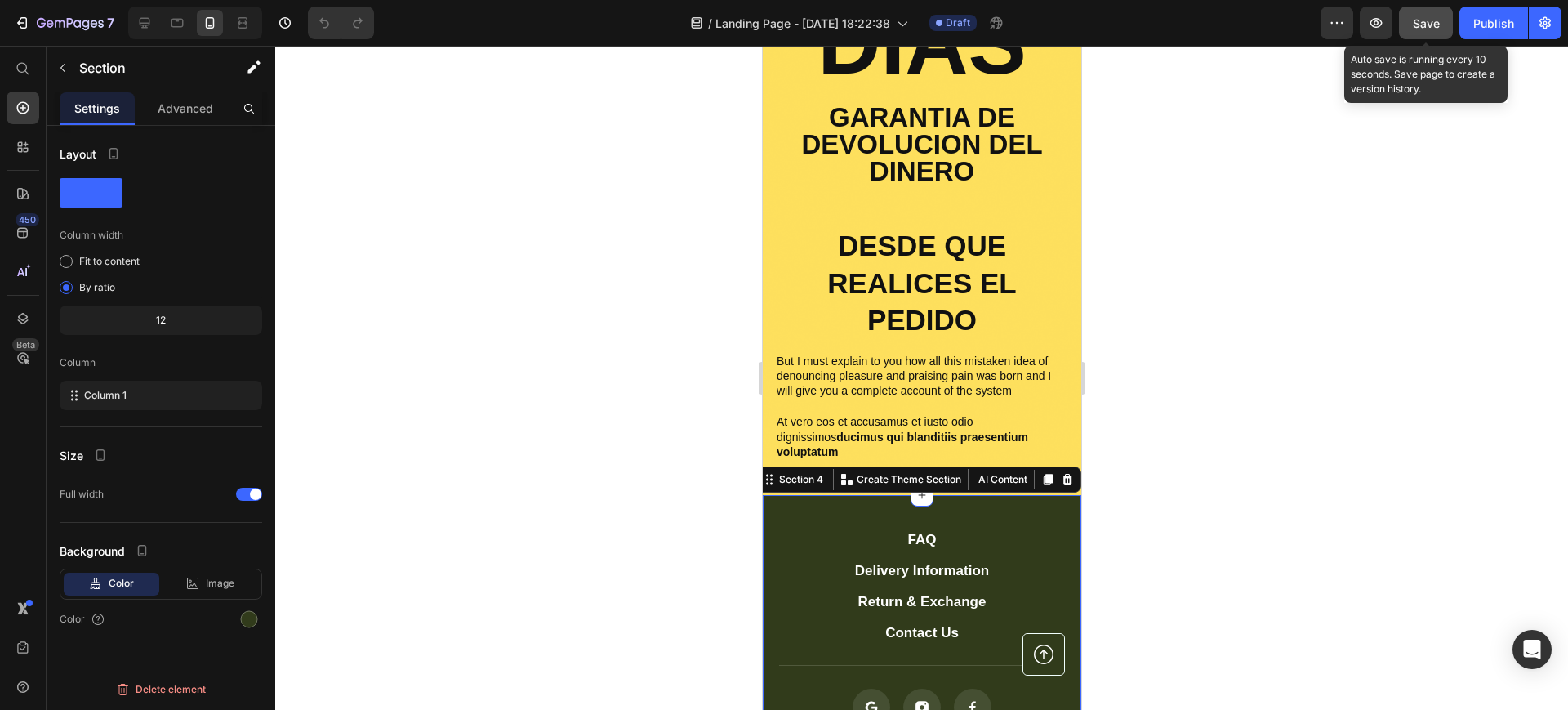click on "Save" at bounding box center (1426, 23) 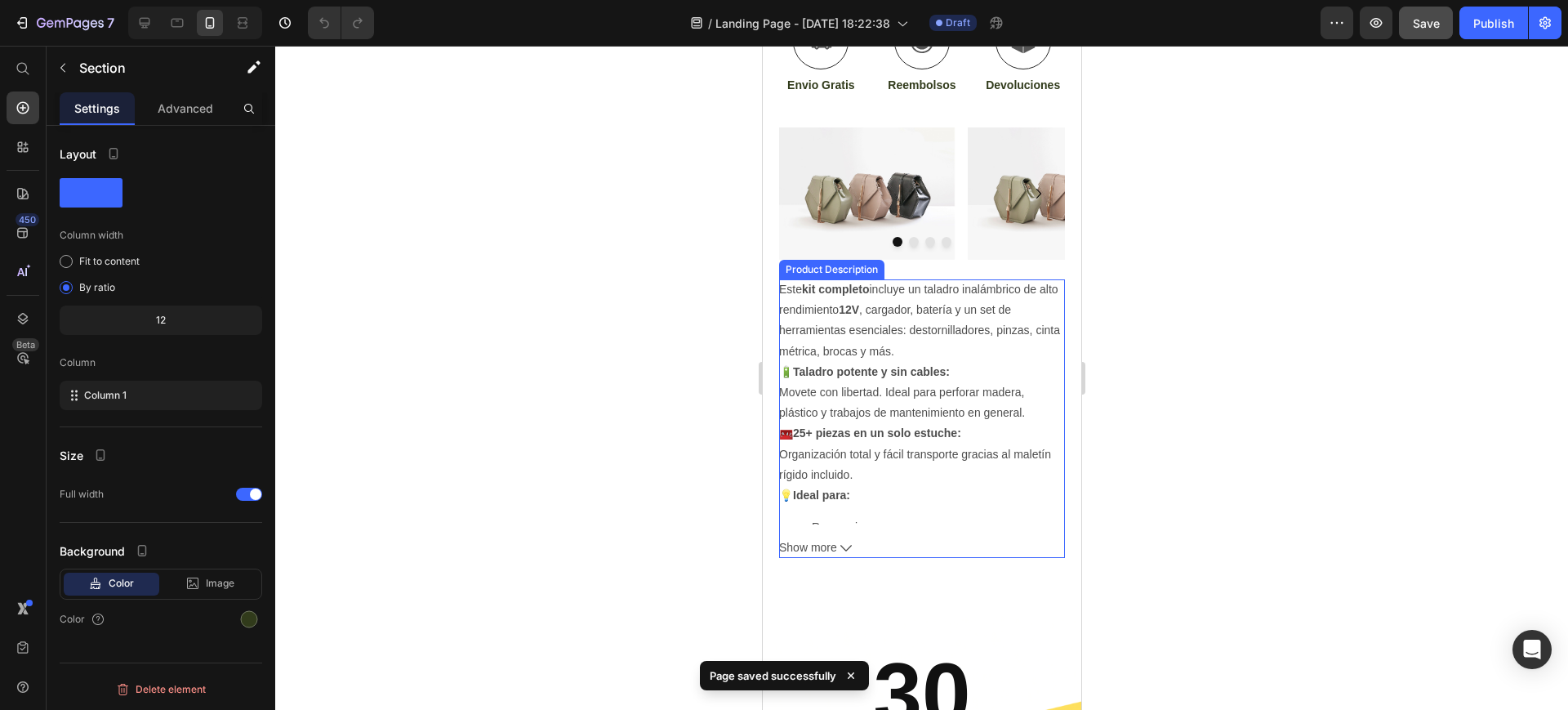 scroll, scrollTop: 907, scrollLeft: 0, axis: vertical 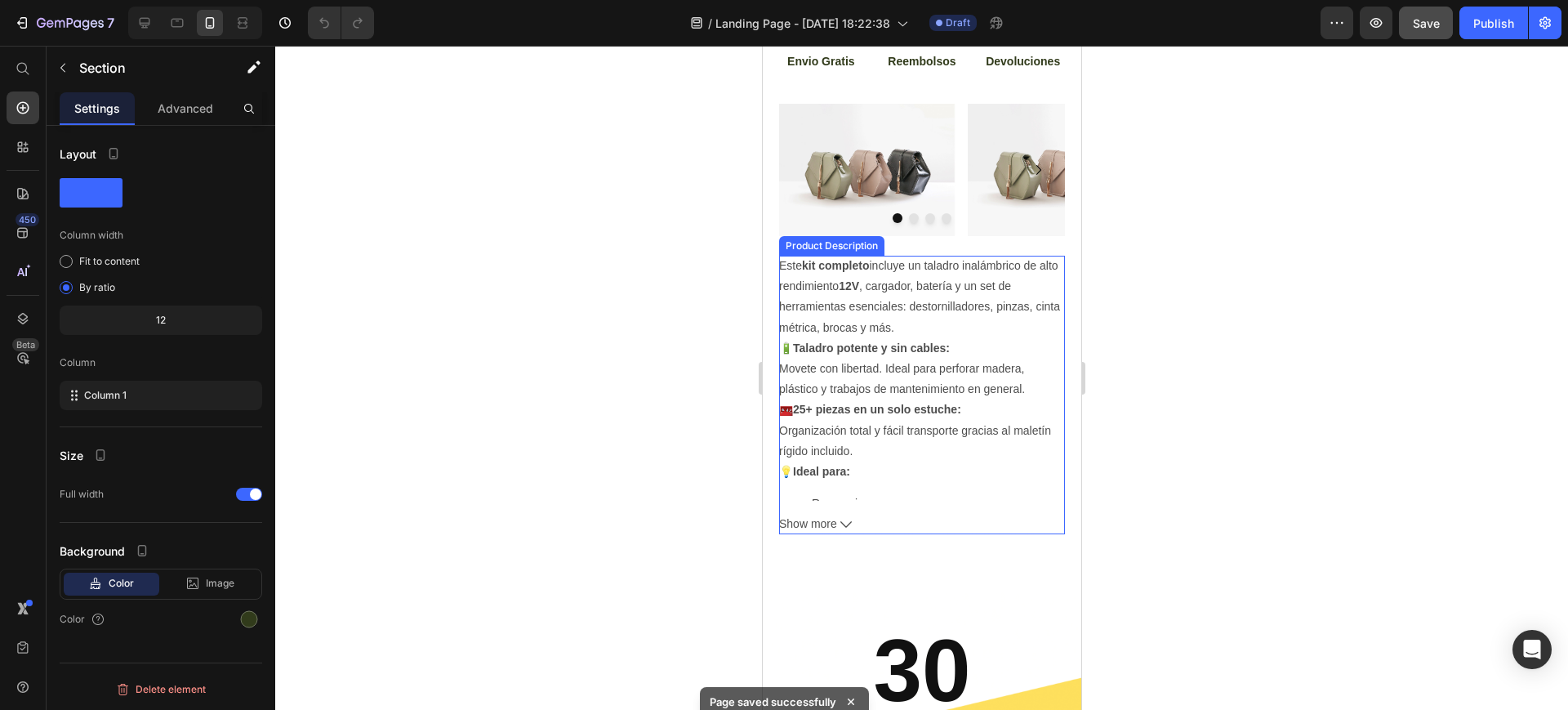 click on "Show more" at bounding box center [921, 524] 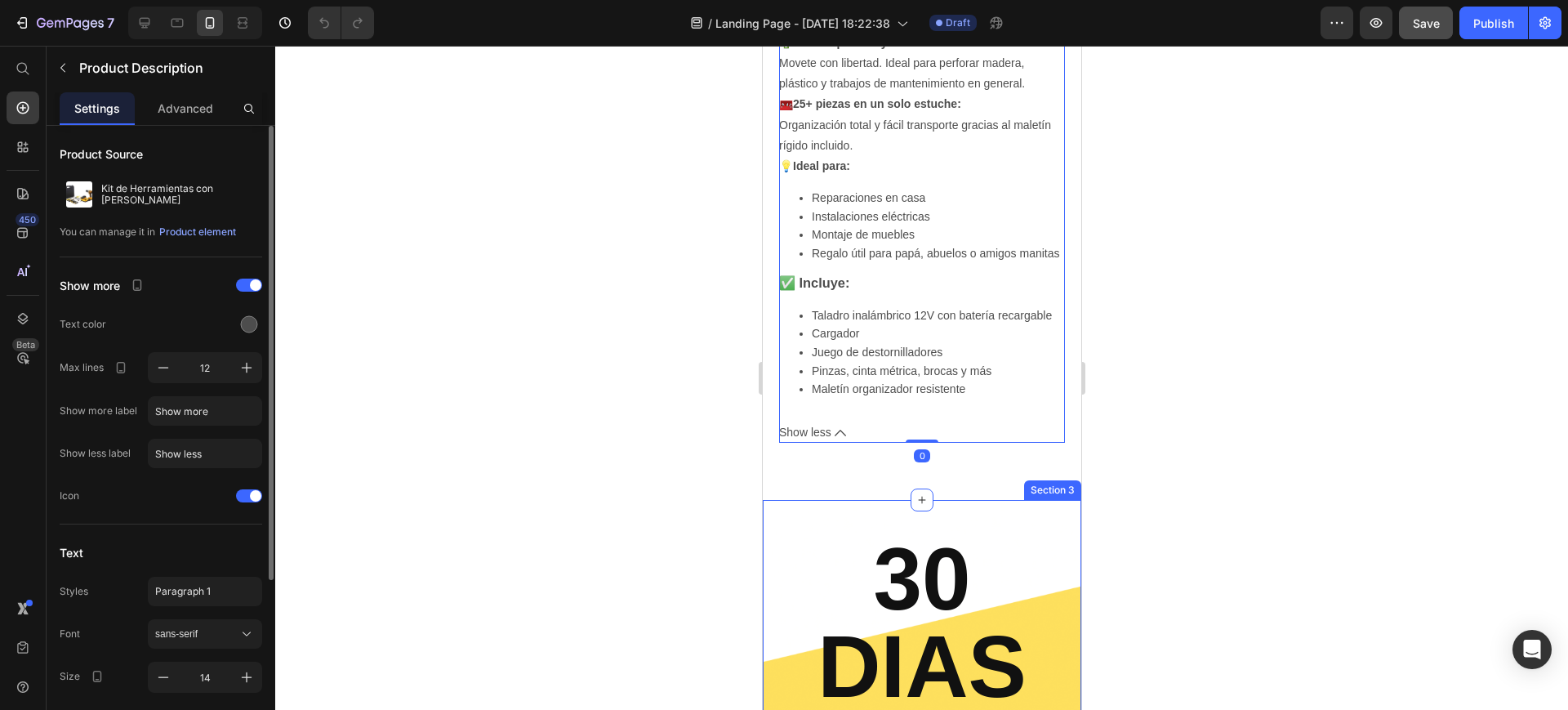 scroll, scrollTop: 1213, scrollLeft: 0, axis: vertical 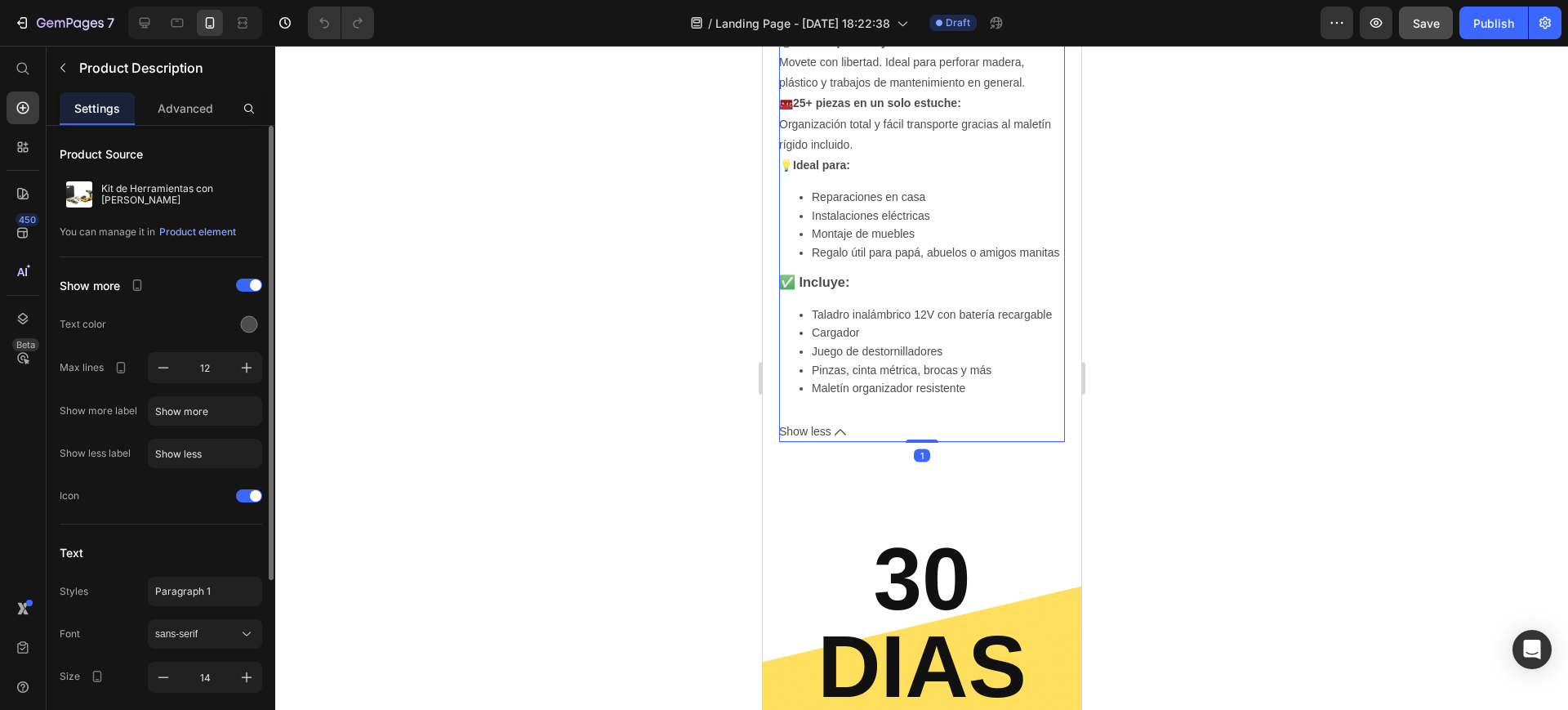 drag, startPoint x: 924, startPoint y: 455, endPoint x: 948, endPoint y: 456, distance: 24.020824 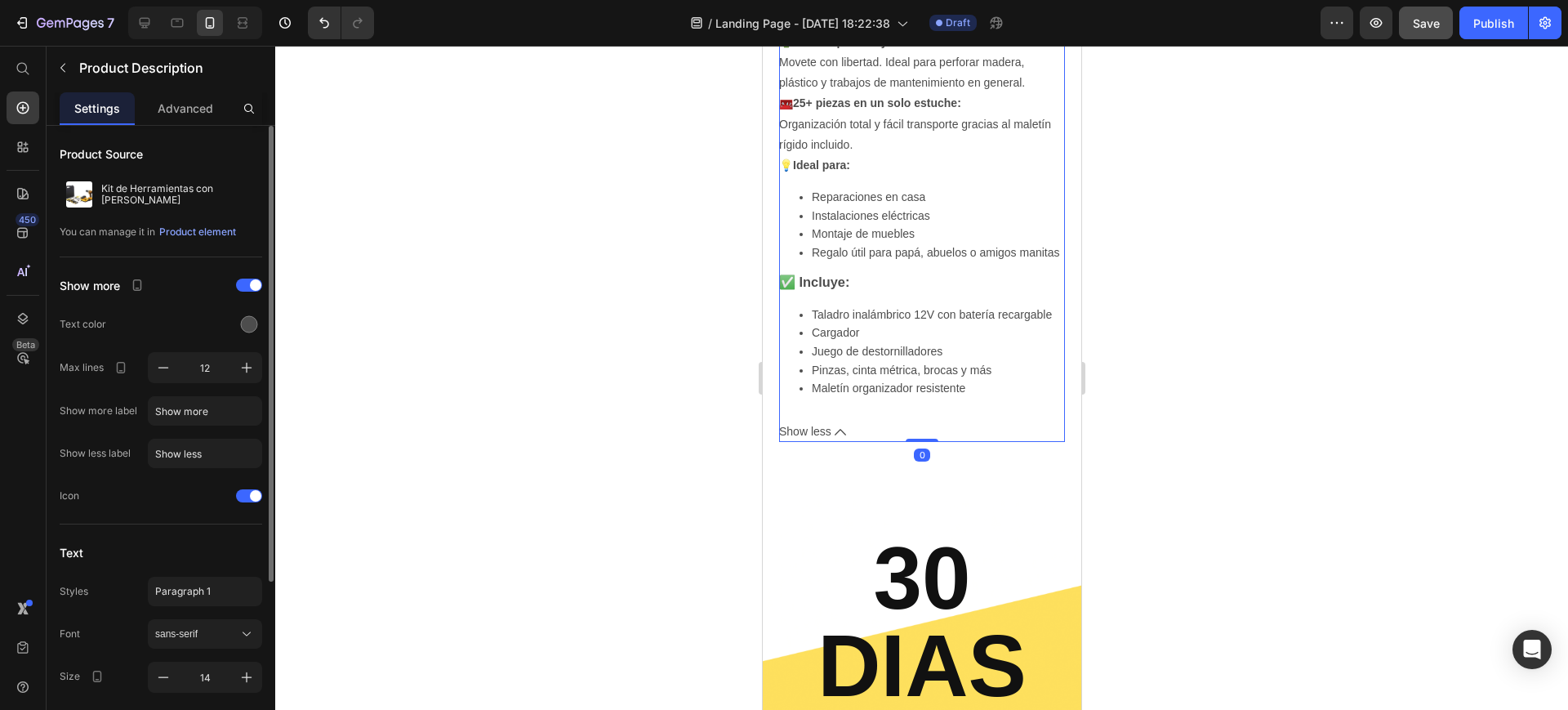 drag, startPoint x: 921, startPoint y: 455, endPoint x: 946, endPoint y: 406, distance: 55.00909 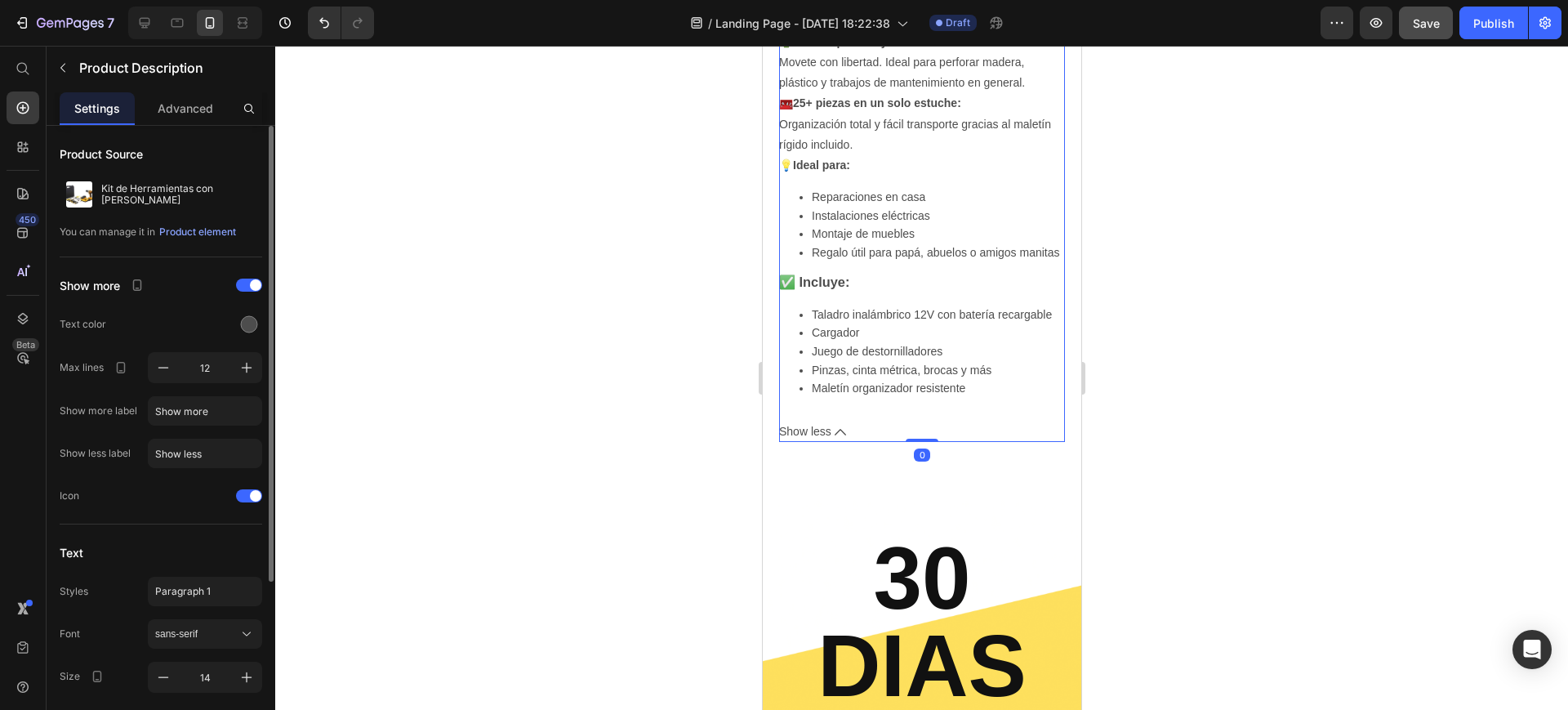 drag, startPoint x: 1373, startPoint y: 278, endPoint x: 1223, endPoint y: 301, distance: 151.75309 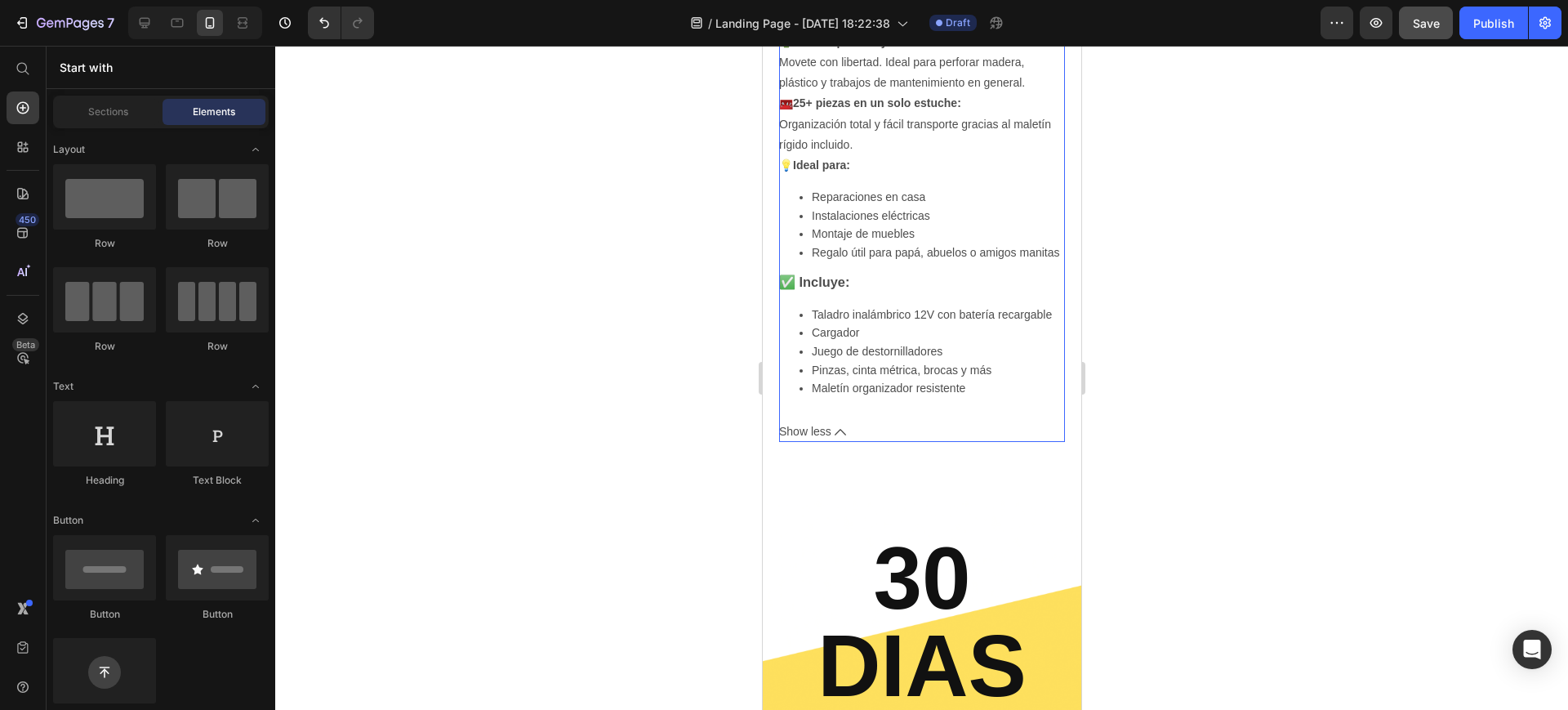 click 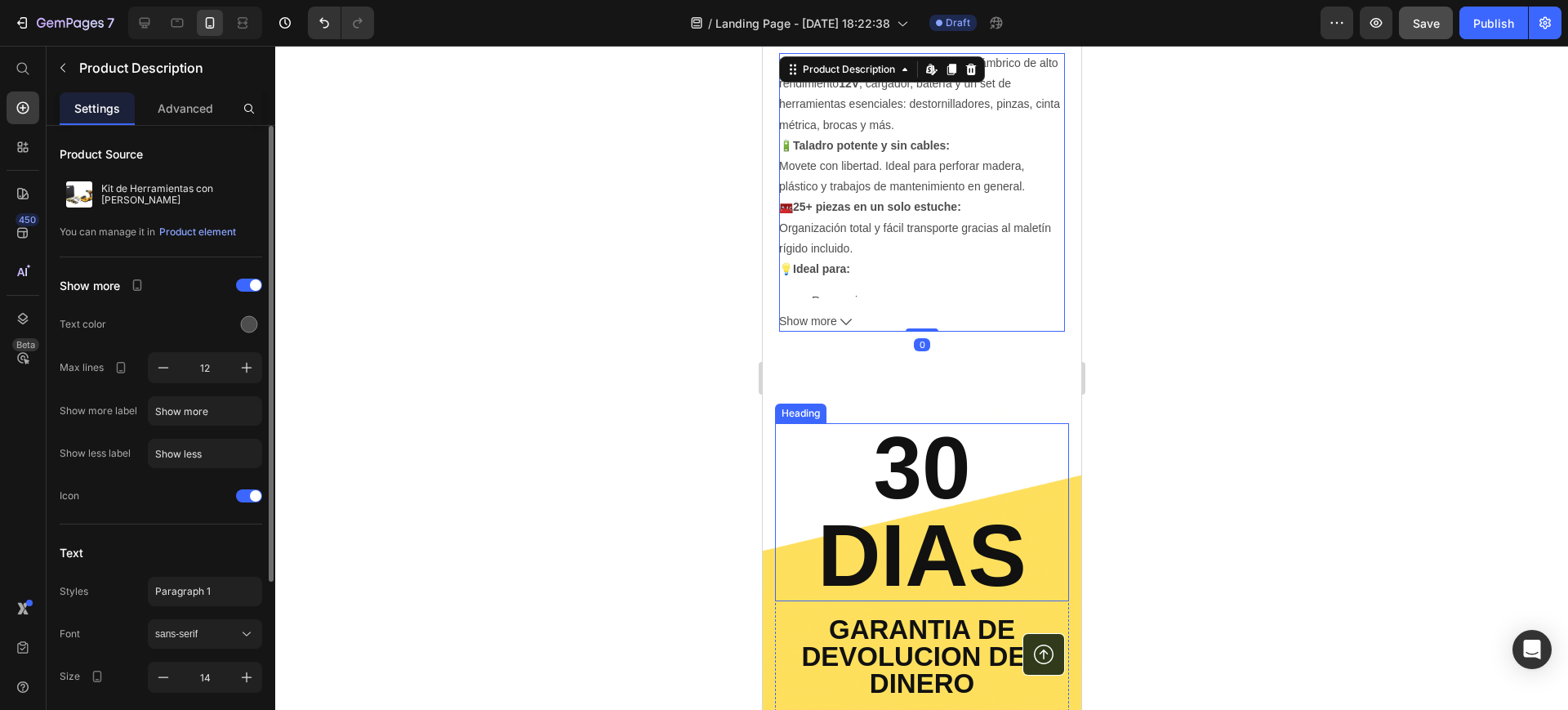 scroll, scrollTop: 805, scrollLeft: 0, axis: vertical 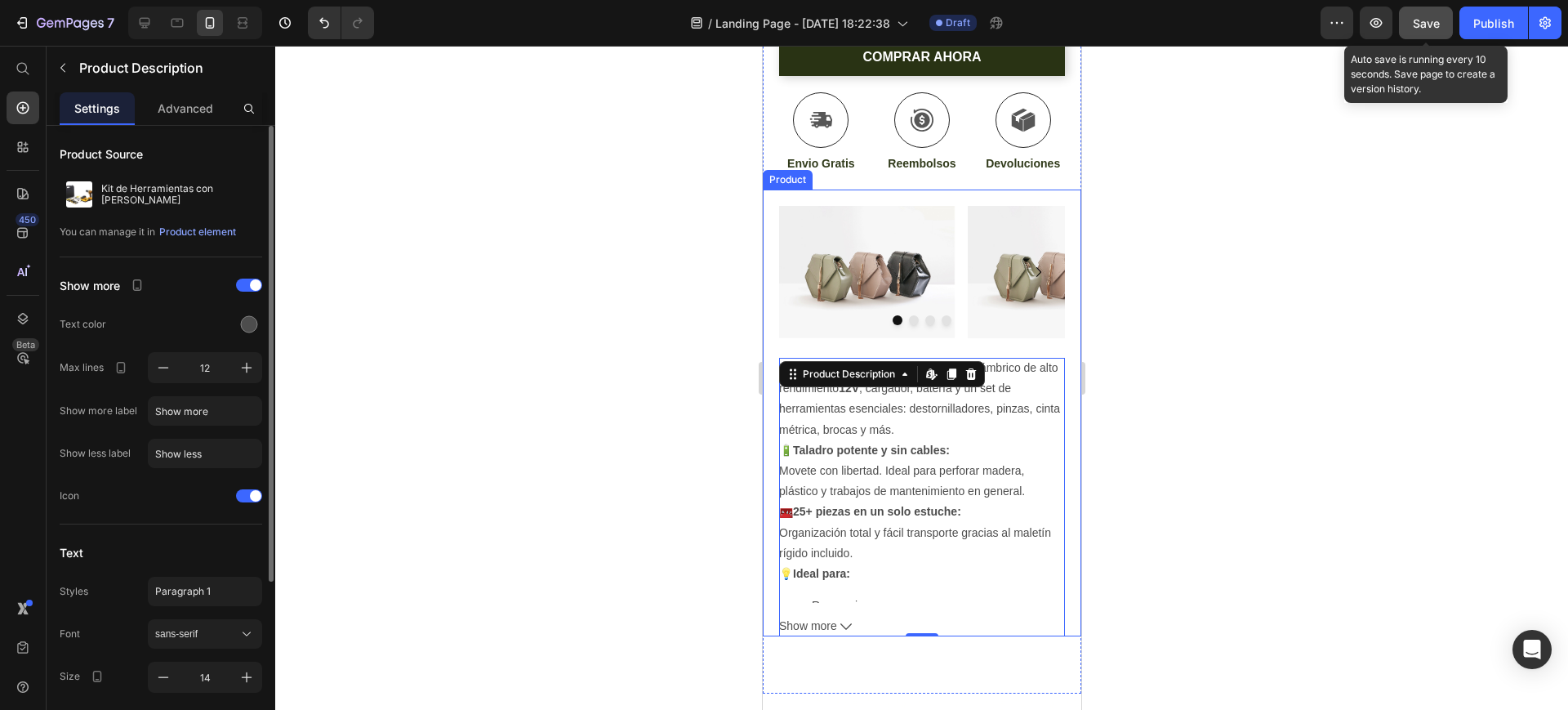 click on "Save" at bounding box center (1426, 23) 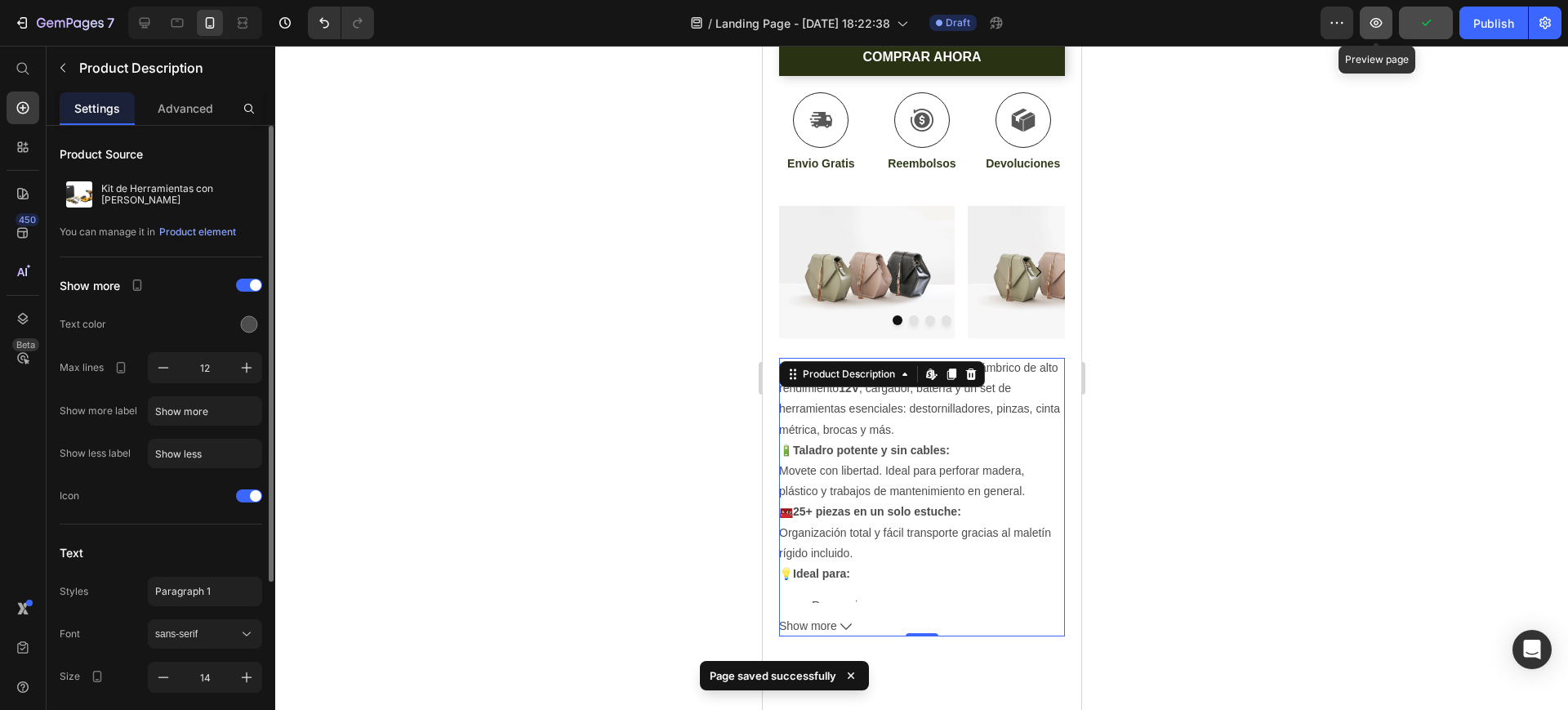 click 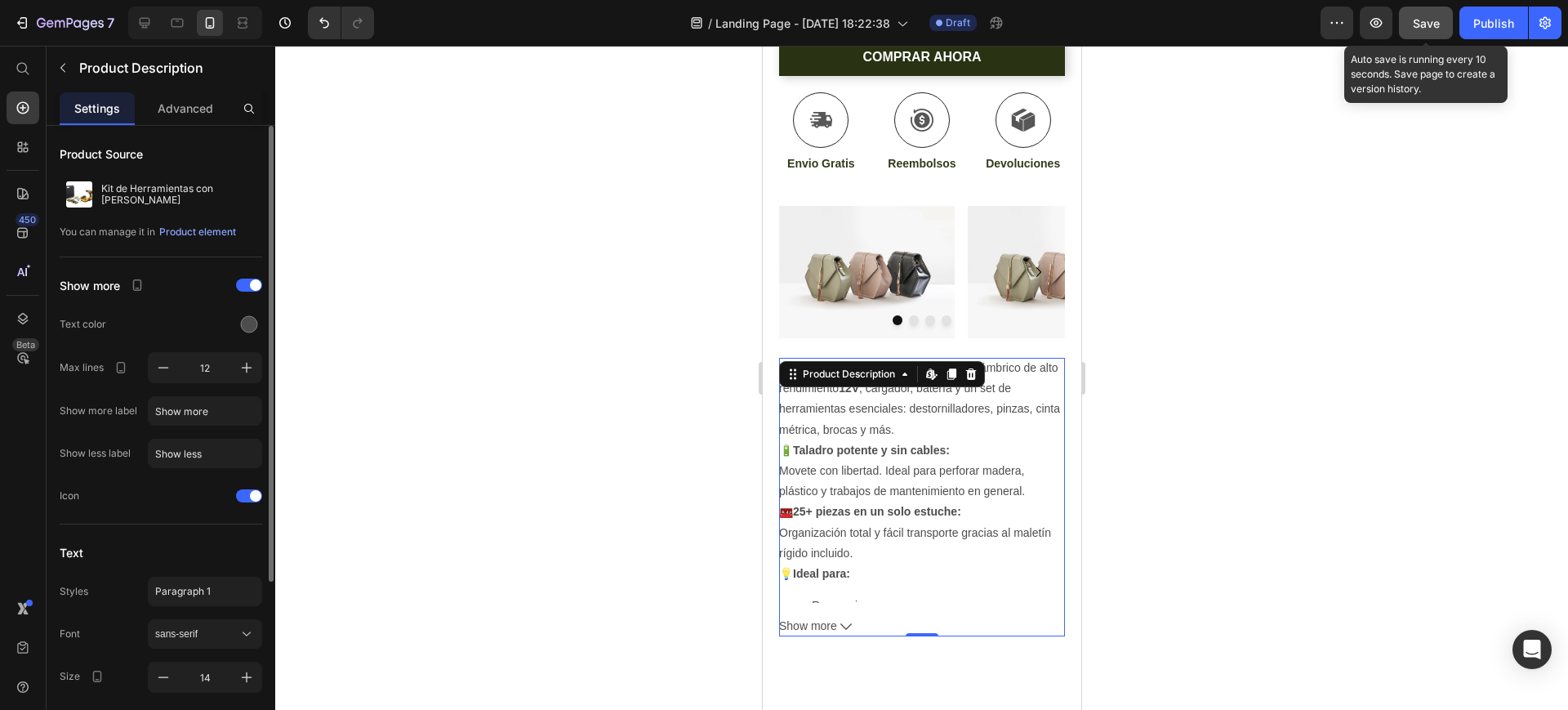 click on "Save" at bounding box center [1426, 23] 